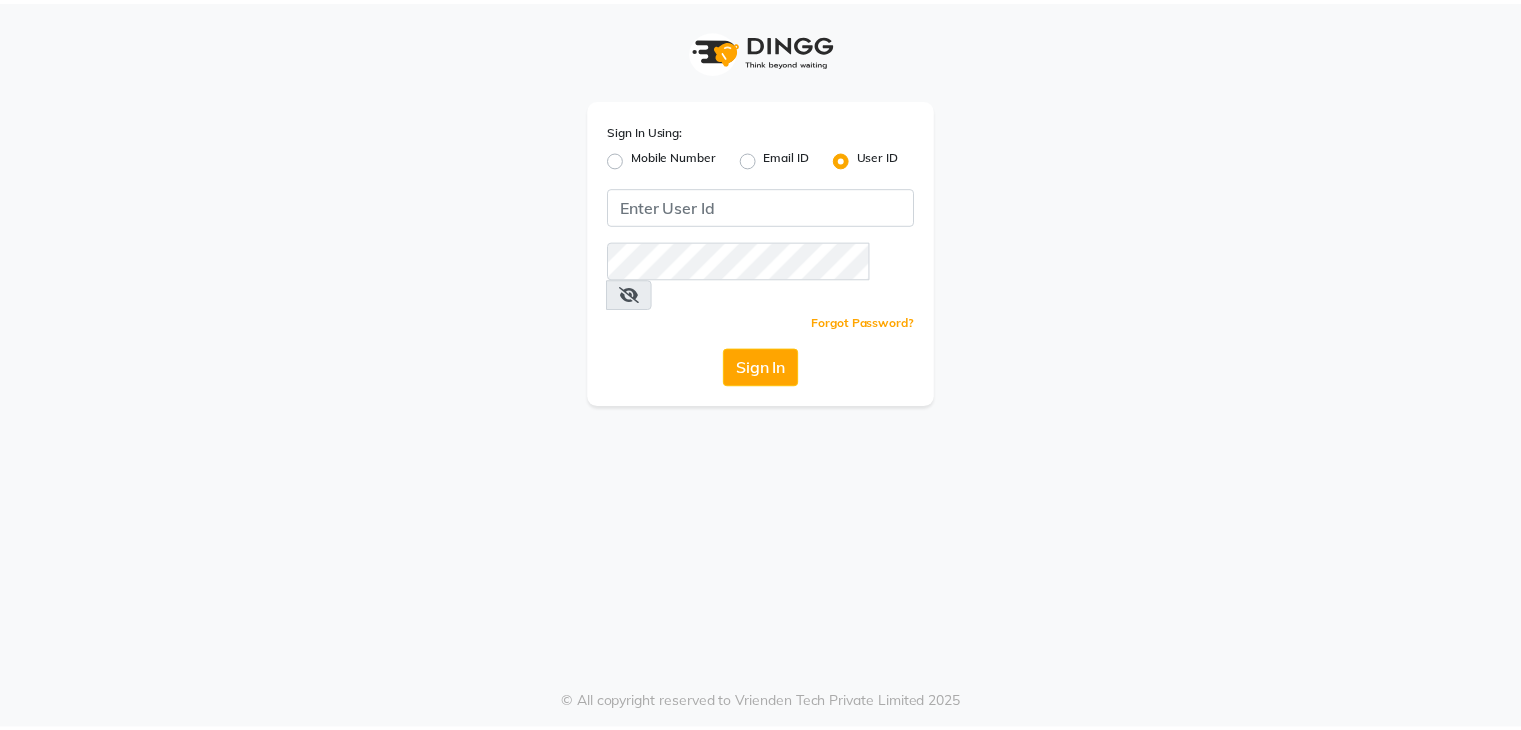 scroll, scrollTop: 0, scrollLeft: 0, axis: both 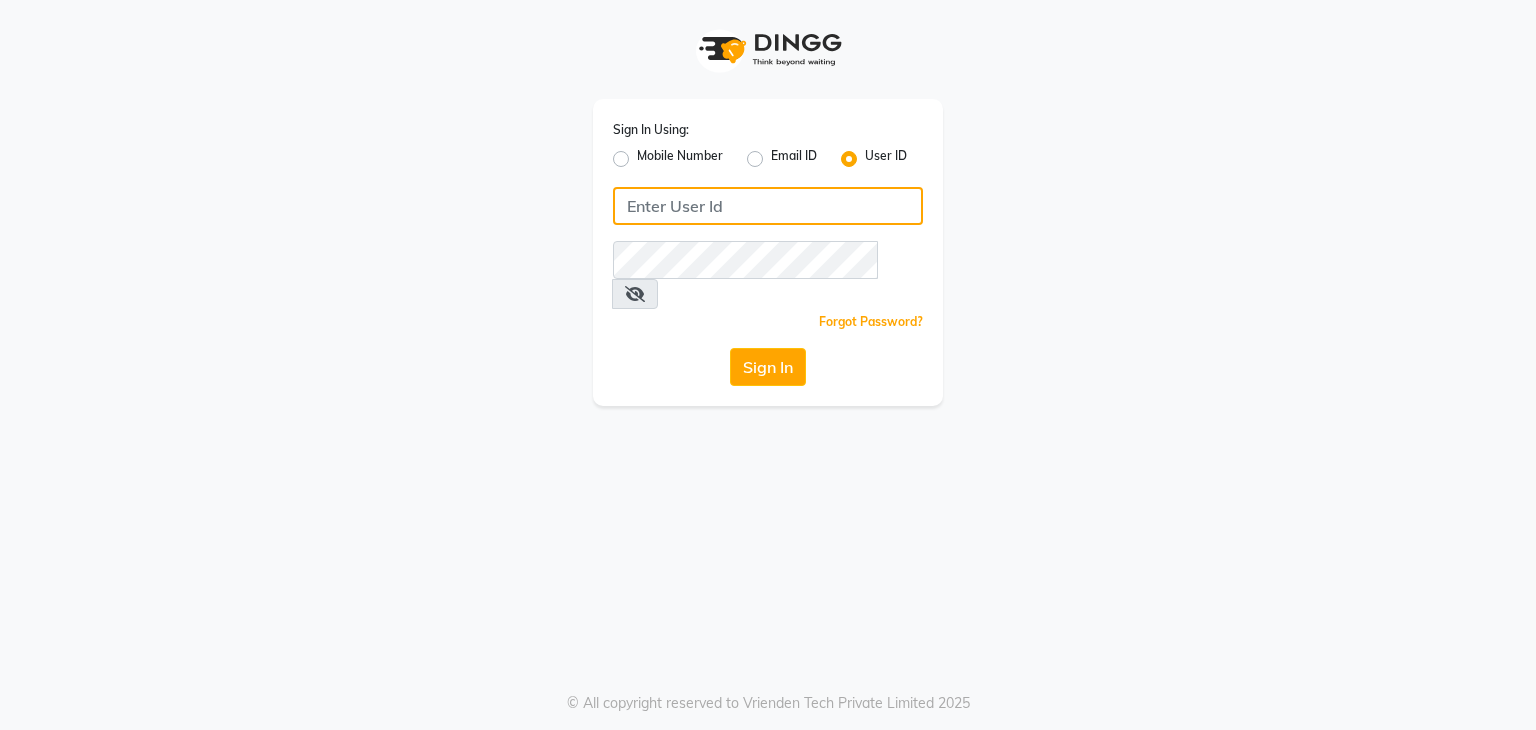 click 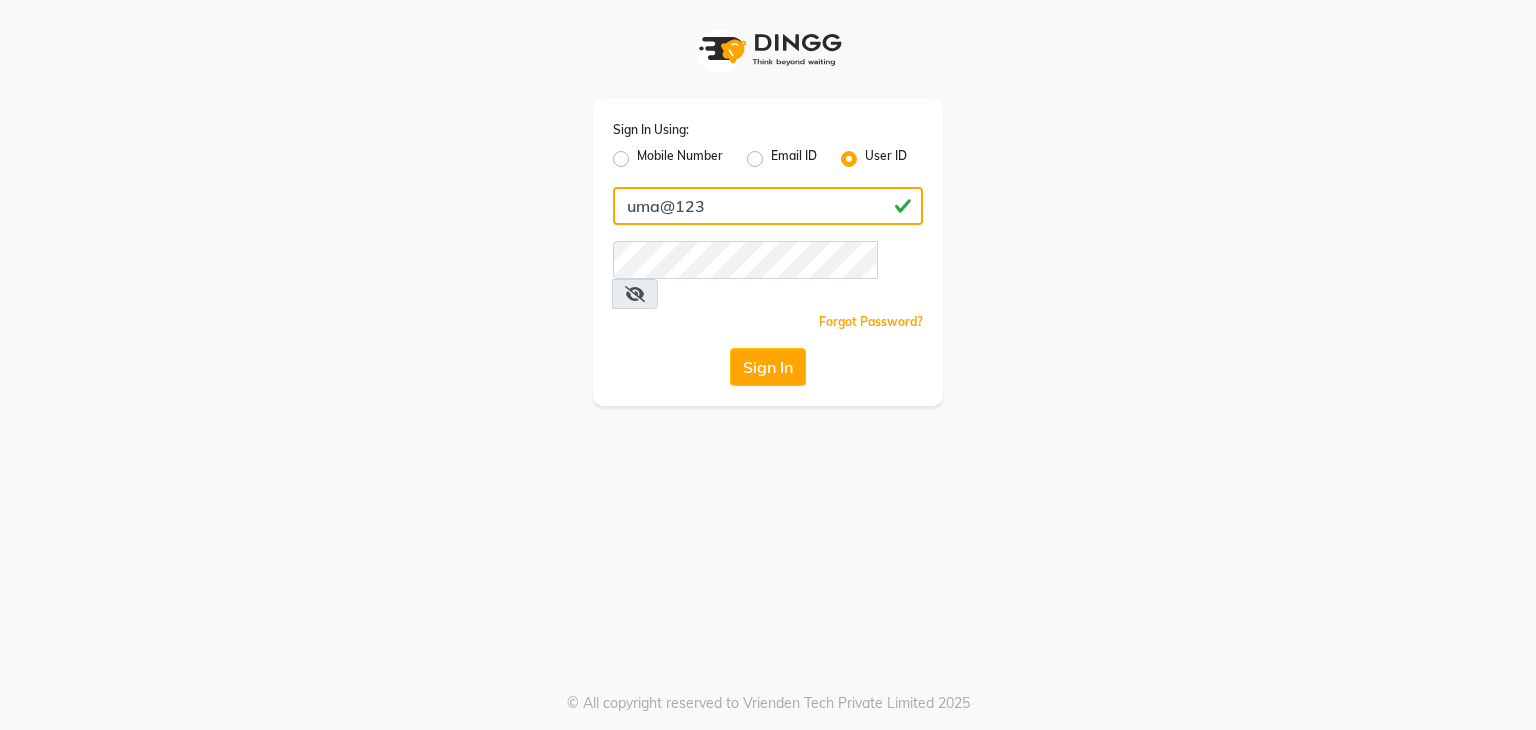type on "uma@123" 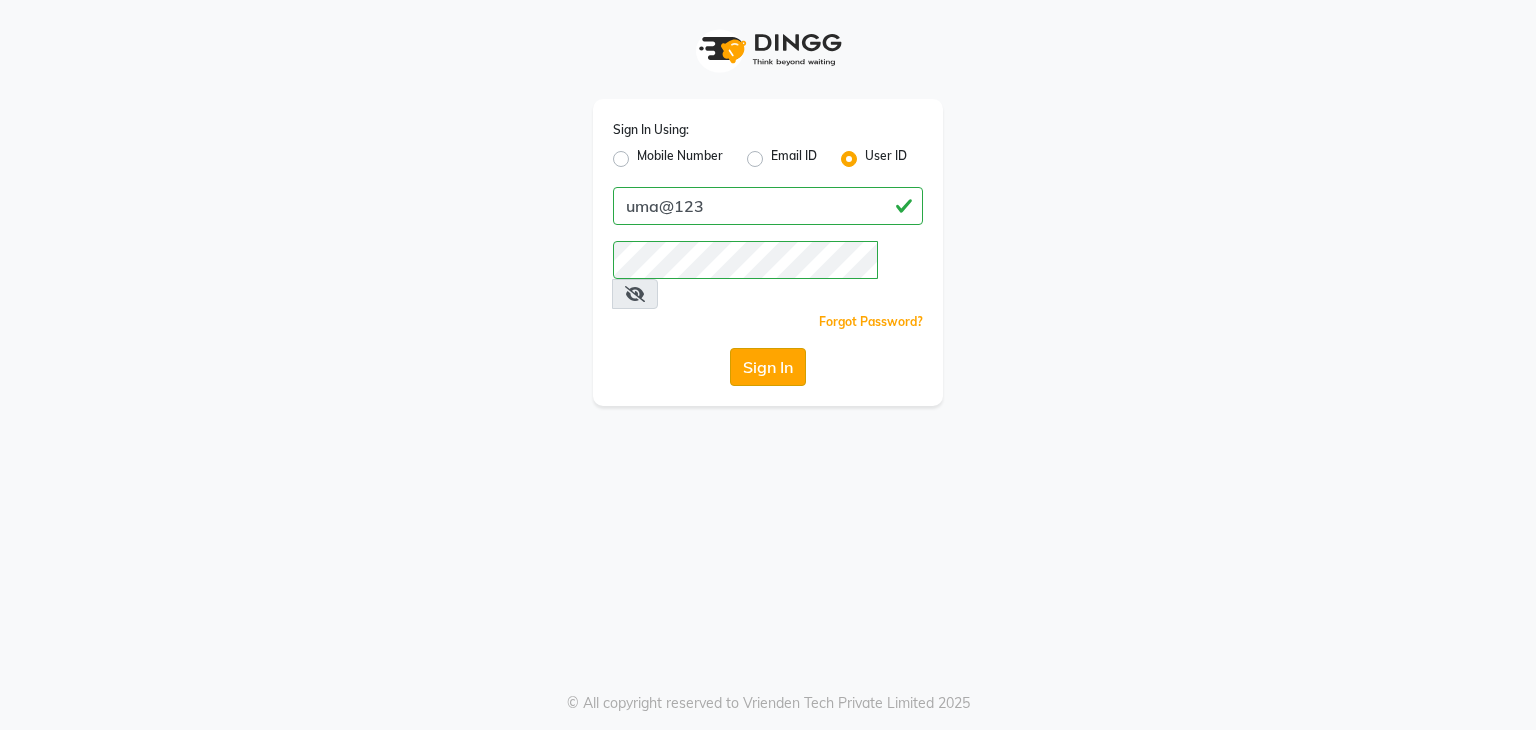 click on "Sign In" 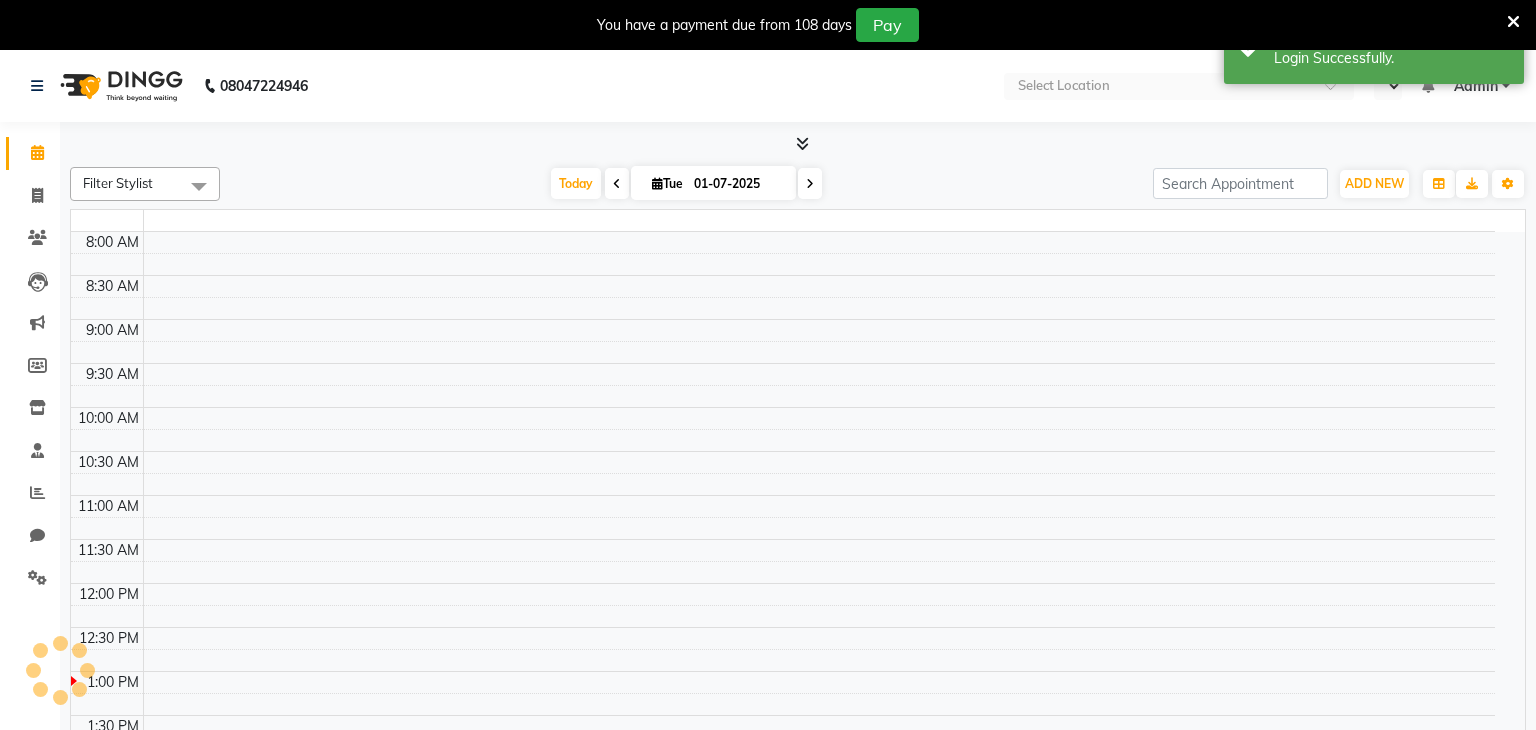 select on "en" 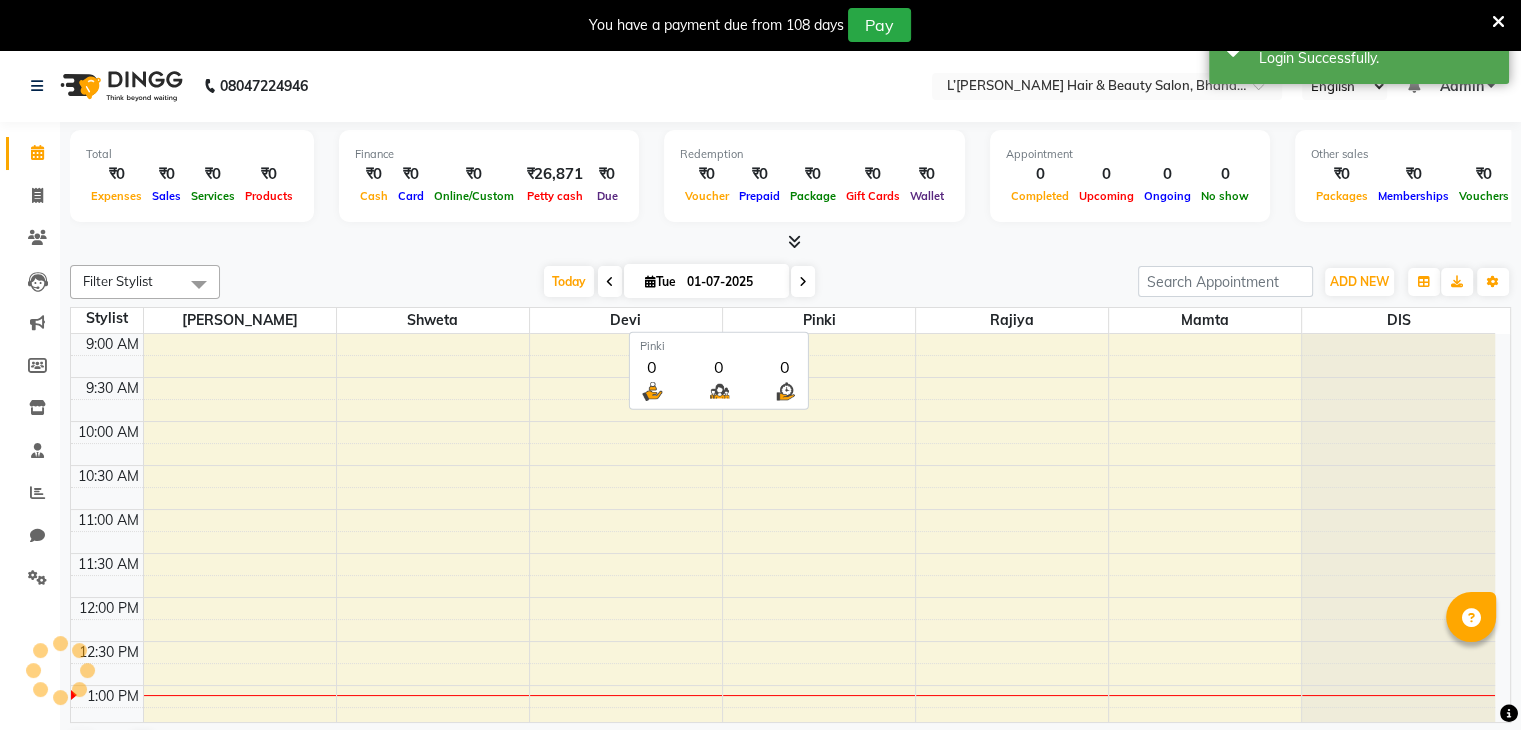 scroll, scrollTop: 0, scrollLeft: 0, axis: both 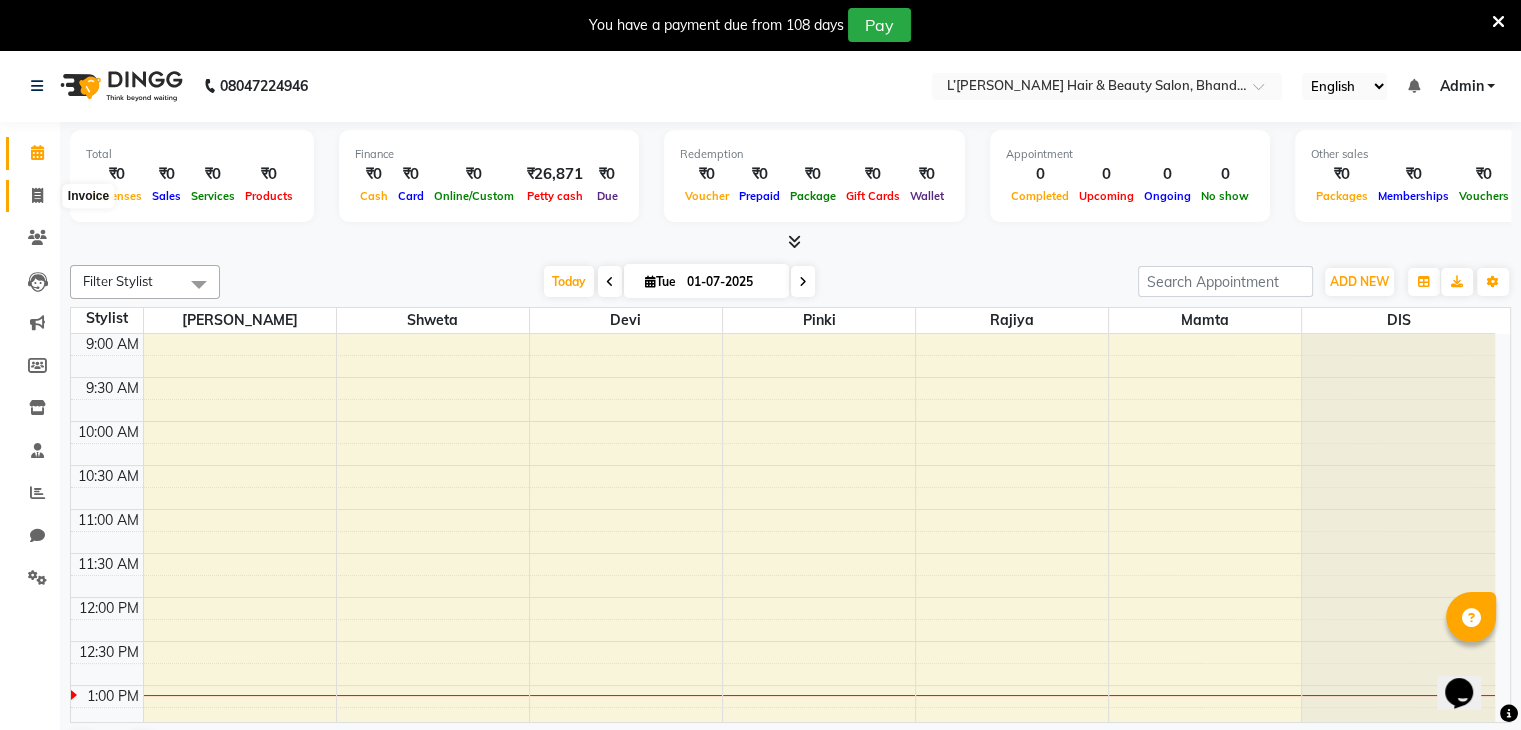 click 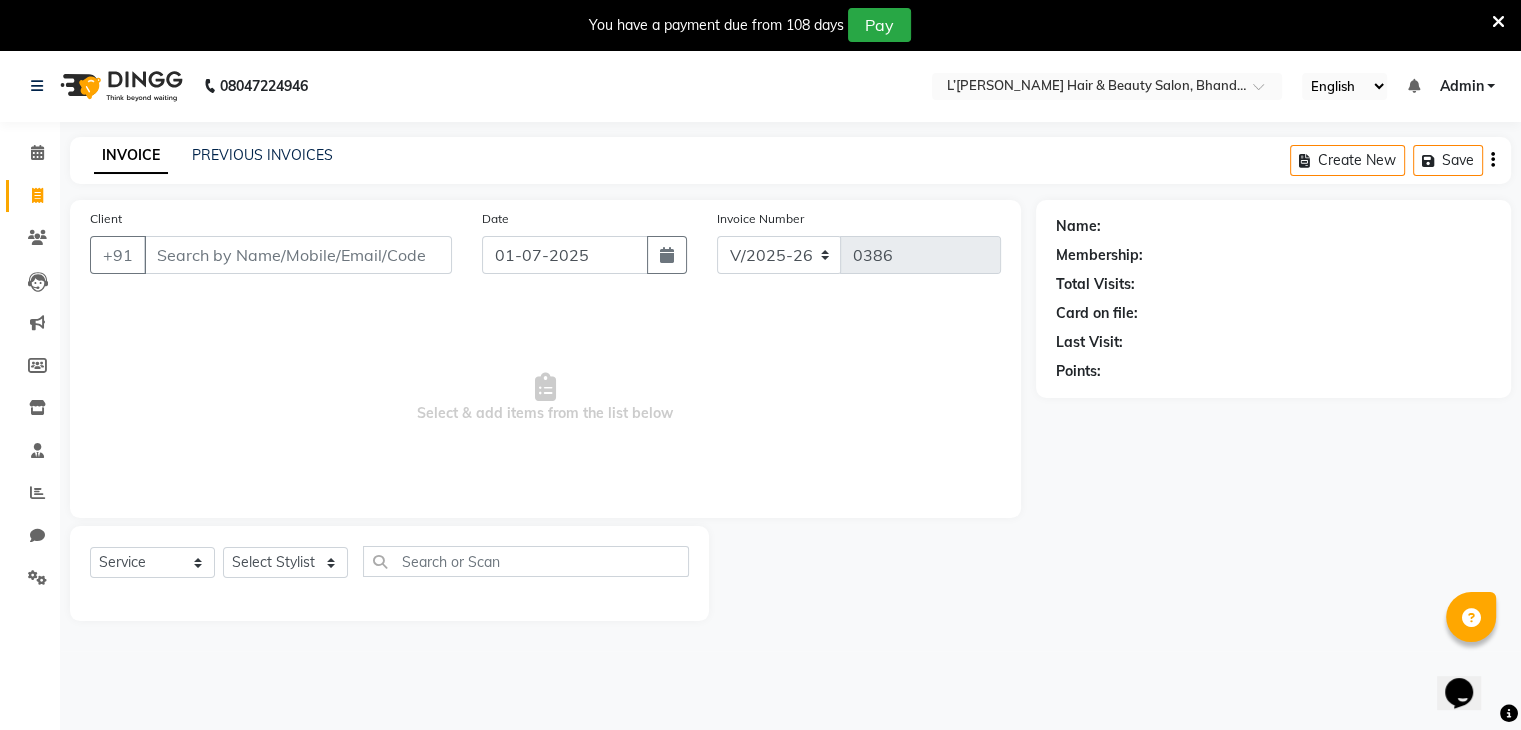 click on "Client" at bounding box center (298, 255) 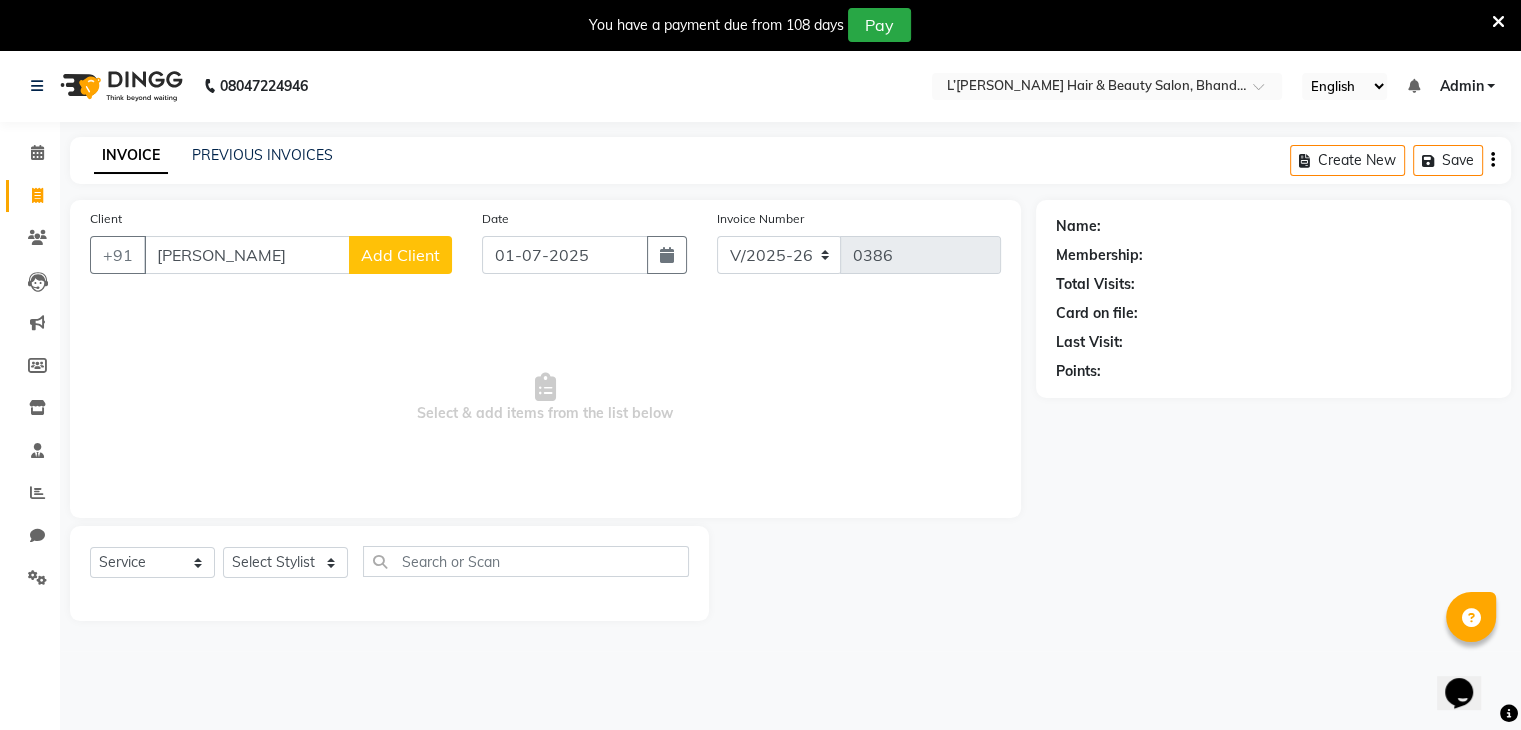 click on "sagarika" at bounding box center (247, 255) 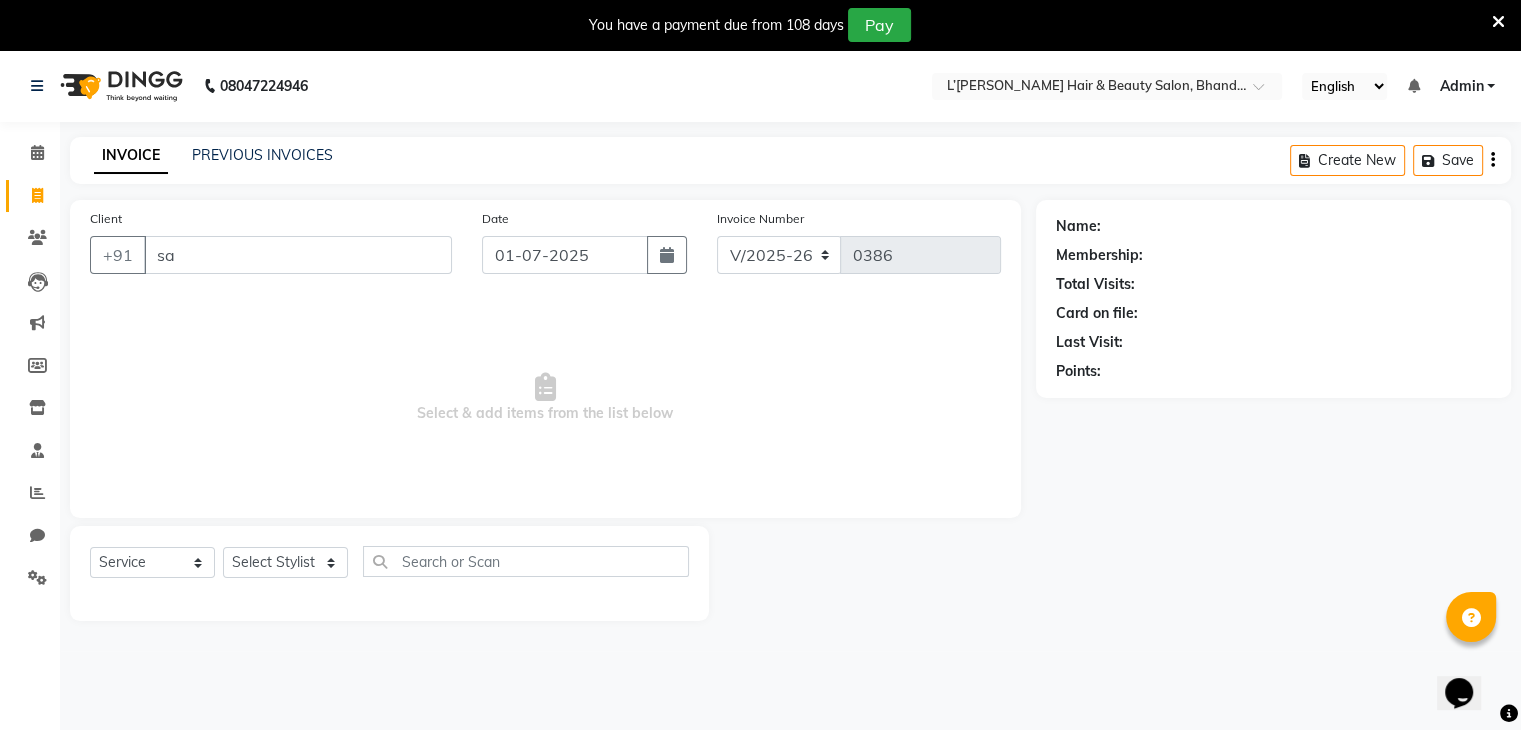 type on "s" 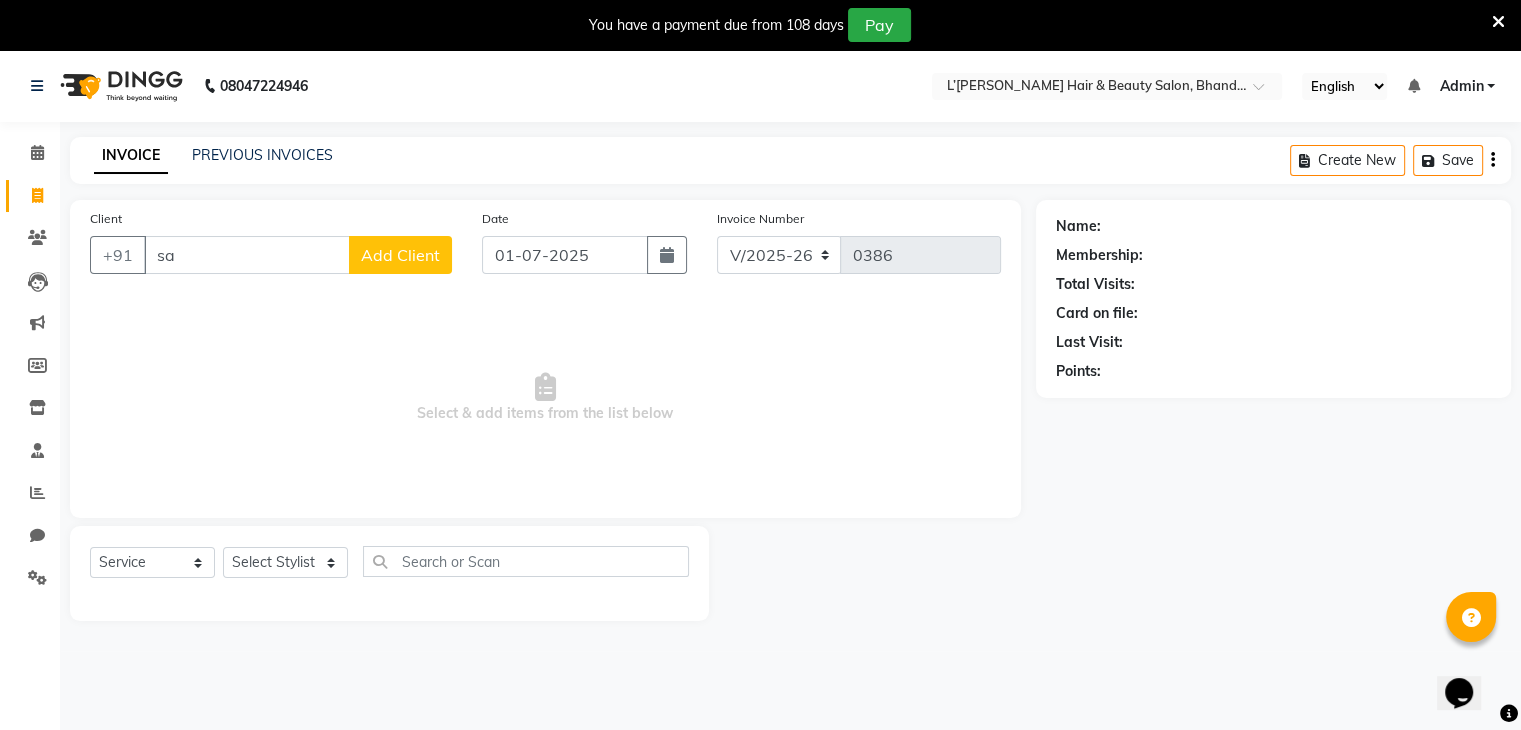 type on "s" 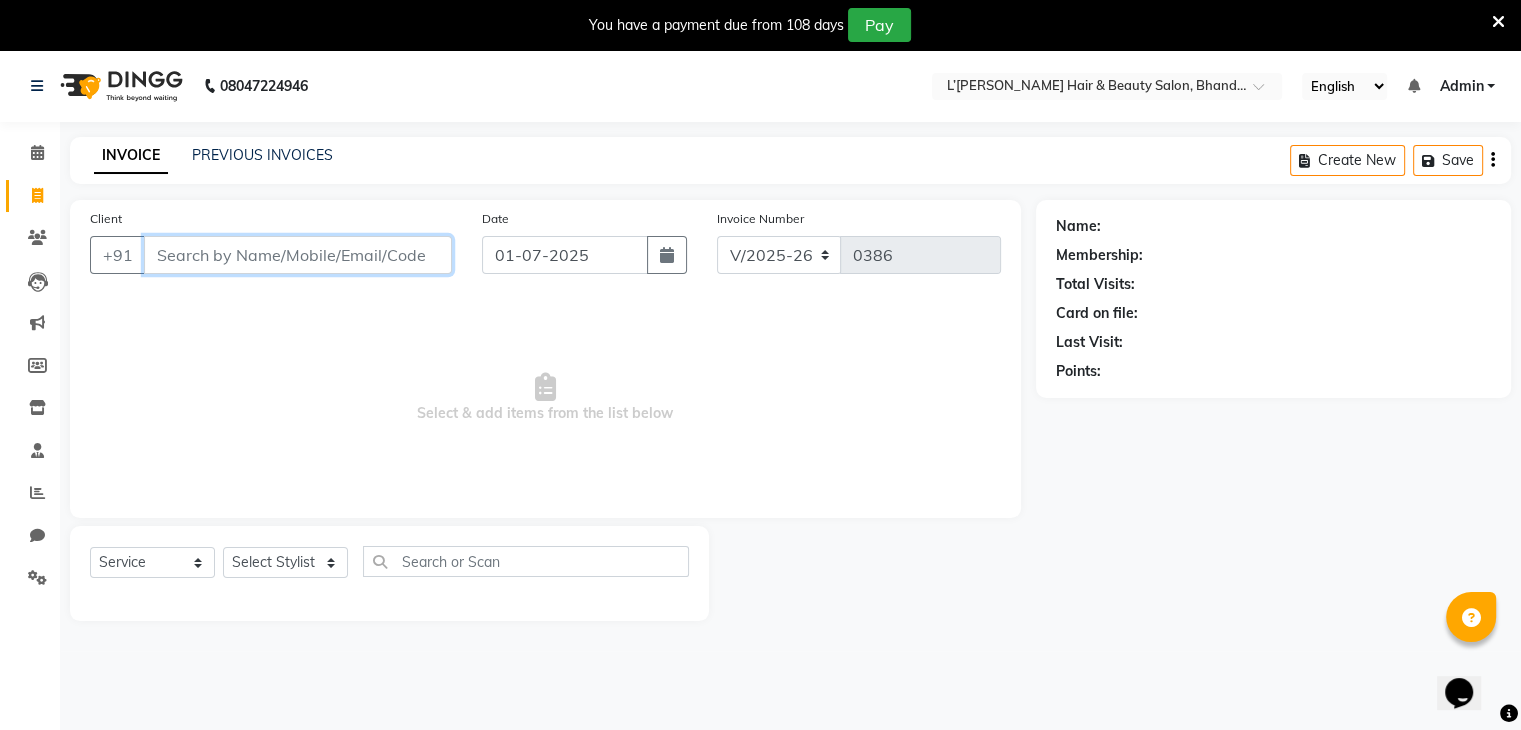 click on "Client" at bounding box center [298, 255] 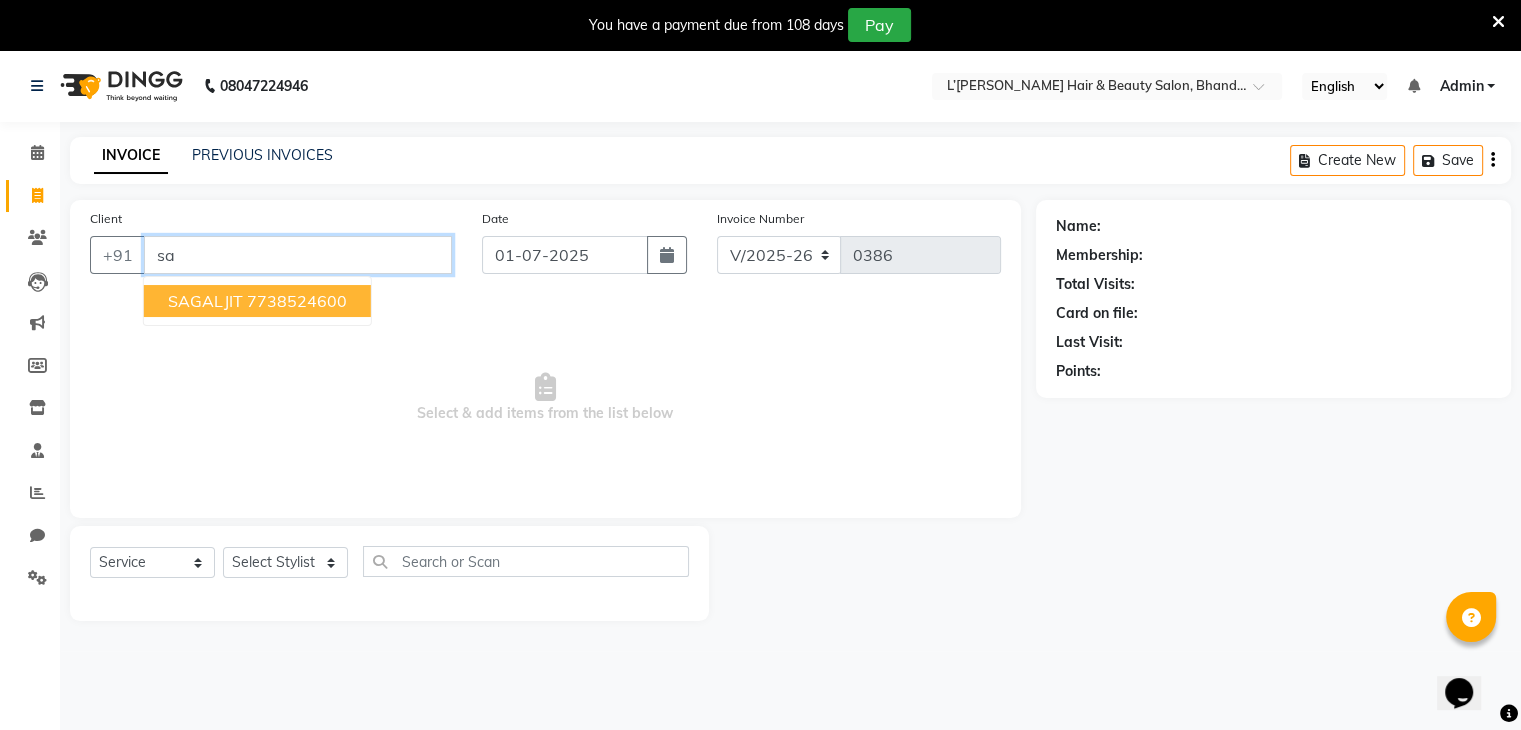 type on "s" 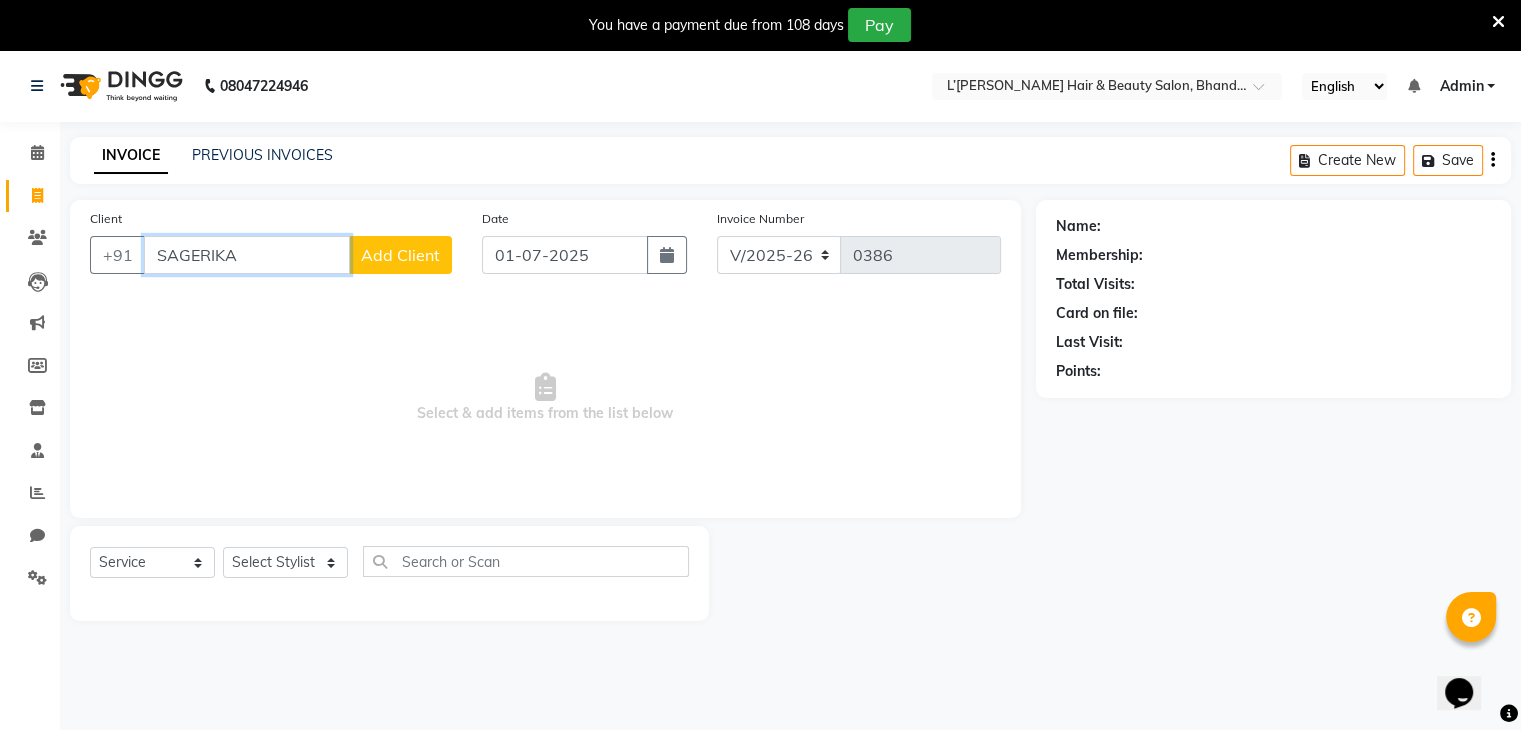 click on "SAGERIKA" at bounding box center [247, 255] 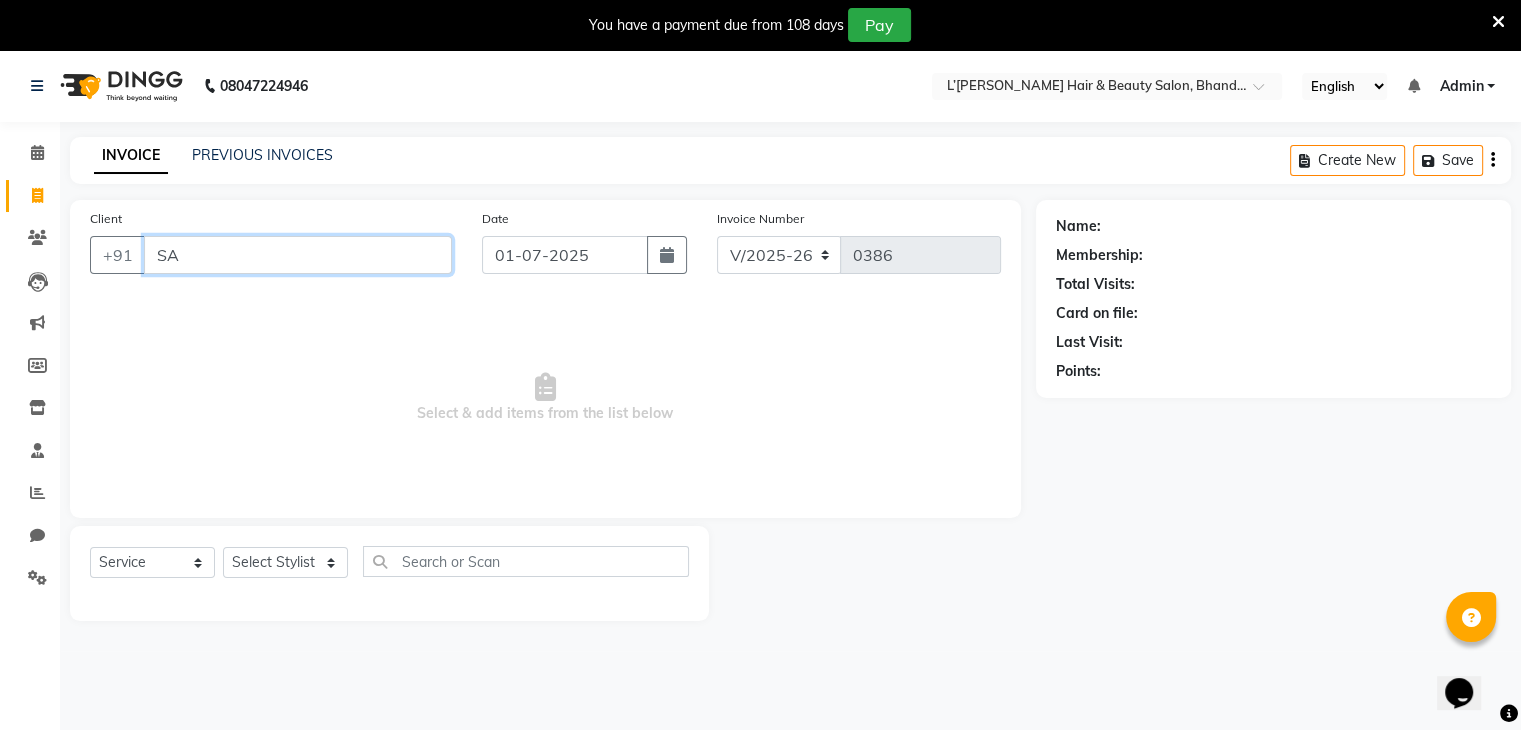 type on "S" 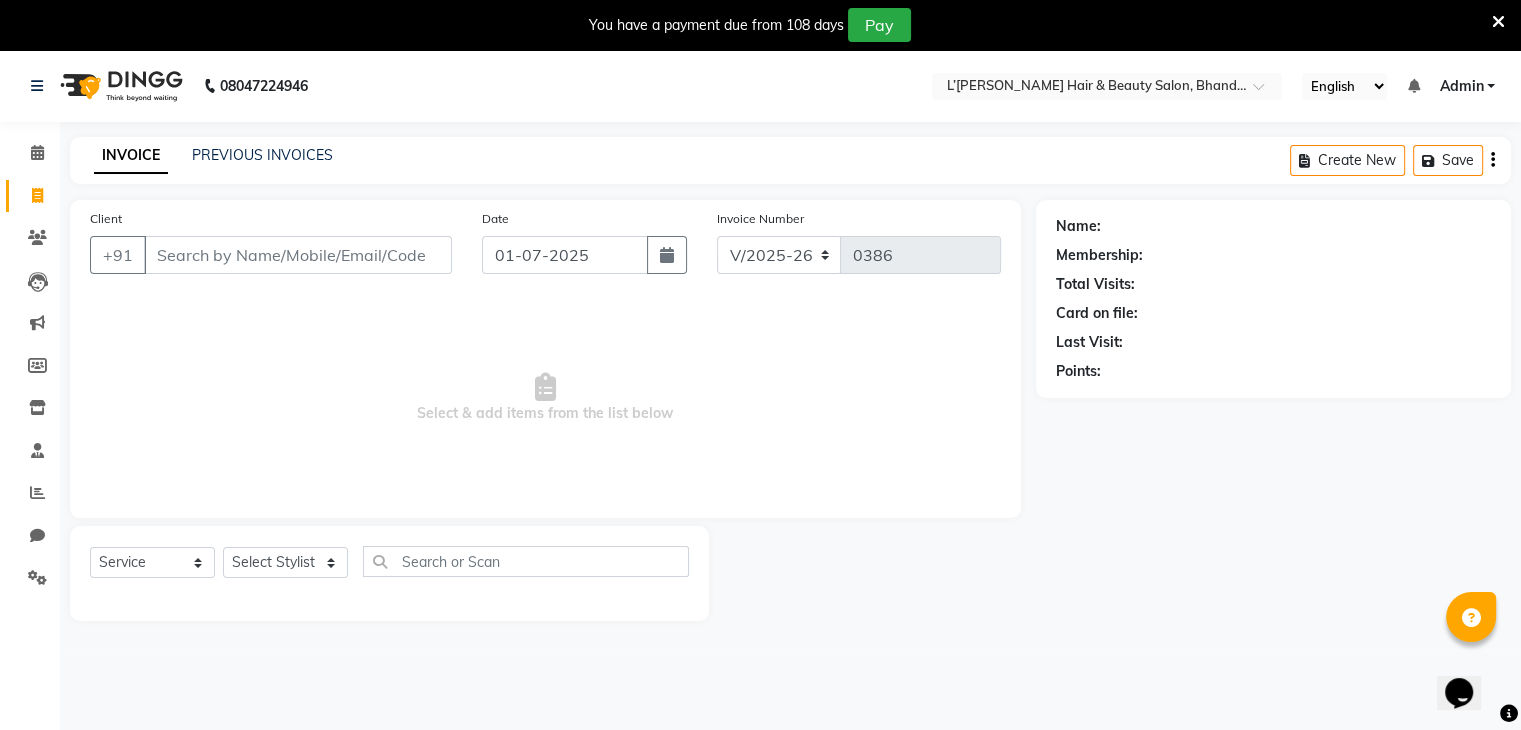 click on "Select & add items from the list below" at bounding box center (545, 398) 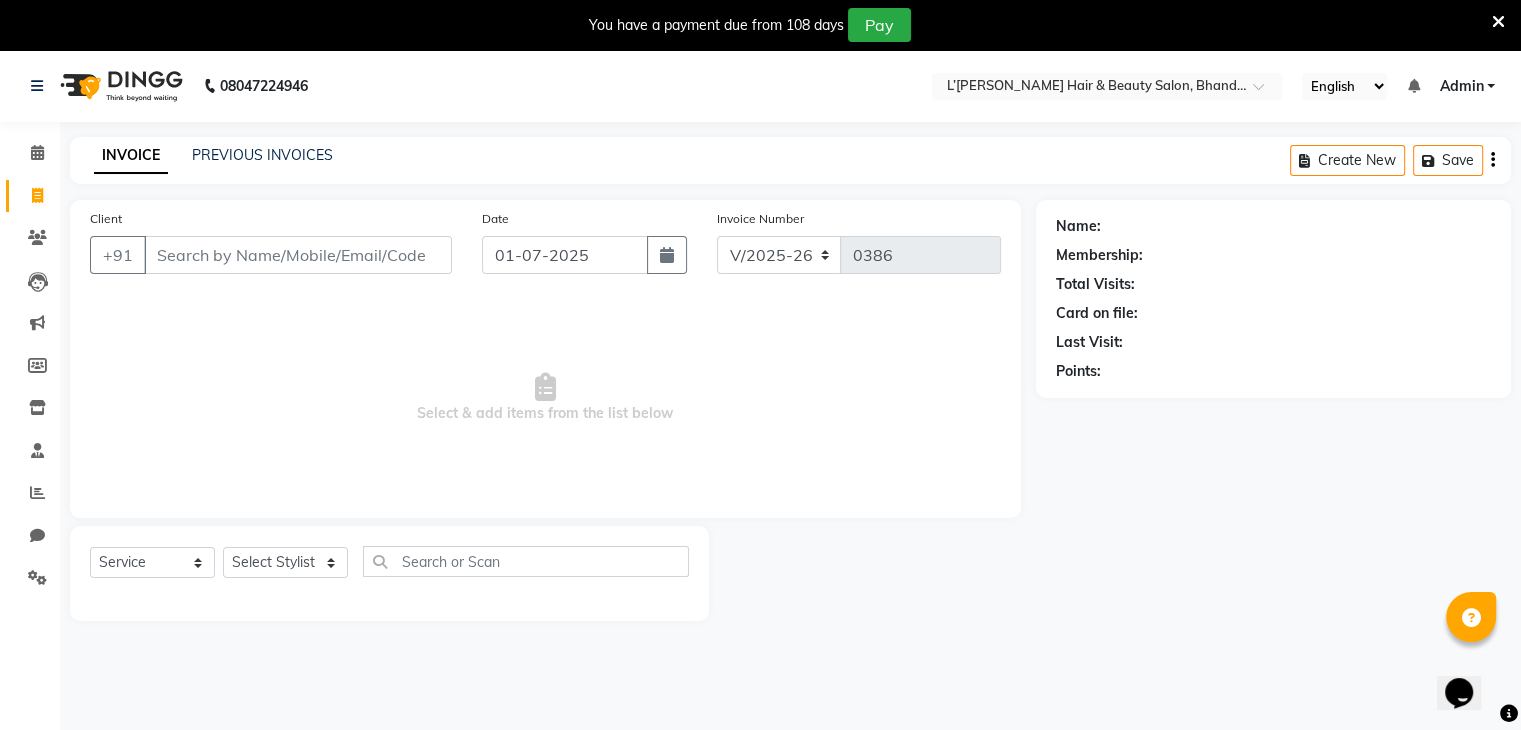 click on "Select & add items from the list below" at bounding box center [545, 398] 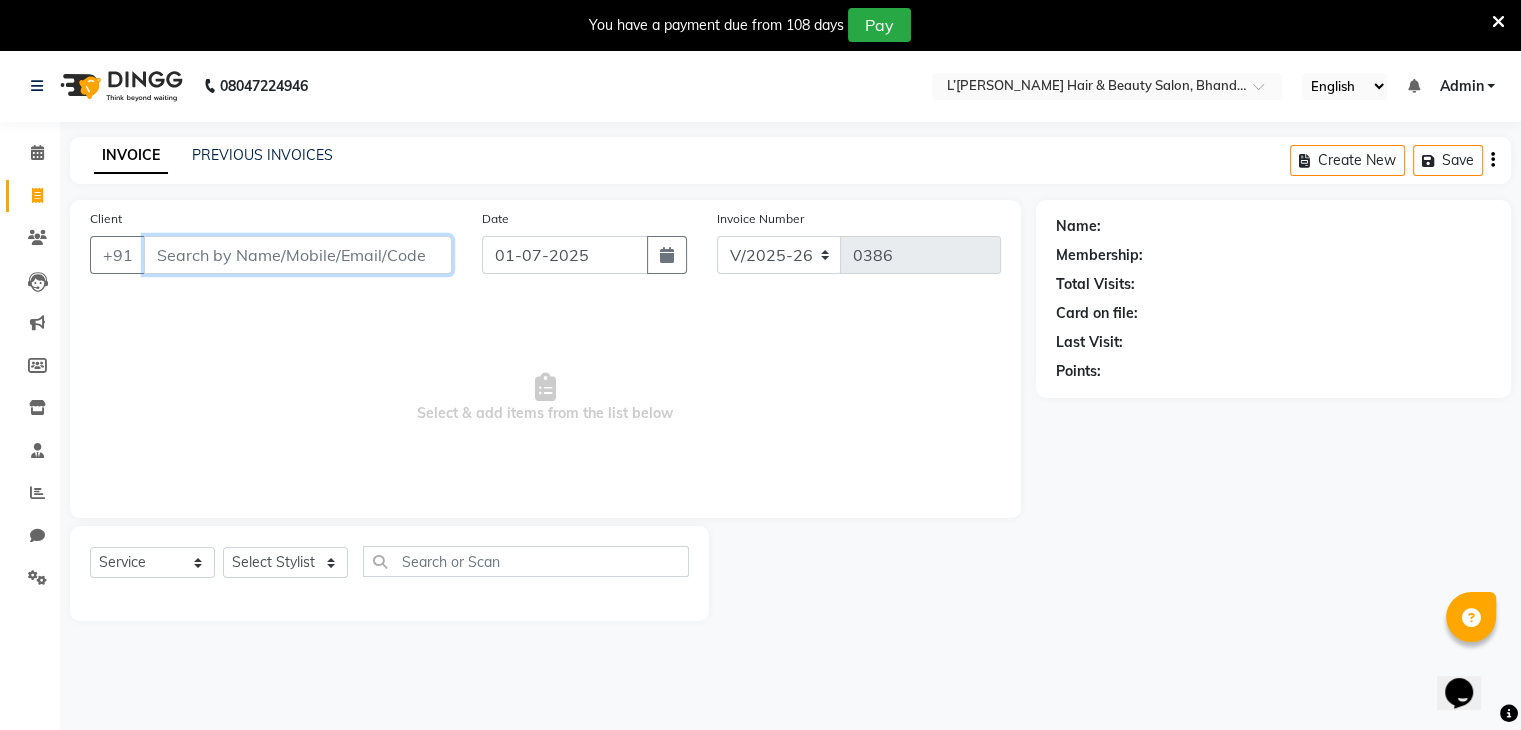 click on "Client" at bounding box center [298, 255] 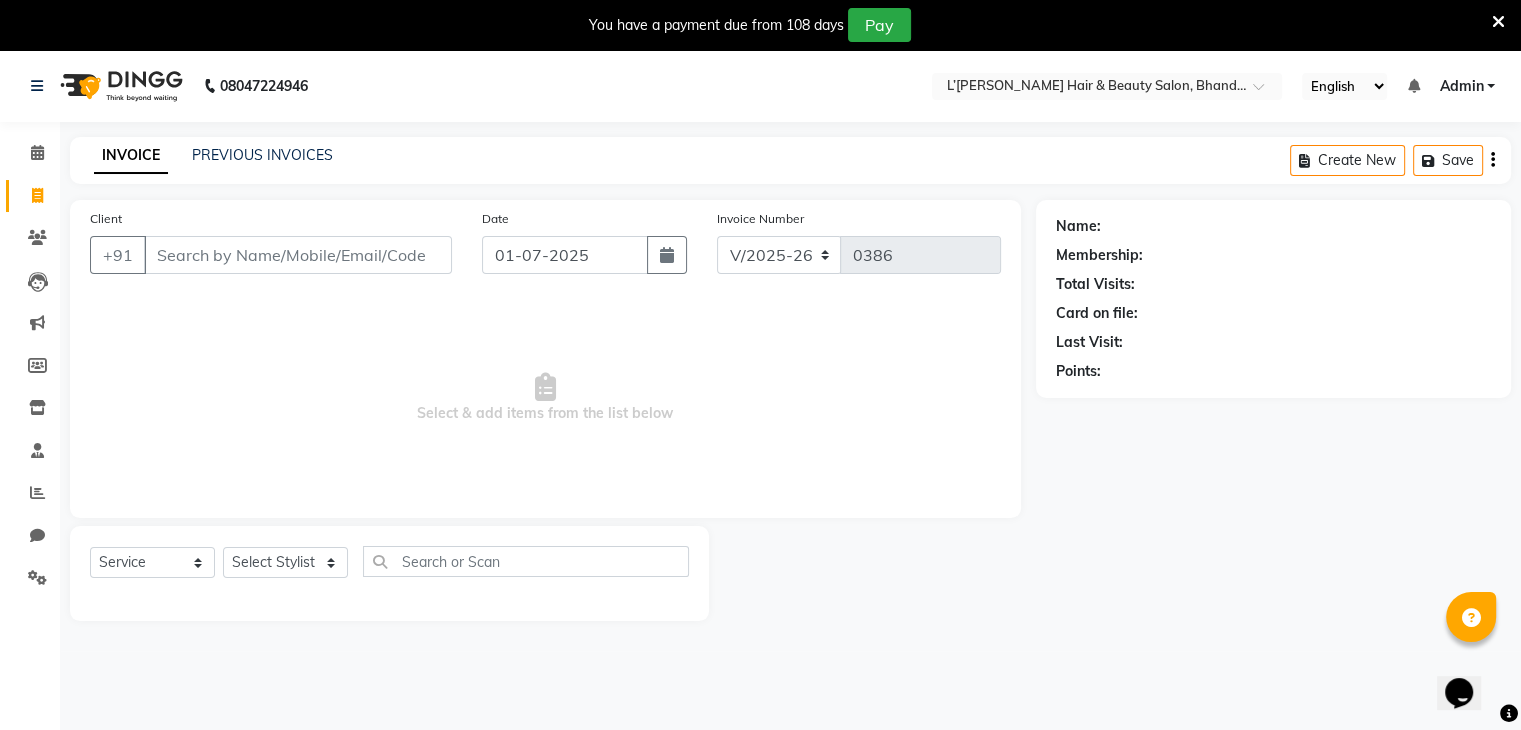 click on "Select & add items from the list below" at bounding box center [545, 398] 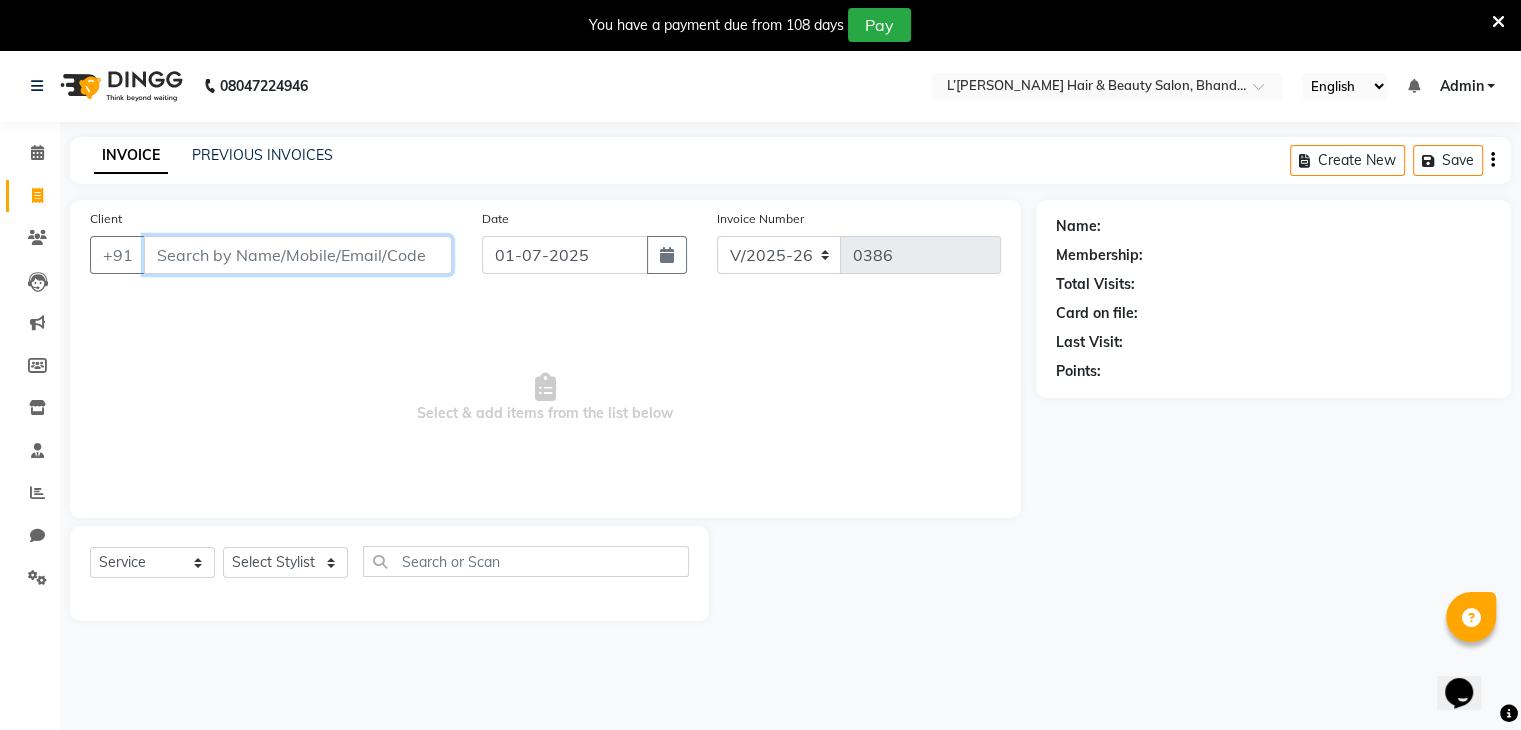 click on "Client" at bounding box center (298, 255) 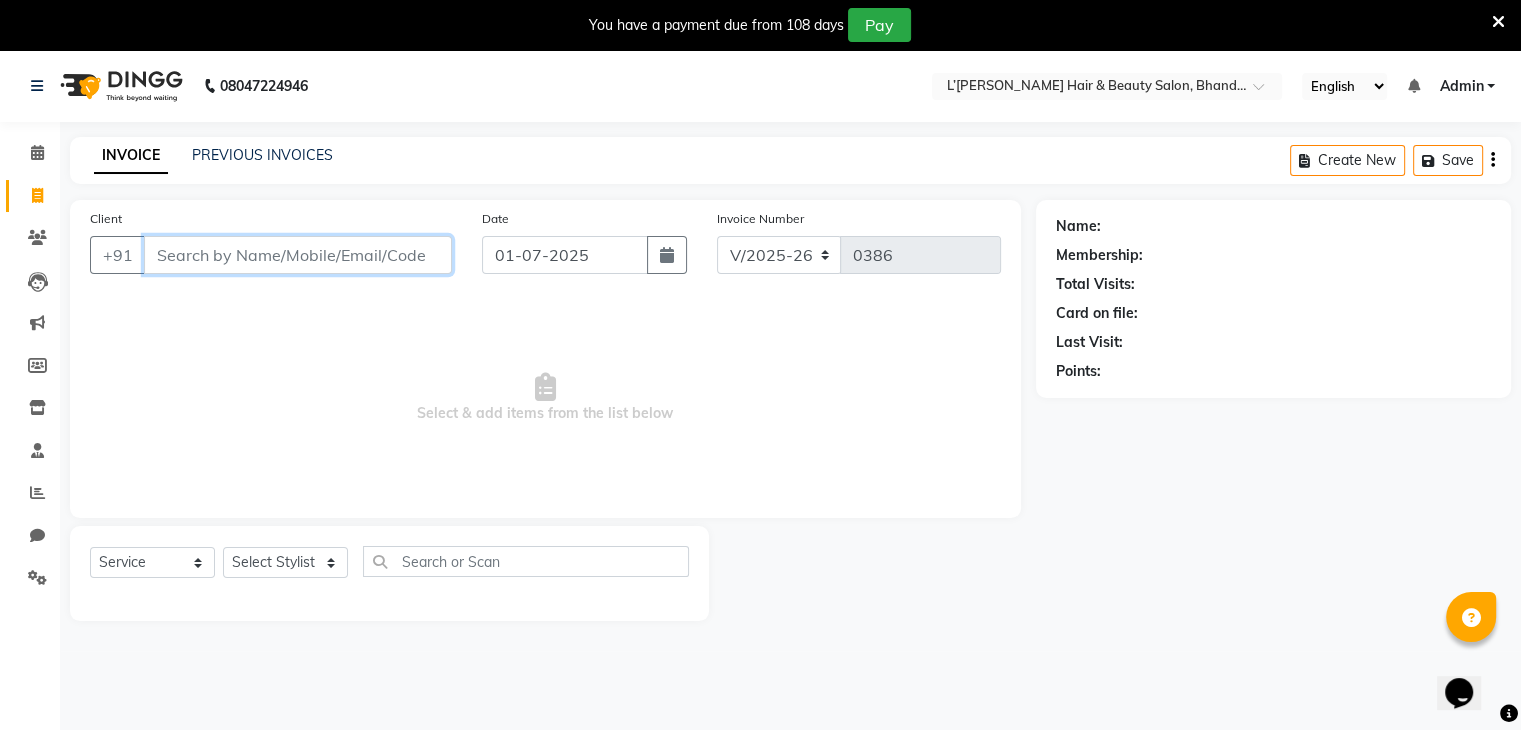 click on "Client" at bounding box center [298, 255] 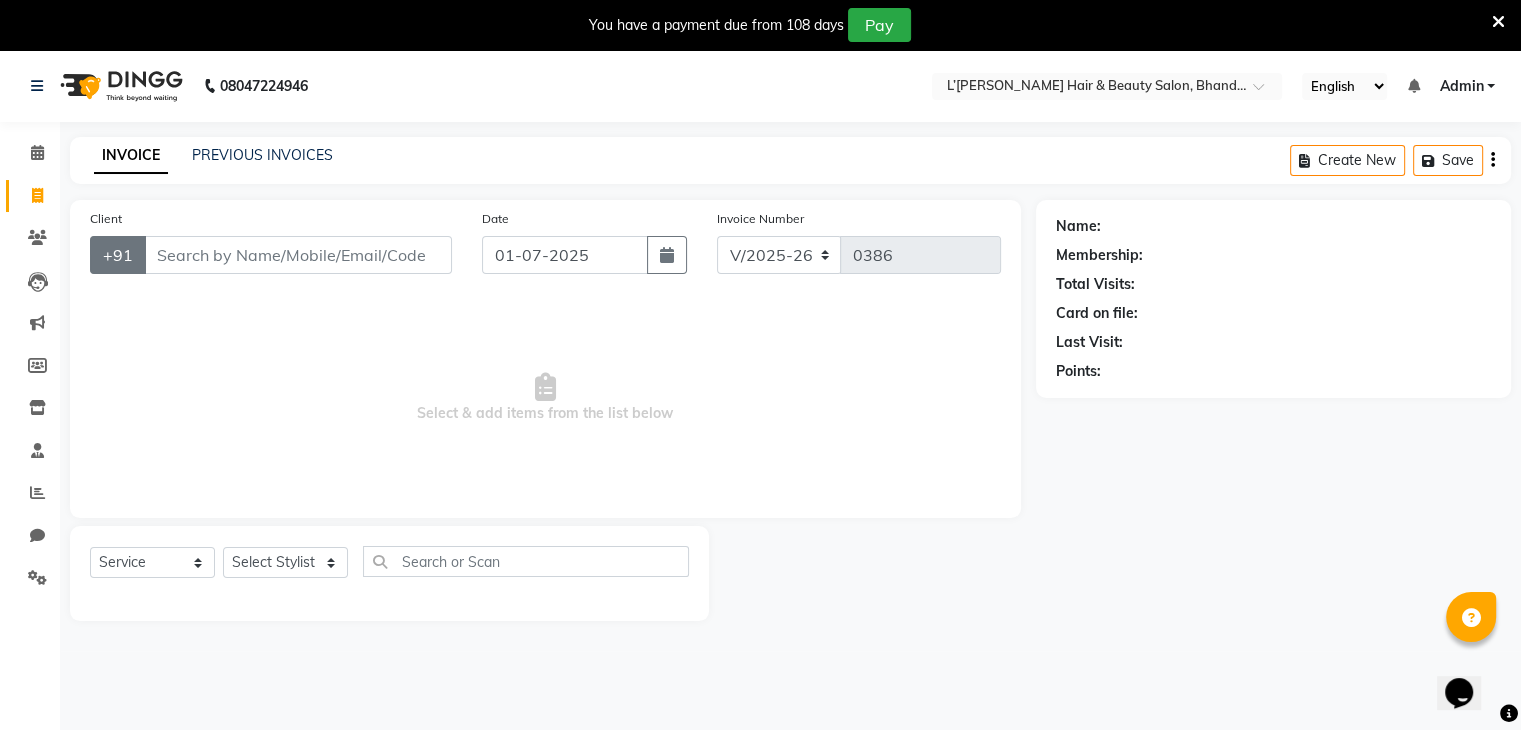 click on "+91" 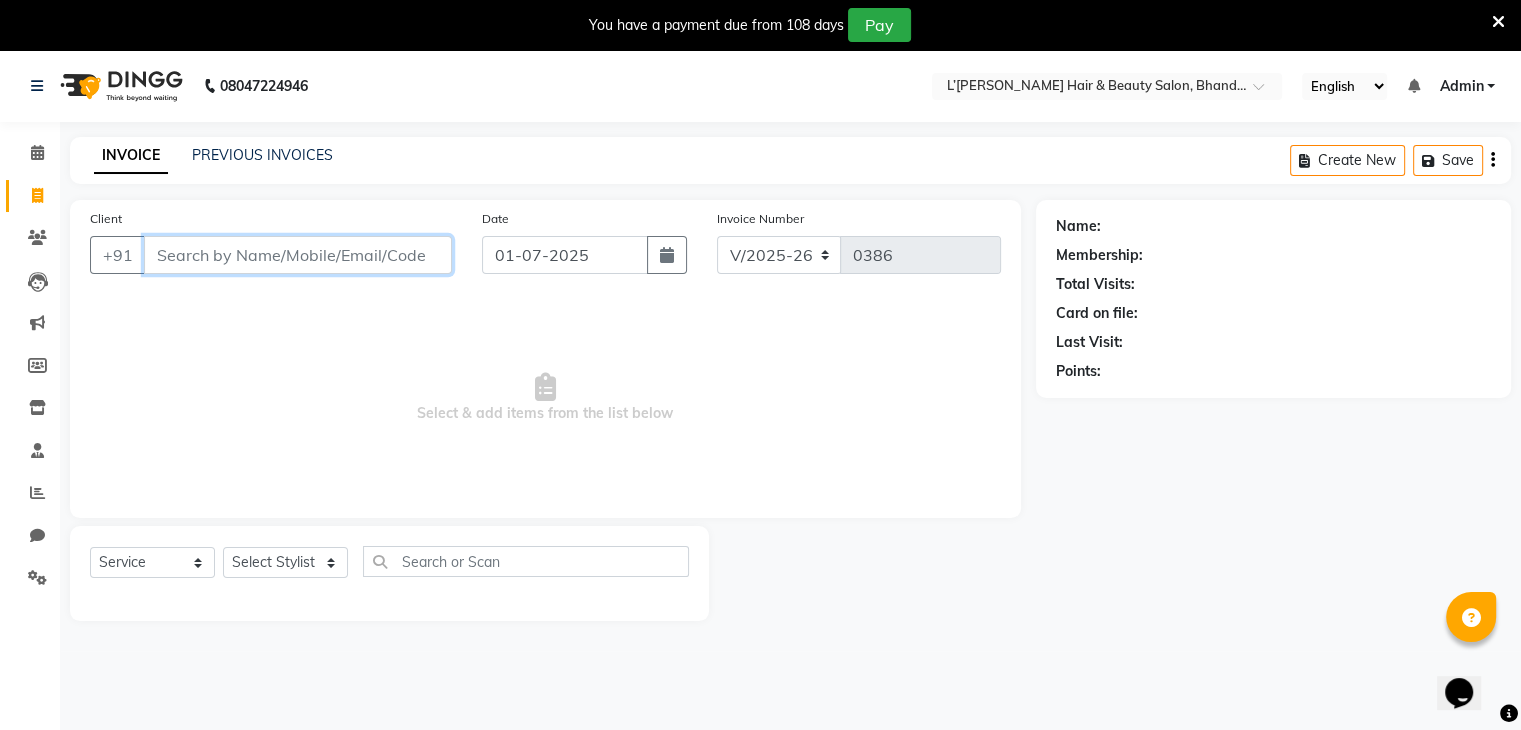click on "Client" at bounding box center [298, 255] 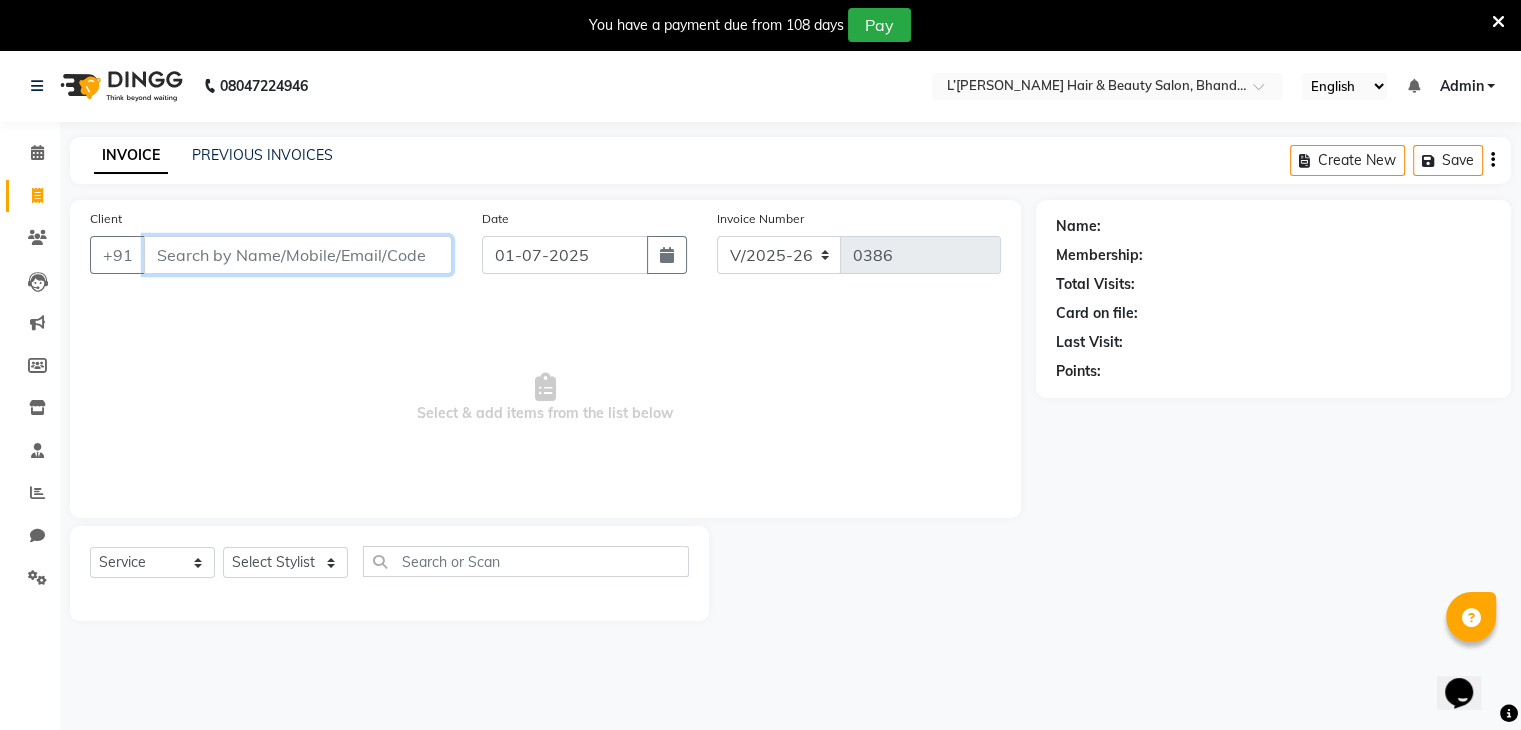 click on "Client" at bounding box center (298, 255) 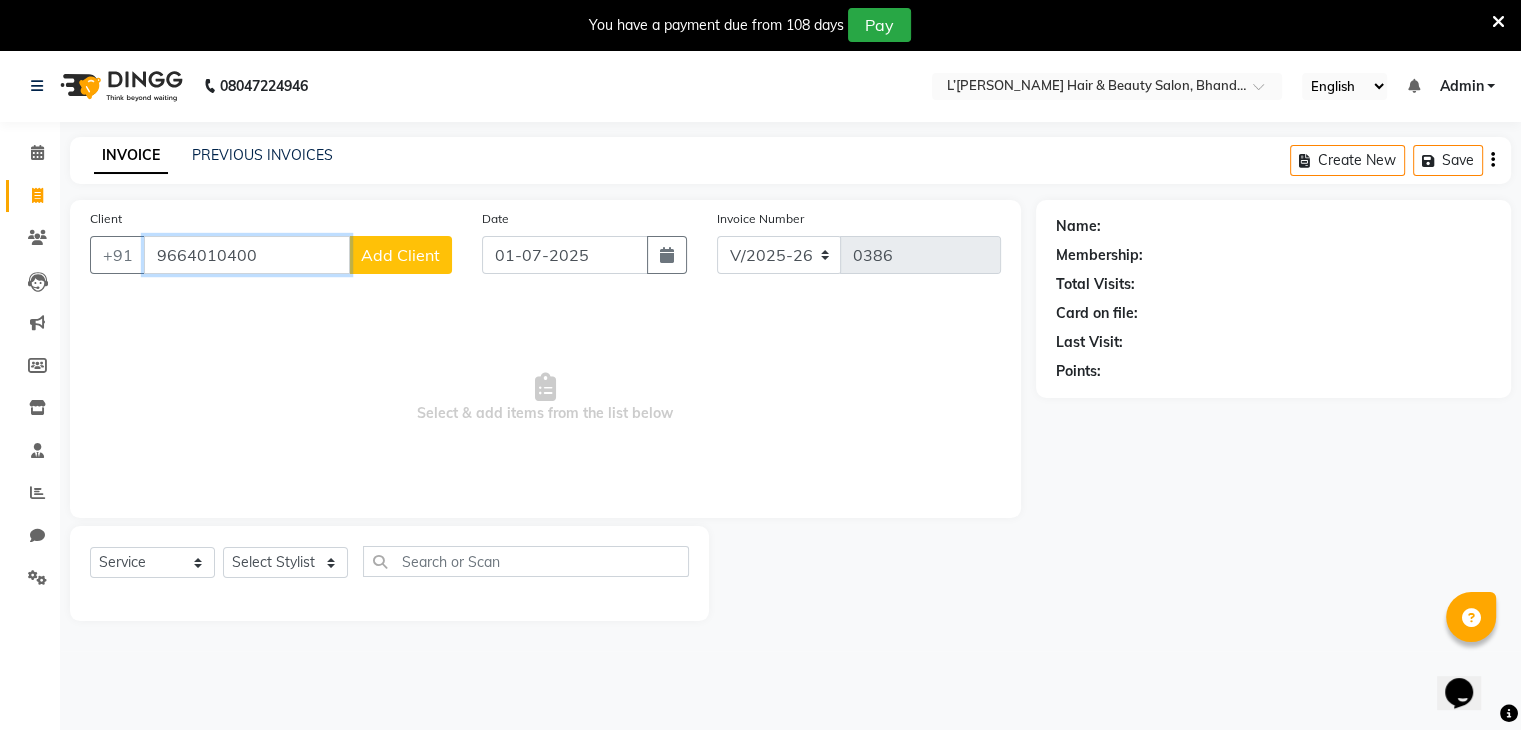 type on "9664010400" 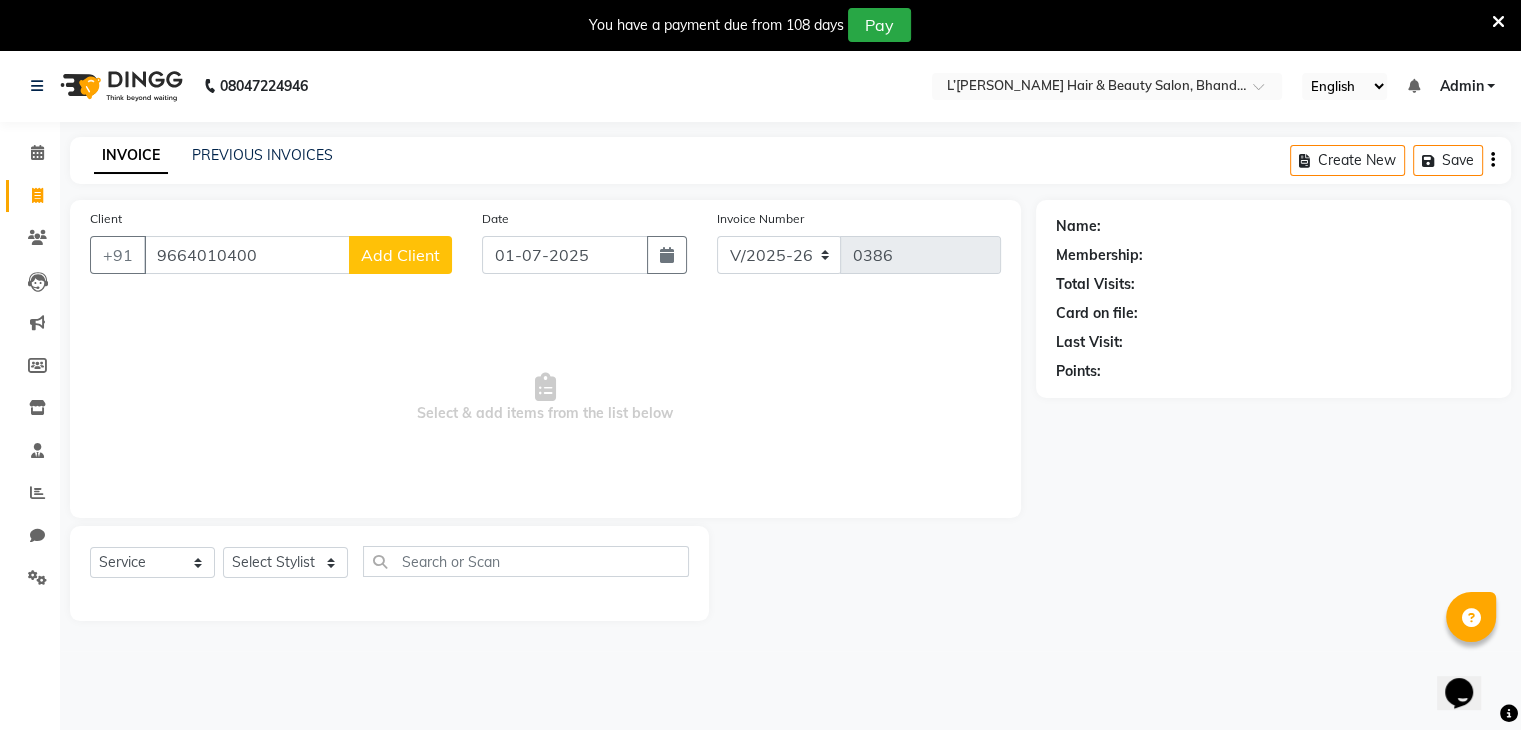 click on "Add Client" 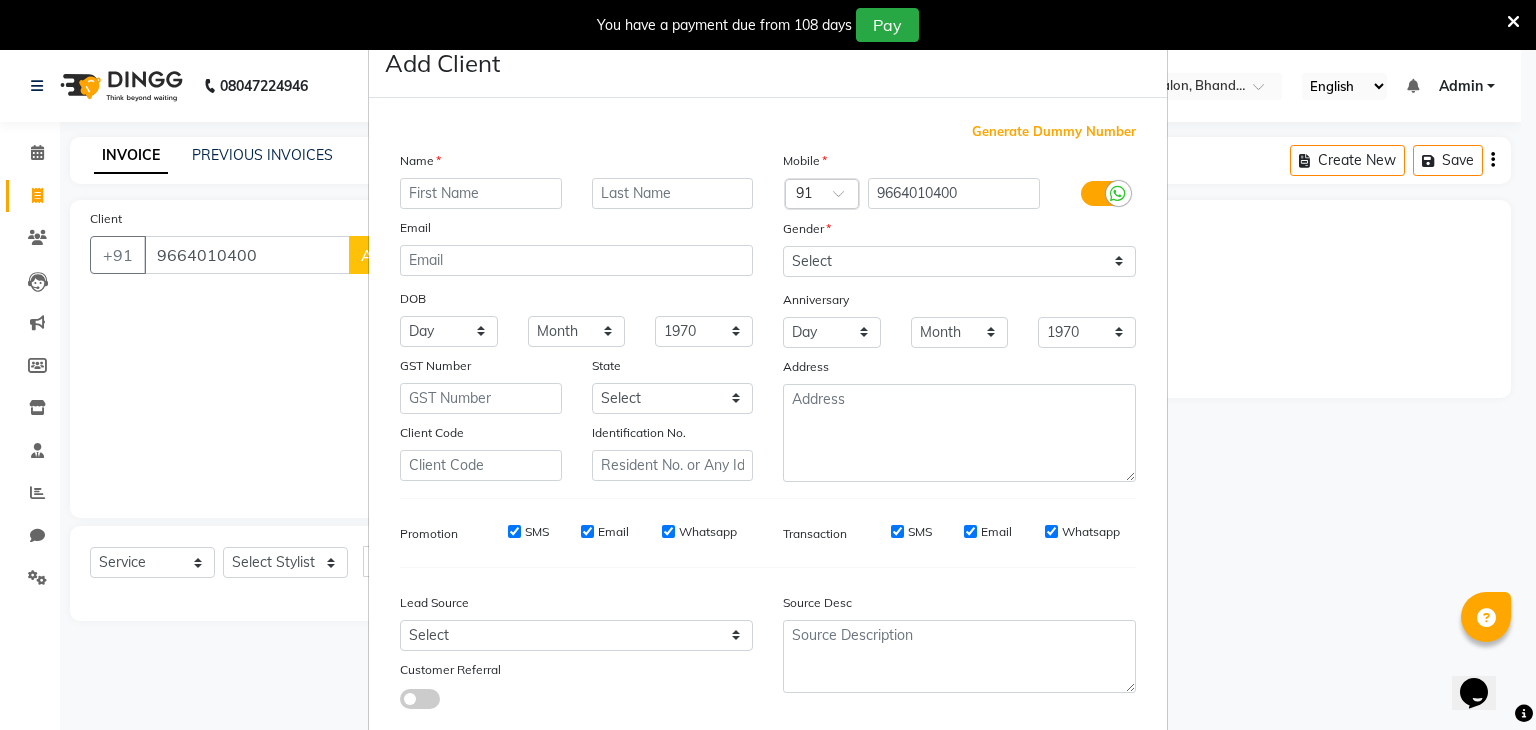 click at bounding box center [481, 193] 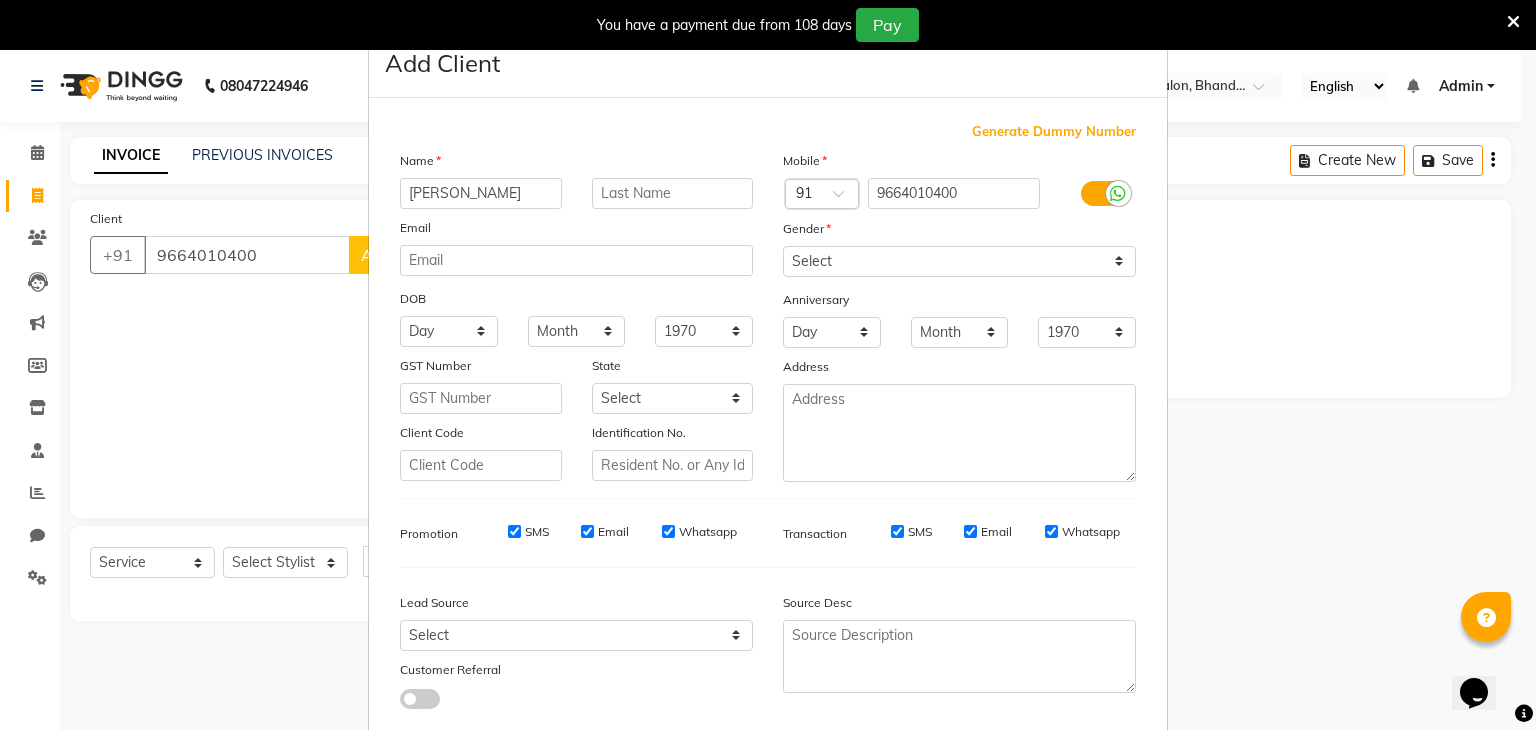 type on "[PERSON_NAME]" 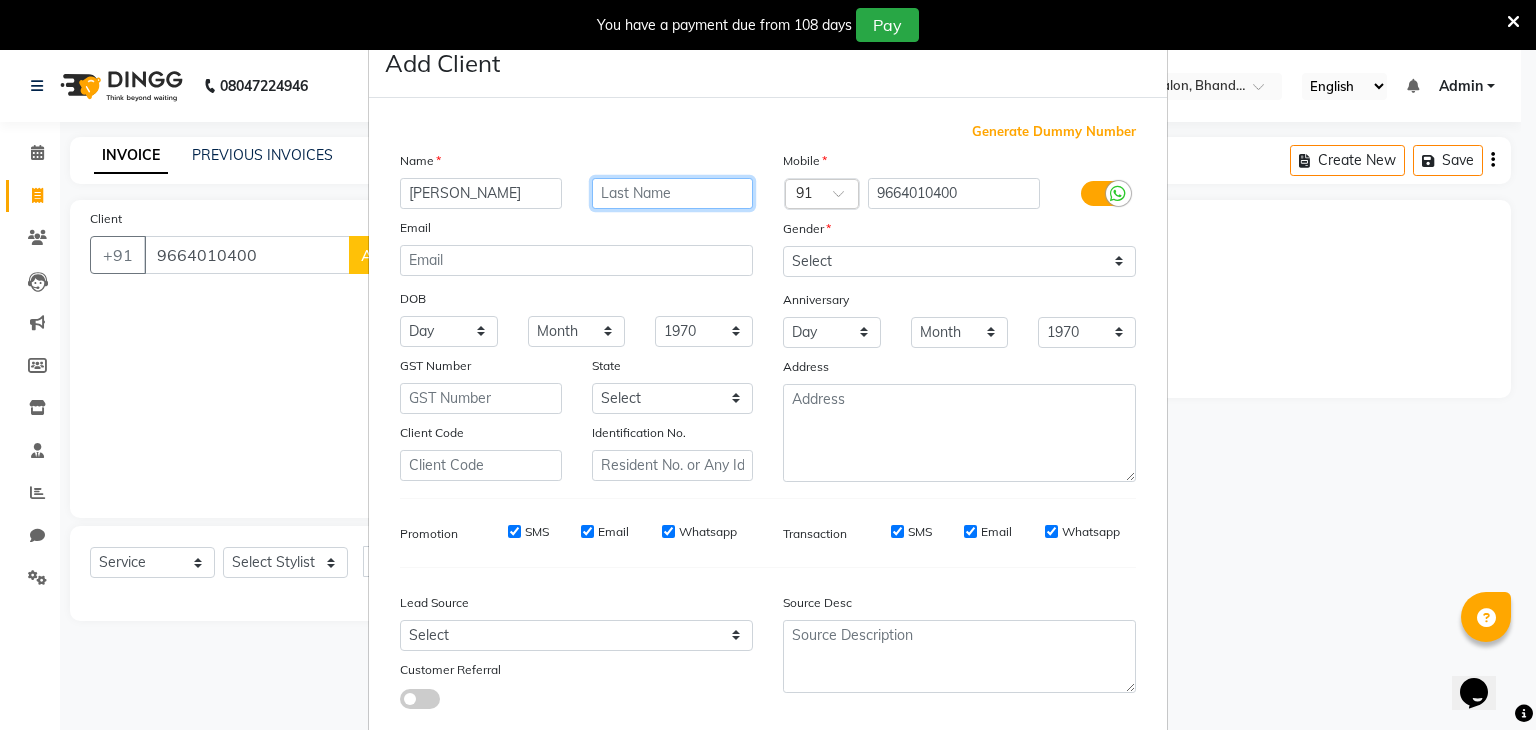 click at bounding box center [673, 193] 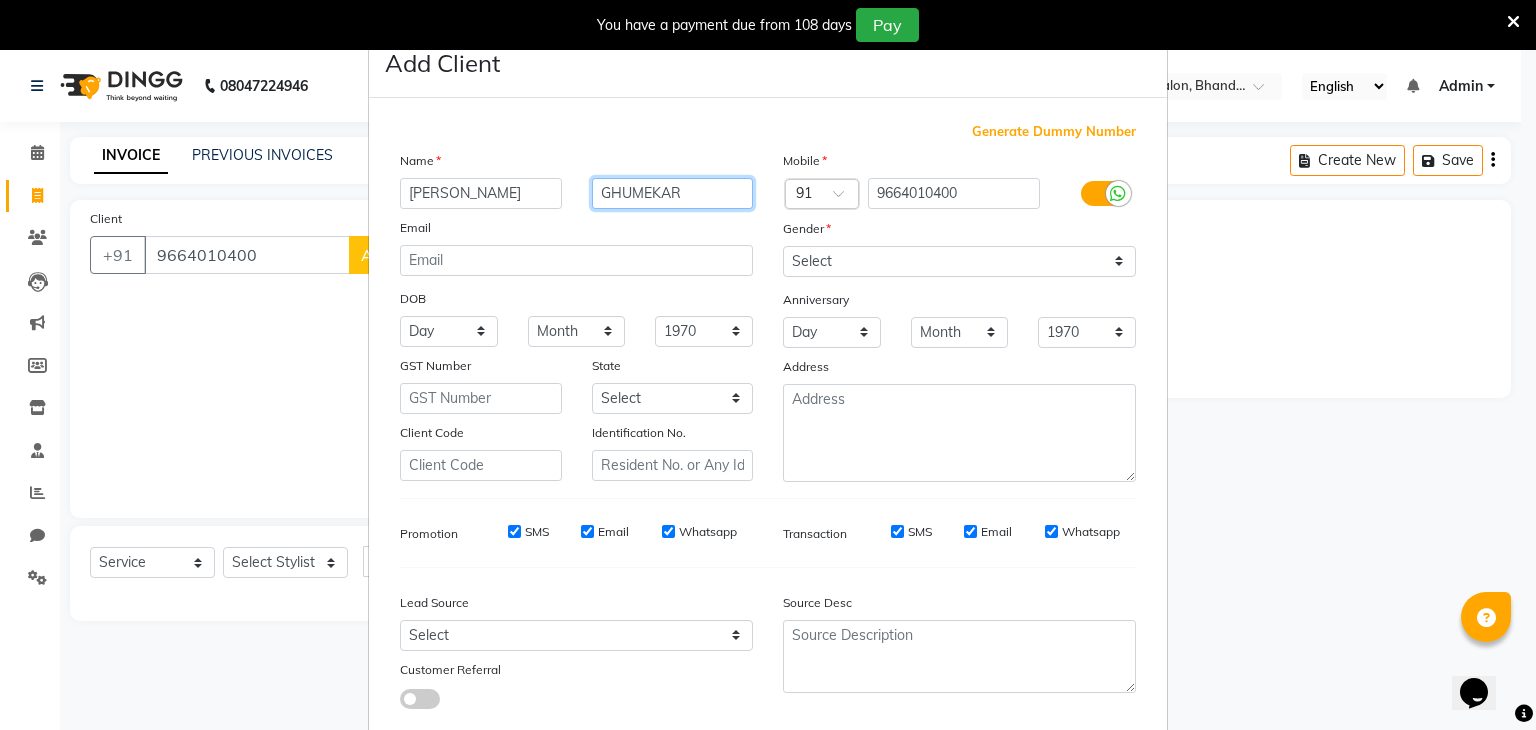type on "GHUMEKAR" 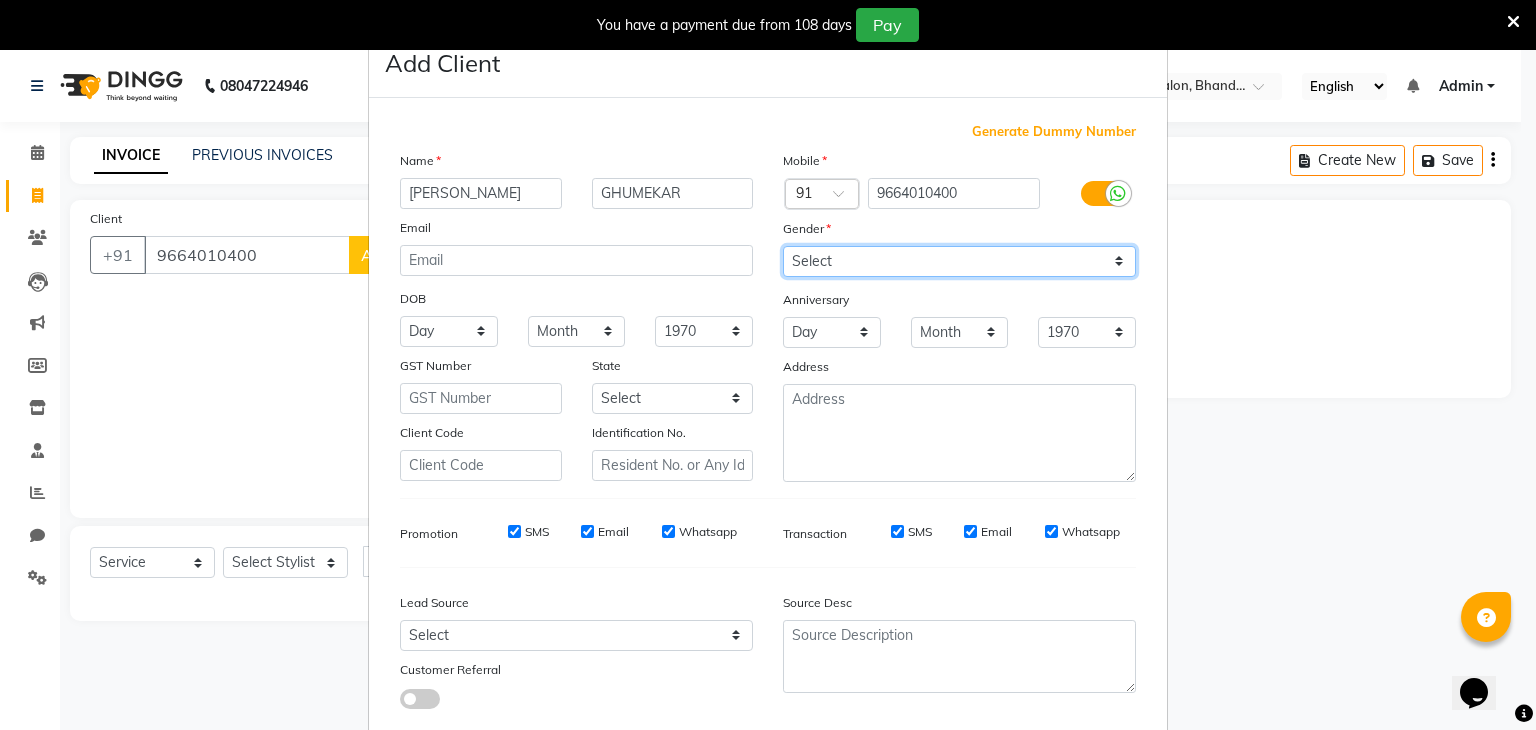 click on "Select [DEMOGRAPHIC_DATA] [DEMOGRAPHIC_DATA] Other Prefer Not To Say" at bounding box center [959, 261] 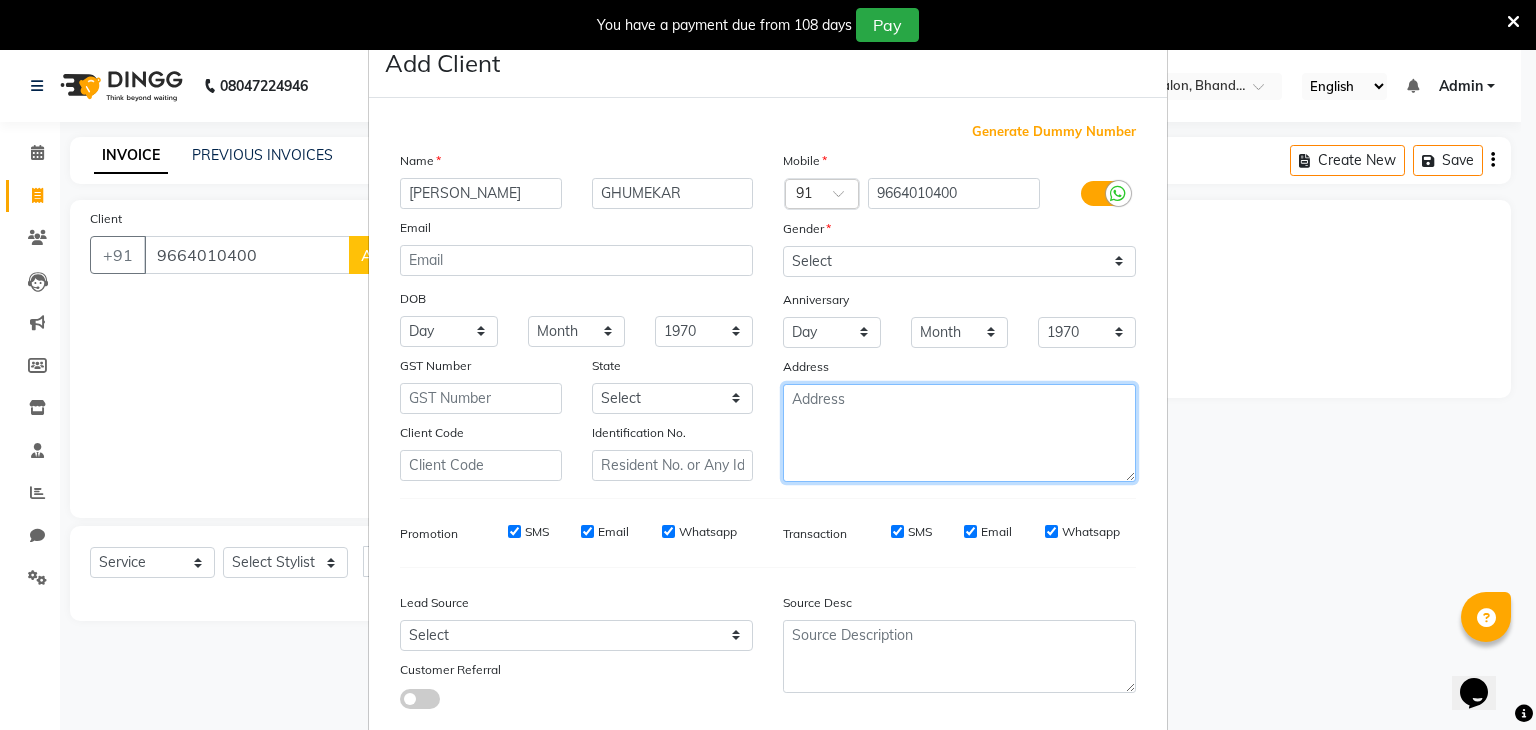 click at bounding box center (959, 433) 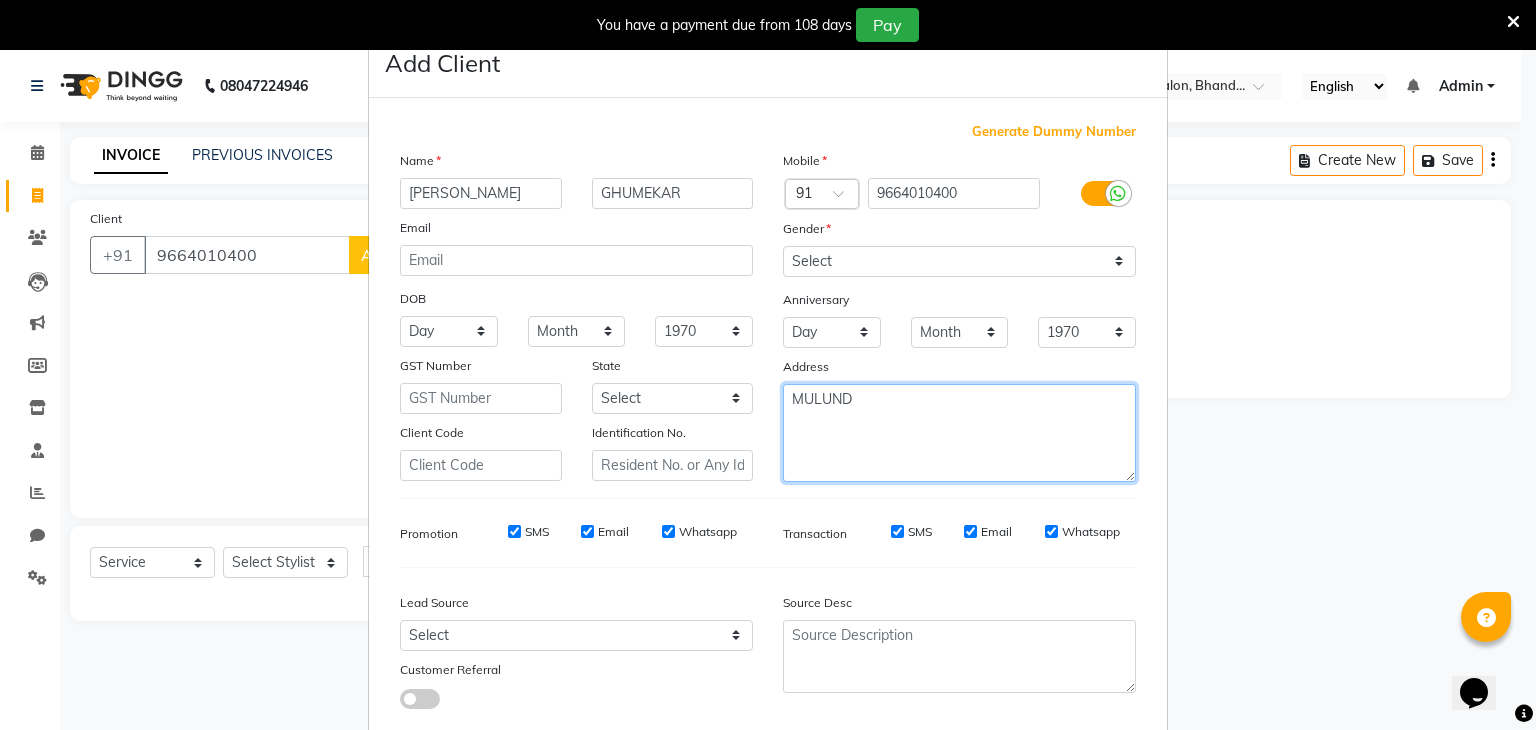 type on "MULUND" 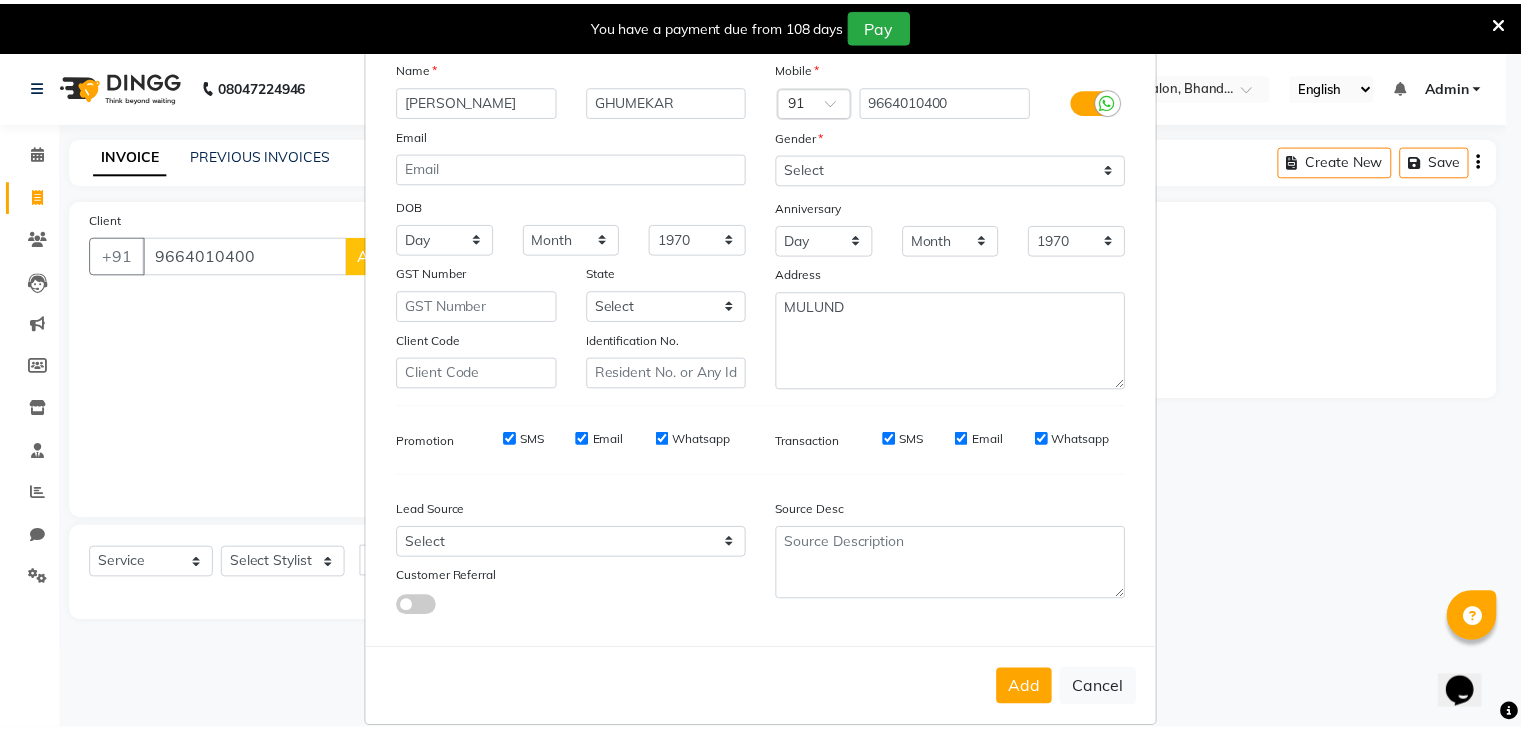 scroll, scrollTop: 127, scrollLeft: 0, axis: vertical 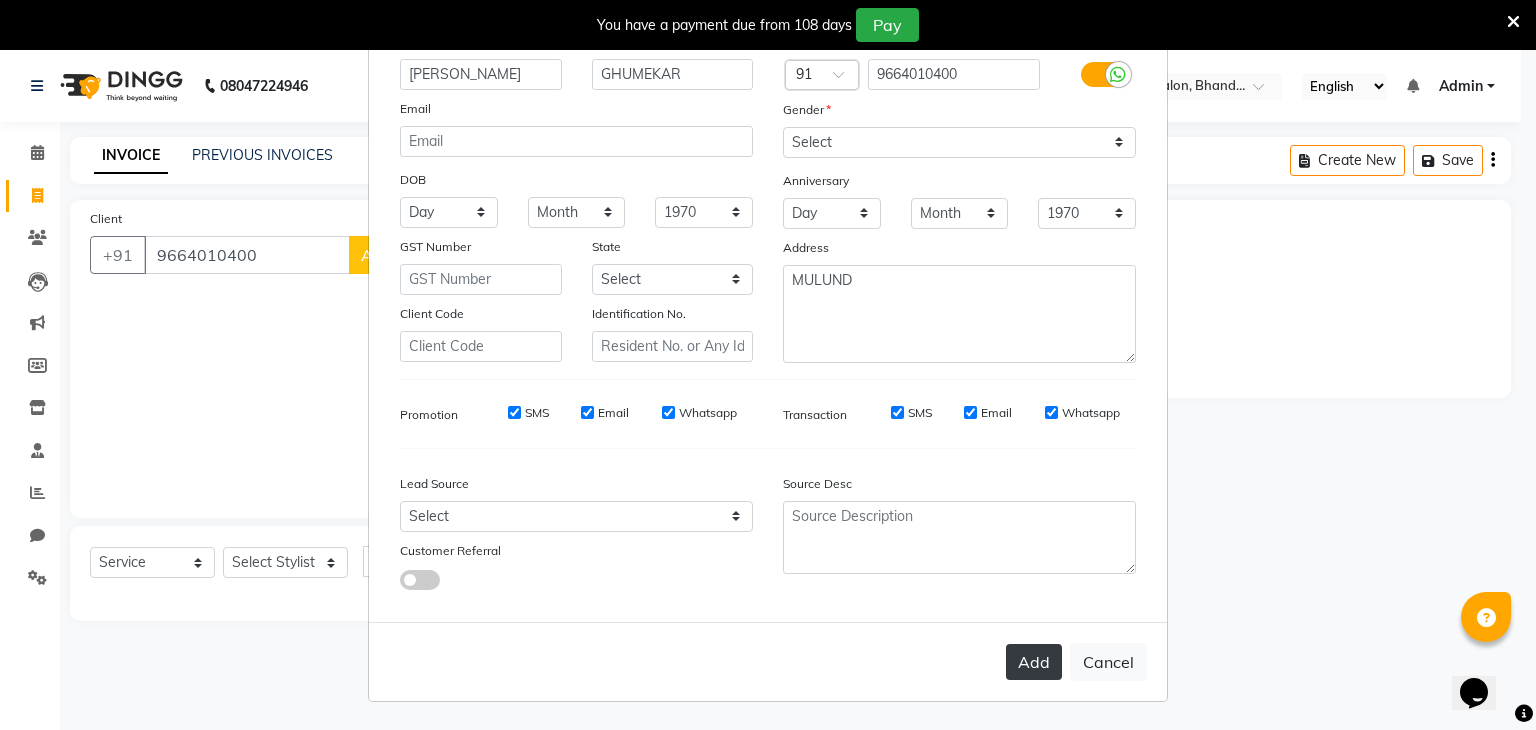 click on "Add" at bounding box center (1034, 662) 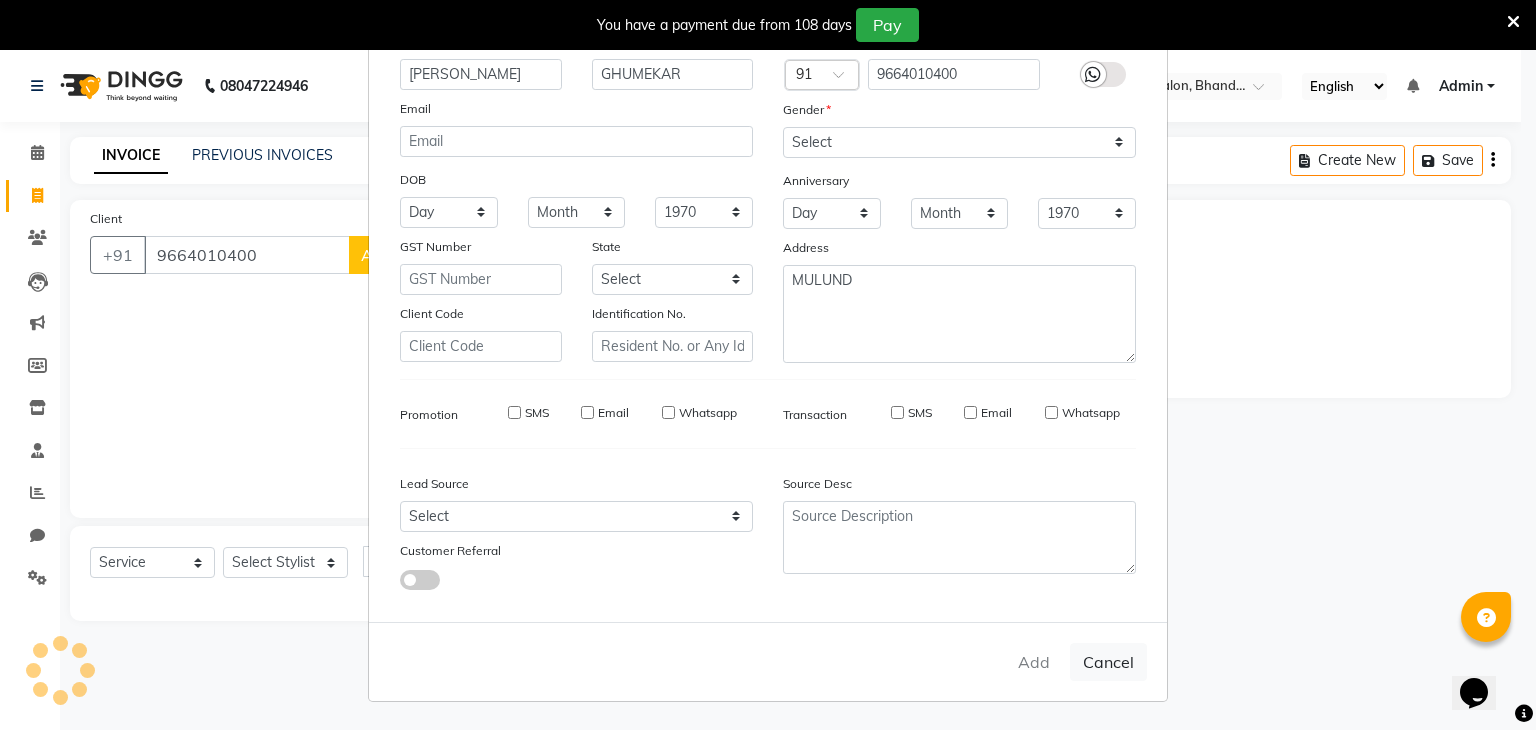 type 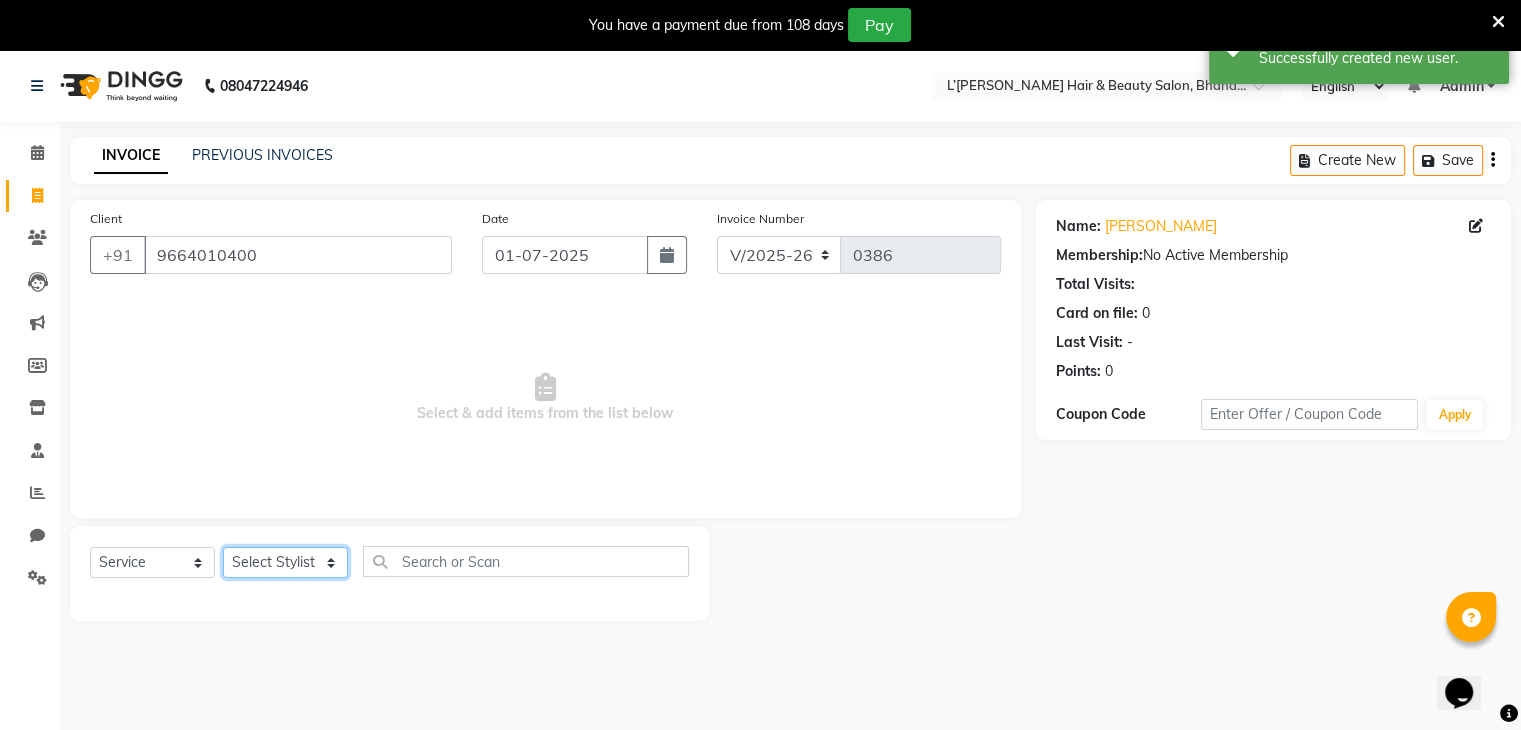 click on "Select Stylist Devi DIS Mamta Pinki [PERSON_NAME] Shweta Uma" 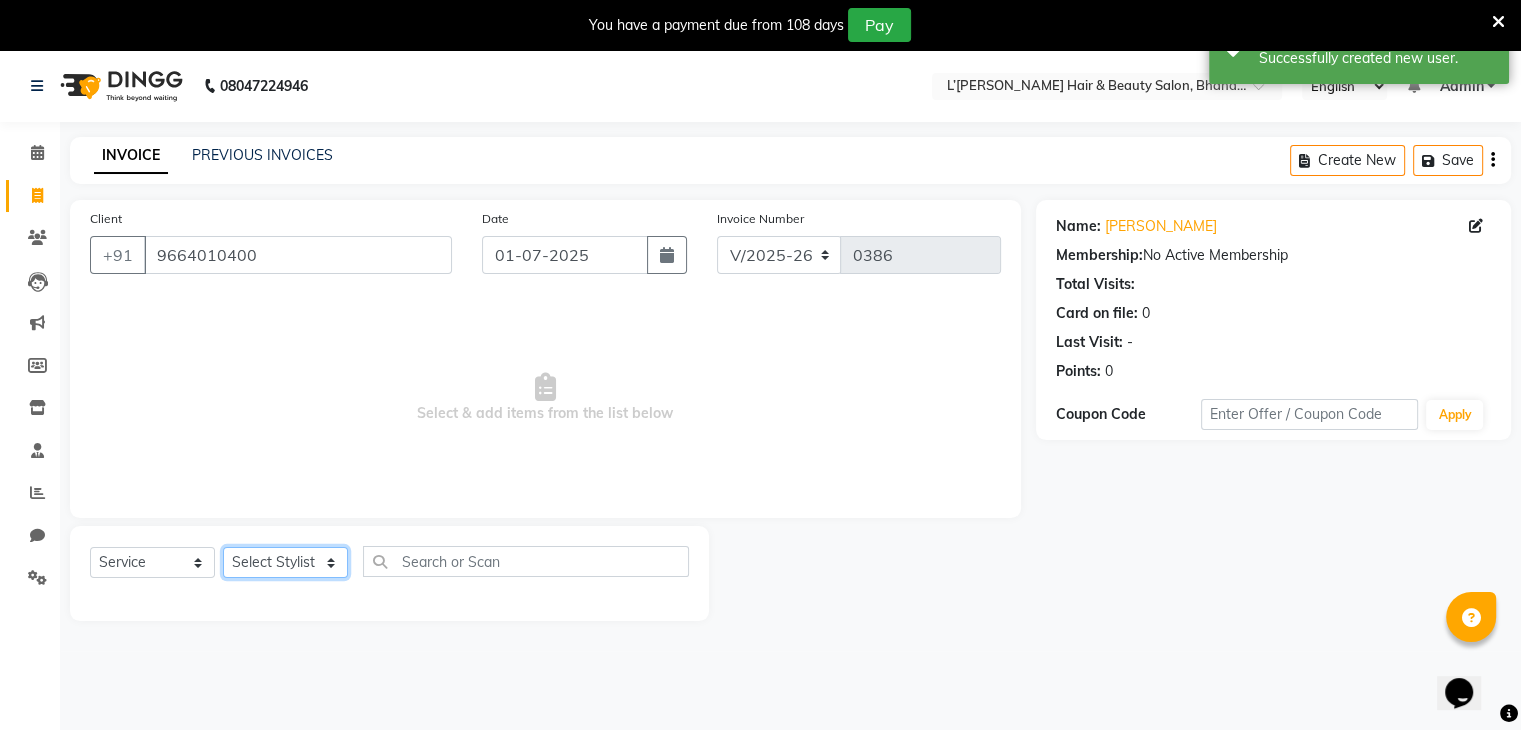 select on "69887" 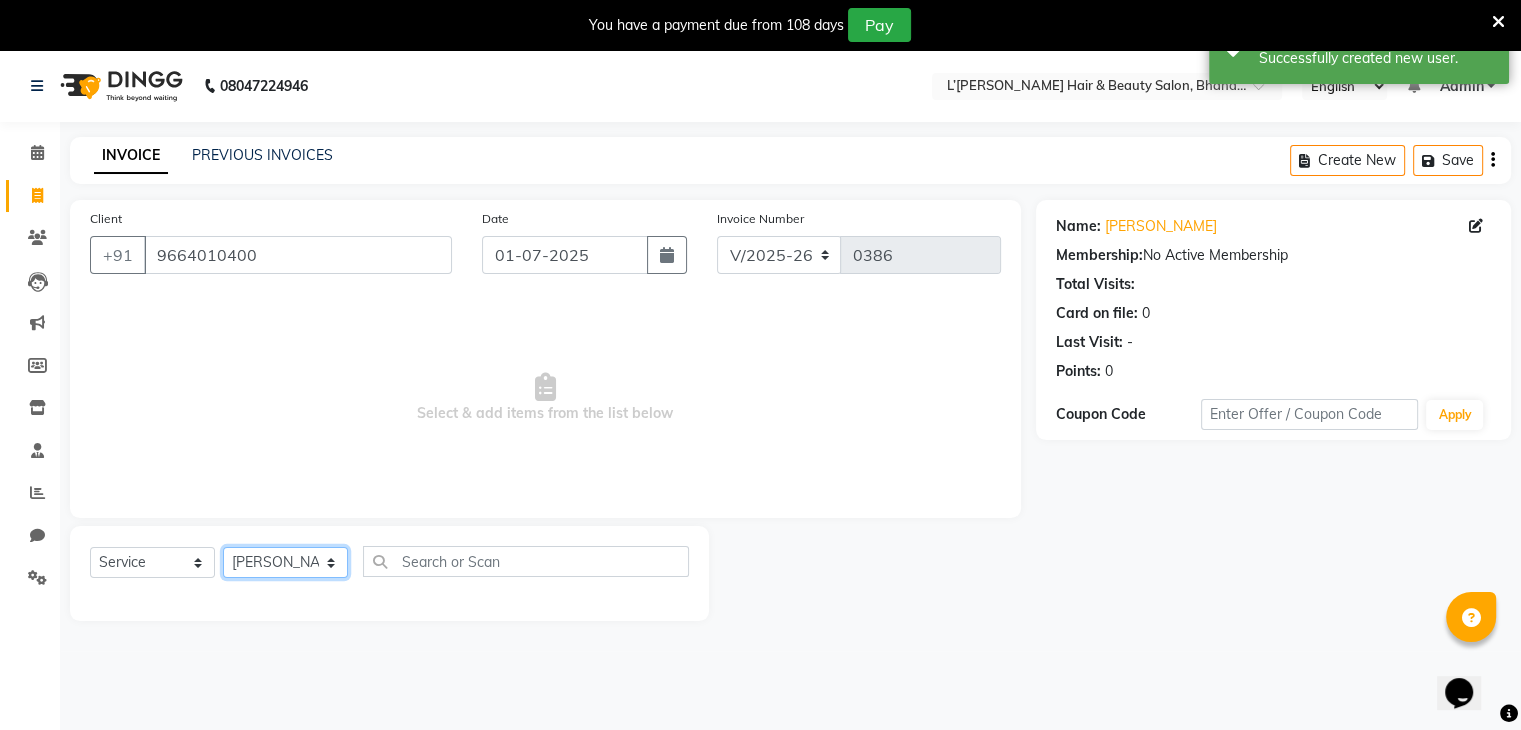 click on "Select Stylist Devi DIS Mamta Pinki [PERSON_NAME] Shweta Uma" 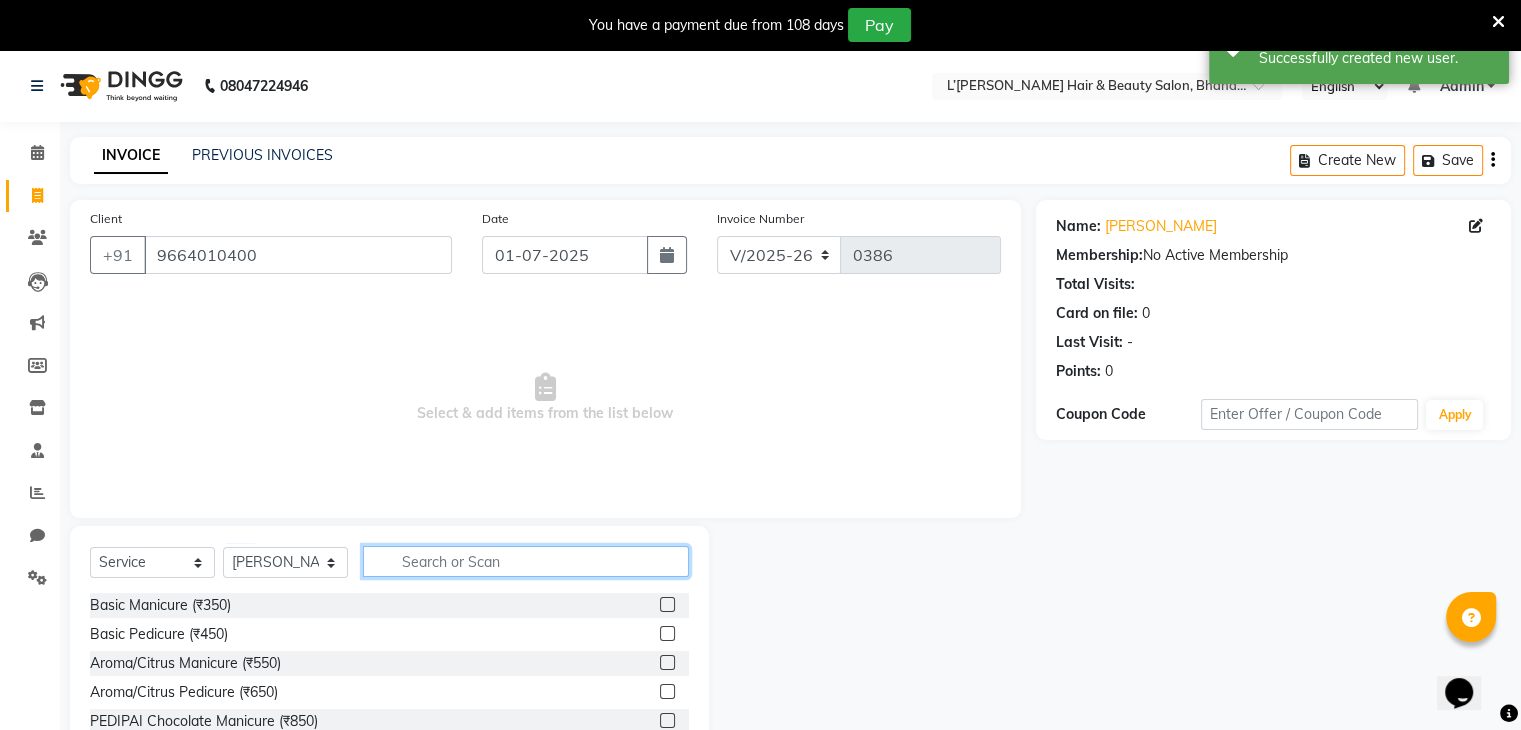 click 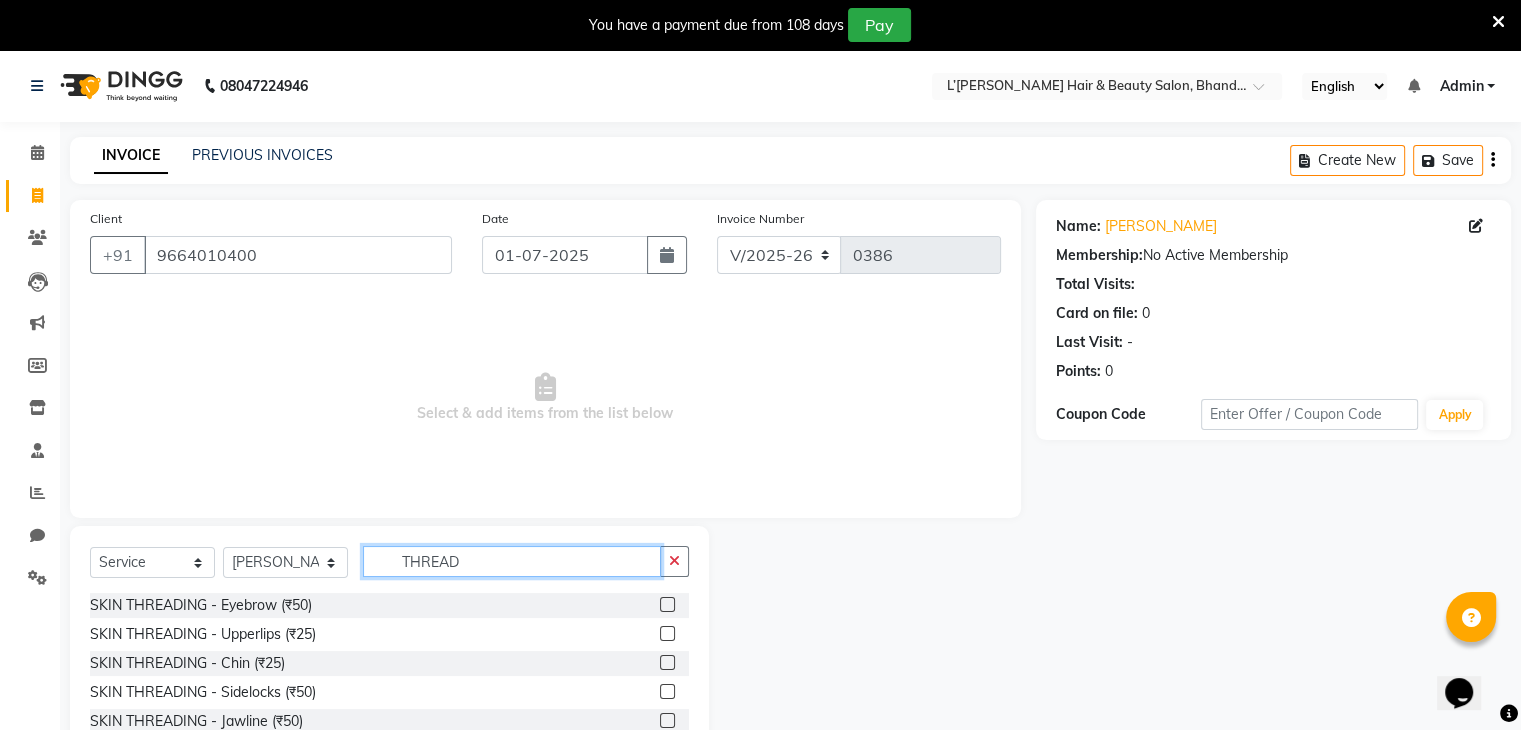 type on "THREAD" 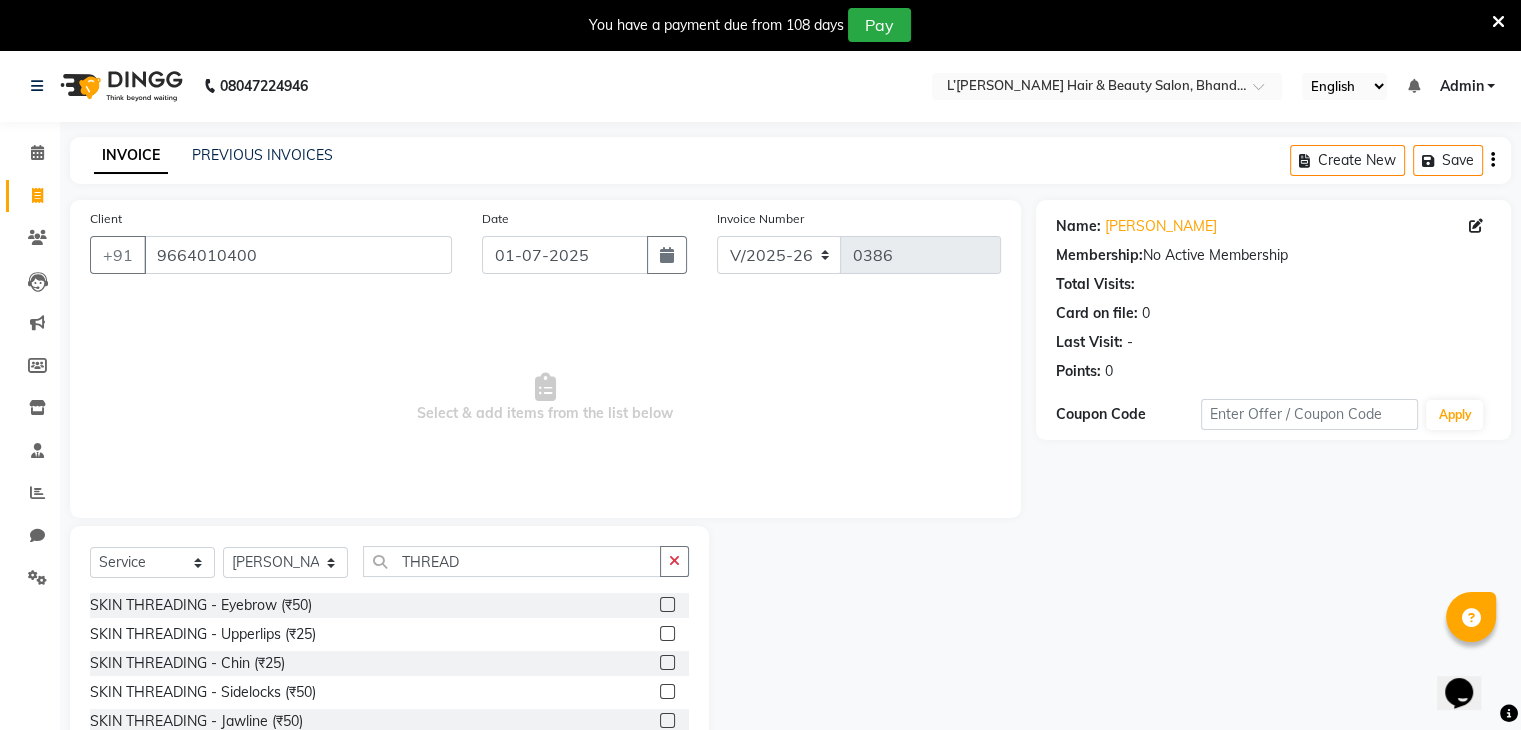 click 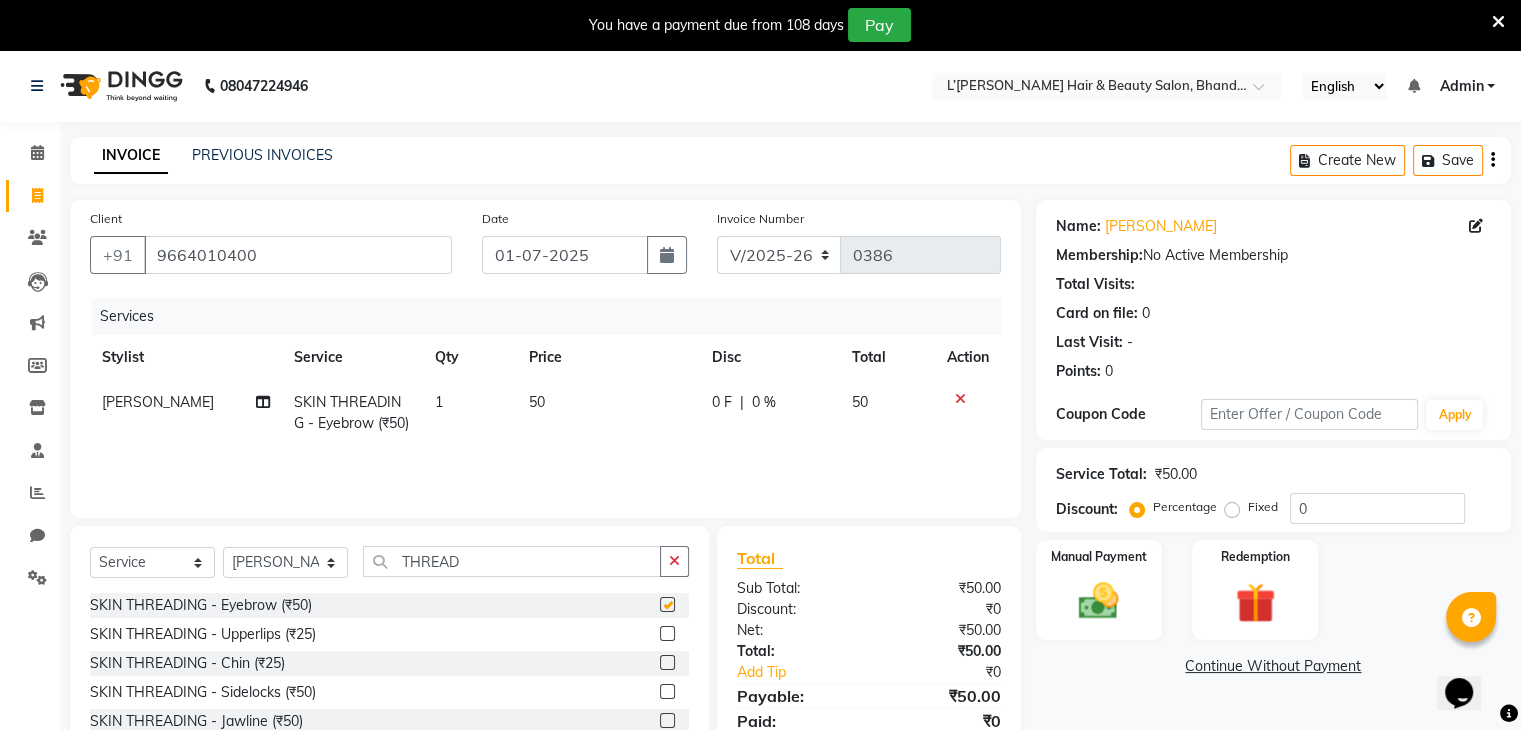 checkbox on "false" 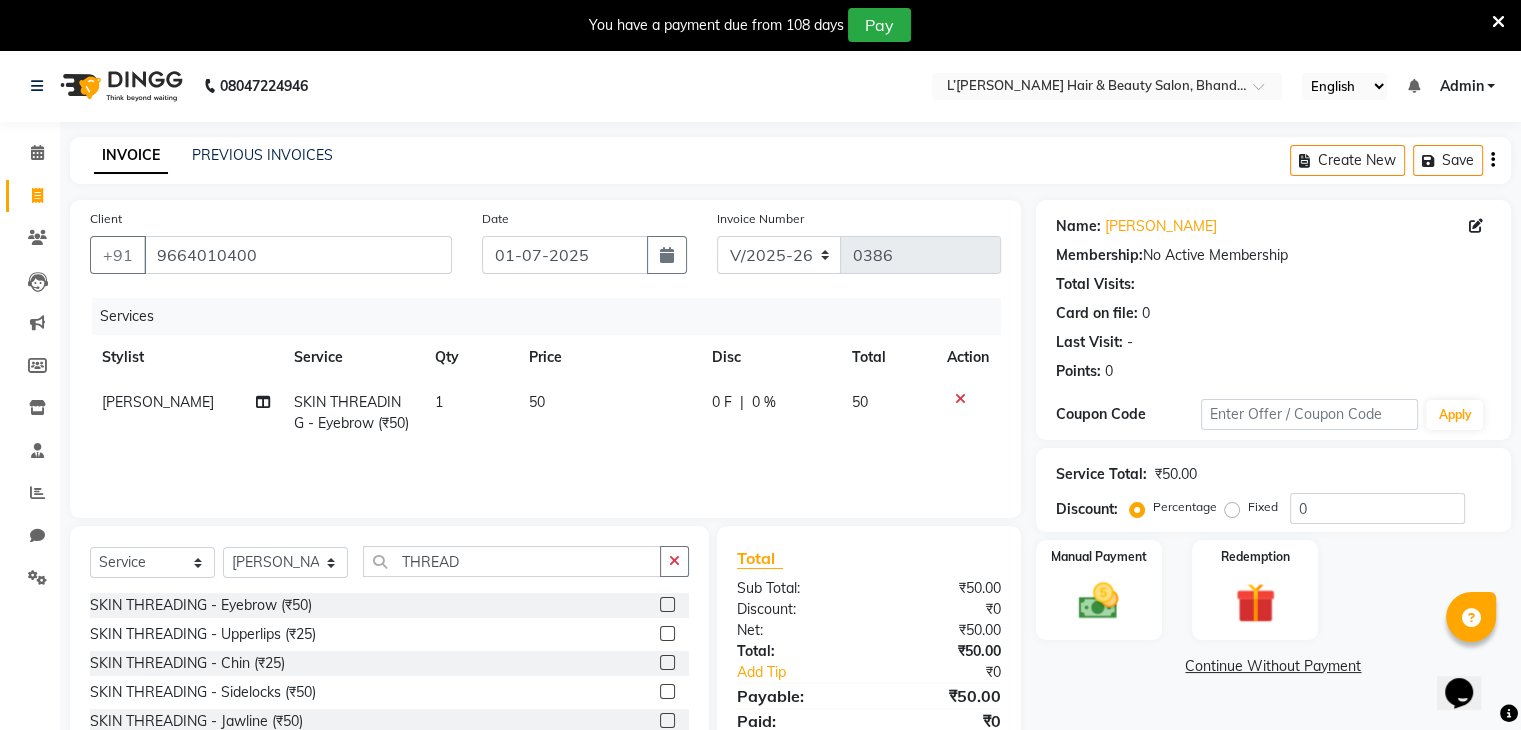 click 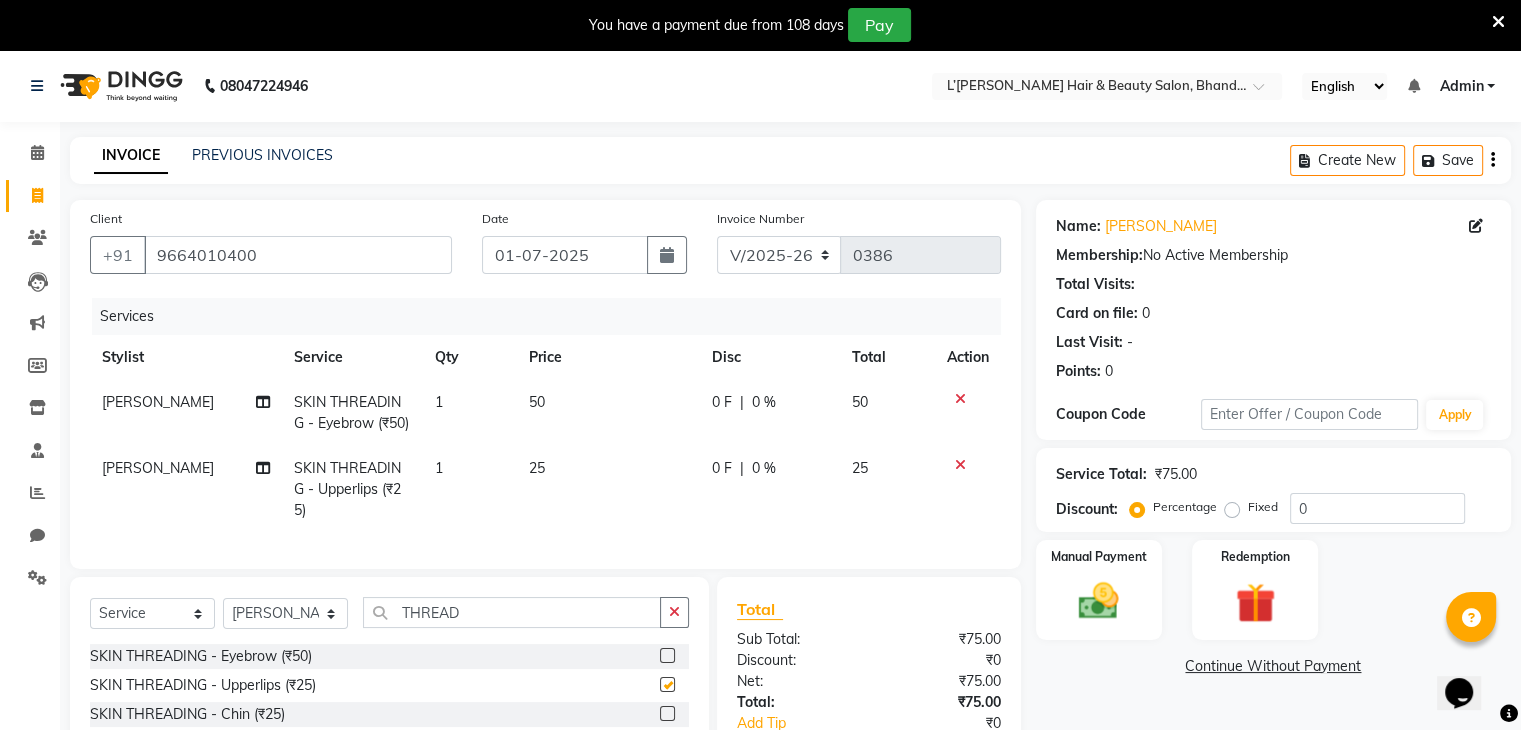 checkbox on "false" 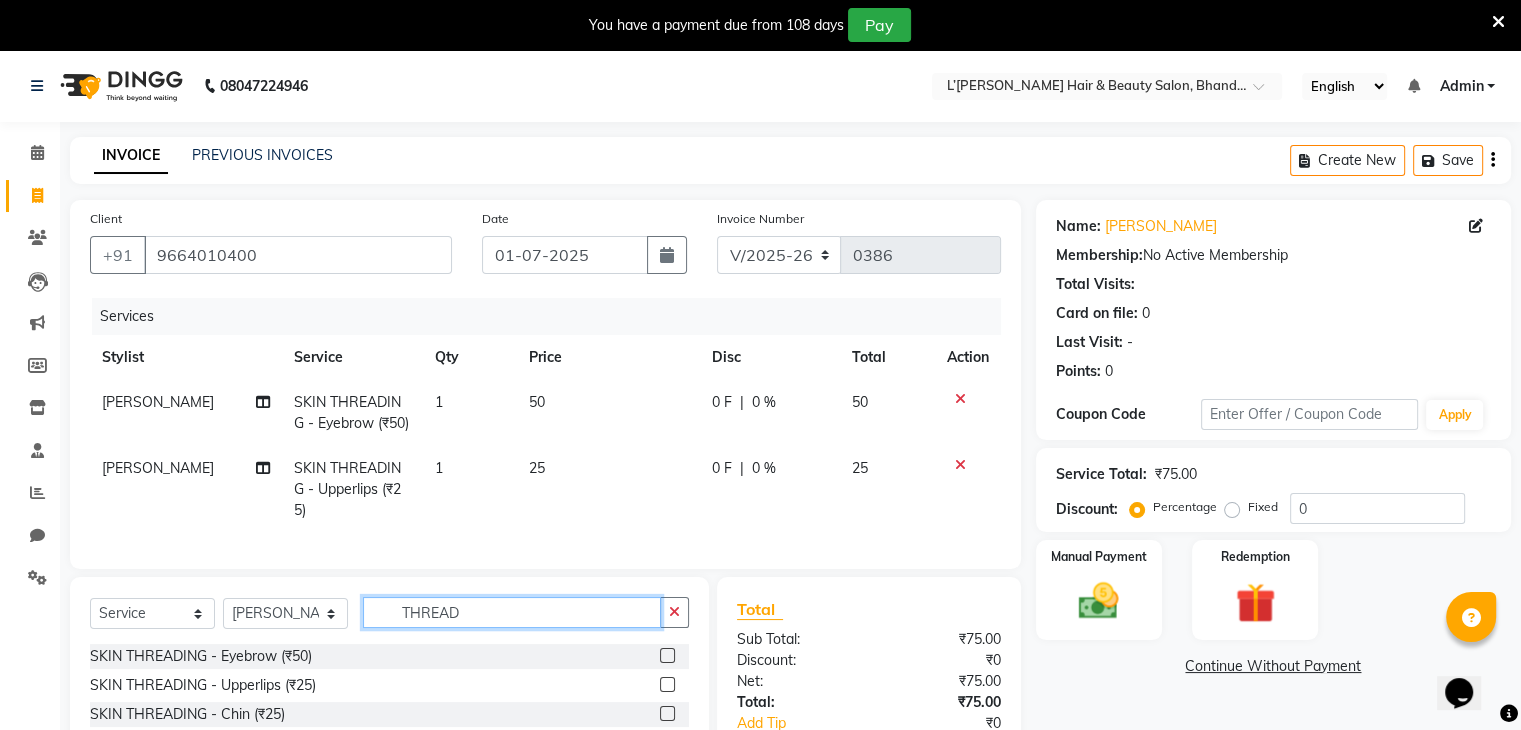 click on "THREAD" 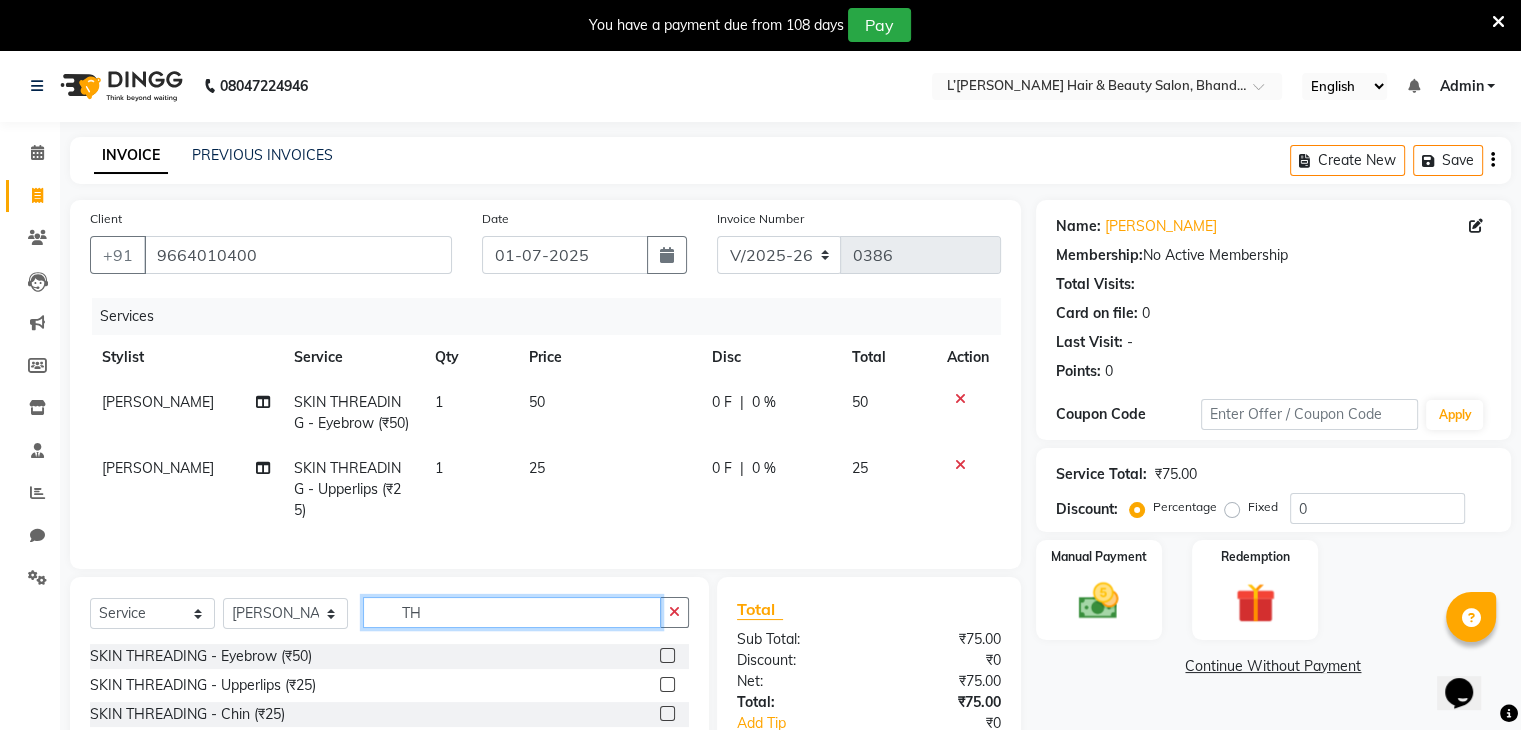 type on "T" 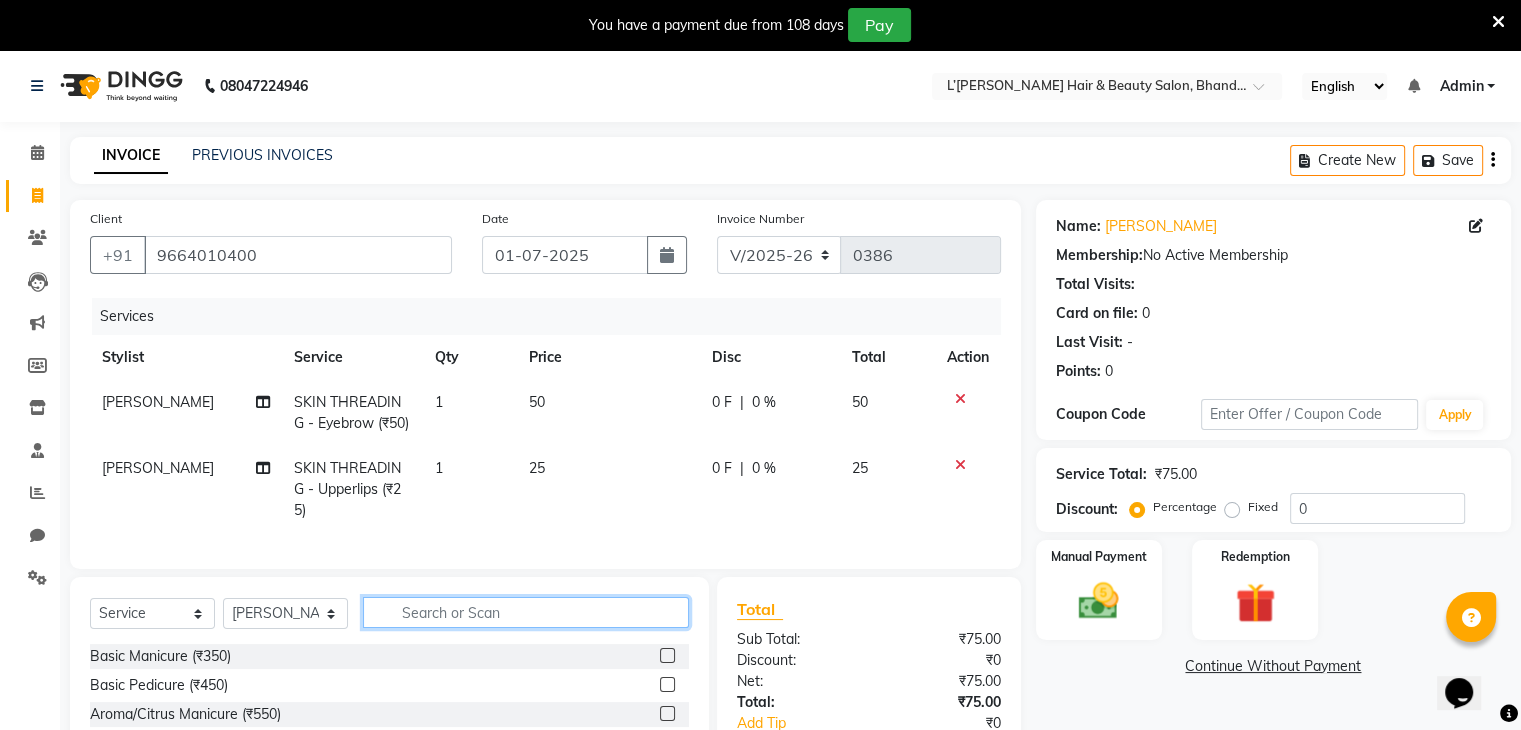 click 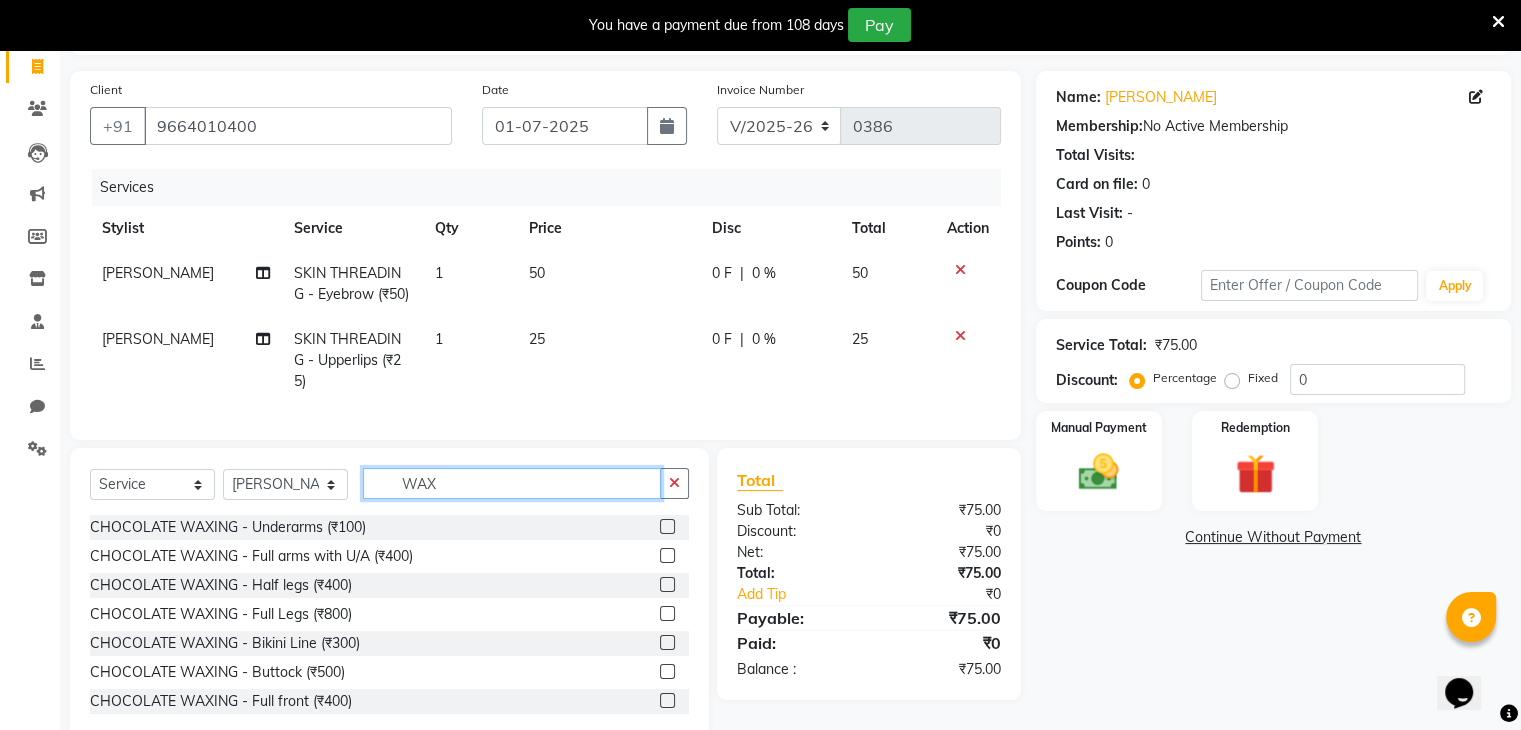 scroll, scrollTop: 167, scrollLeft: 0, axis: vertical 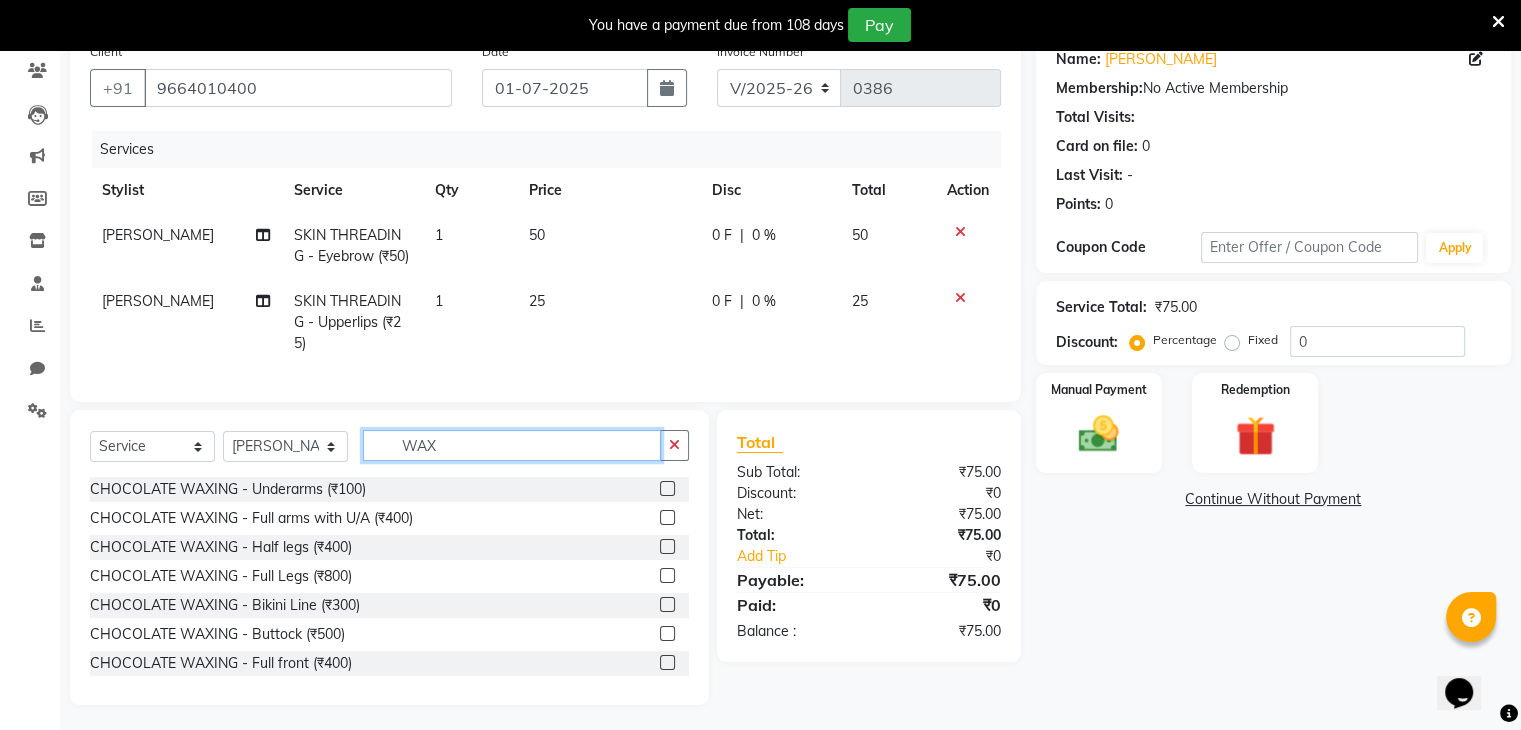 click on "WAX" 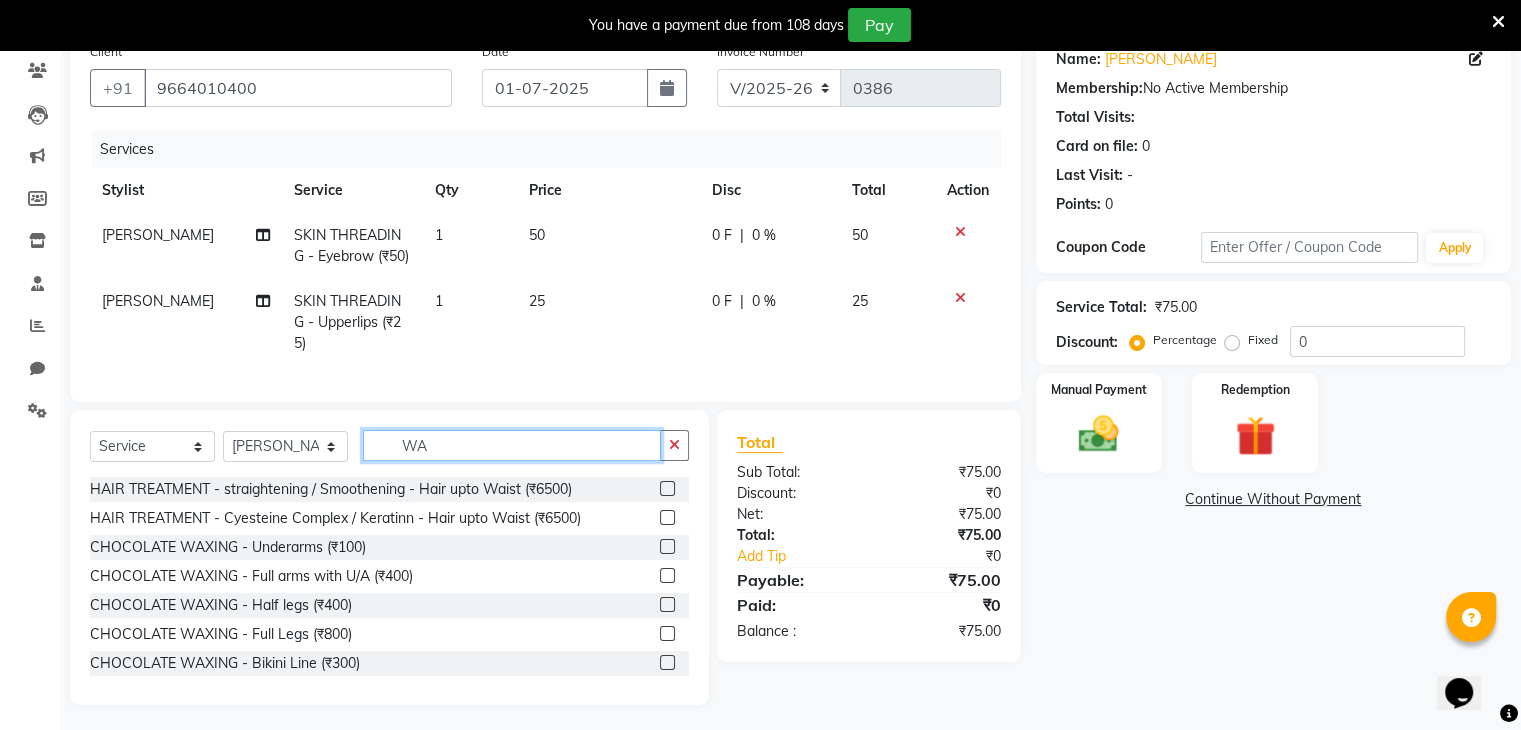 type on "W" 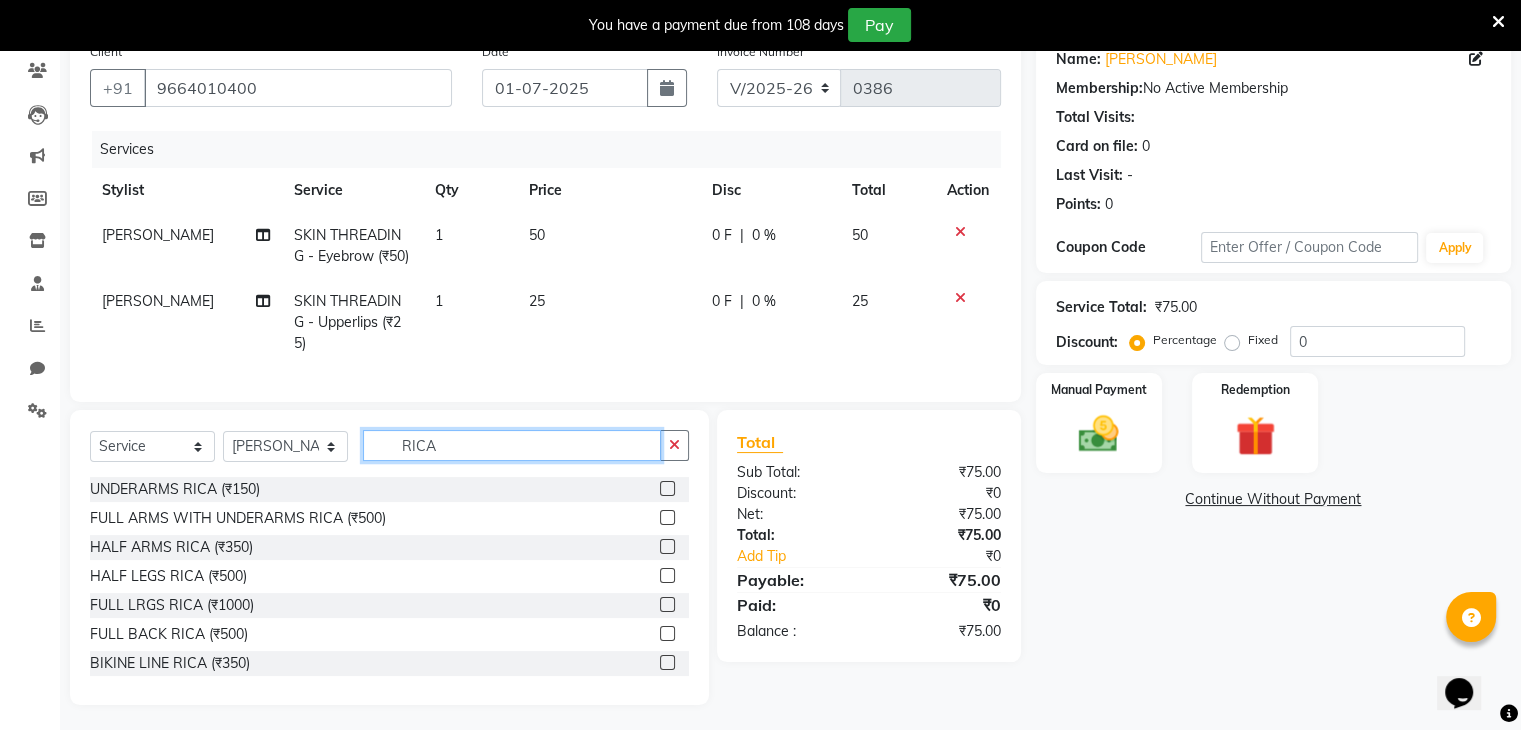 type on "RICA" 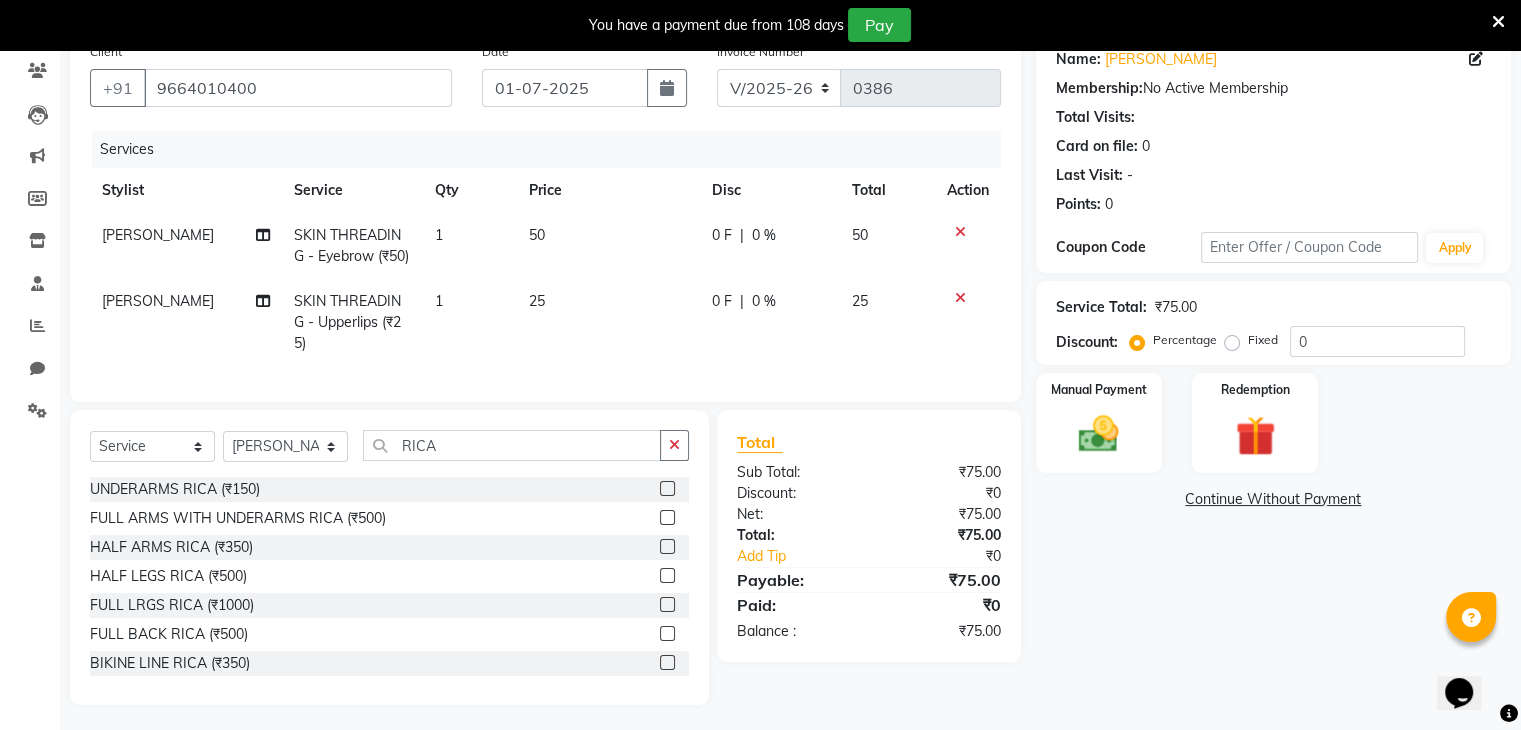 click 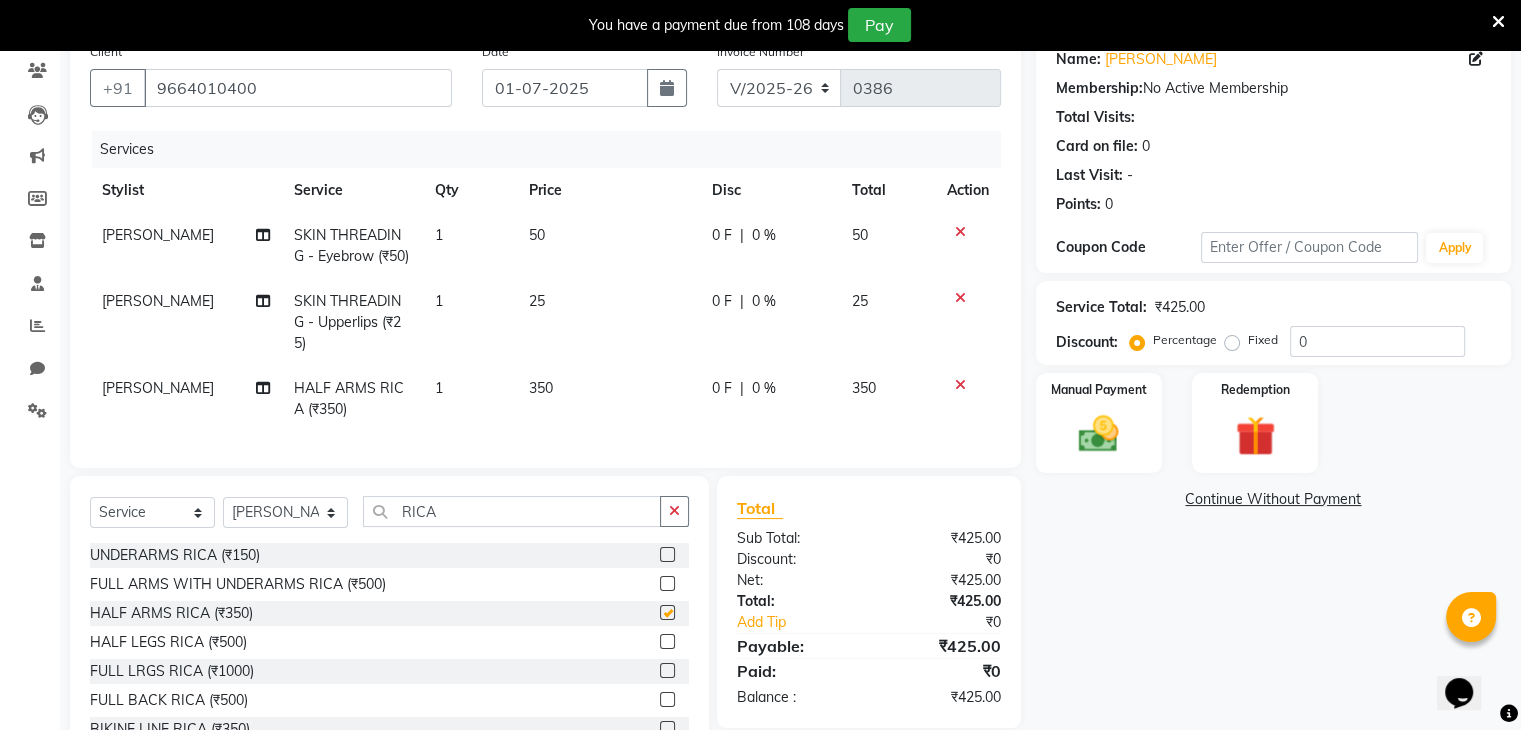 checkbox on "false" 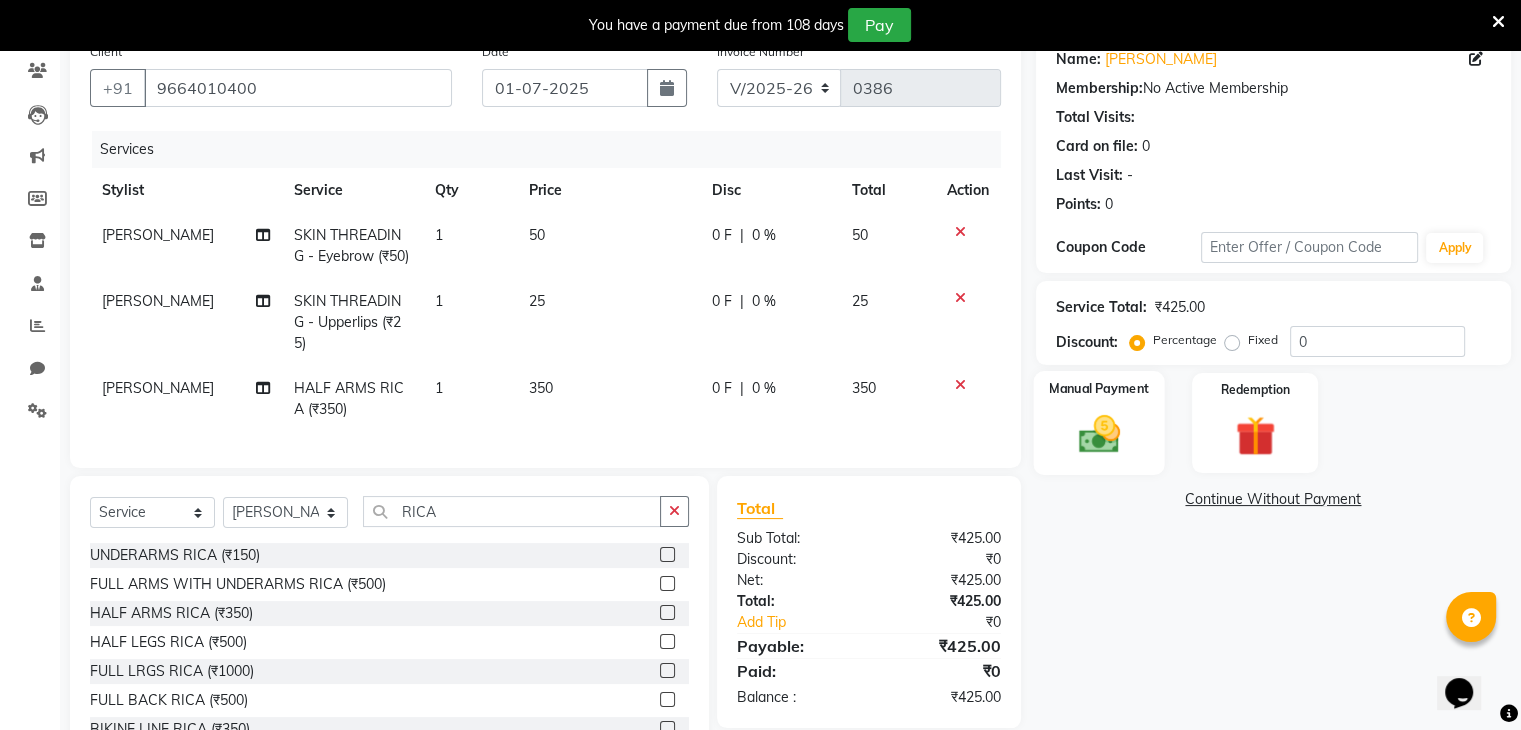click 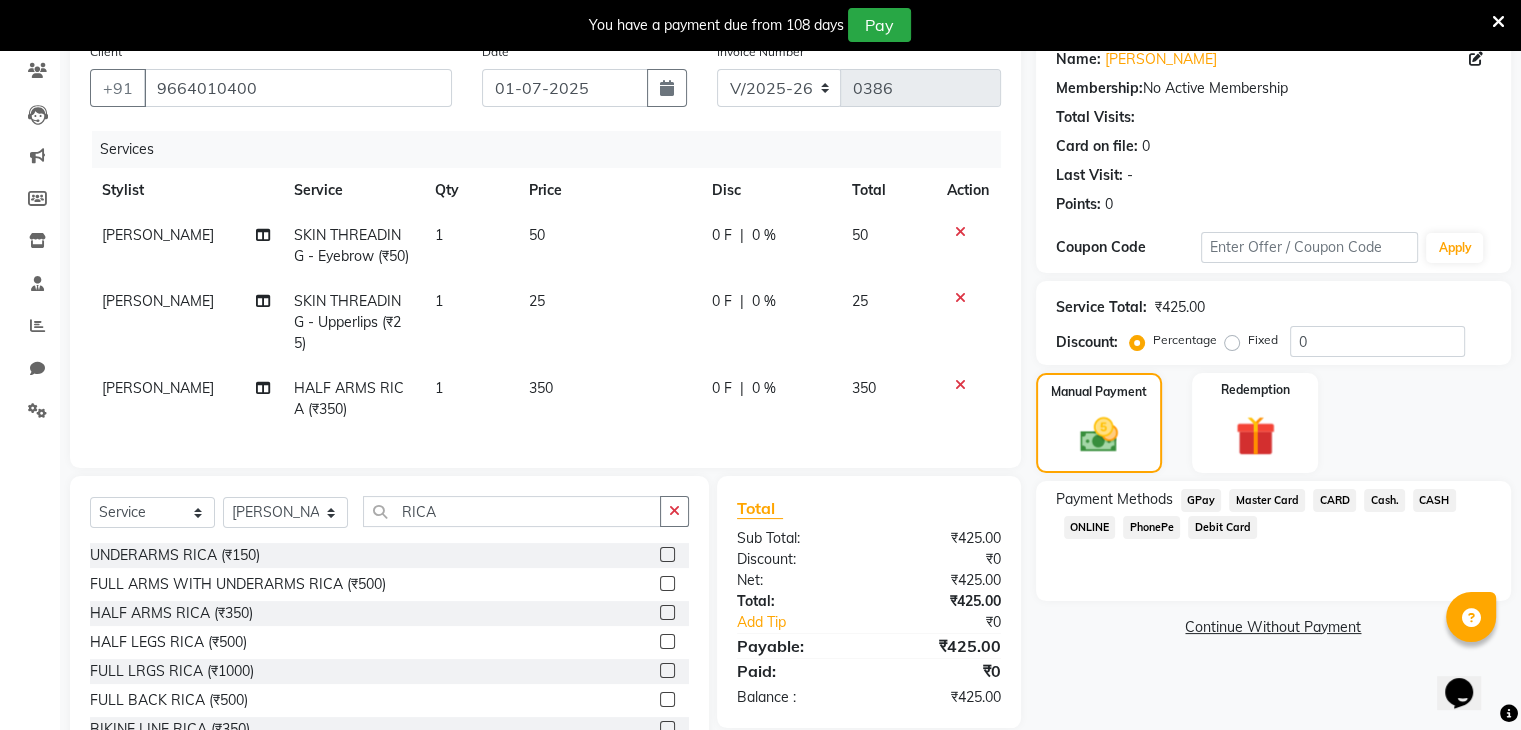 click on "PhonePe" 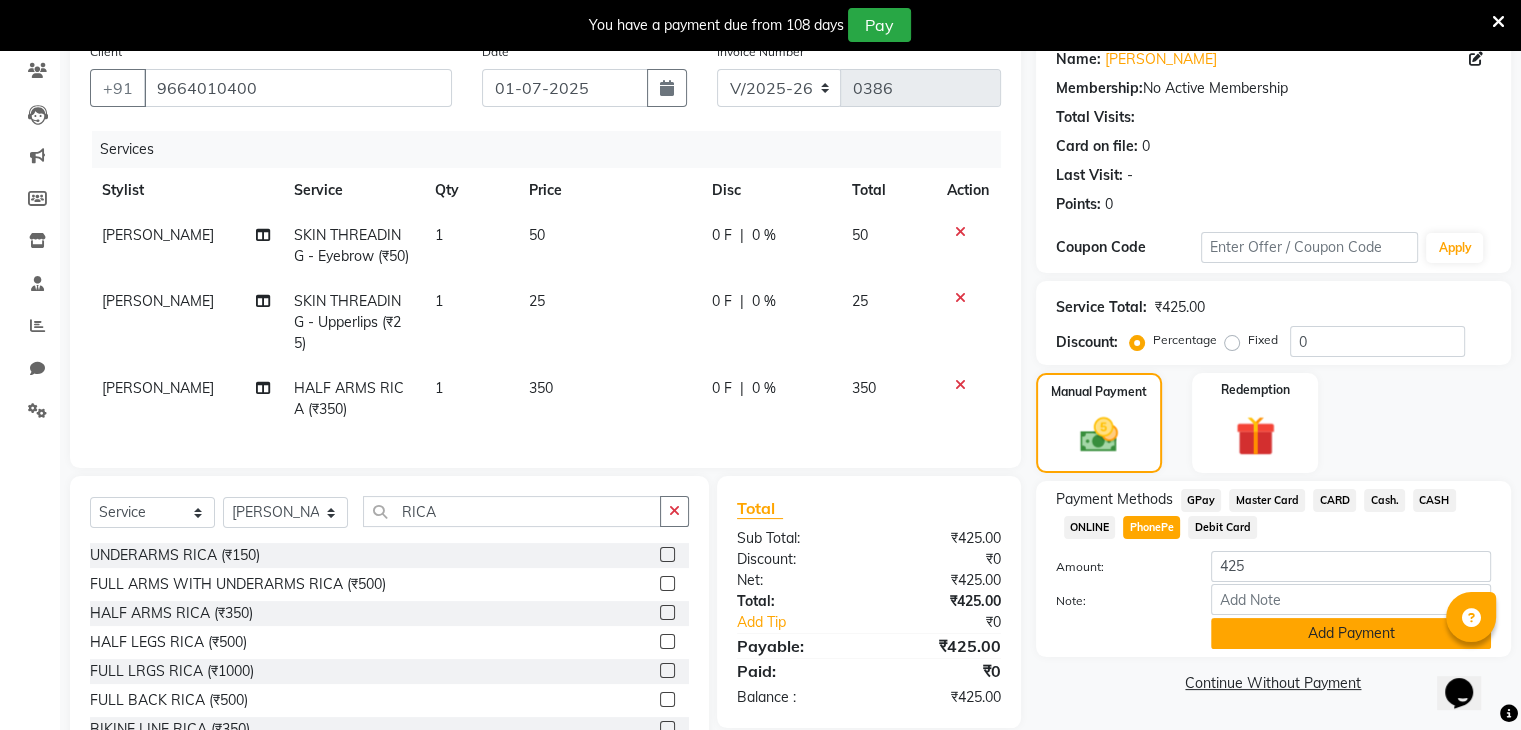 click on "Add Payment" 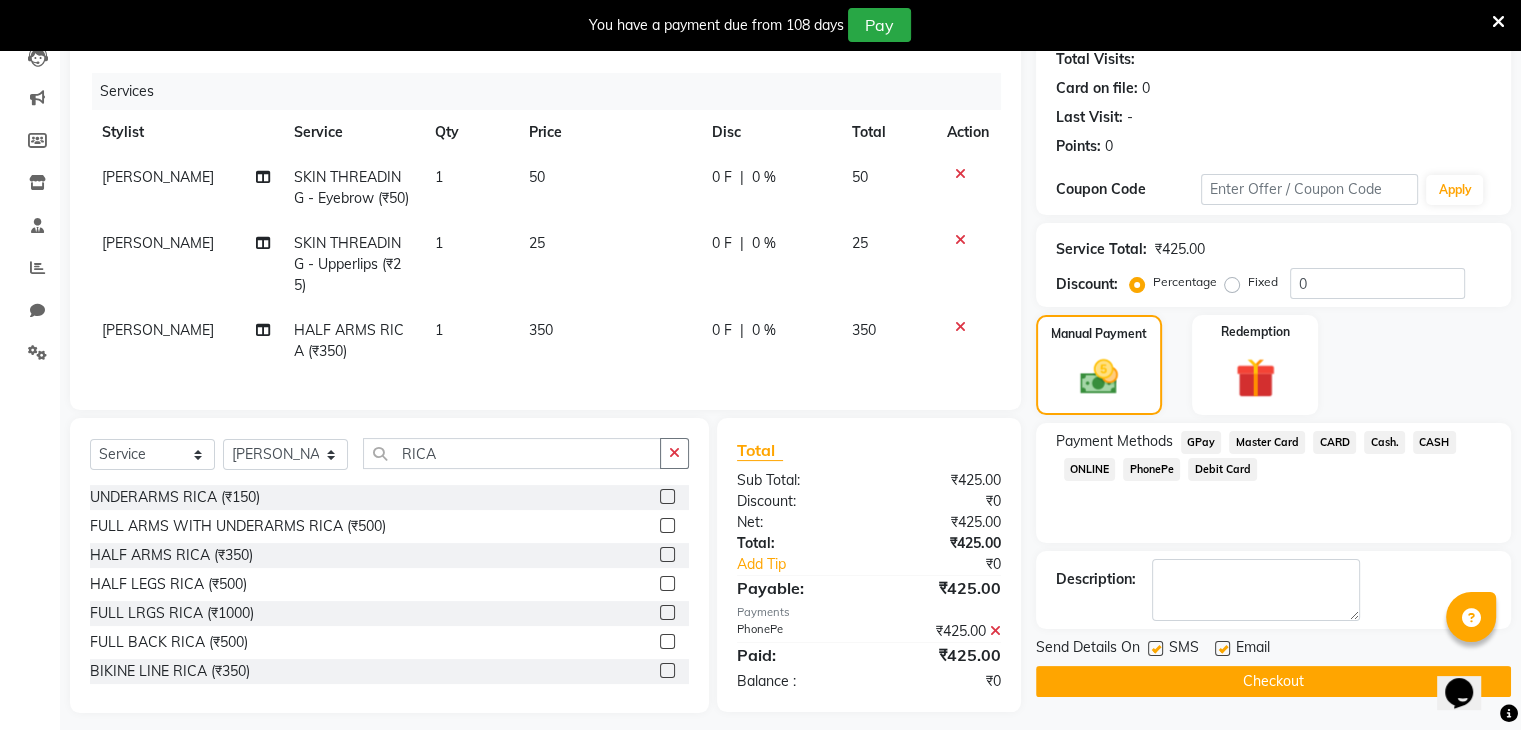 scroll, scrollTop: 233, scrollLeft: 0, axis: vertical 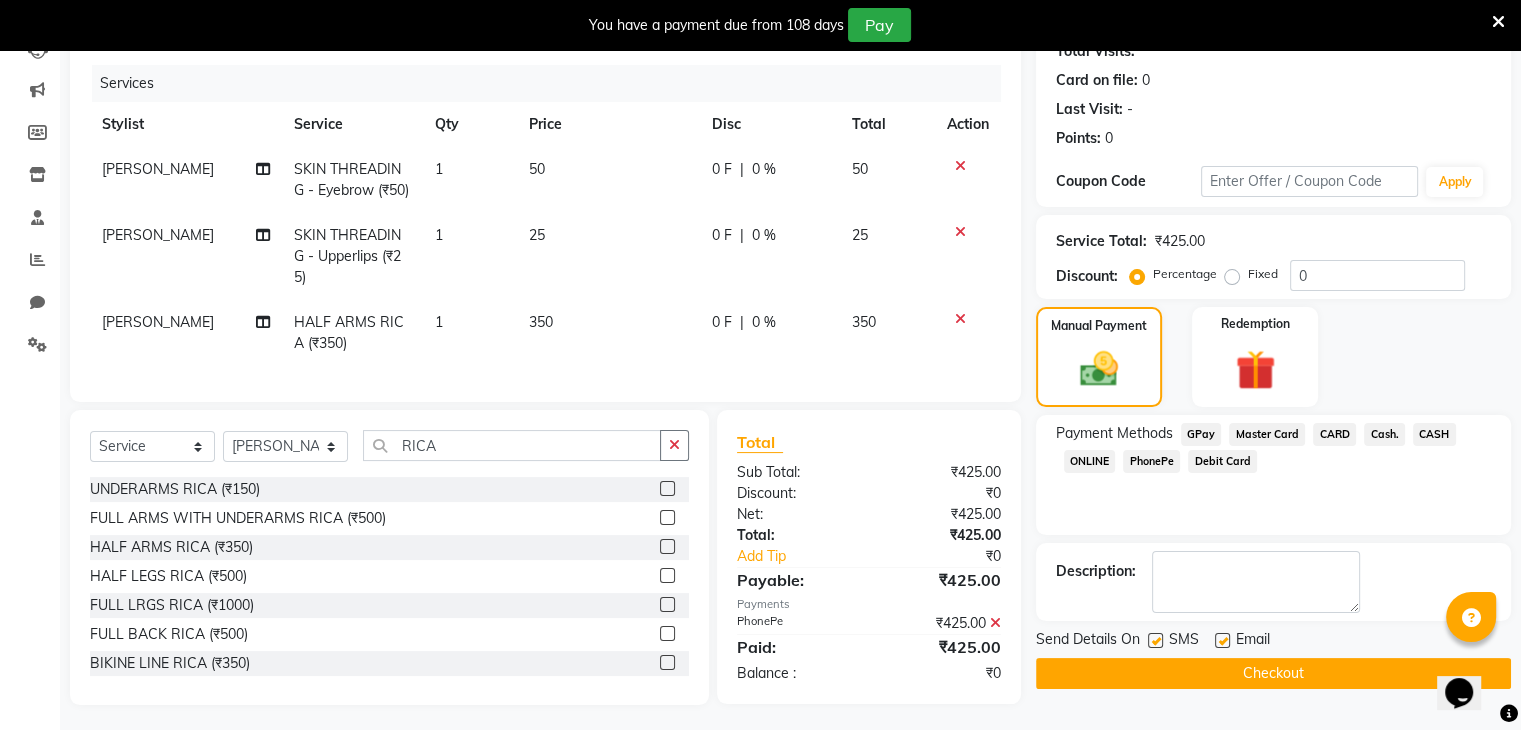 click 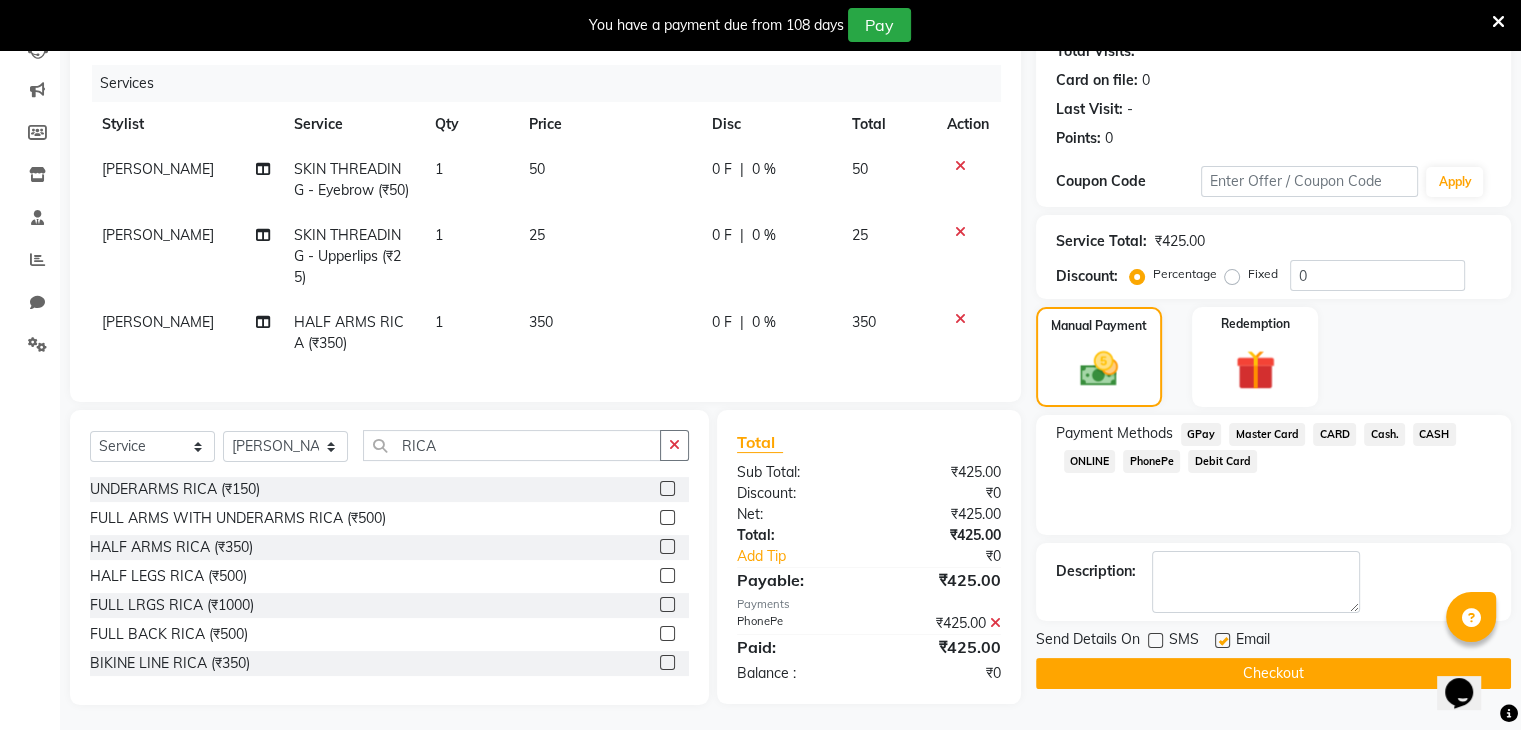 click 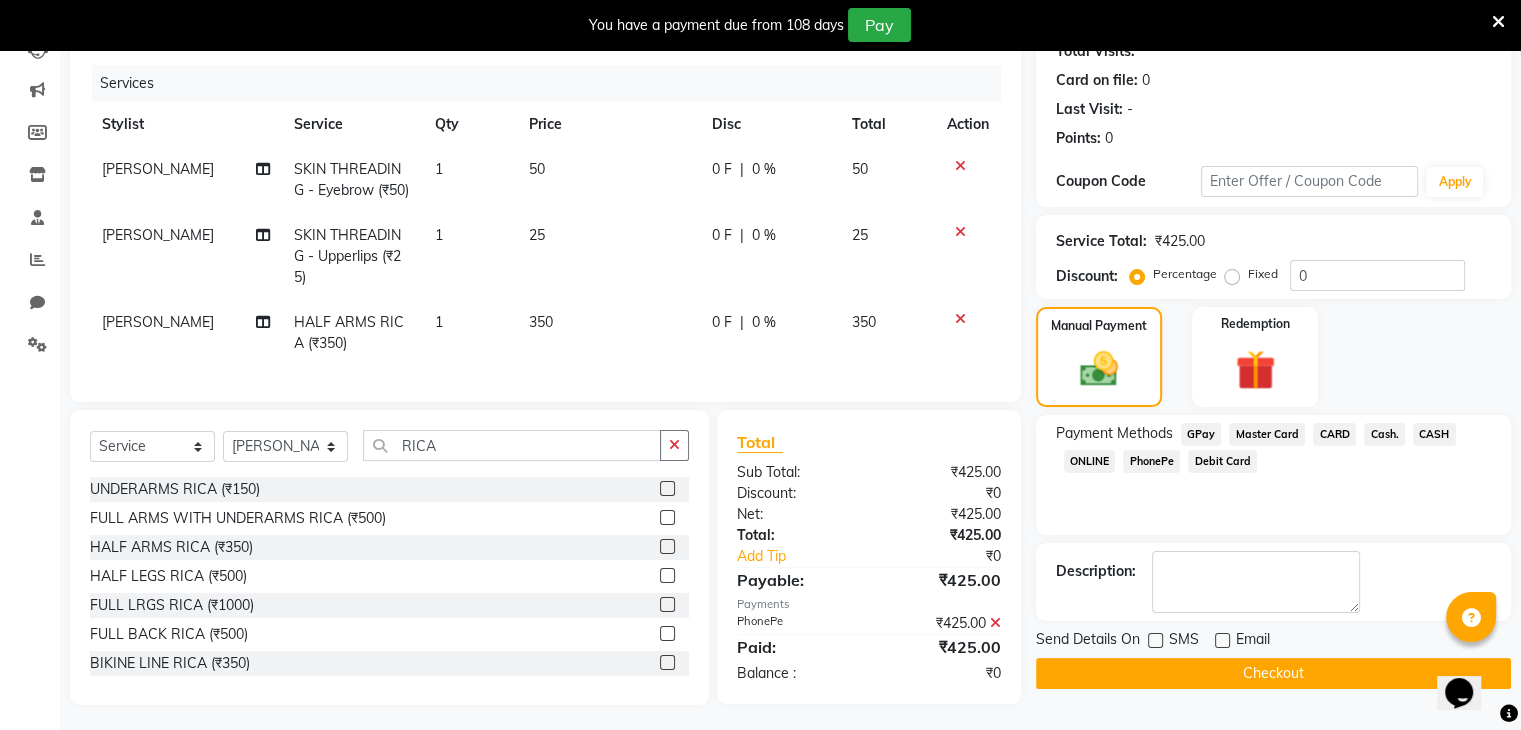 click on "Checkout" 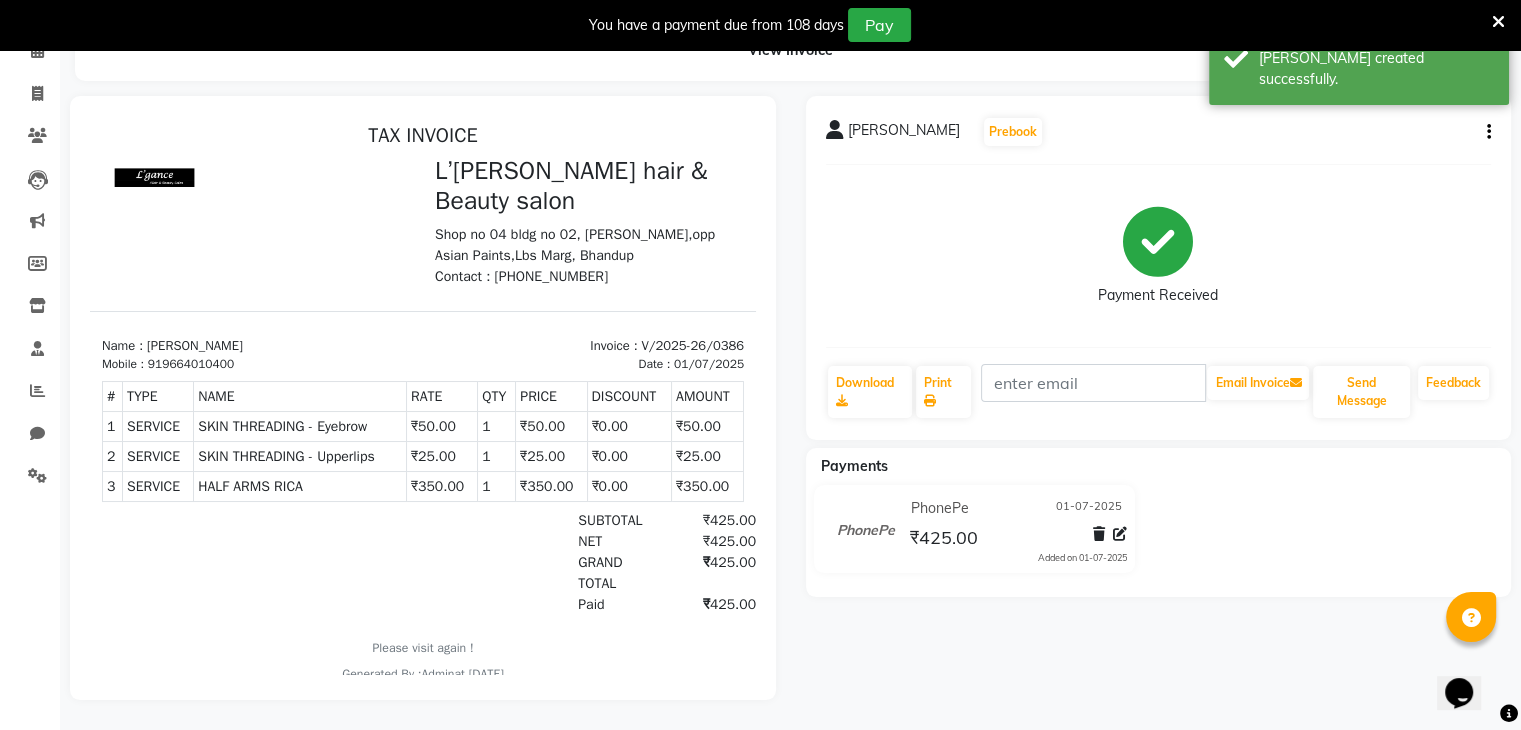 scroll, scrollTop: 0, scrollLeft: 0, axis: both 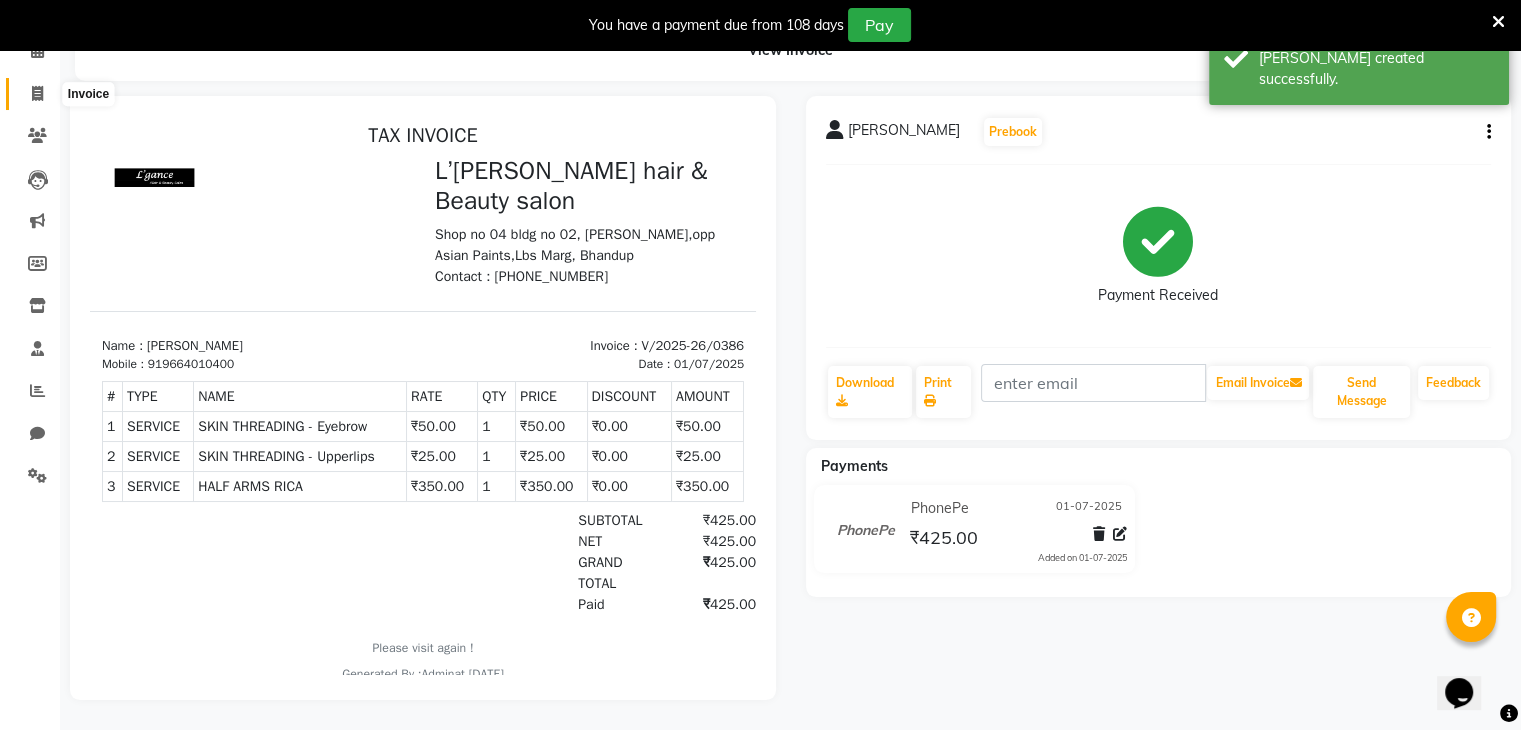 click 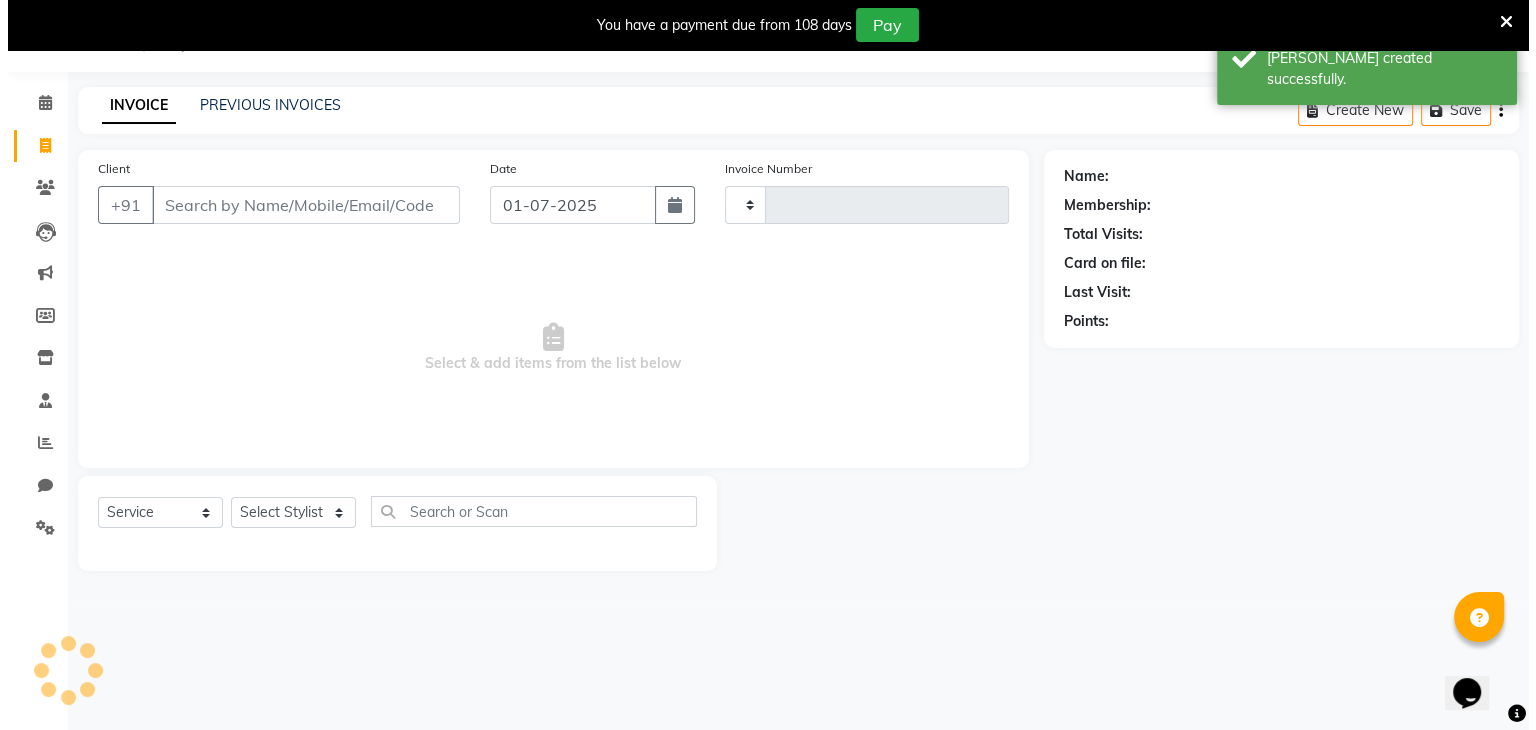 scroll, scrollTop: 50, scrollLeft: 0, axis: vertical 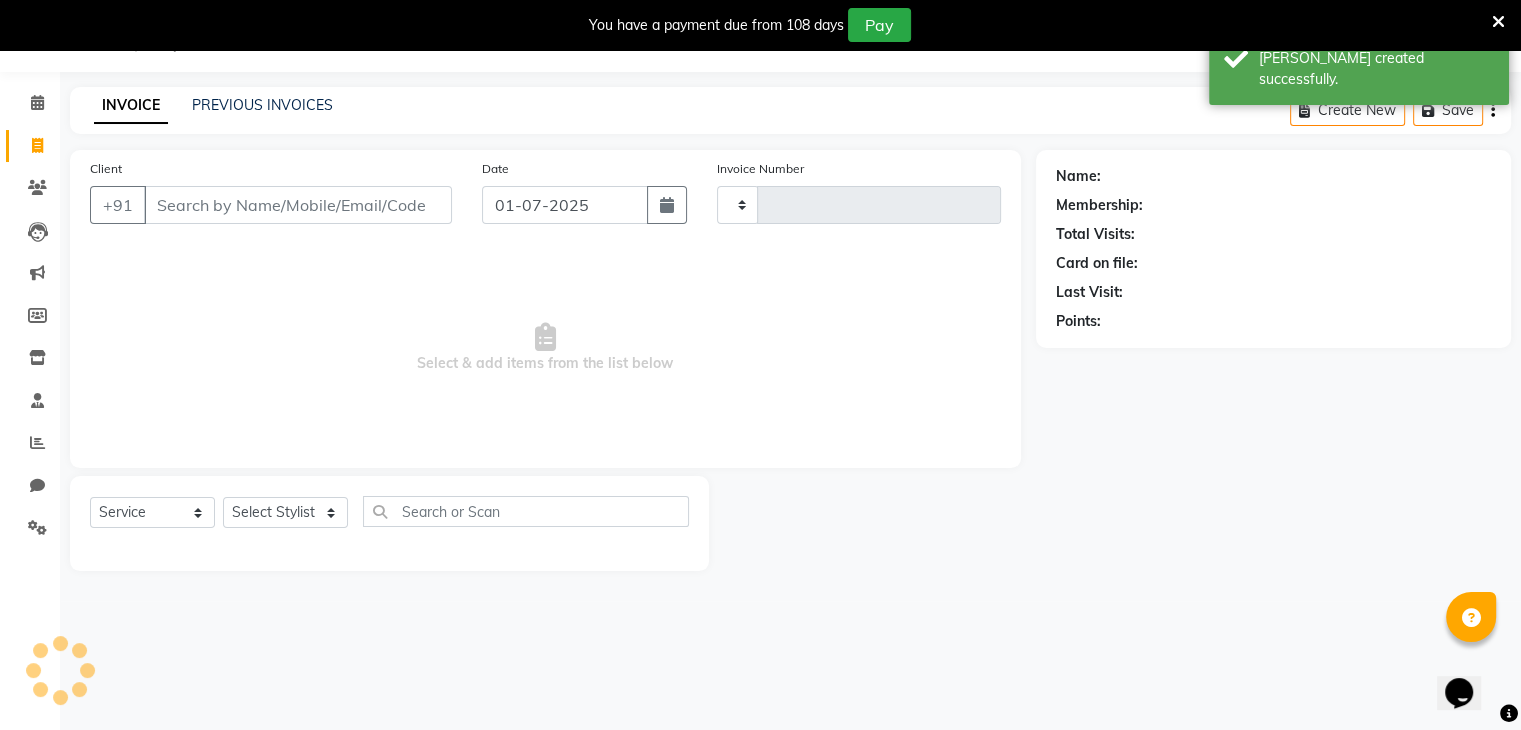 type on "0387" 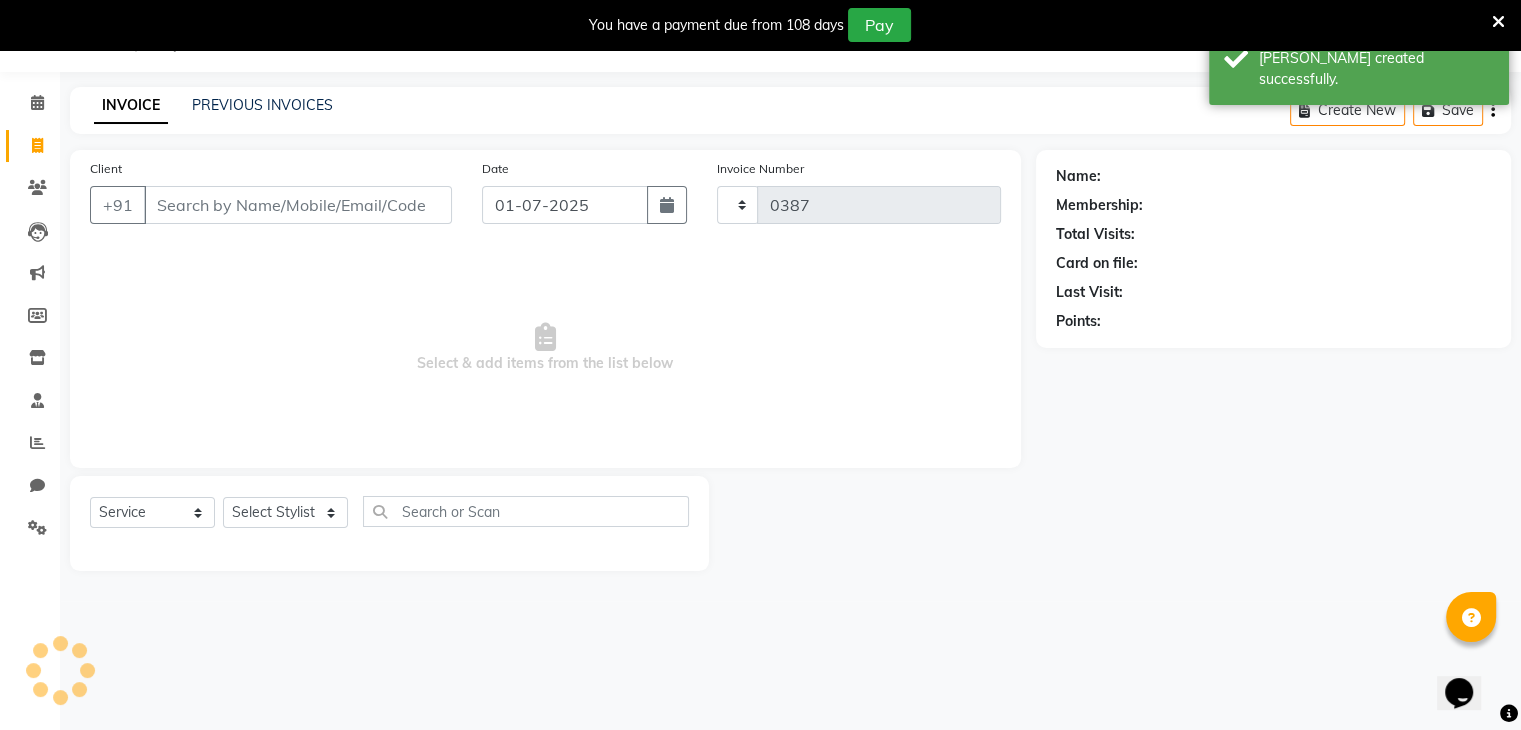 select on "7828" 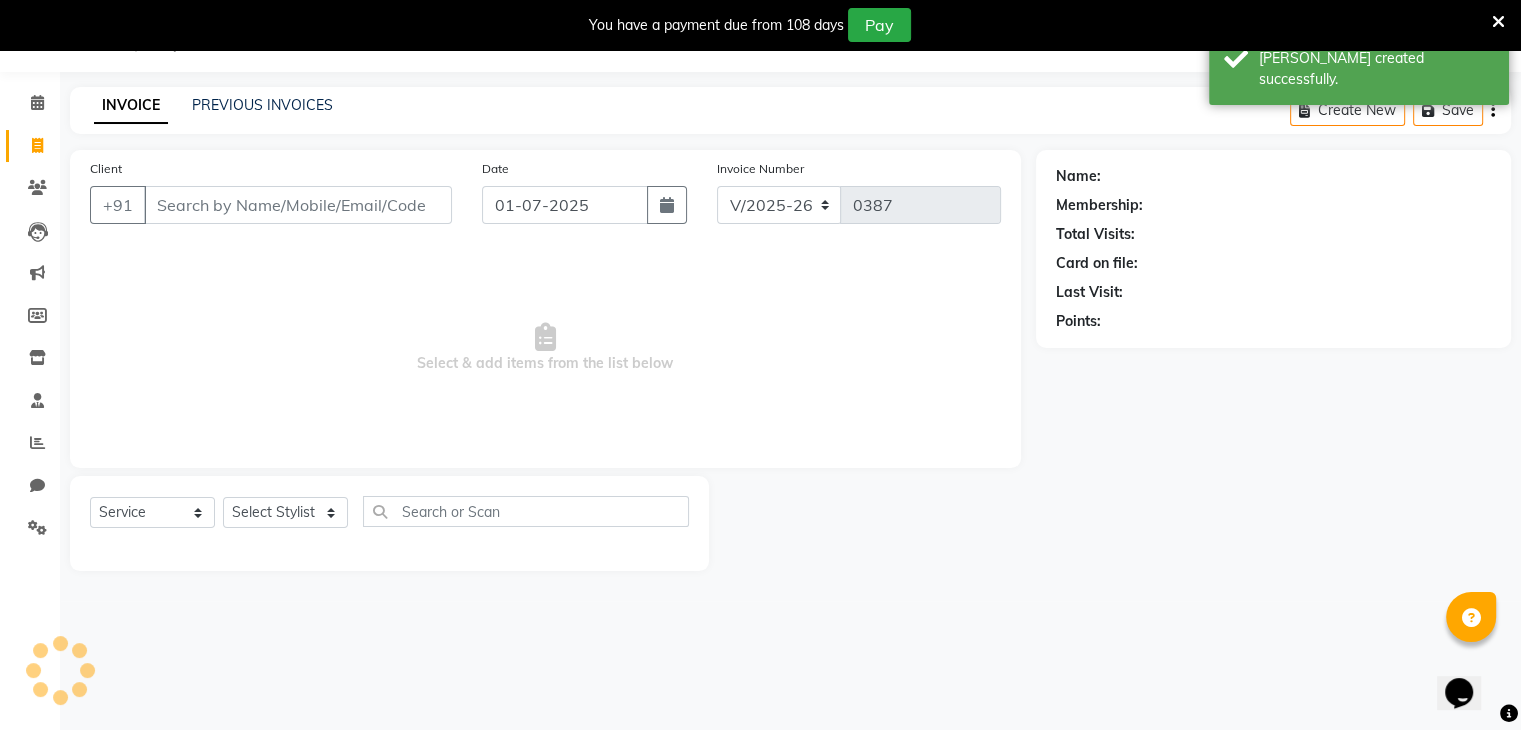 click on "Client" at bounding box center [298, 205] 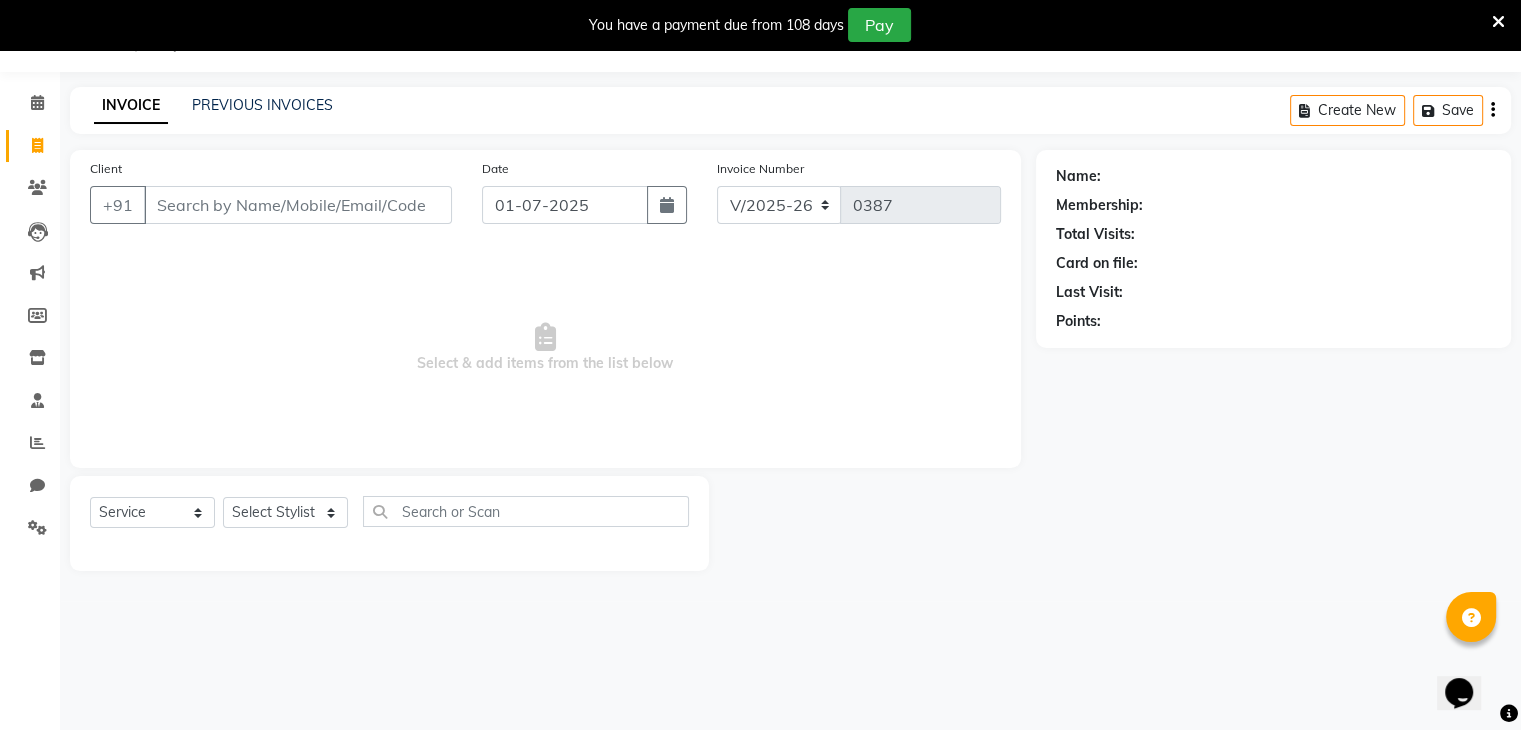 click on "Client" at bounding box center (298, 205) 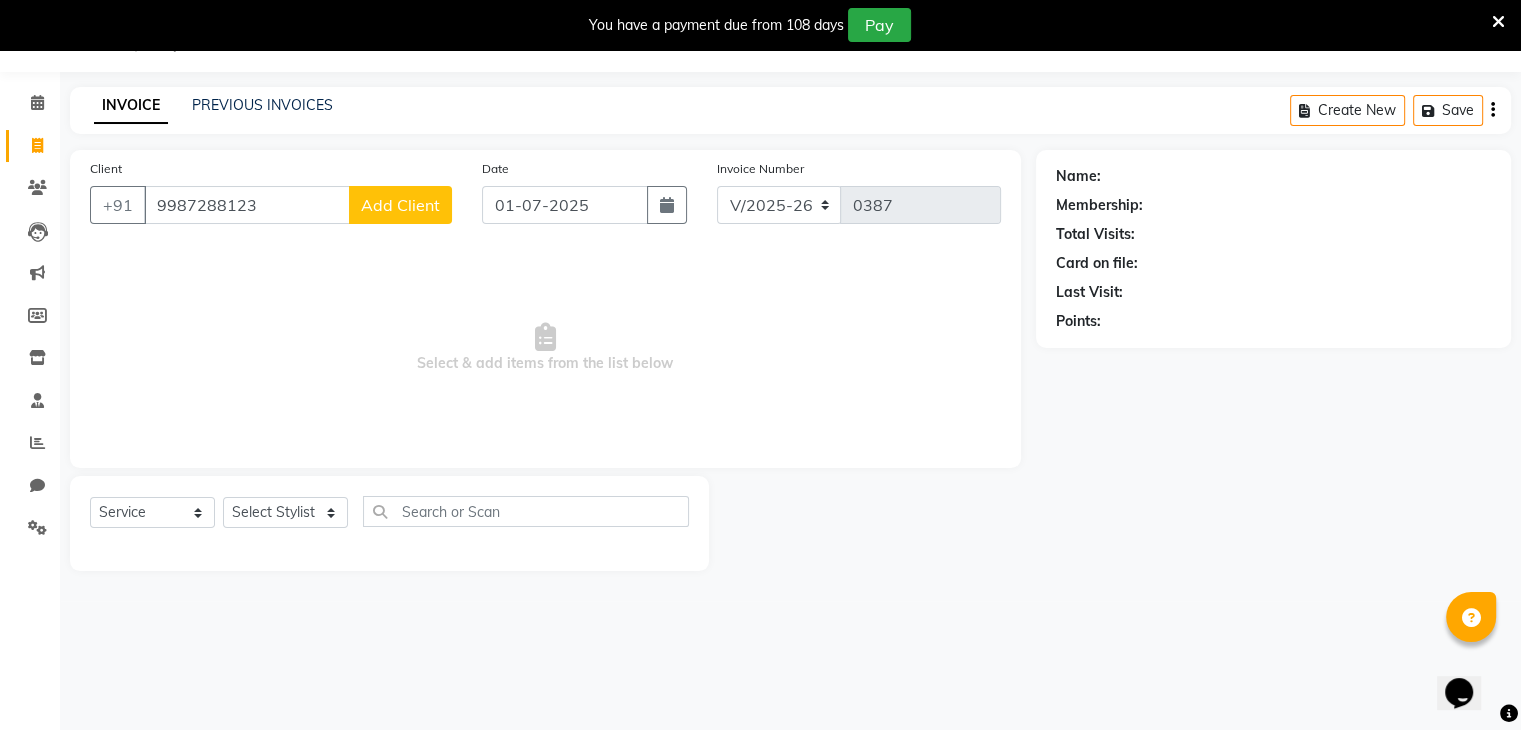 type on "9987288123" 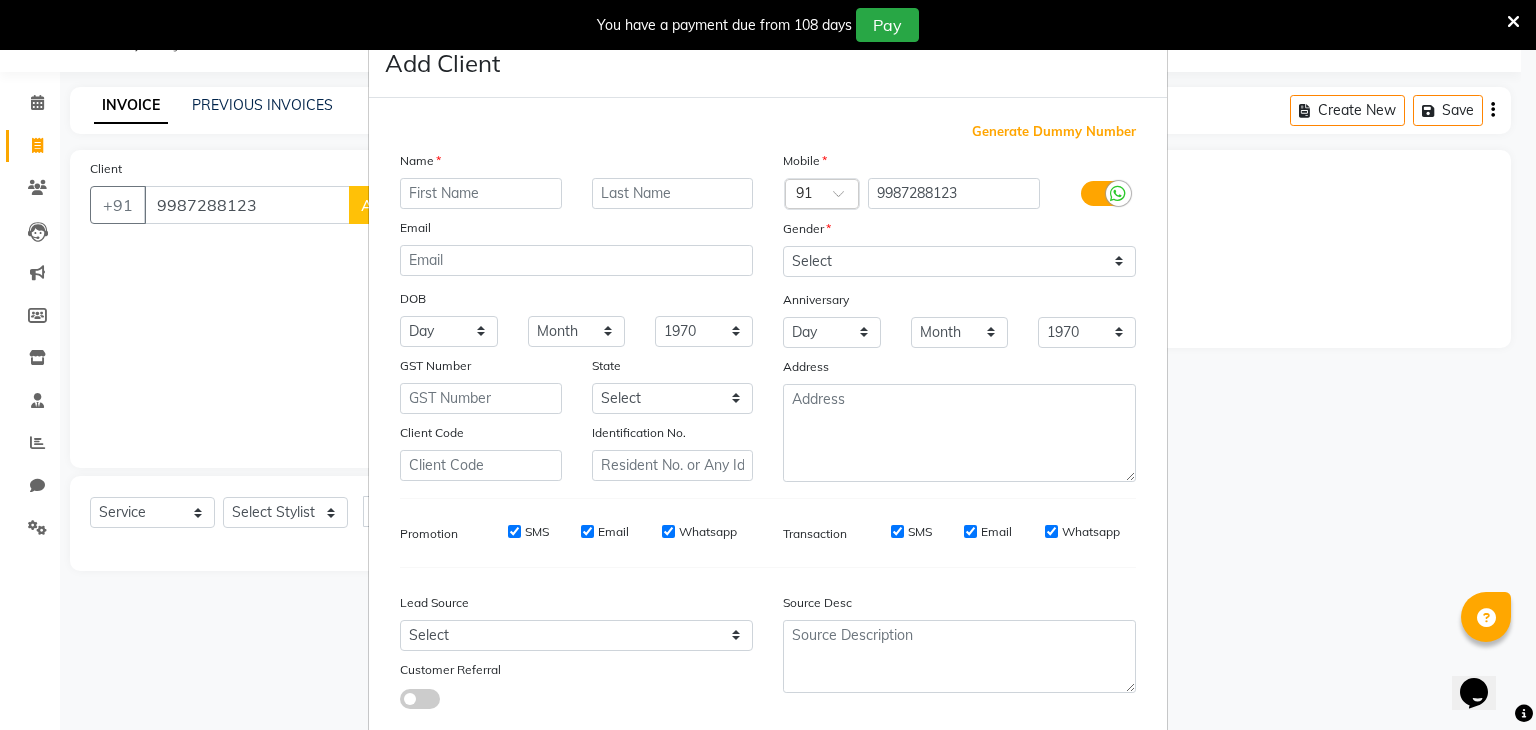 click at bounding box center (481, 193) 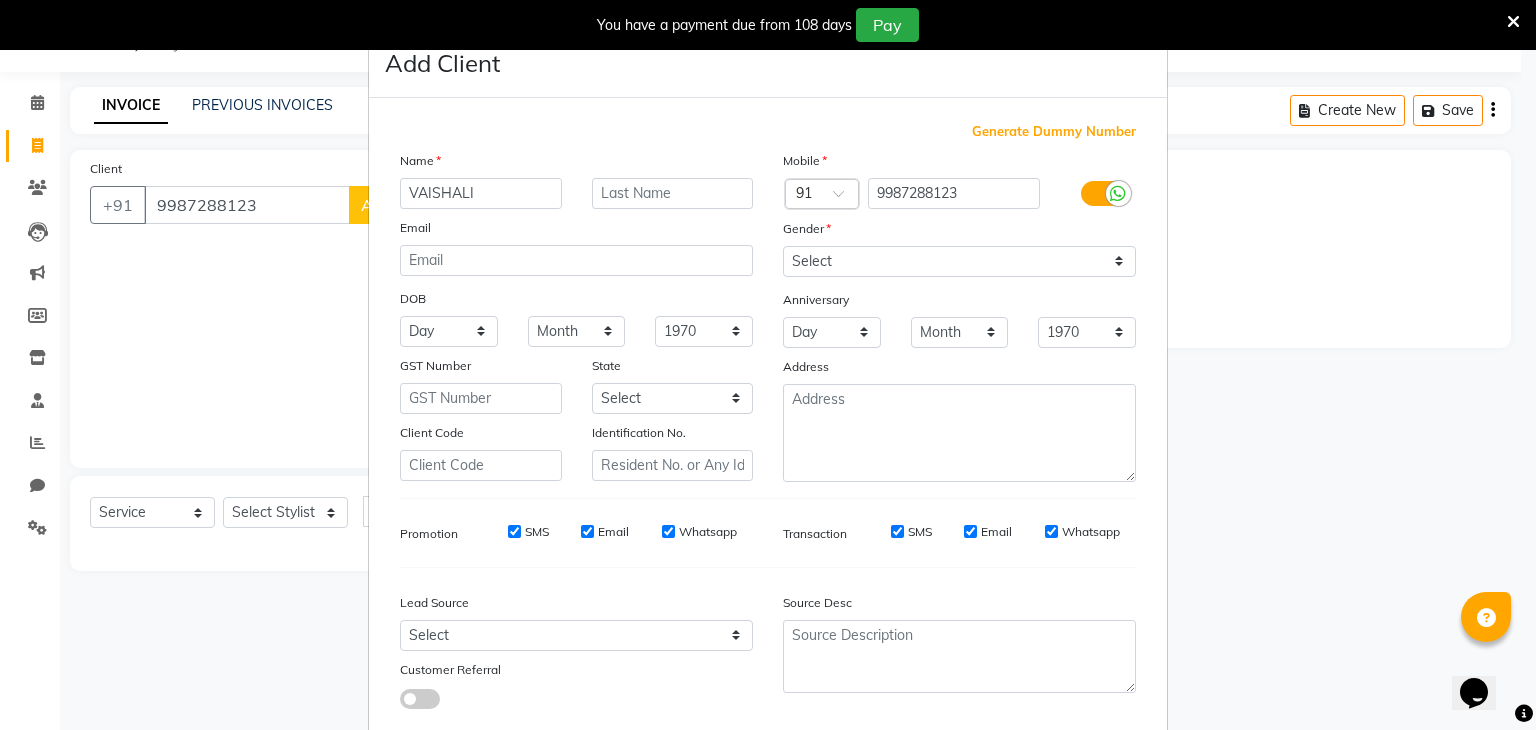 type on "VAISHALI" 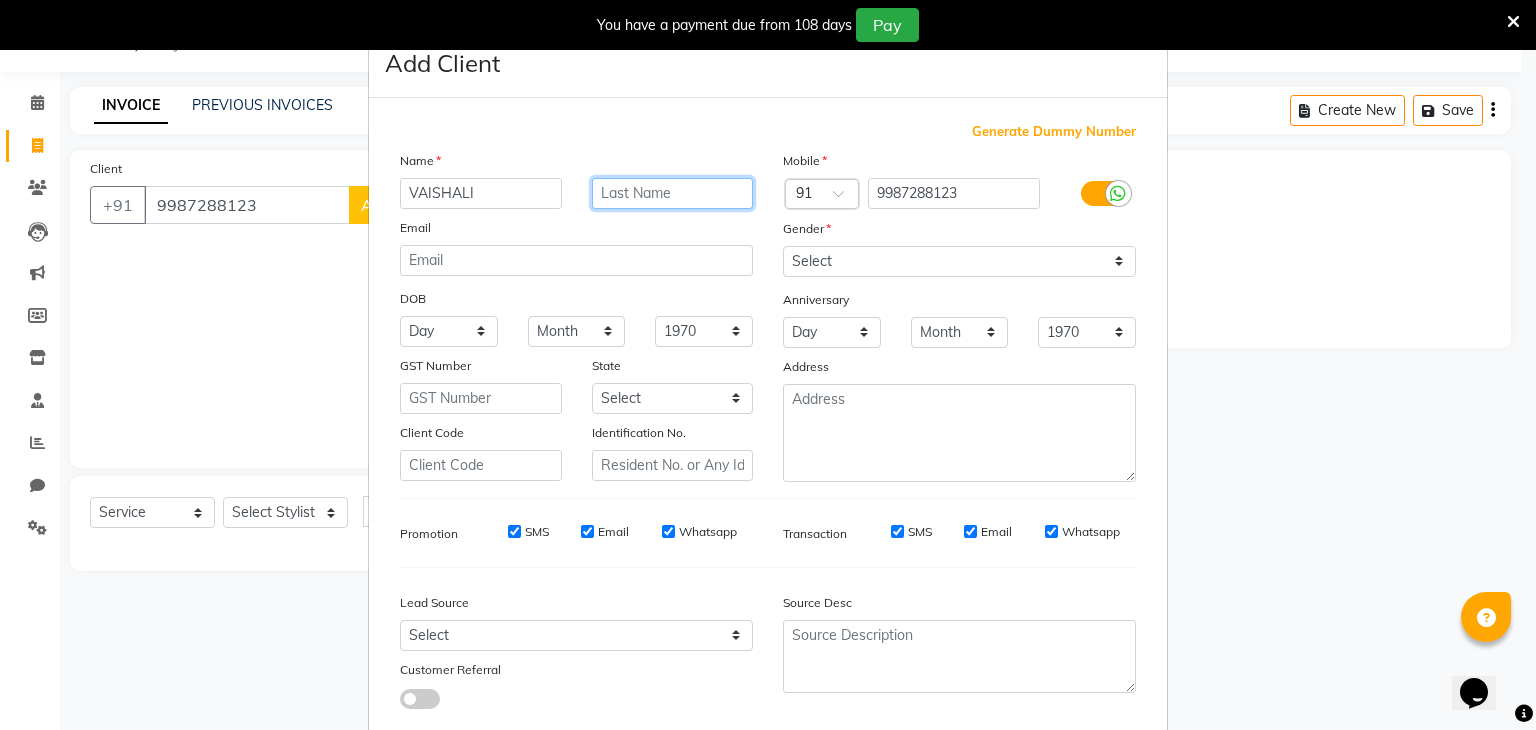 click at bounding box center (673, 193) 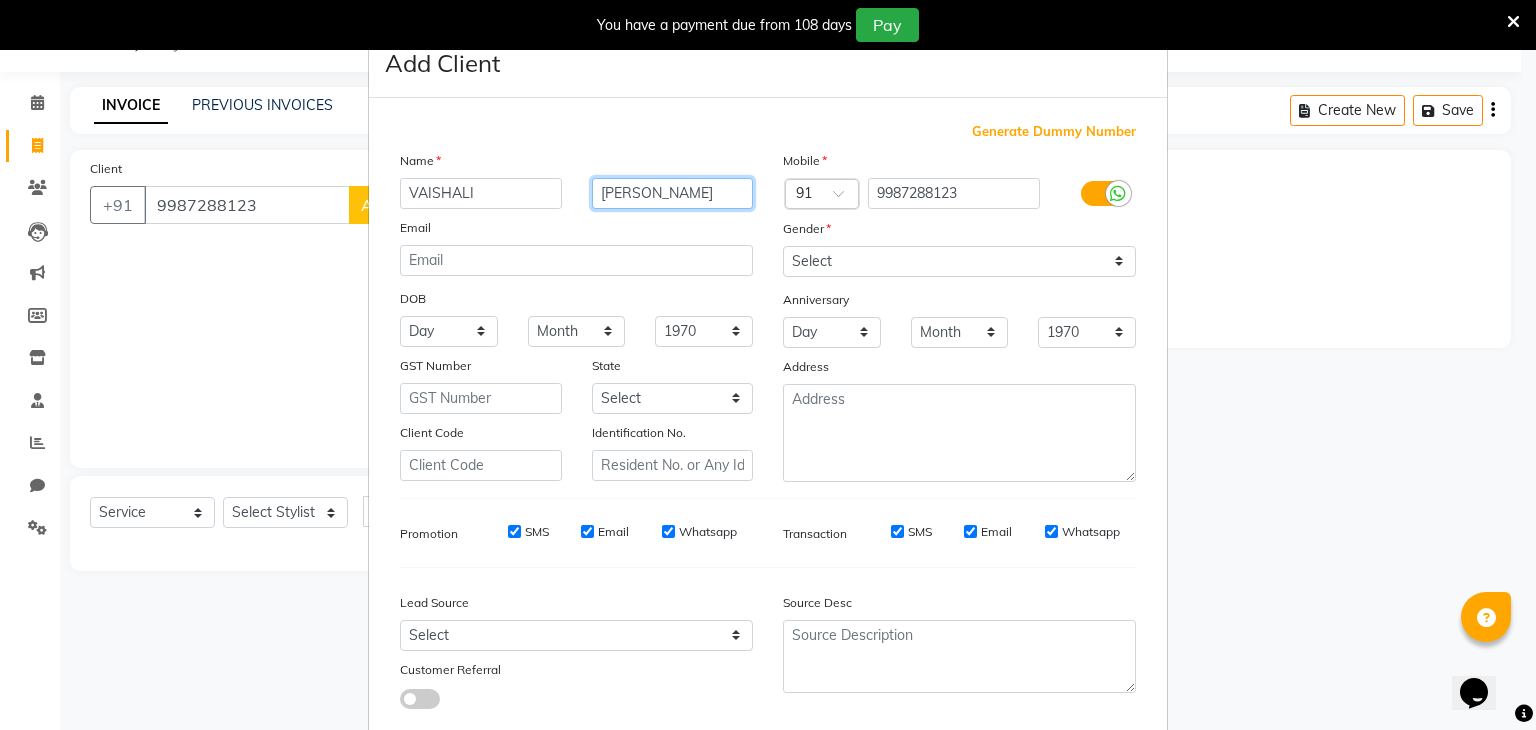 type on "[PERSON_NAME]" 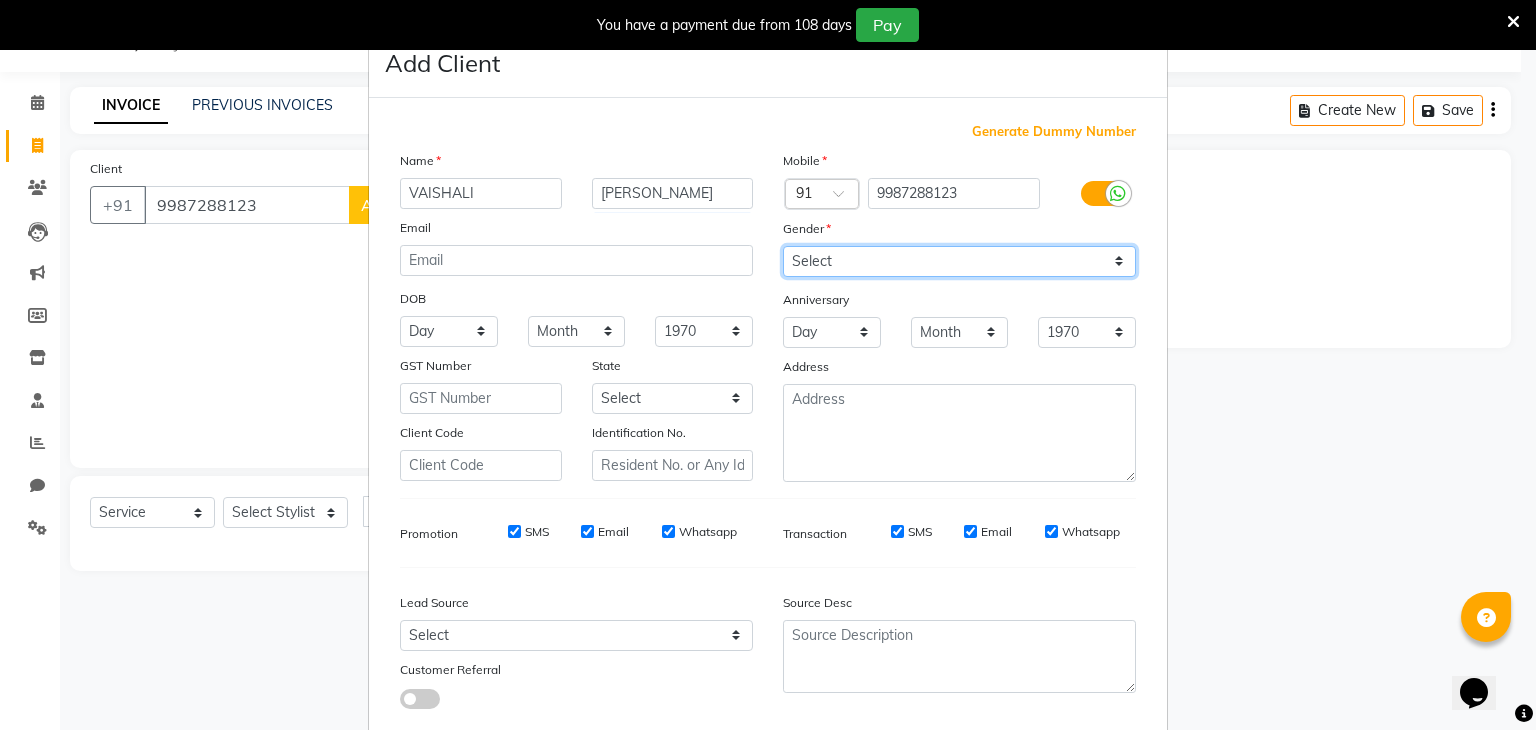 click on "Select [DEMOGRAPHIC_DATA] [DEMOGRAPHIC_DATA] Other Prefer Not To Say" at bounding box center [959, 261] 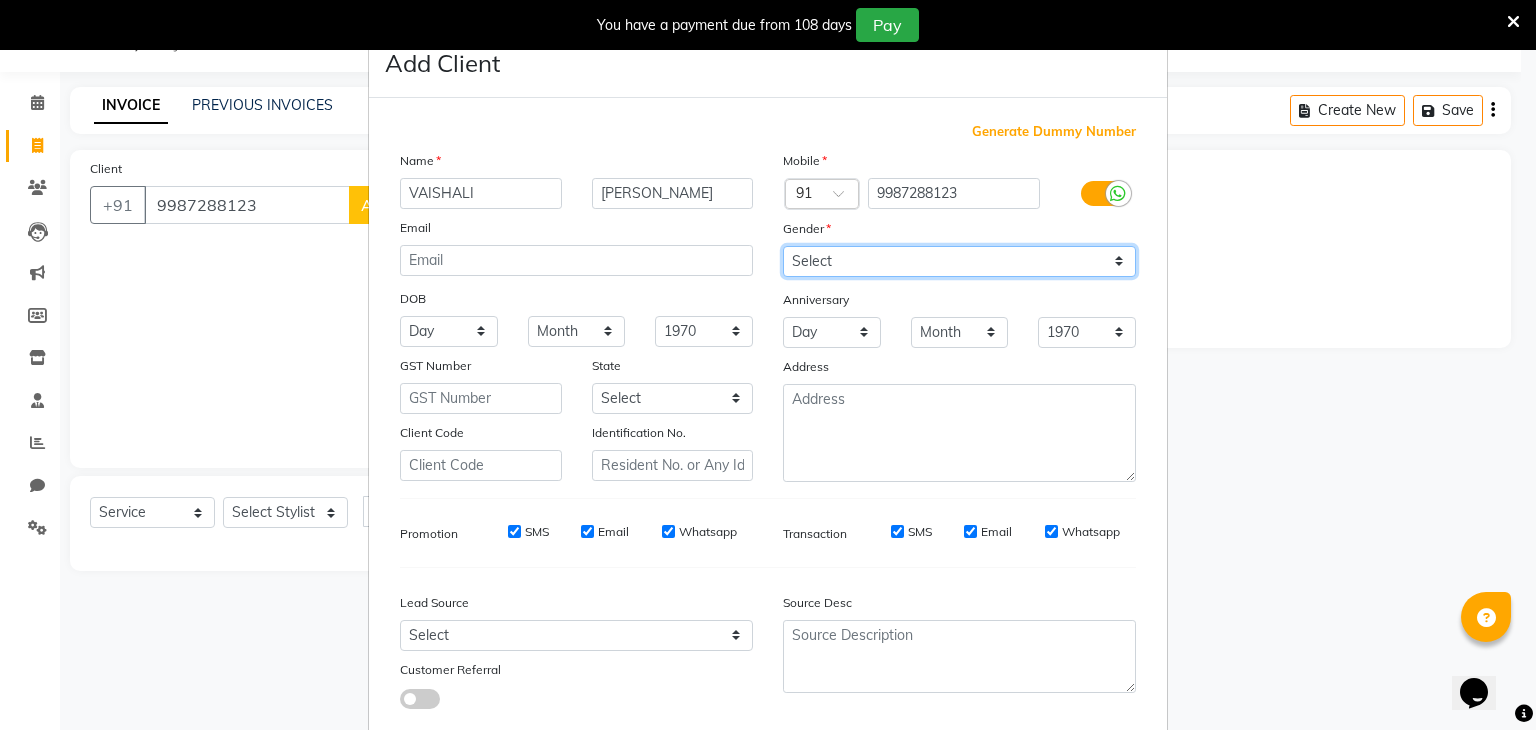 select on "[DEMOGRAPHIC_DATA]" 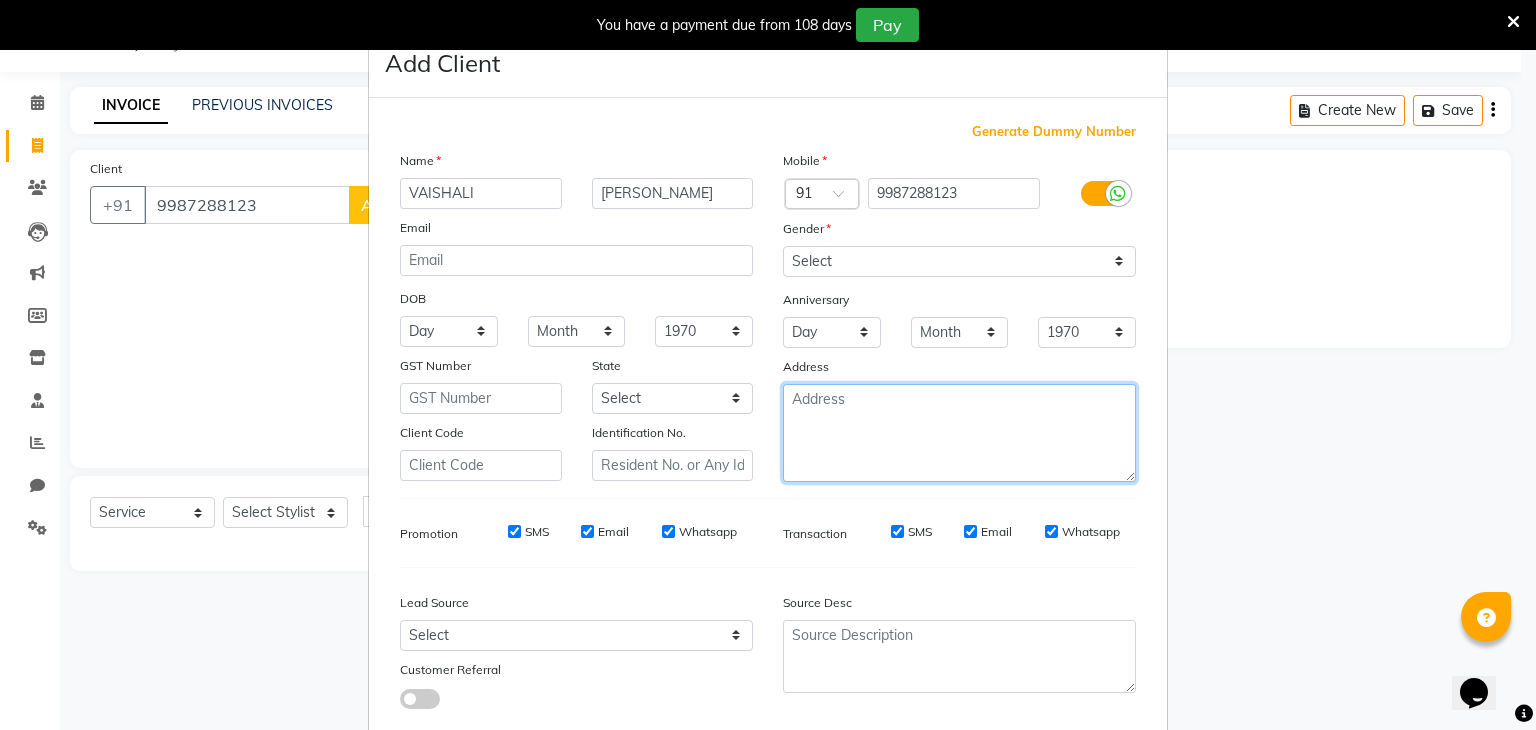 click at bounding box center [959, 433] 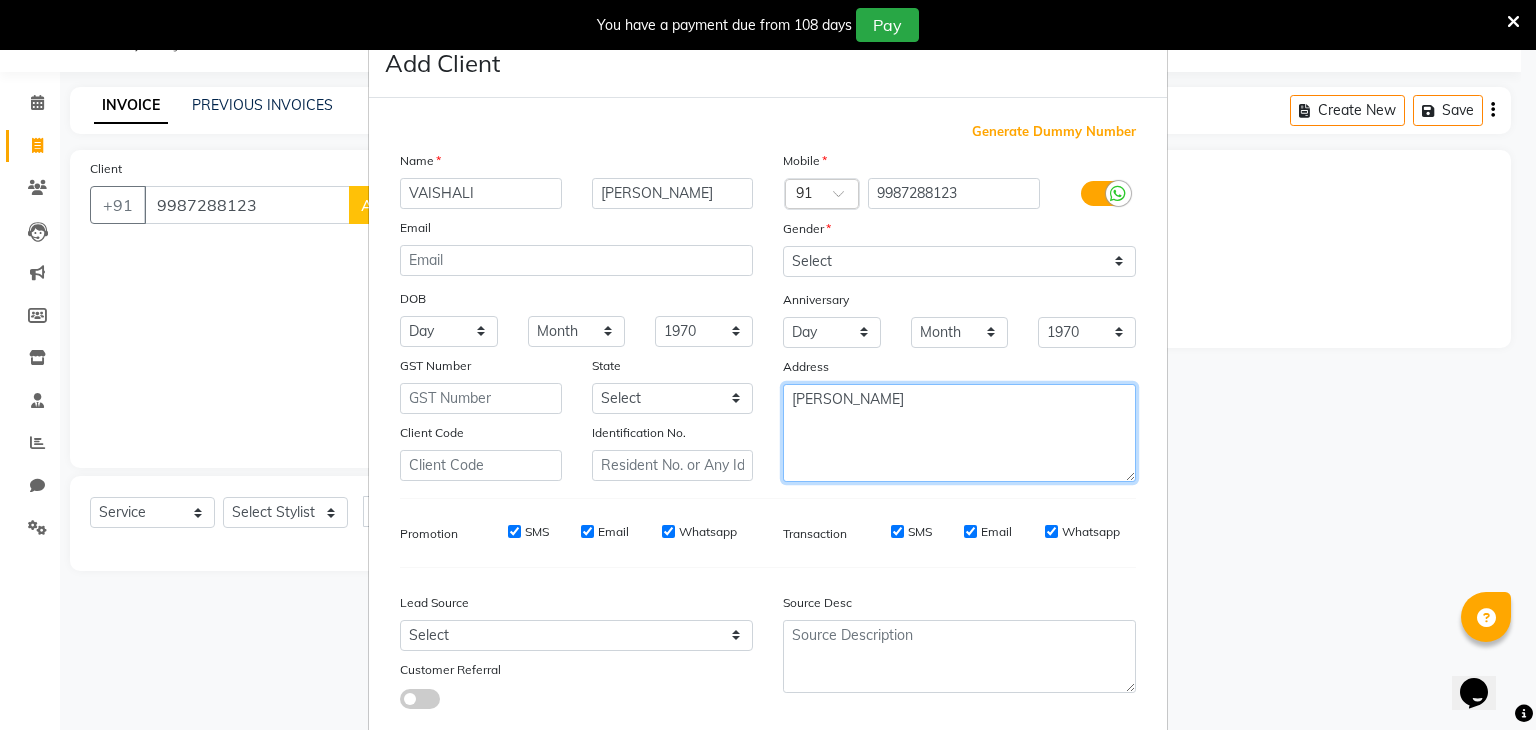 type on "MAYURESH SRISTY" 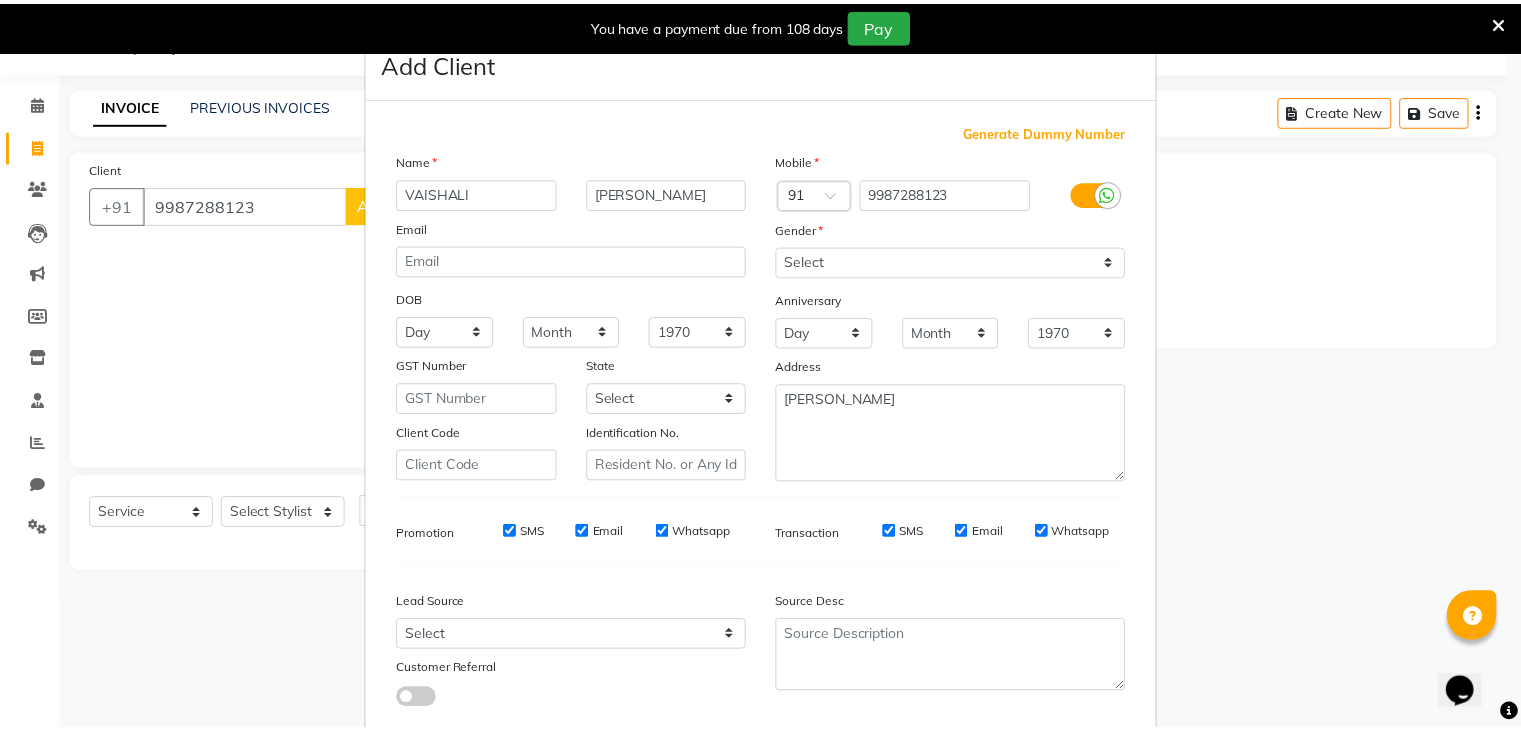 scroll, scrollTop: 127, scrollLeft: 0, axis: vertical 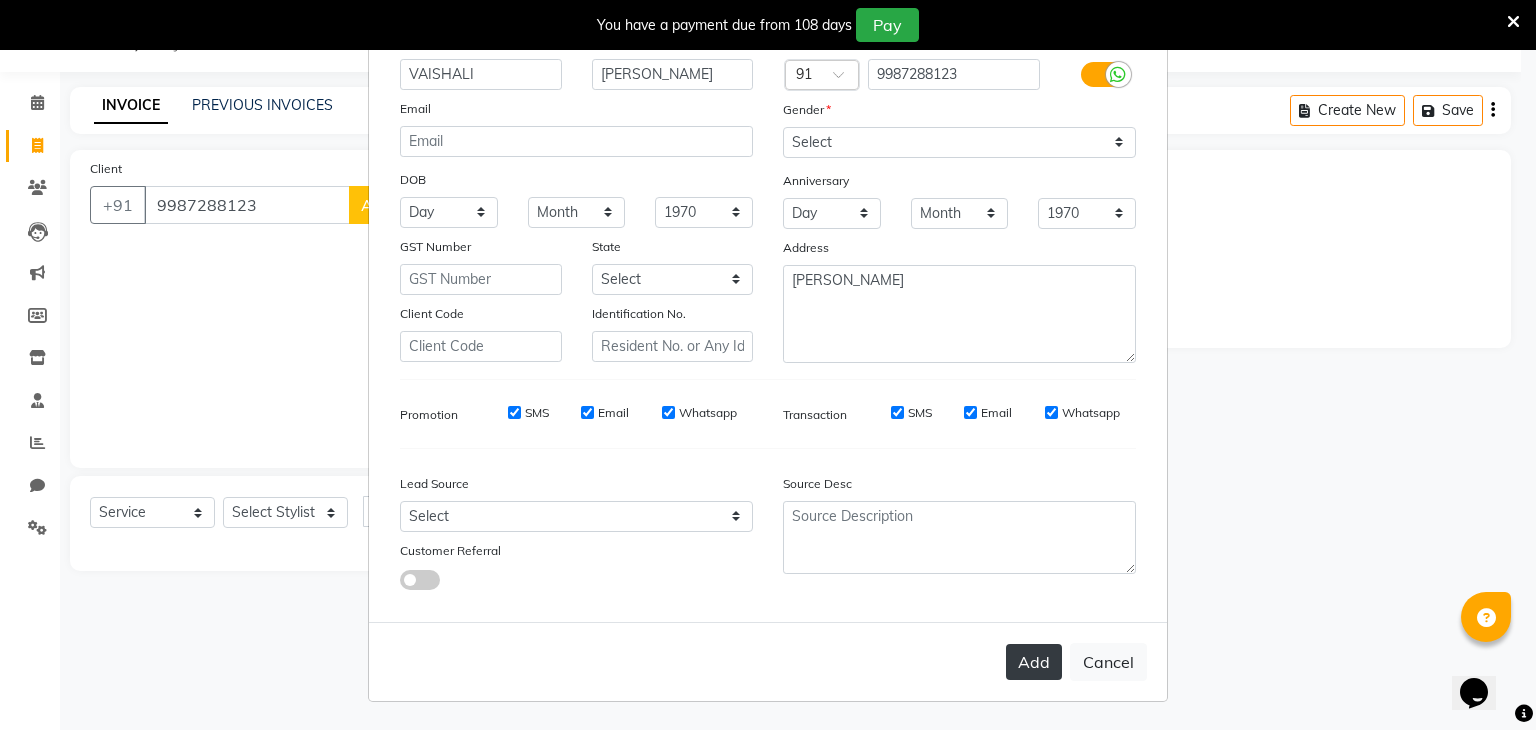 click on "Add" at bounding box center [1034, 662] 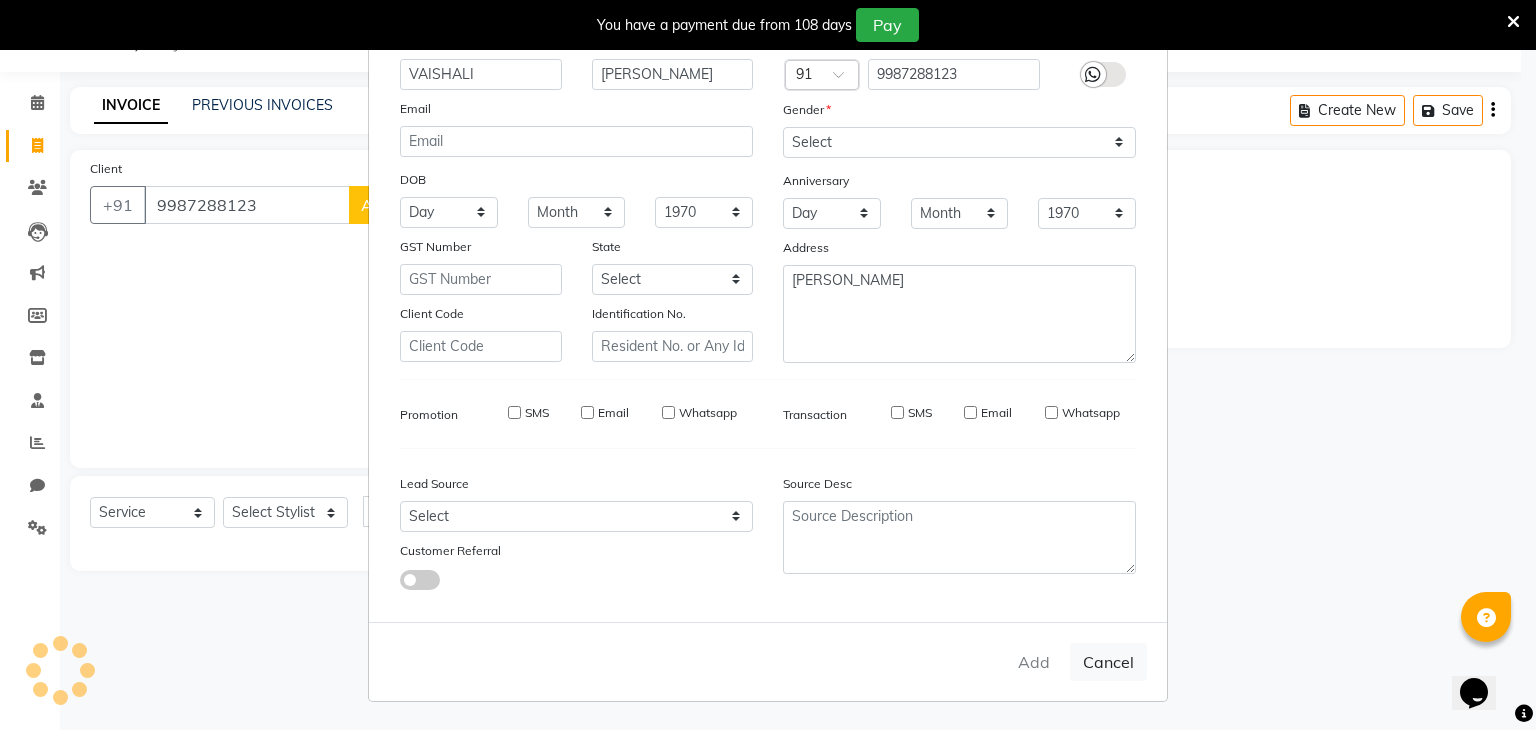 type 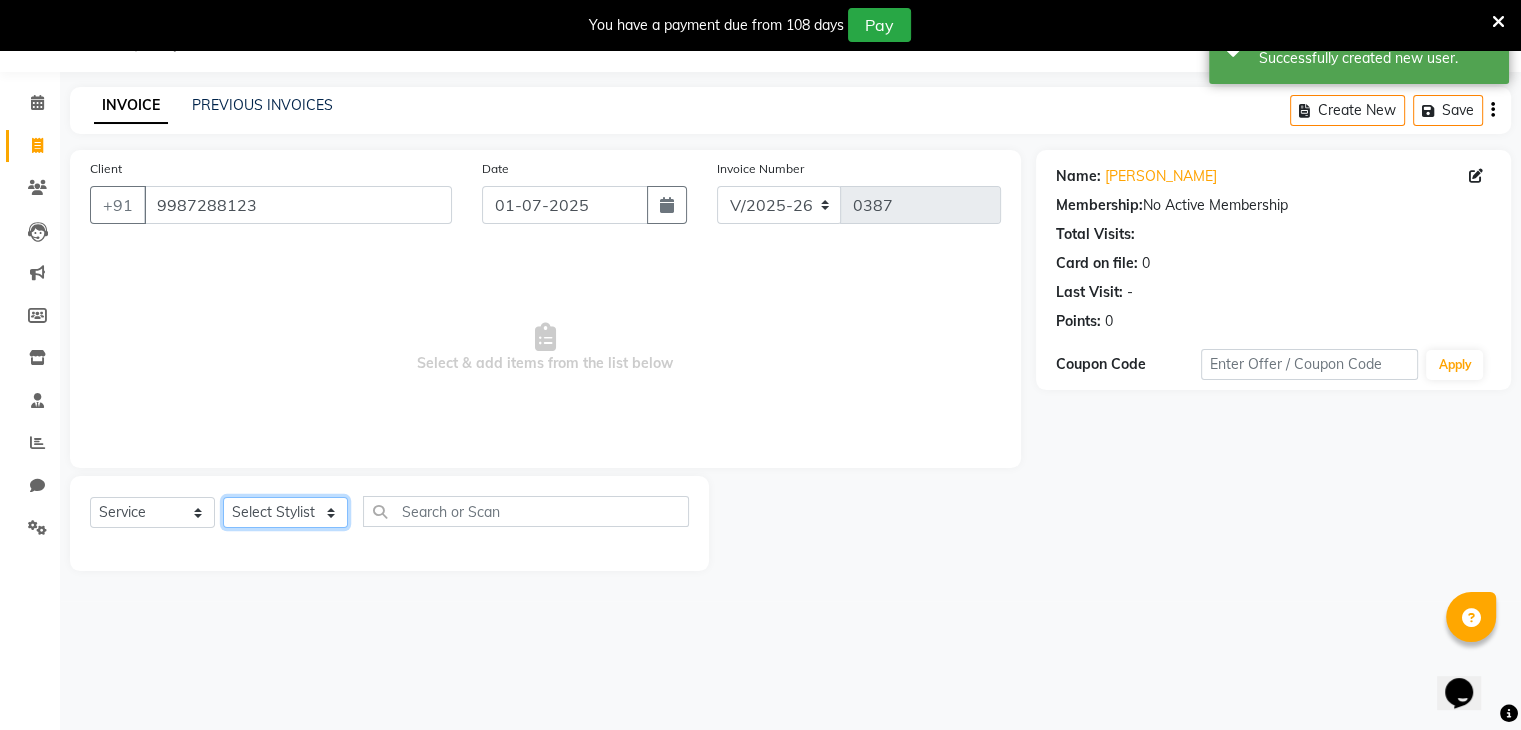 click on "Select Stylist Devi DIS Mamta Pinki [PERSON_NAME] Shweta Uma" 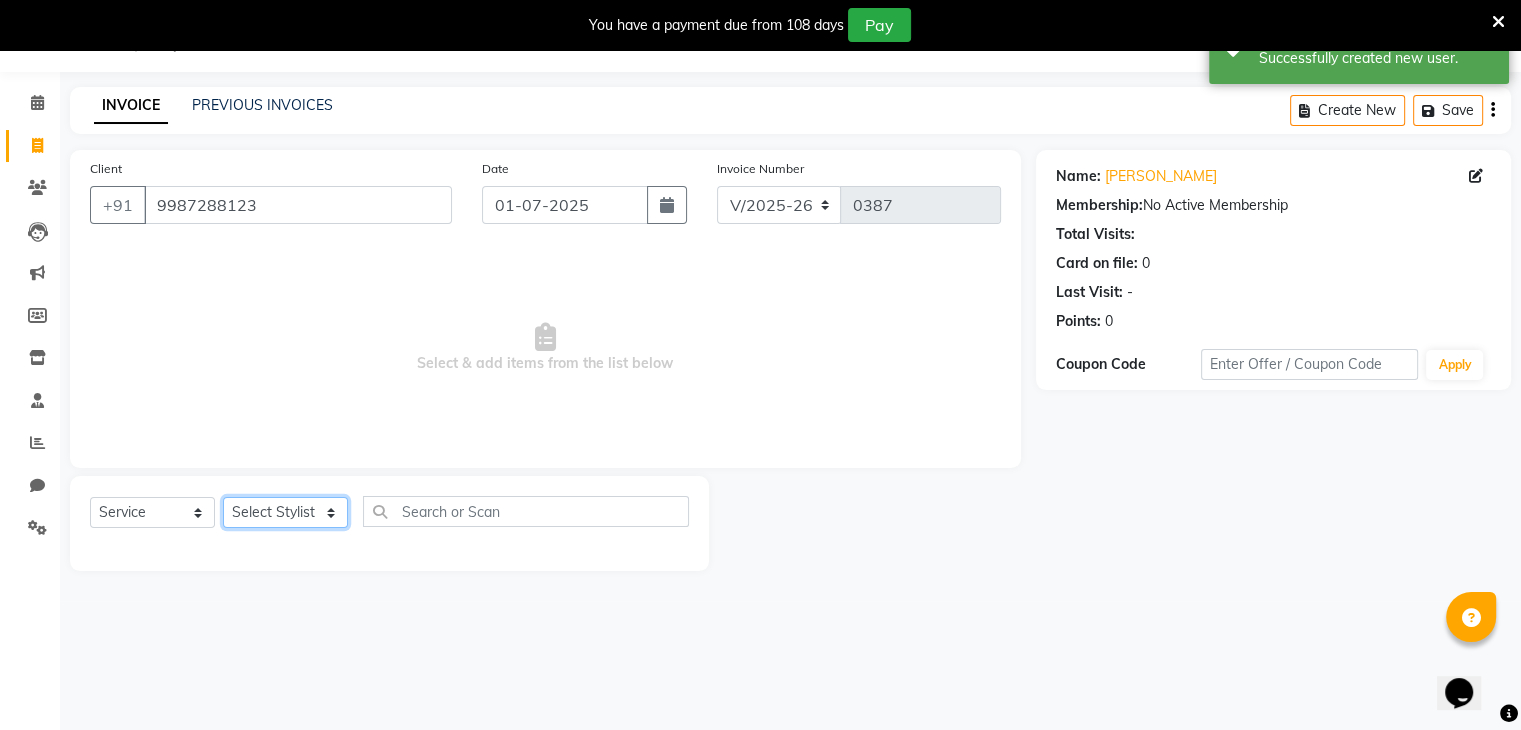 select on "69888" 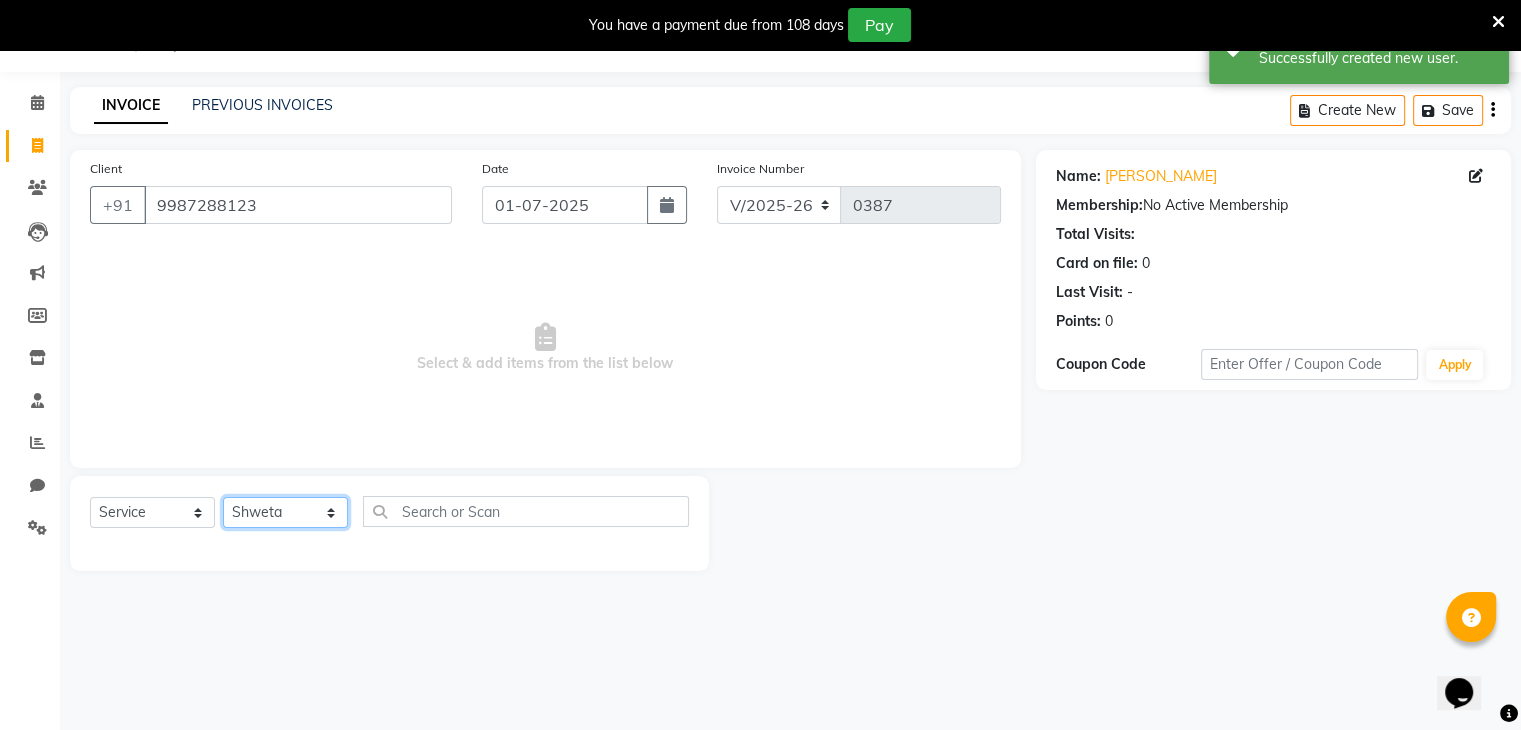 click on "Select Stylist Devi DIS Mamta Pinki [PERSON_NAME] Shweta Uma" 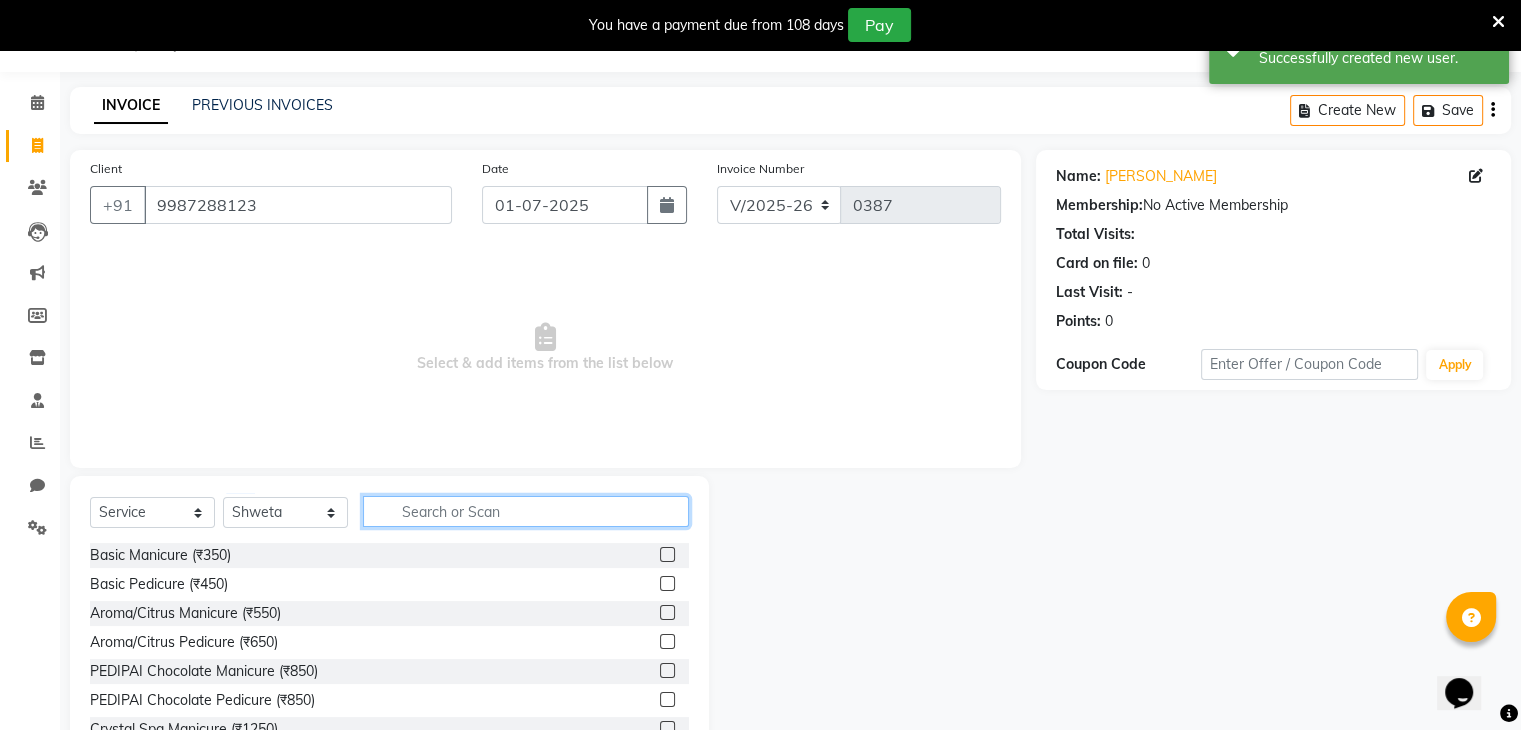 click 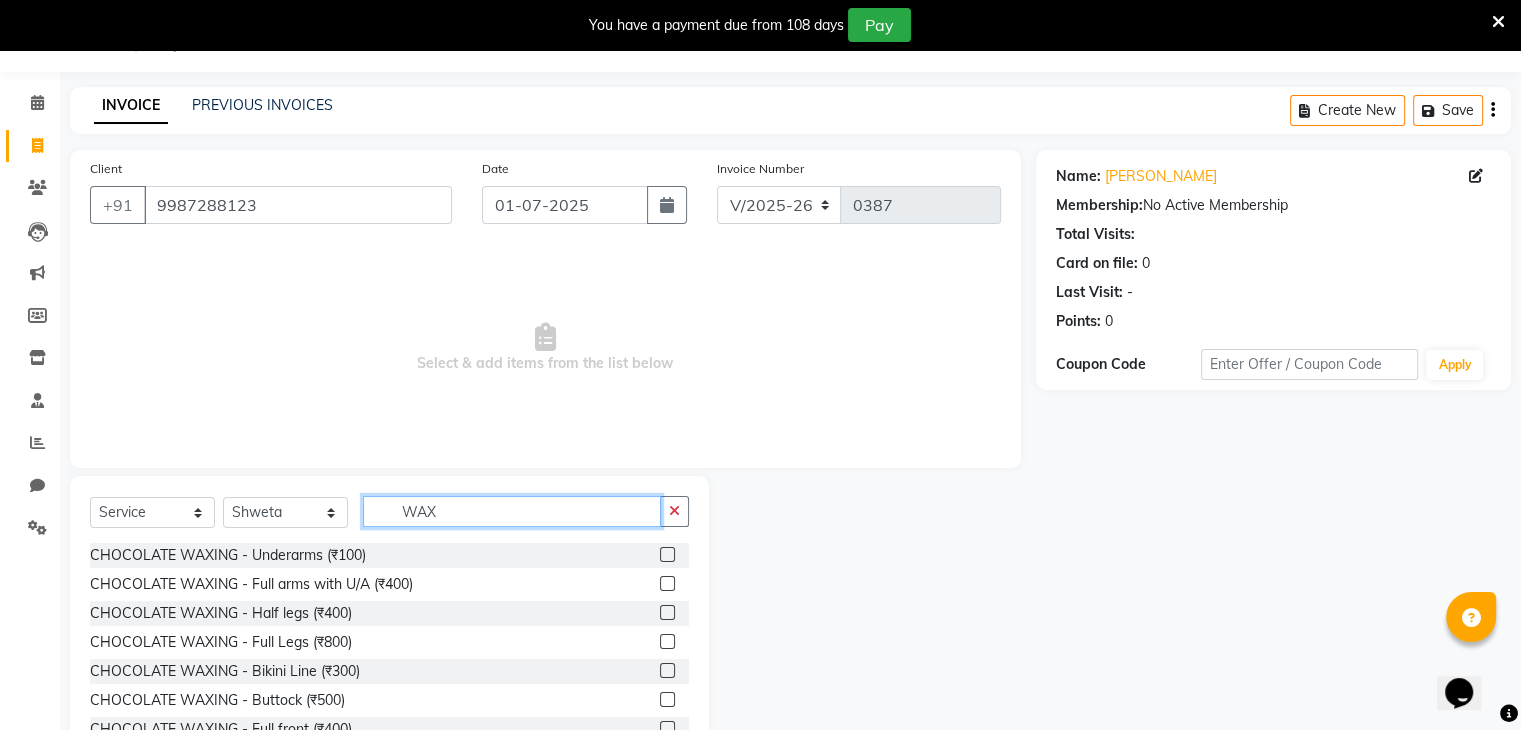 scroll, scrollTop: 174, scrollLeft: 0, axis: vertical 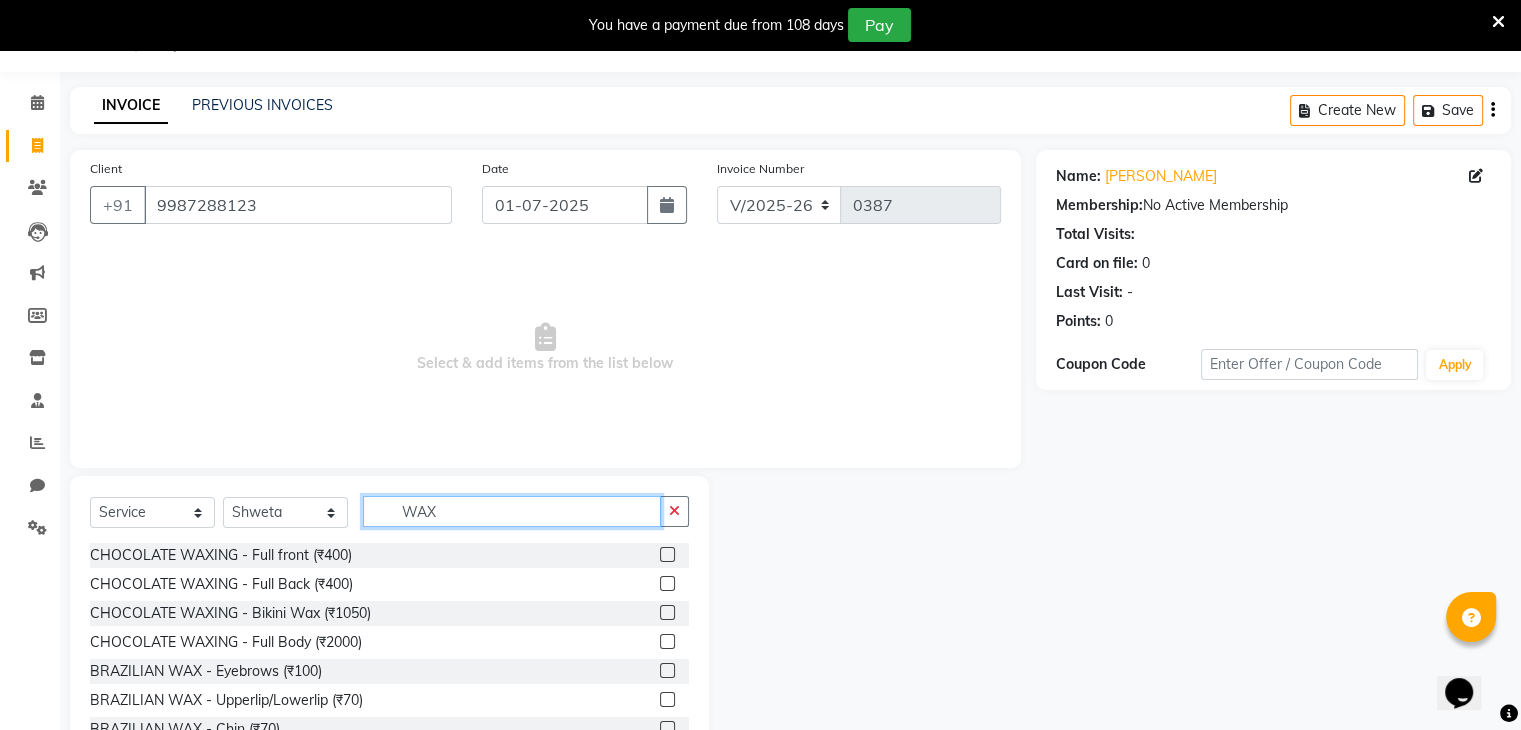 type on "WAX" 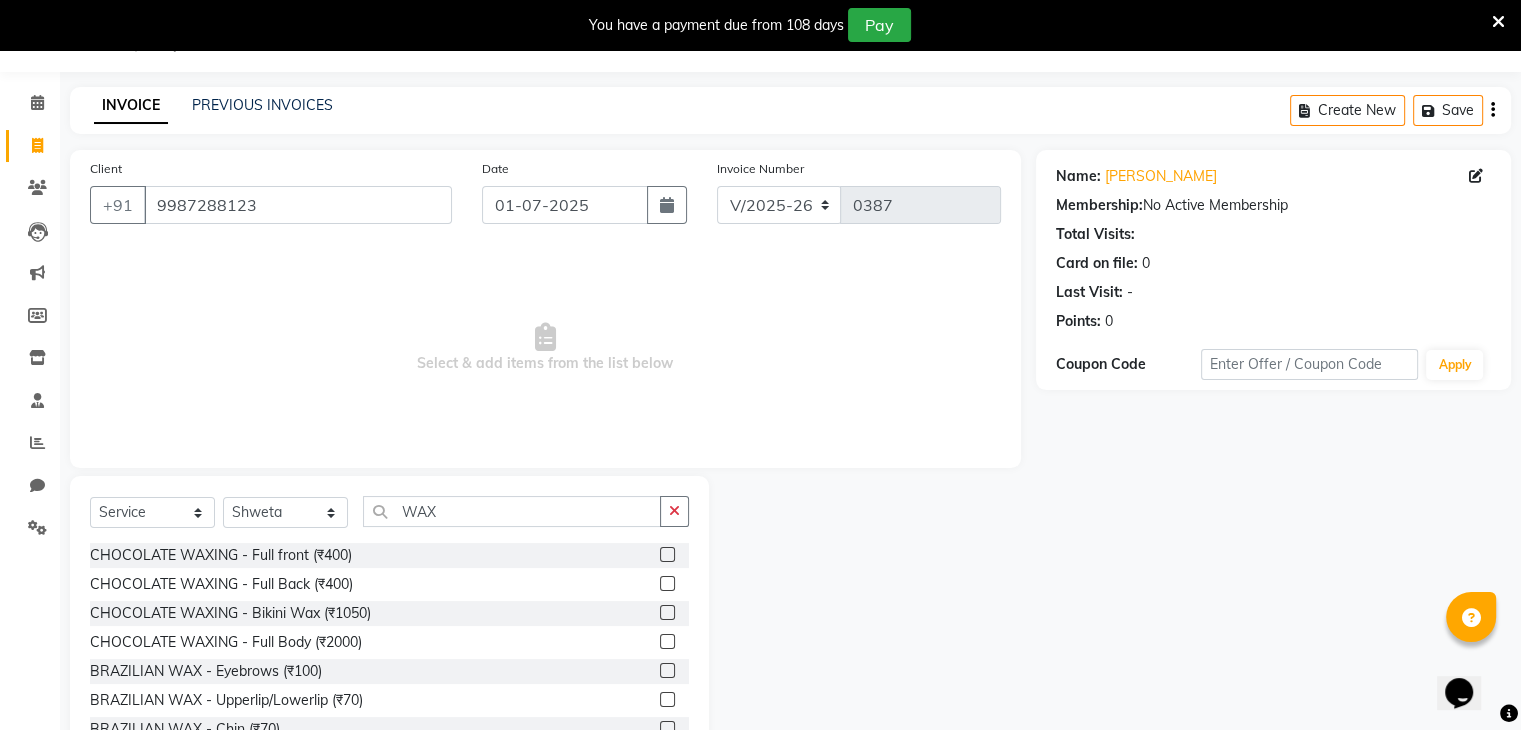 click 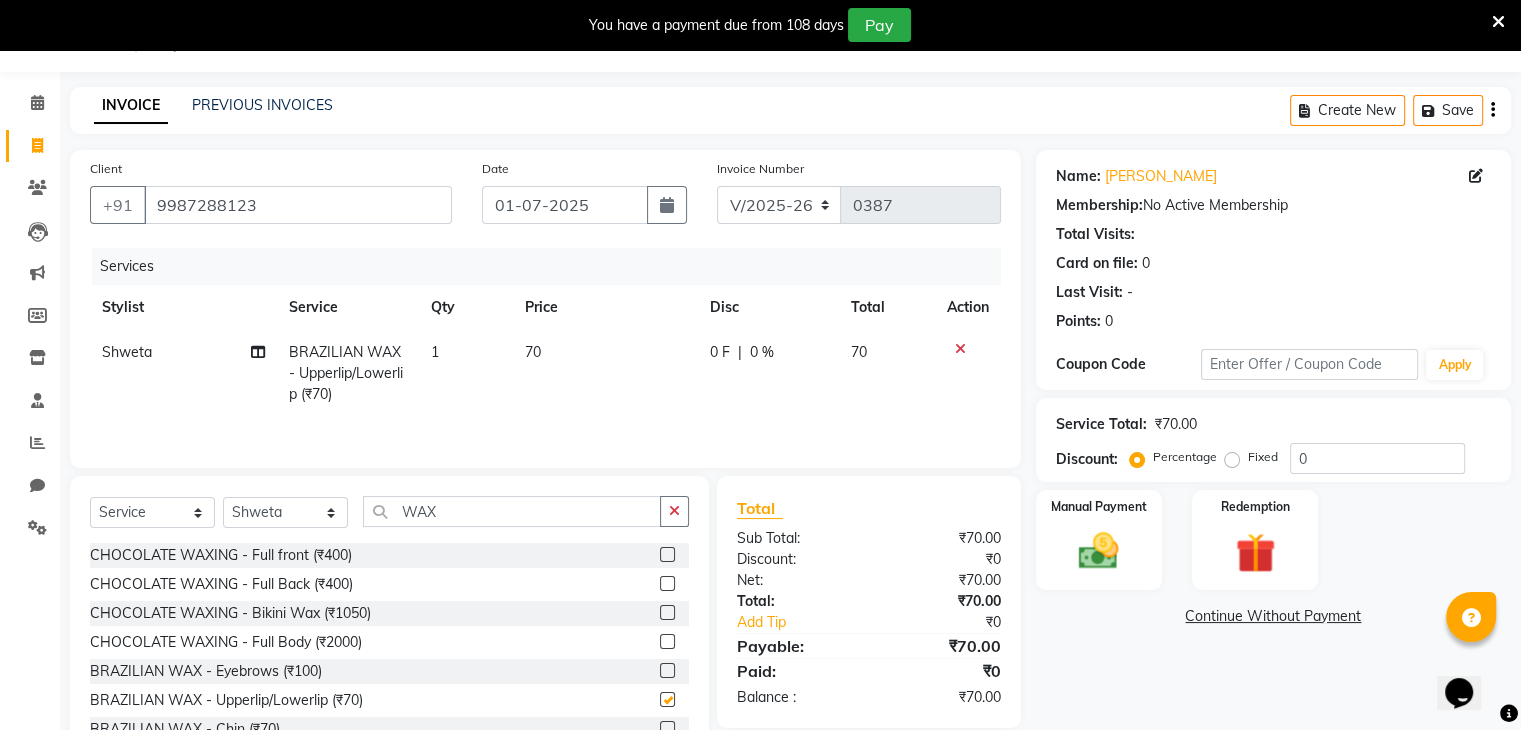 checkbox on "false" 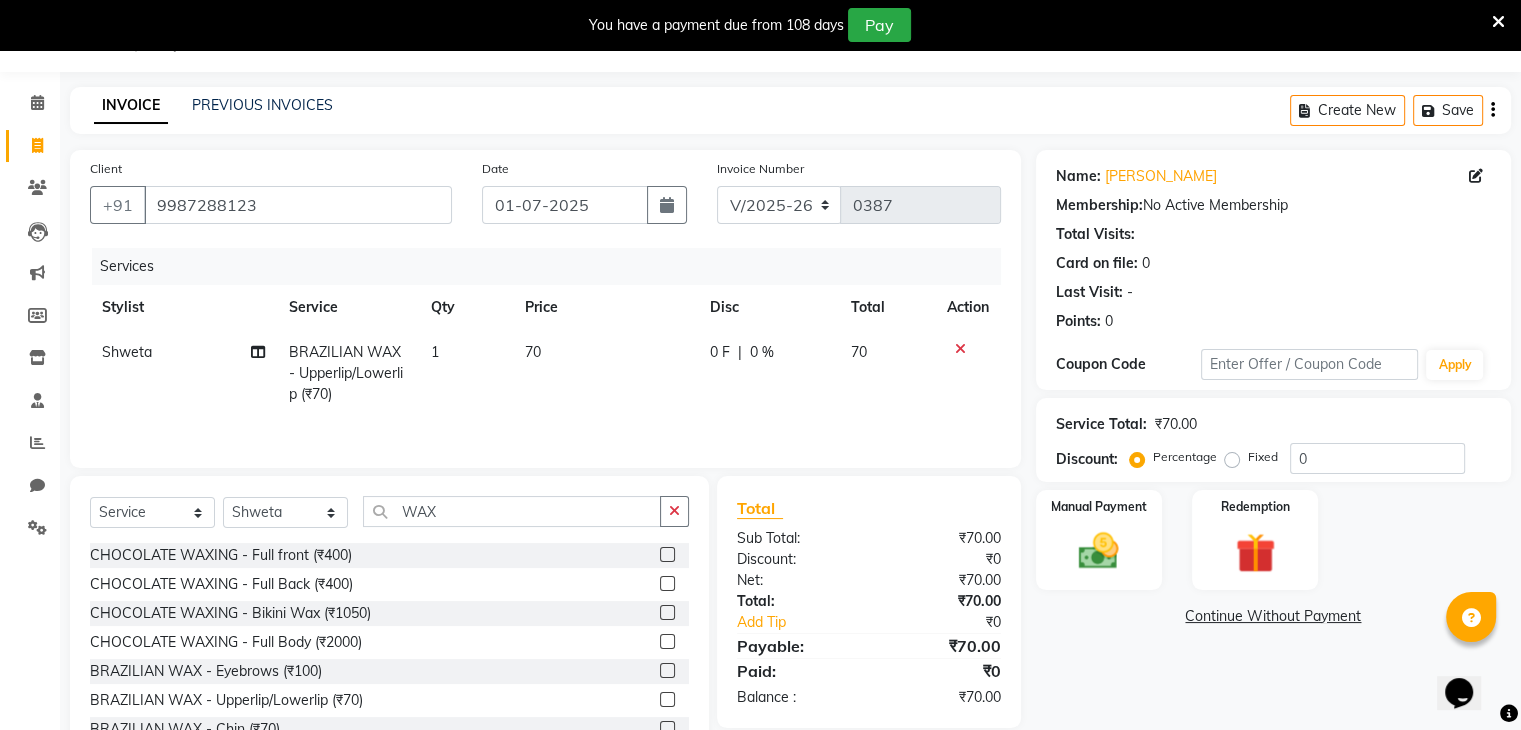 click 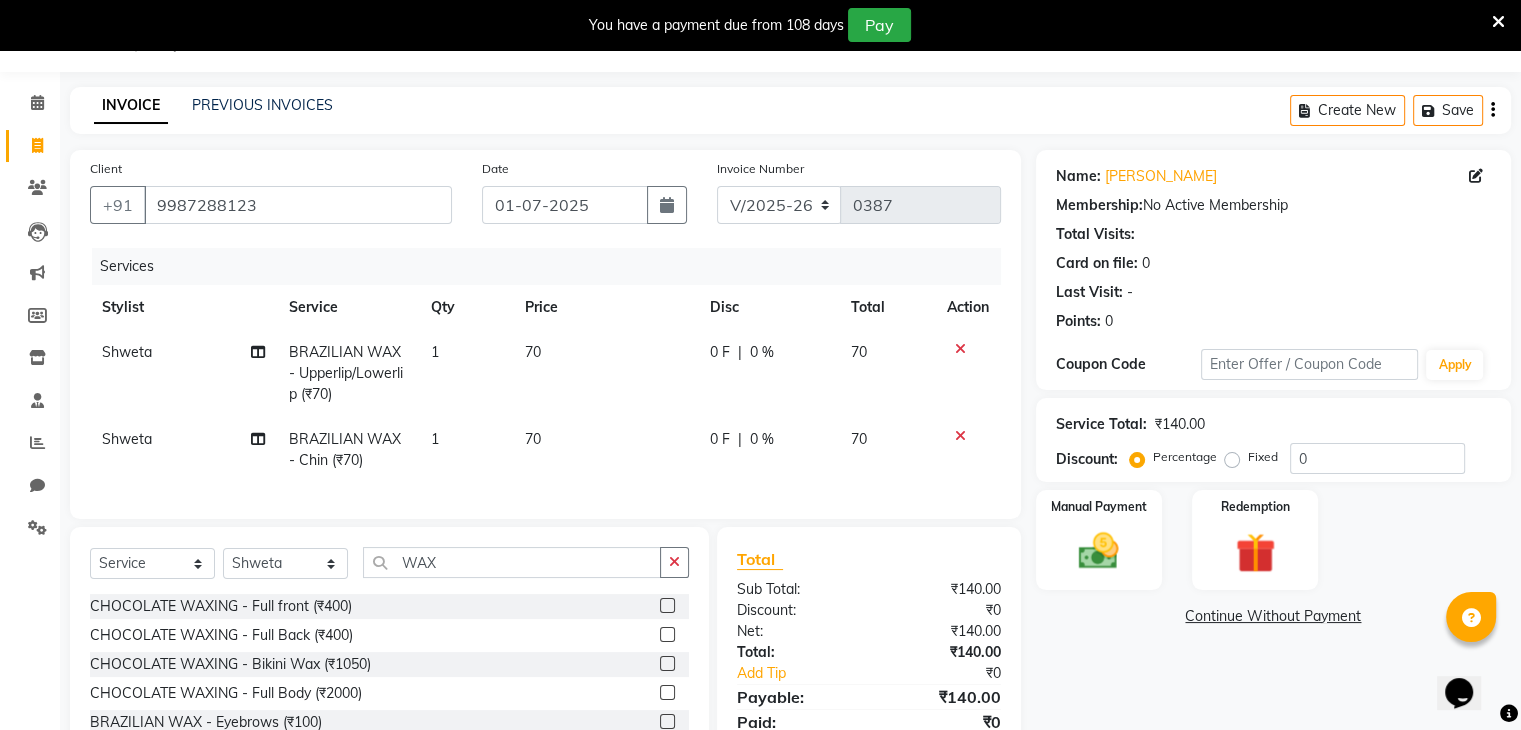 checkbox on "false" 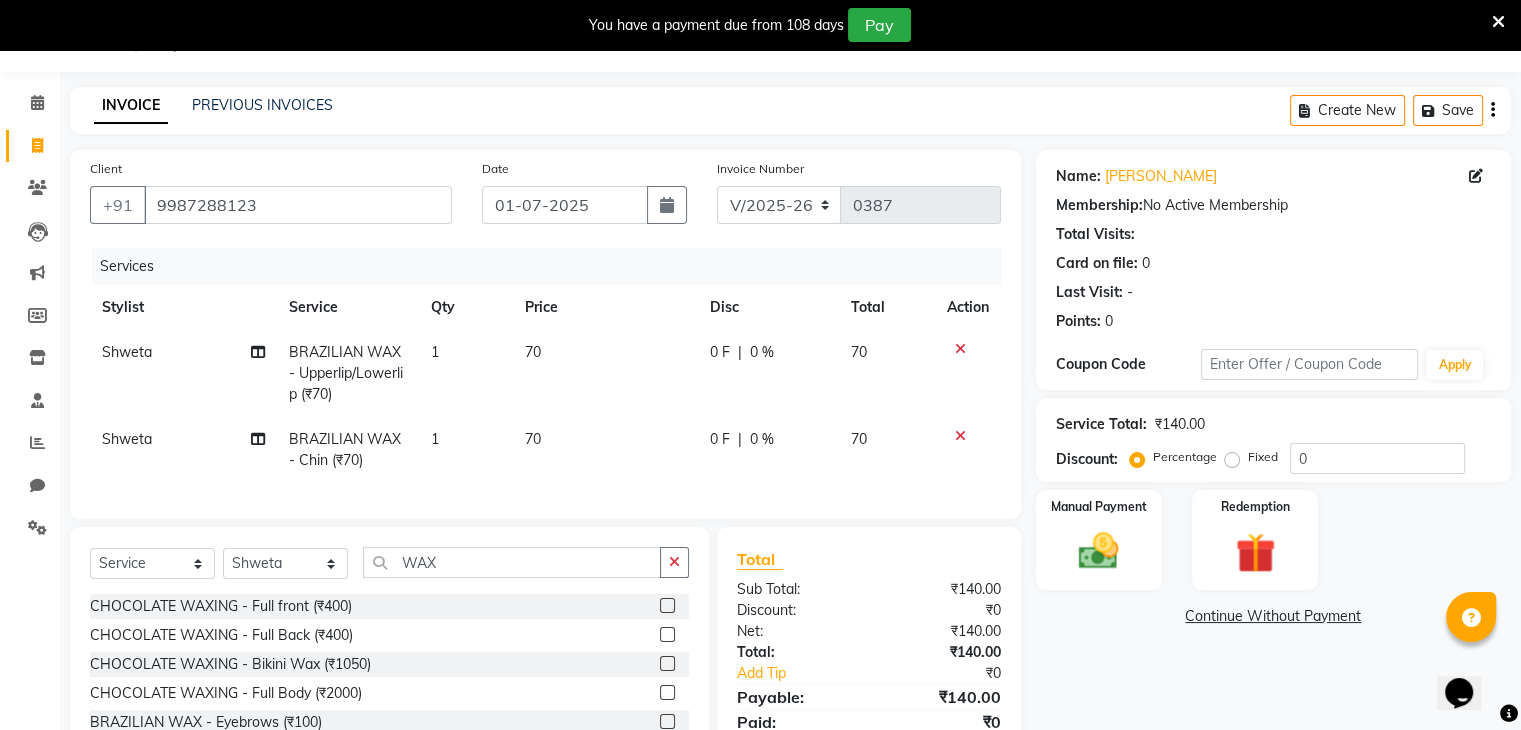 scroll, scrollTop: 188, scrollLeft: 0, axis: vertical 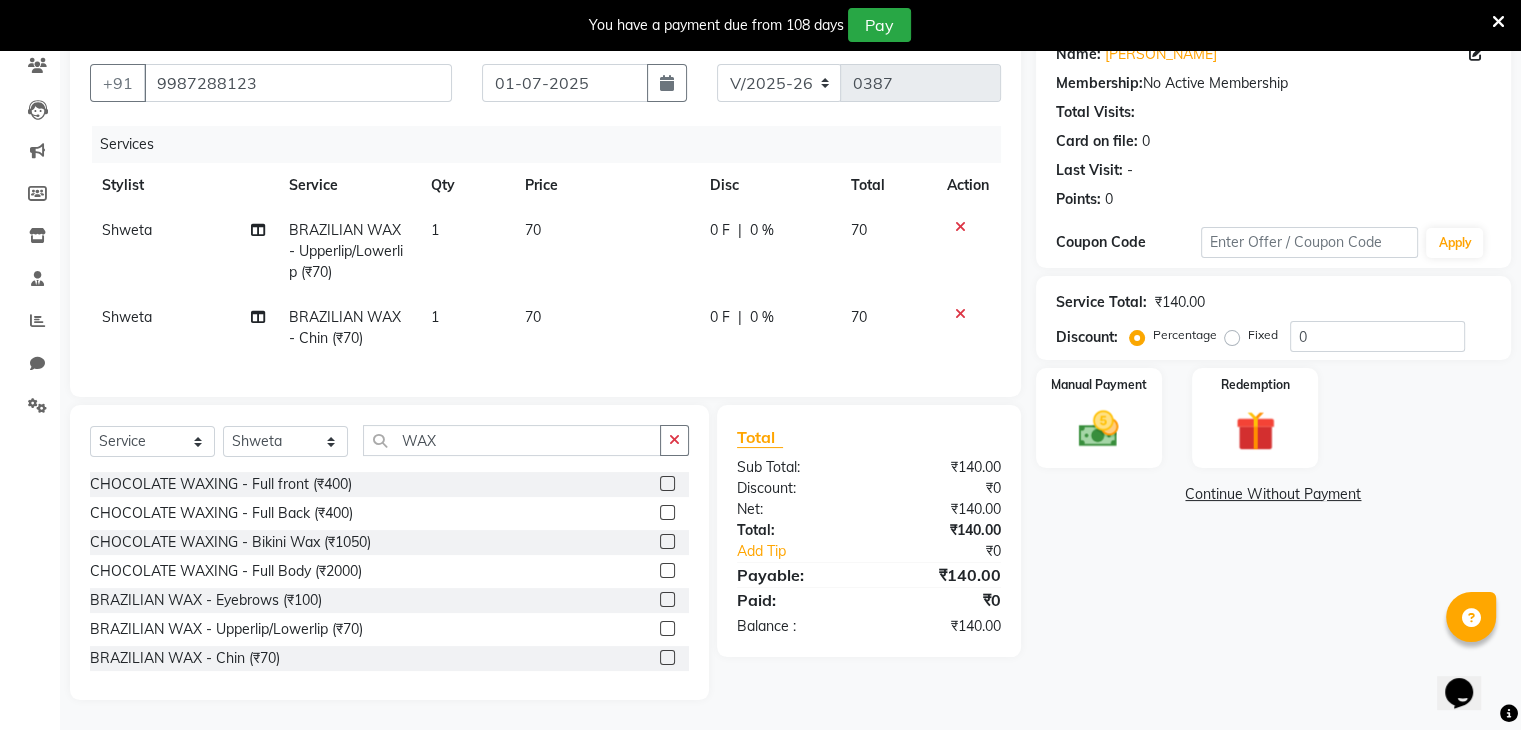click 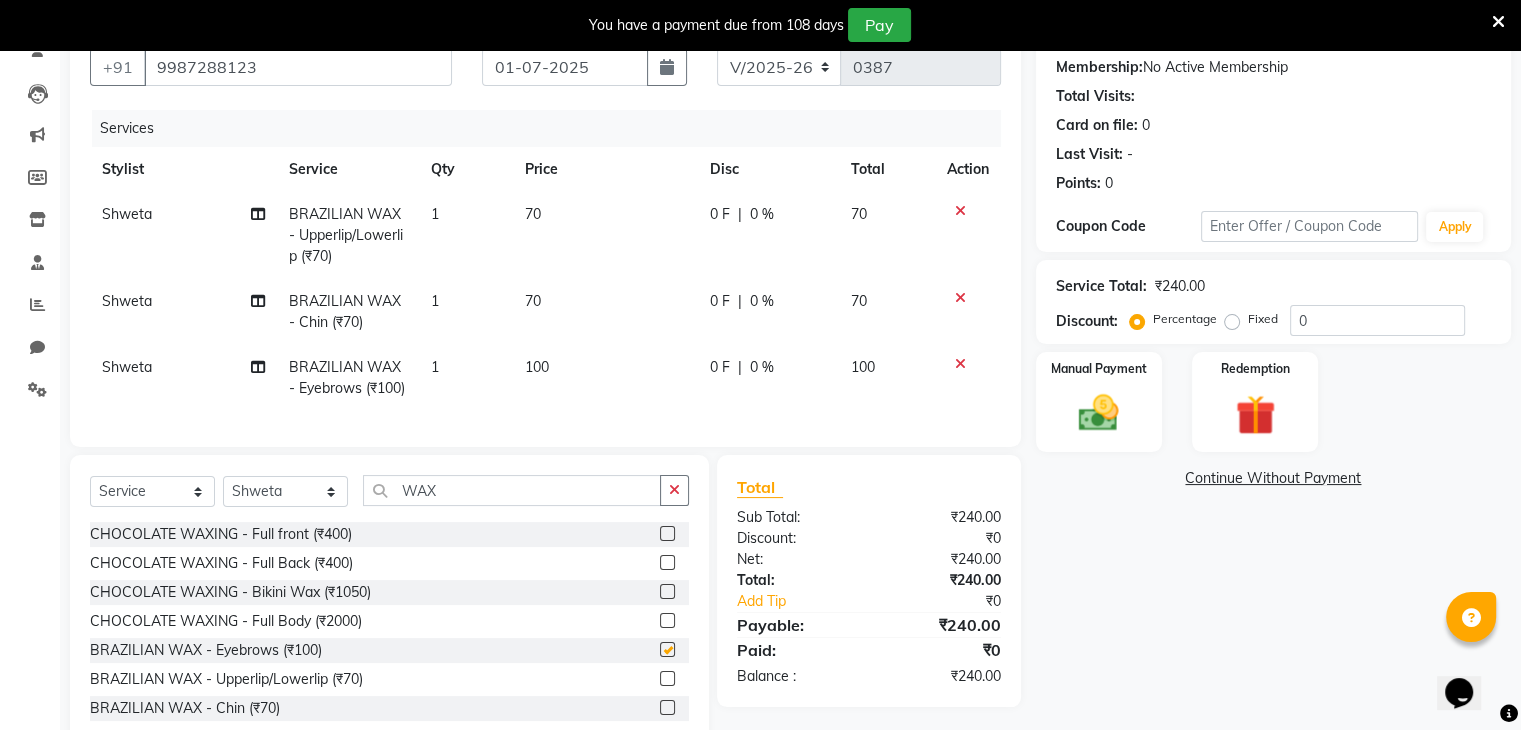 checkbox on "false" 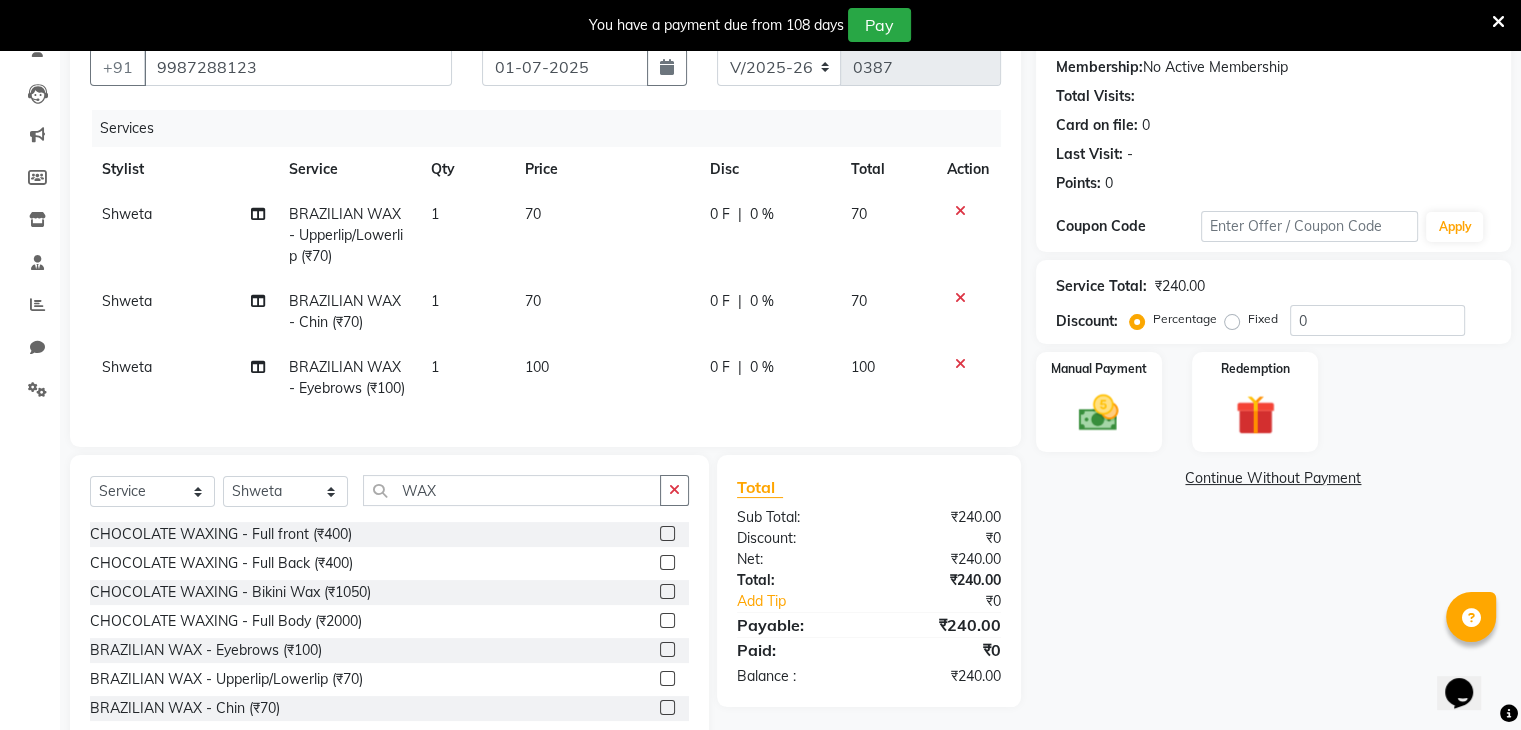 click 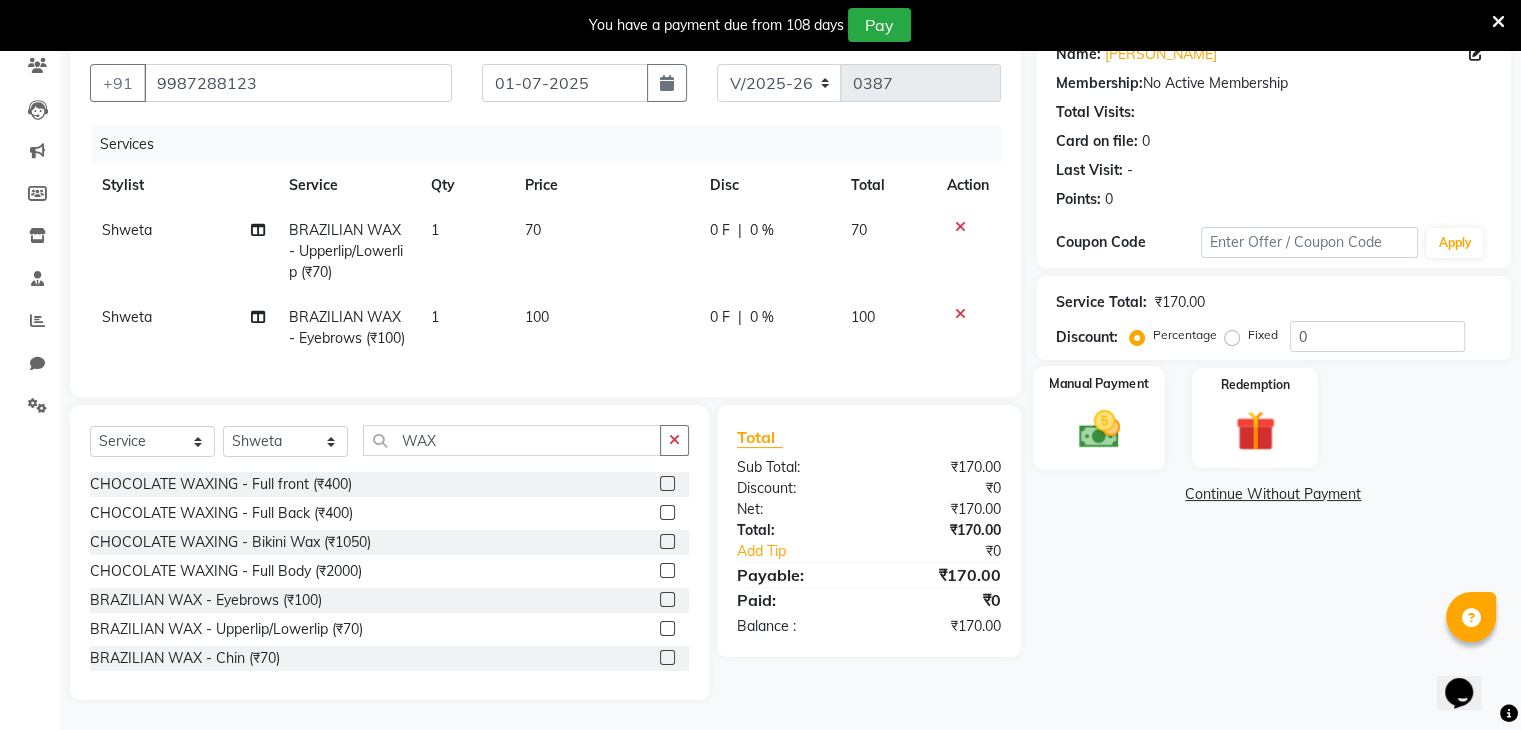 click on "Manual Payment" 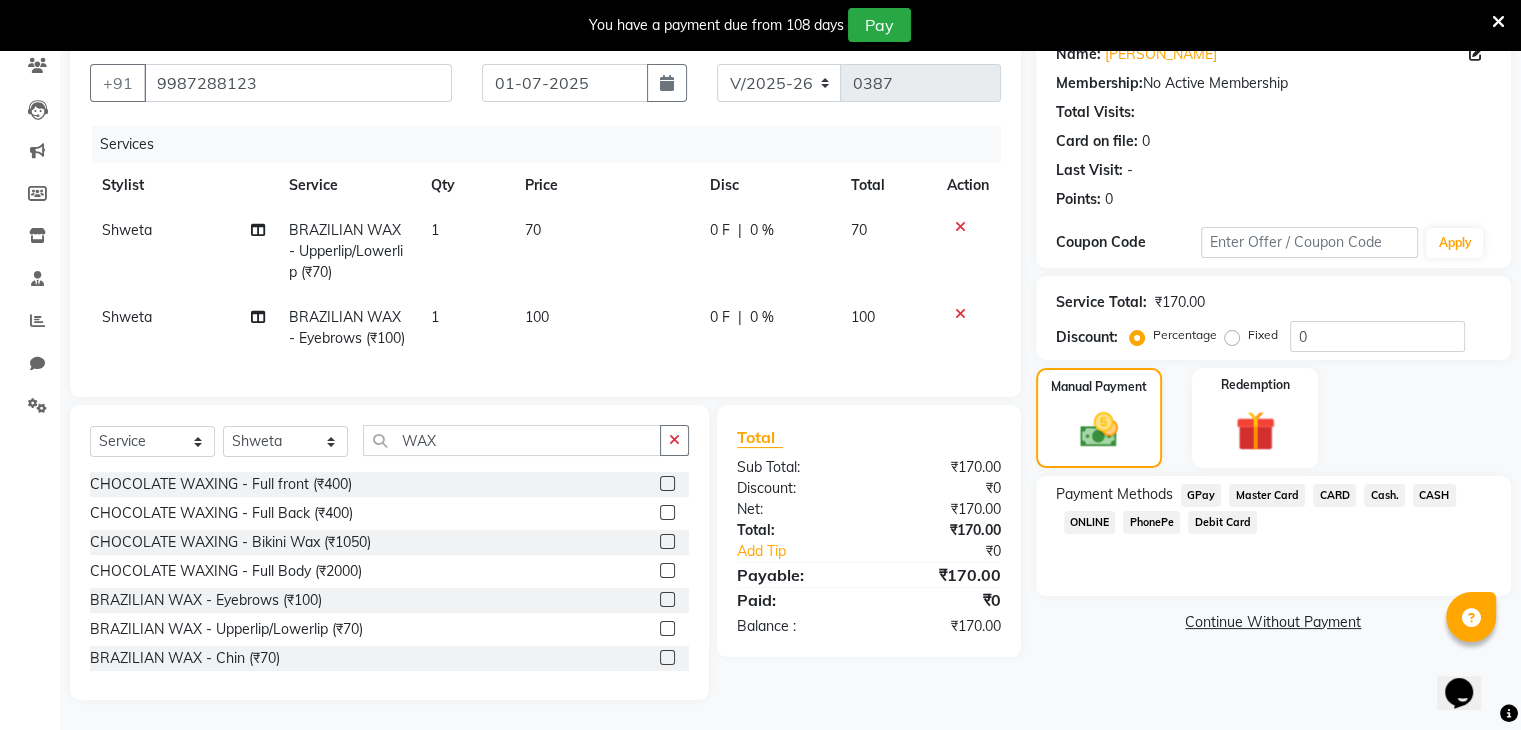 click on "PhonePe" 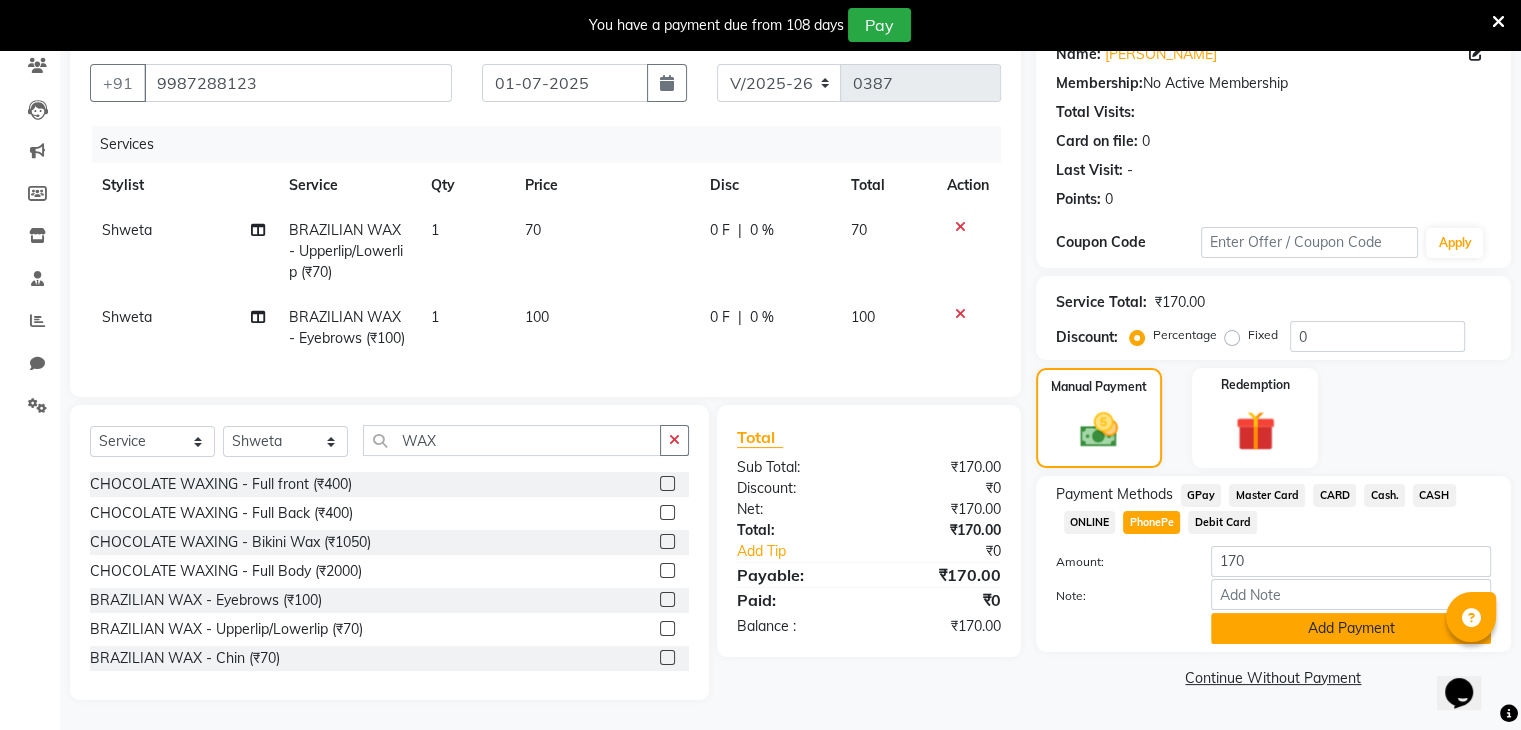 click on "Add Payment" 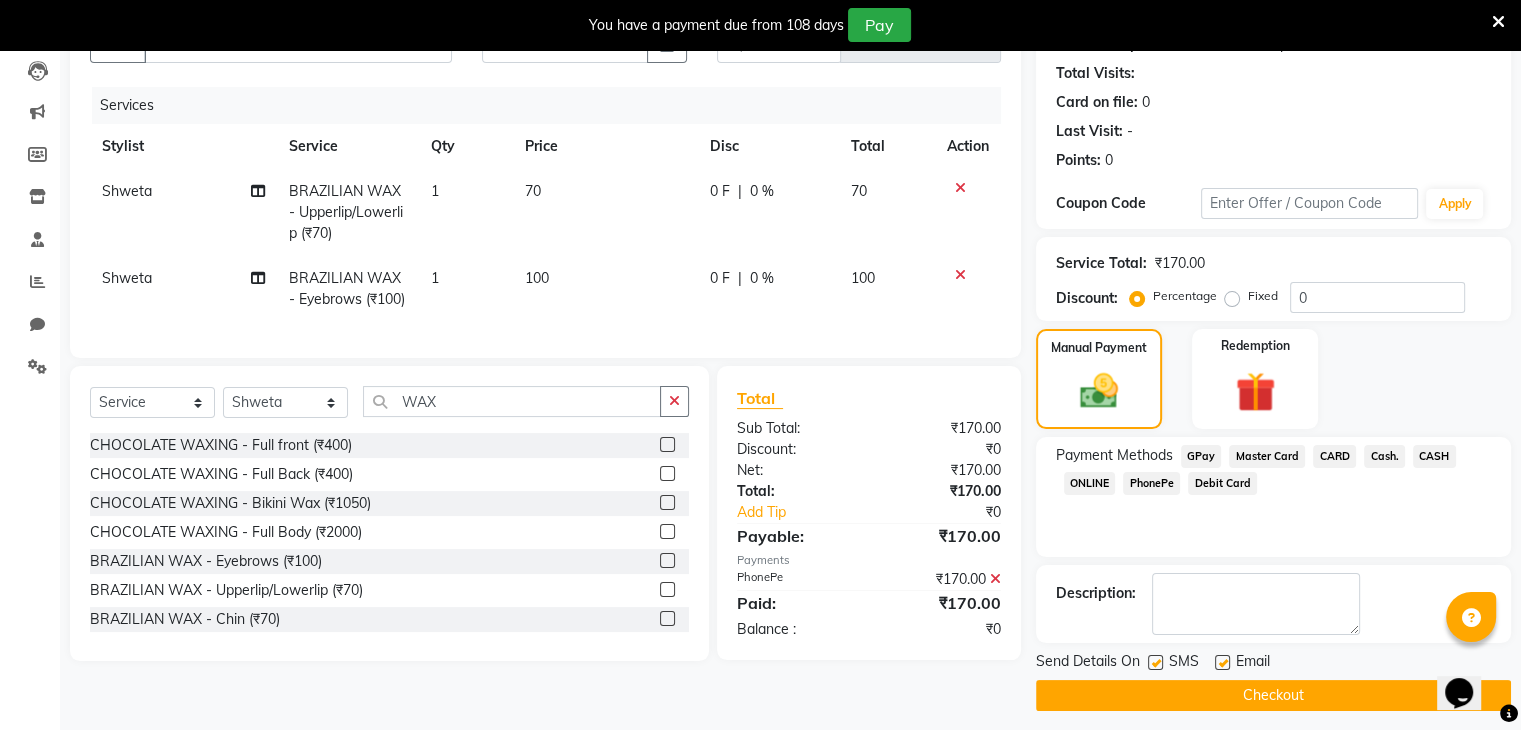 scroll, scrollTop: 220, scrollLeft: 0, axis: vertical 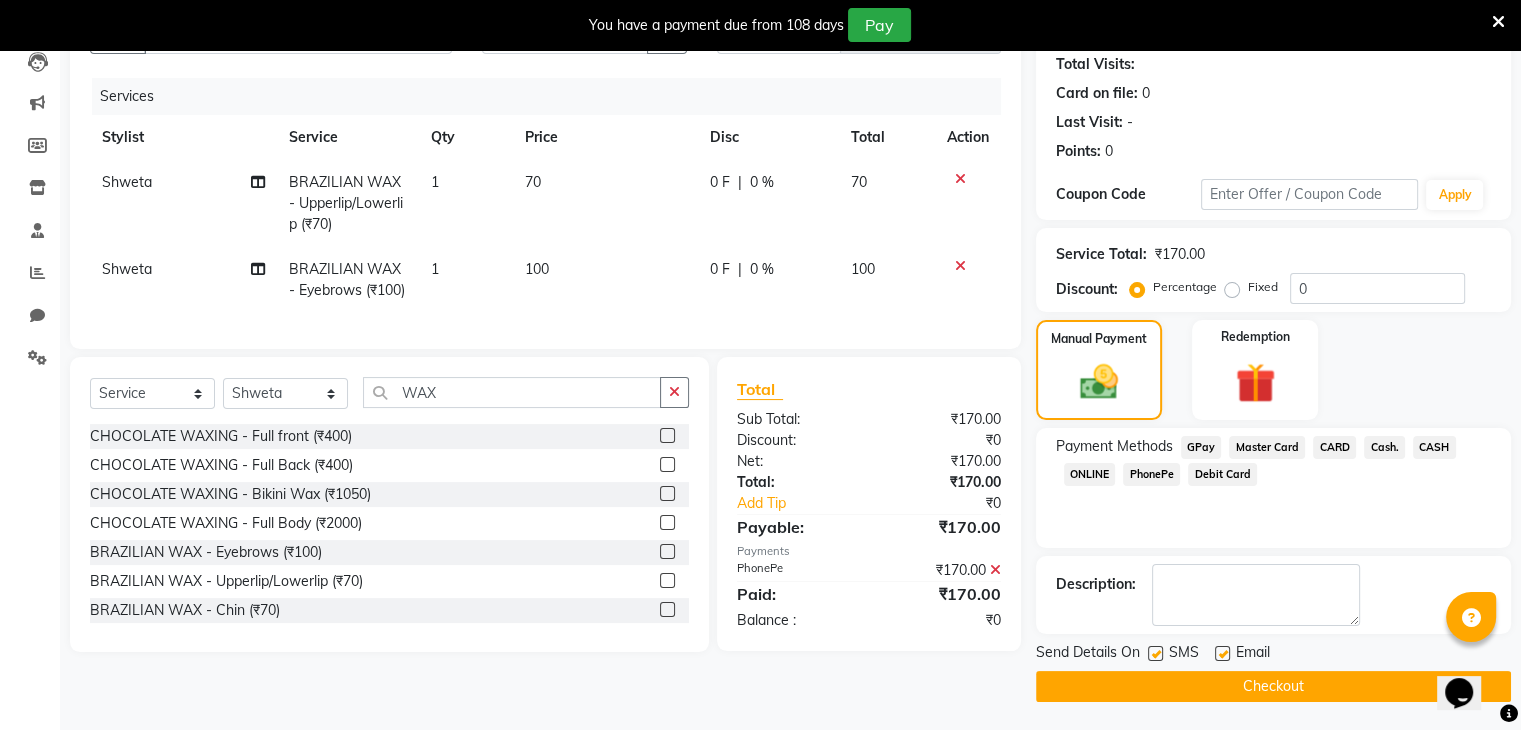click 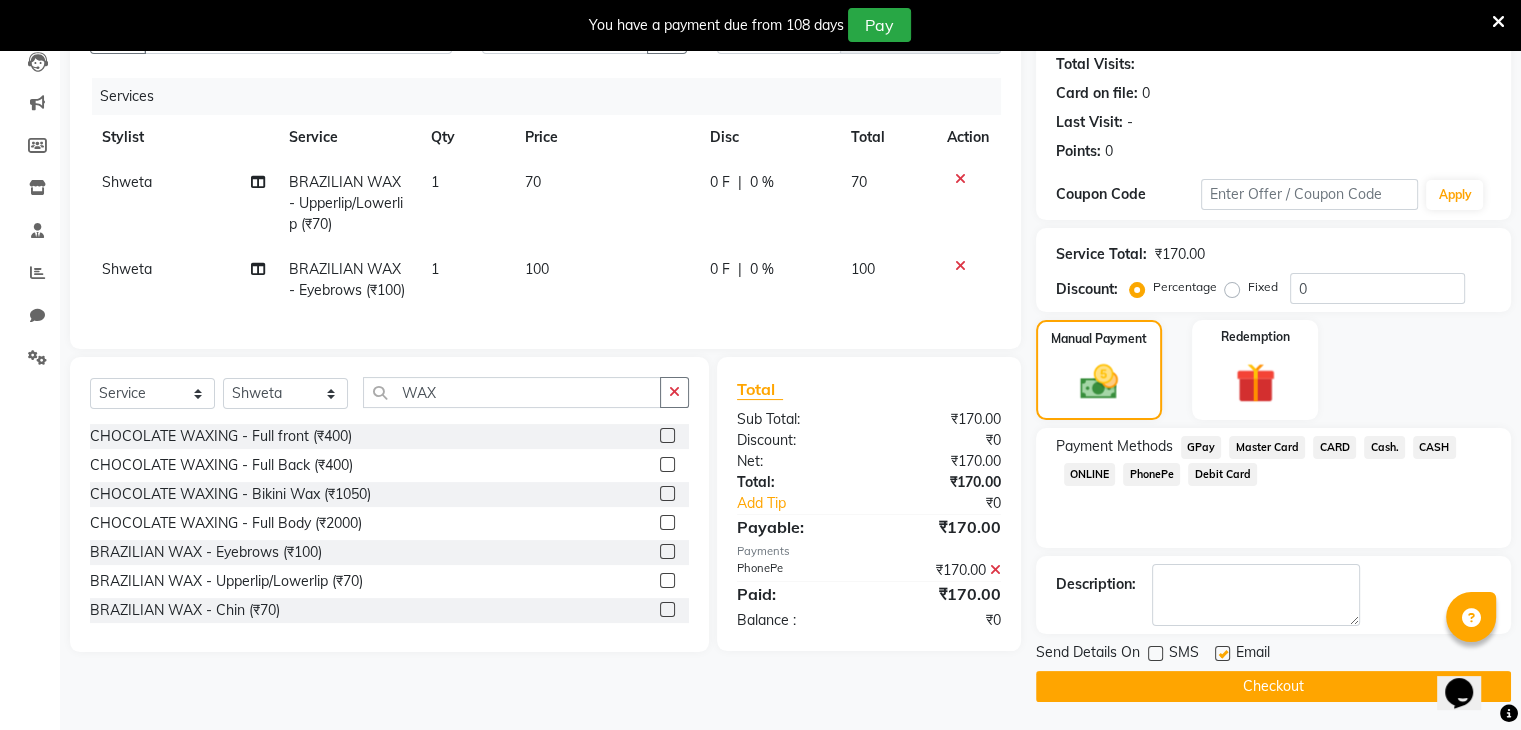 click 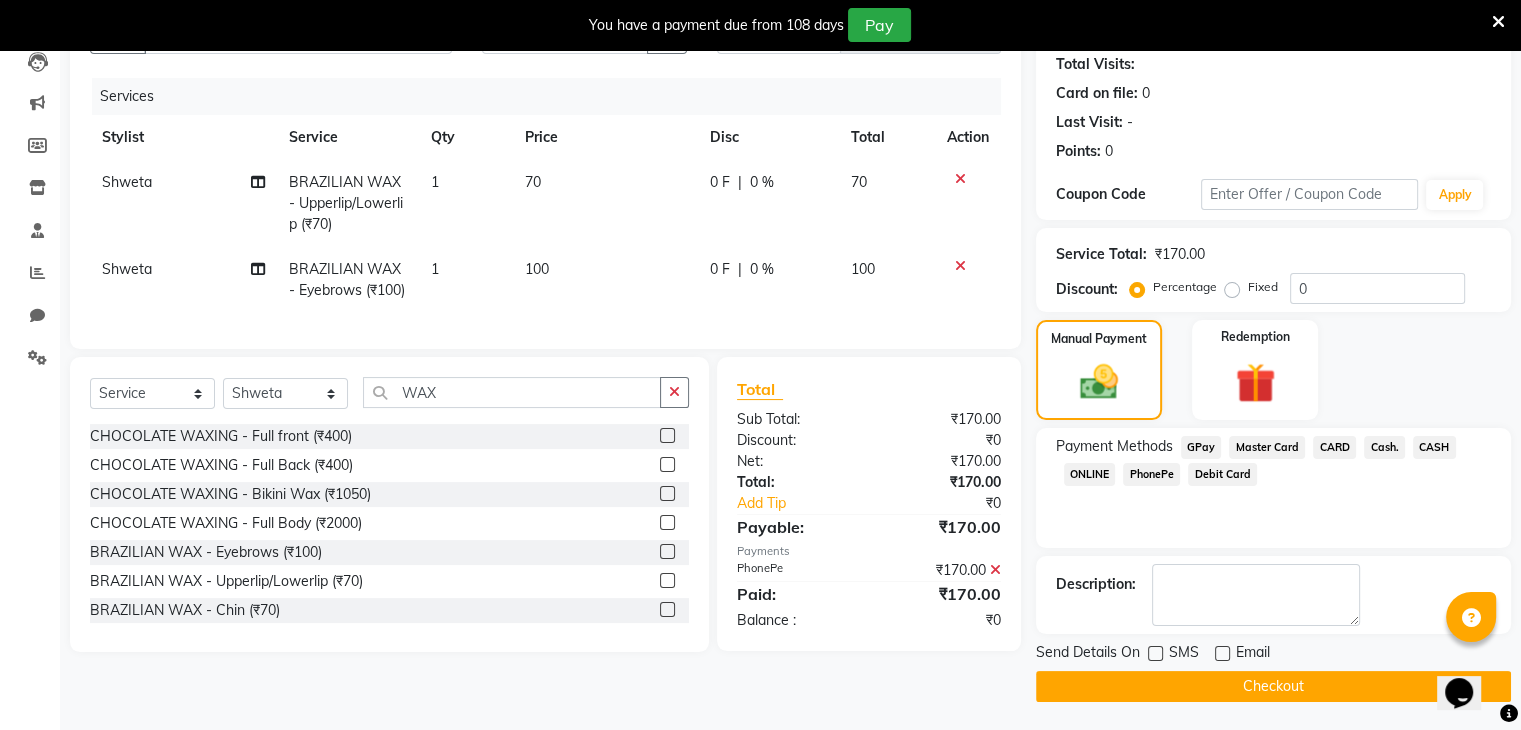 click on "Checkout" 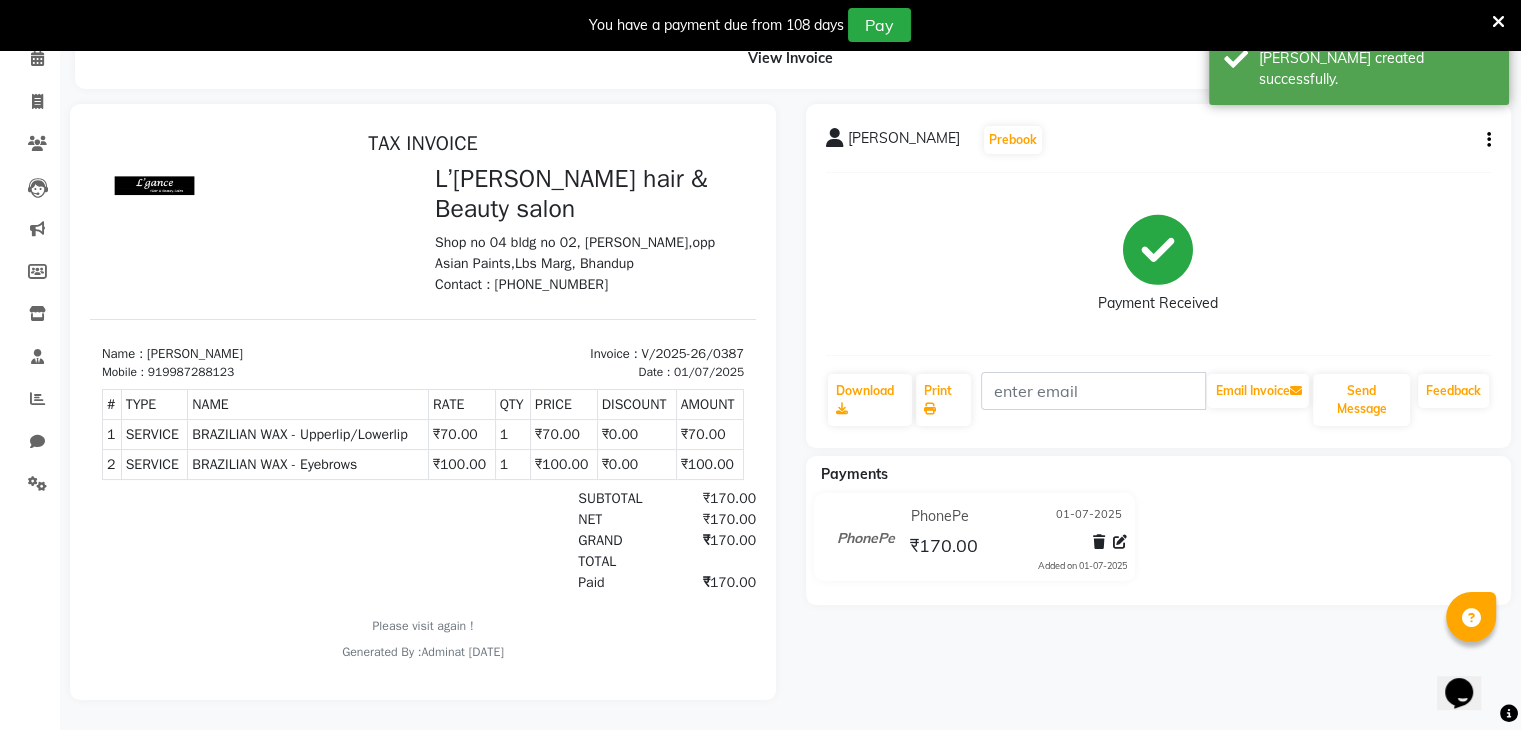 scroll, scrollTop: 0, scrollLeft: 0, axis: both 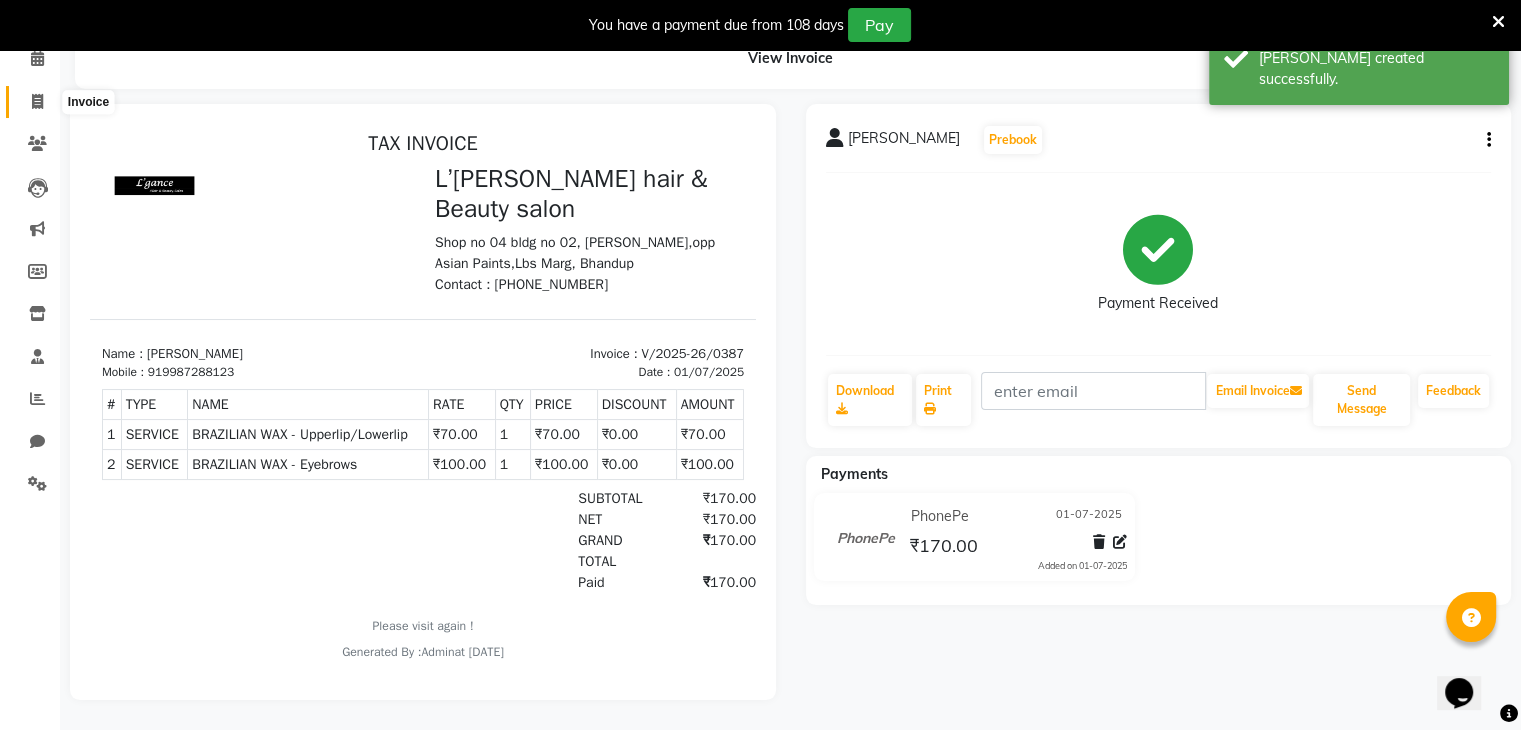 click 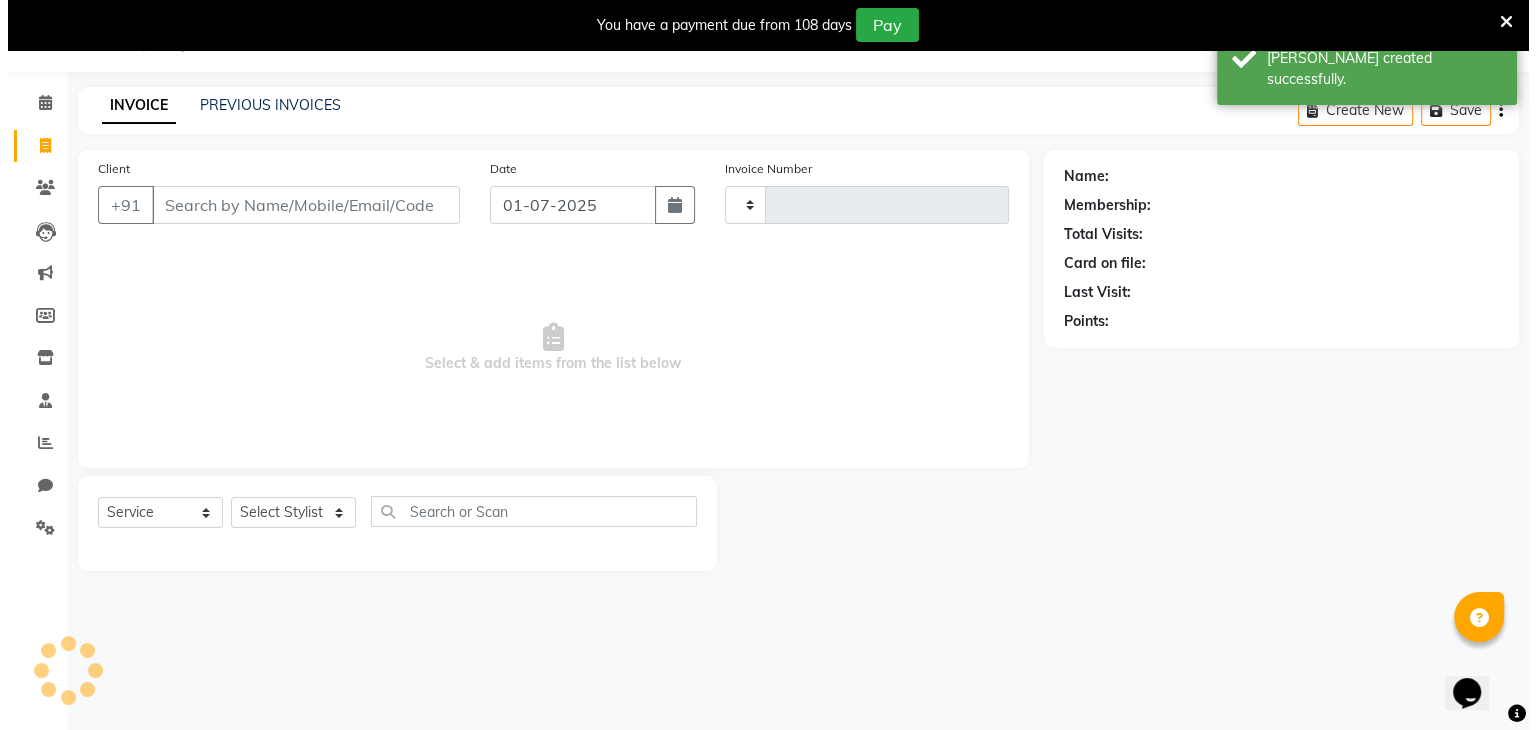 scroll, scrollTop: 50, scrollLeft: 0, axis: vertical 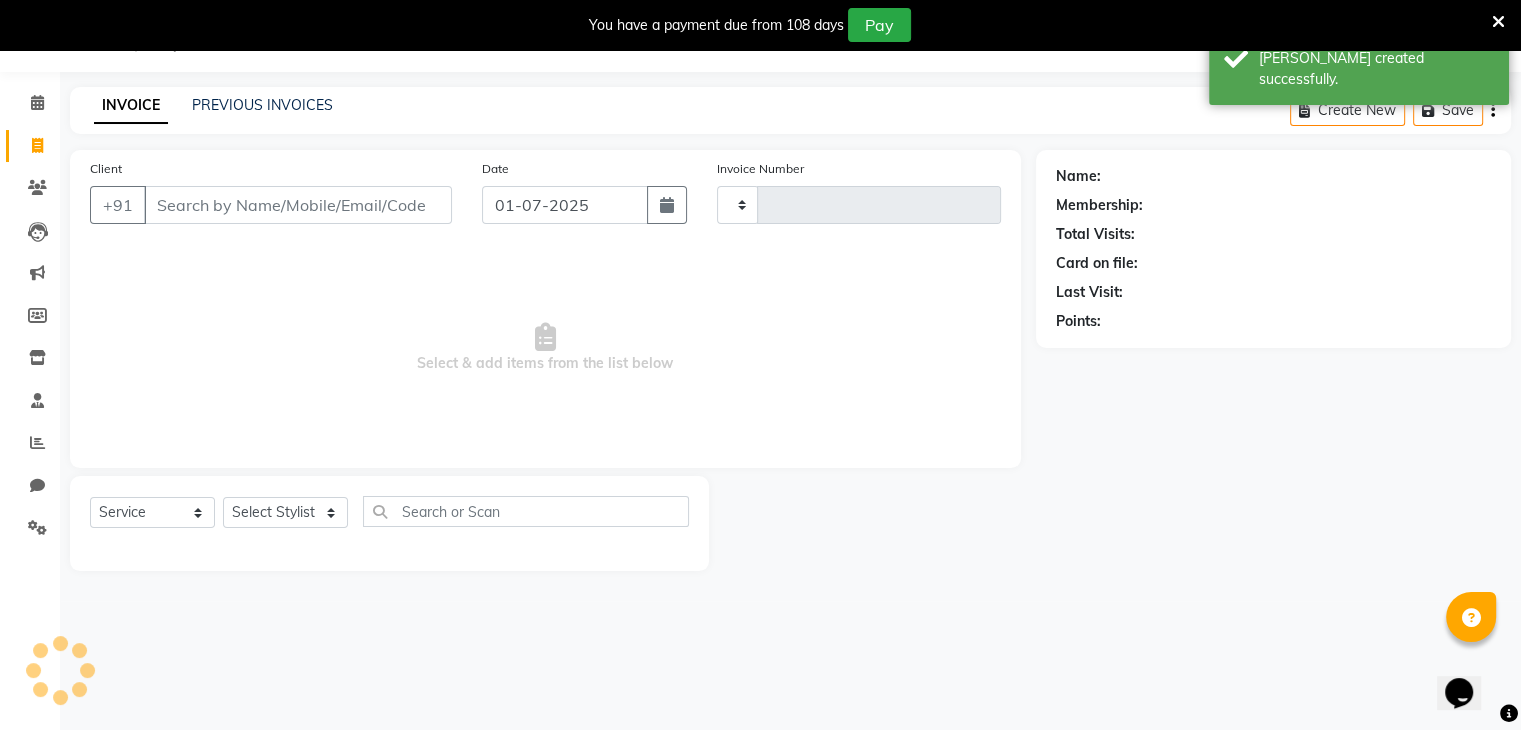 type on "0388" 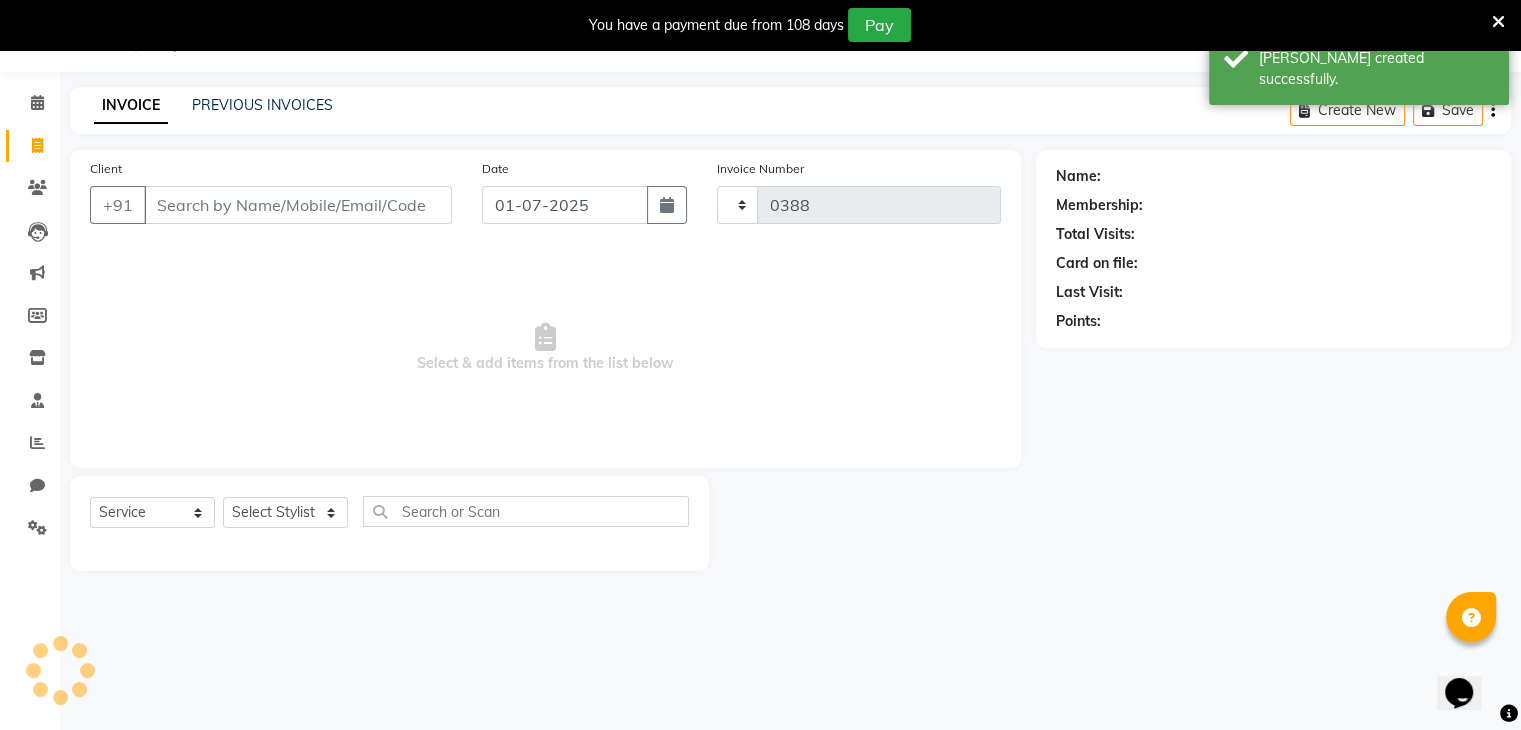 select on "7828" 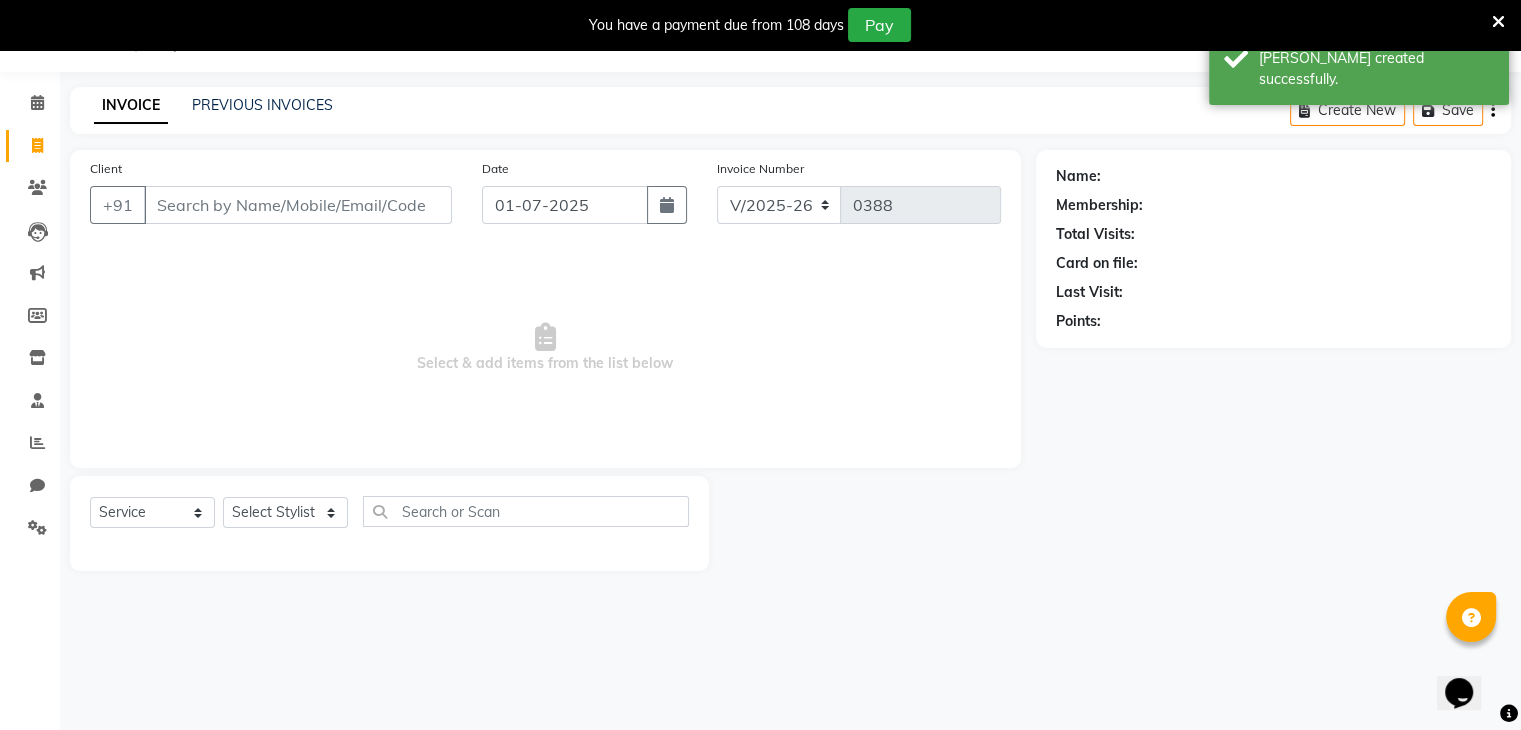 click on "Client" at bounding box center [298, 205] 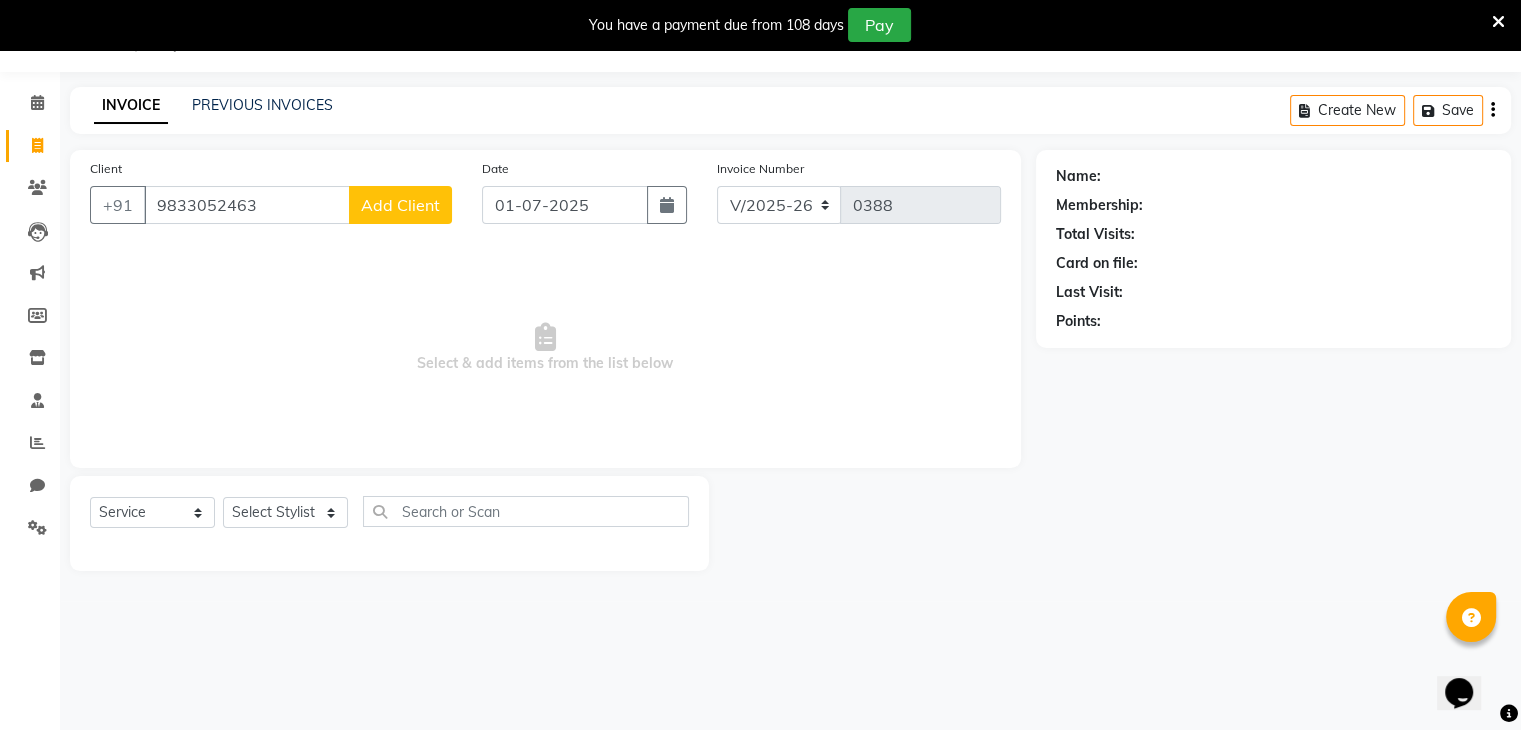type on "9833052463" 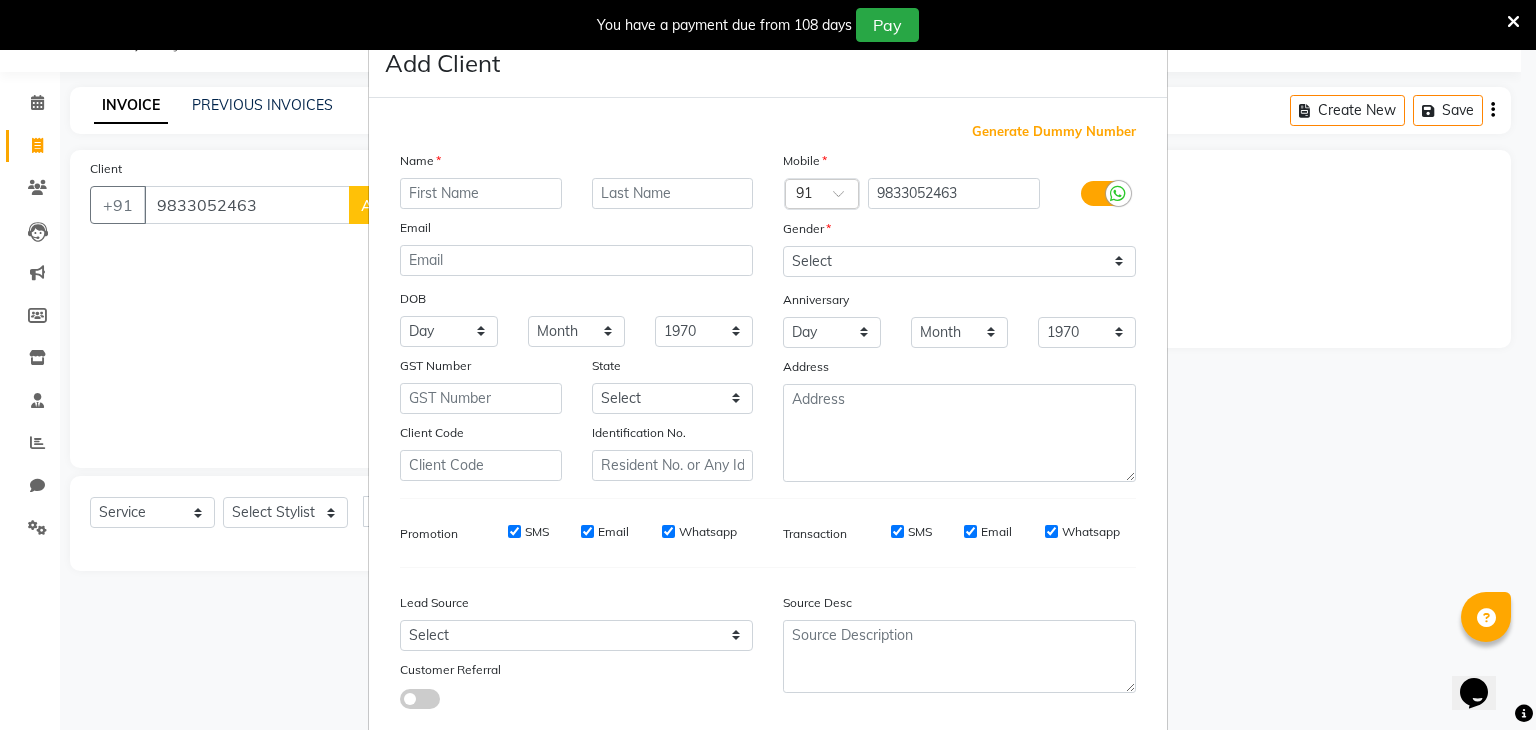 click at bounding box center [481, 193] 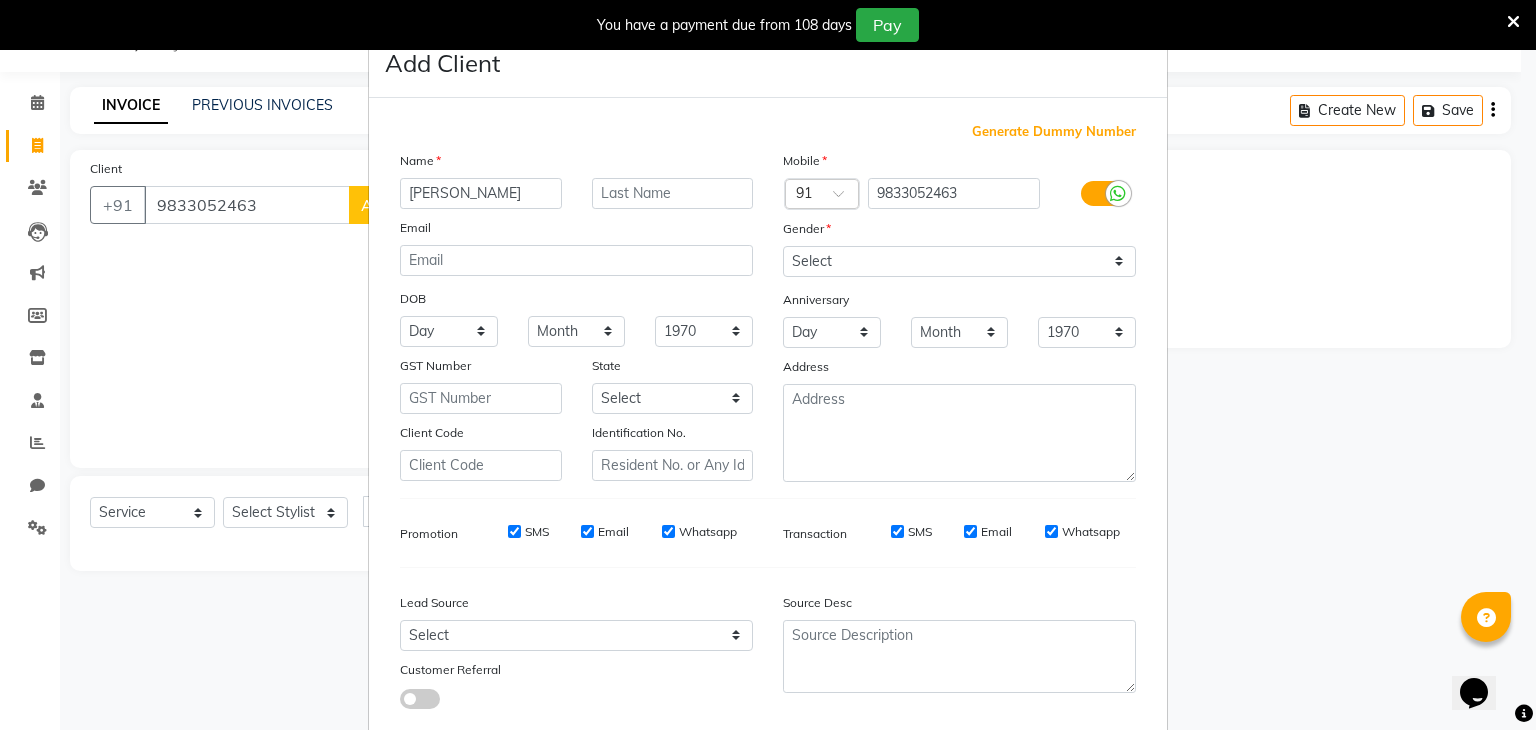 type on "[PERSON_NAME]" 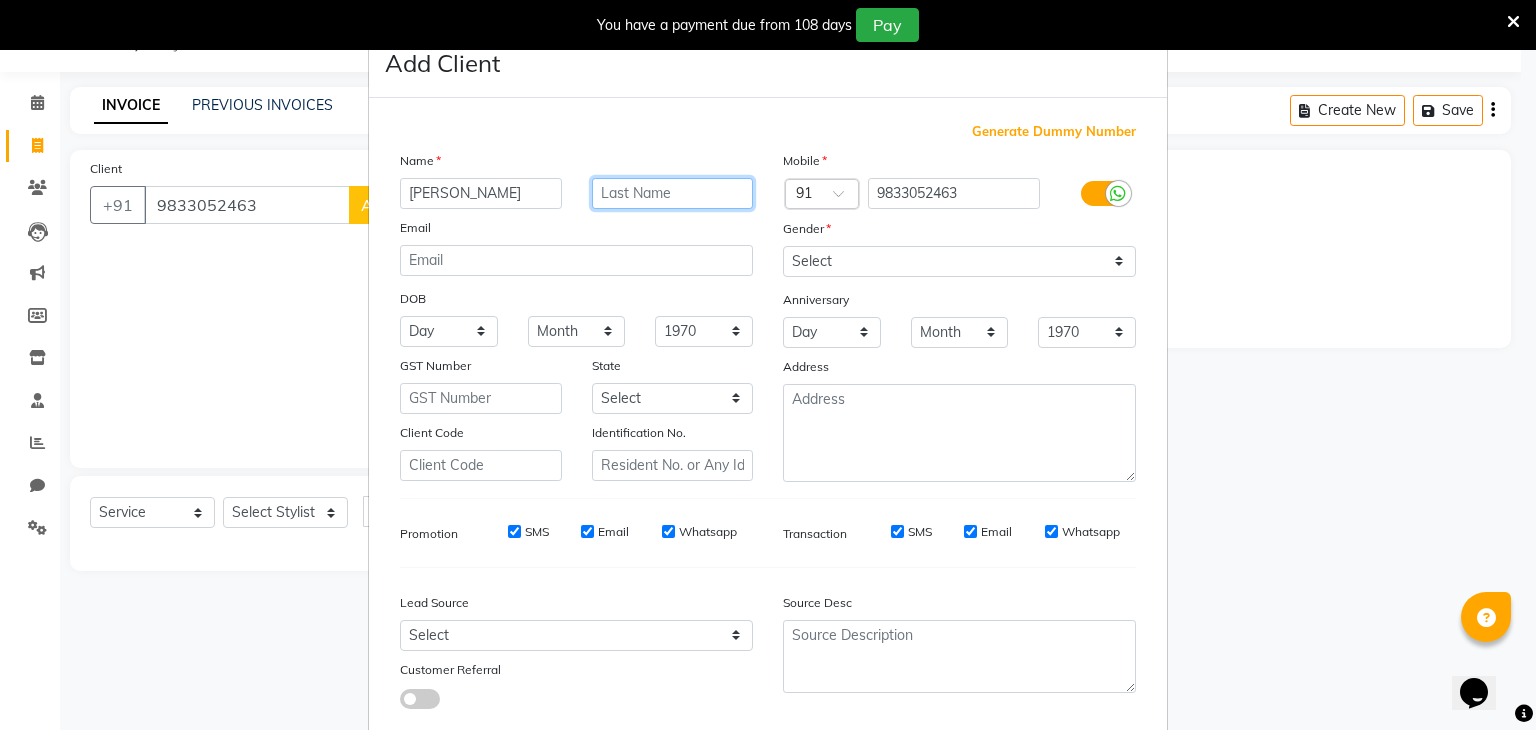 click at bounding box center [673, 193] 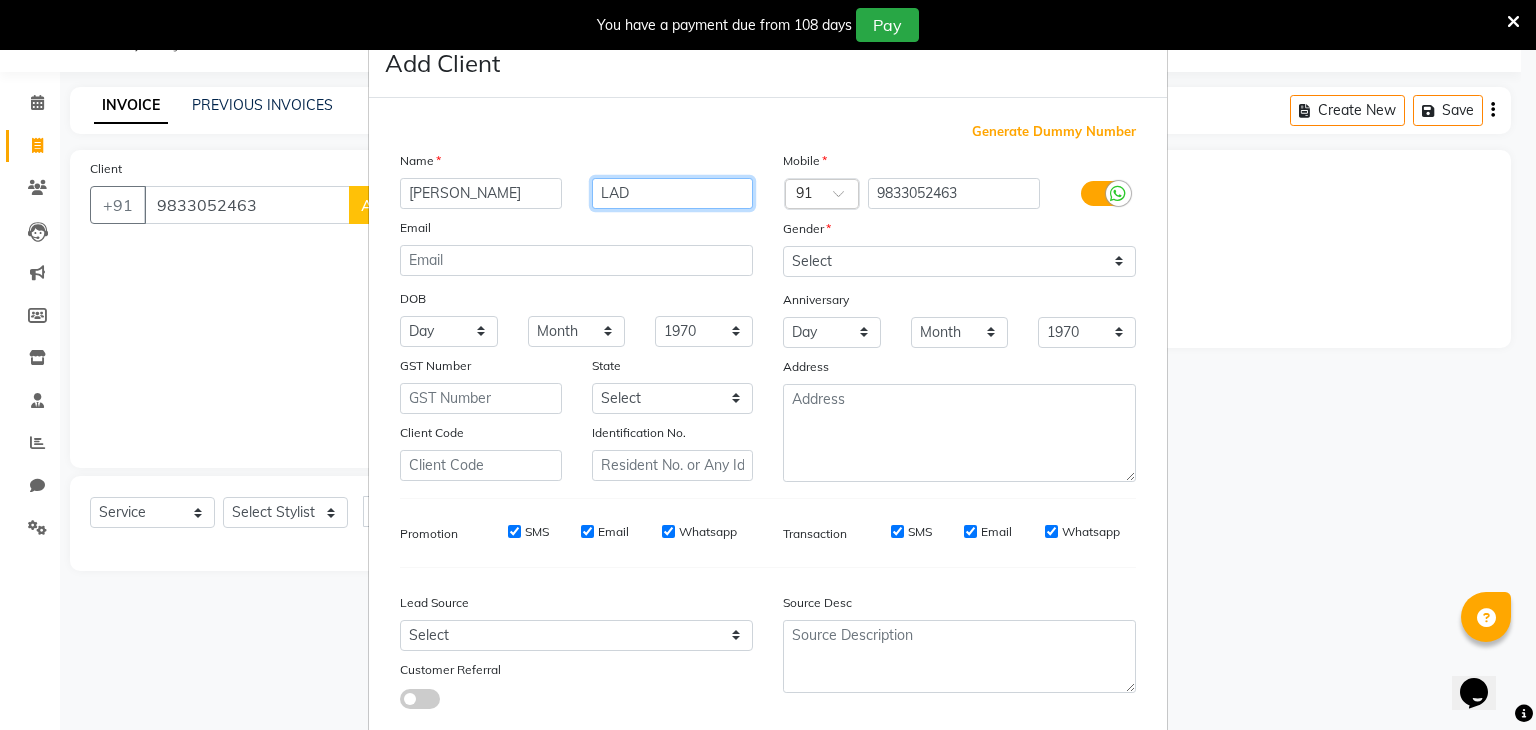 type on "LAD" 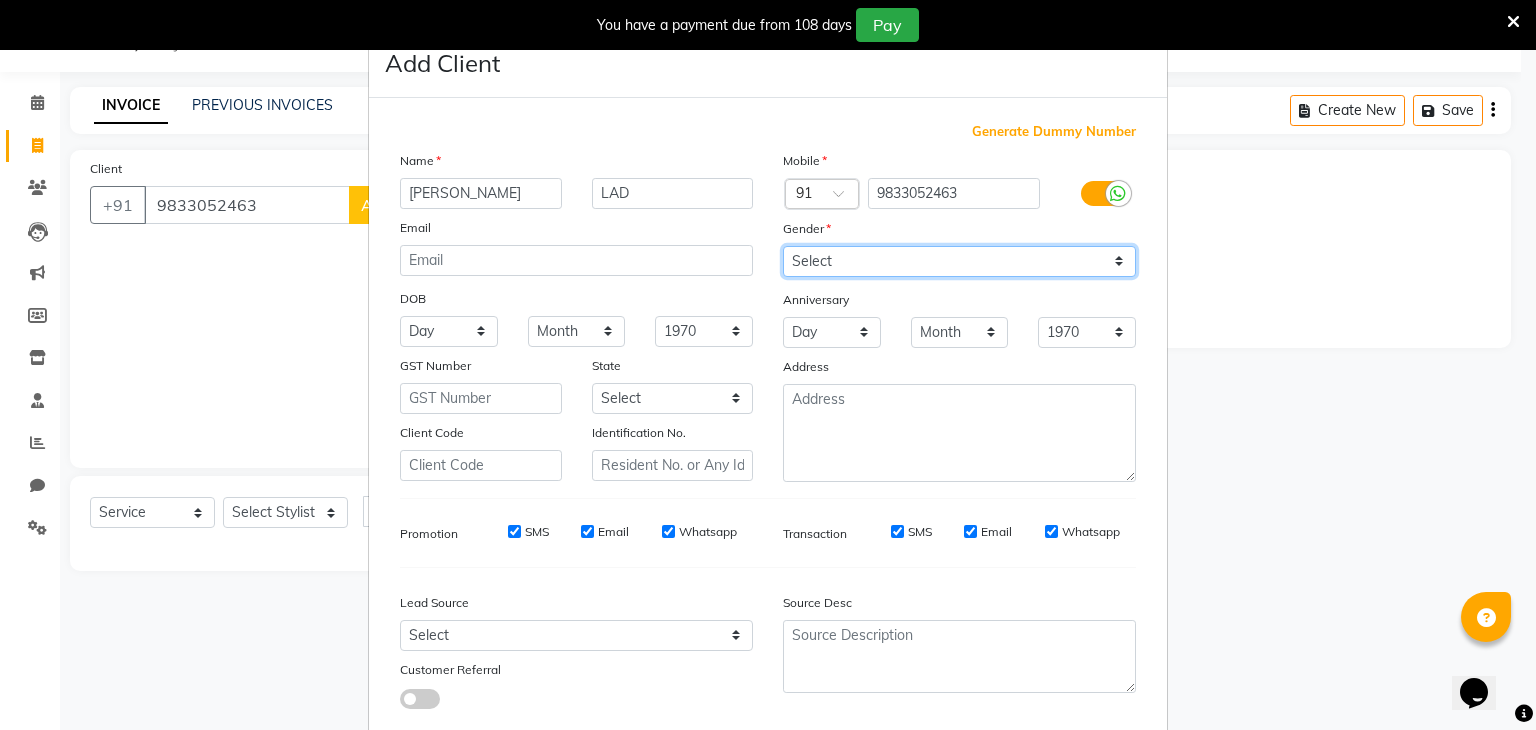 click on "Select [DEMOGRAPHIC_DATA] [DEMOGRAPHIC_DATA] Other Prefer Not To Say" at bounding box center (959, 261) 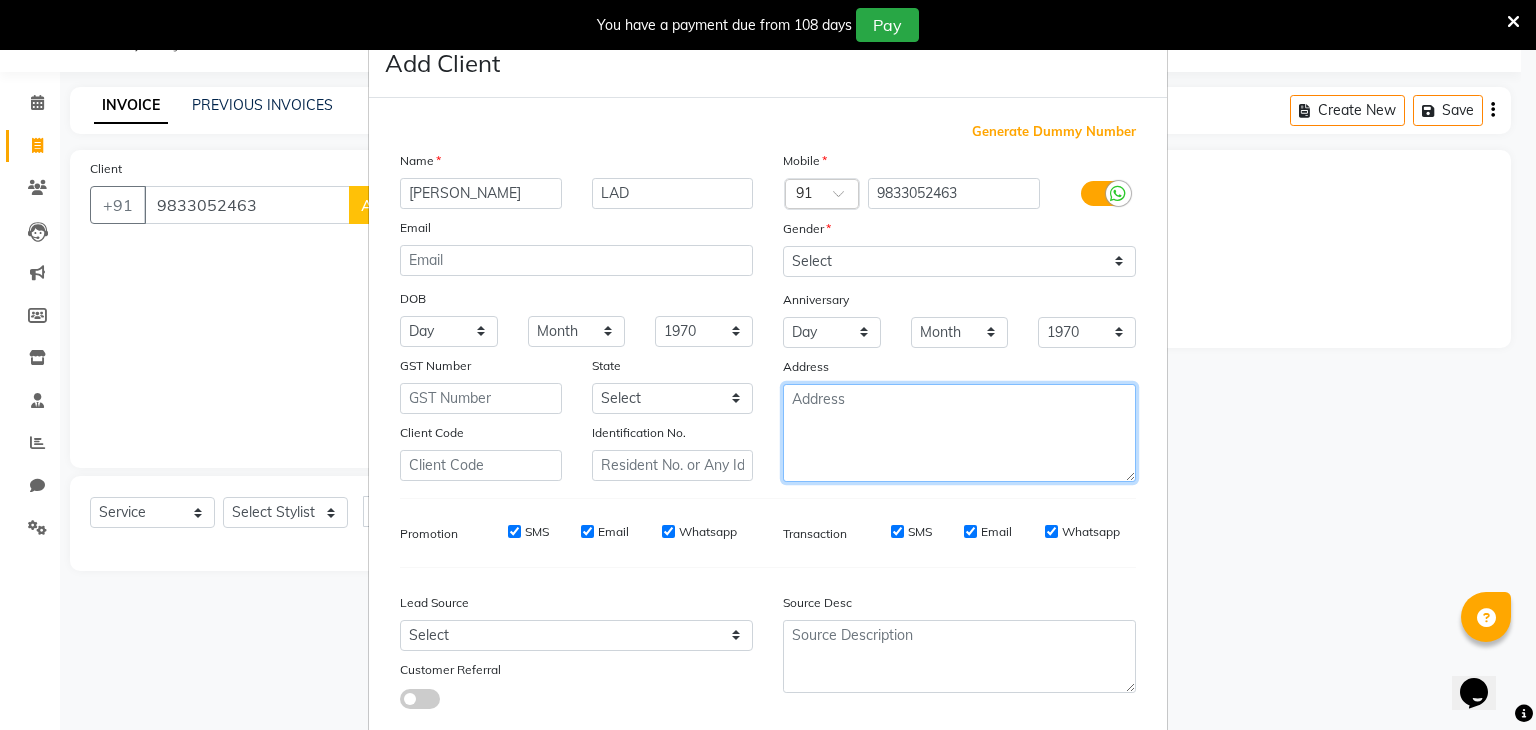 click at bounding box center (959, 433) 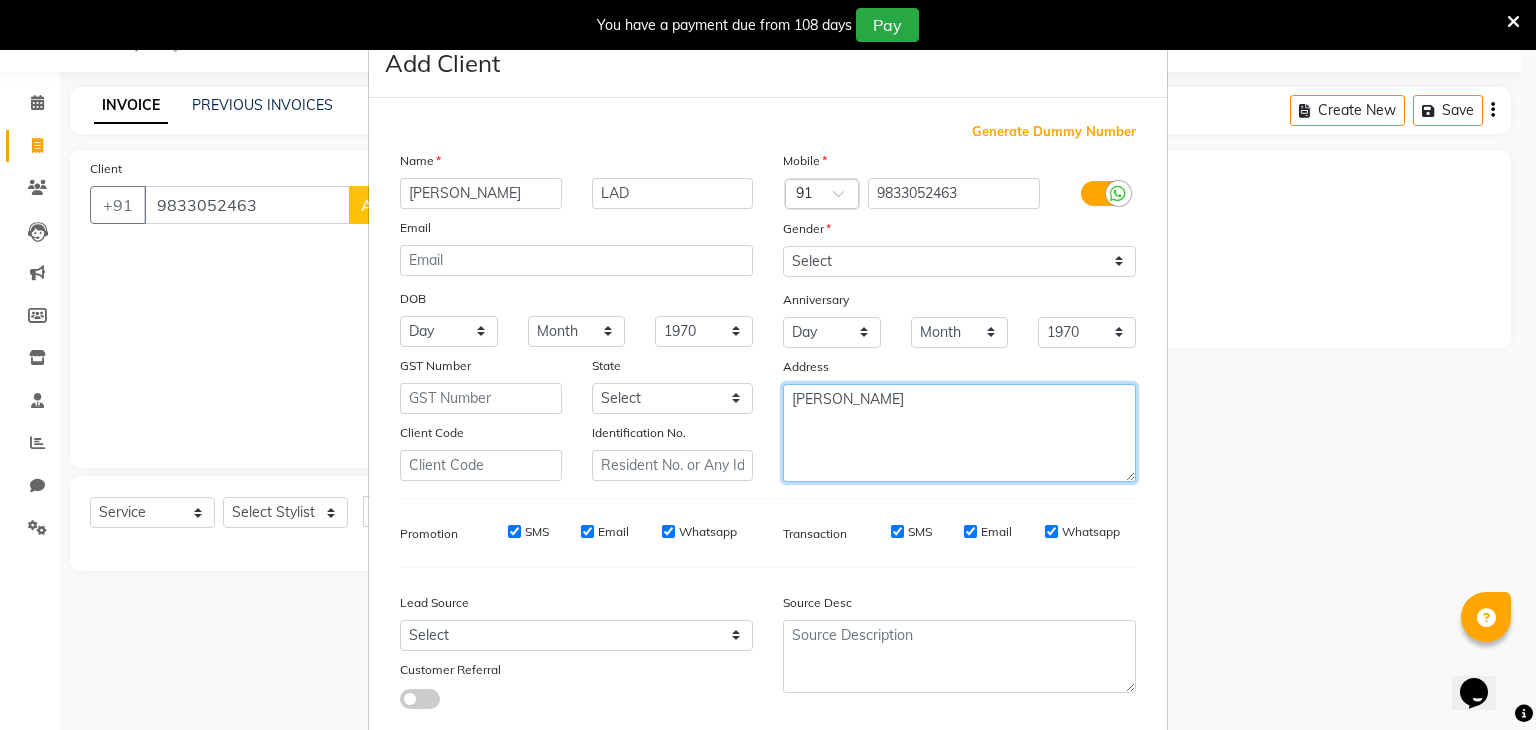type on "MAYURESH" 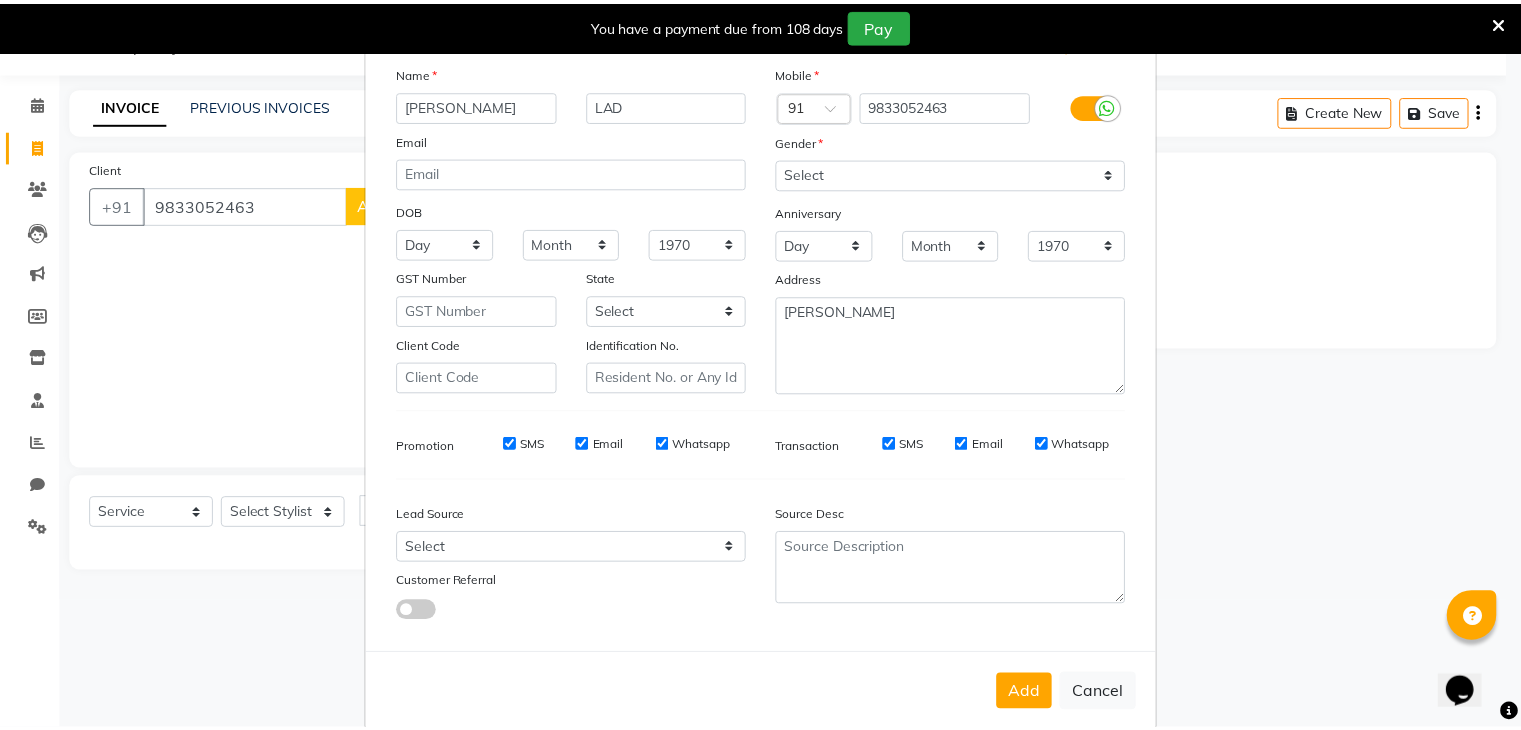 scroll, scrollTop: 127, scrollLeft: 0, axis: vertical 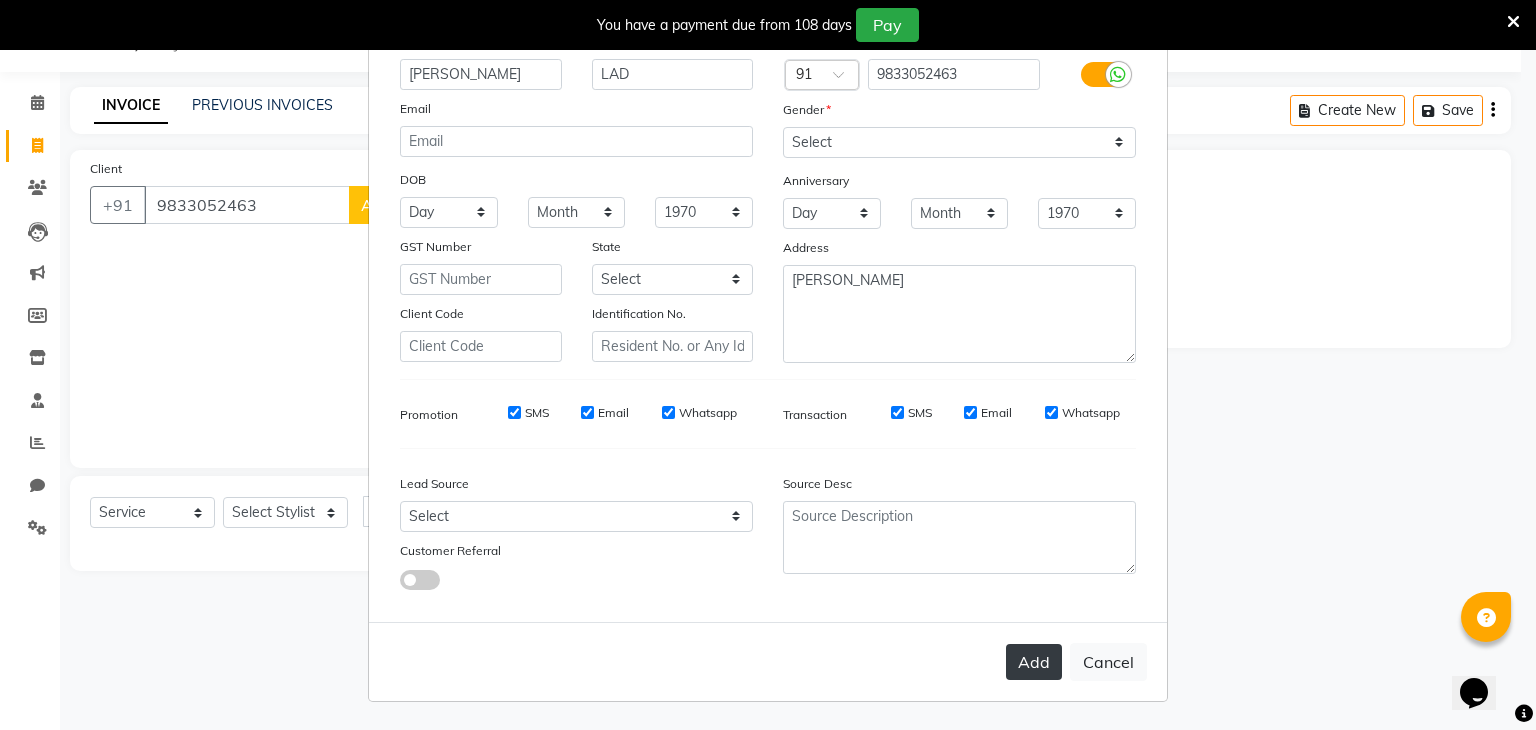 click on "Add" at bounding box center [1034, 662] 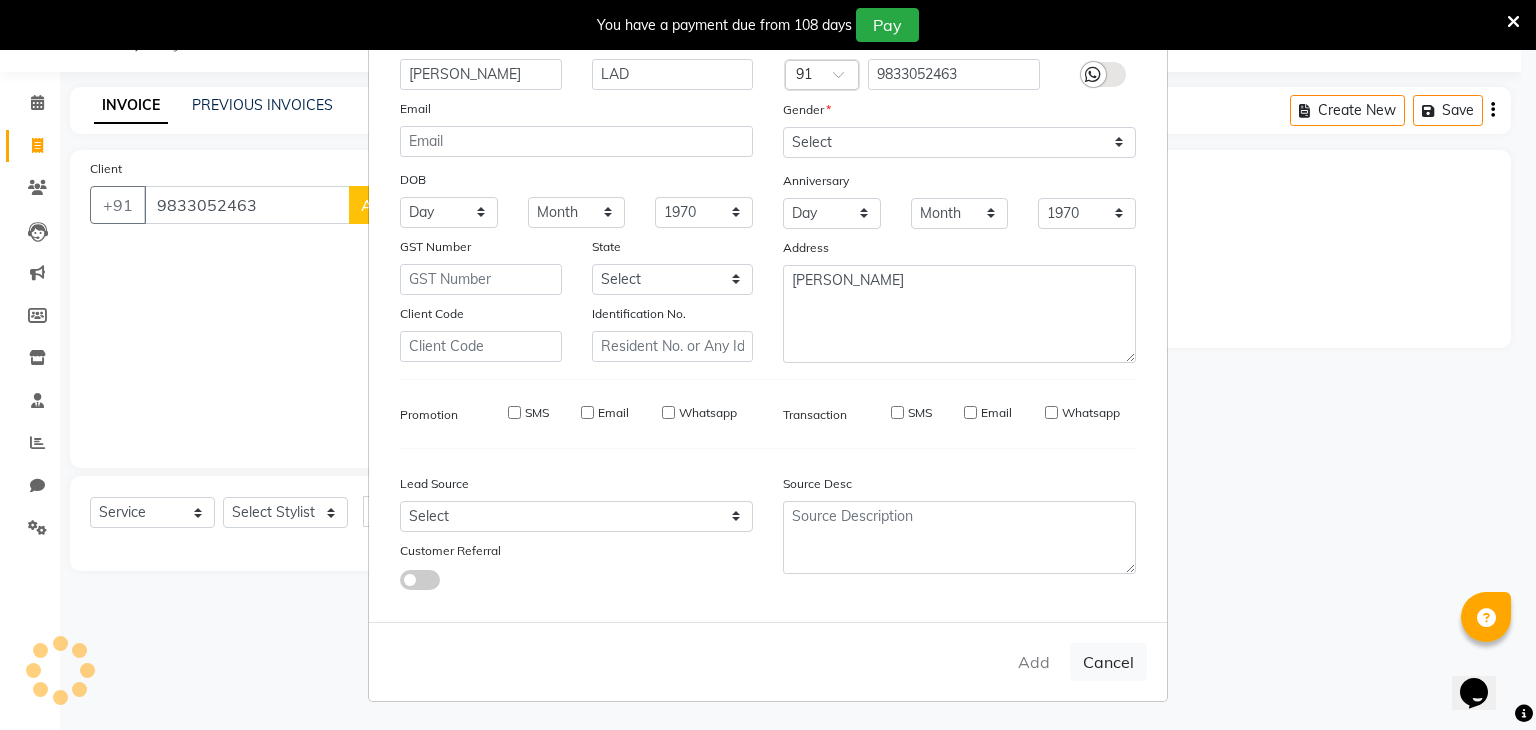 type 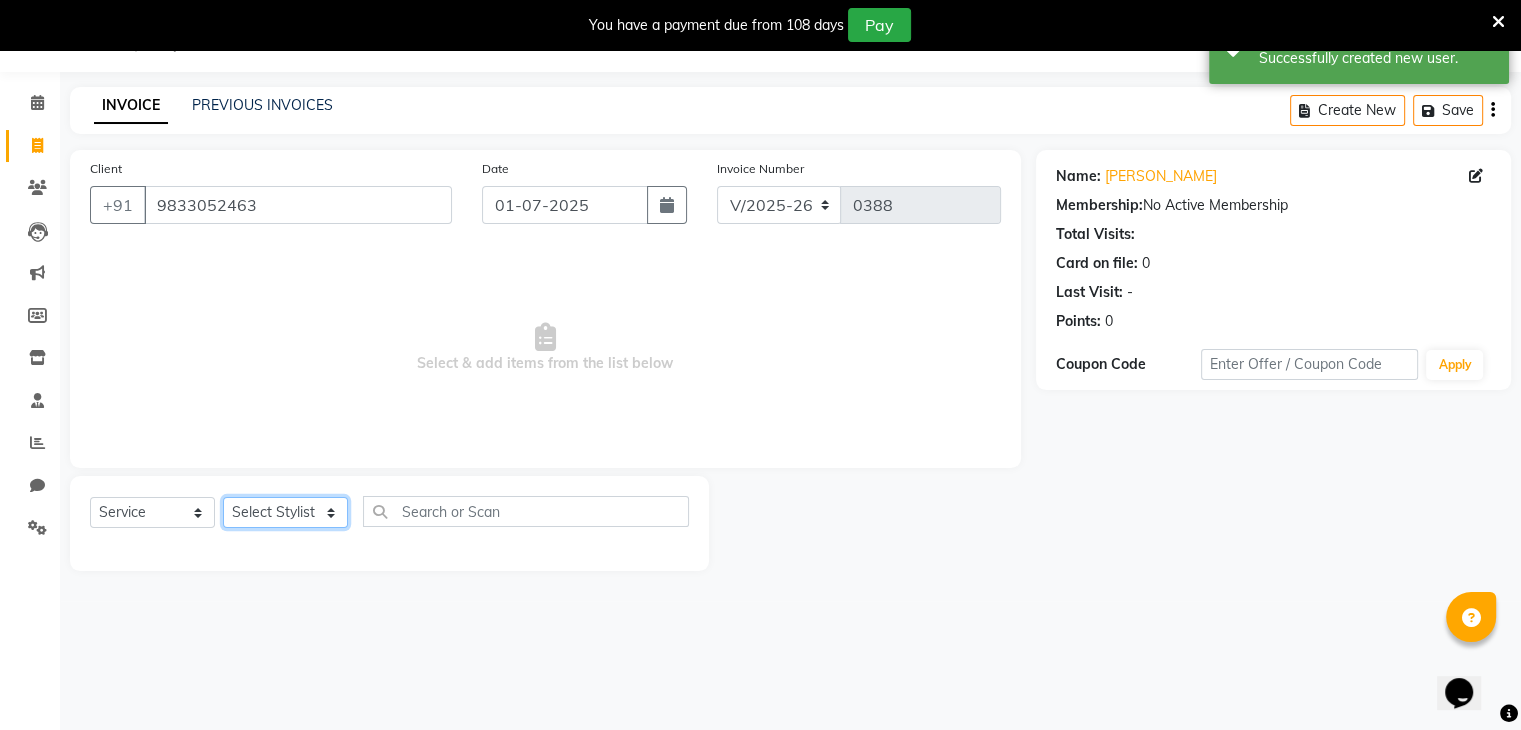 click on "Select Stylist Devi DIS Mamta Pinki [PERSON_NAME] Shweta Uma" 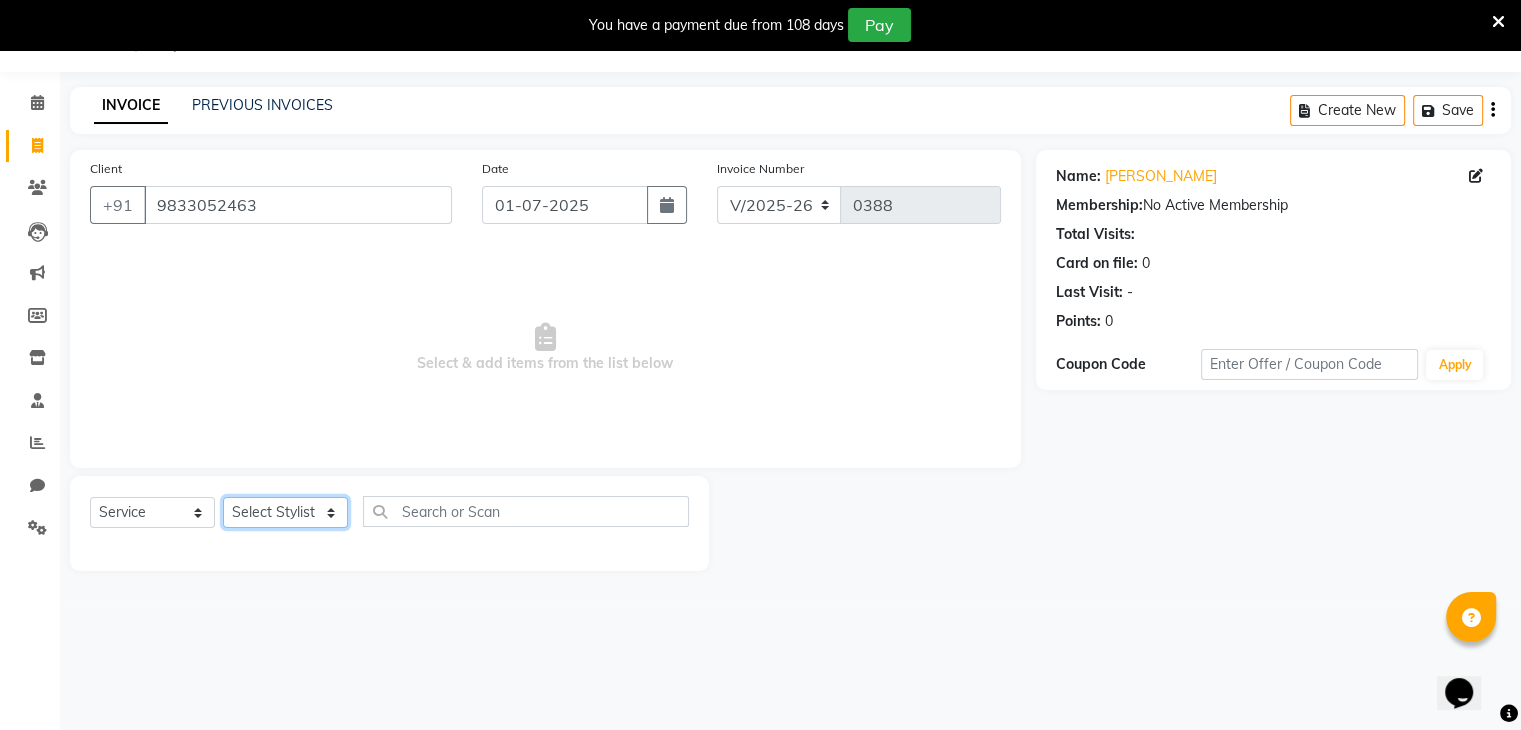 select on "69889" 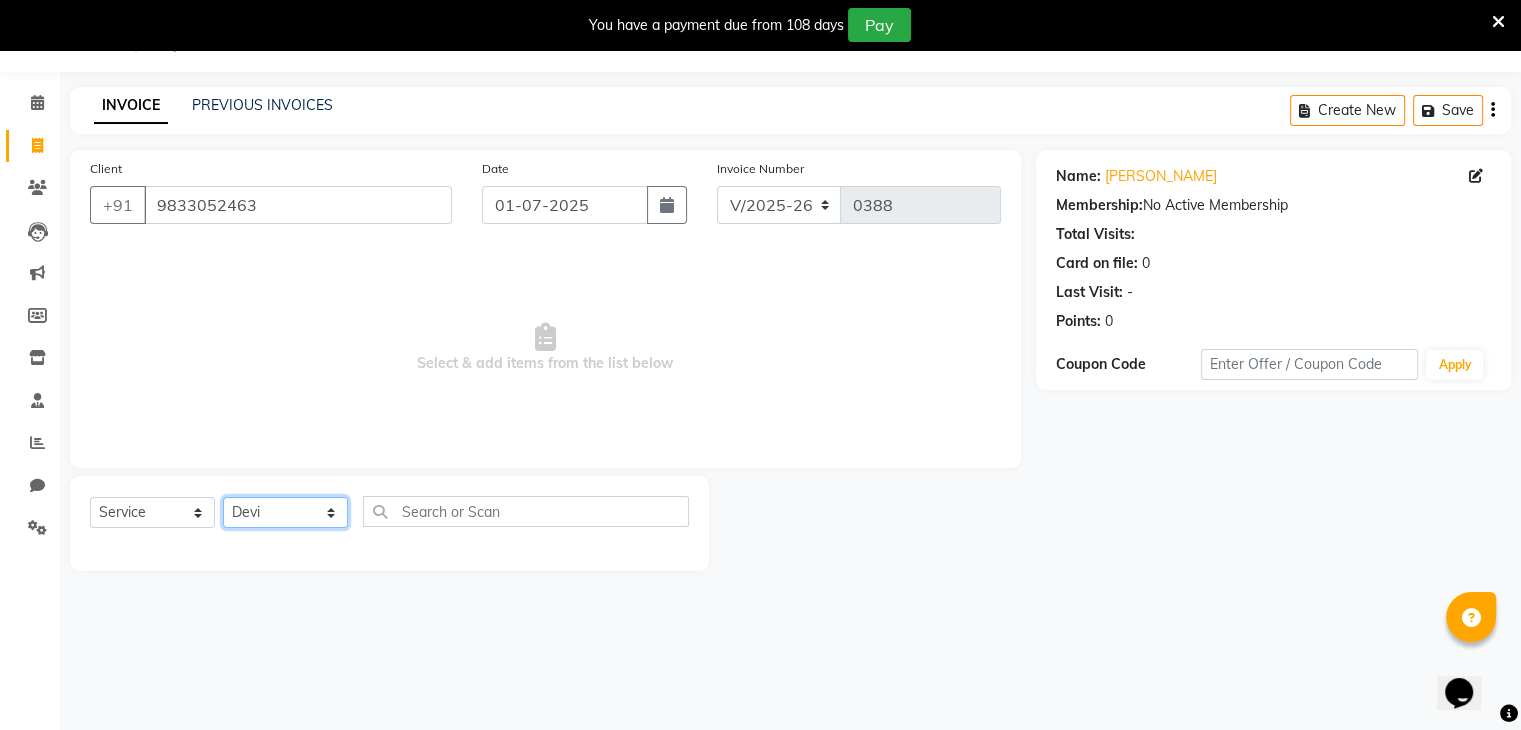 click on "Select Stylist Devi DIS Mamta Pinki [PERSON_NAME] Shweta Uma" 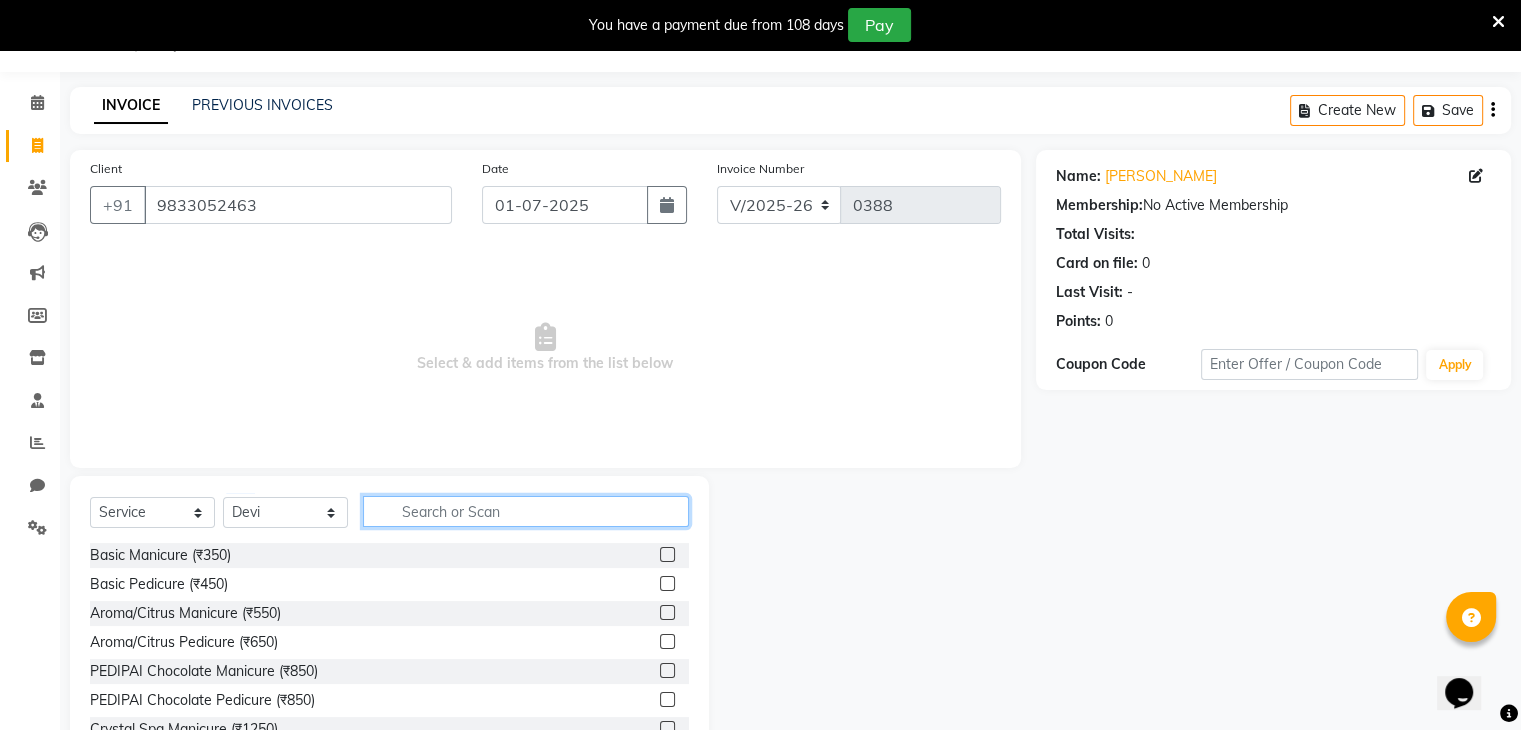 click 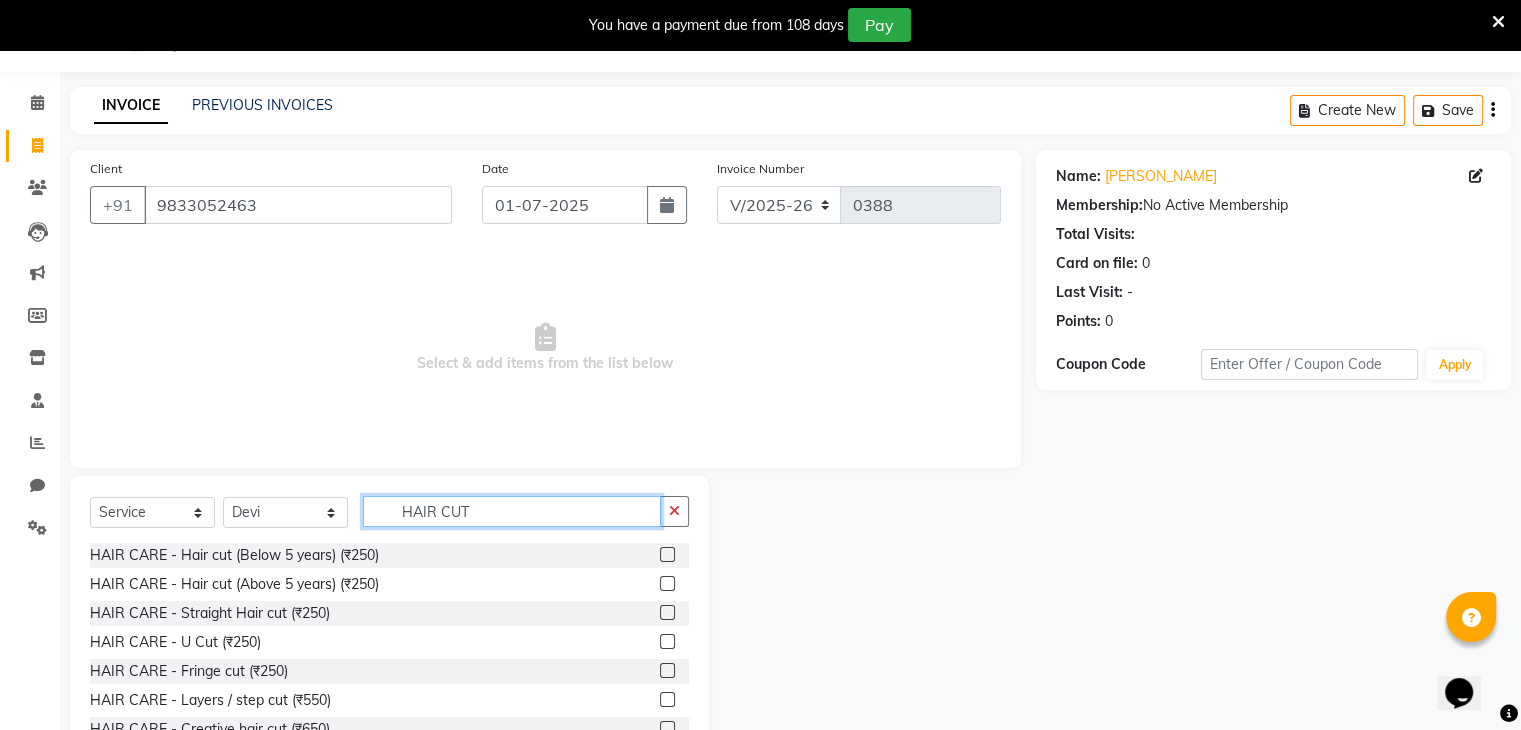 type on "HAIR CUT" 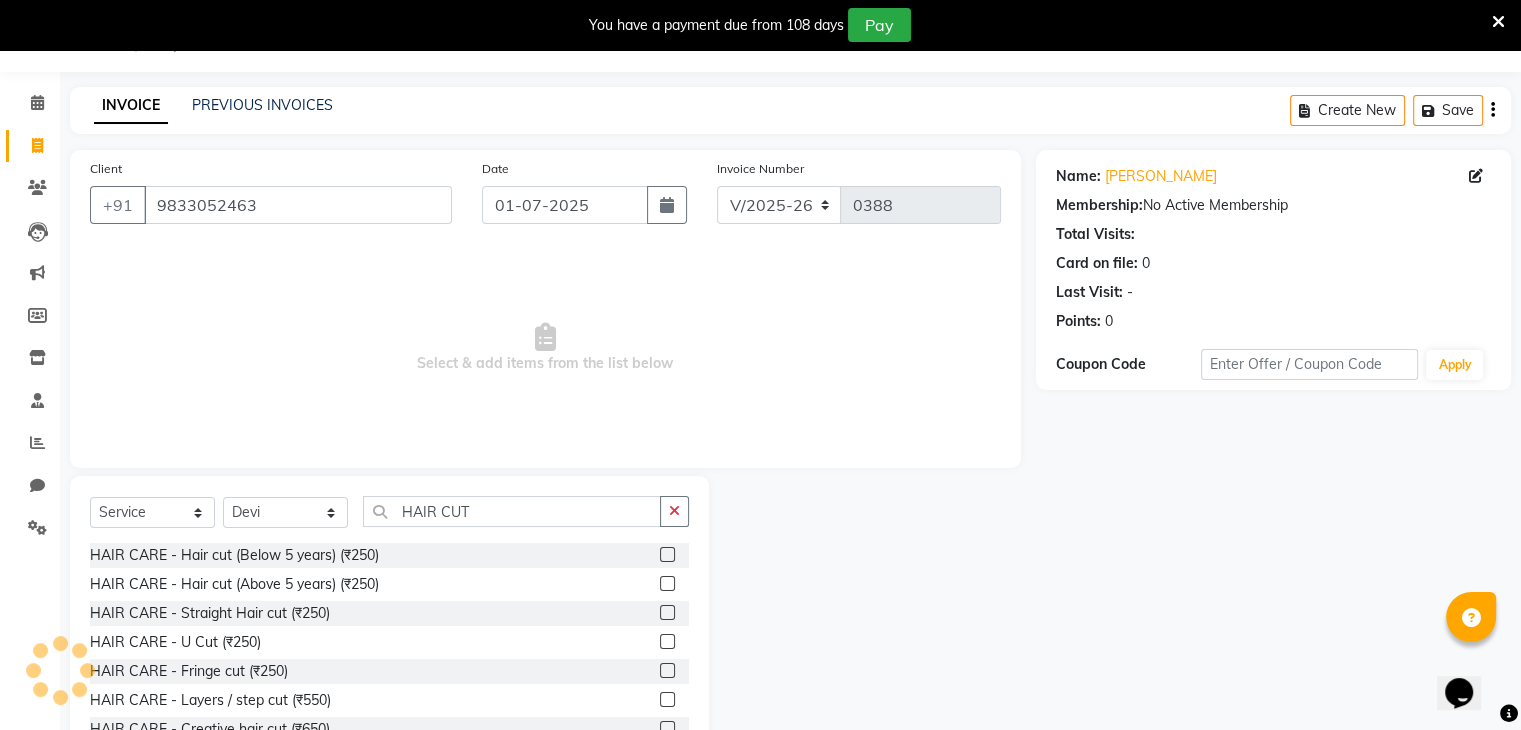 click 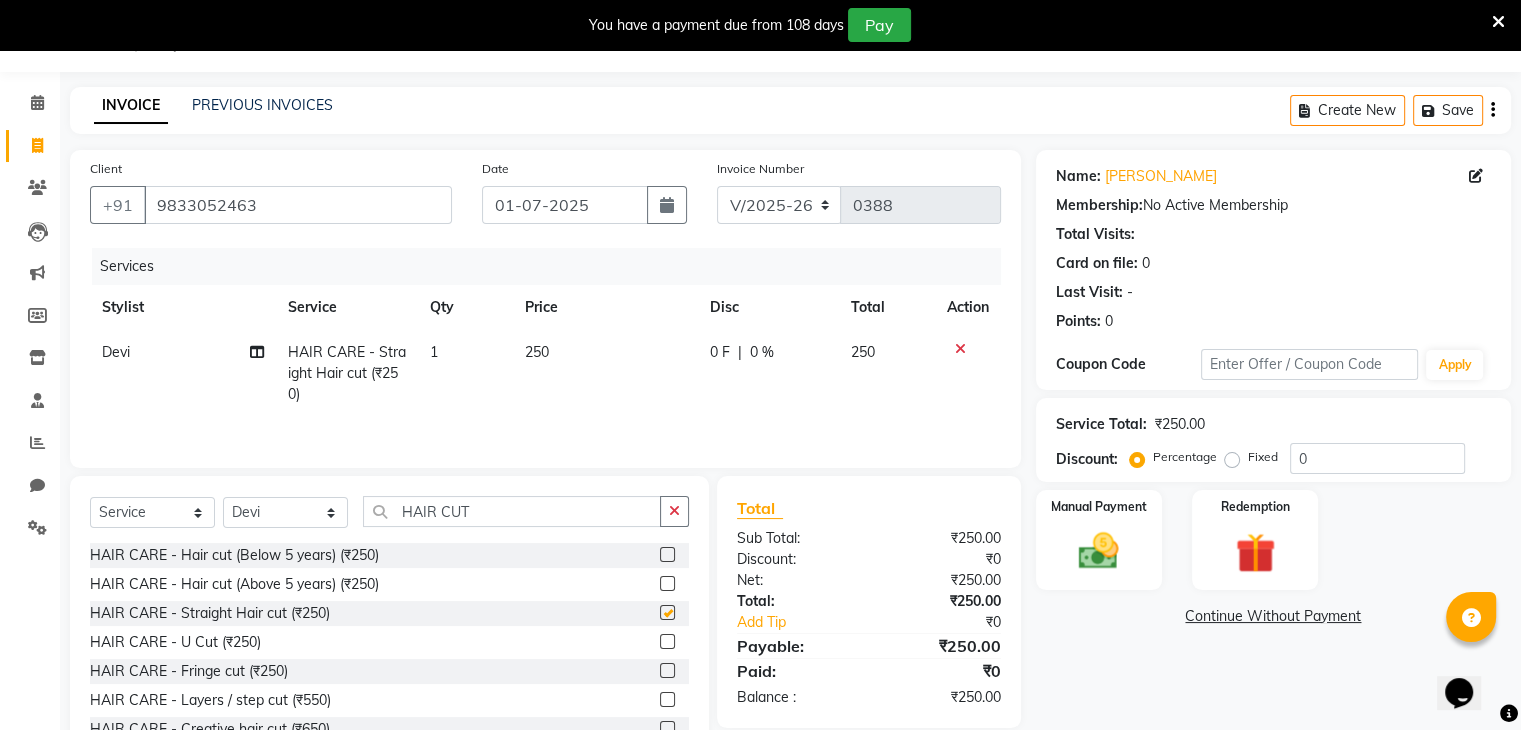 checkbox on "false" 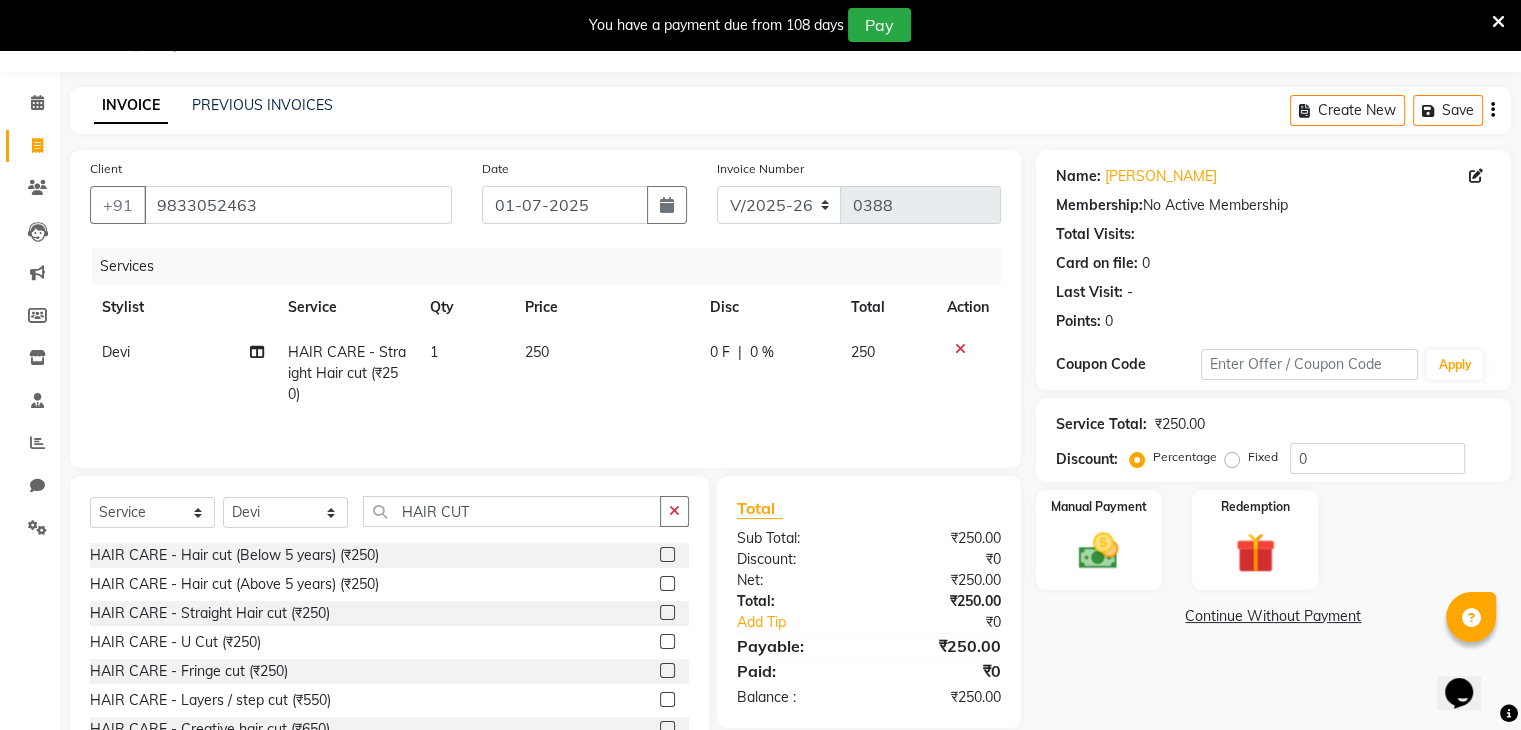 click 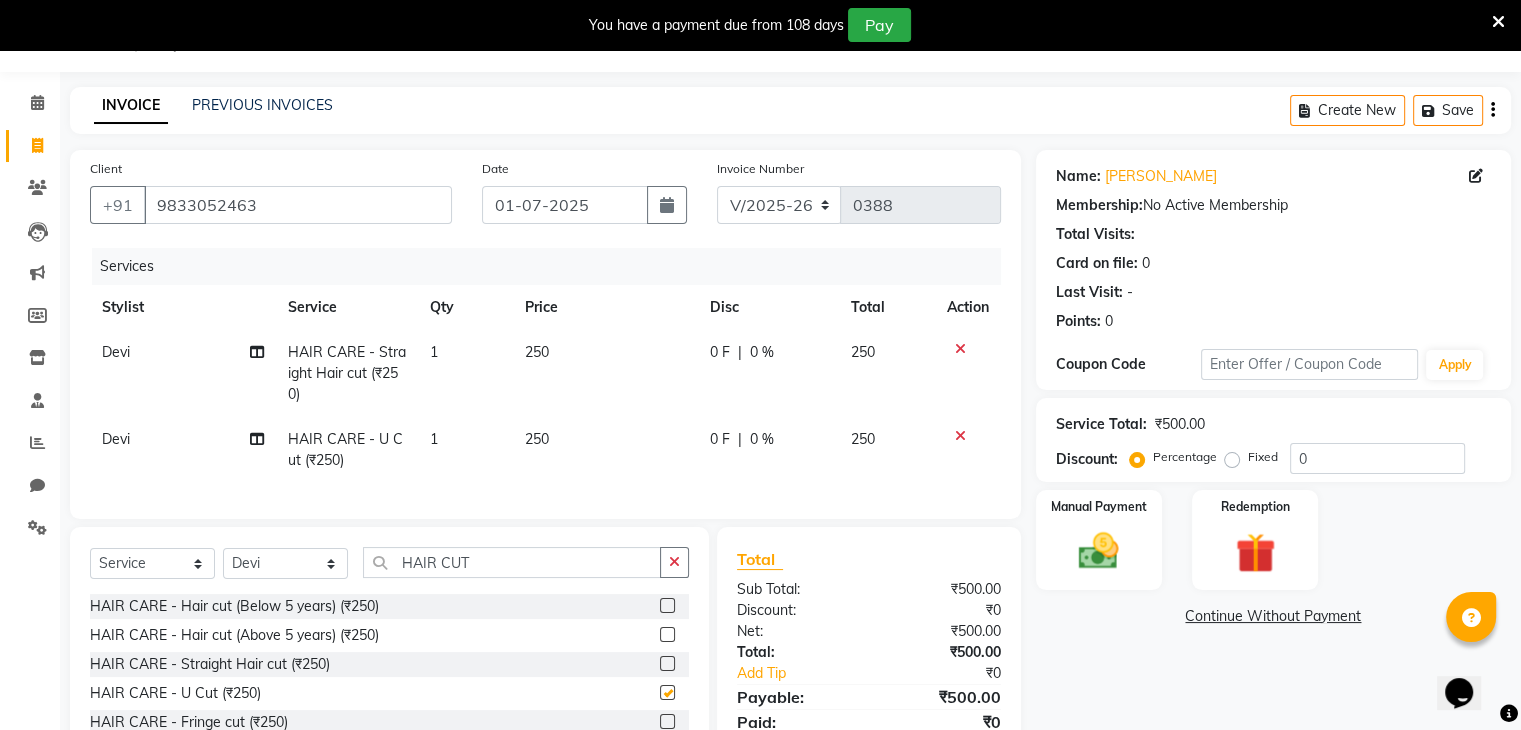 checkbox on "false" 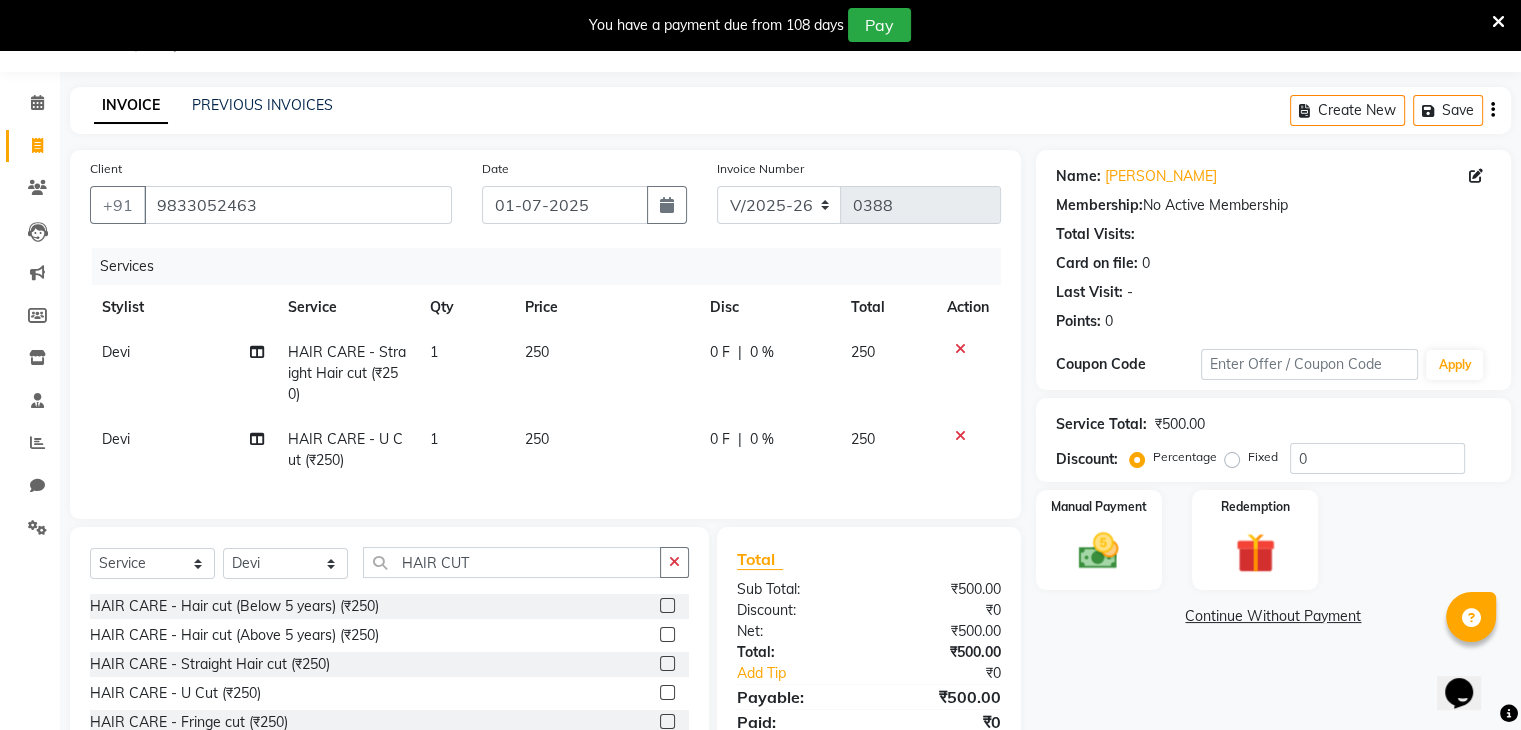 click 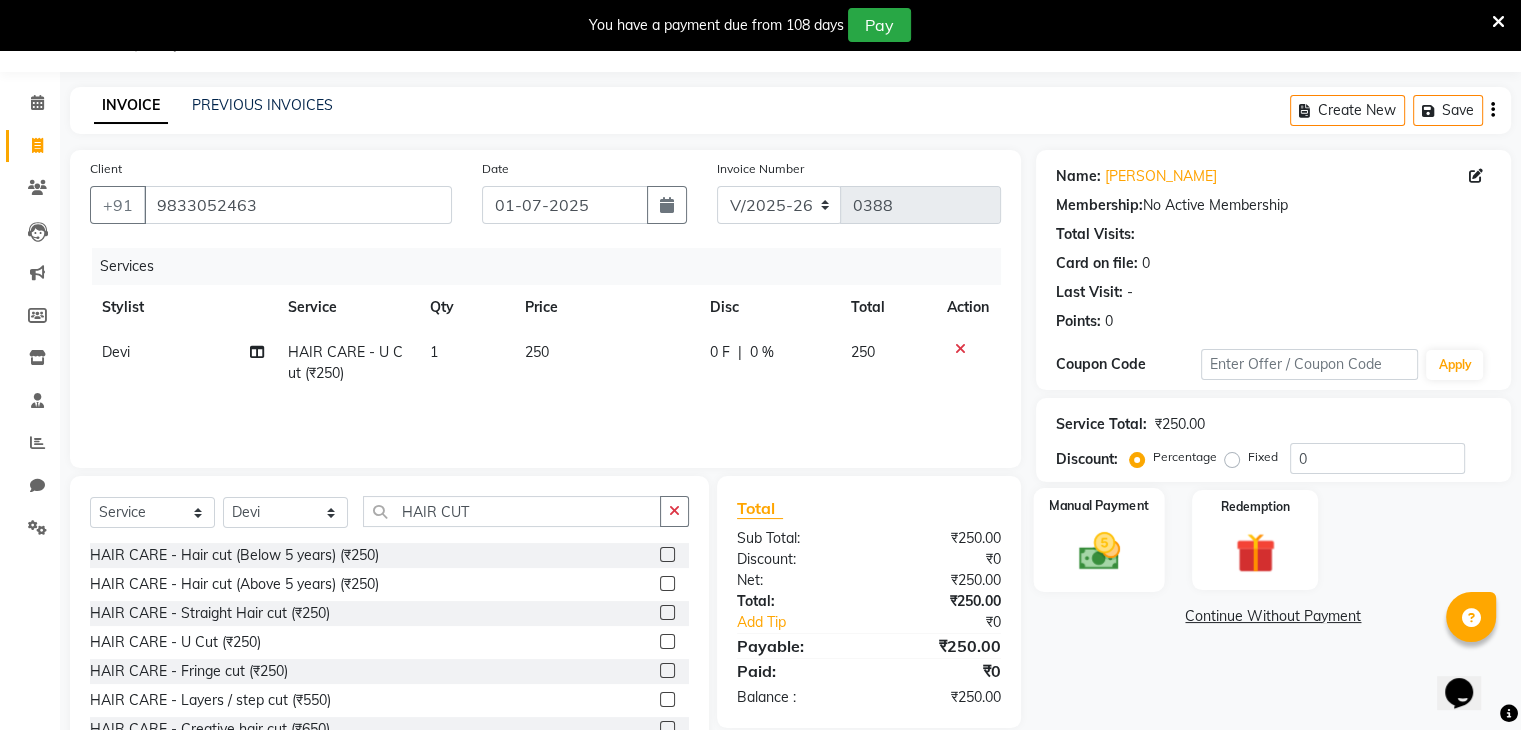 click 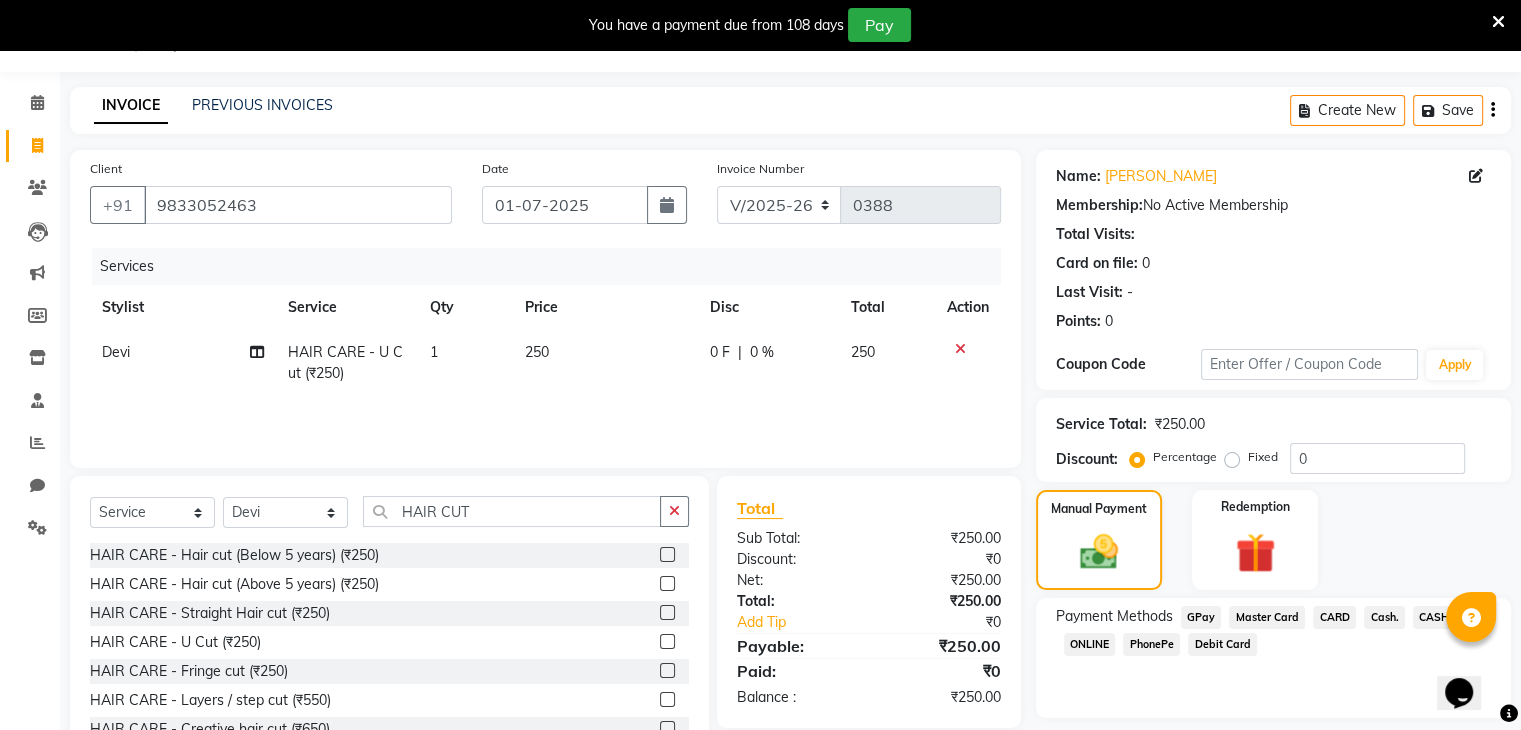 click on "Cash." 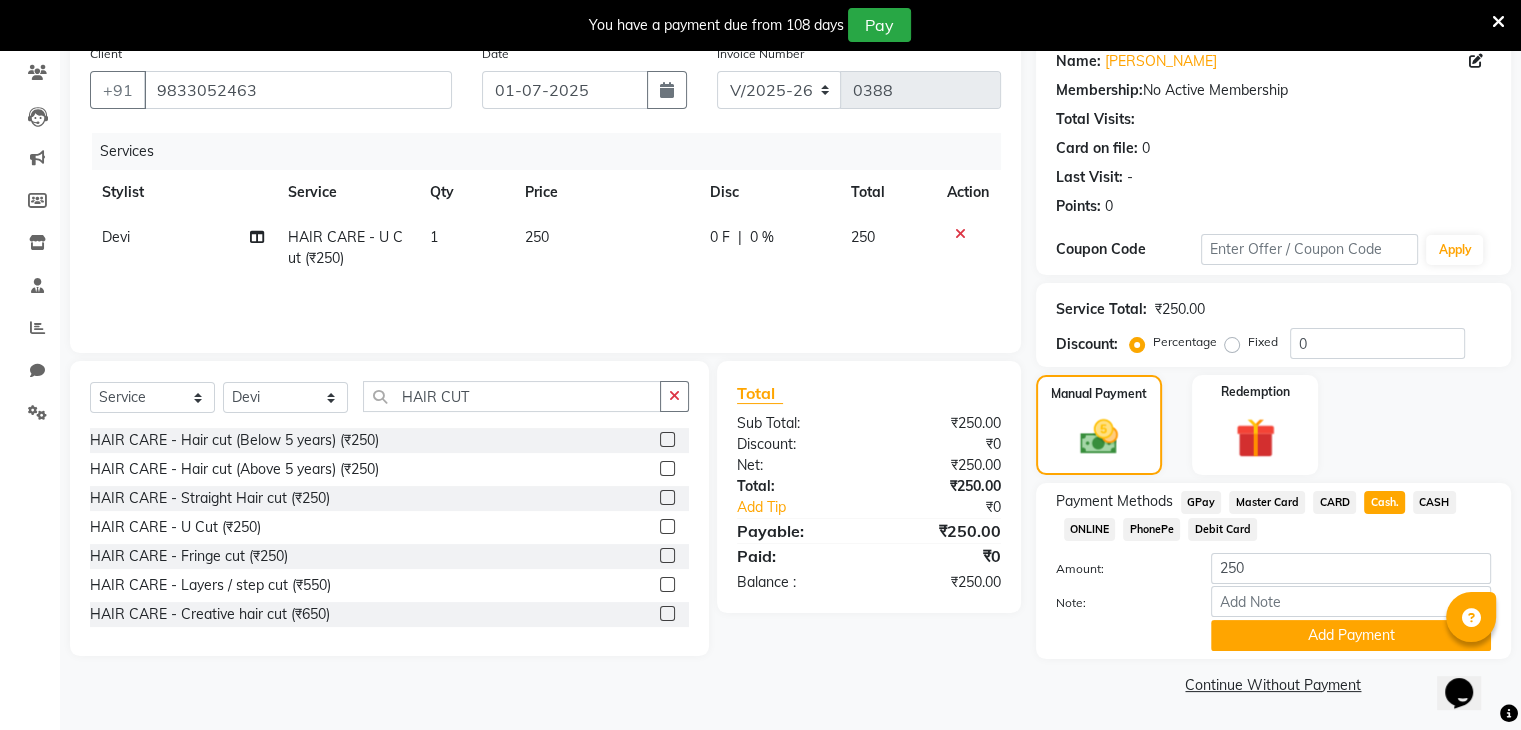 scroll, scrollTop: 167, scrollLeft: 0, axis: vertical 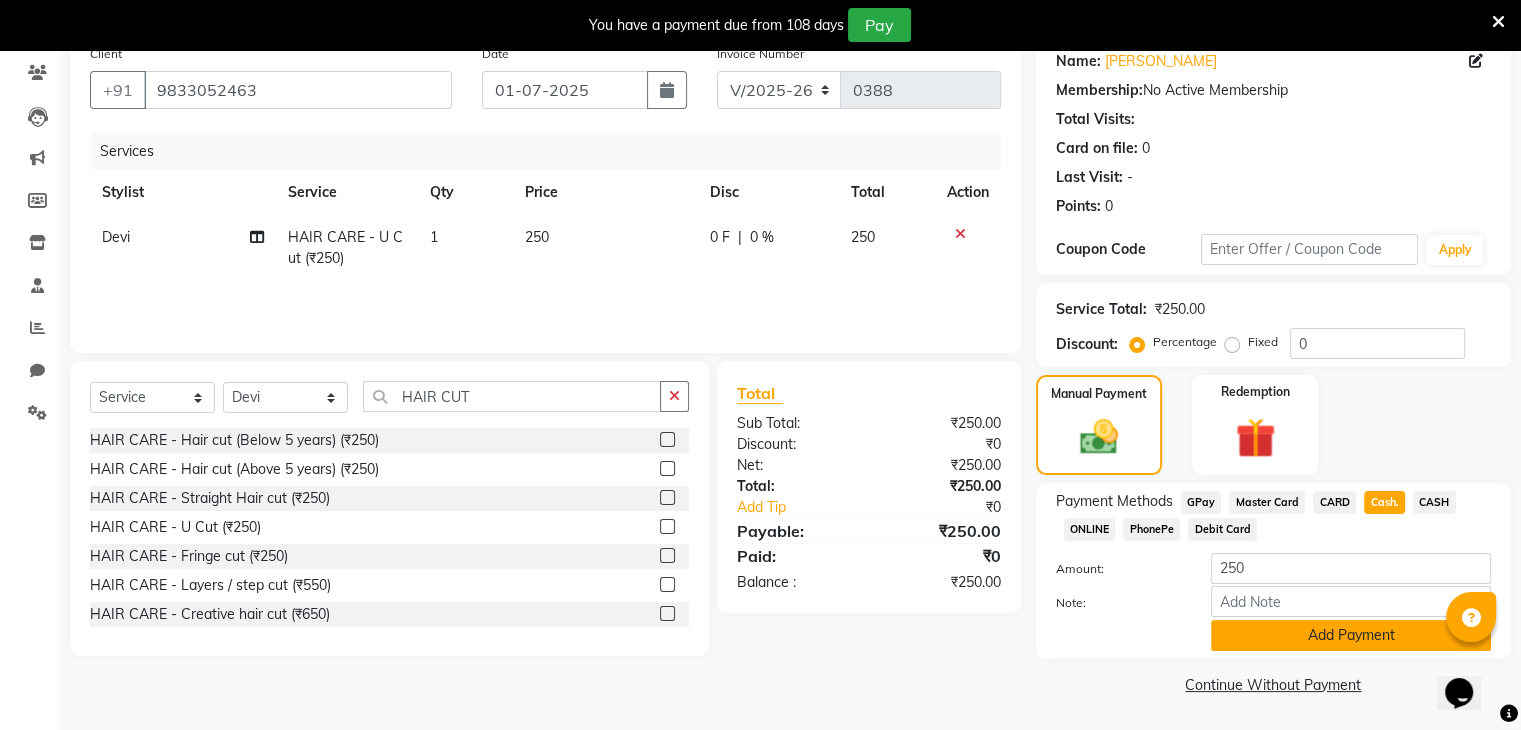 click on "Add Payment" 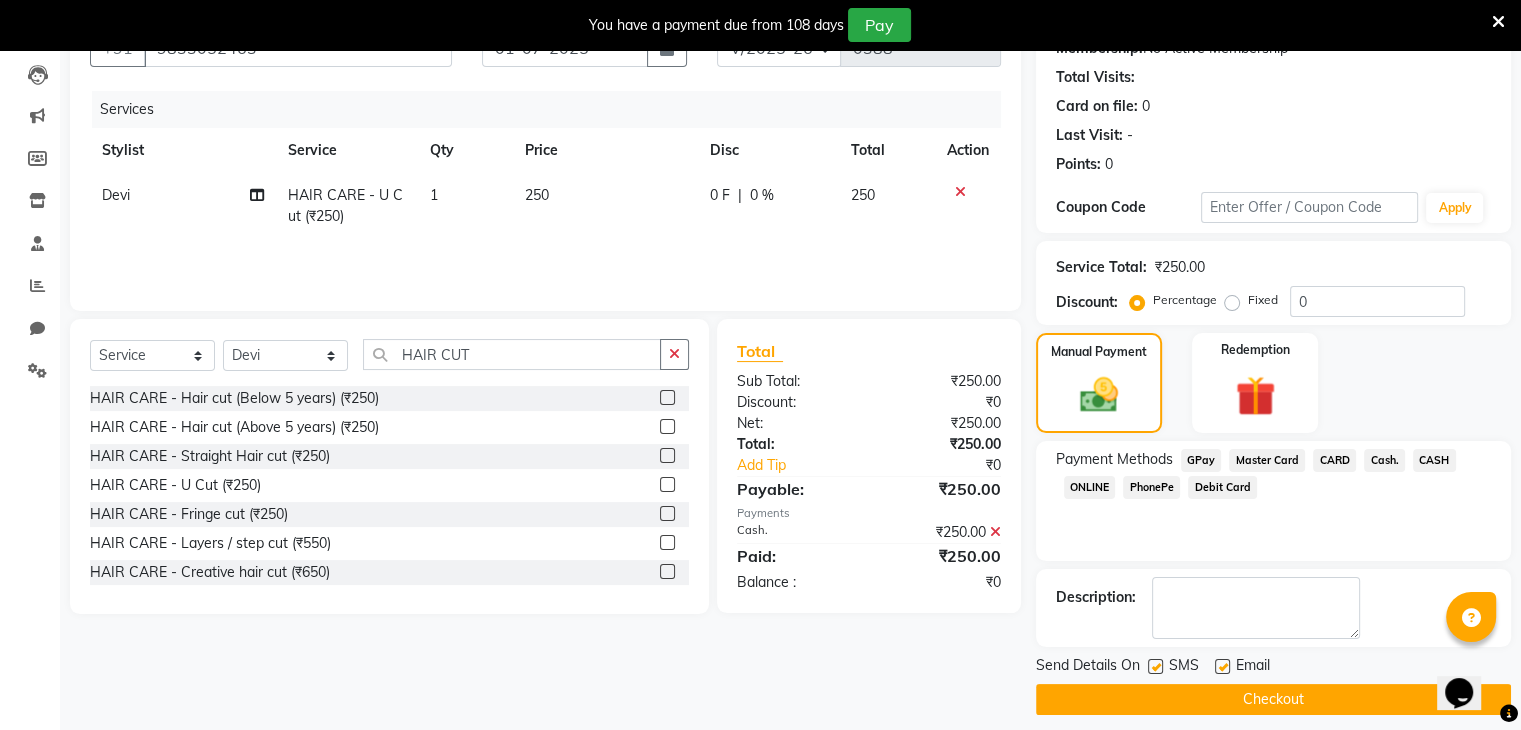 scroll, scrollTop: 220, scrollLeft: 0, axis: vertical 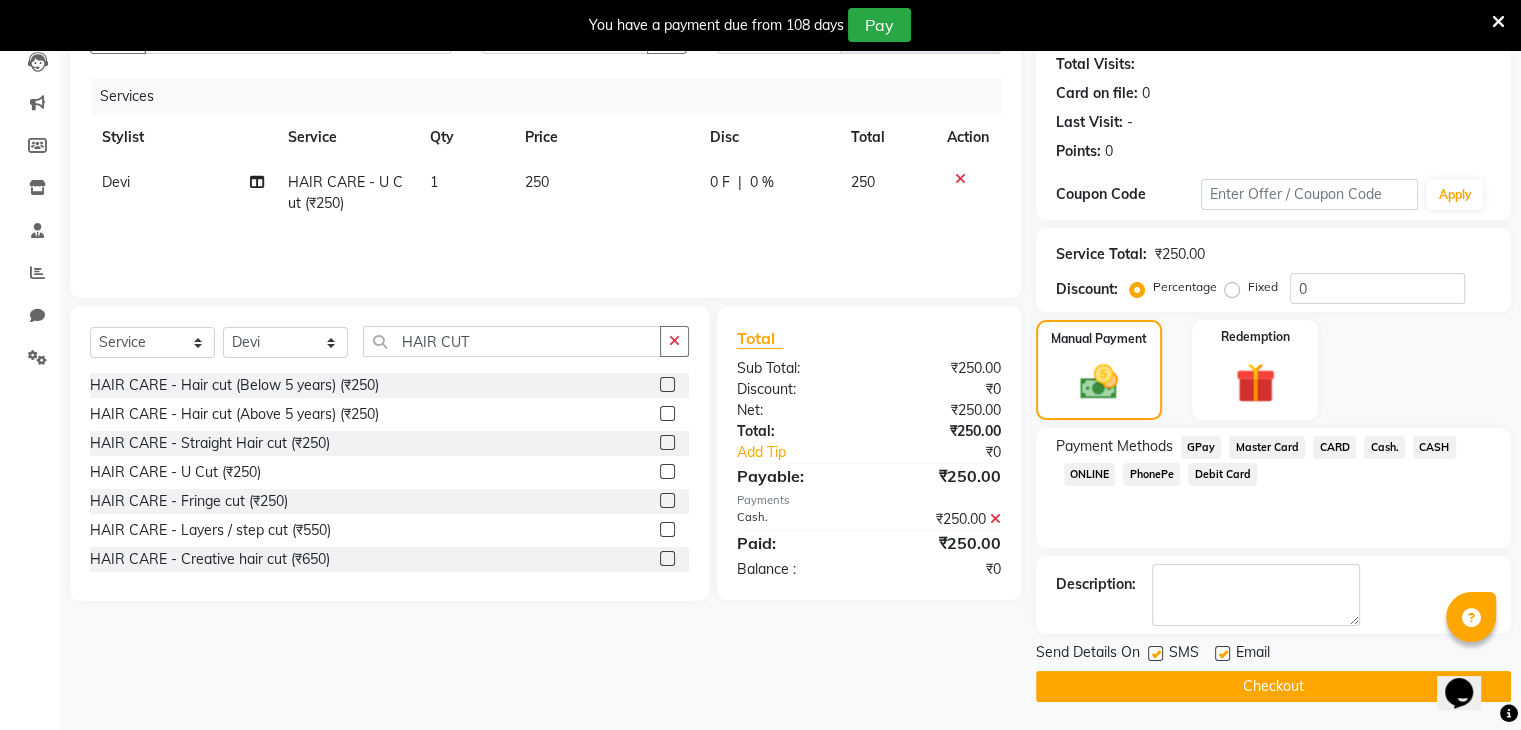 click 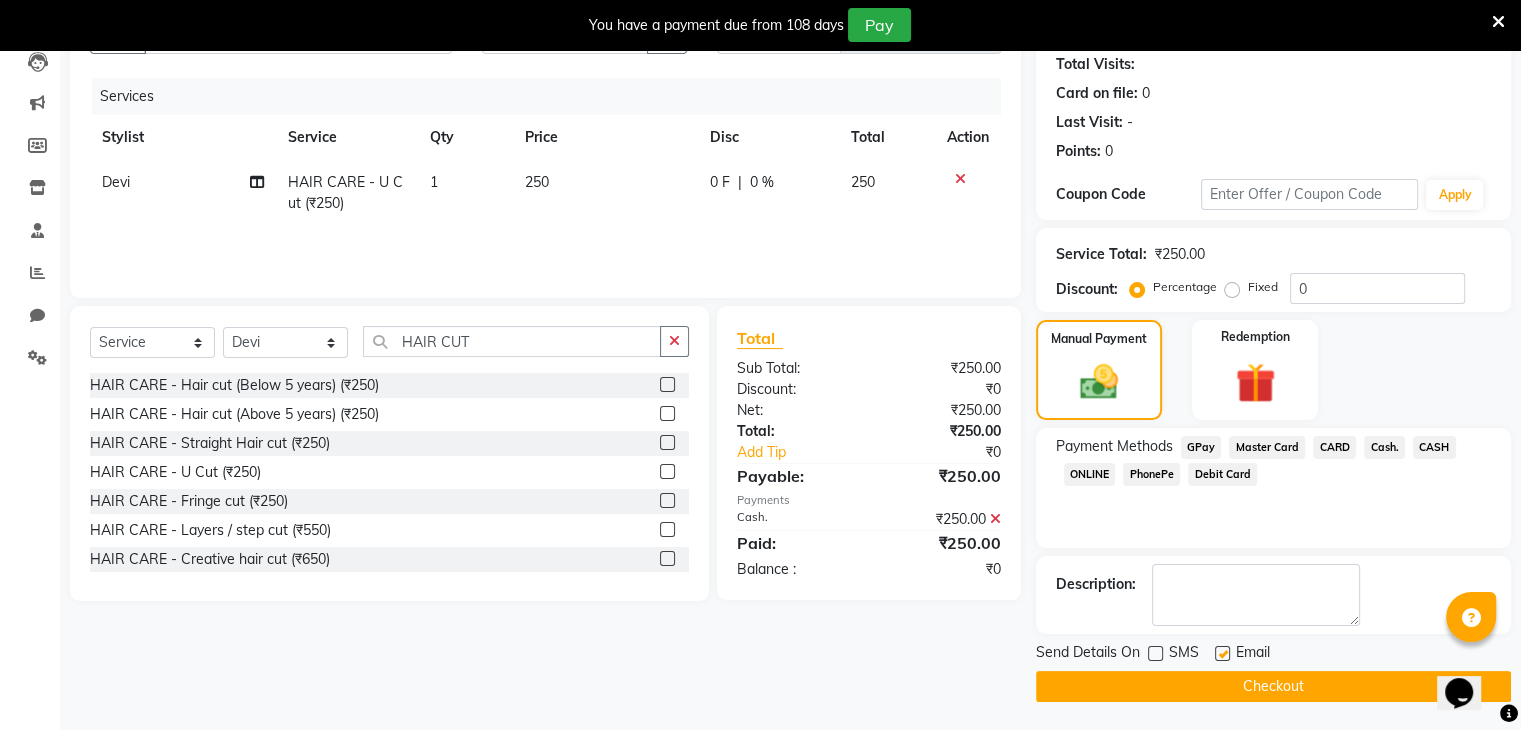 click 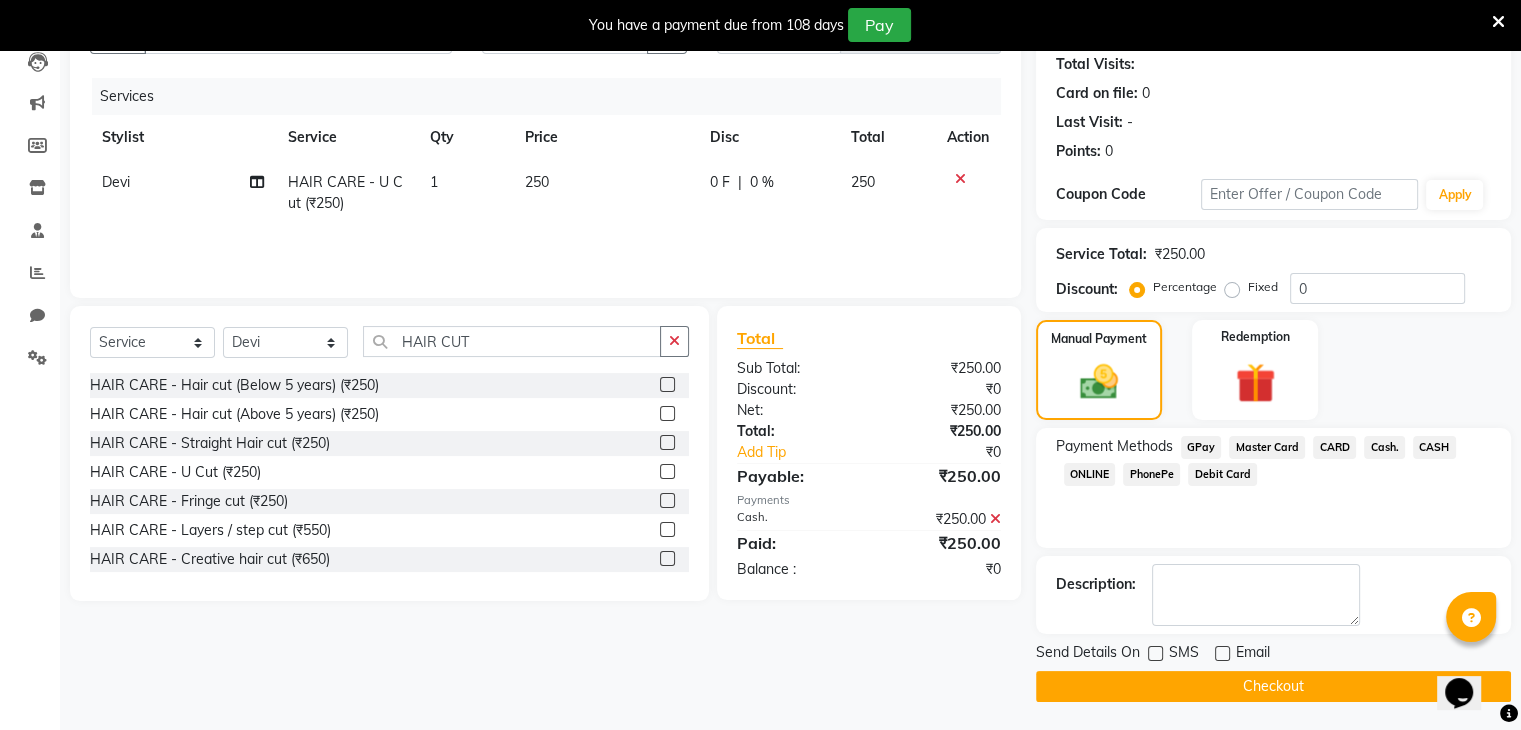 click on "Checkout" 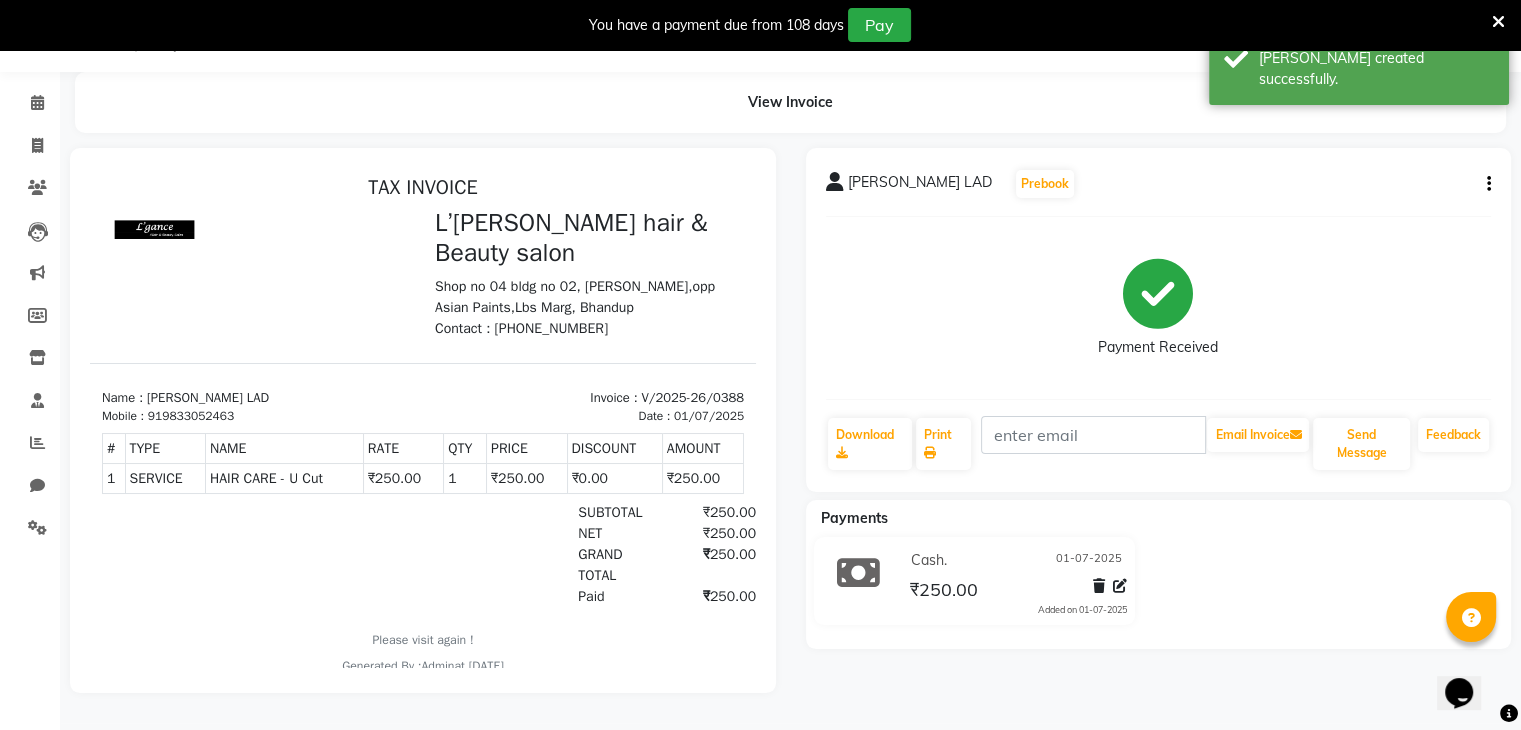 scroll, scrollTop: 0, scrollLeft: 0, axis: both 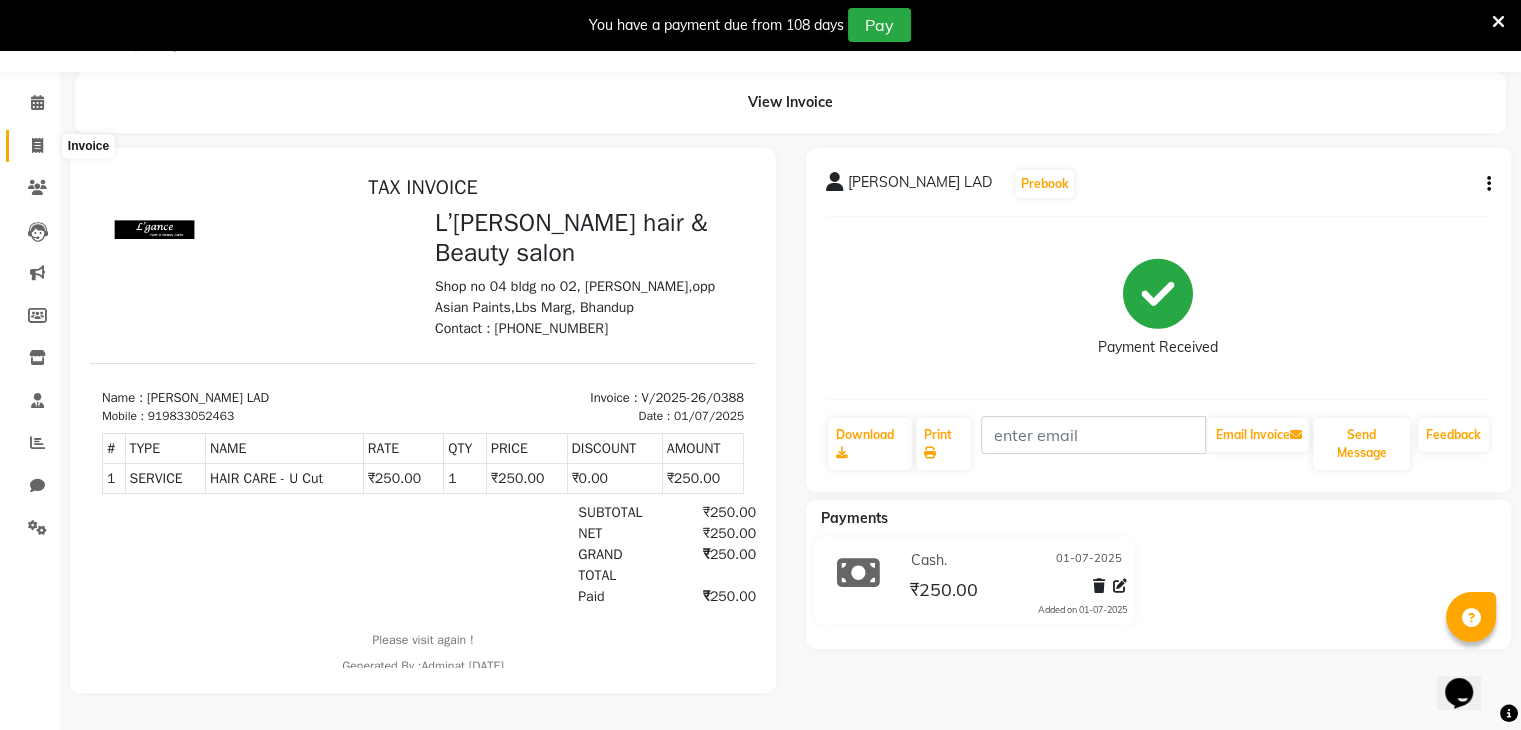 click 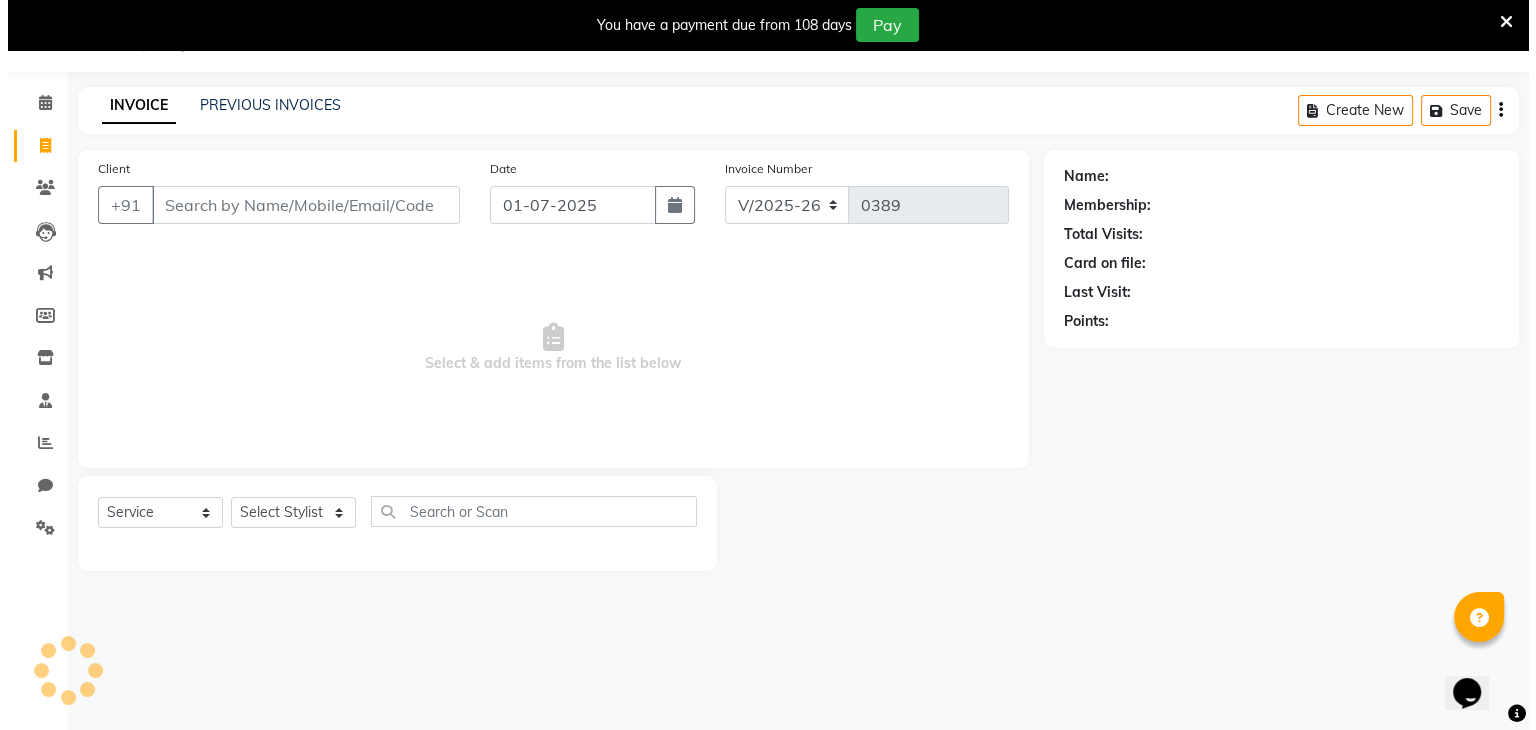 scroll, scrollTop: 50, scrollLeft: 0, axis: vertical 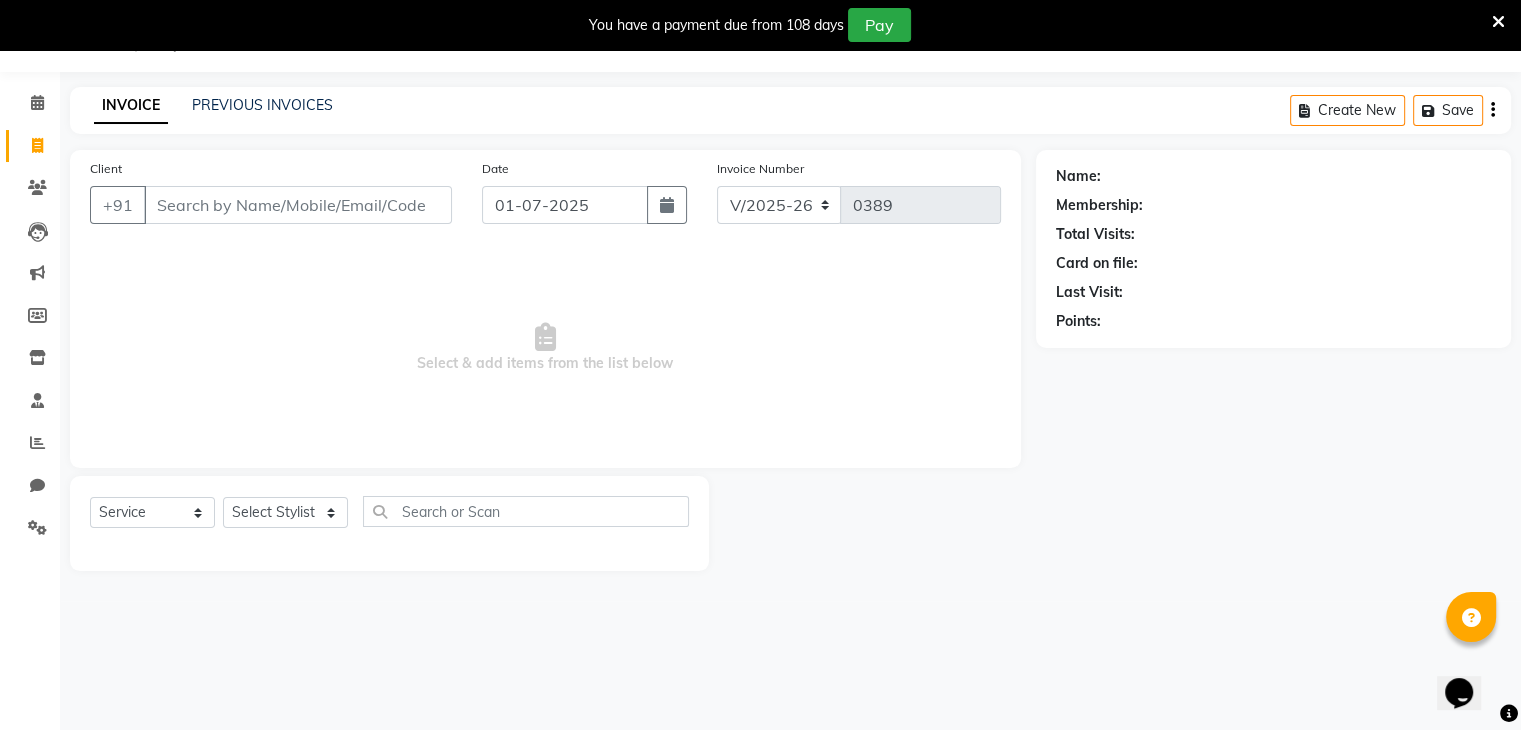 click on "Client" at bounding box center [298, 205] 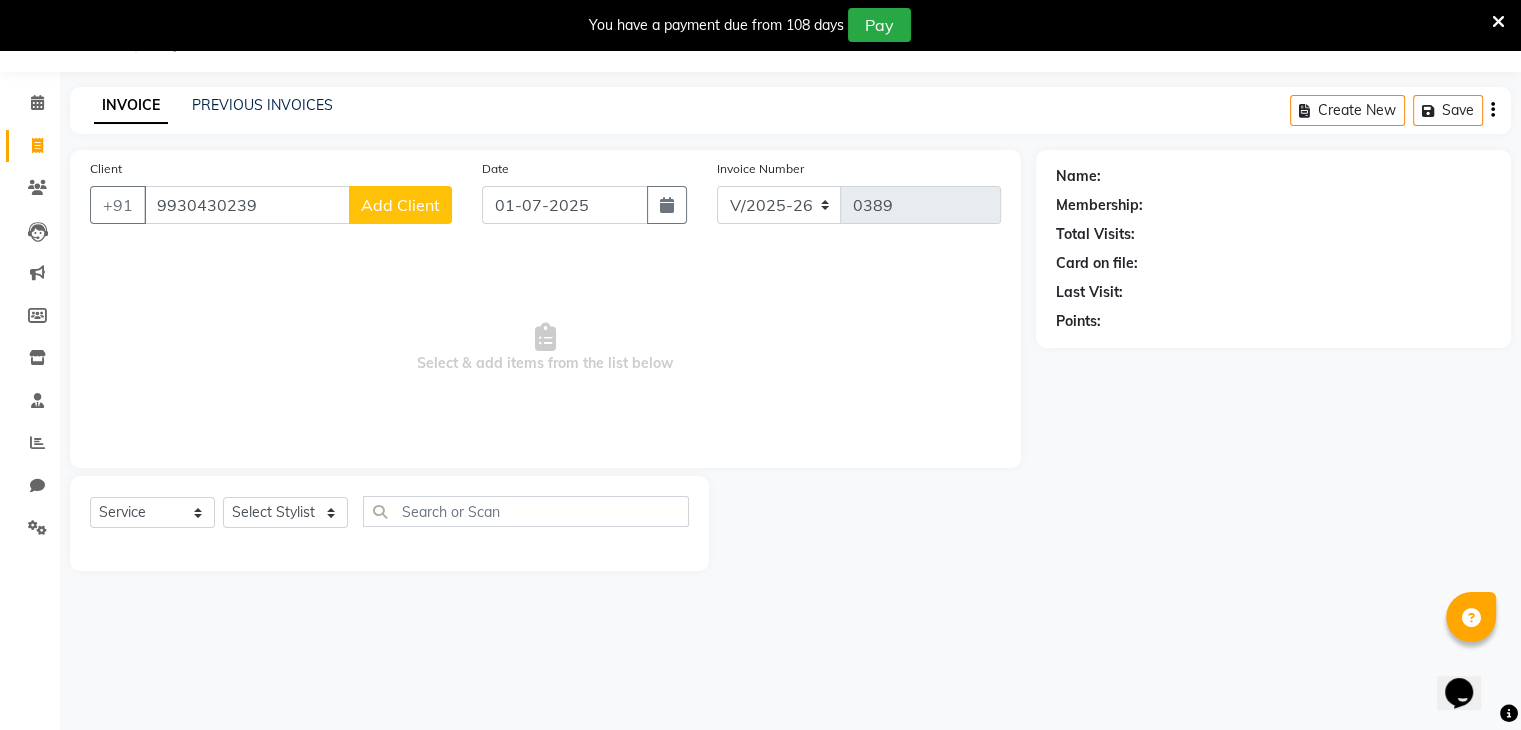 type on "9930430239" 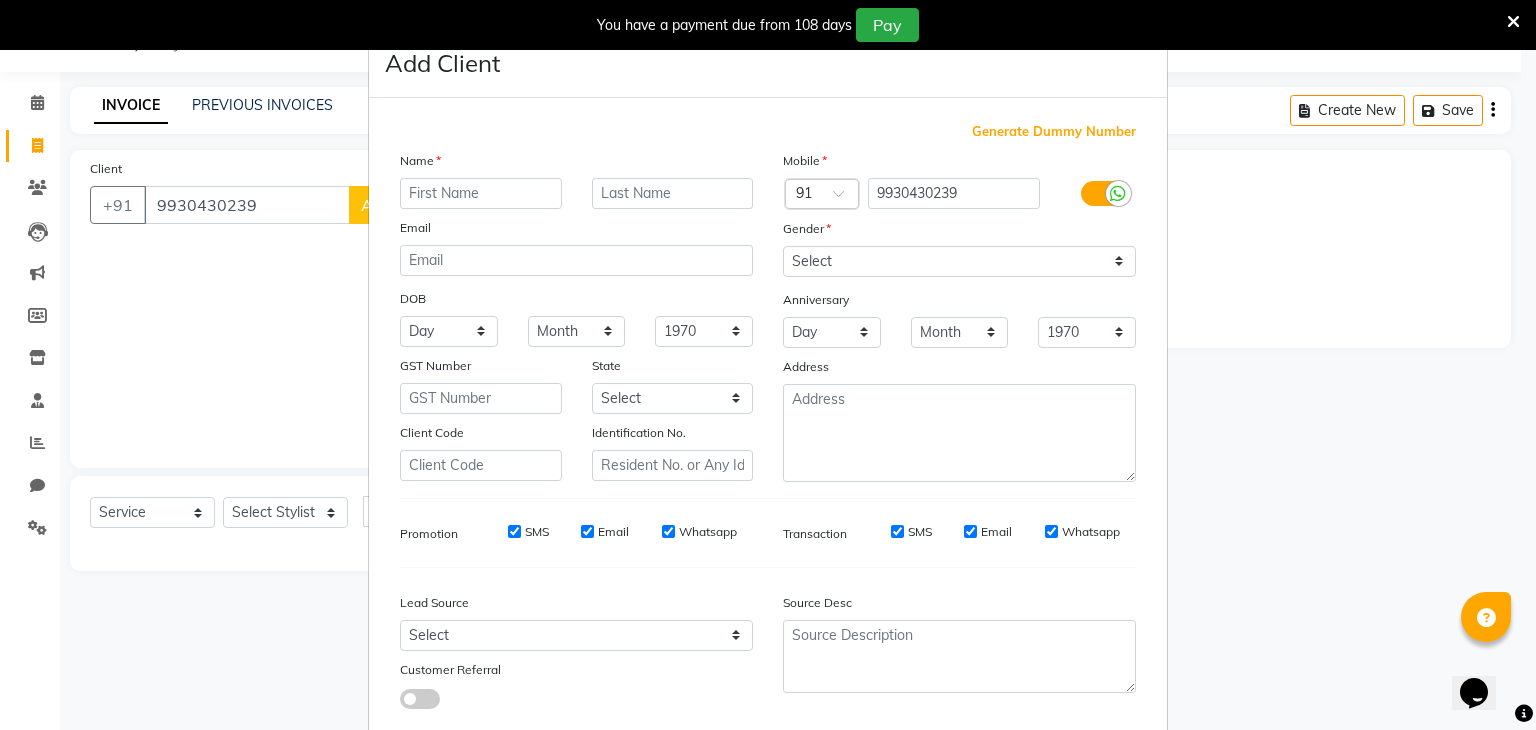 click at bounding box center (481, 193) 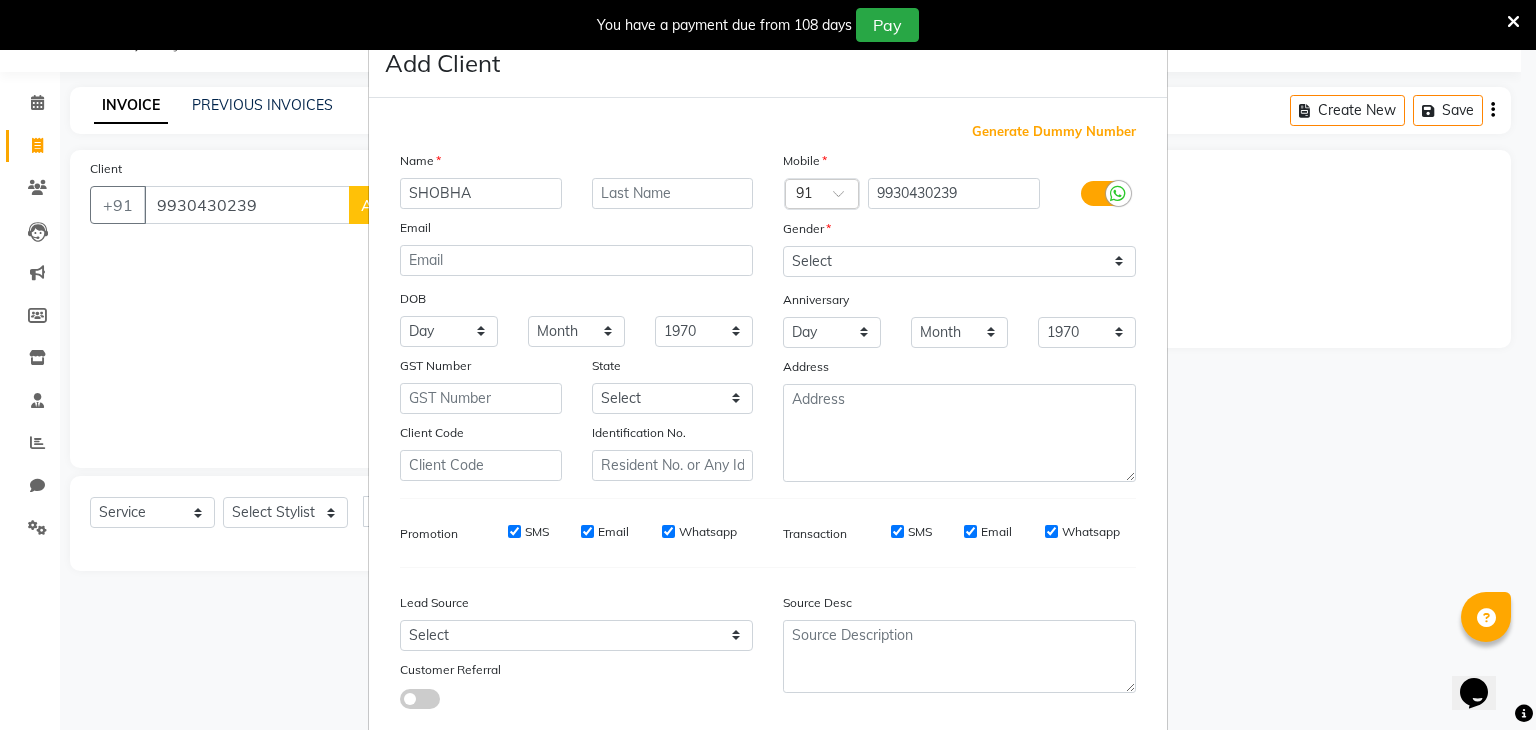 type on "SHOBHA" 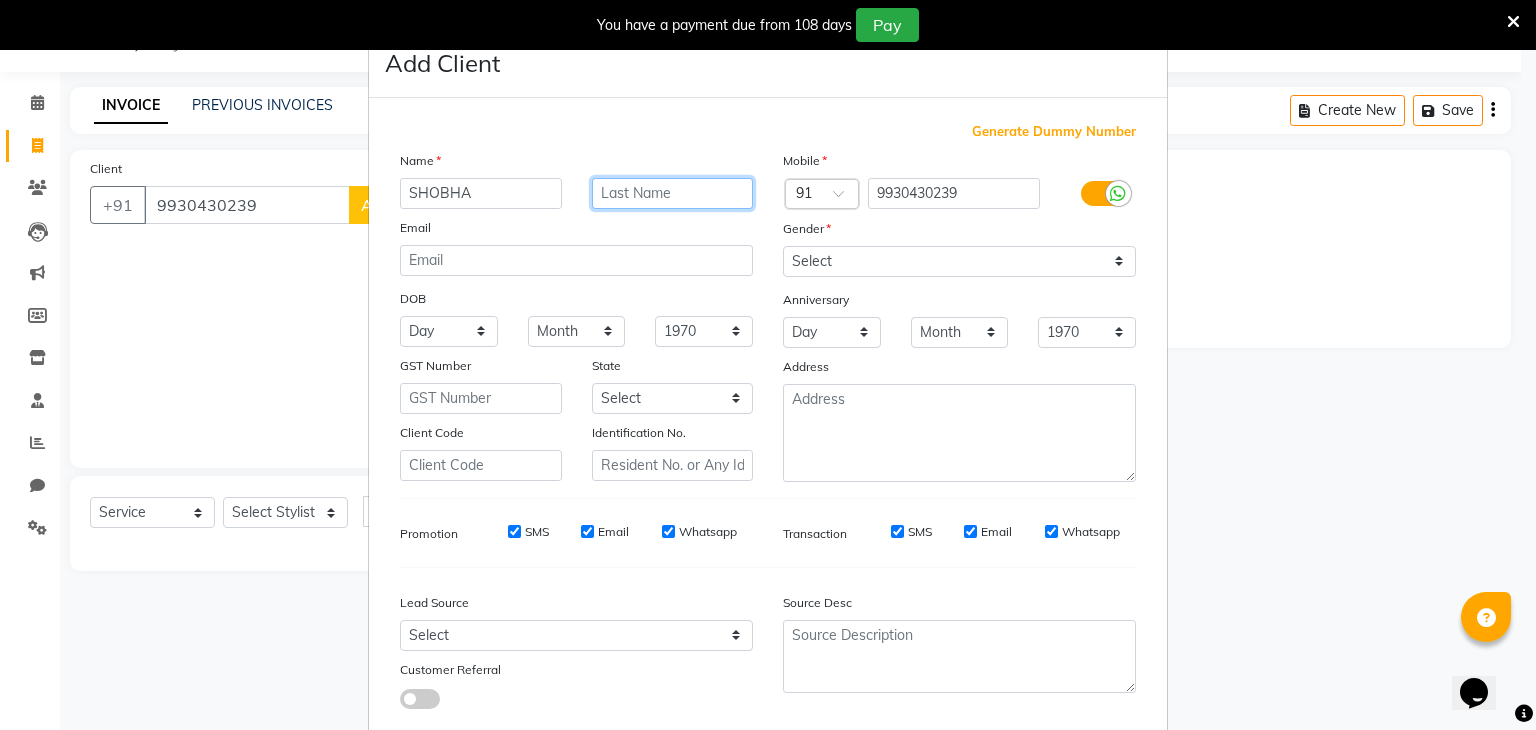 click at bounding box center [673, 193] 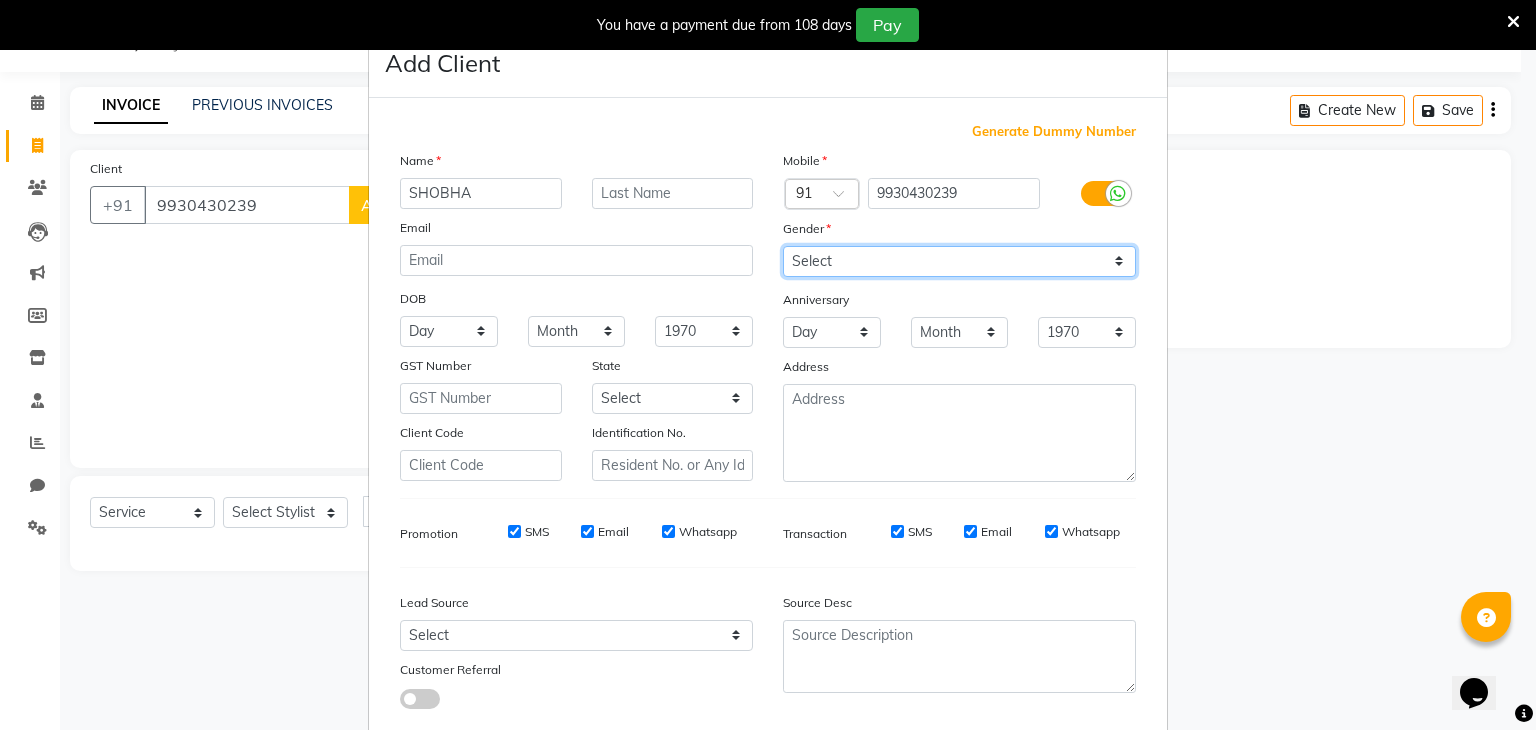 click on "Select [DEMOGRAPHIC_DATA] [DEMOGRAPHIC_DATA] Other Prefer Not To Say" at bounding box center (959, 261) 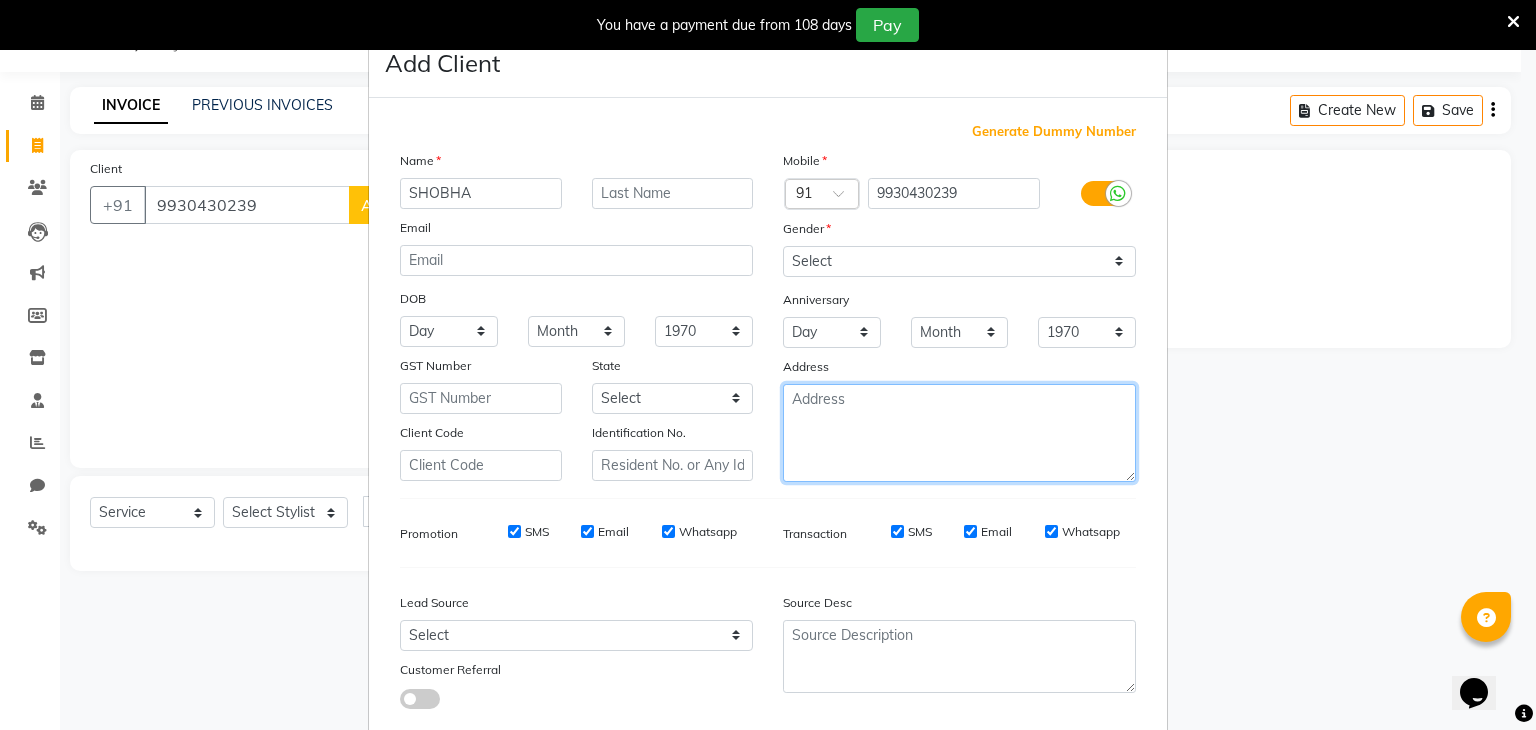 click at bounding box center (959, 433) 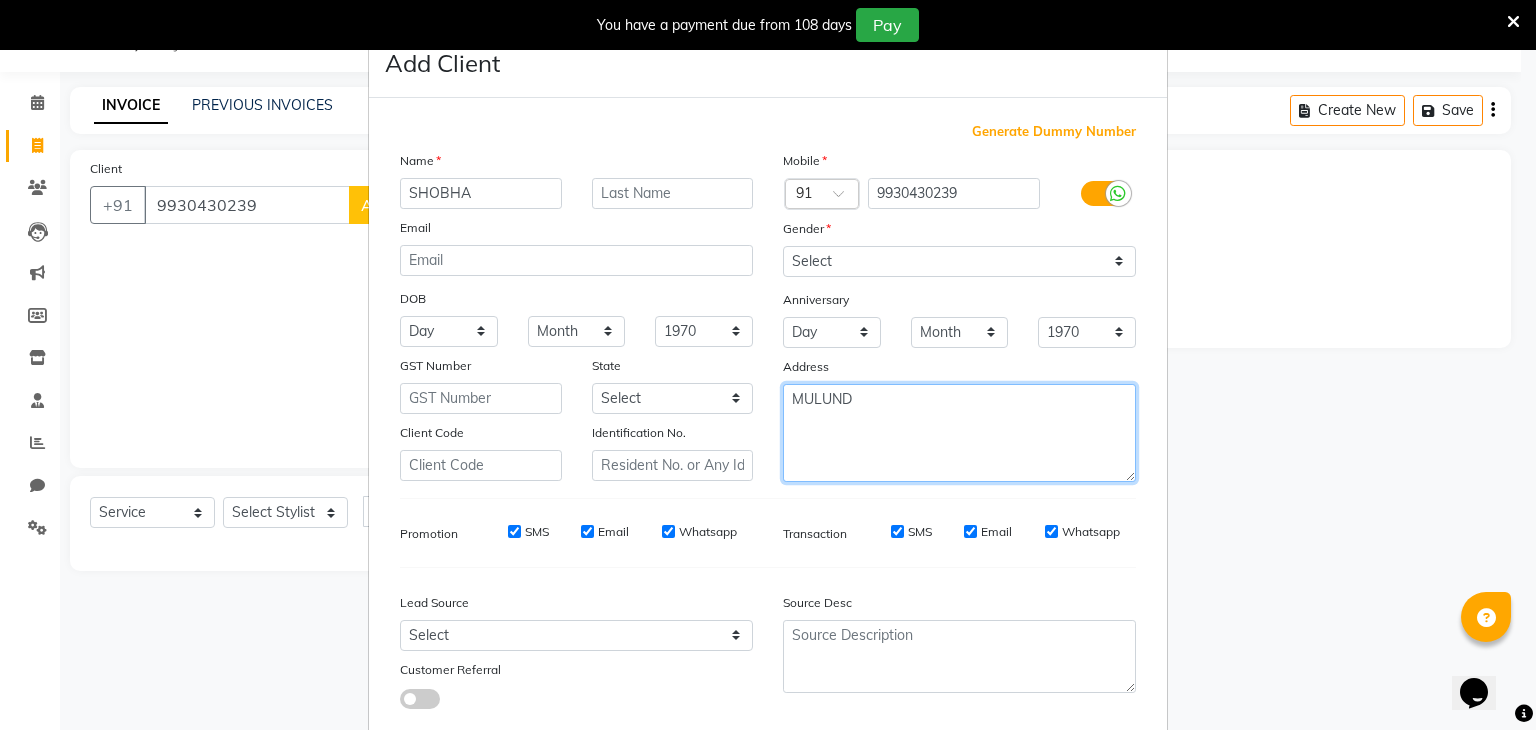 type on "MULUND" 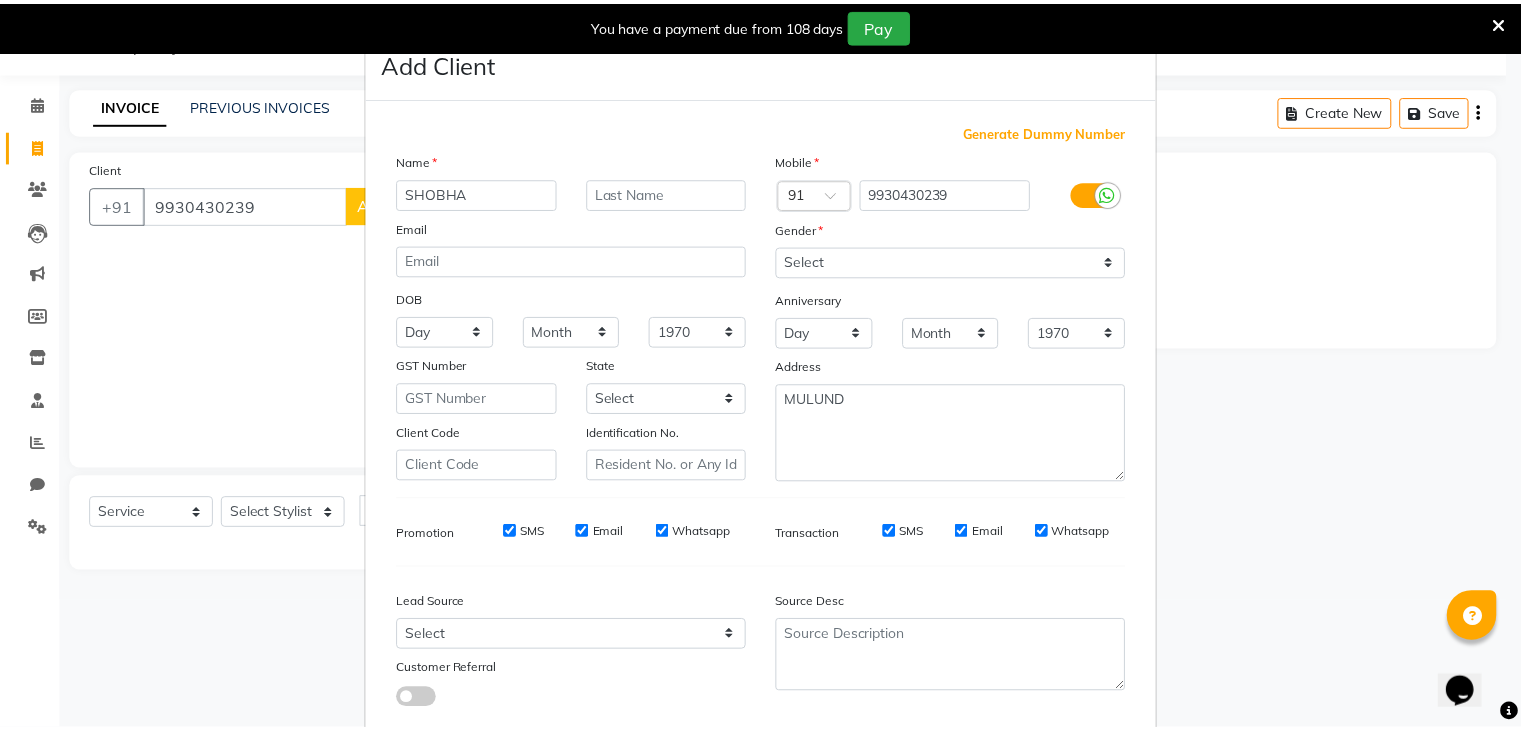 scroll, scrollTop: 127, scrollLeft: 0, axis: vertical 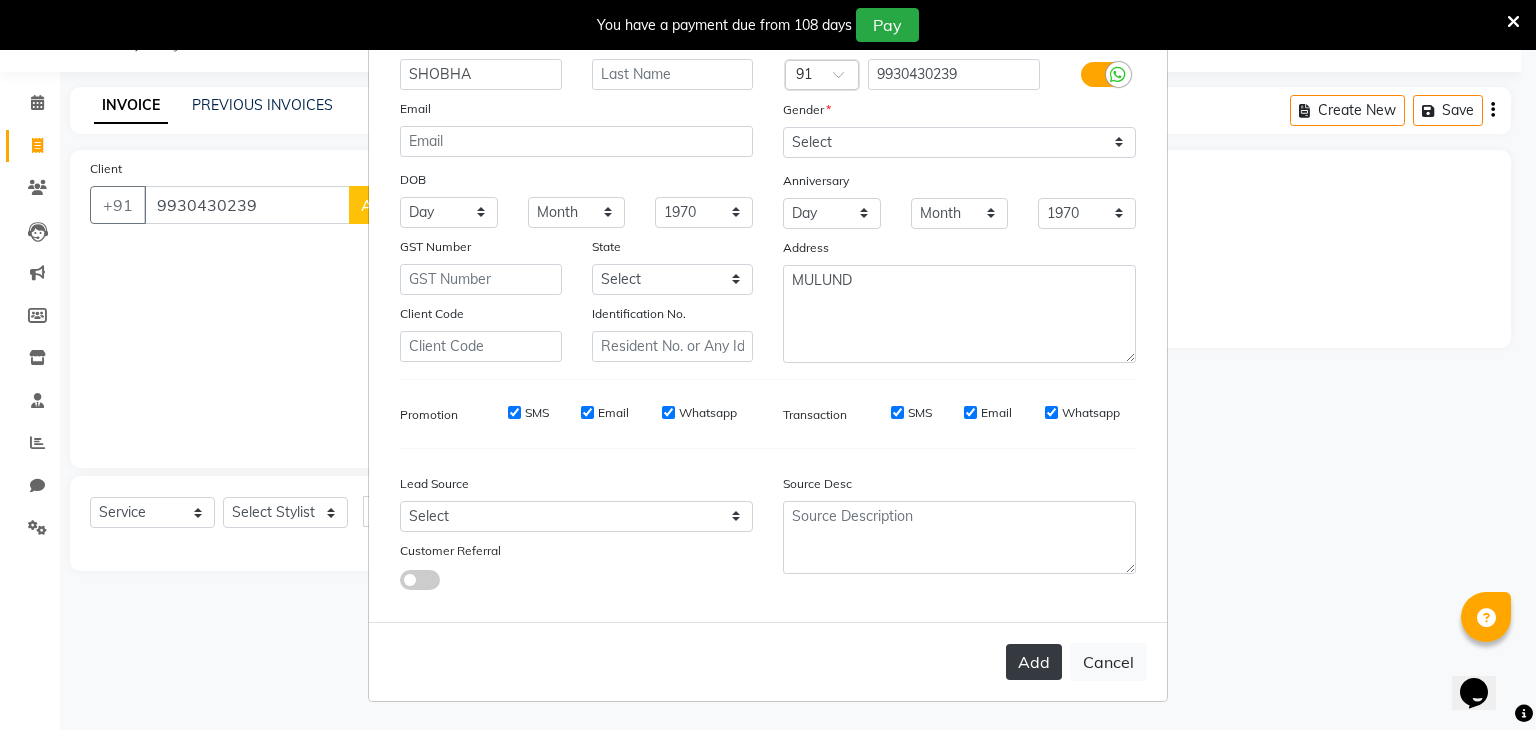 click on "Add" at bounding box center [1034, 662] 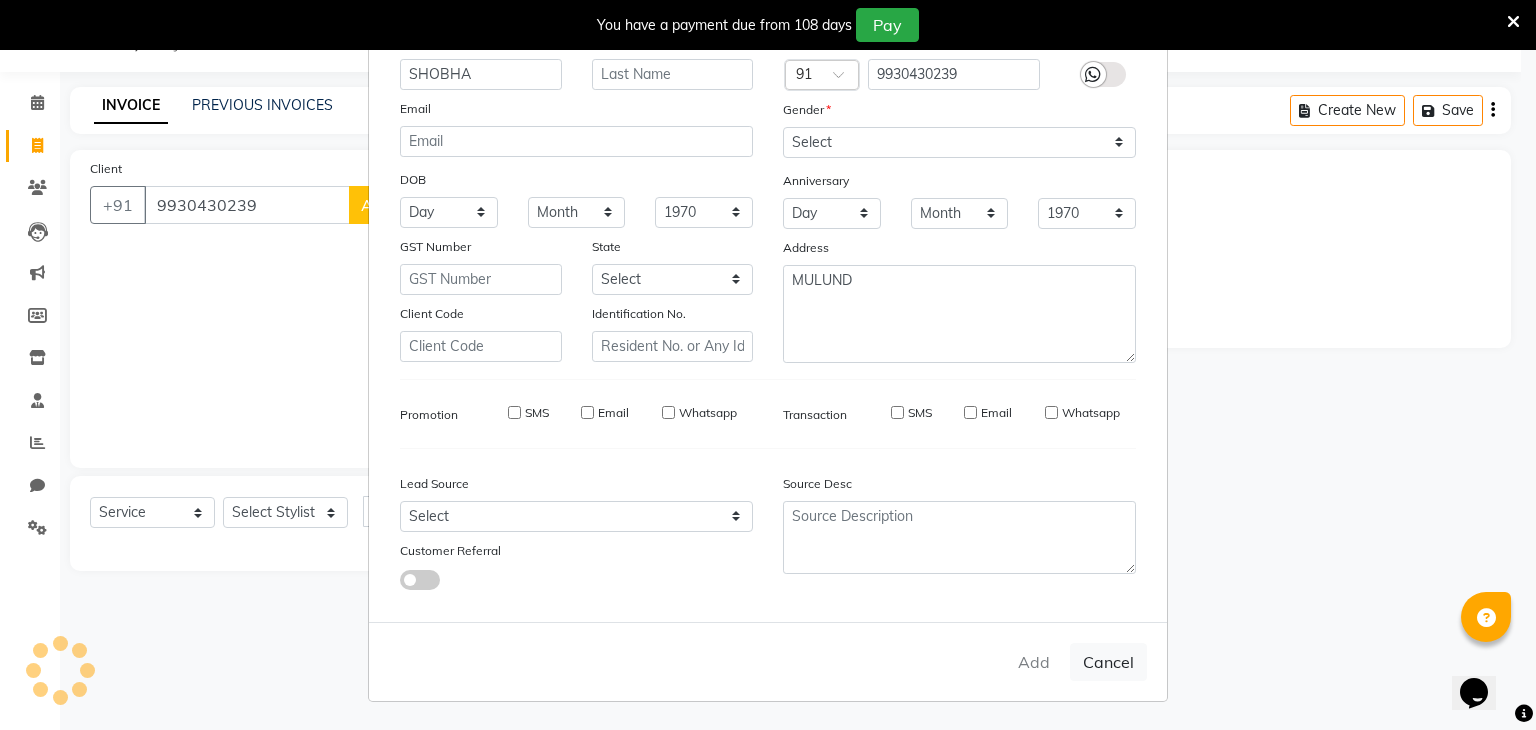 type 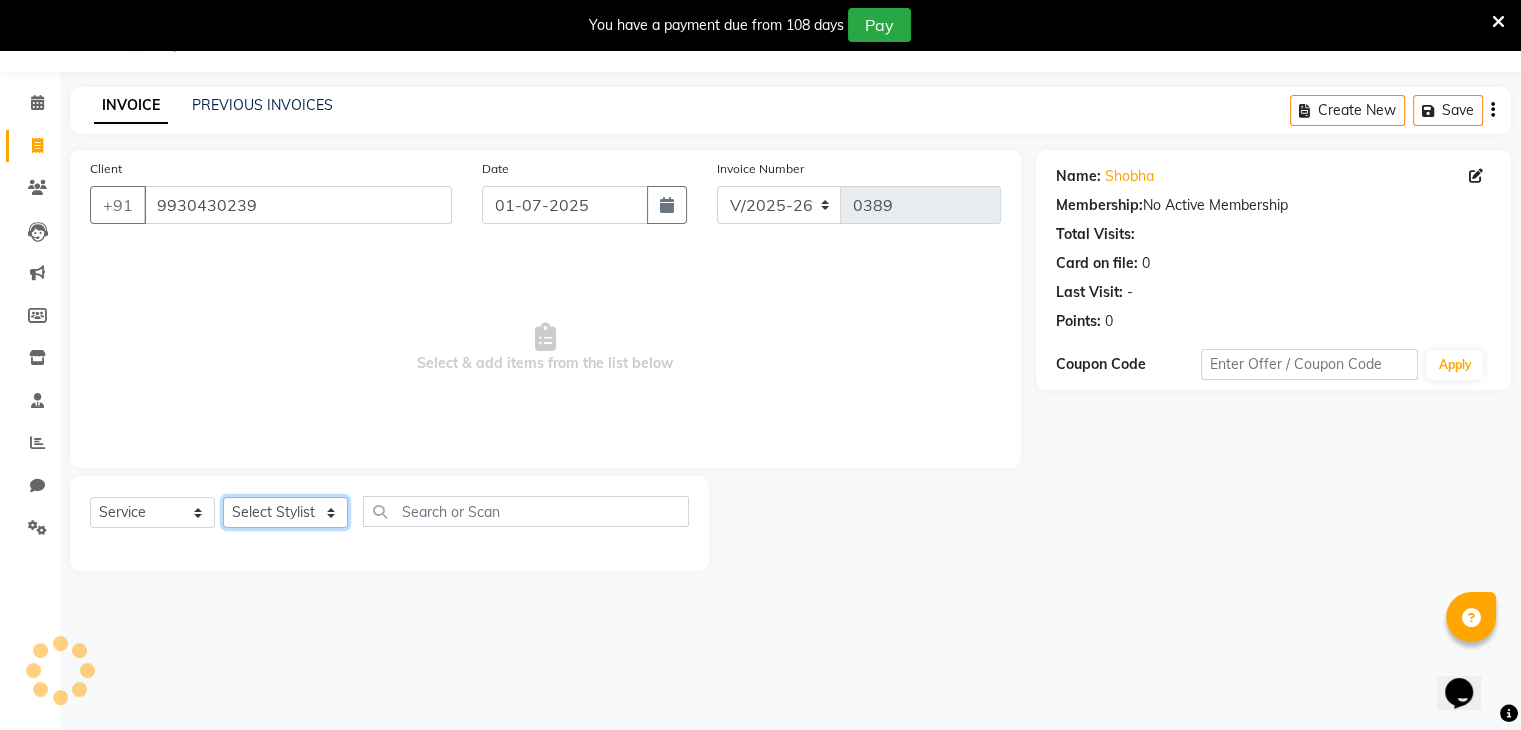 click on "Select Stylist Devi DIS Mamta Pinki [PERSON_NAME] Shweta Uma" 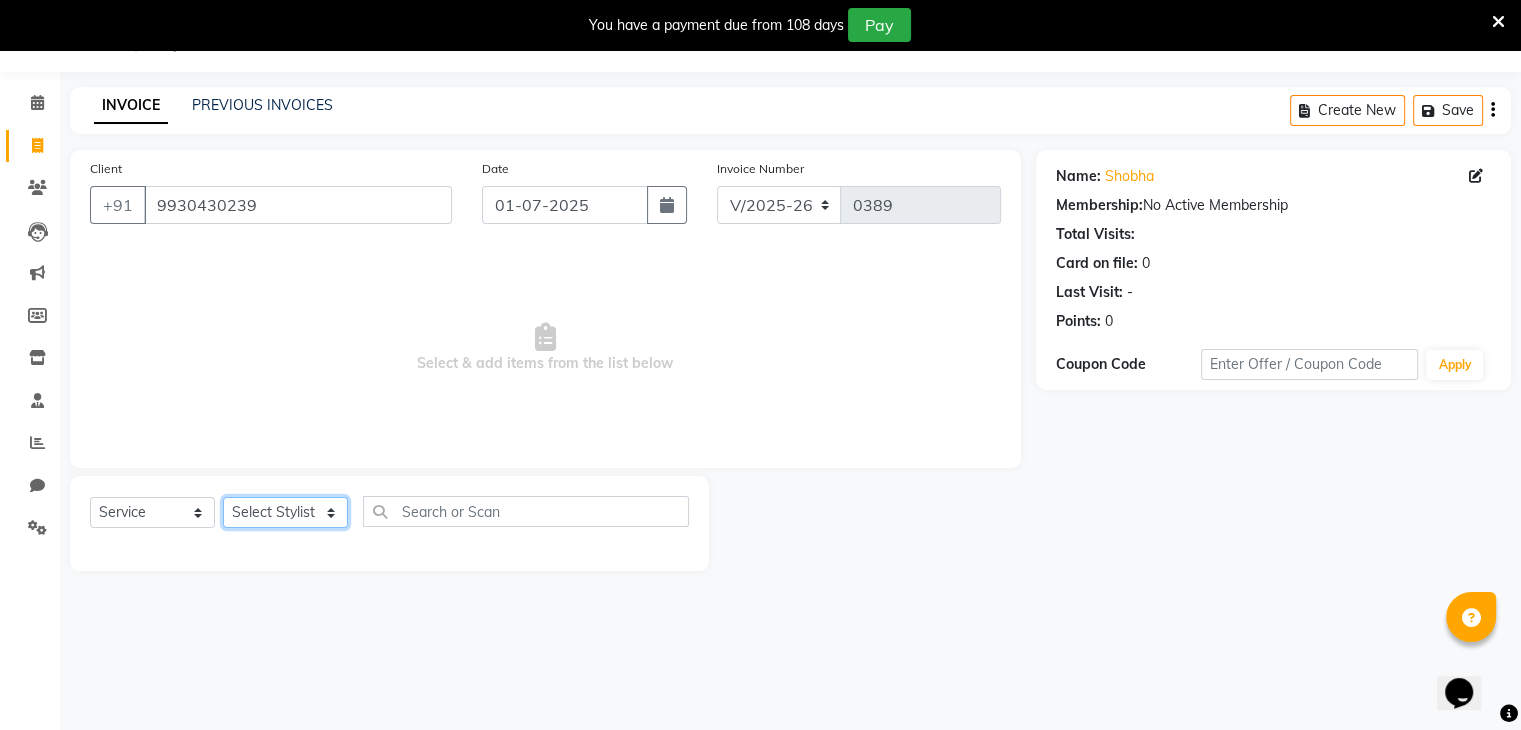 select on "70654" 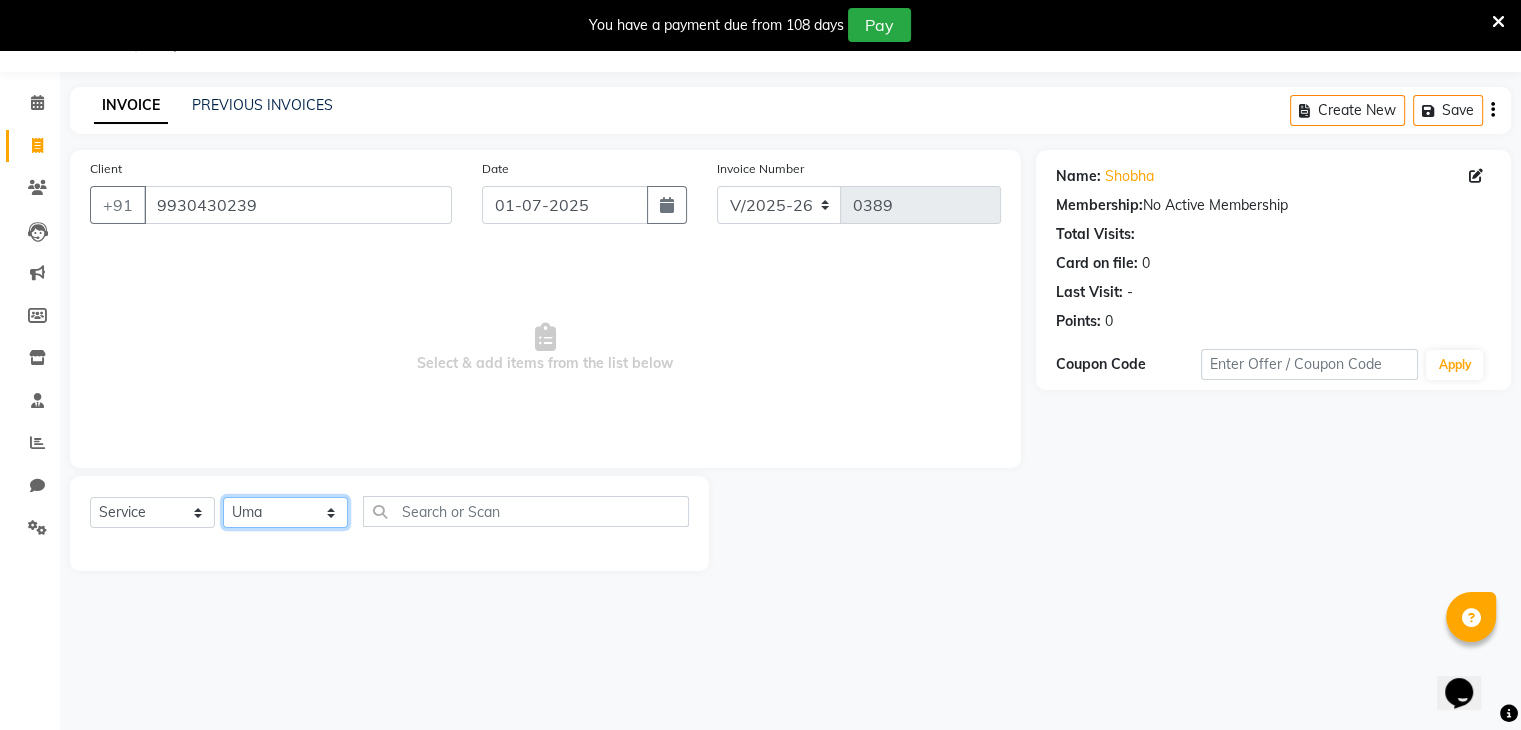 click on "Select Stylist Devi DIS Mamta Pinki [PERSON_NAME] Shweta Uma" 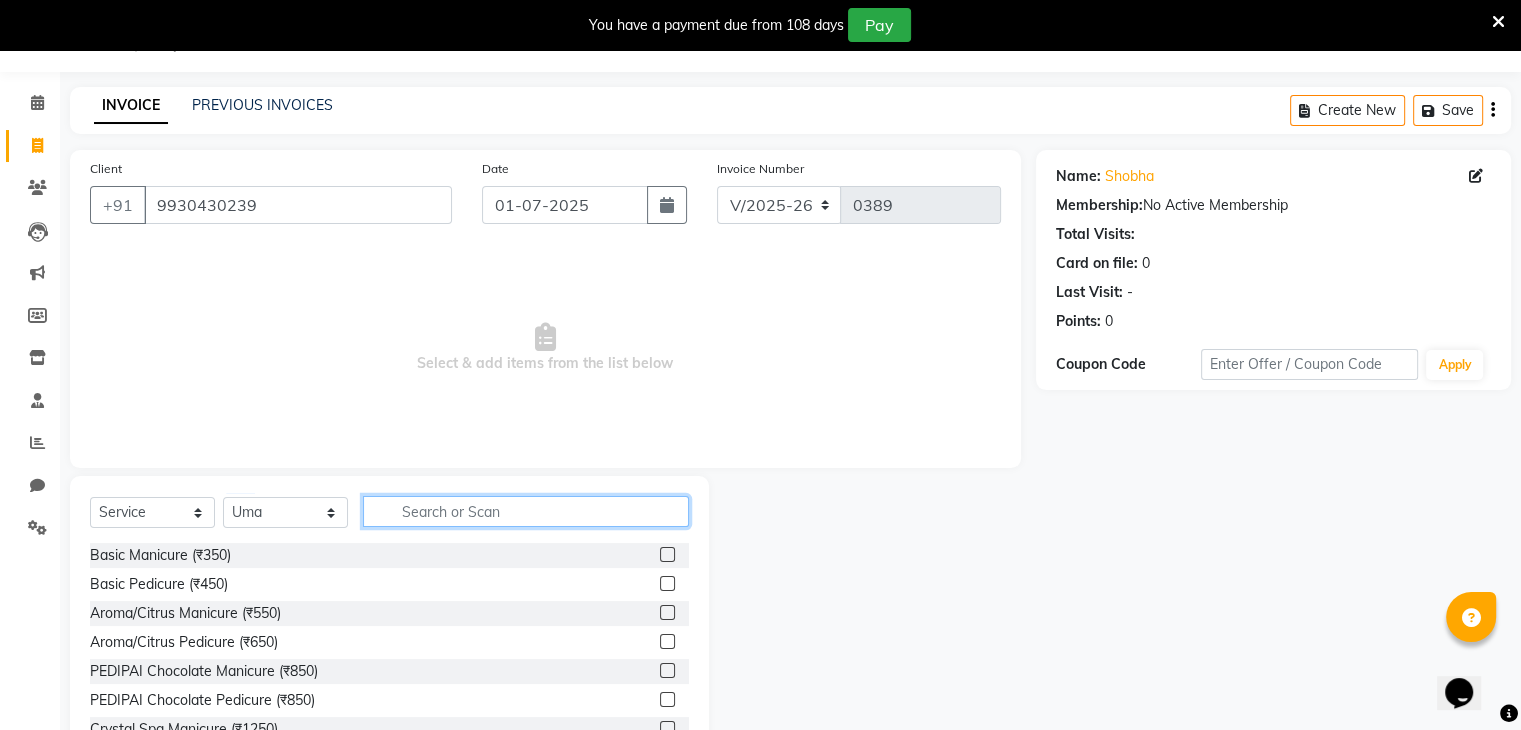 click 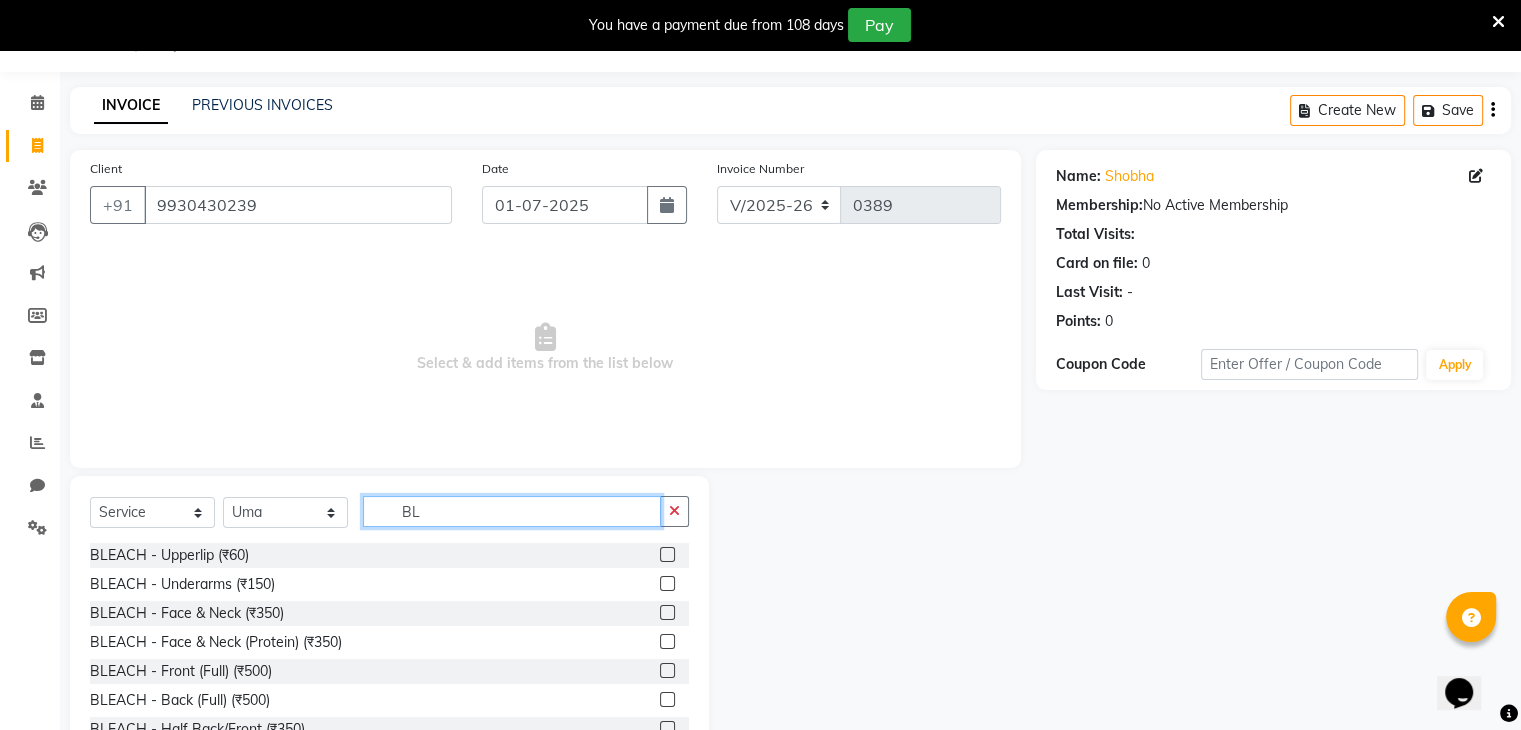 type on "B" 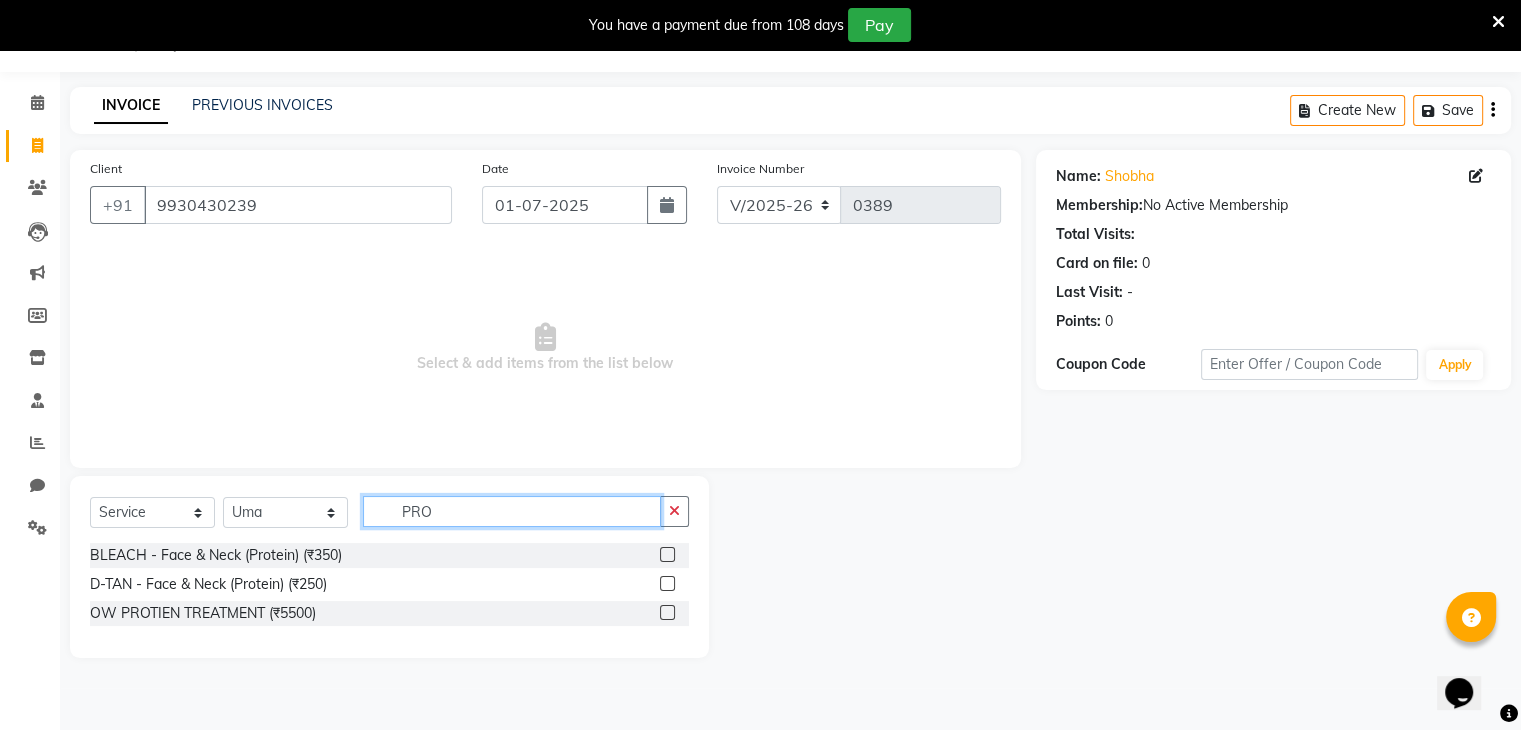 type on "PRO" 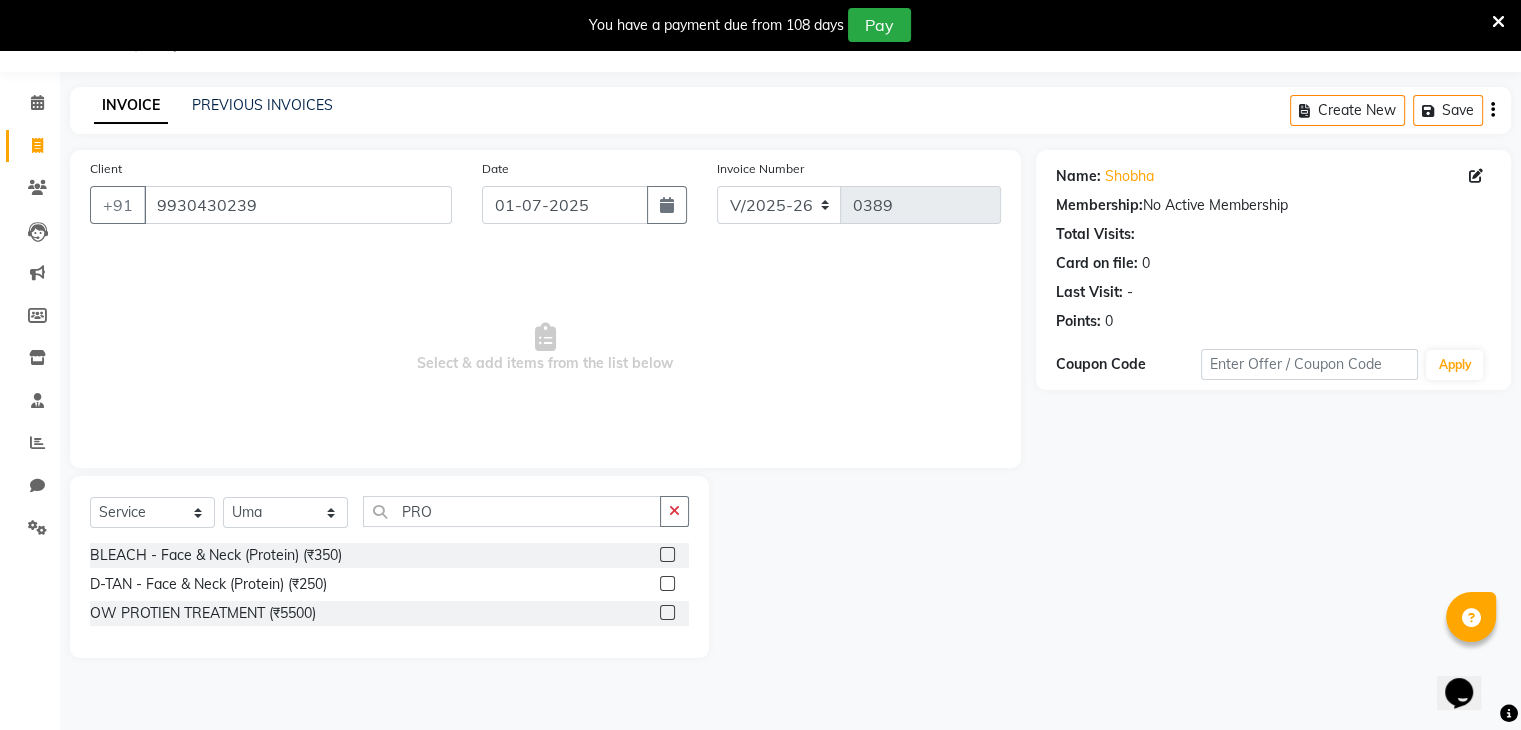 click 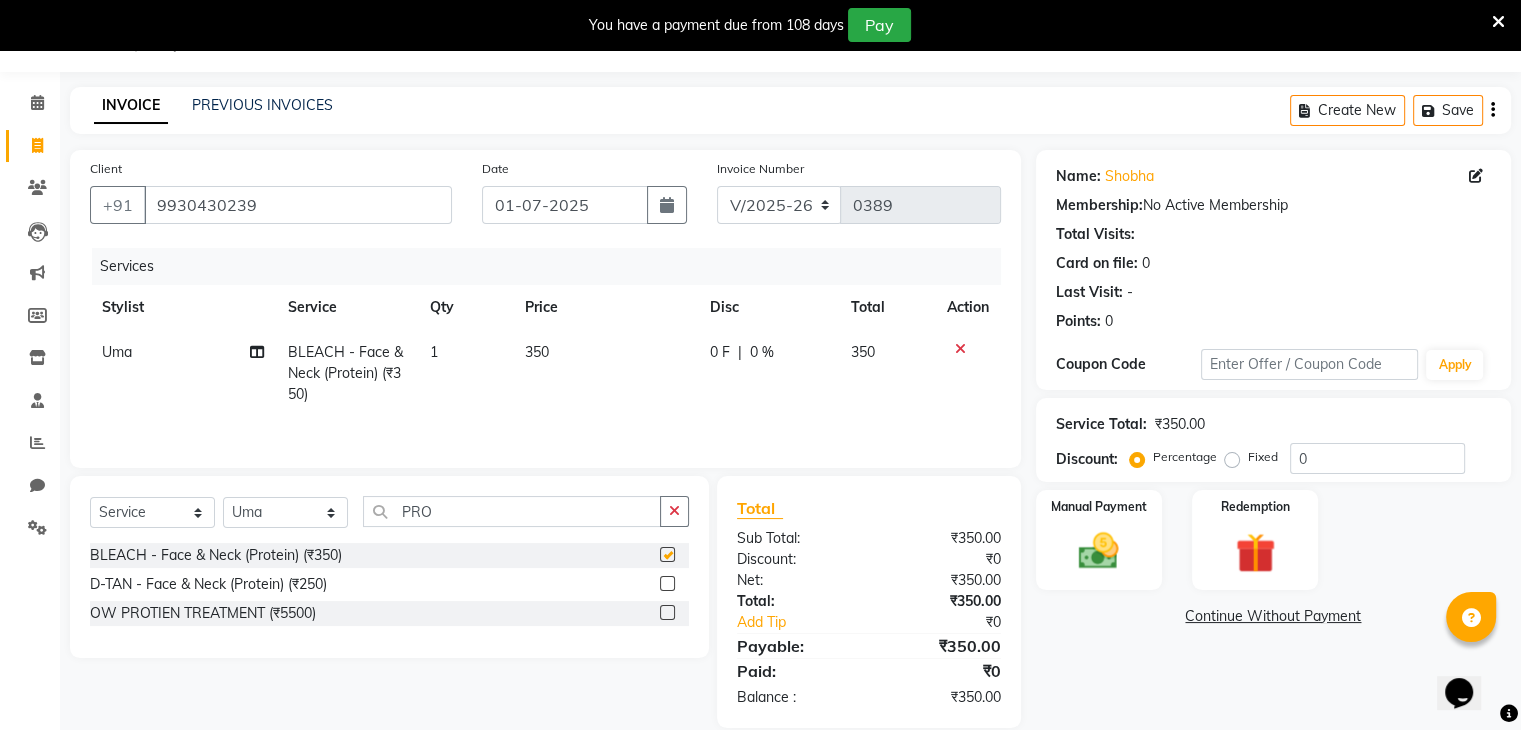 checkbox on "false" 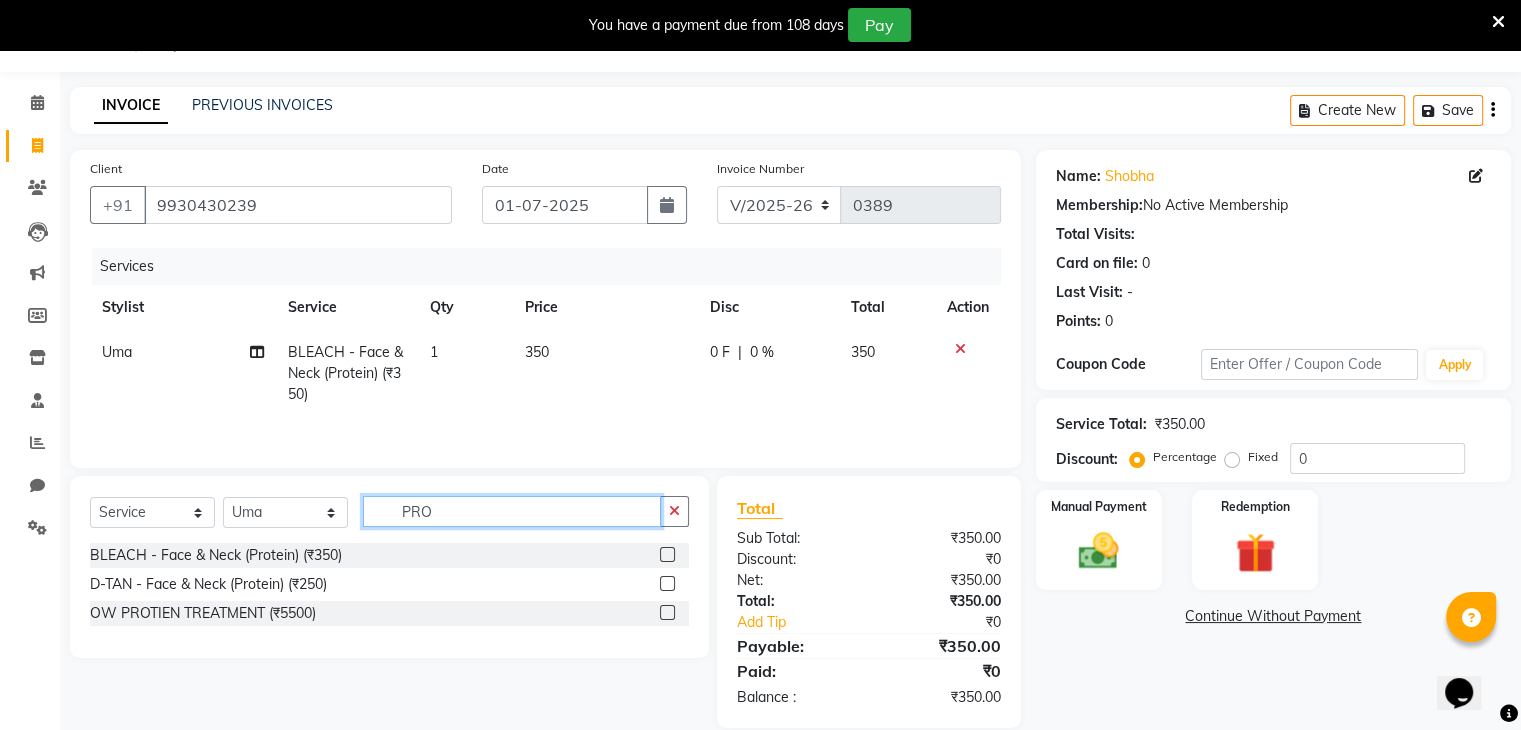 click on "PRO" 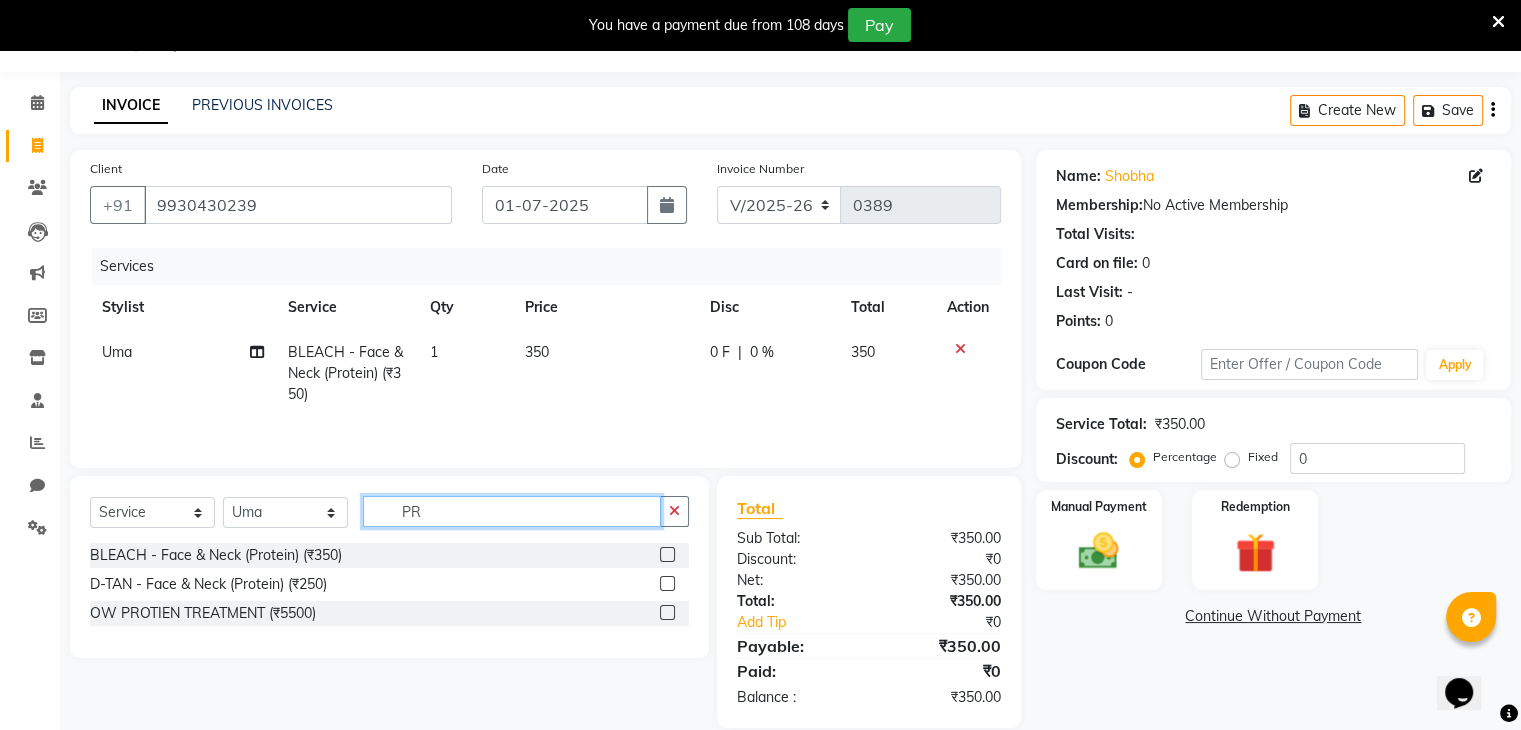 type on "P" 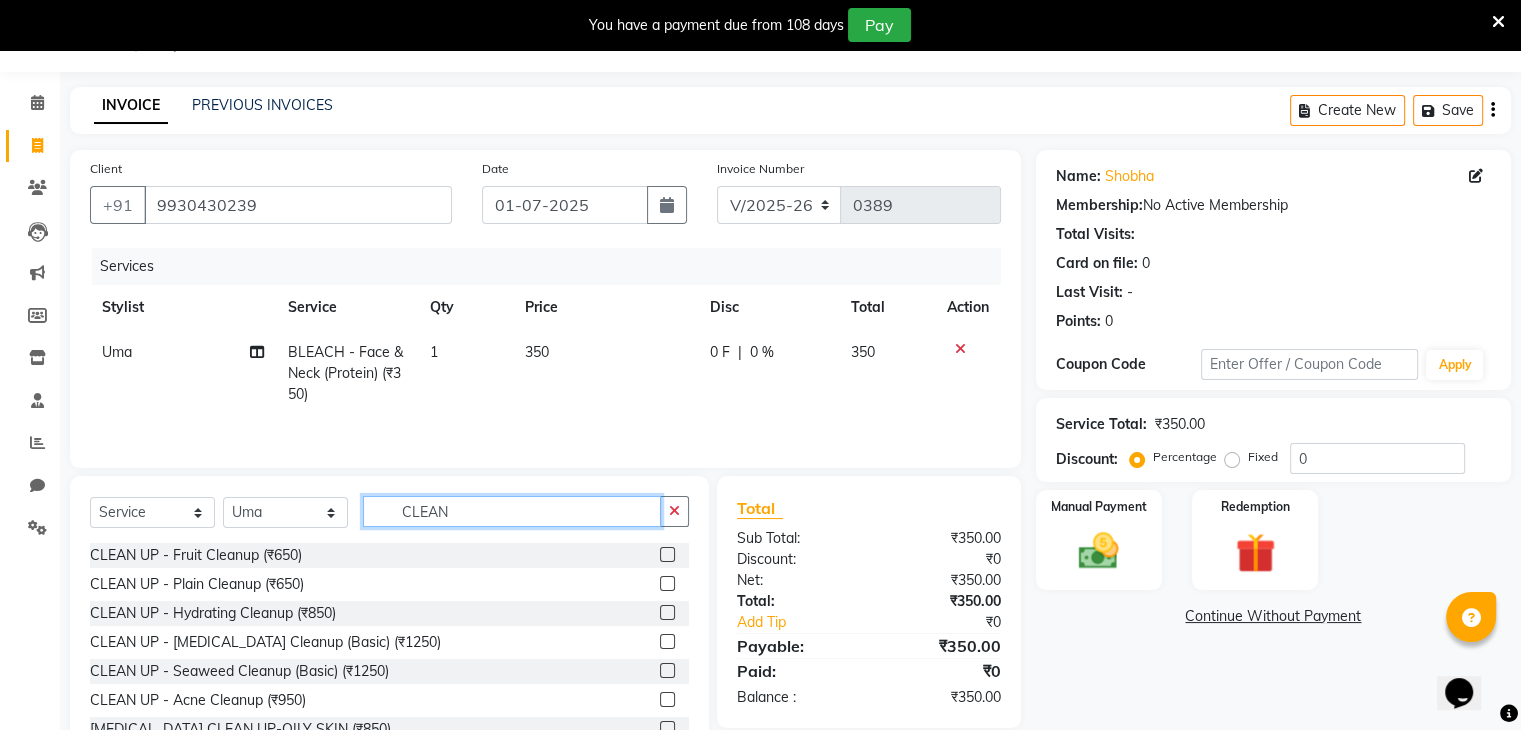scroll, scrollTop: 122, scrollLeft: 0, axis: vertical 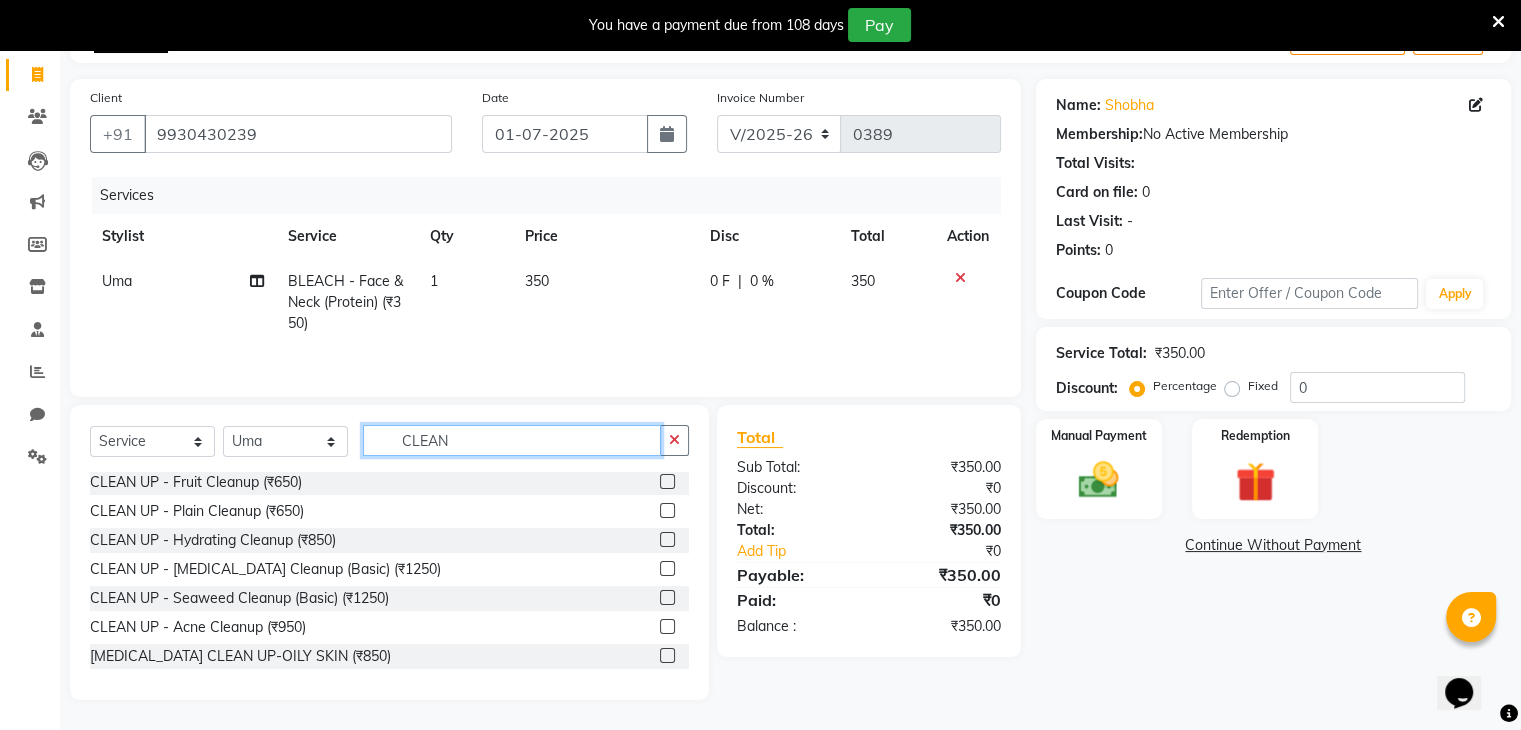 type on "CLEAN" 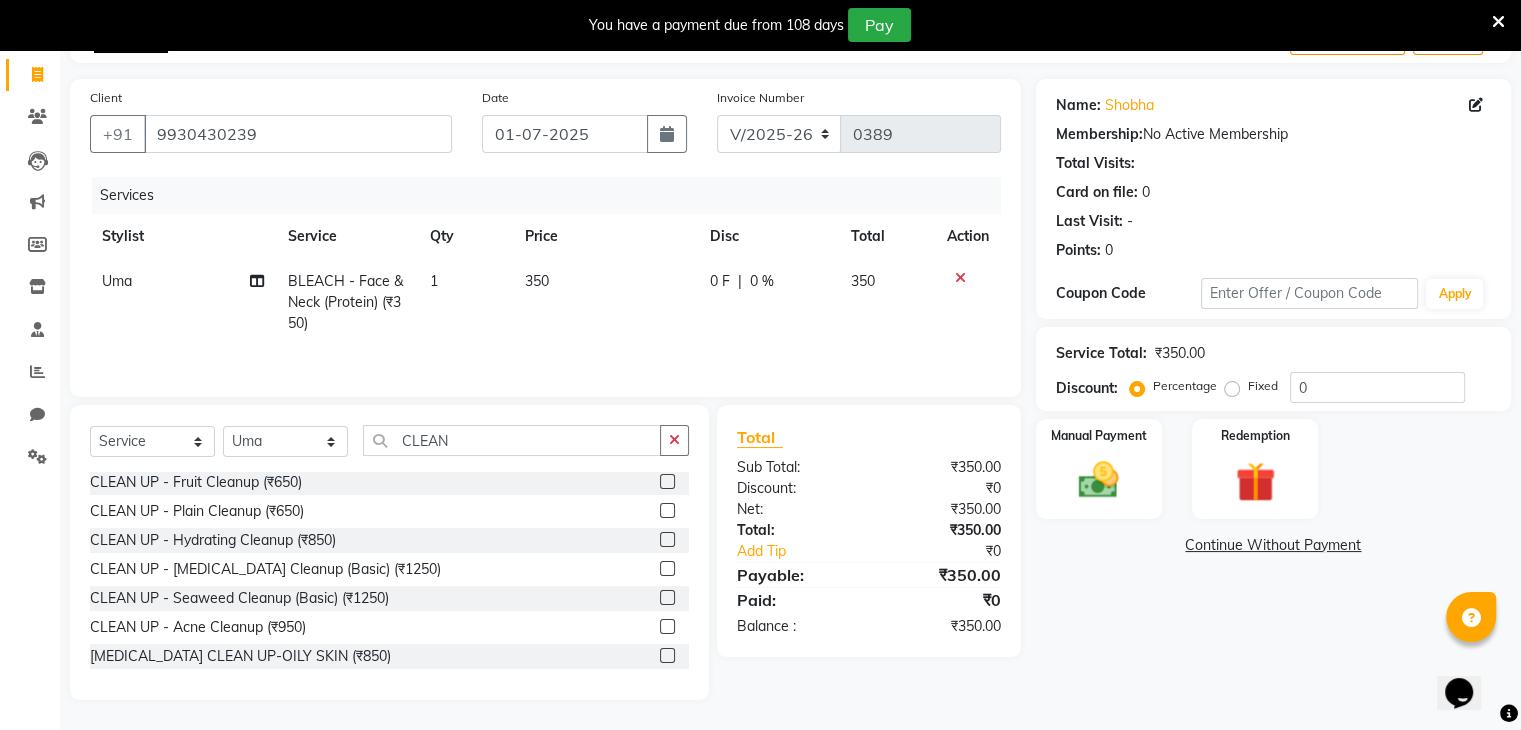 click 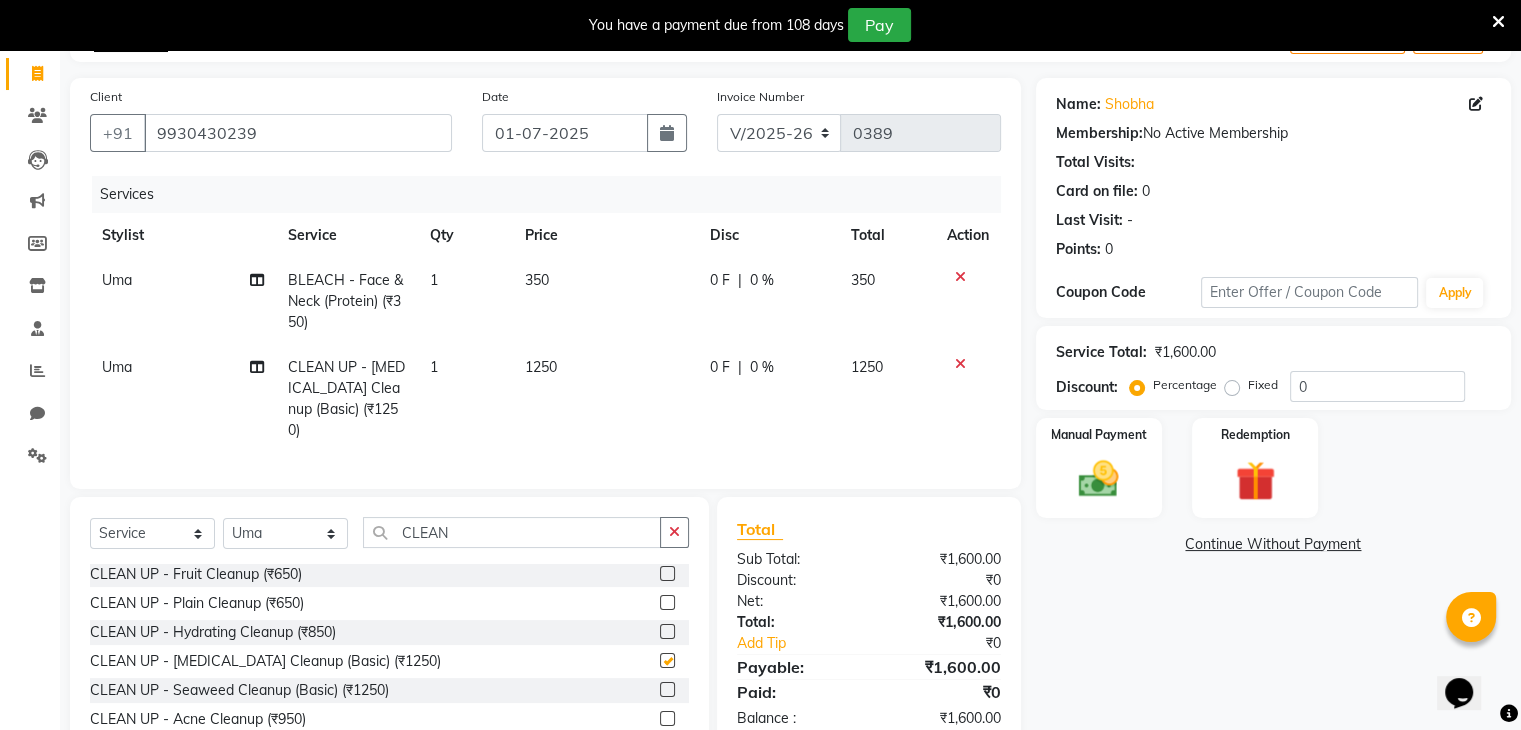 checkbox on "false" 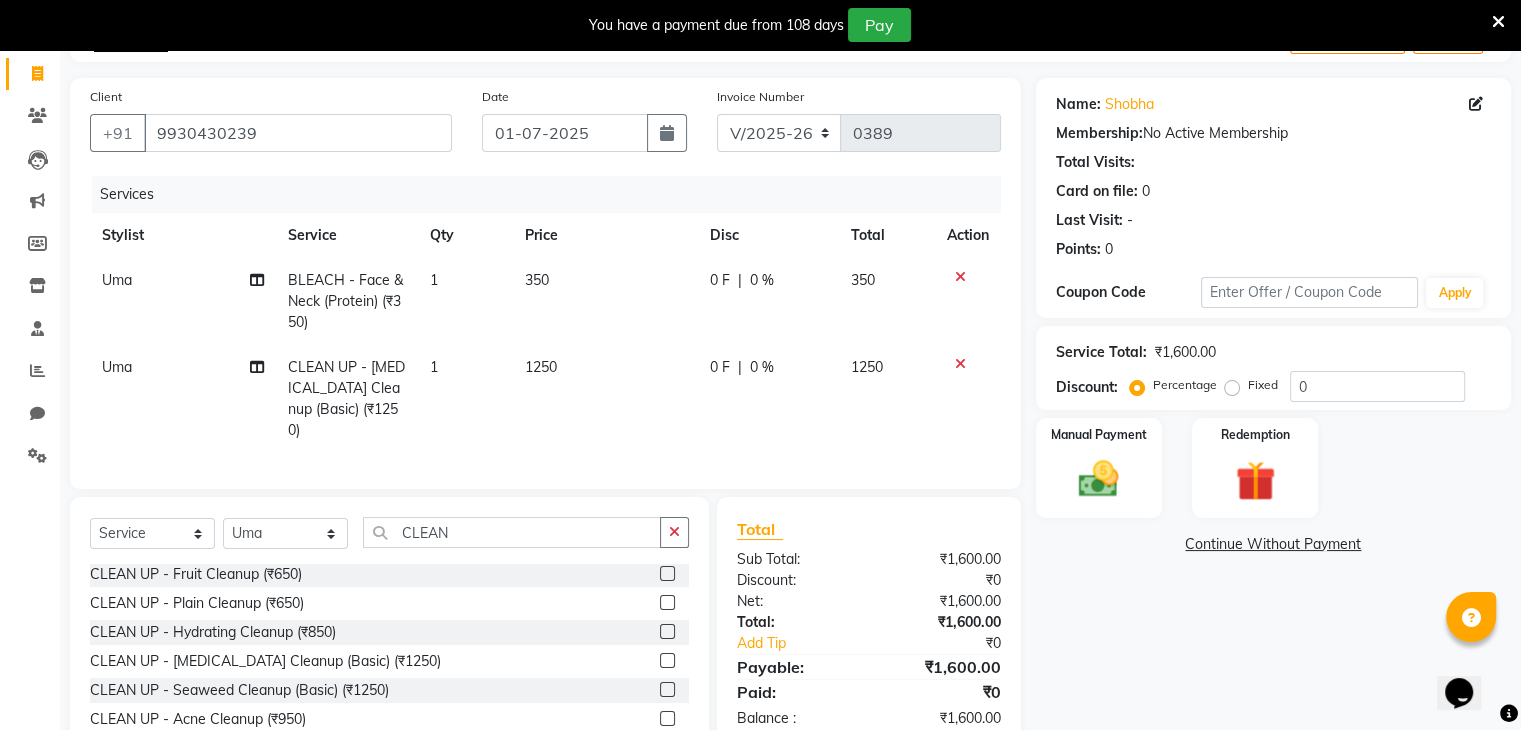 click on "1250" 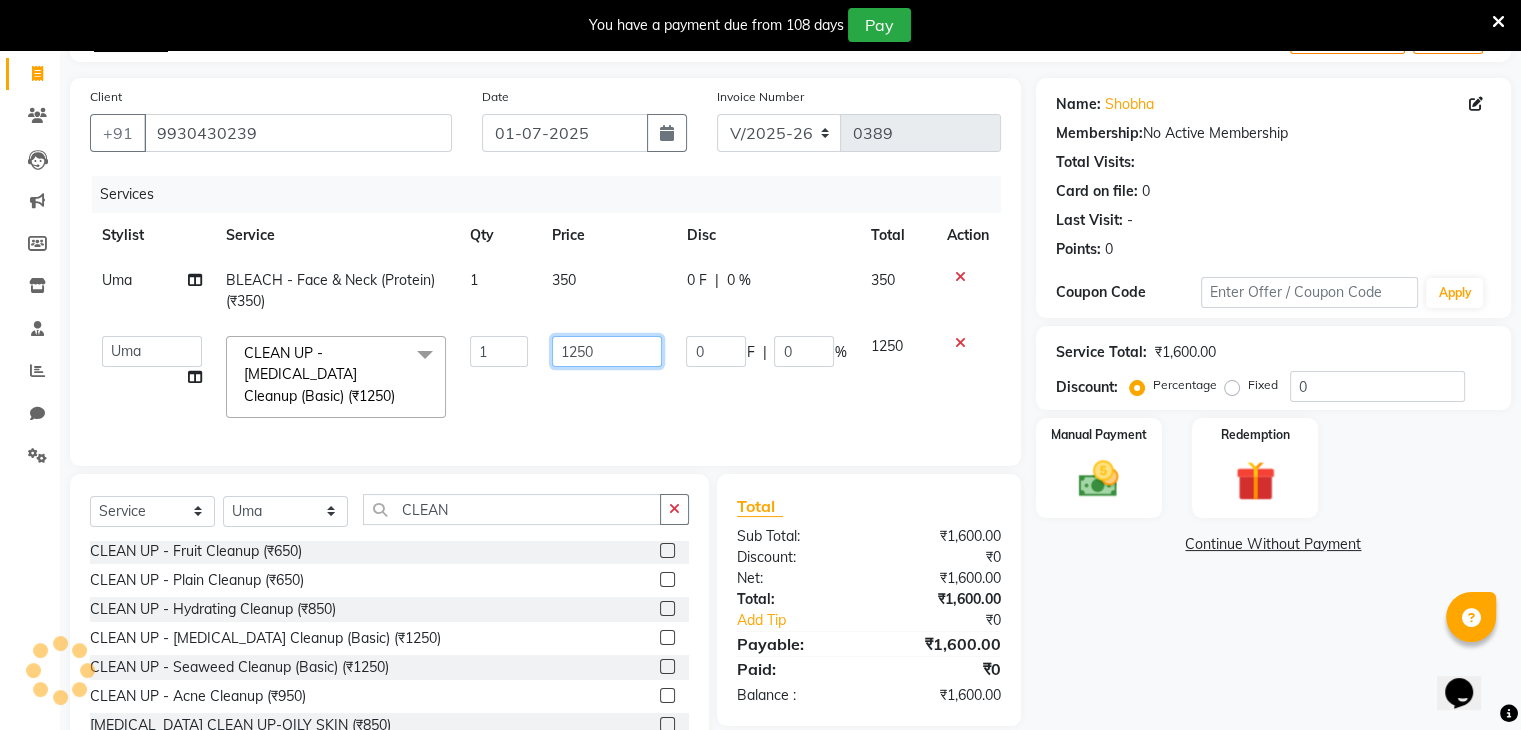 click on "1250" 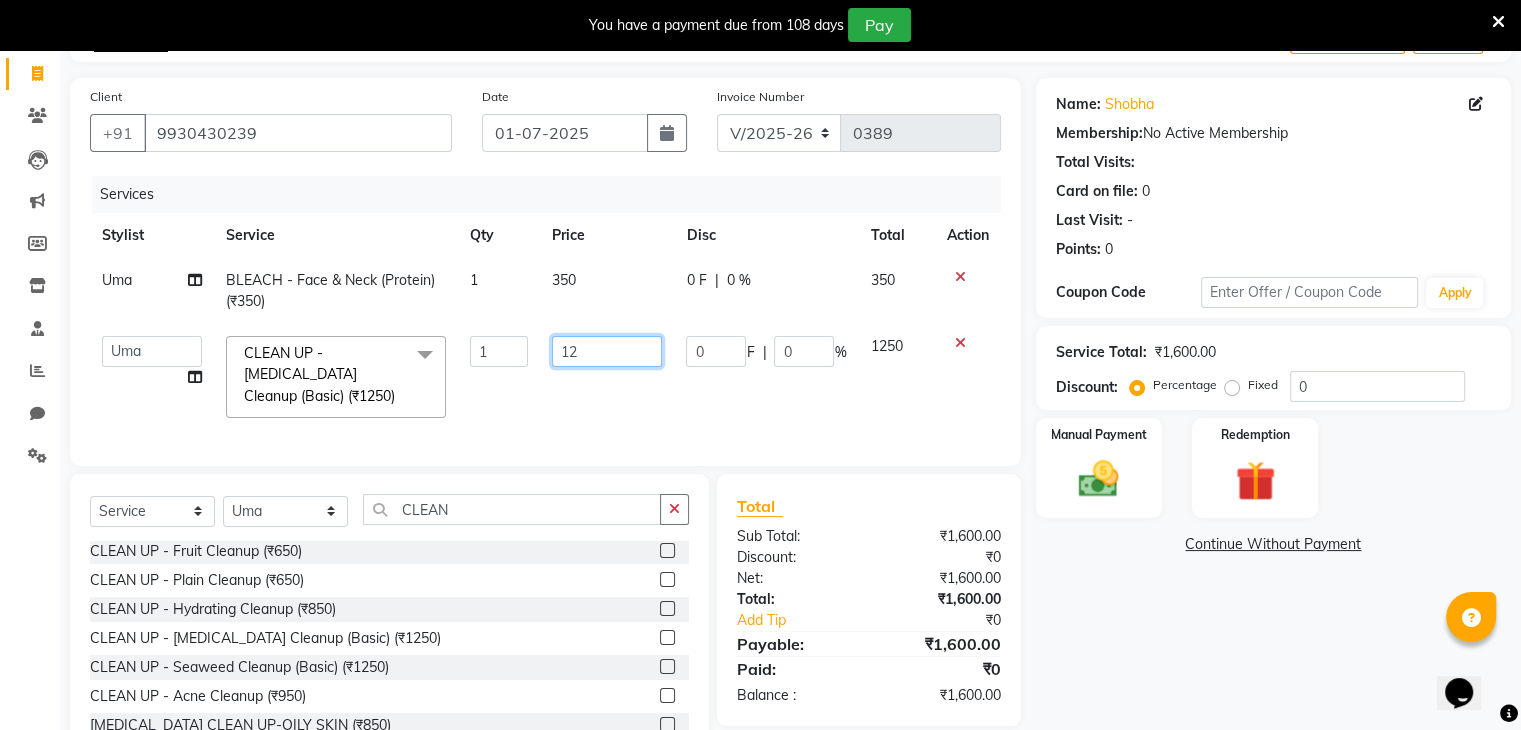 type on "1" 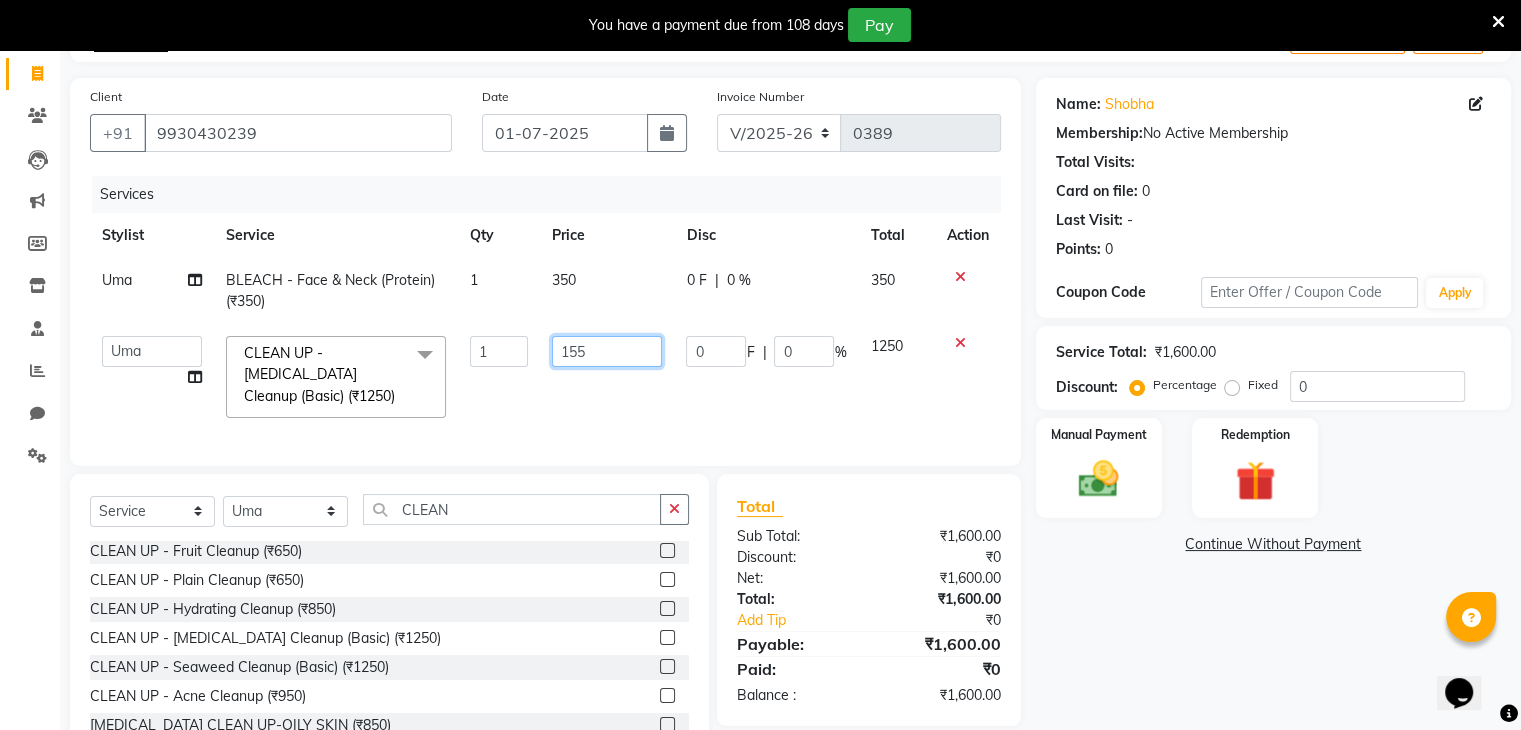 type on "1550" 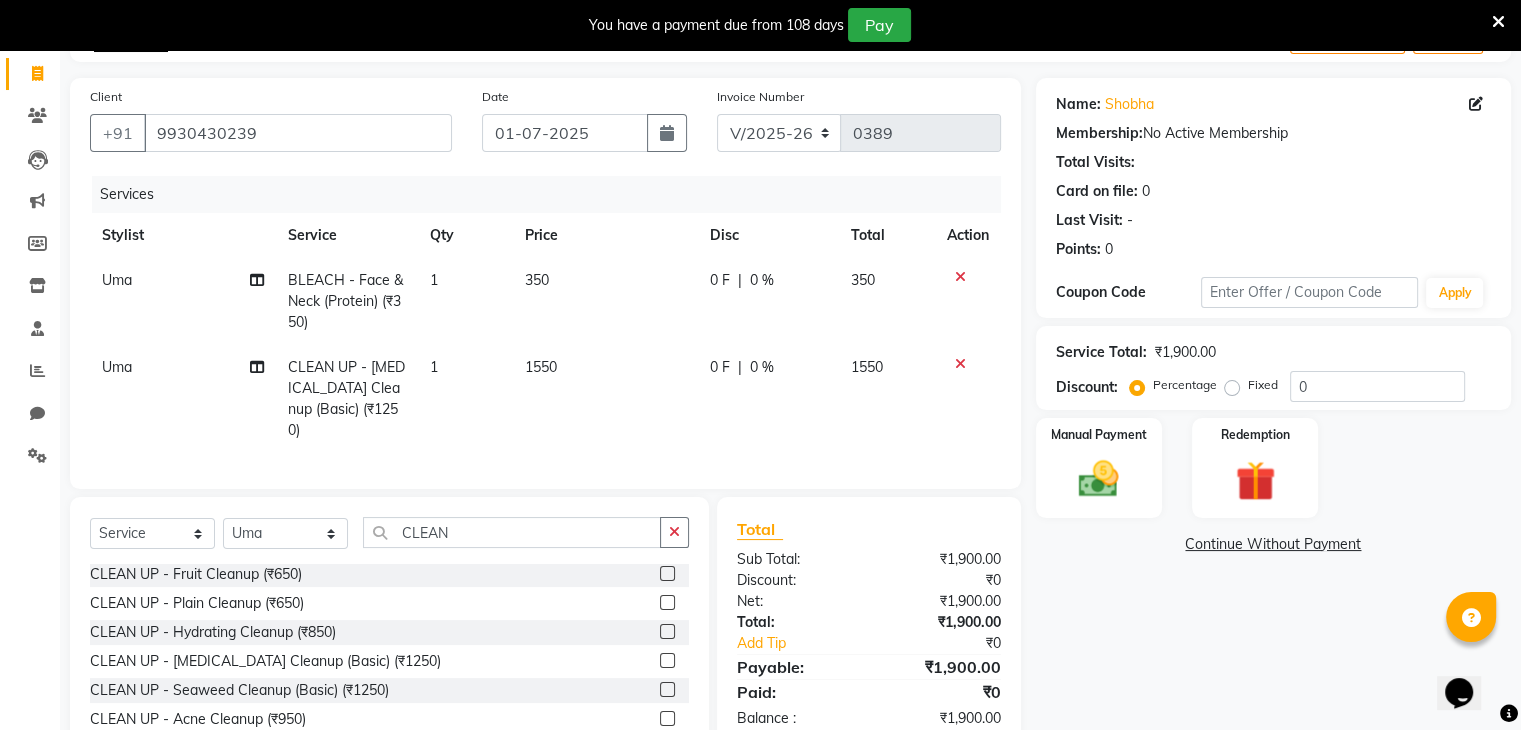 click on "1550" 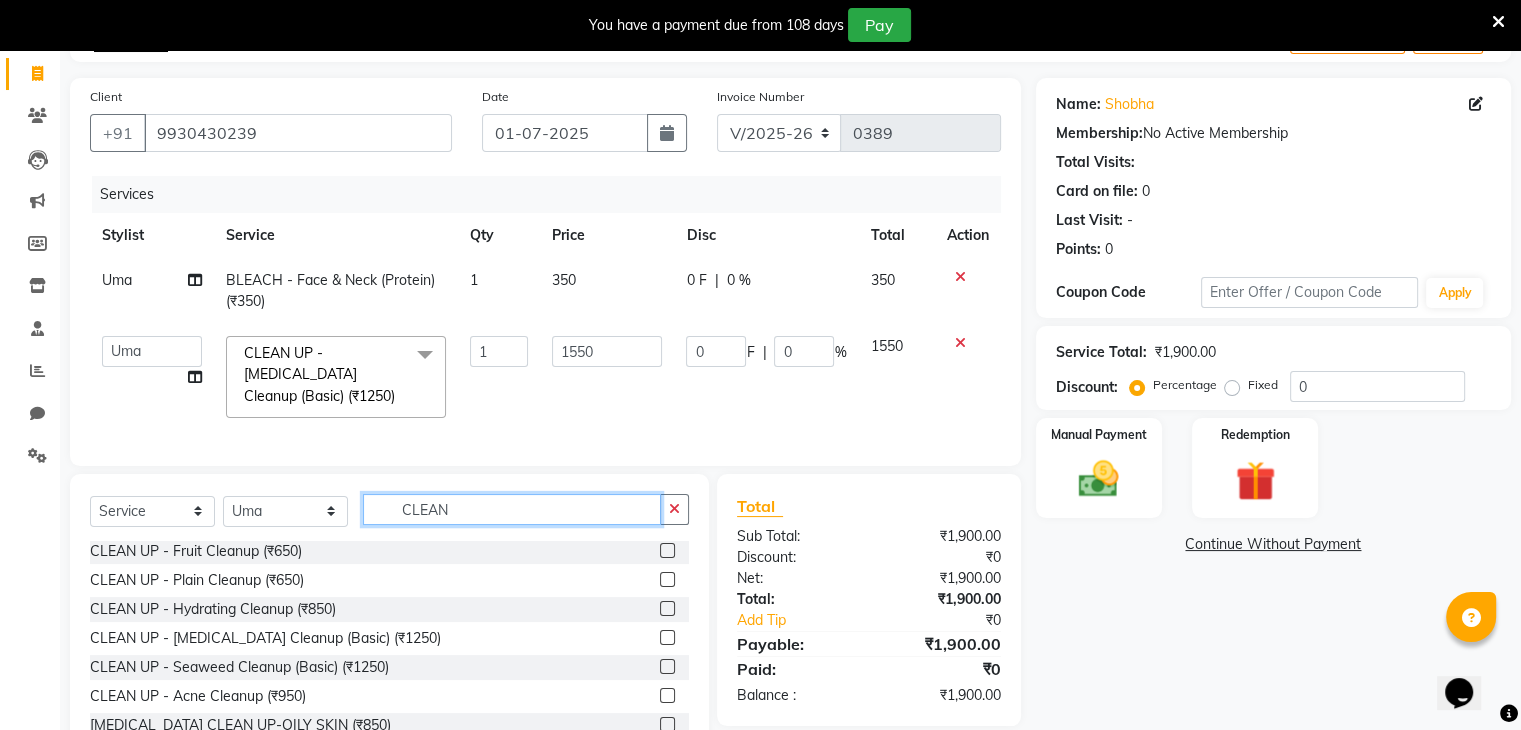 click on "CLEAN" 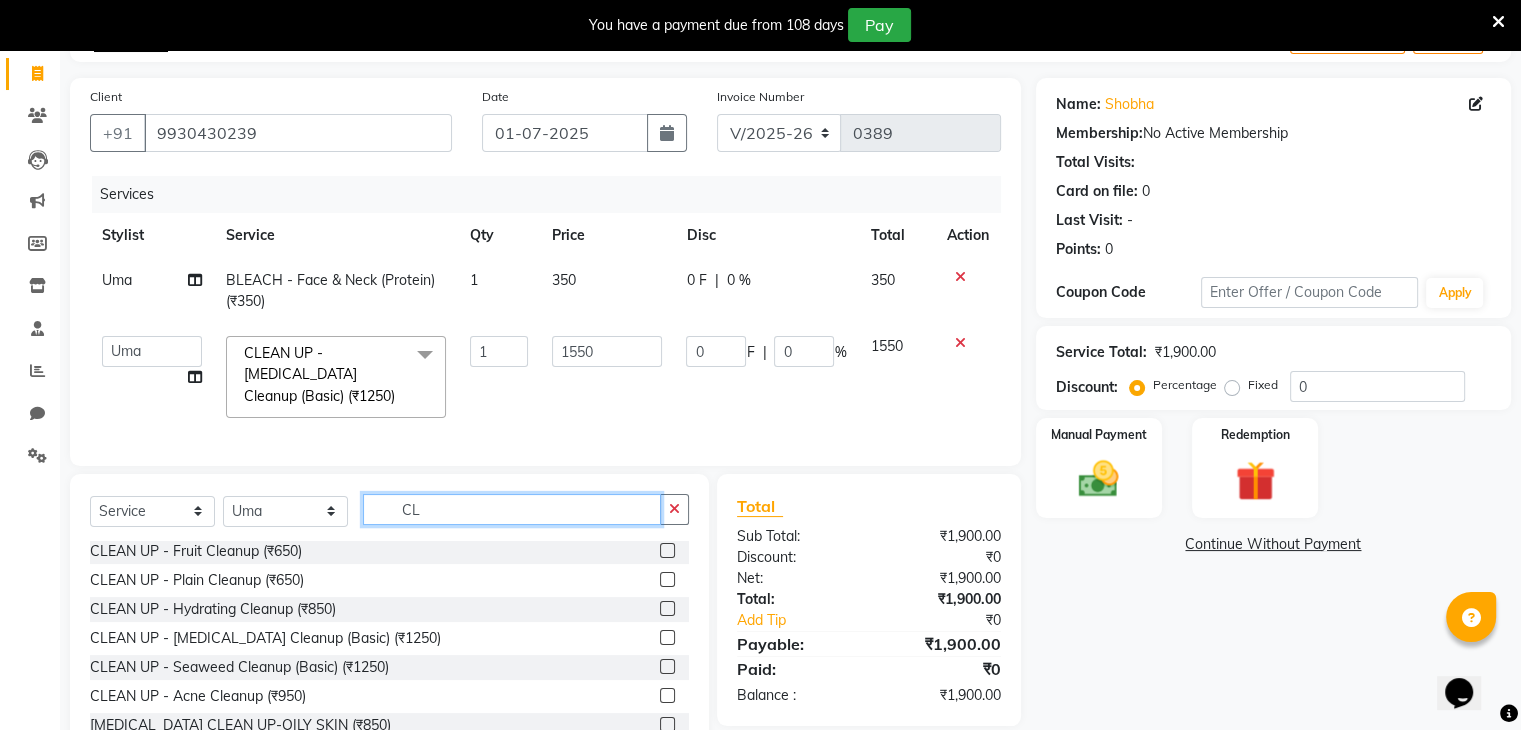 type on "C" 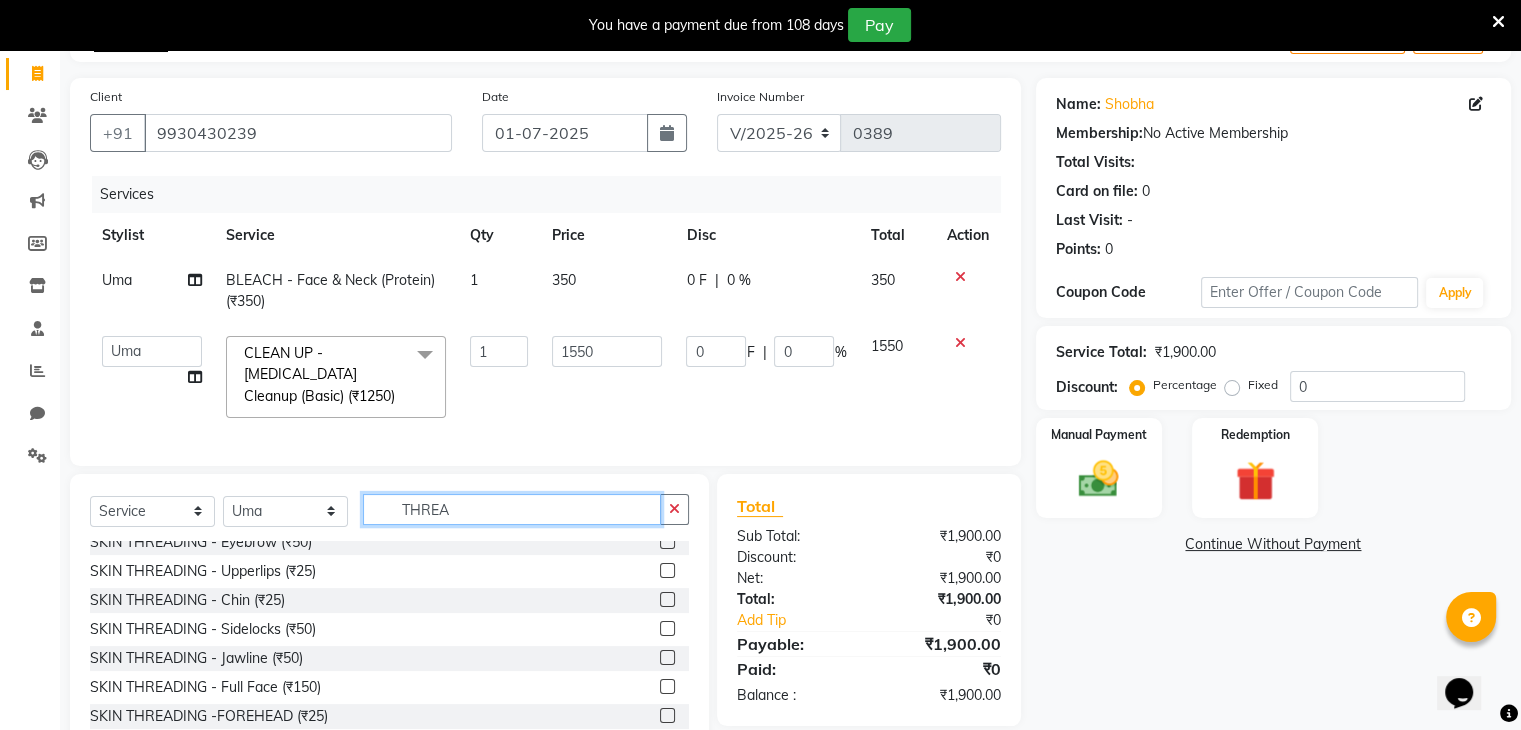 scroll, scrollTop: 0, scrollLeft: 0, axis: both 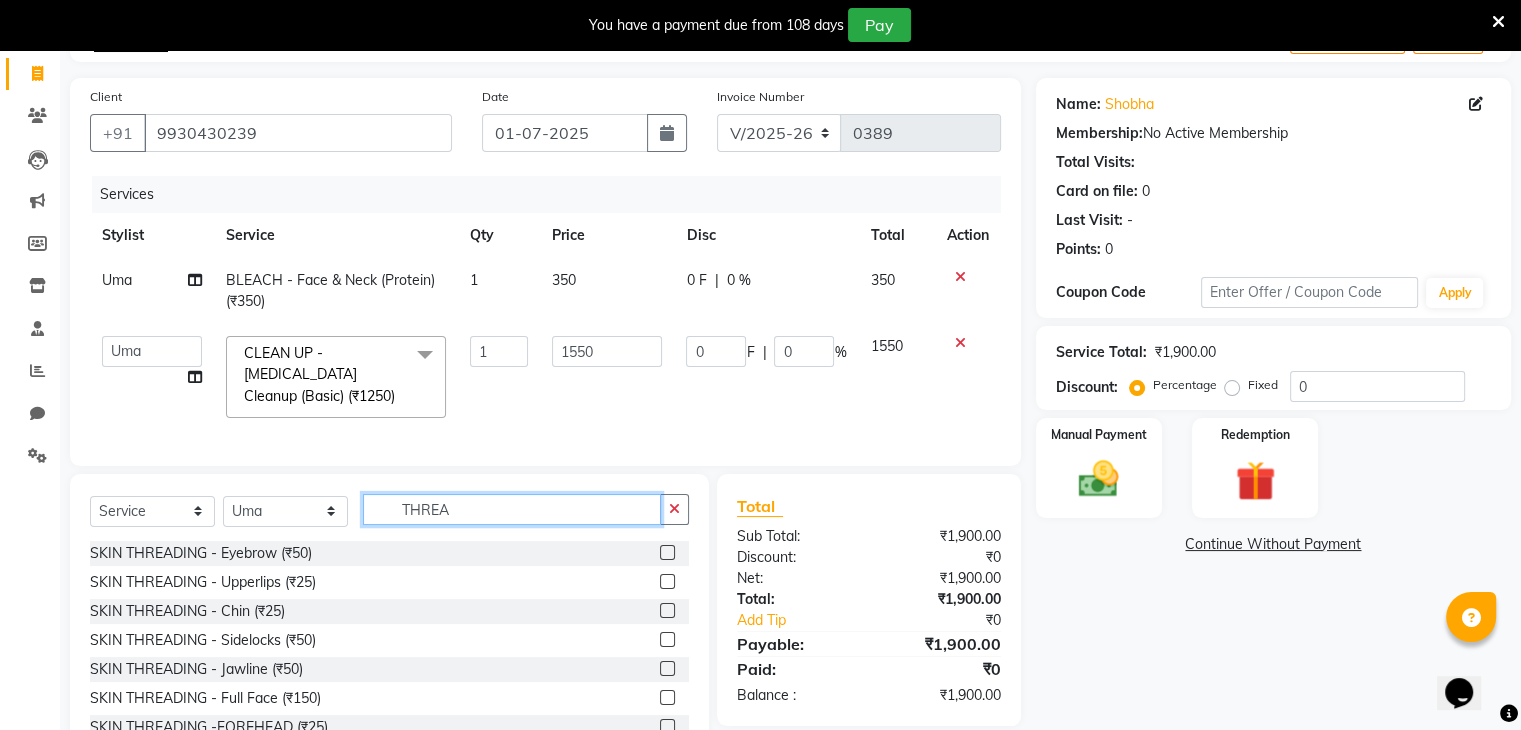 type on "THREA" 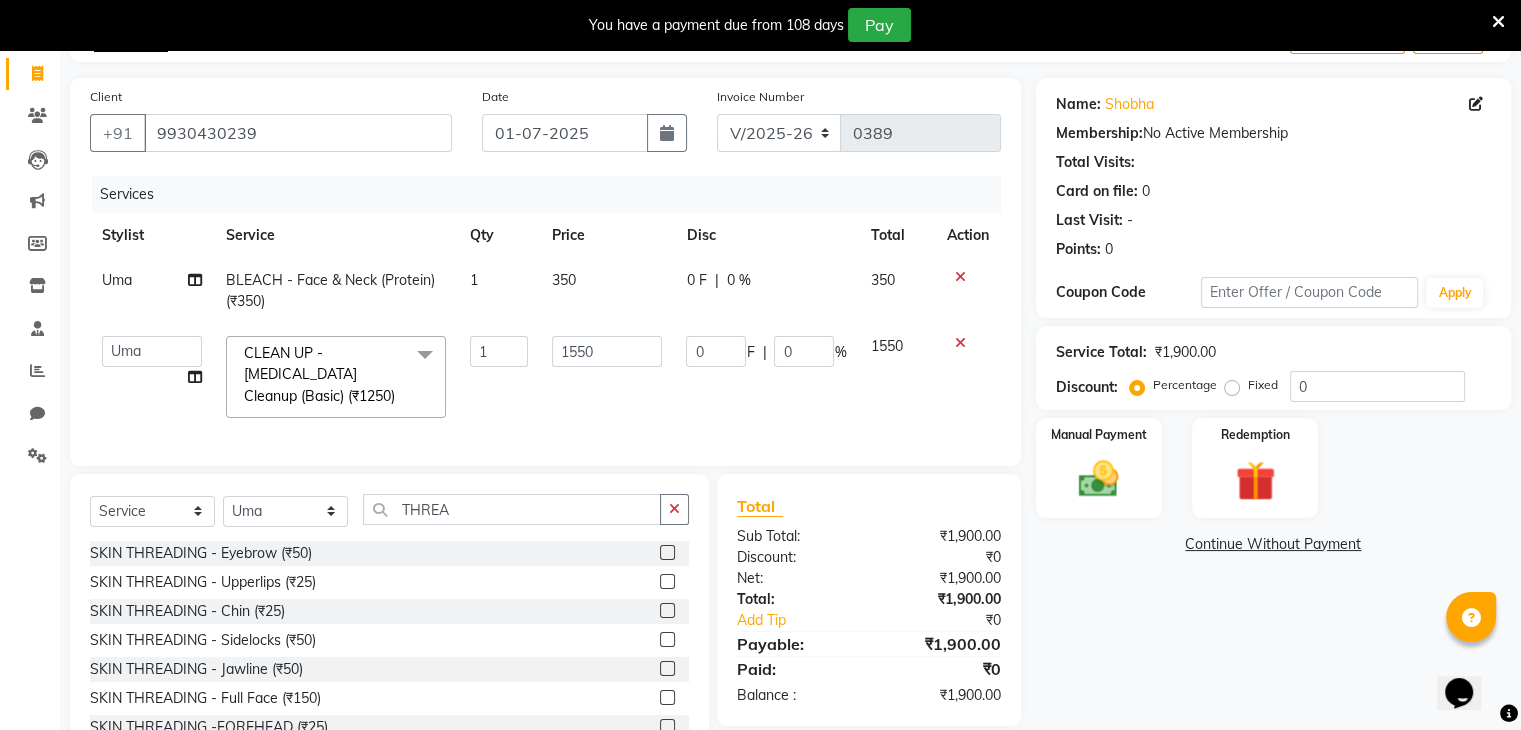 click 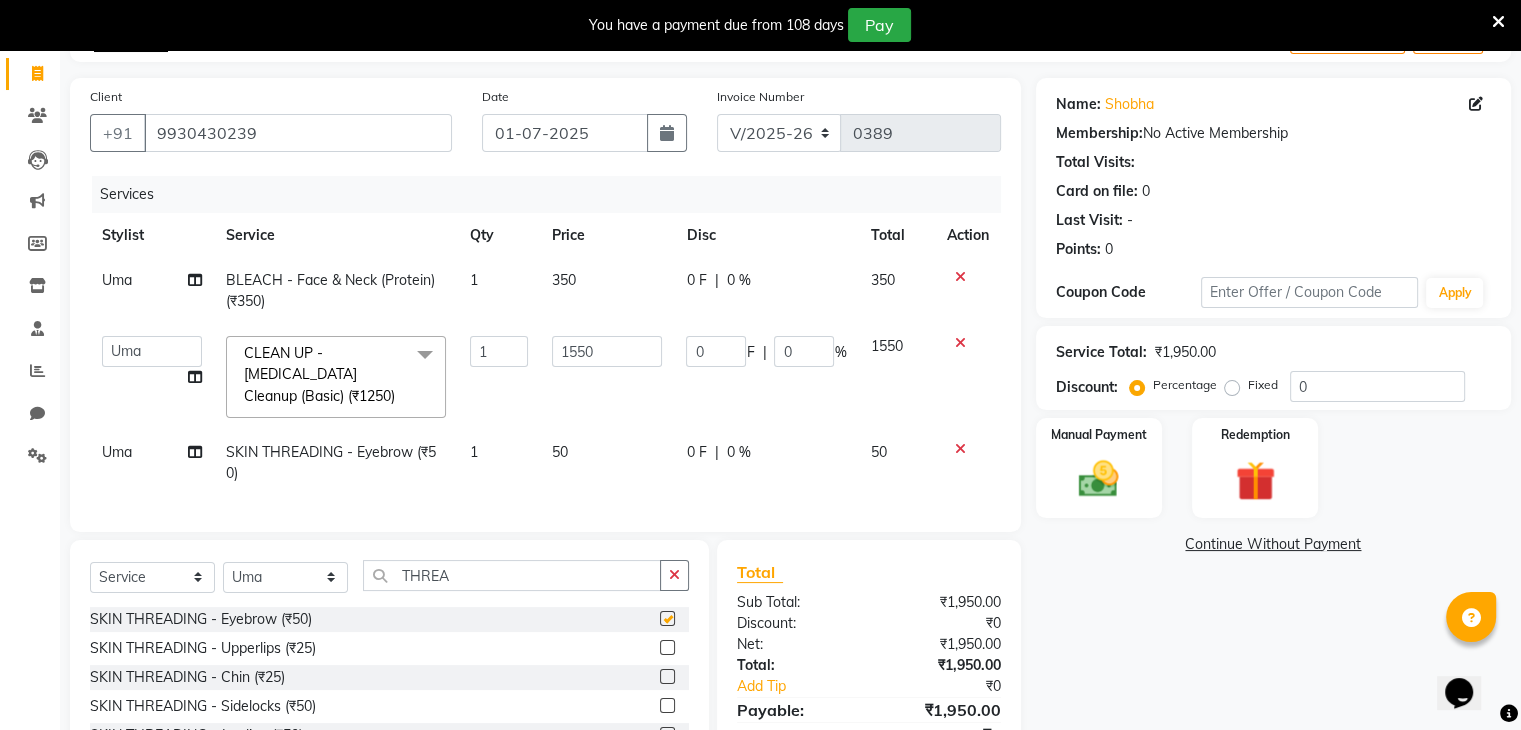 checkbox on "false" 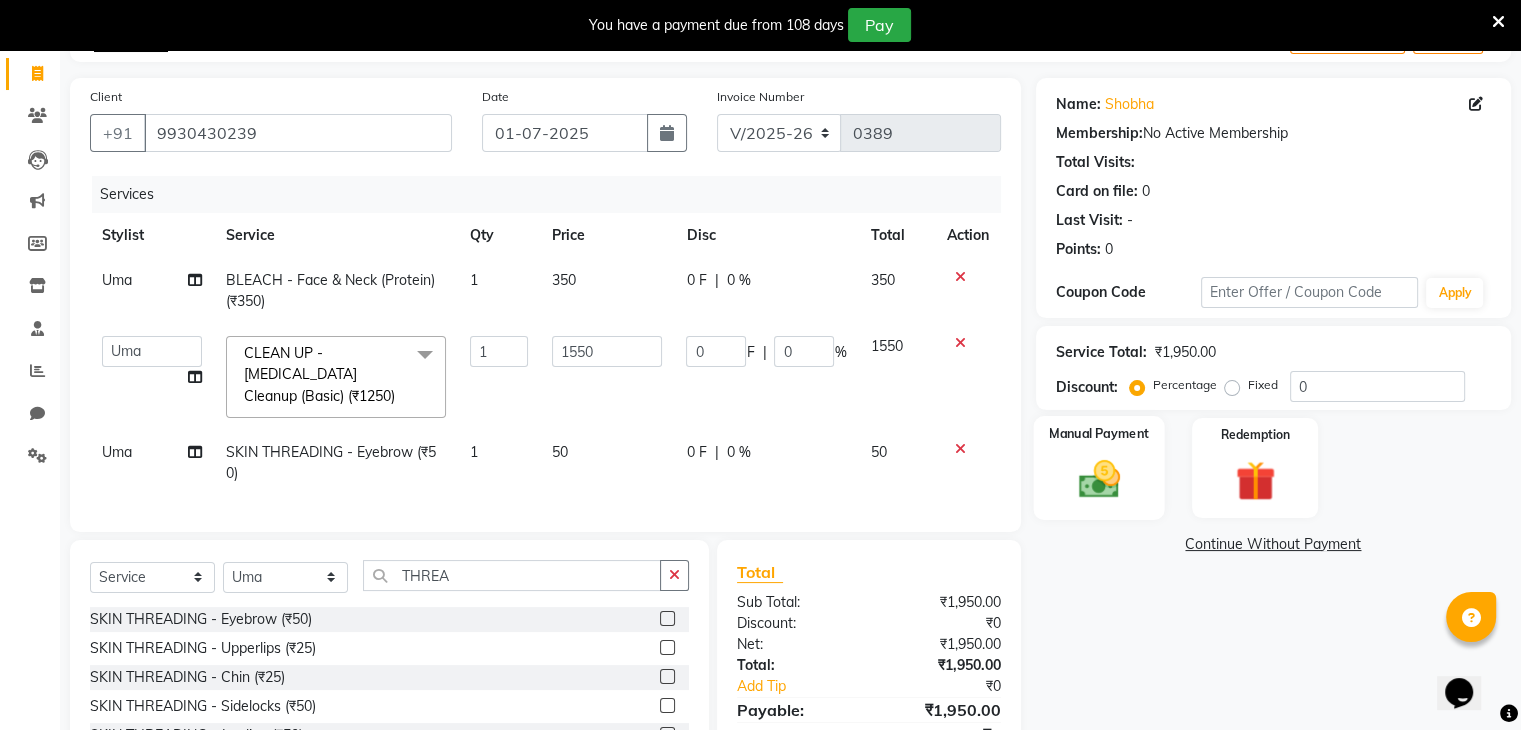 click 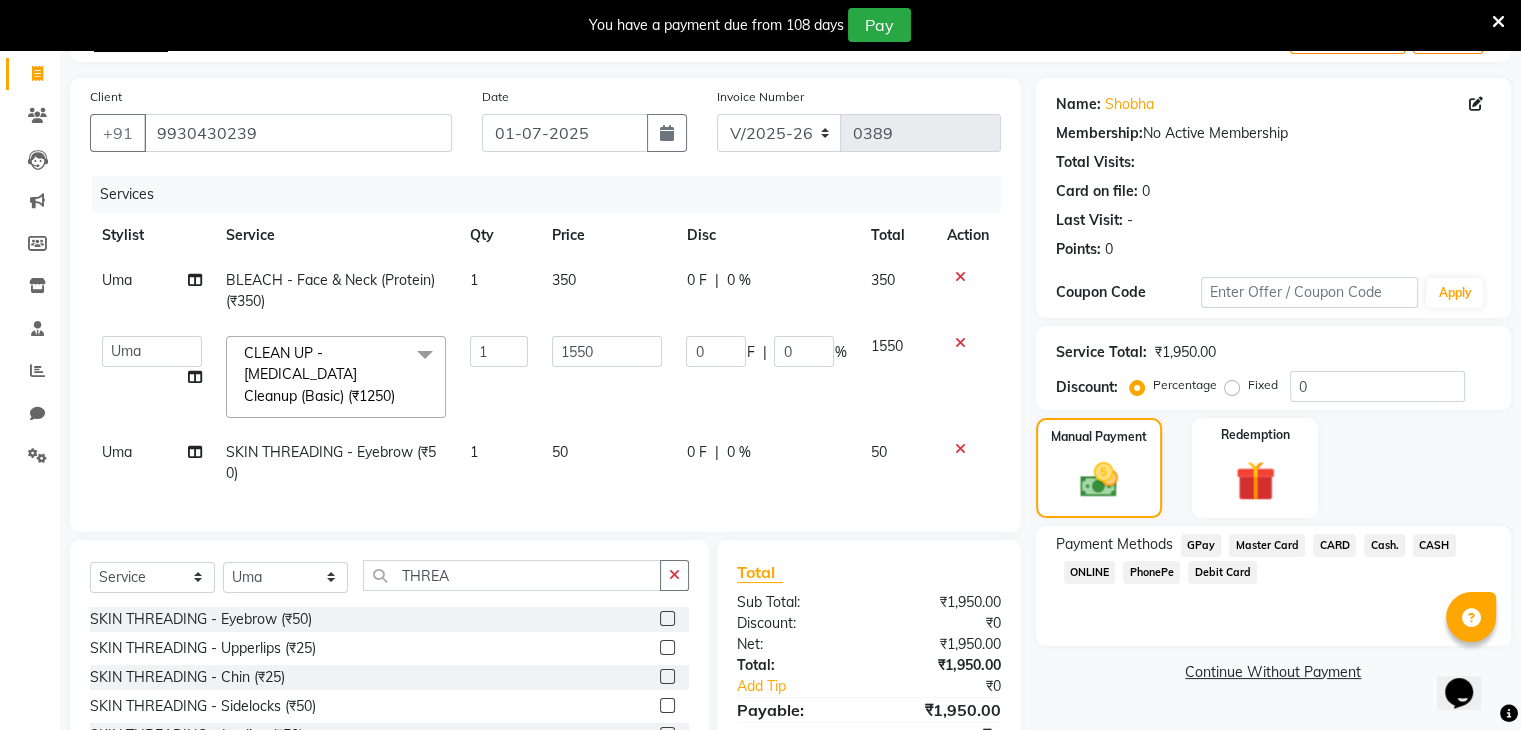 click on "Cash." 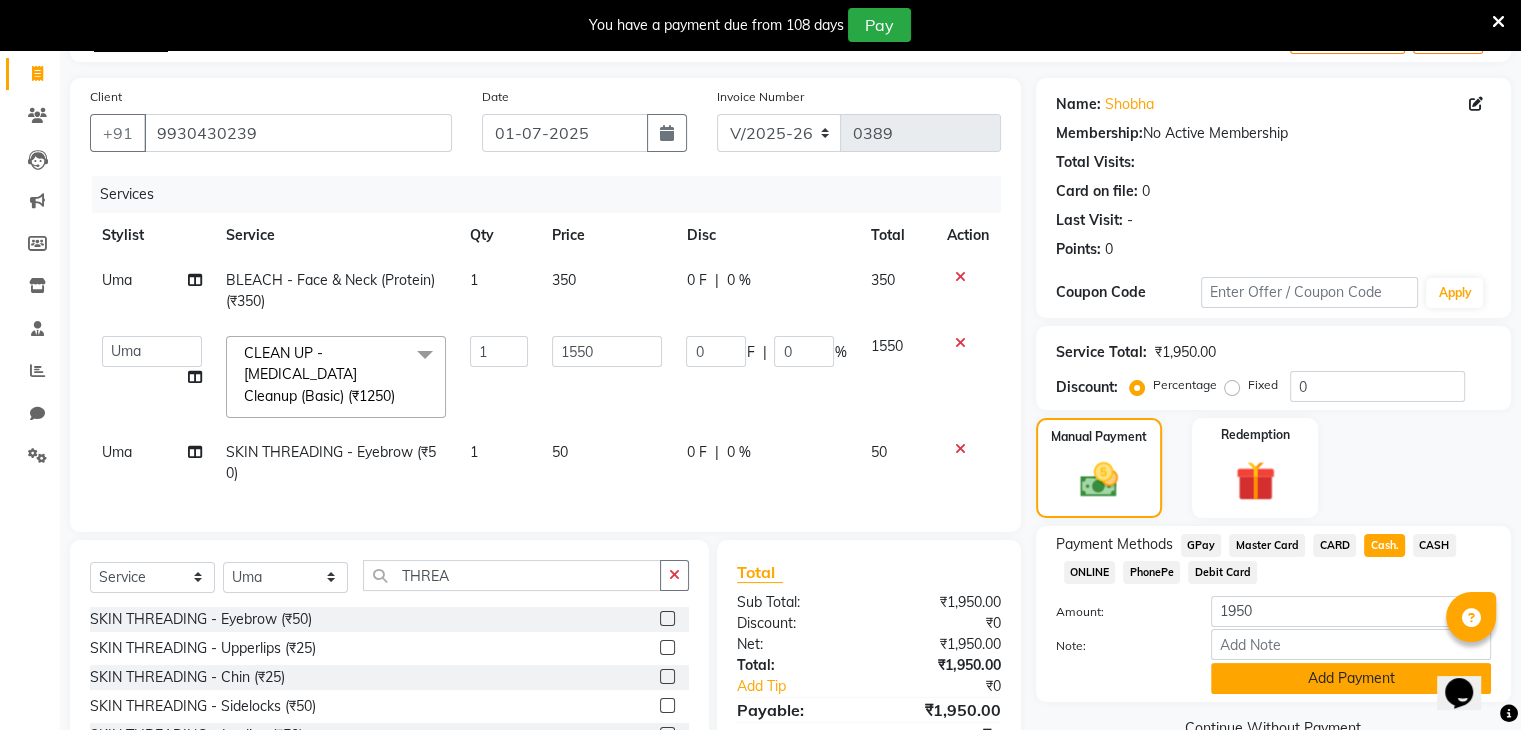 click on "Add Payment" 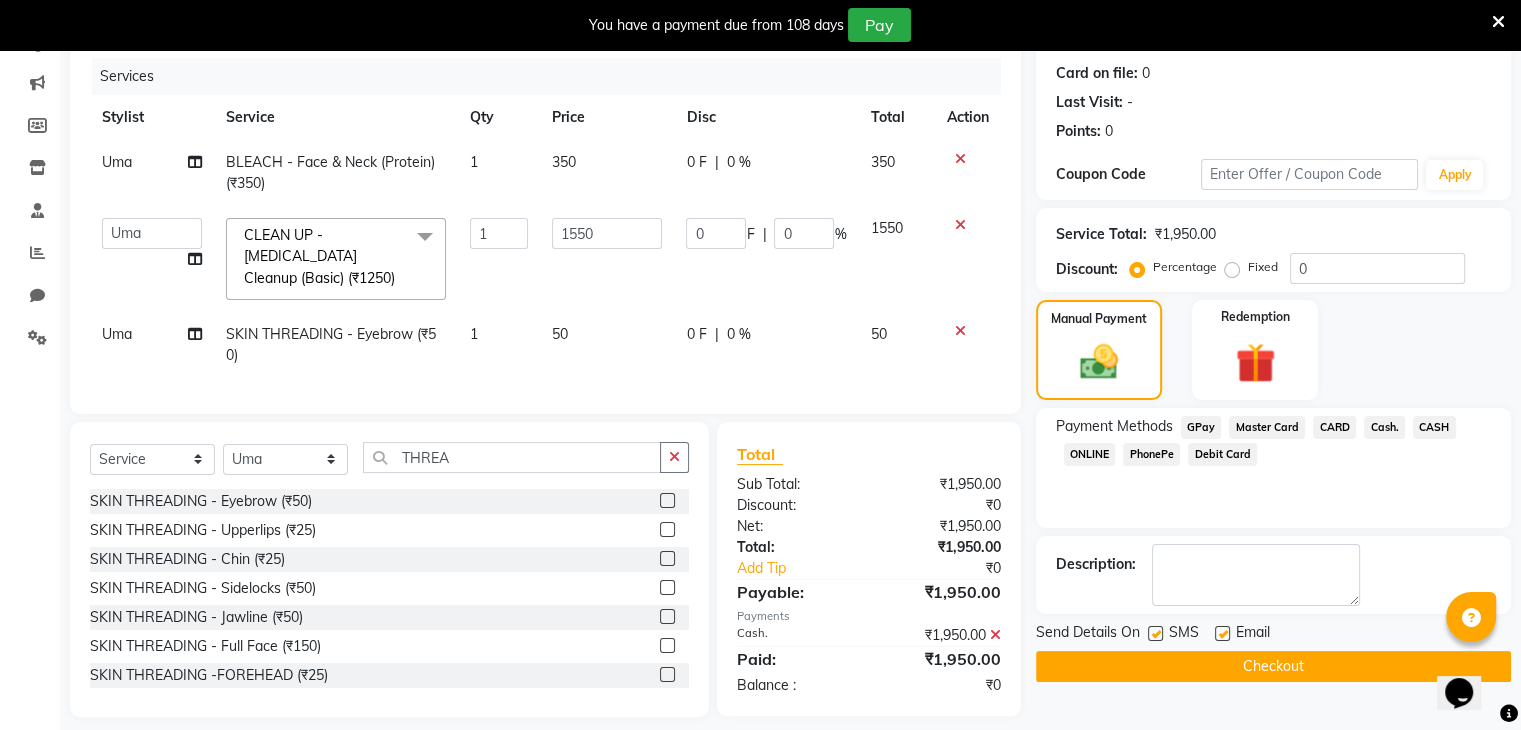 scroll, scrollTop: 273, scrollLeft: 0, axis: vertical 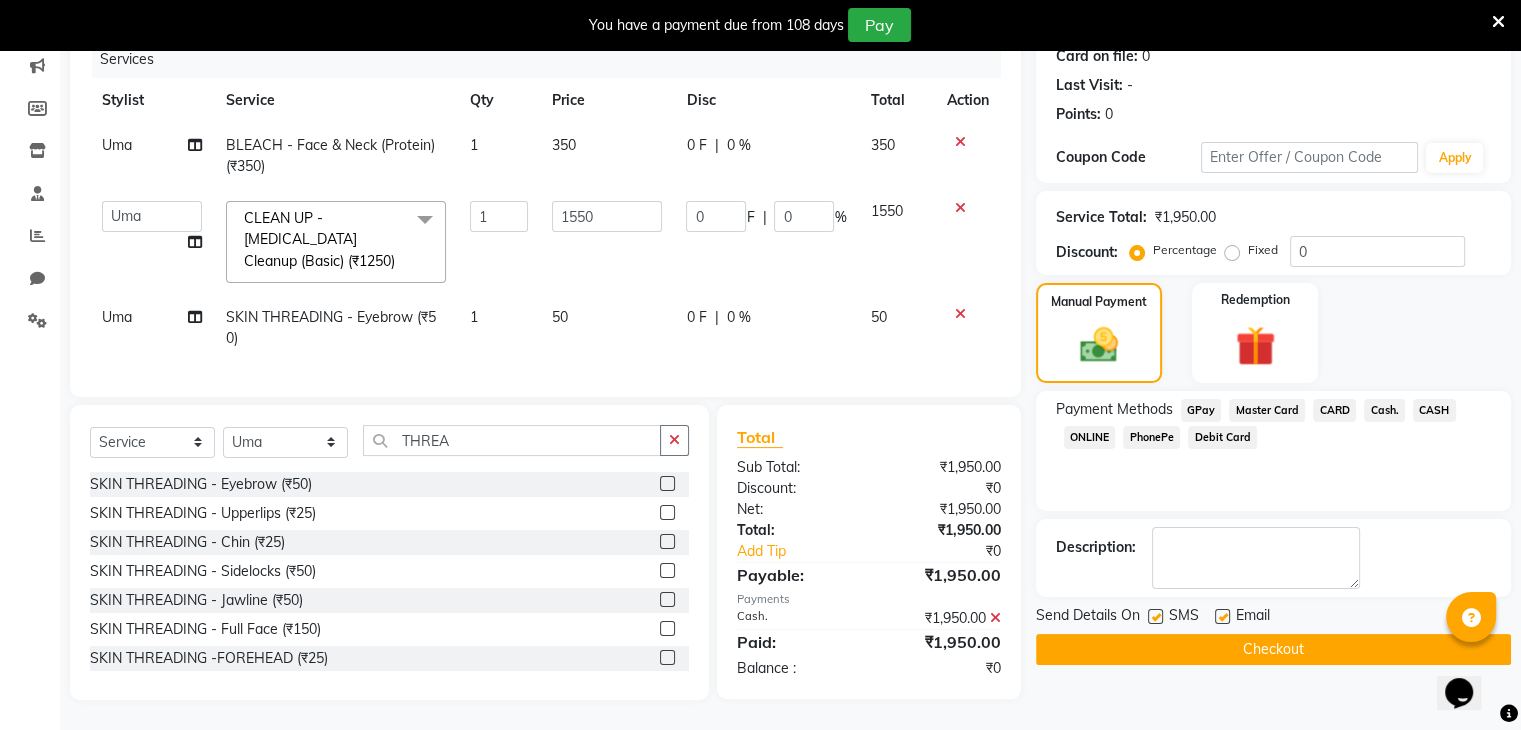 click 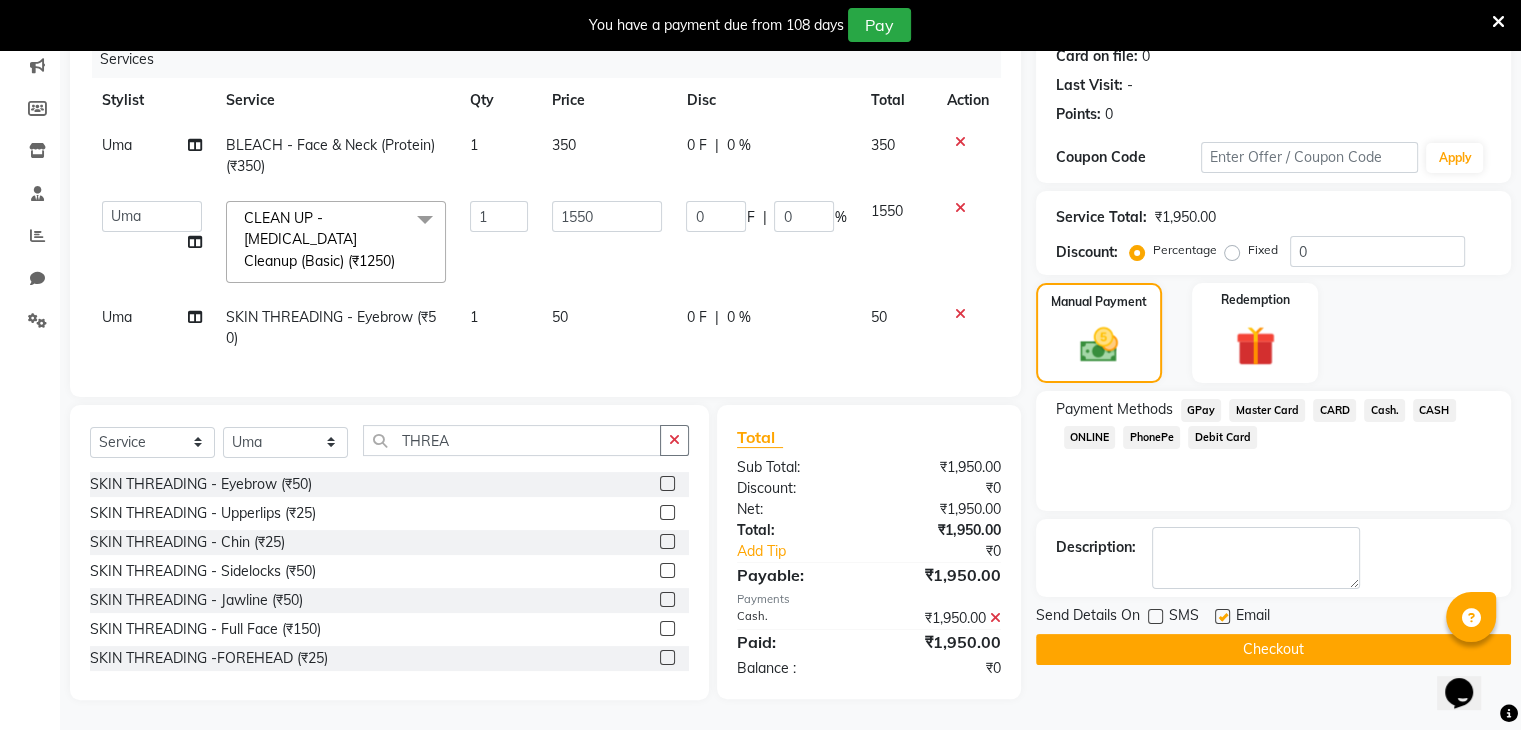 click 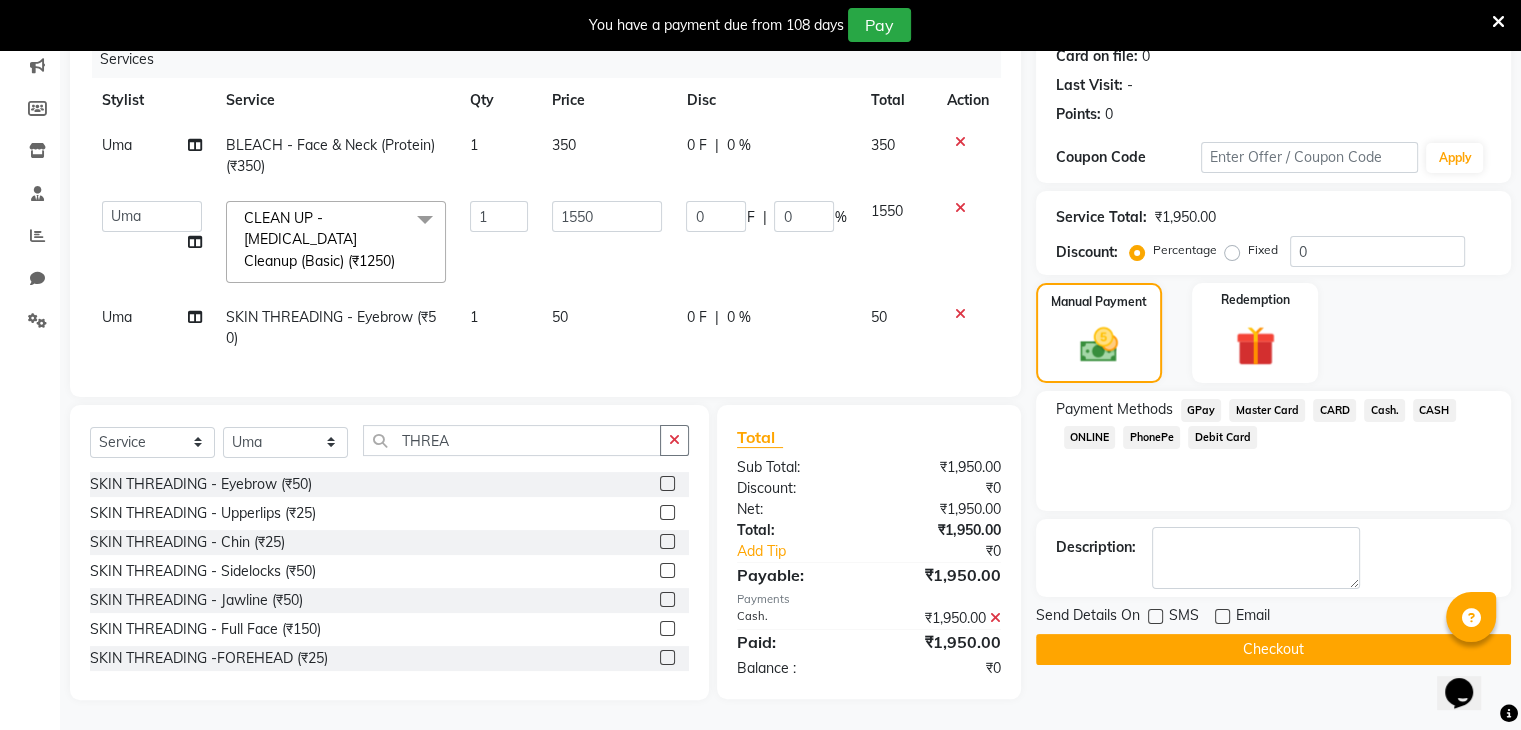 click on "Checkout" 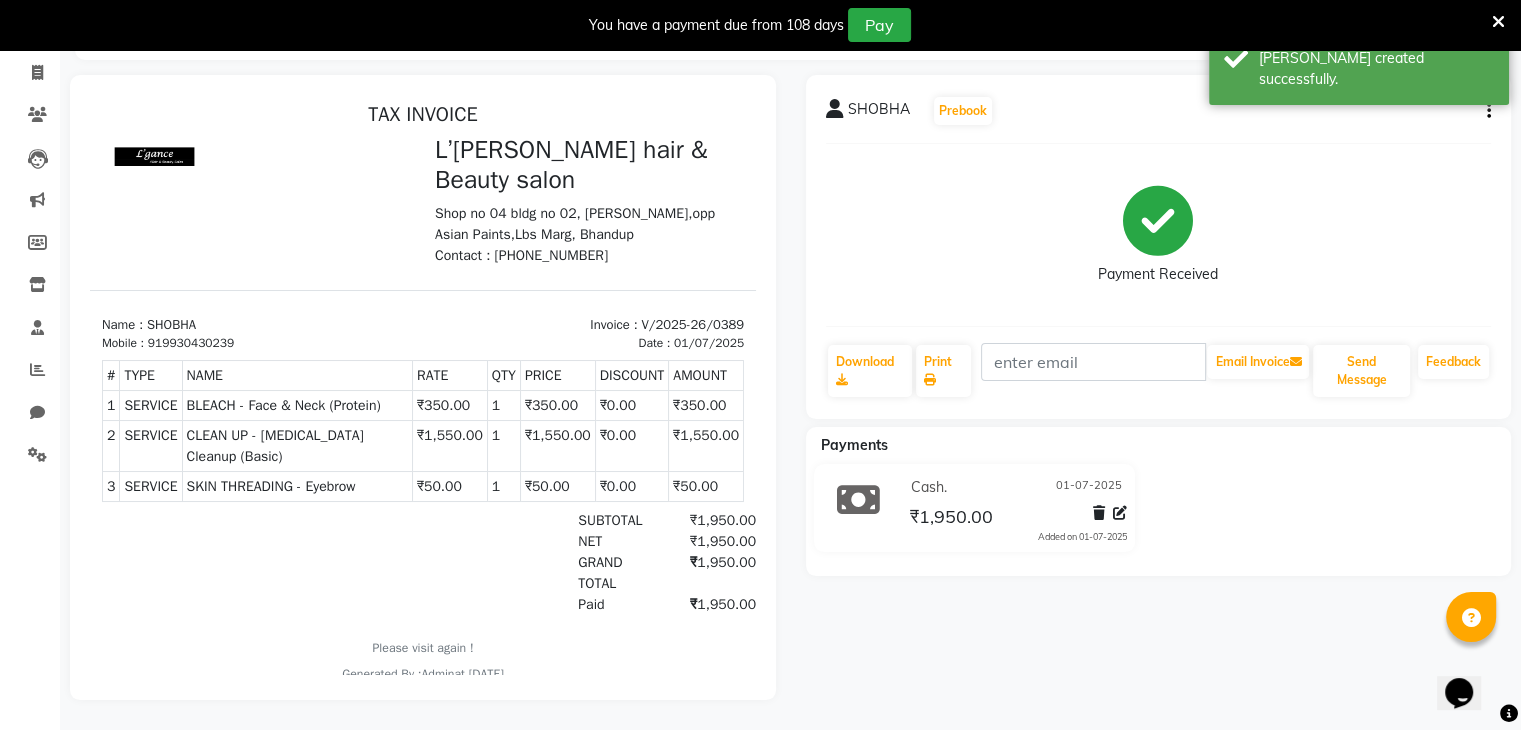 scroll, scrollTop: 0, scrollLeft: 0, axis: both 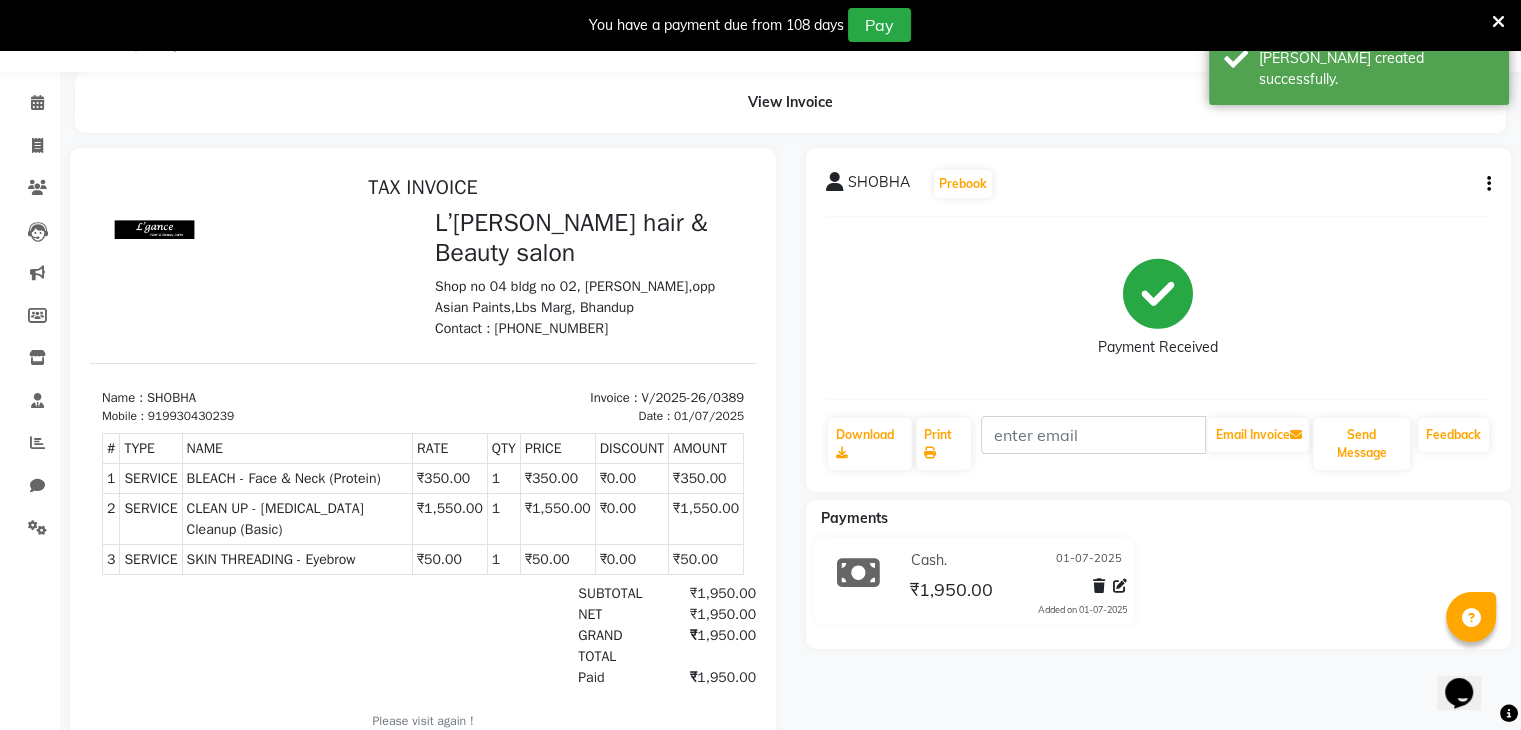 select on "7828" 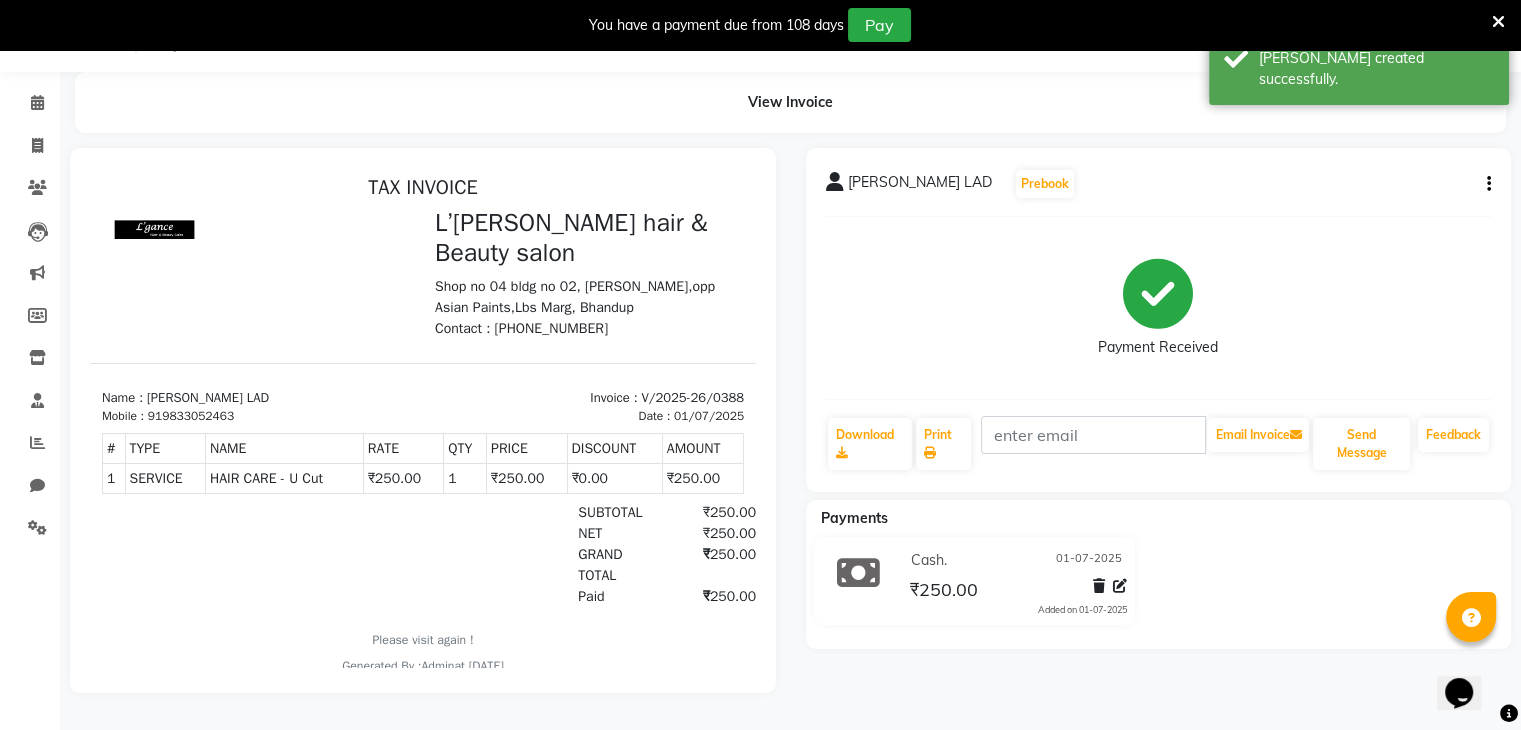 scroll, scrollTop: 0, scrollLeft: 0, axis: both 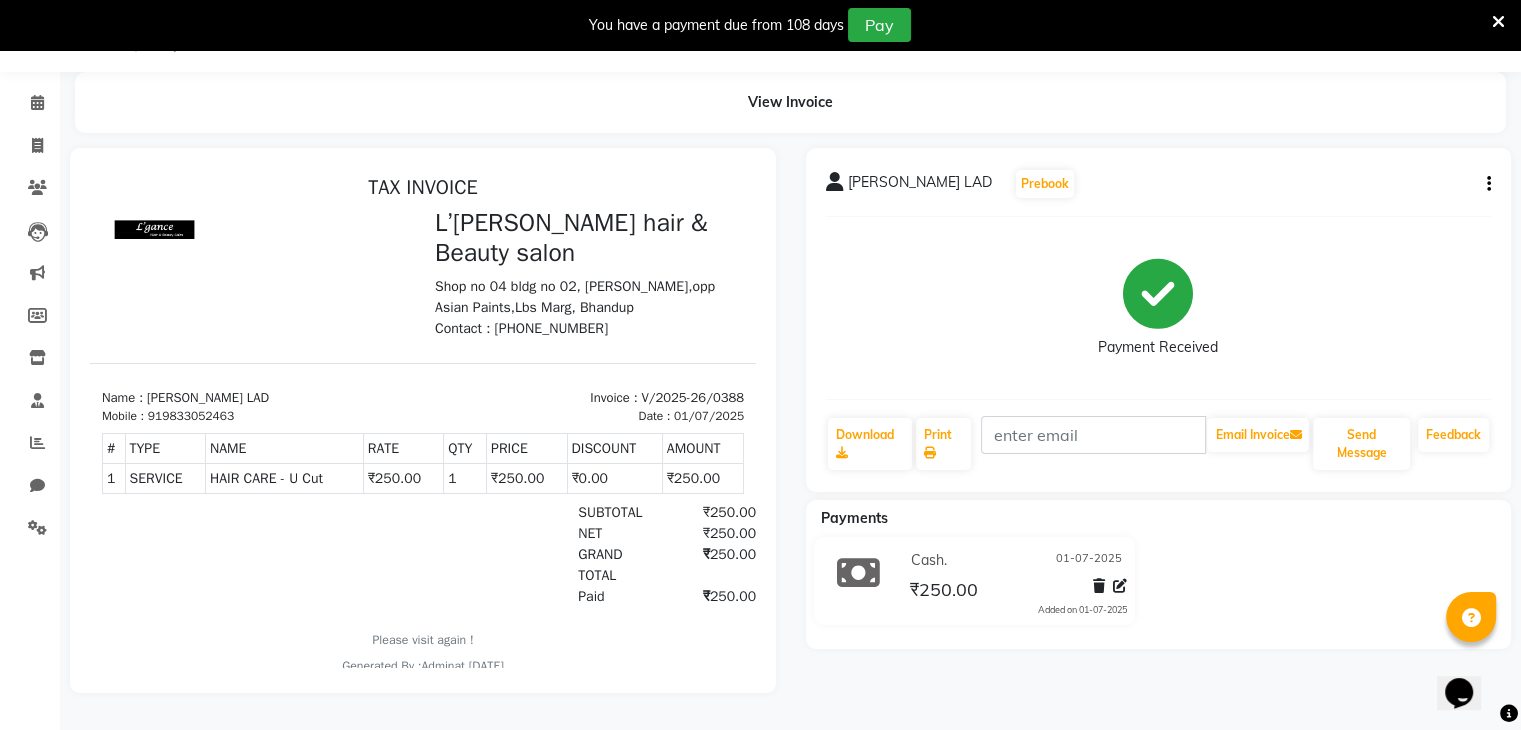 select on "service" 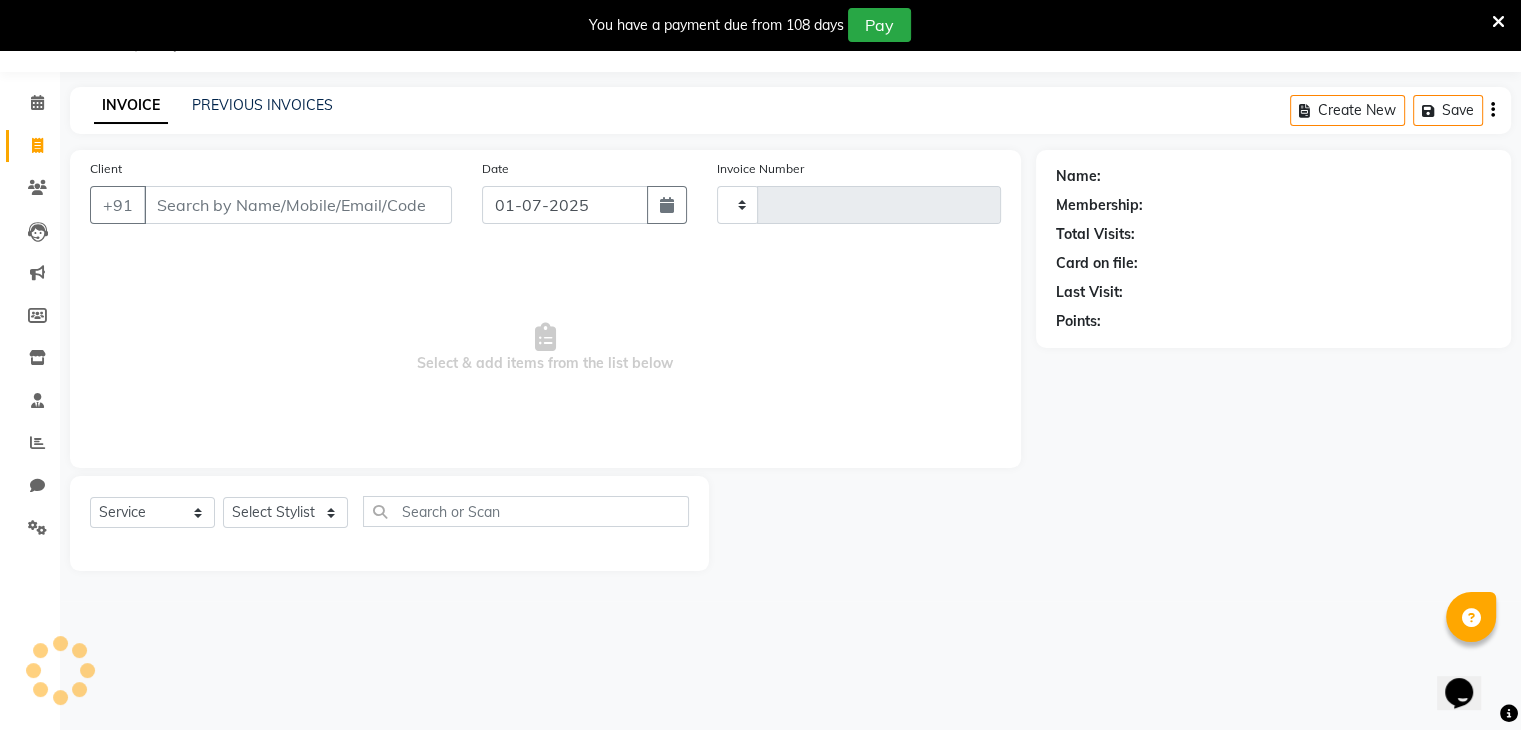 type on "0390" 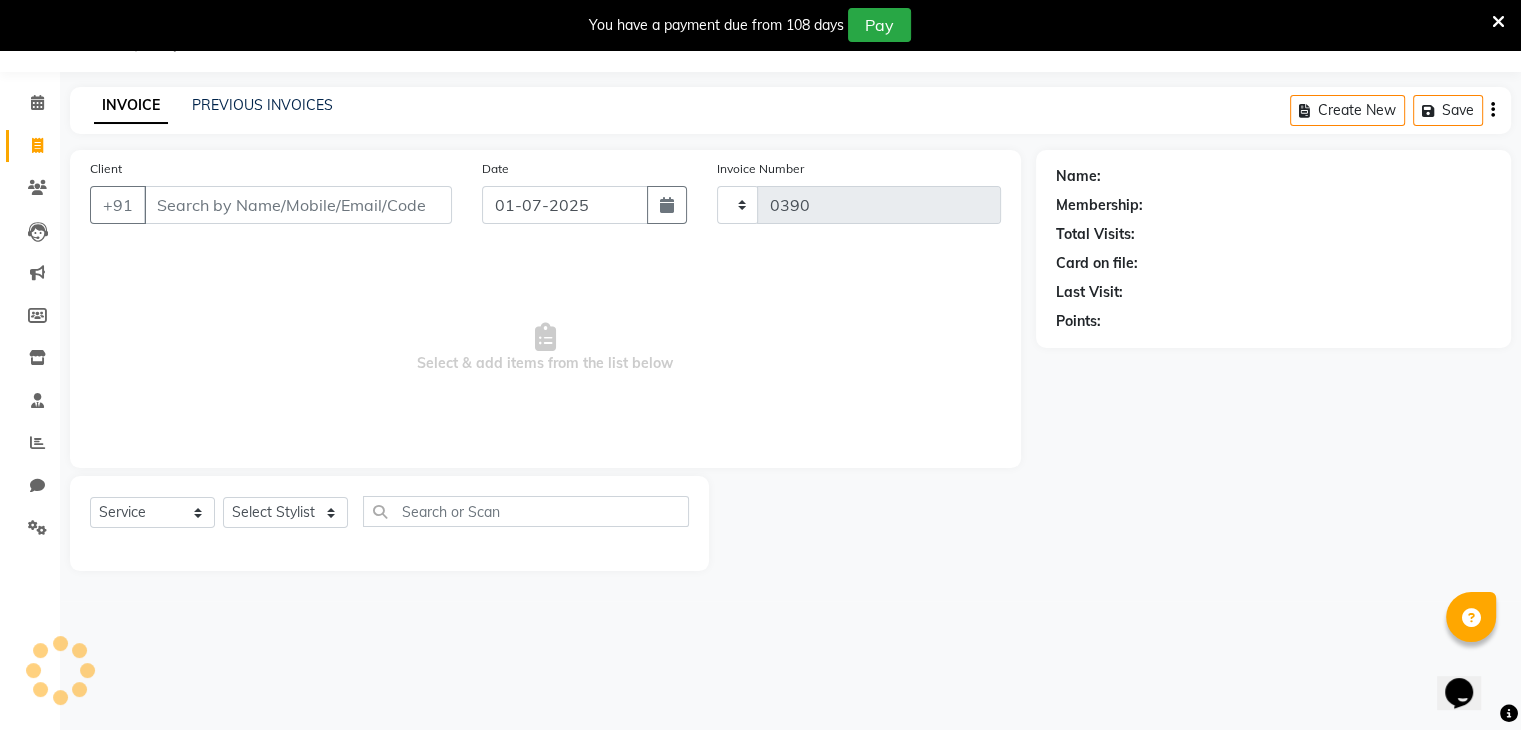 select on "7828" 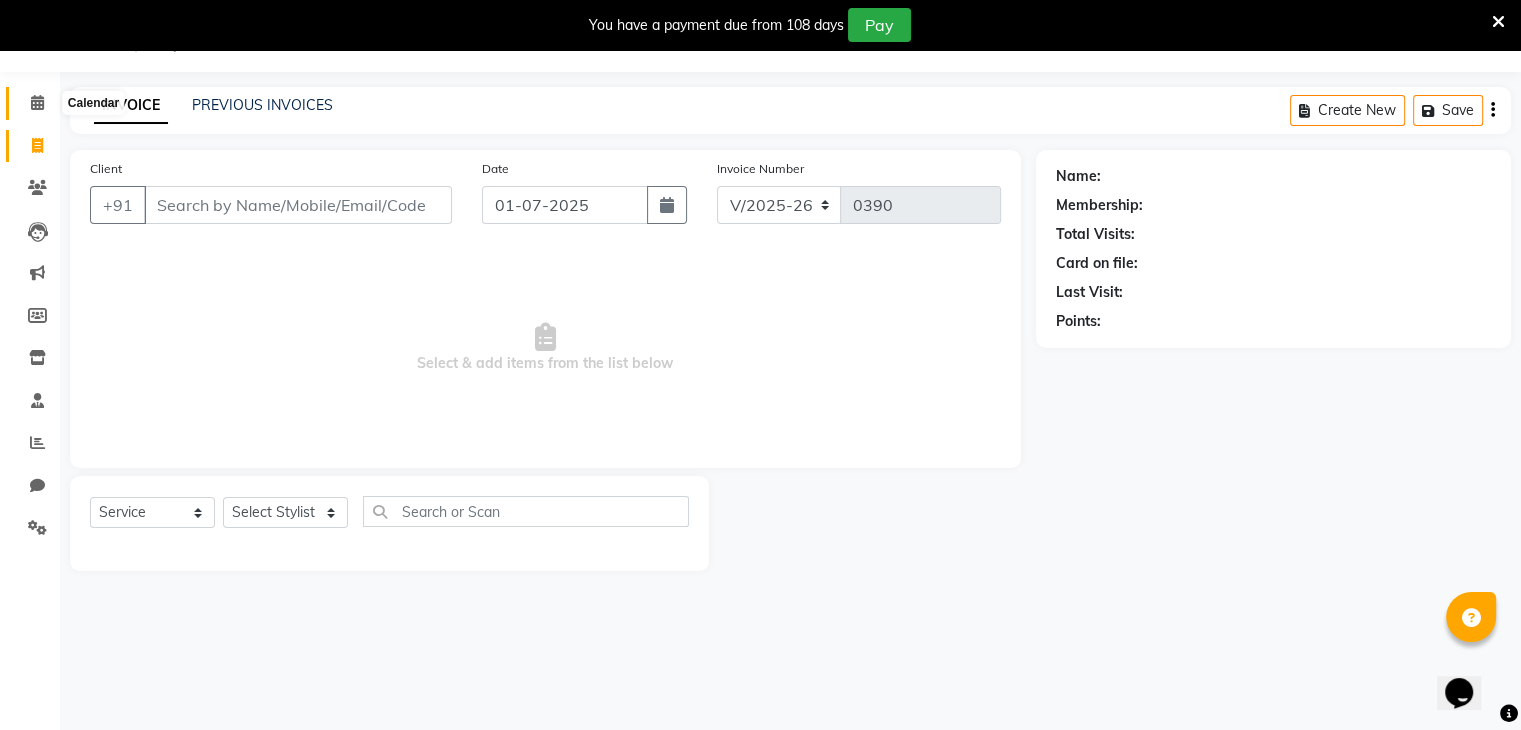 click 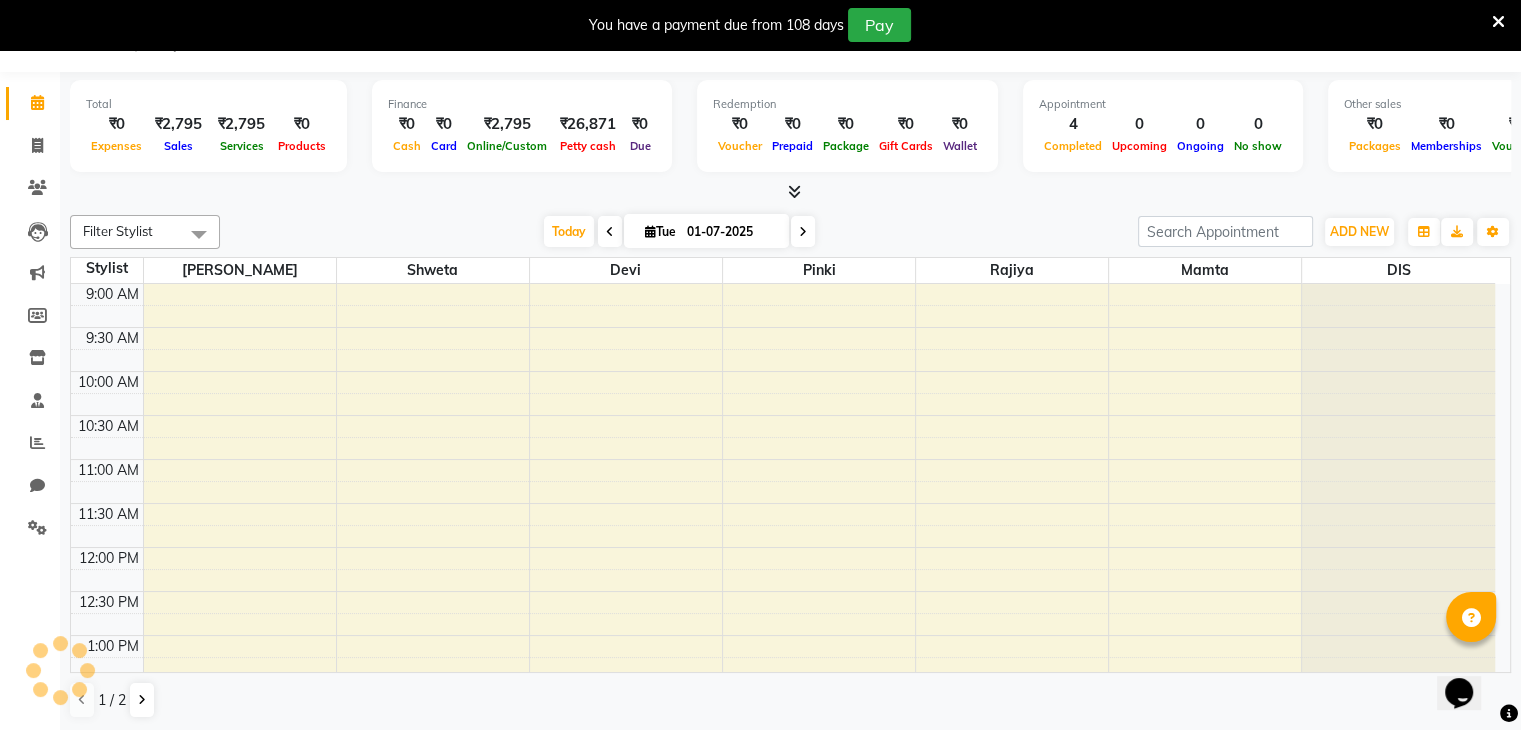 scroll, scrollTop: 0, scrollLeft: 0, axis: both 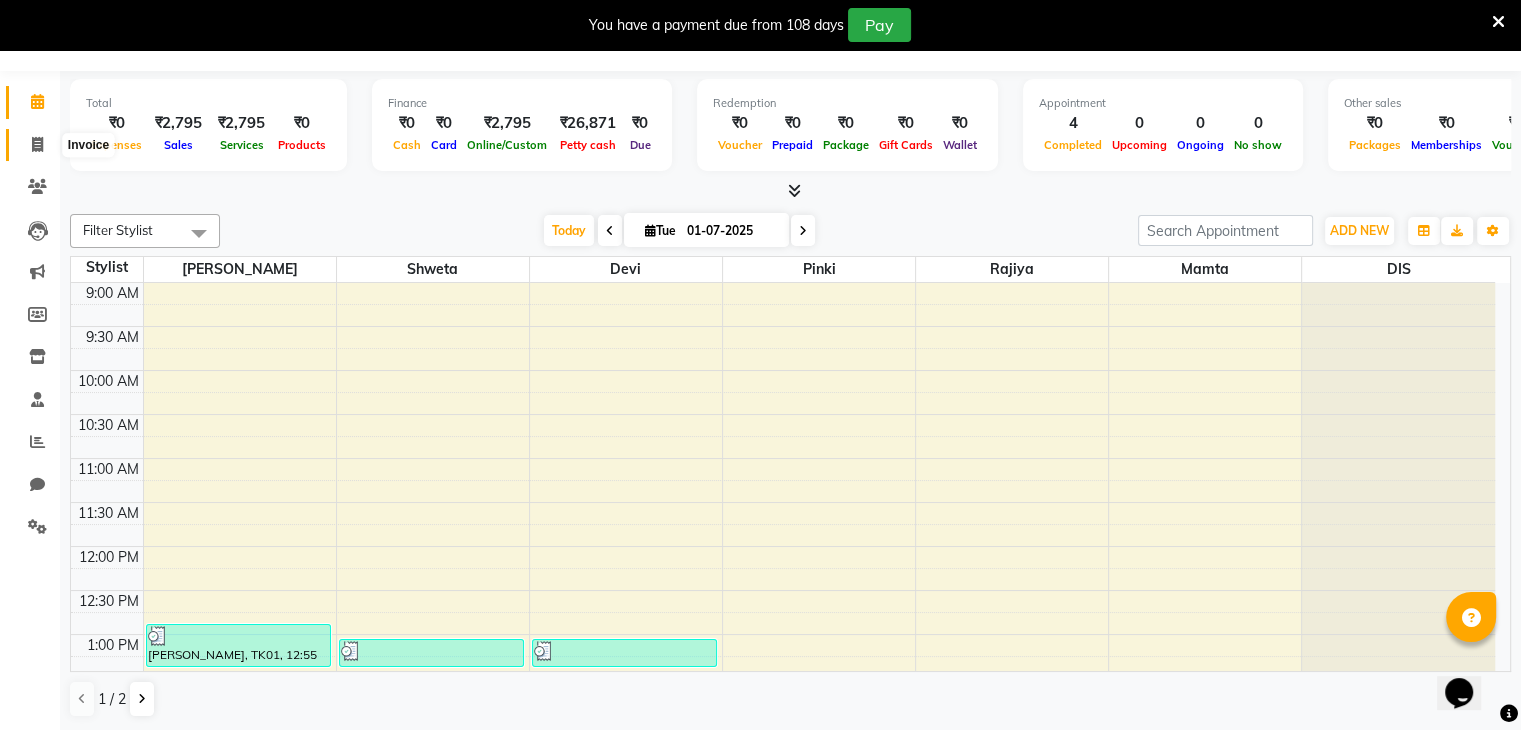 click 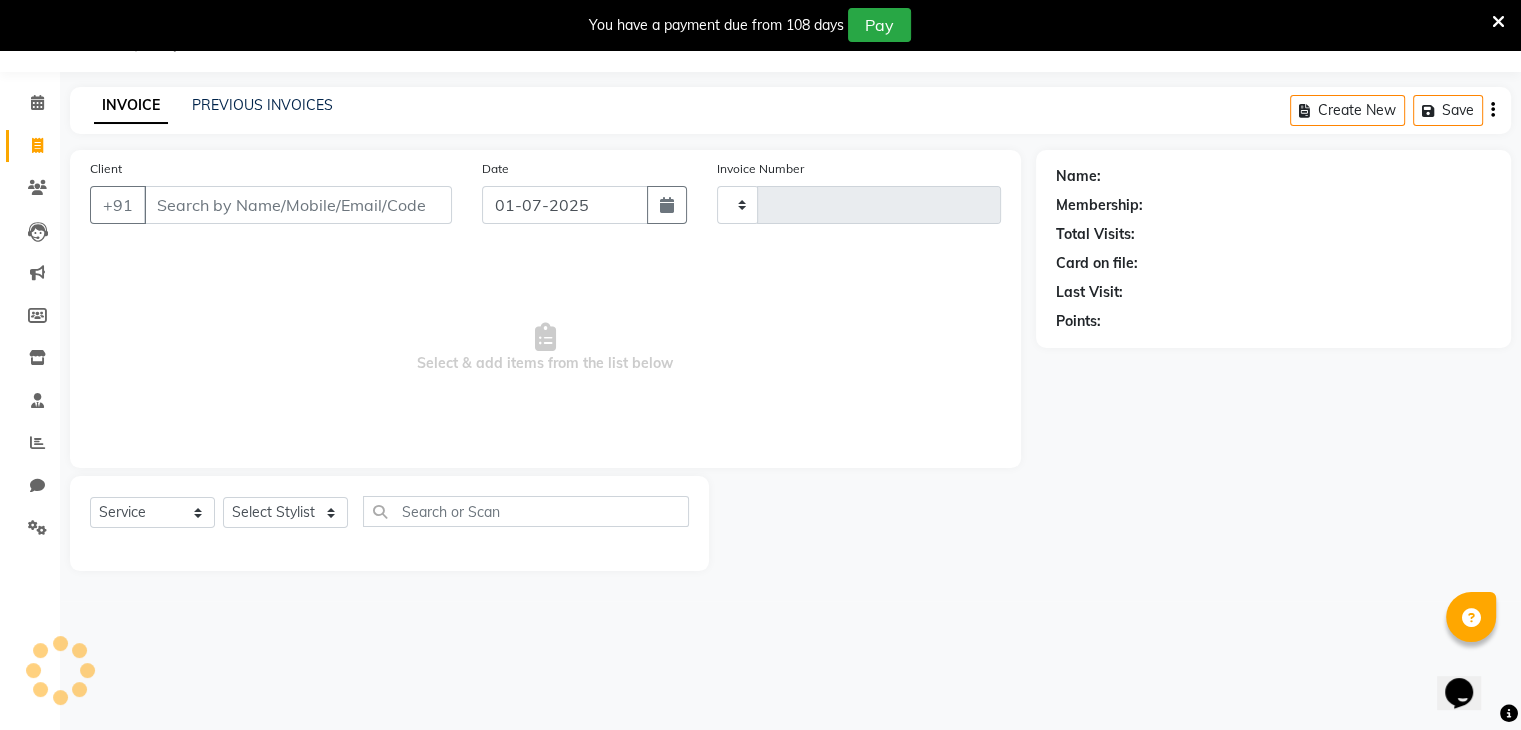 scroll, scrollTop: 50, scrollLeft: 0, axis: vertical 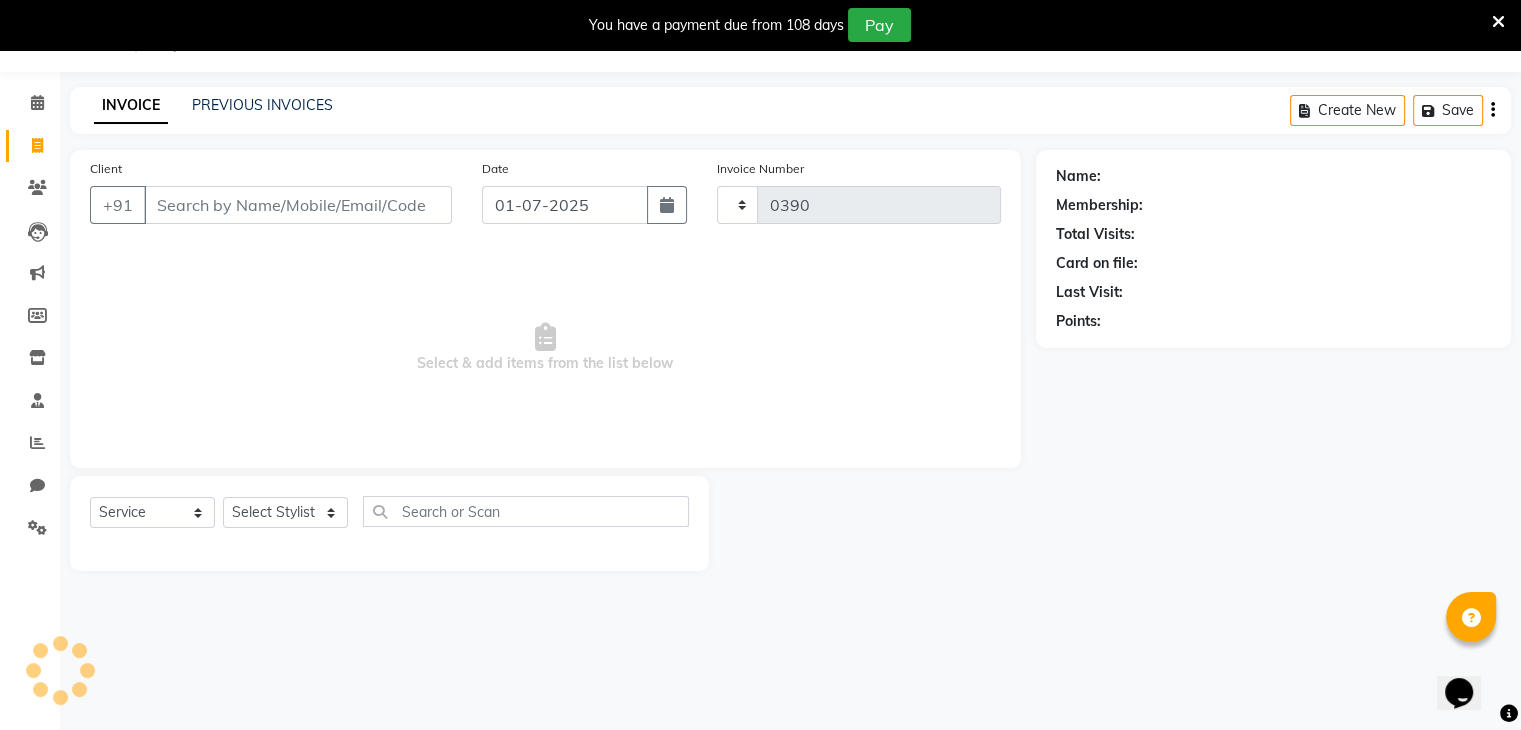 select on "7828" 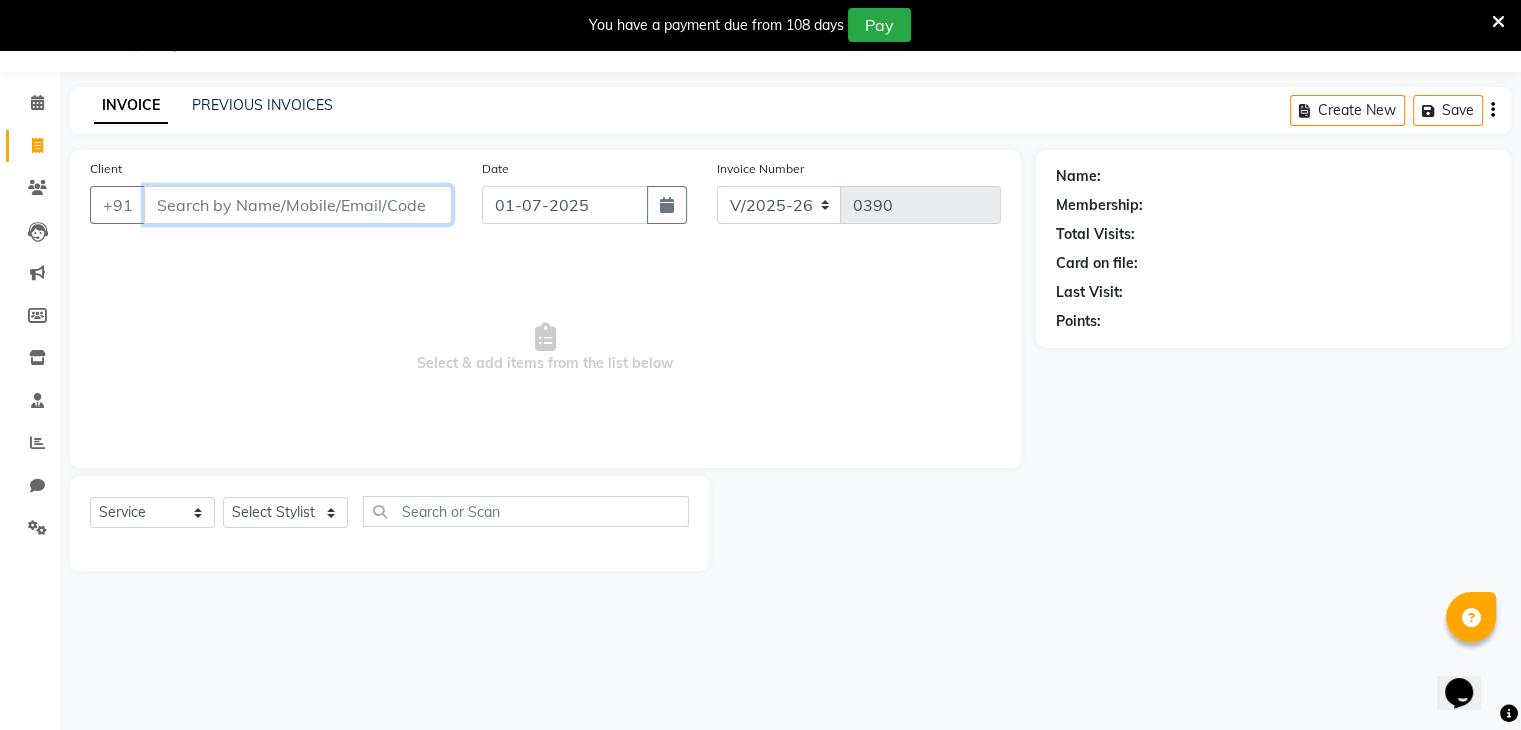 click on "Client" at bounding box center [298, 205] 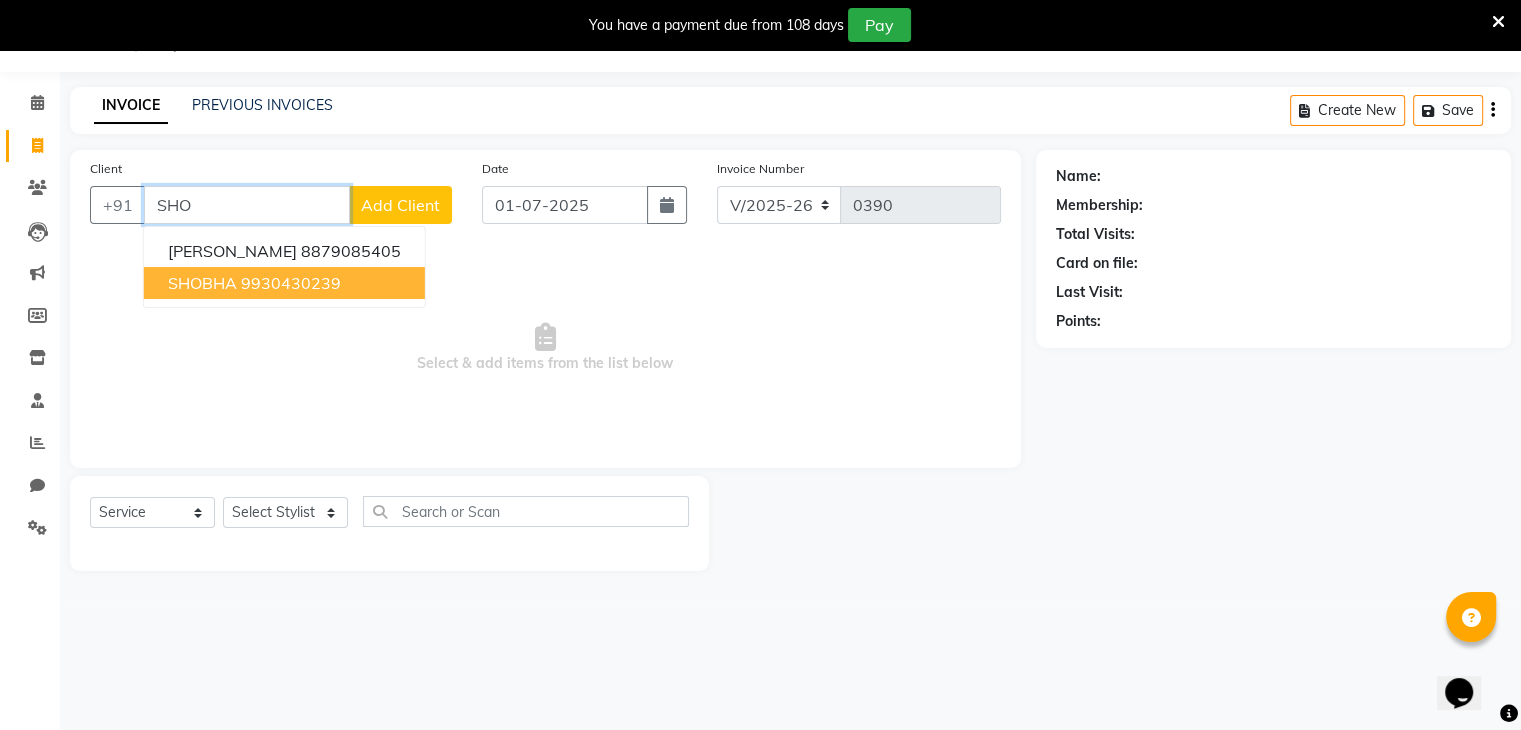 click on "SHOBHA" at bounding box center [202, 283] 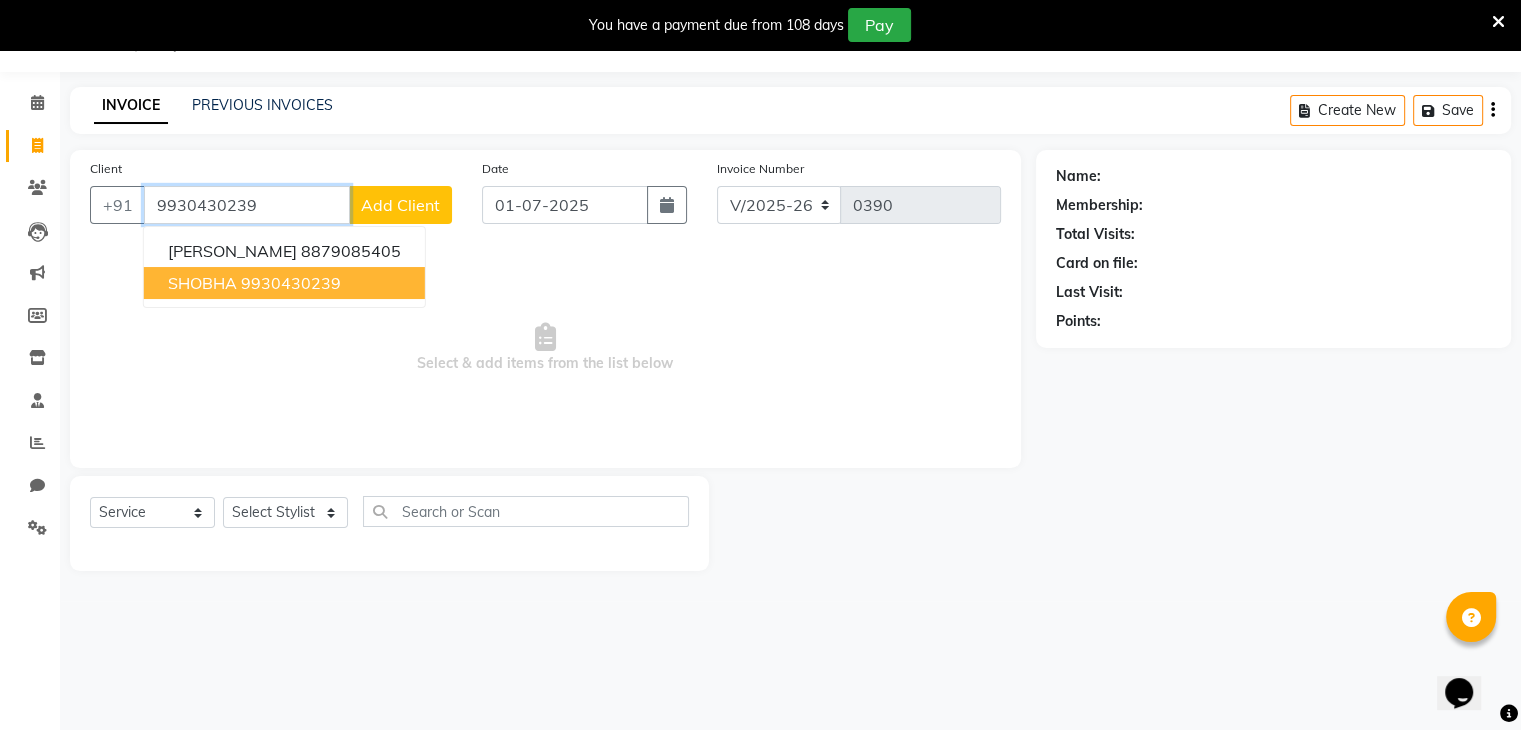 type on "9930430239" 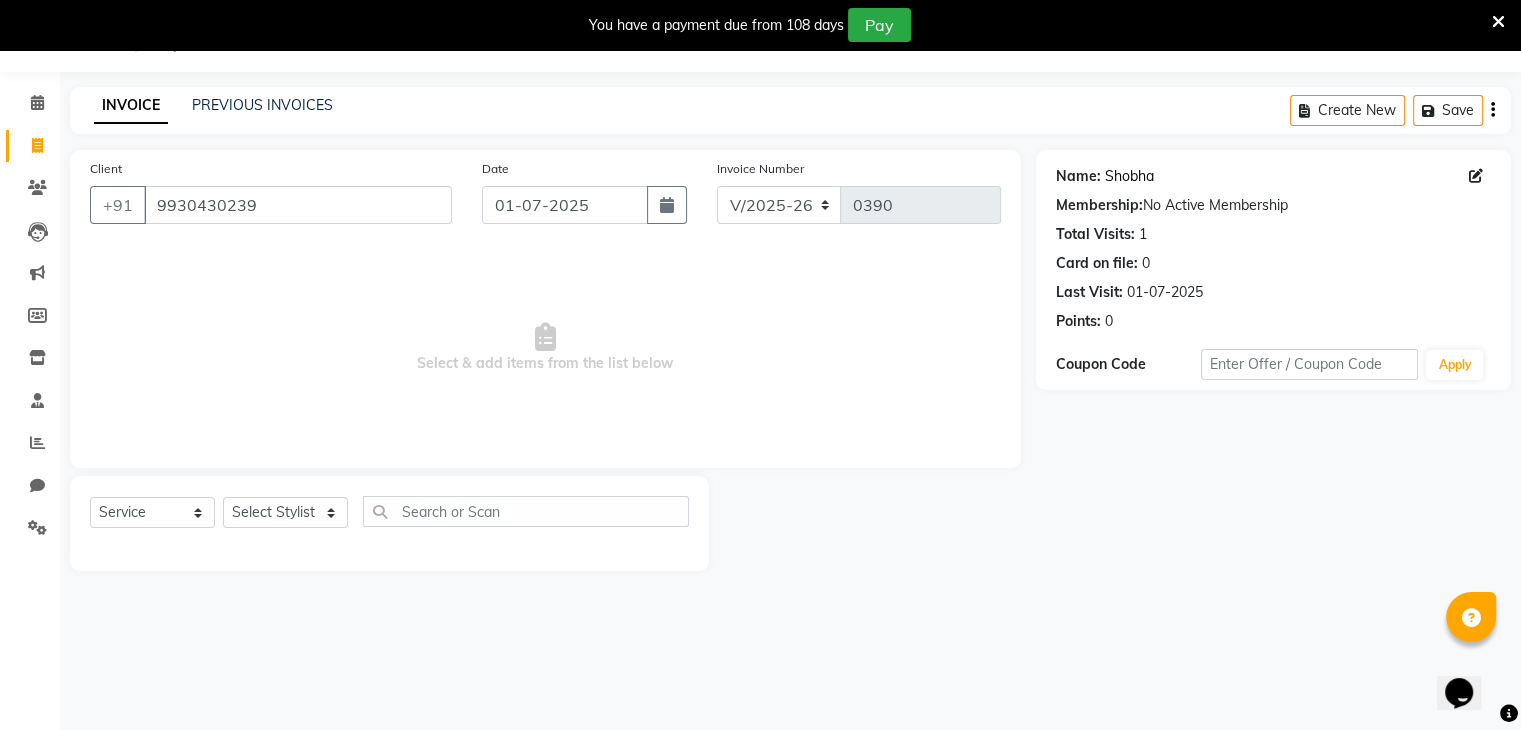 click on "Shobha" 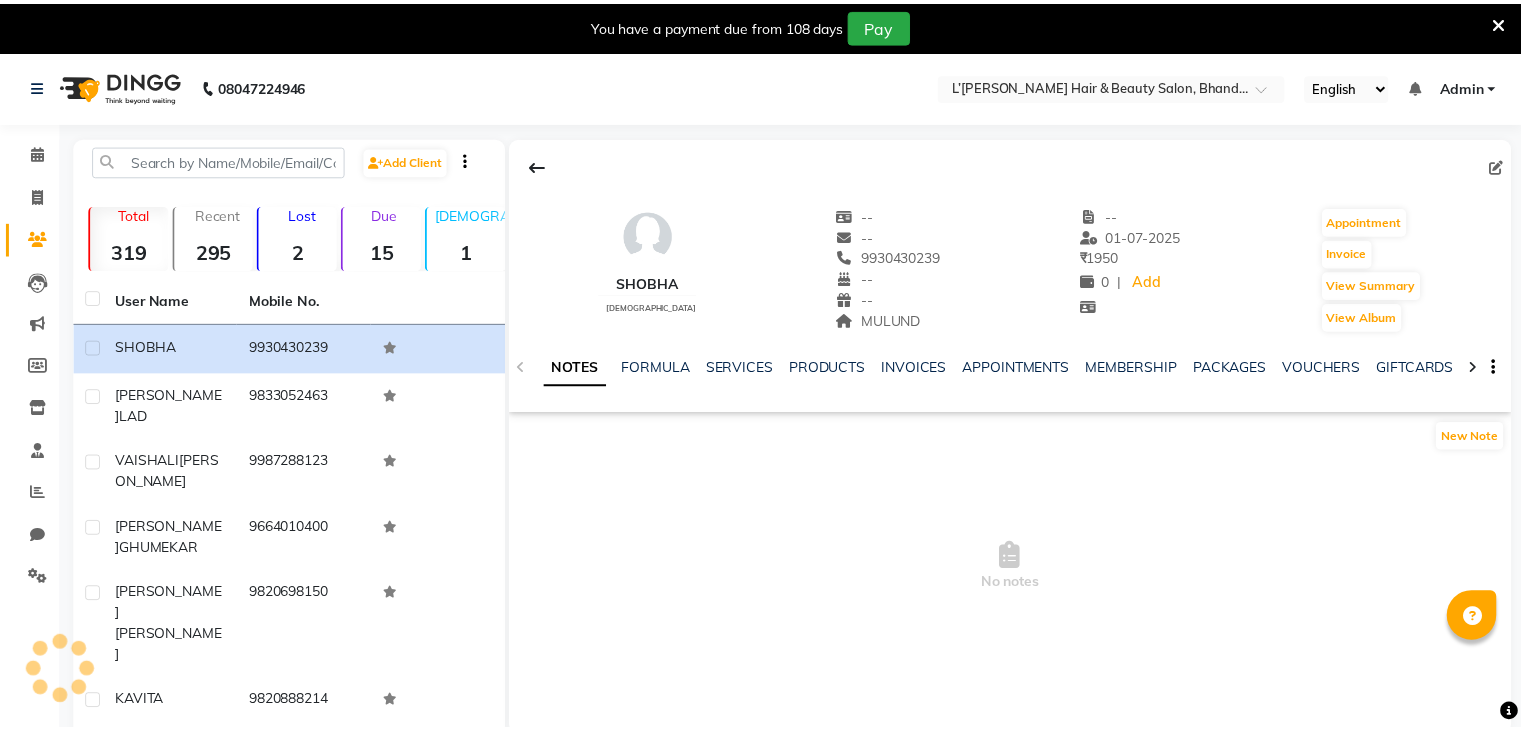 scroll, scrollTop: 0, scrollLeft: 0, axis: both 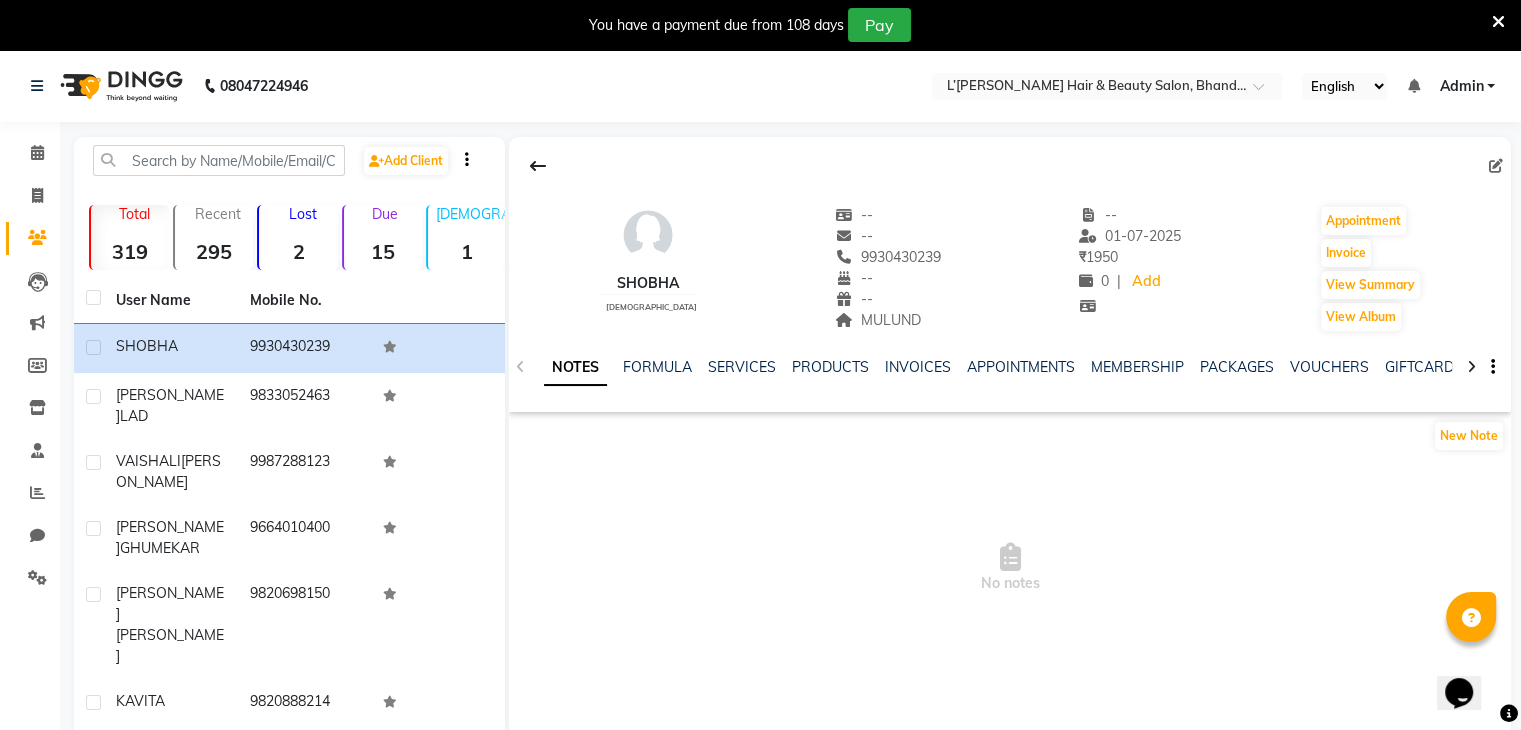 click at bounding box center [1498, 22] 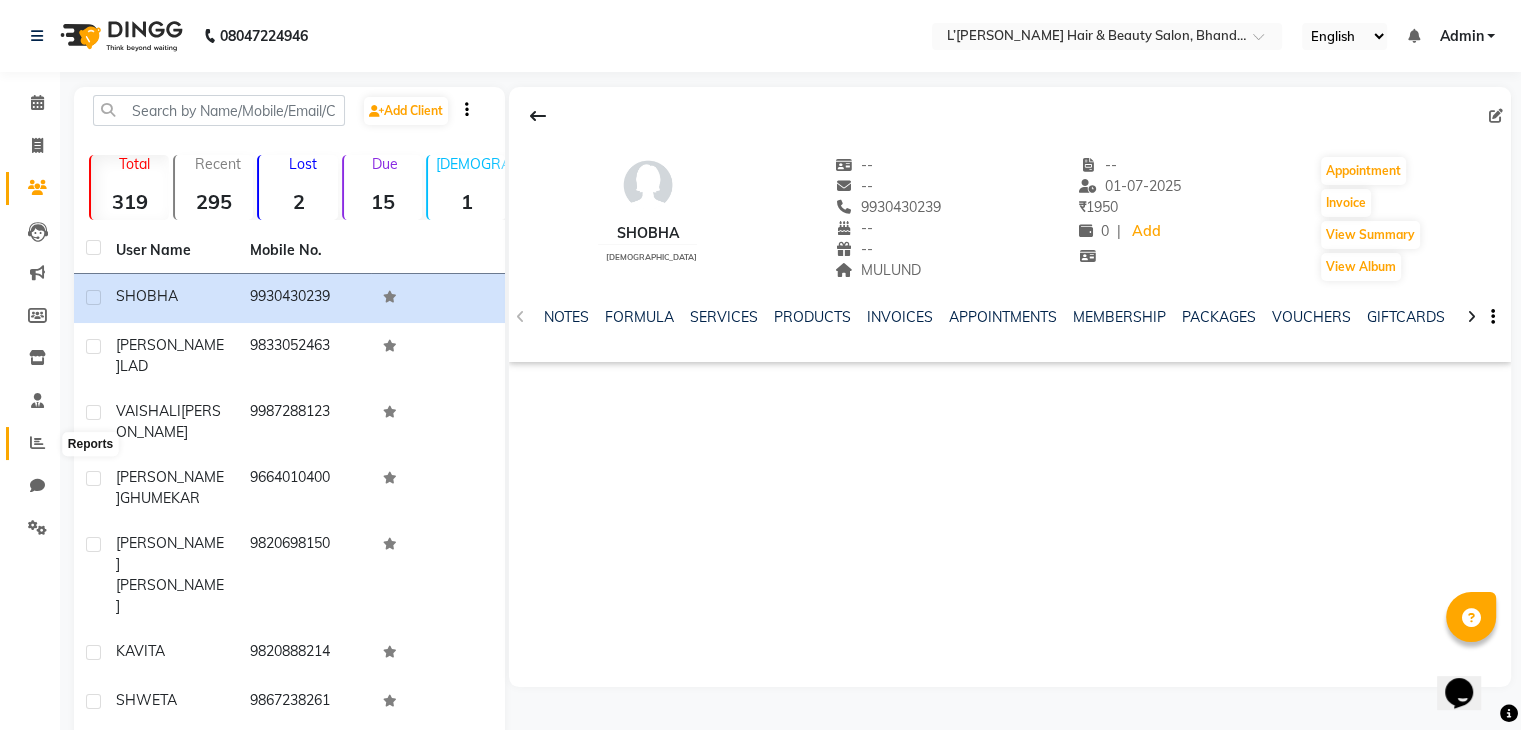 click 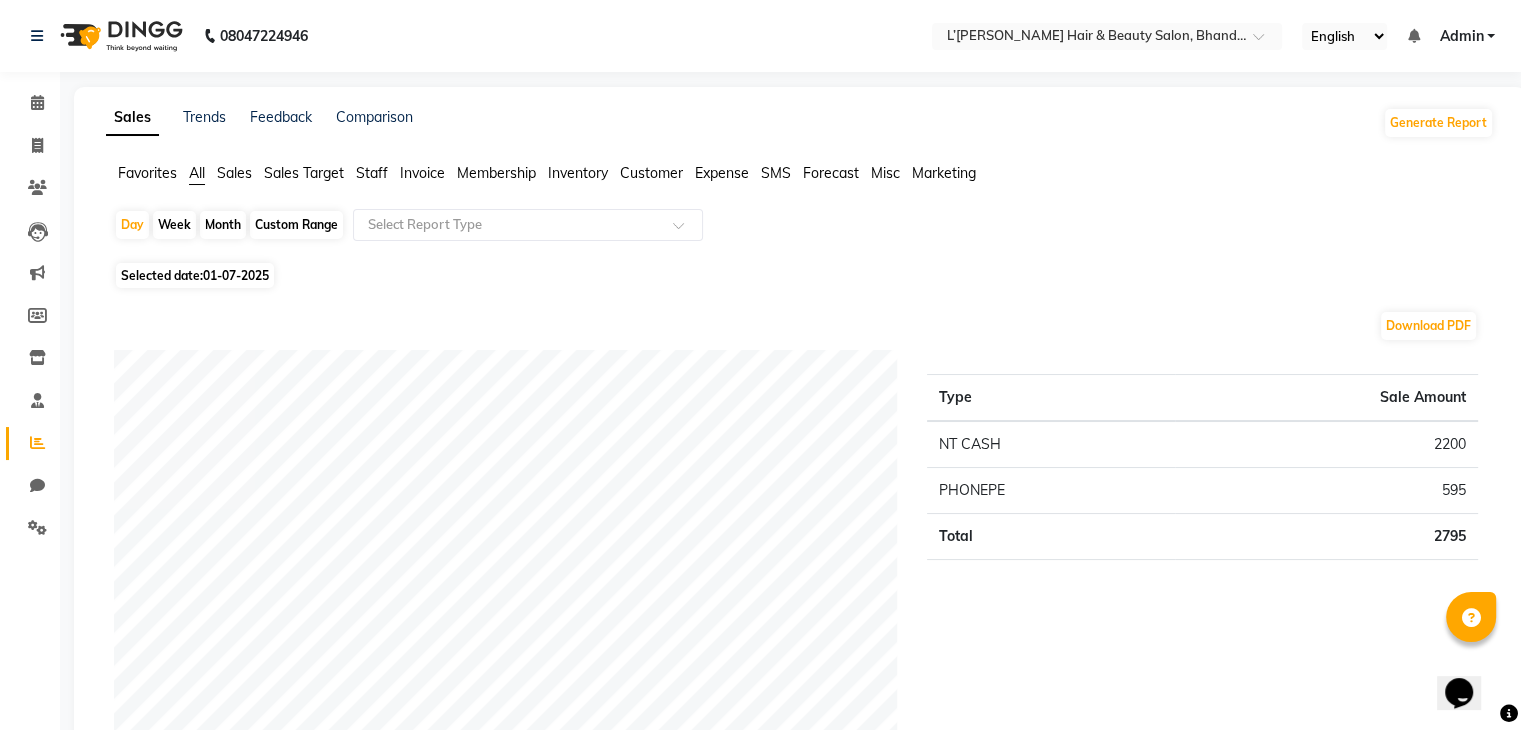click 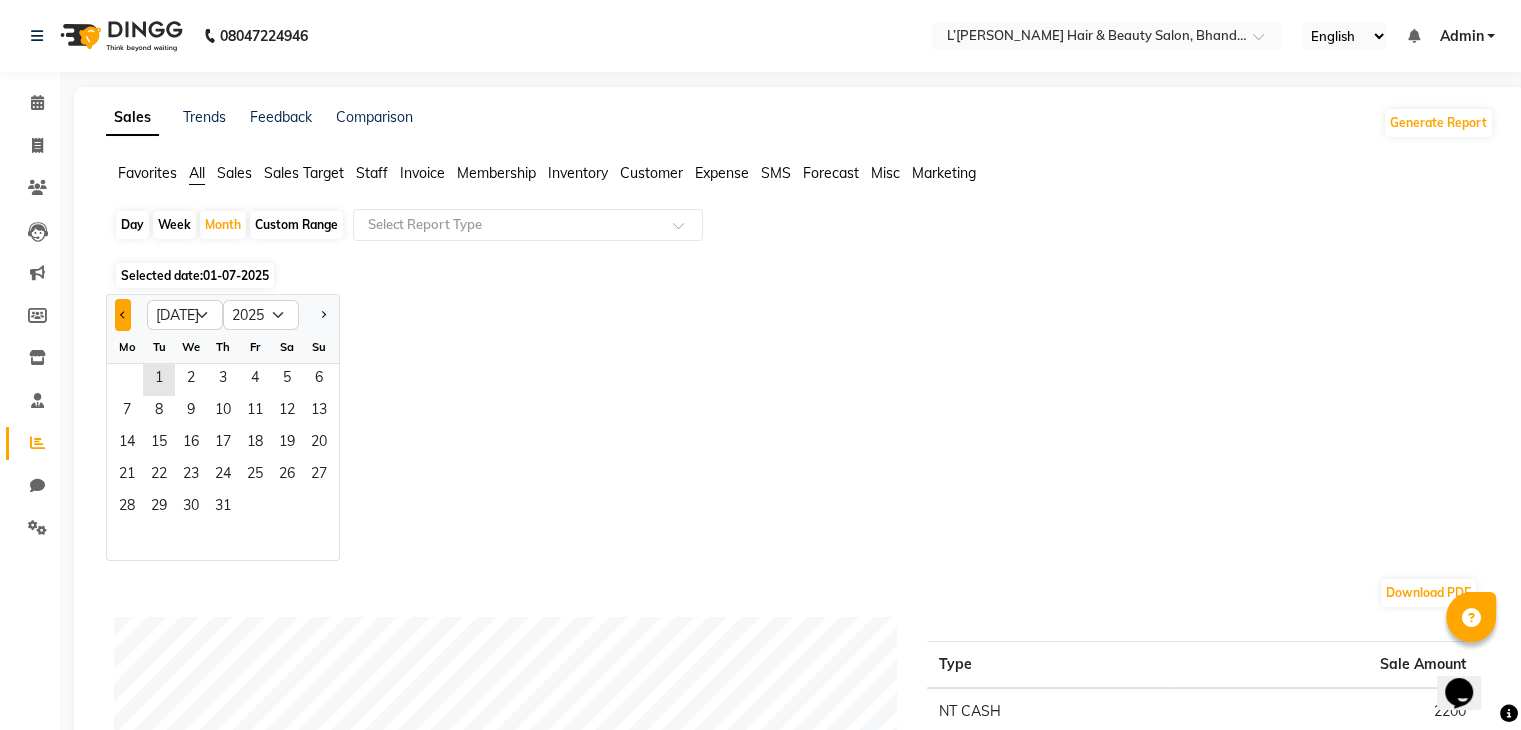 click 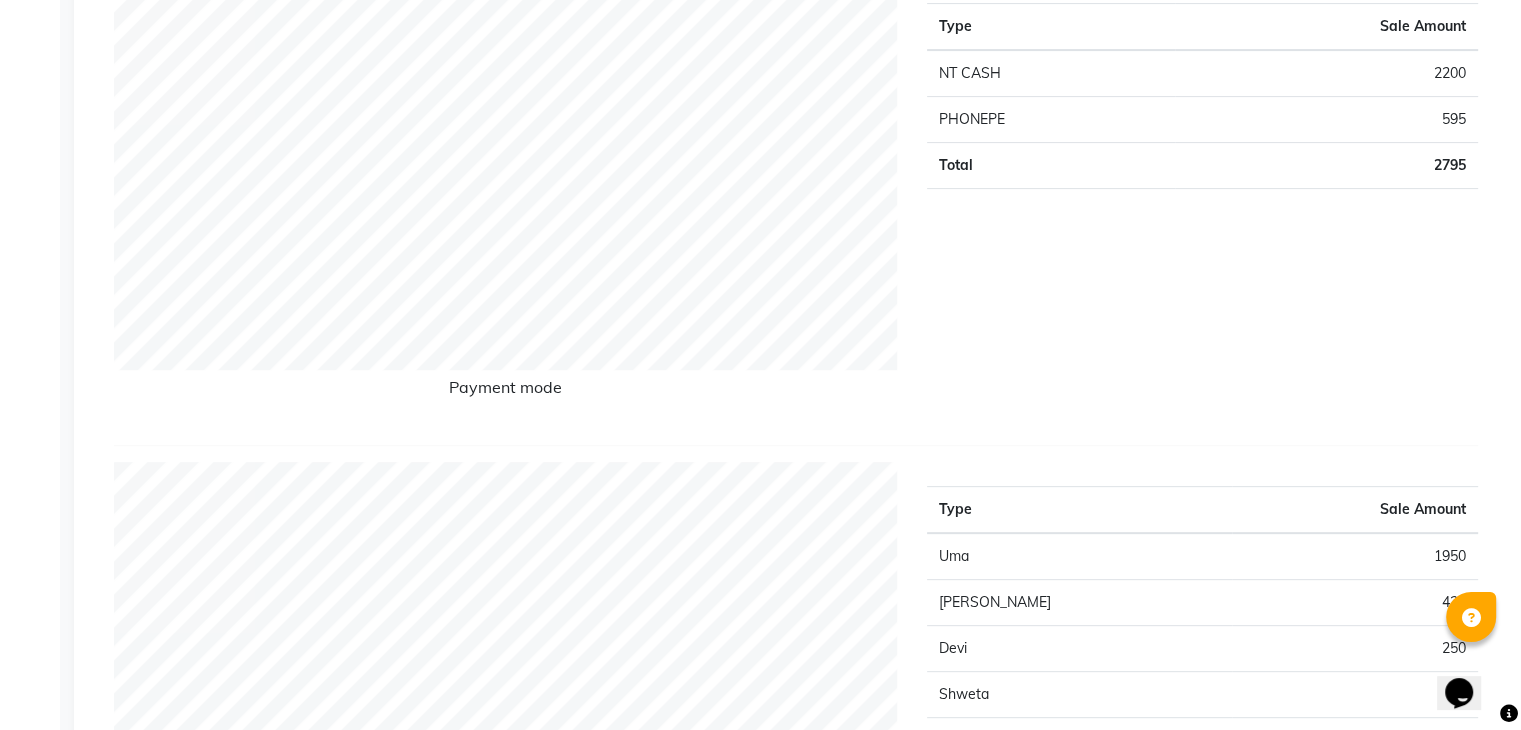 scroll, scrollTop: 1276, scrollLeft: 0, axis: vertical 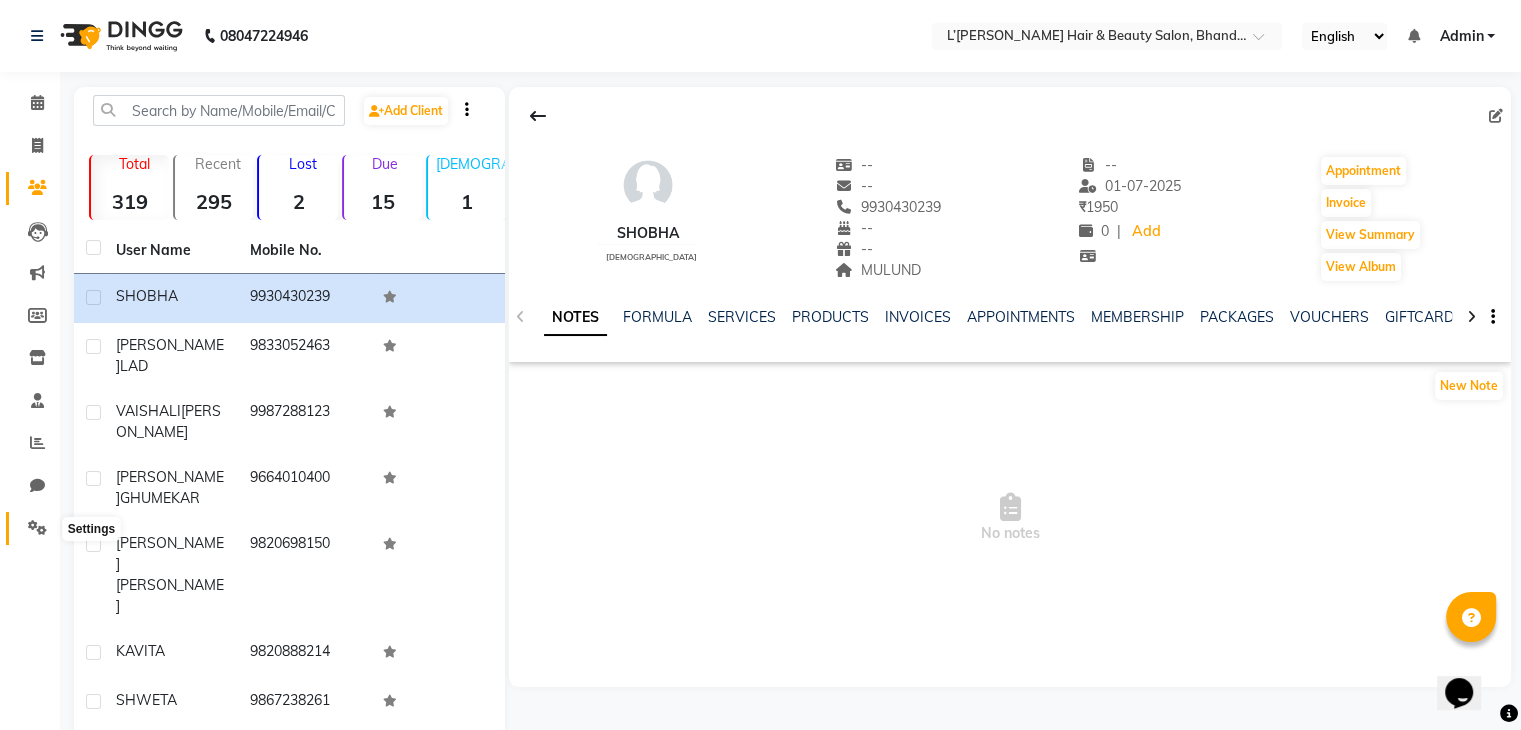 click 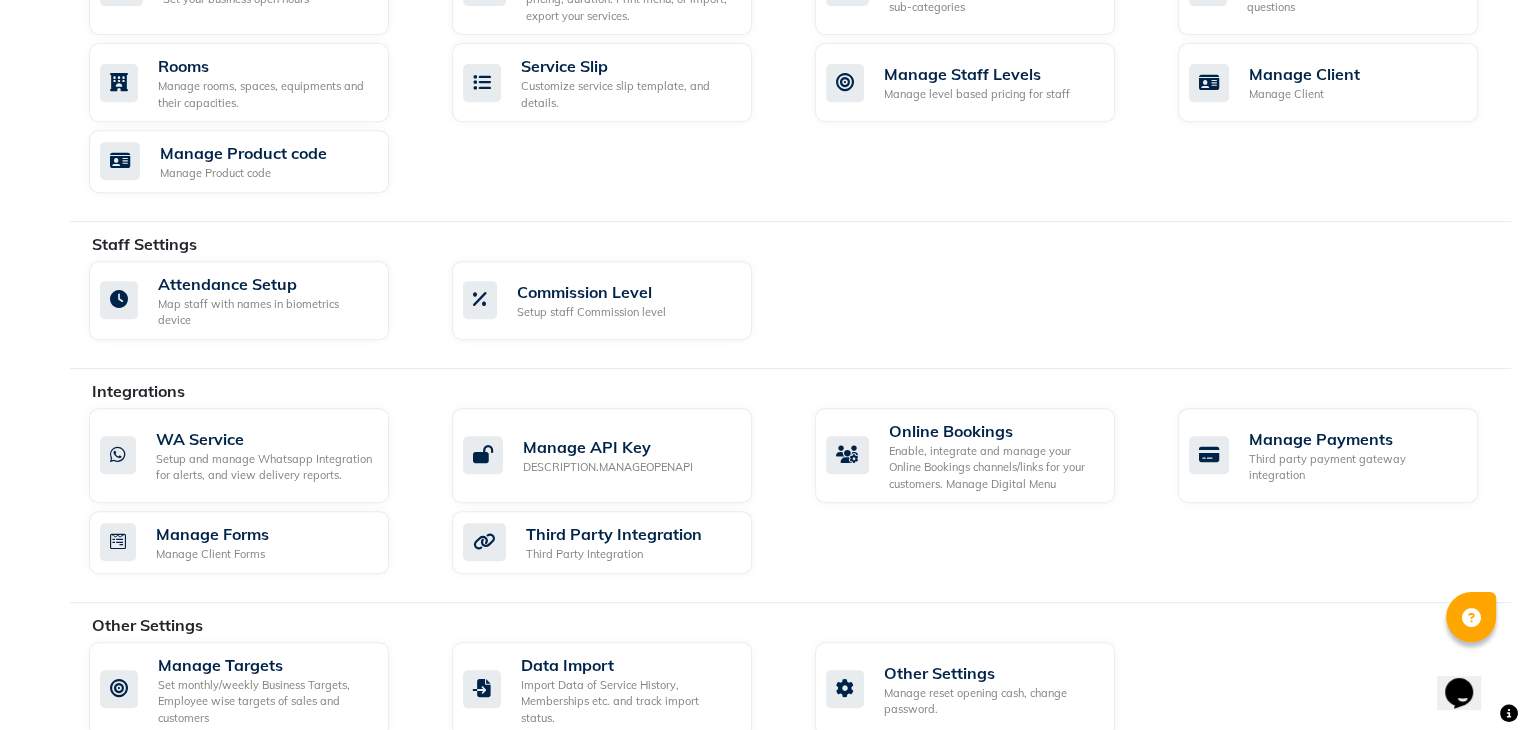 scroll, scrollTop: 892, scrollLeft: 0, axis: vertical 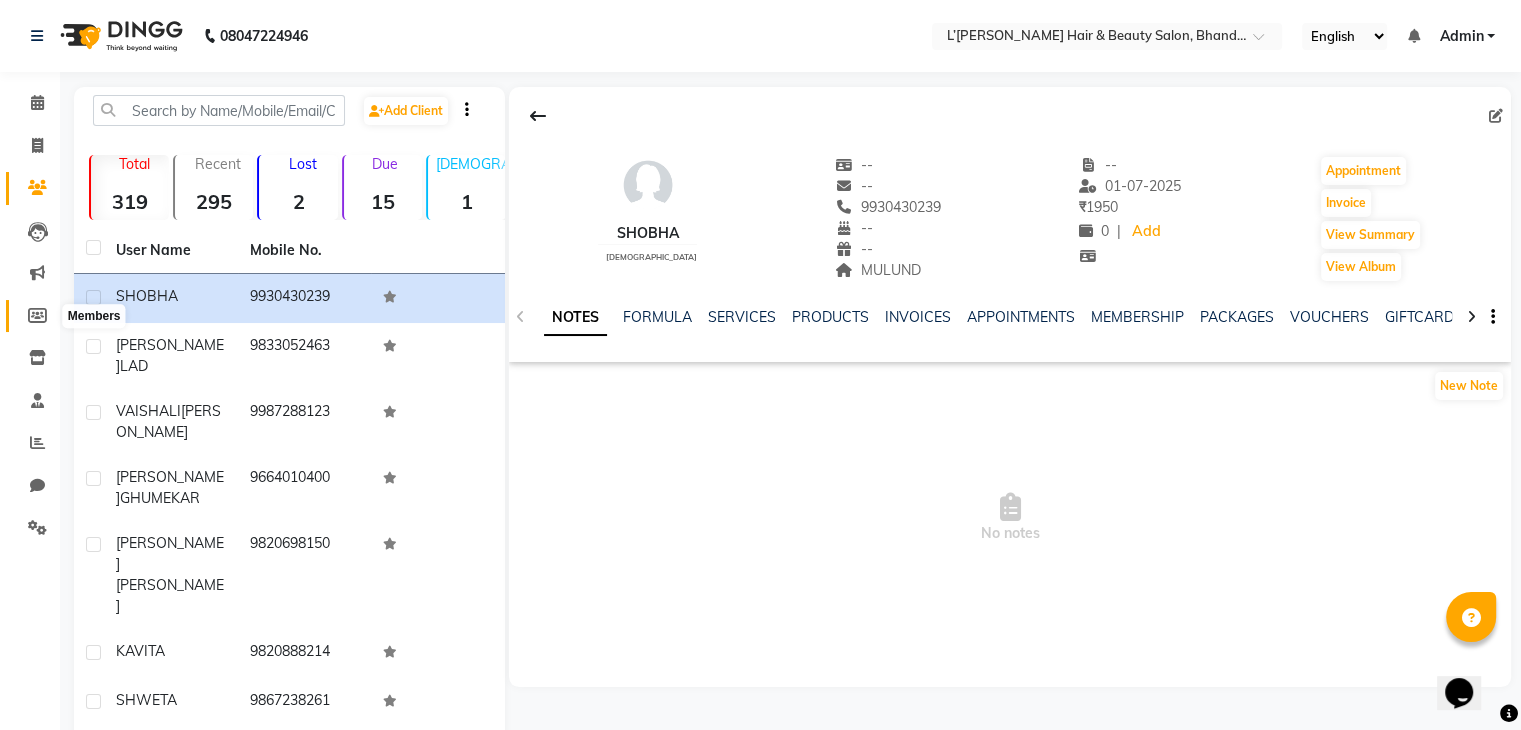 click 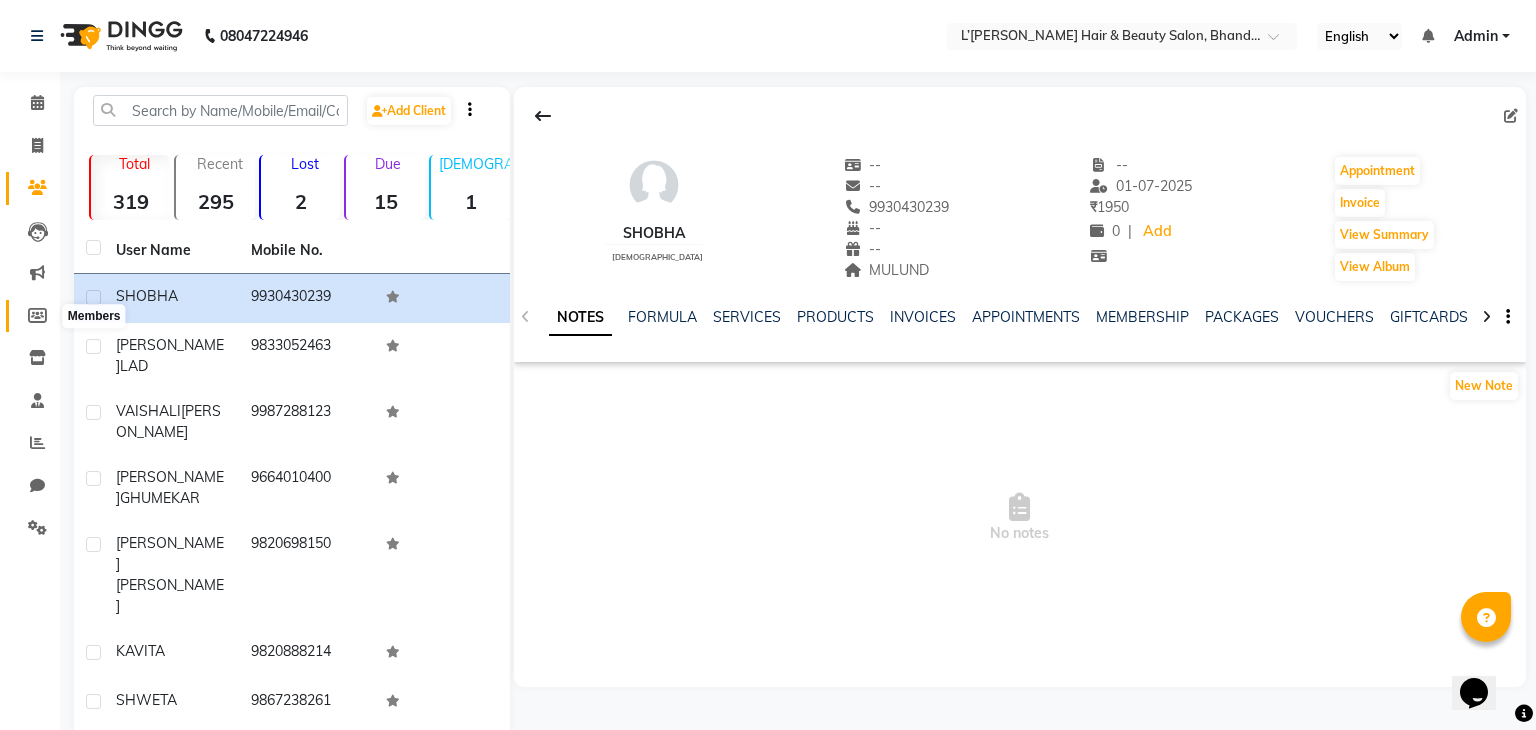 select 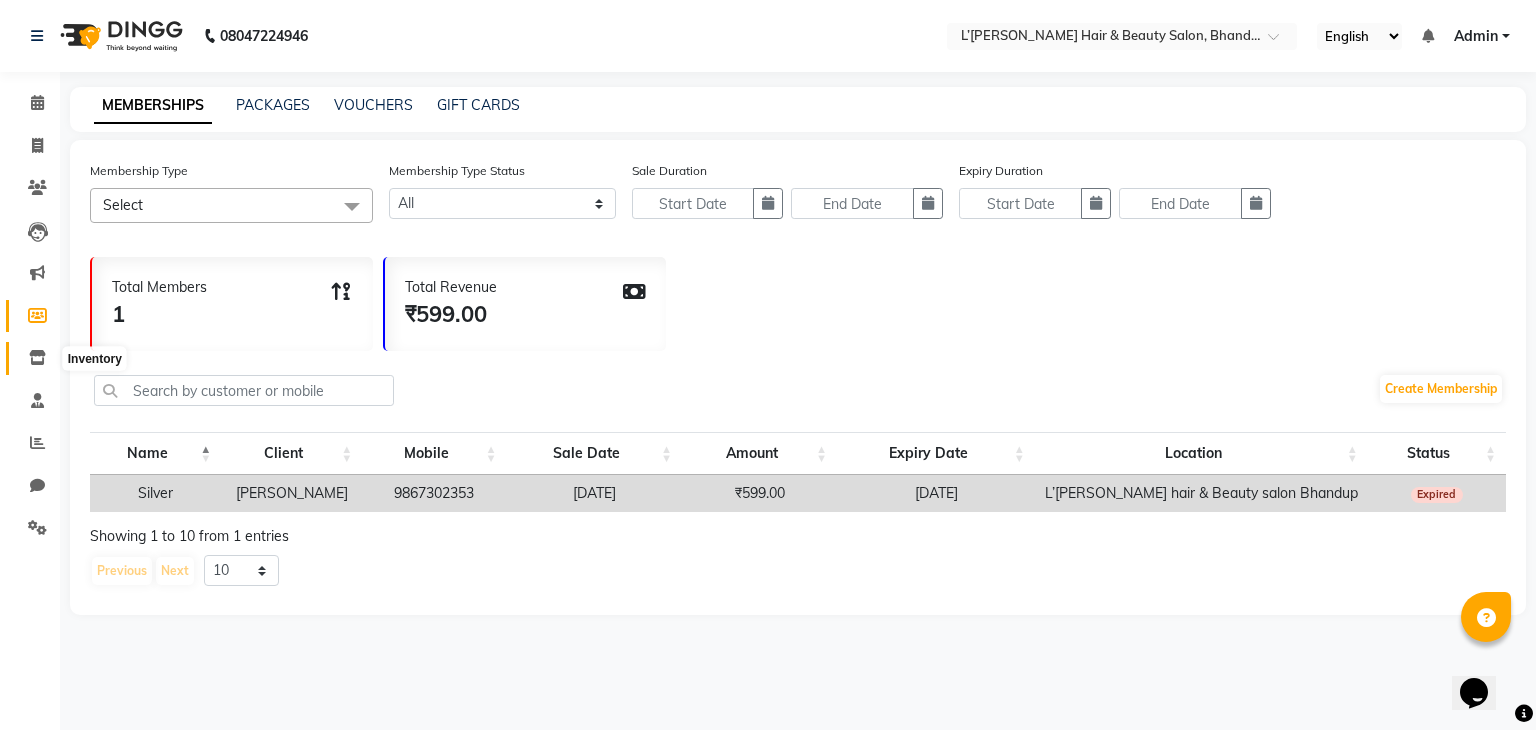 click 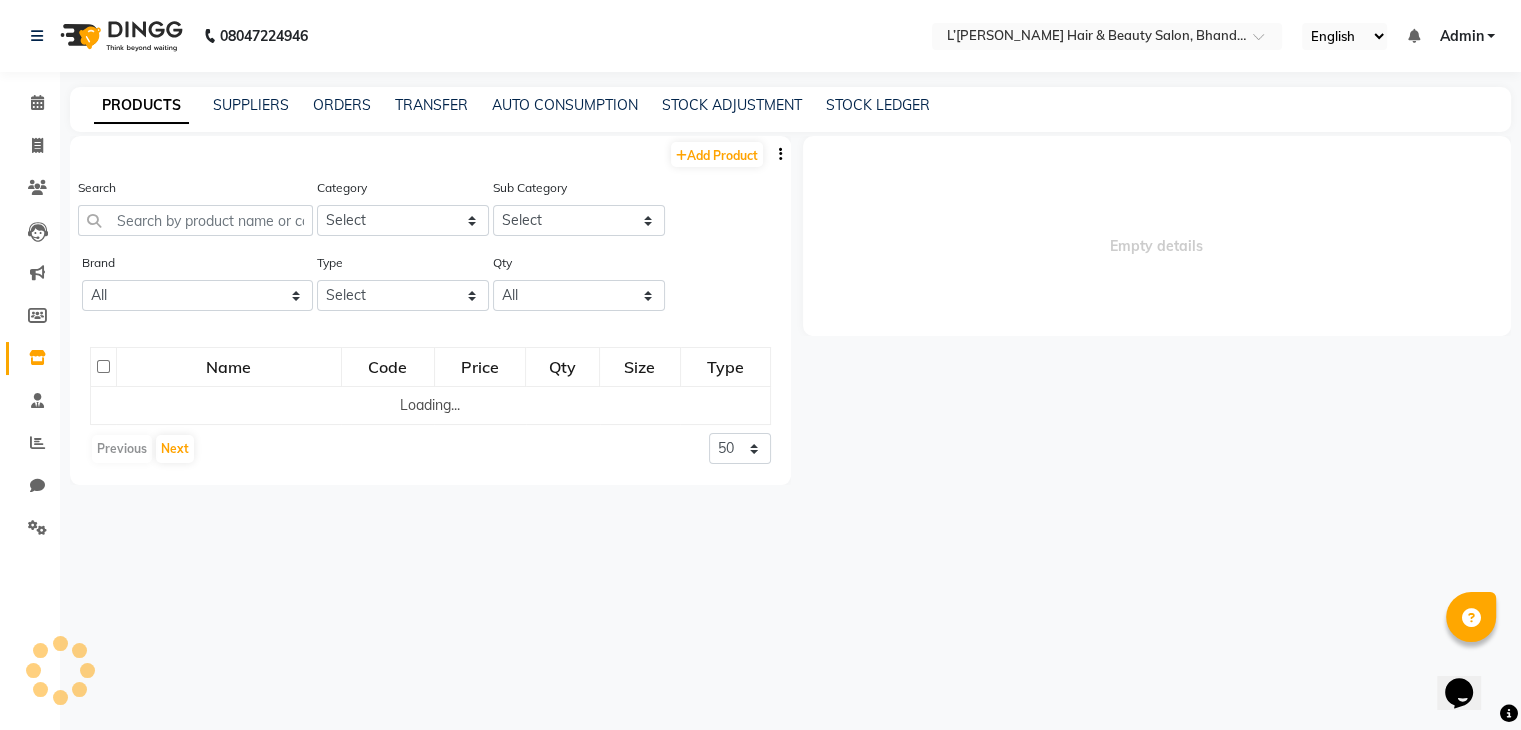 select 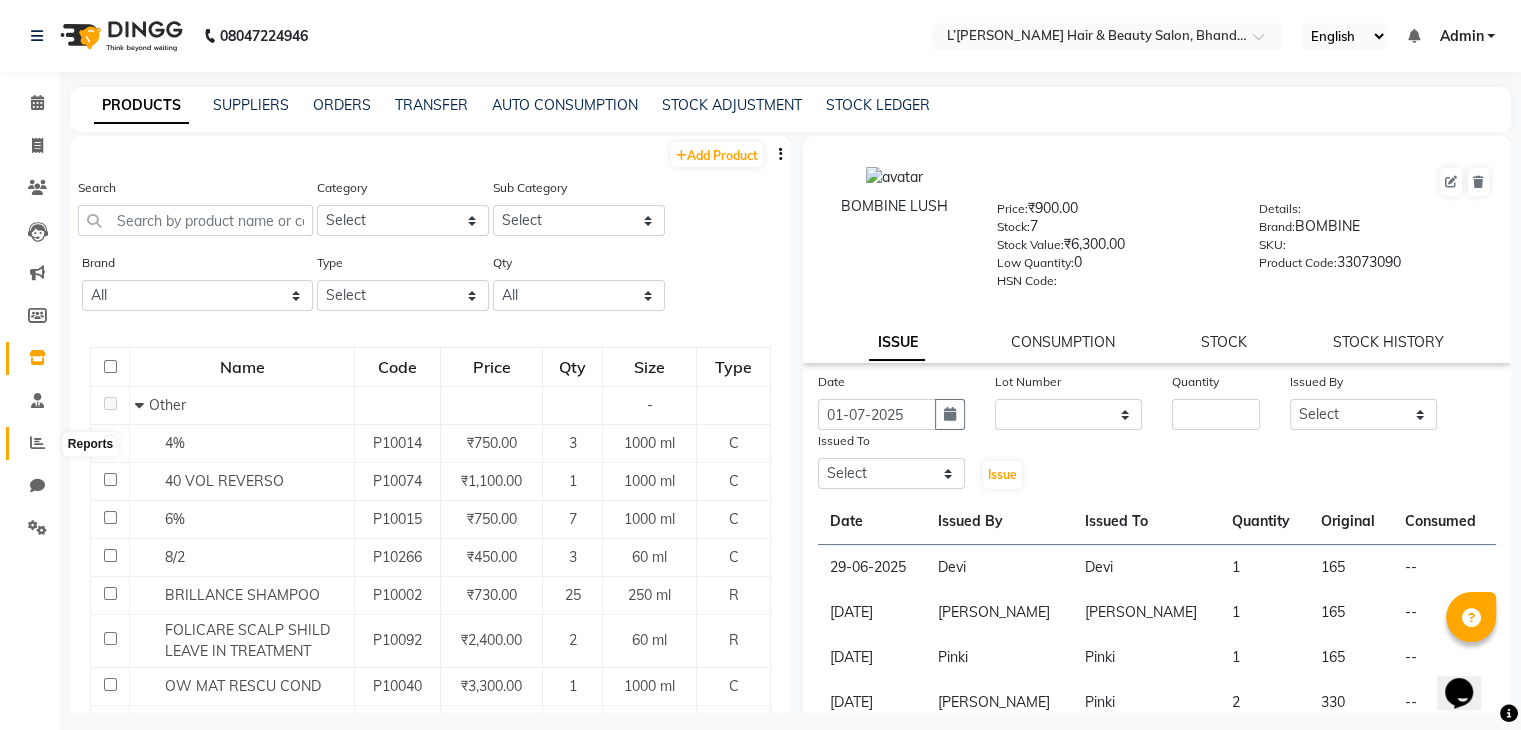 click 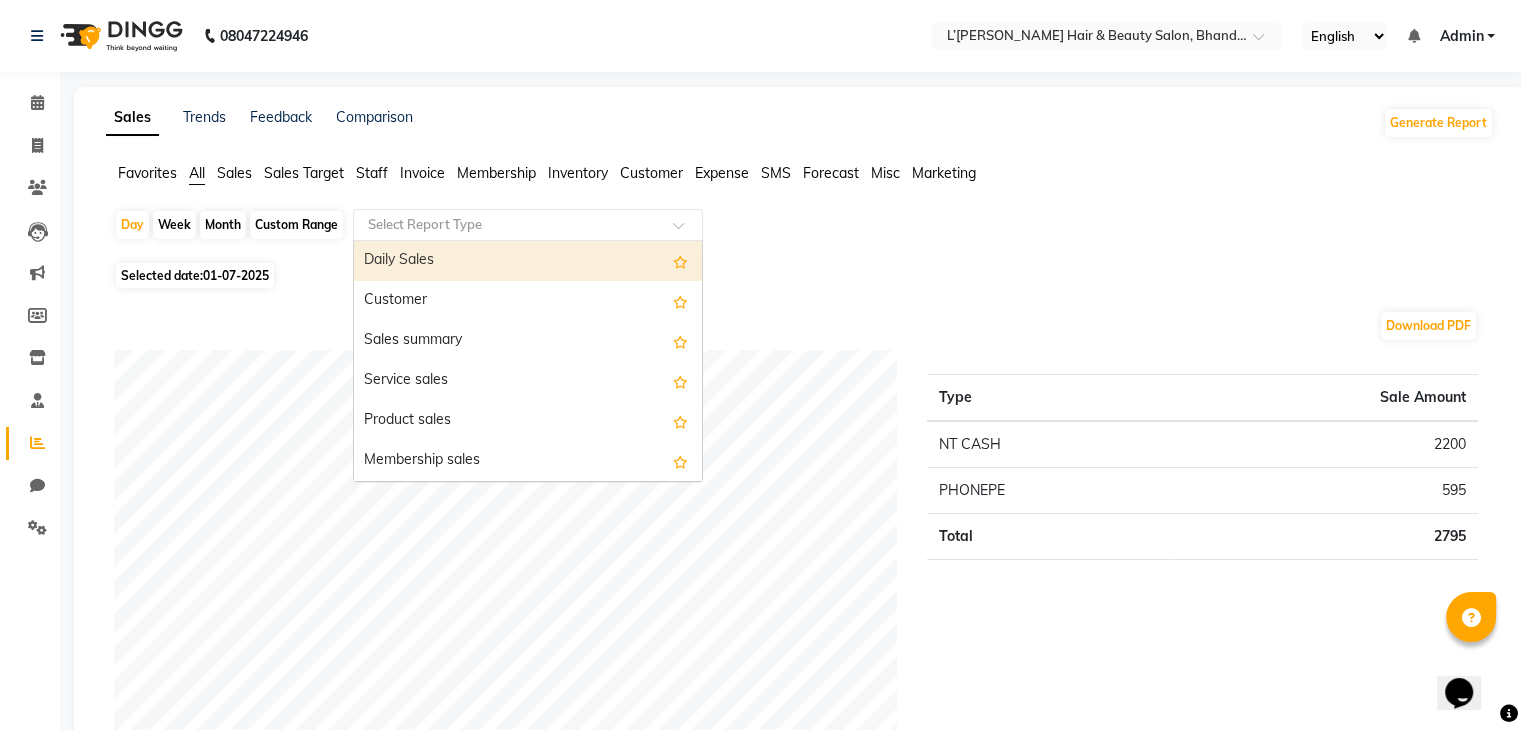 click 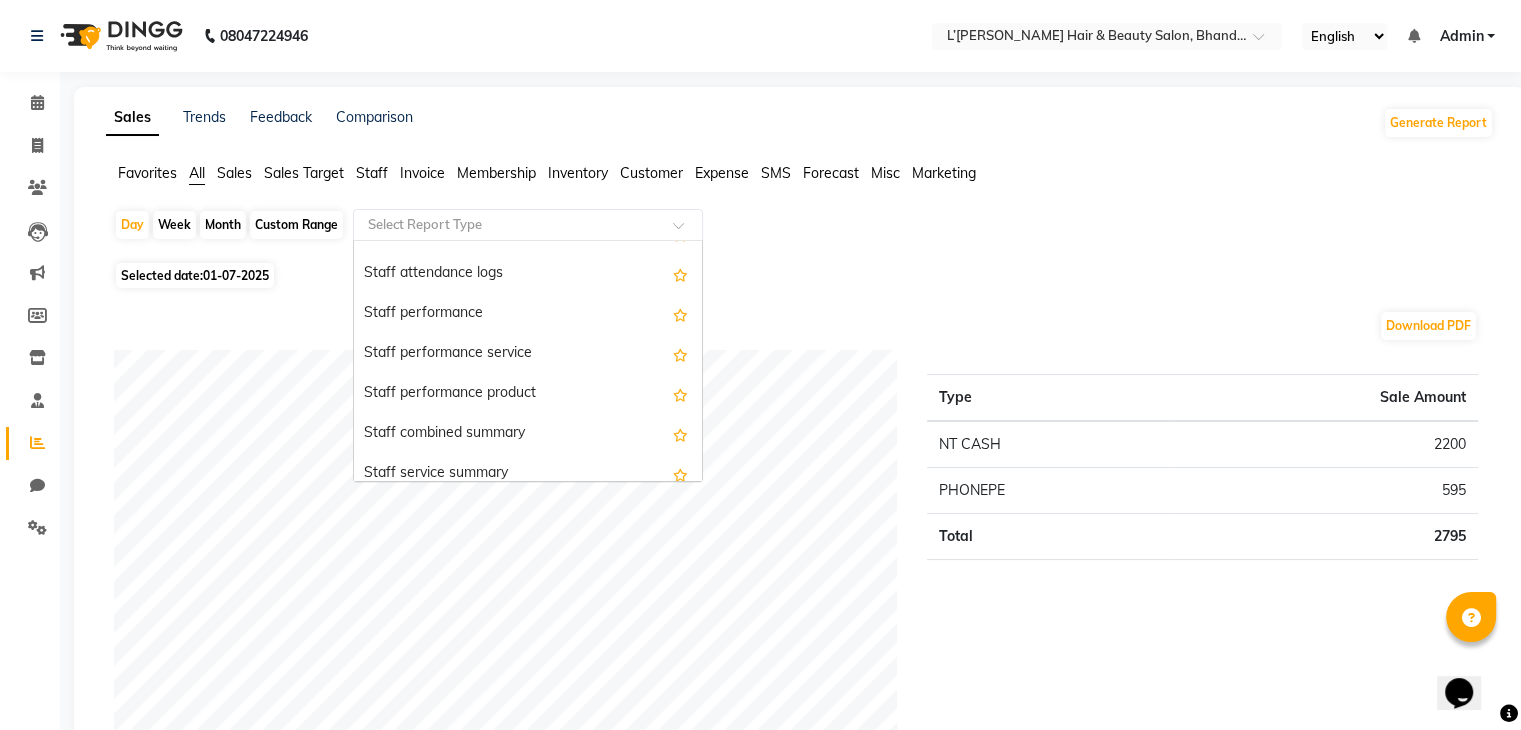 scroll, scrollTop: 1000, scrollLeft: 0, axis: vertical 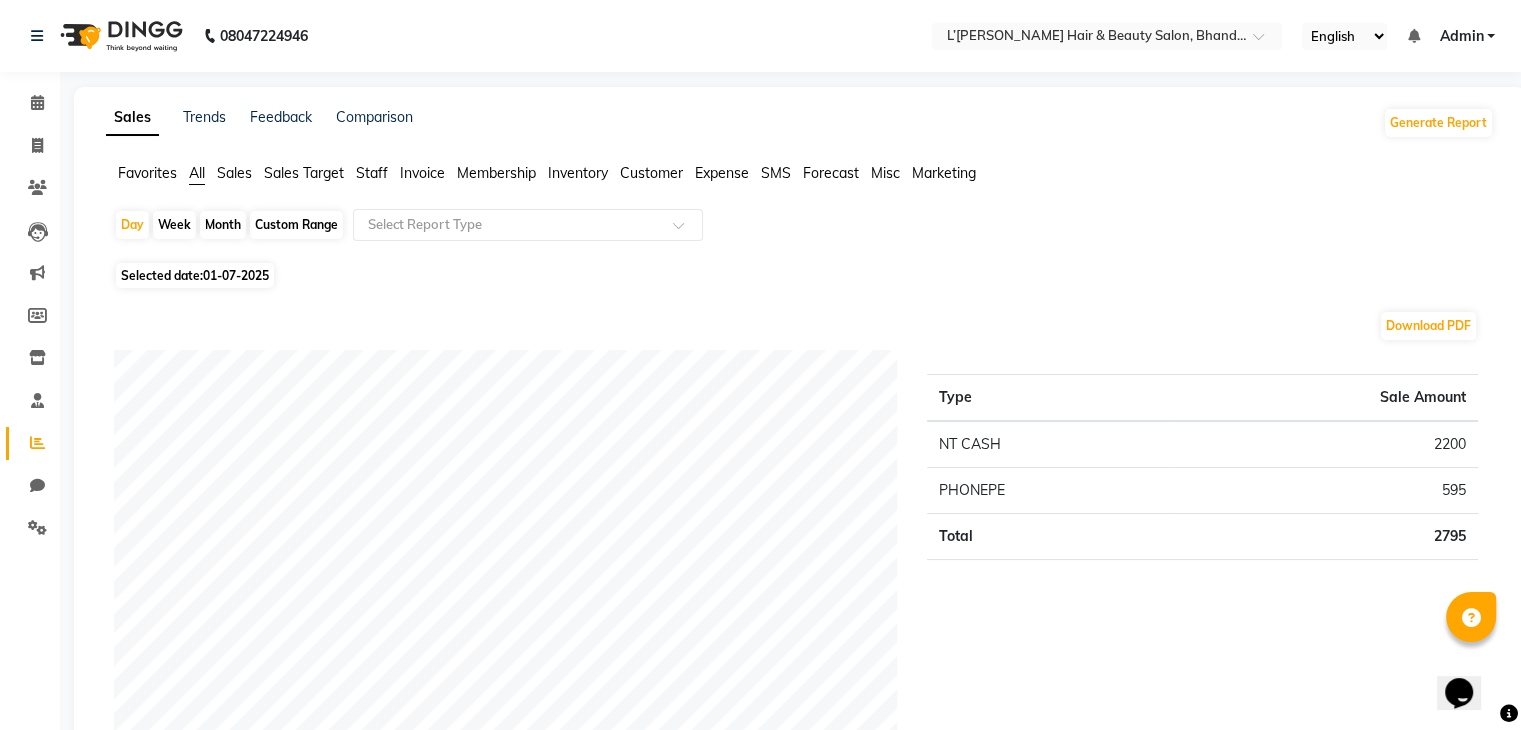 click on "Sales" 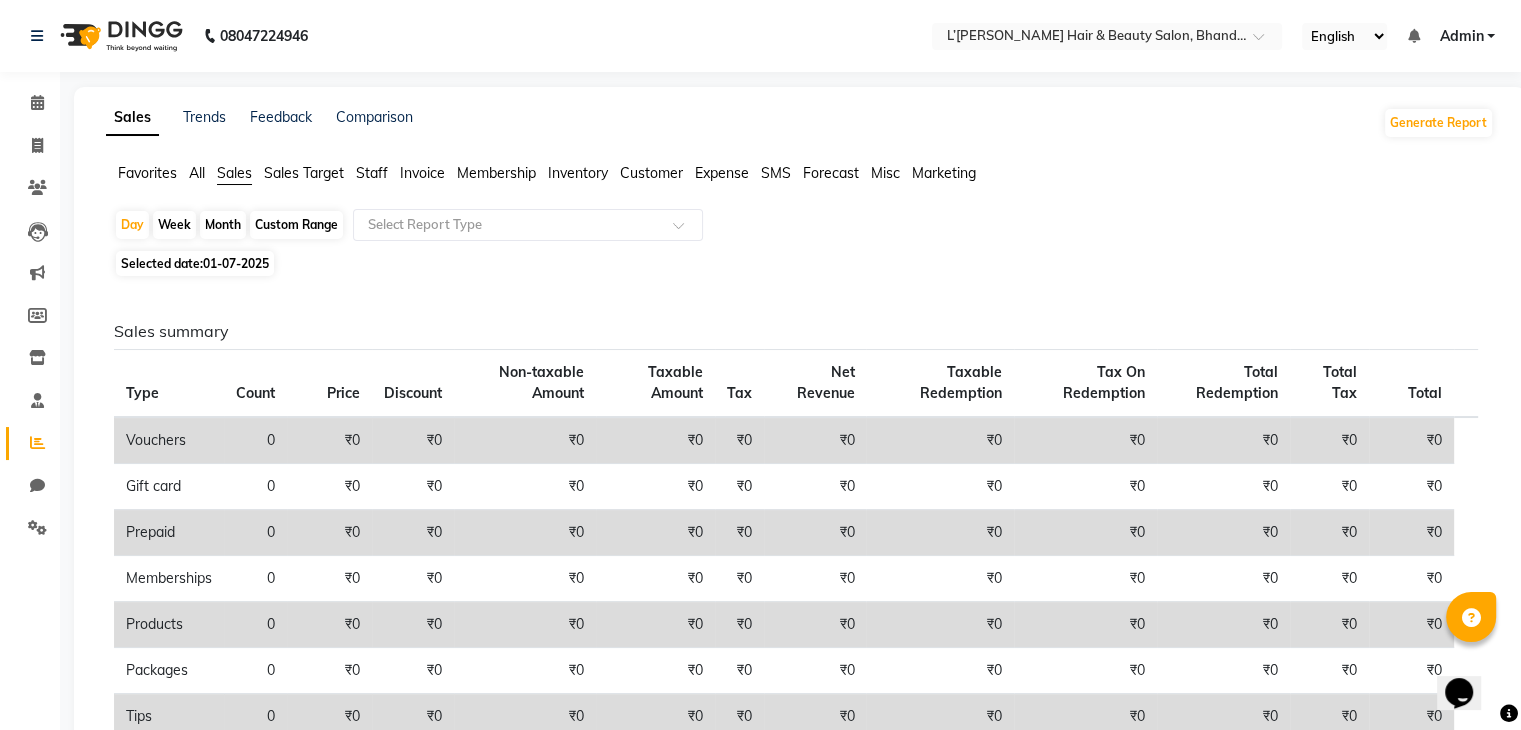 click on "Sales Target" 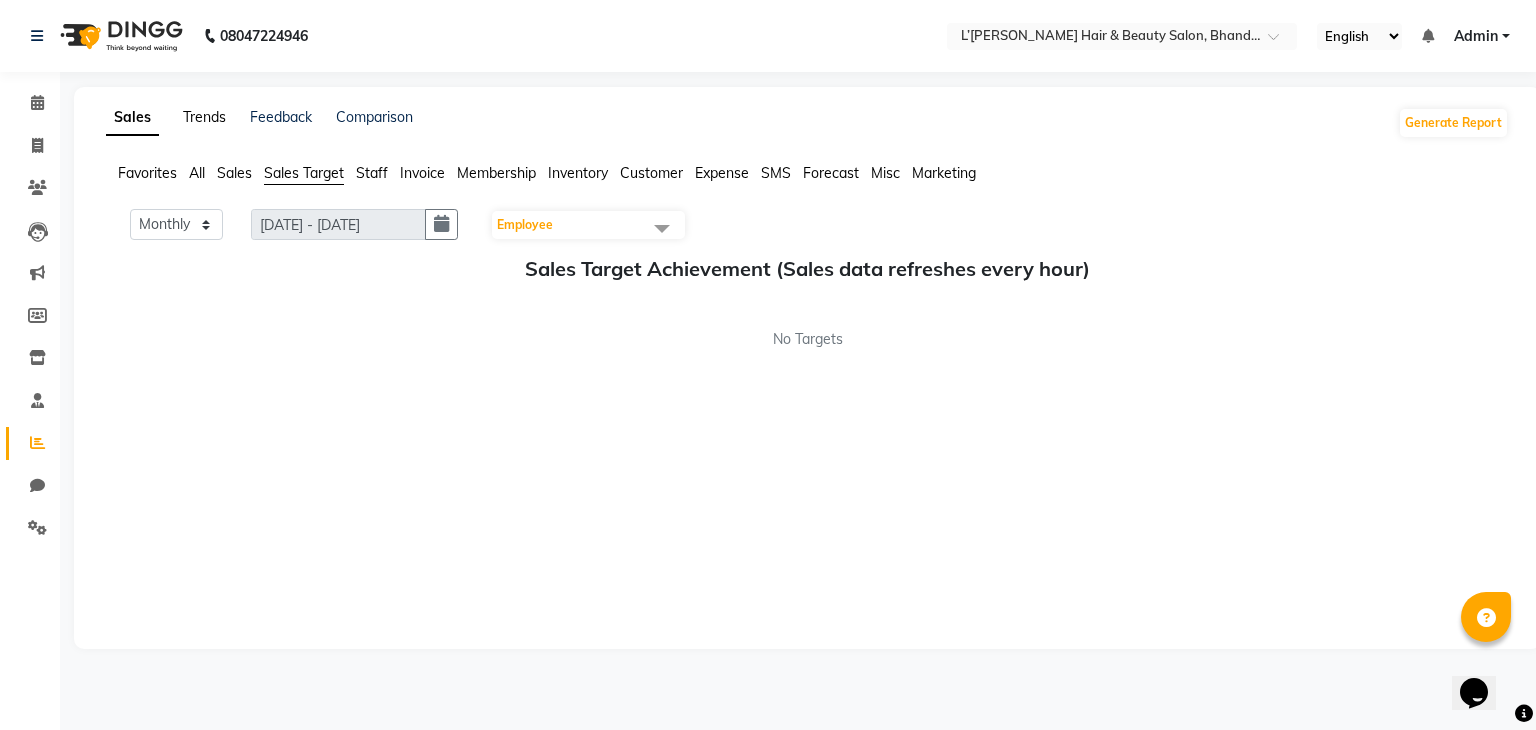 click on "Trends" 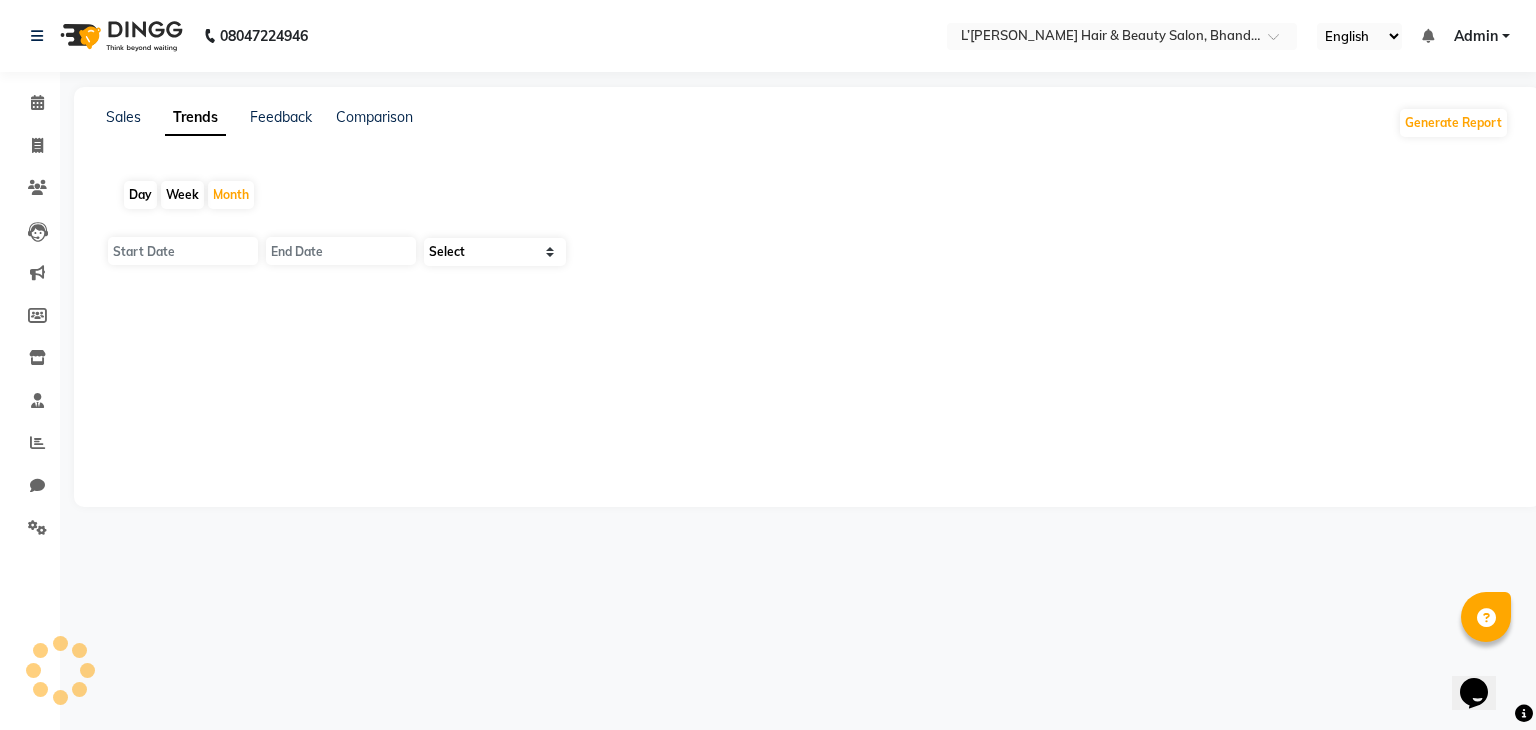 type on "01-07-2025" 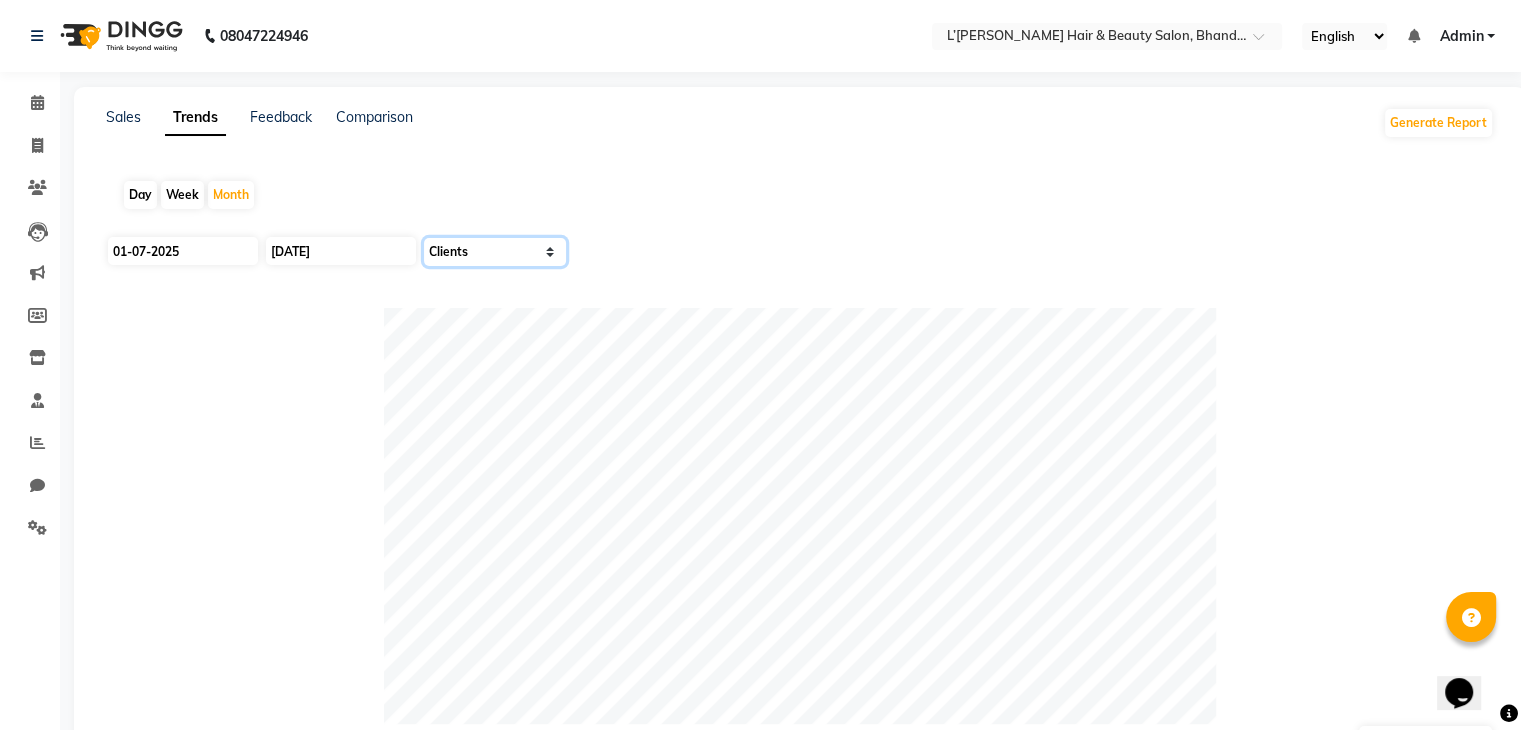 click on "Select Sales Clients" 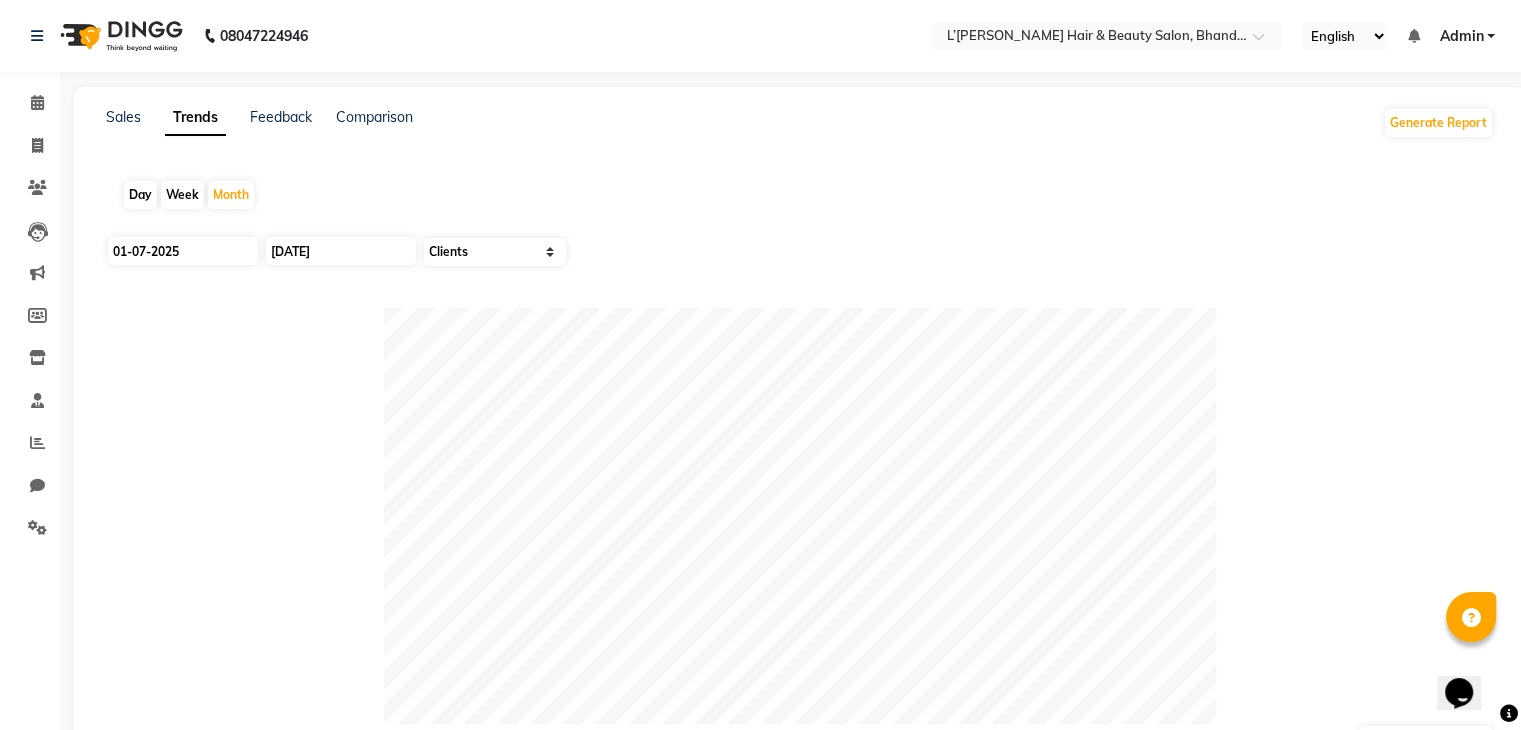 click 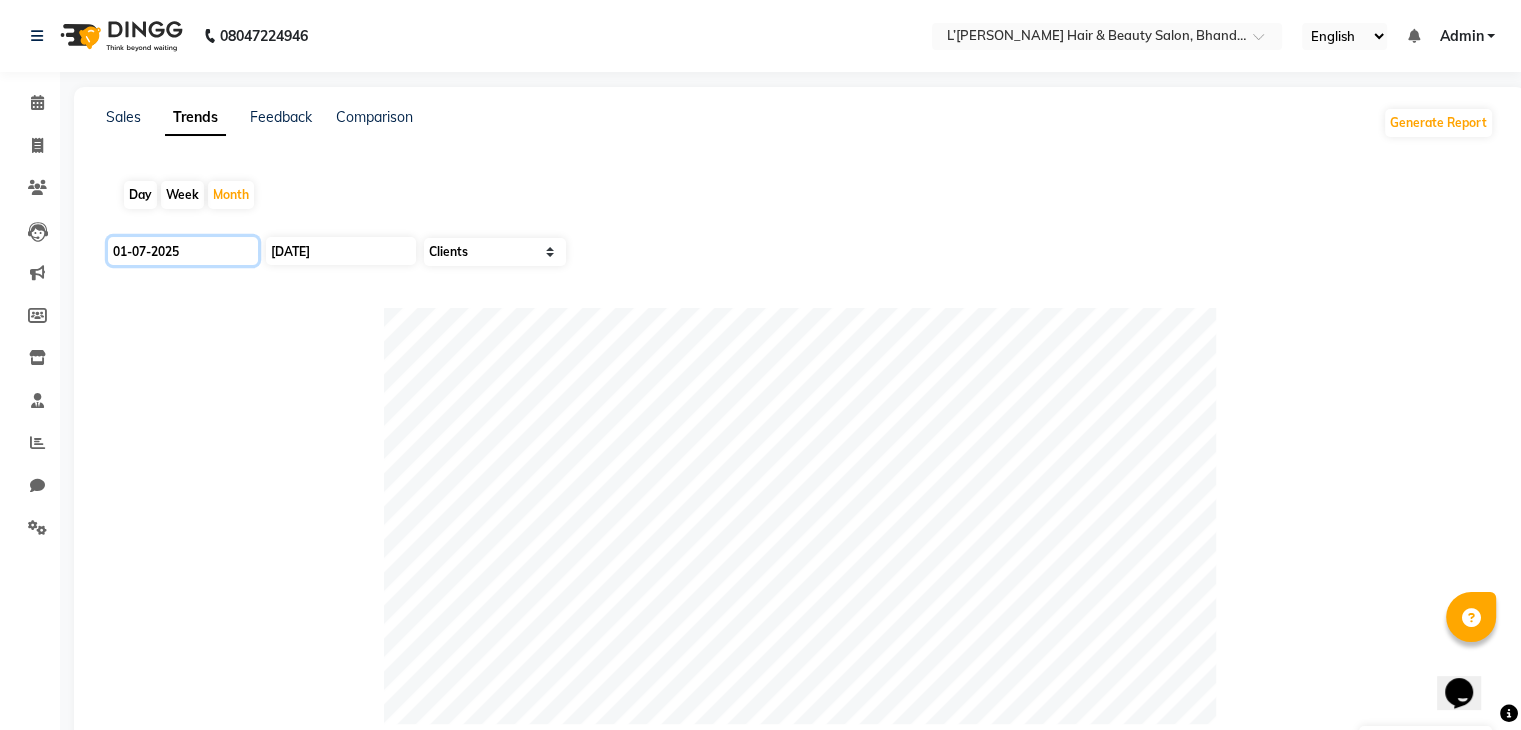 click on "01-07-2025" 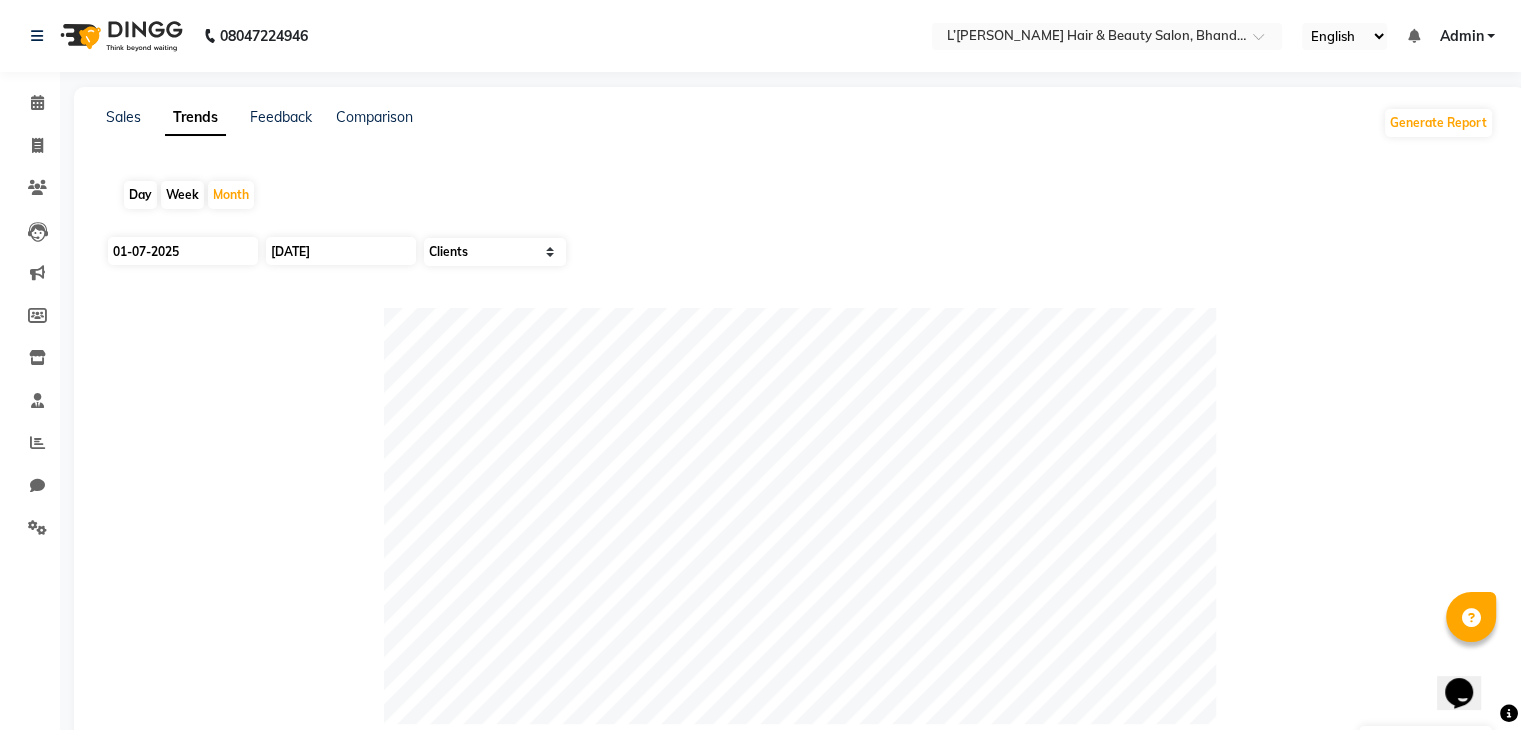 select on "7" 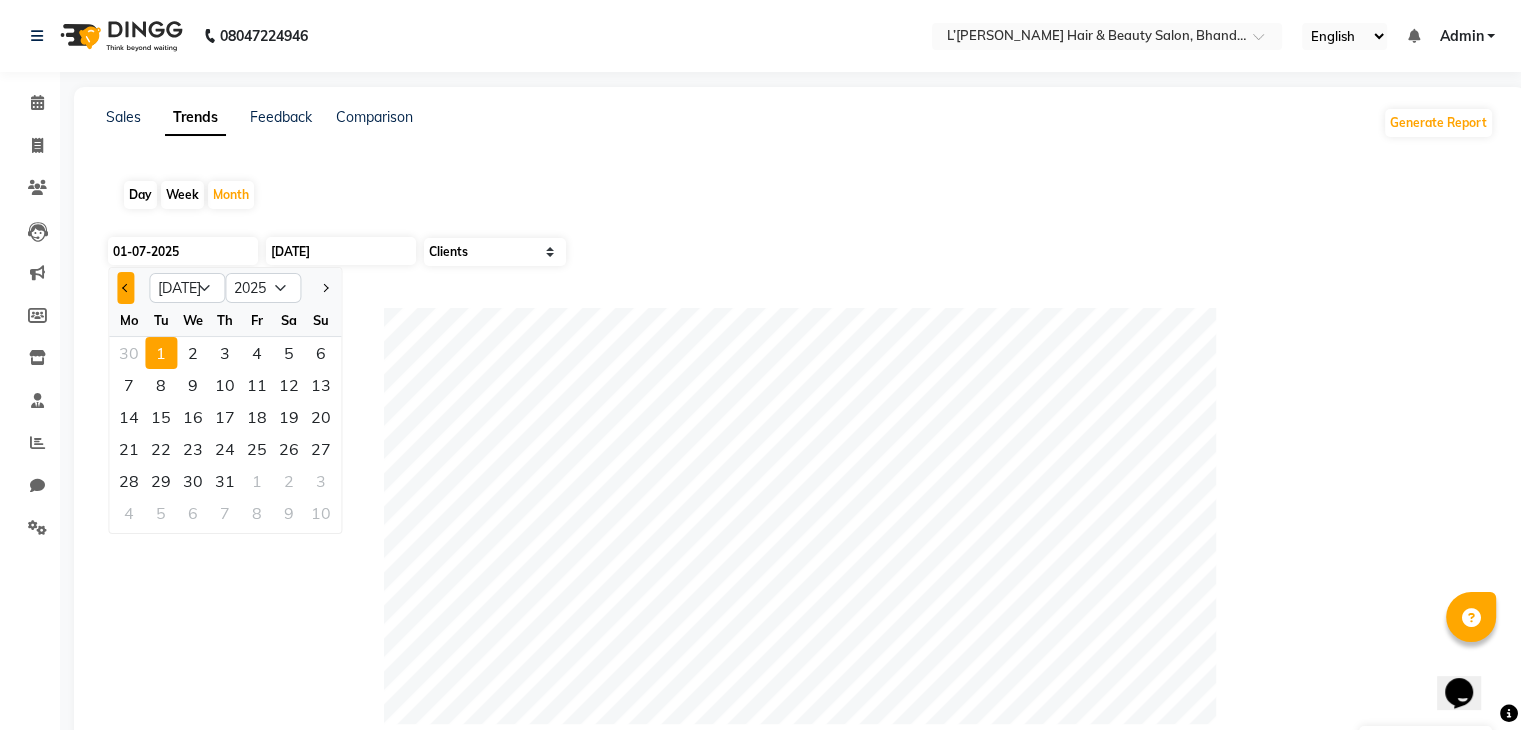 click 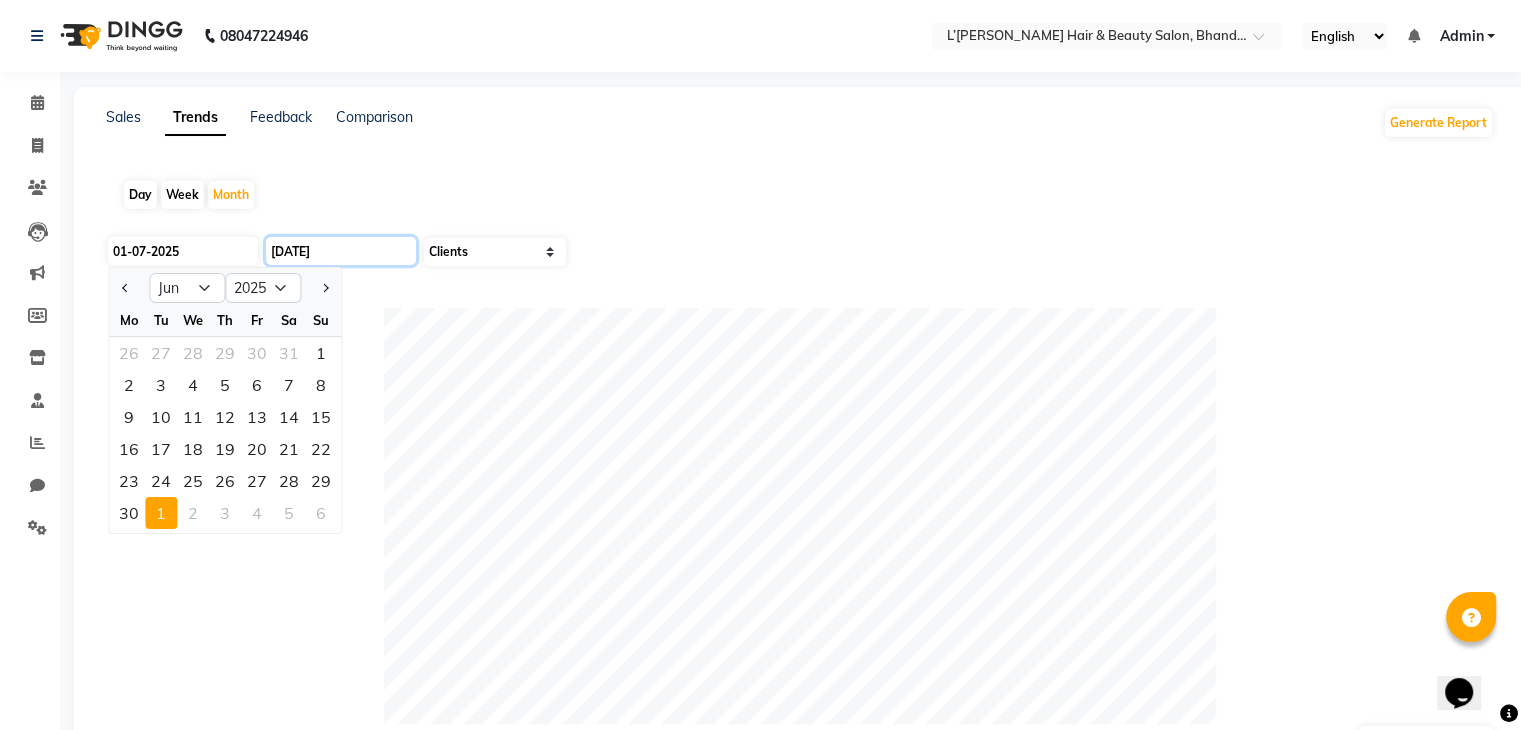 click on "[DATE]" 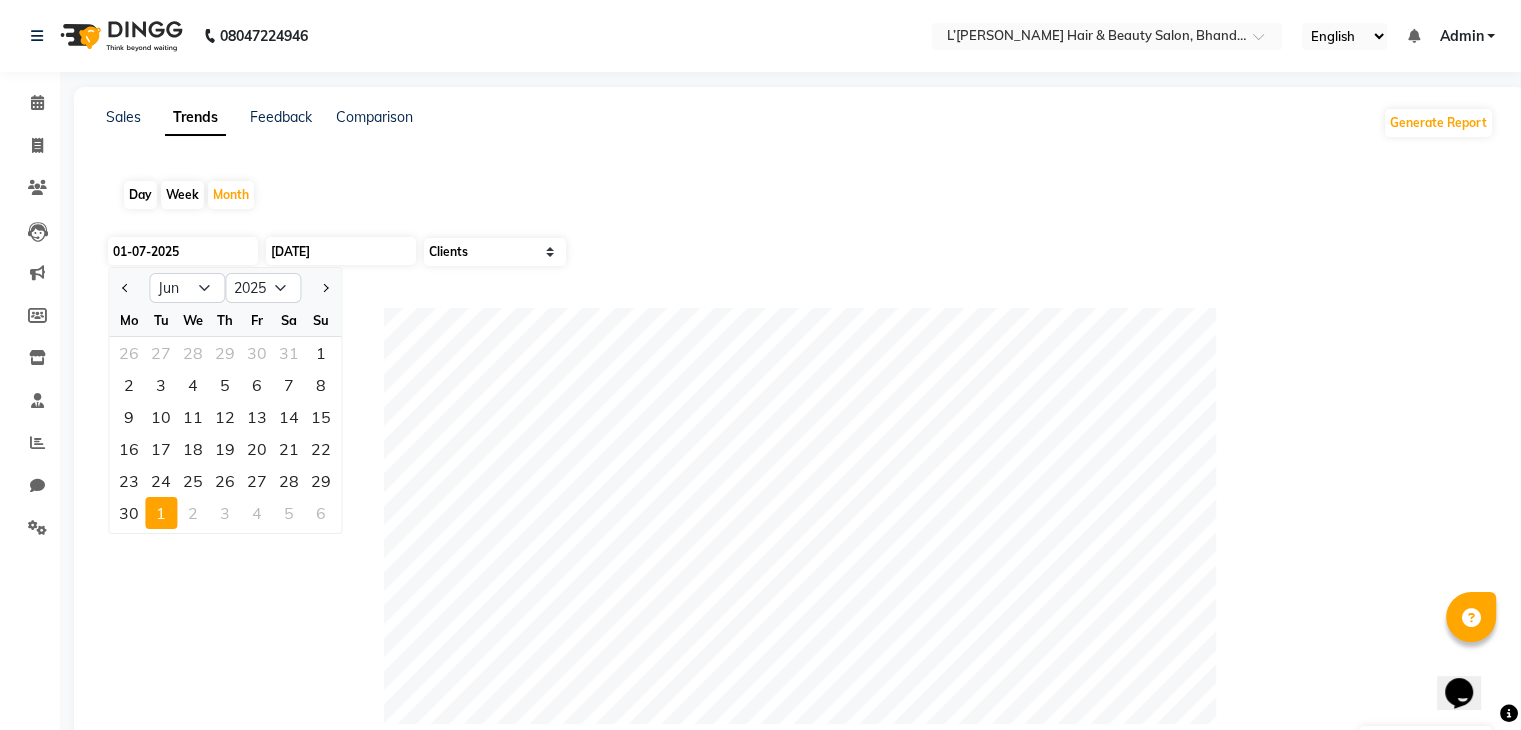 select on "7" 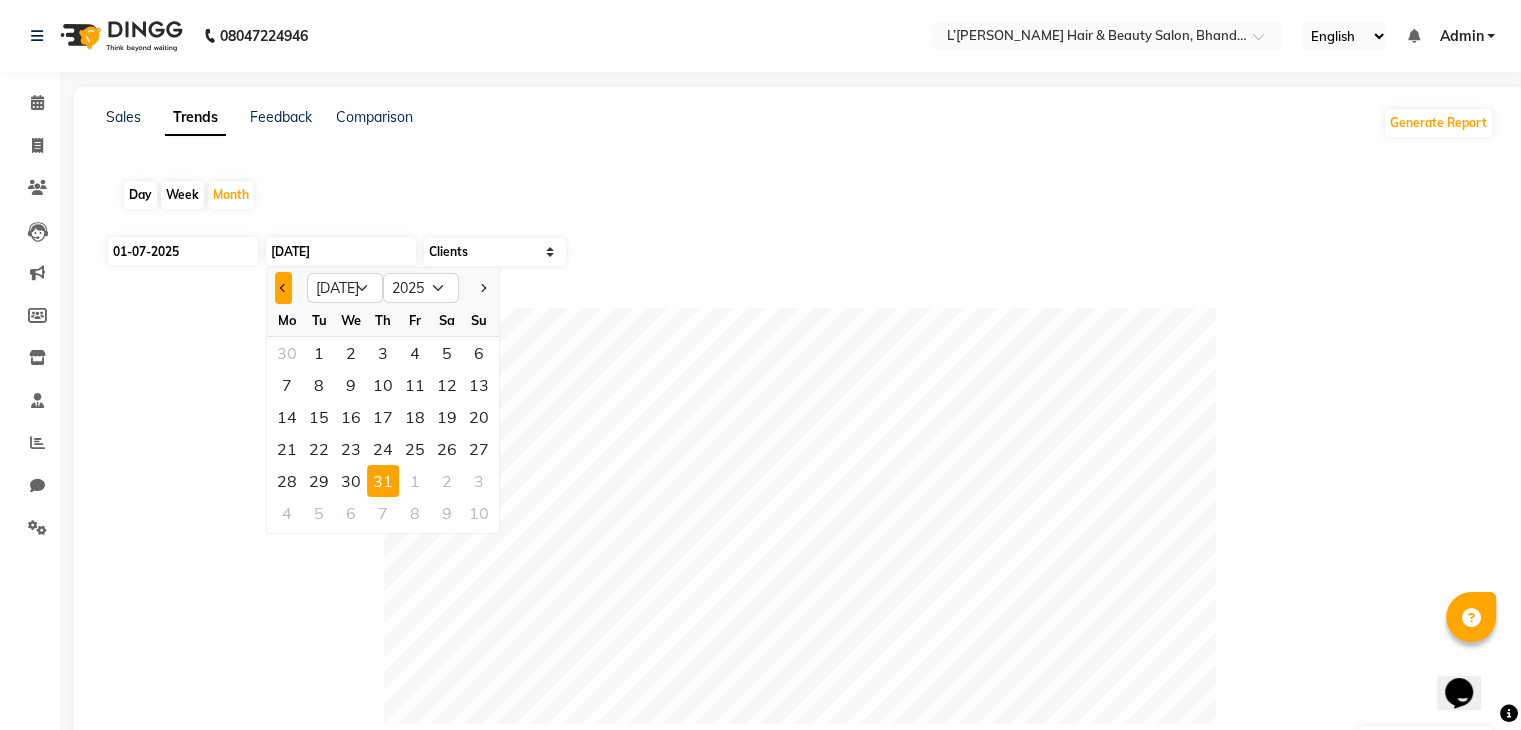 click 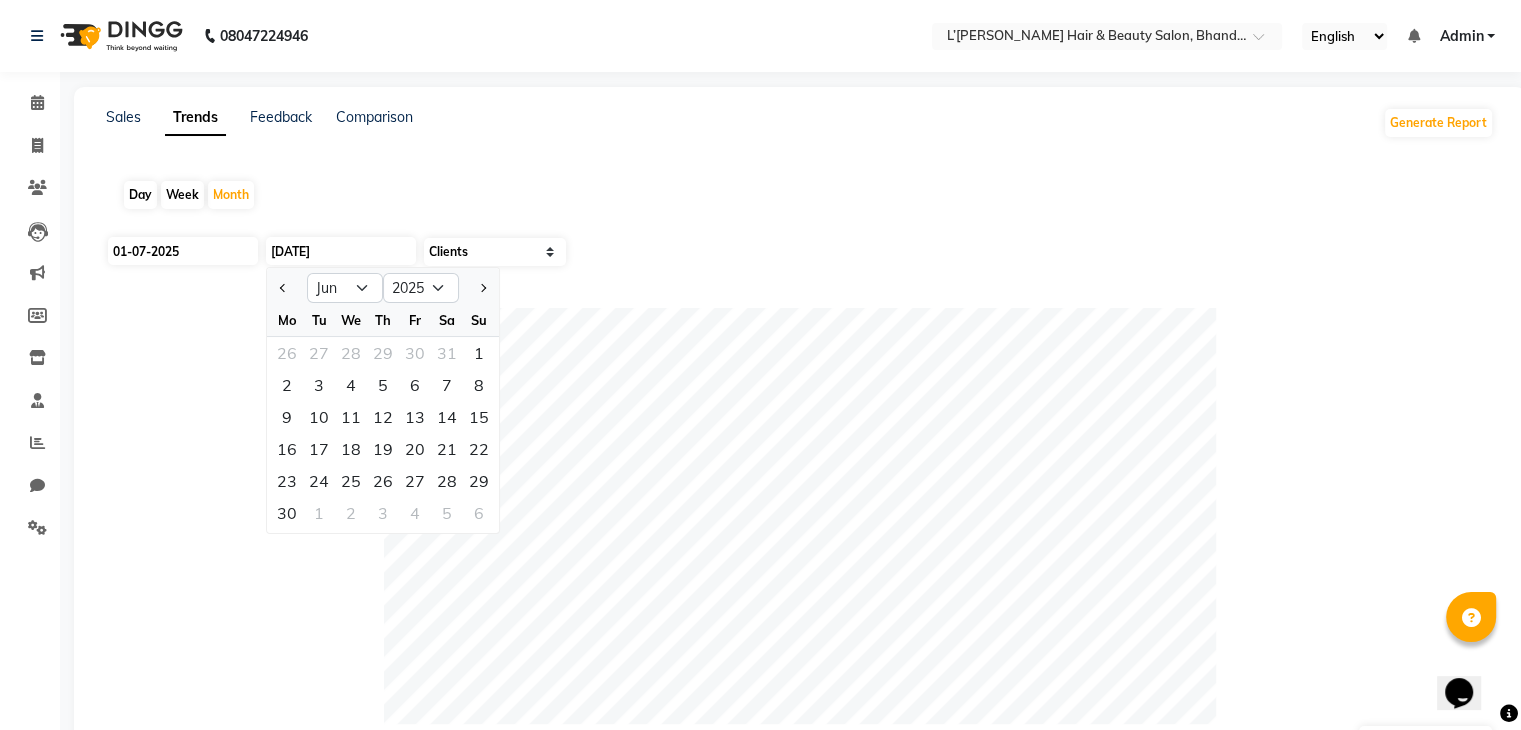 click 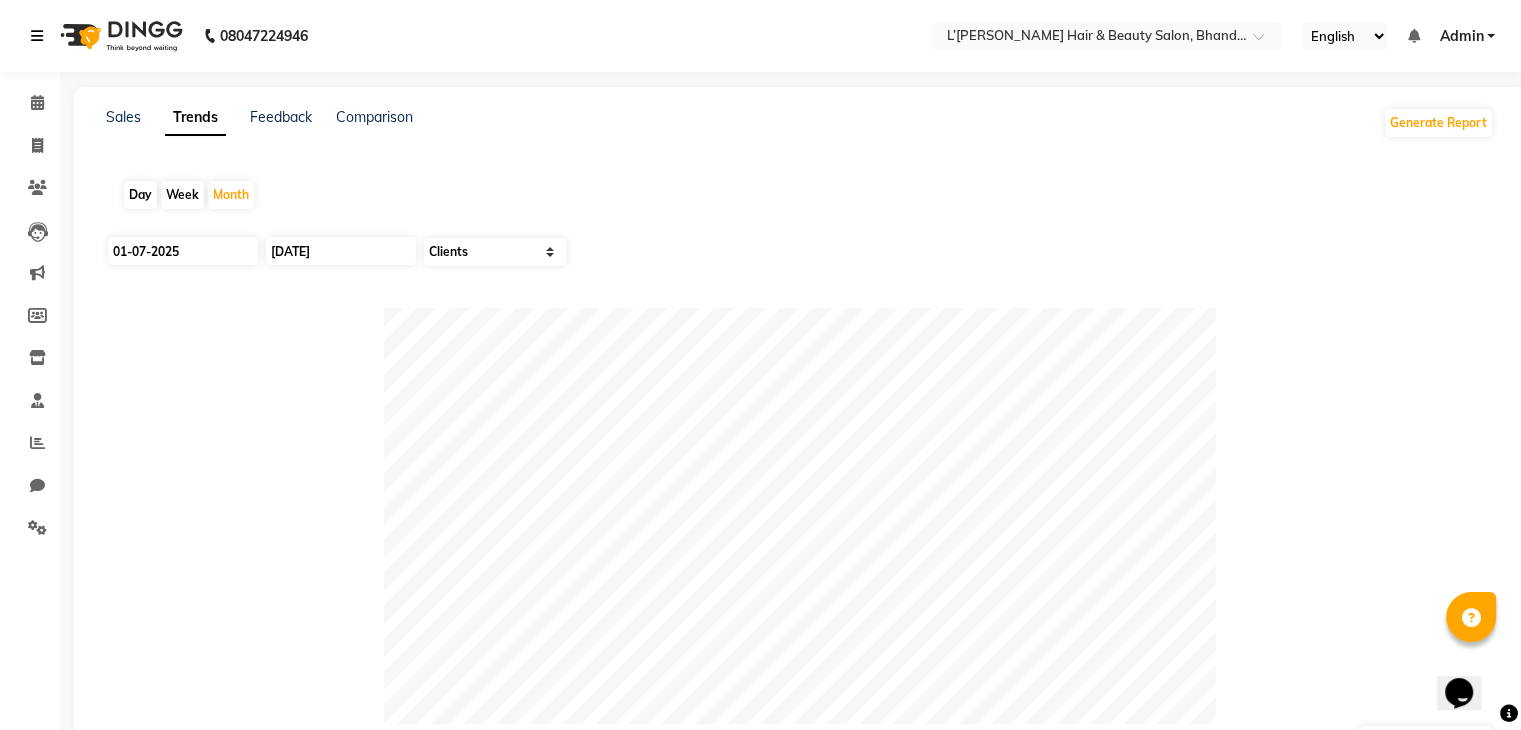 click at bounding box center (37, 36) 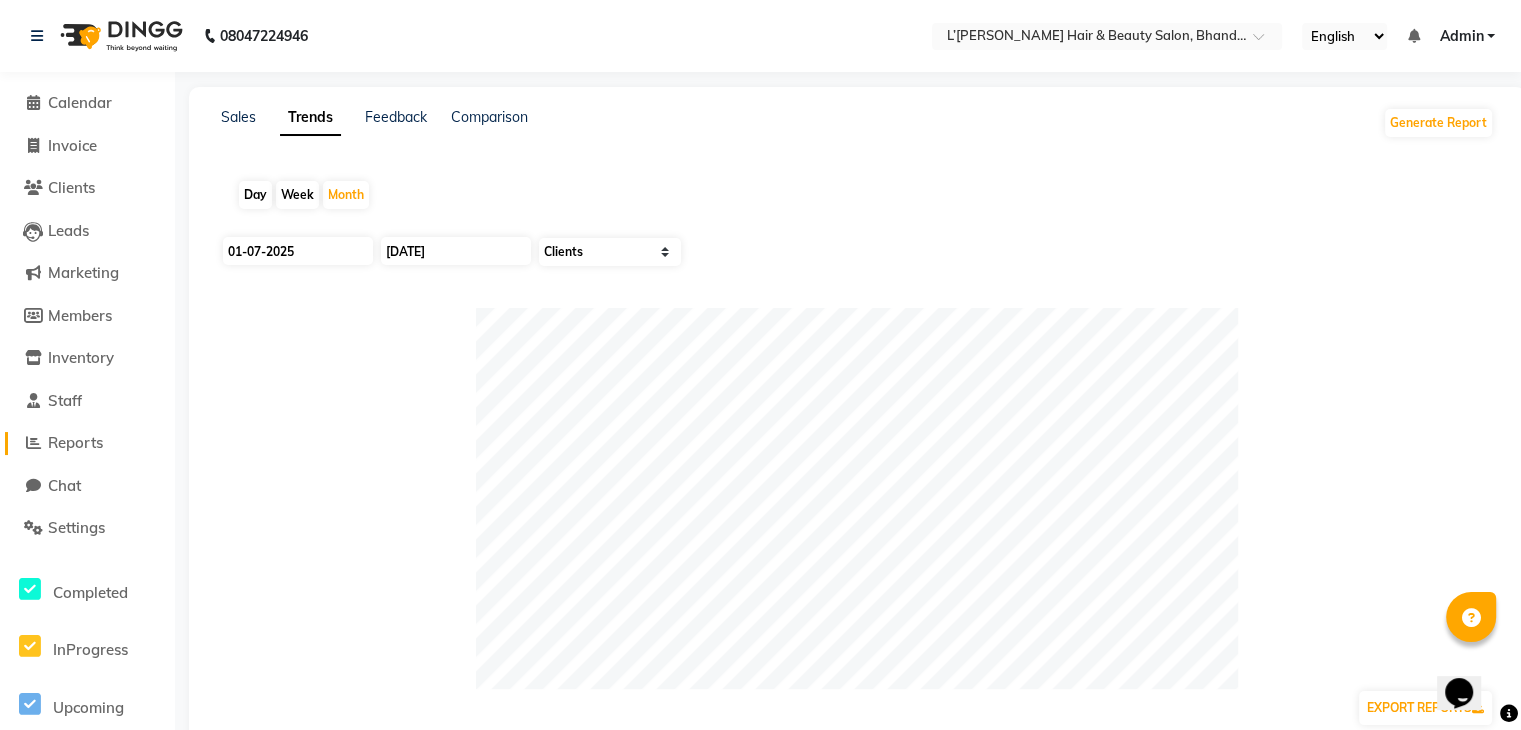 click on "Reports" 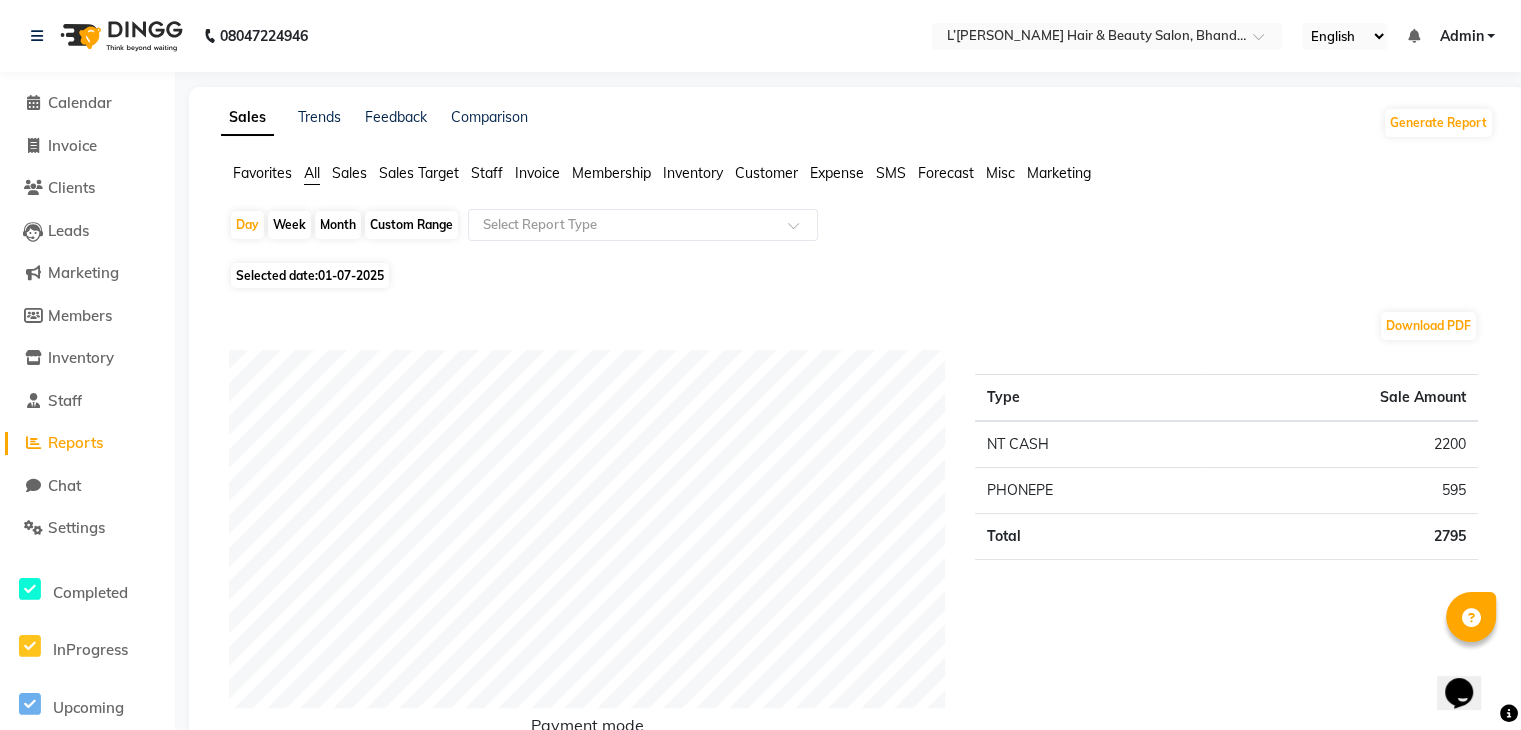 click on "Favorites" 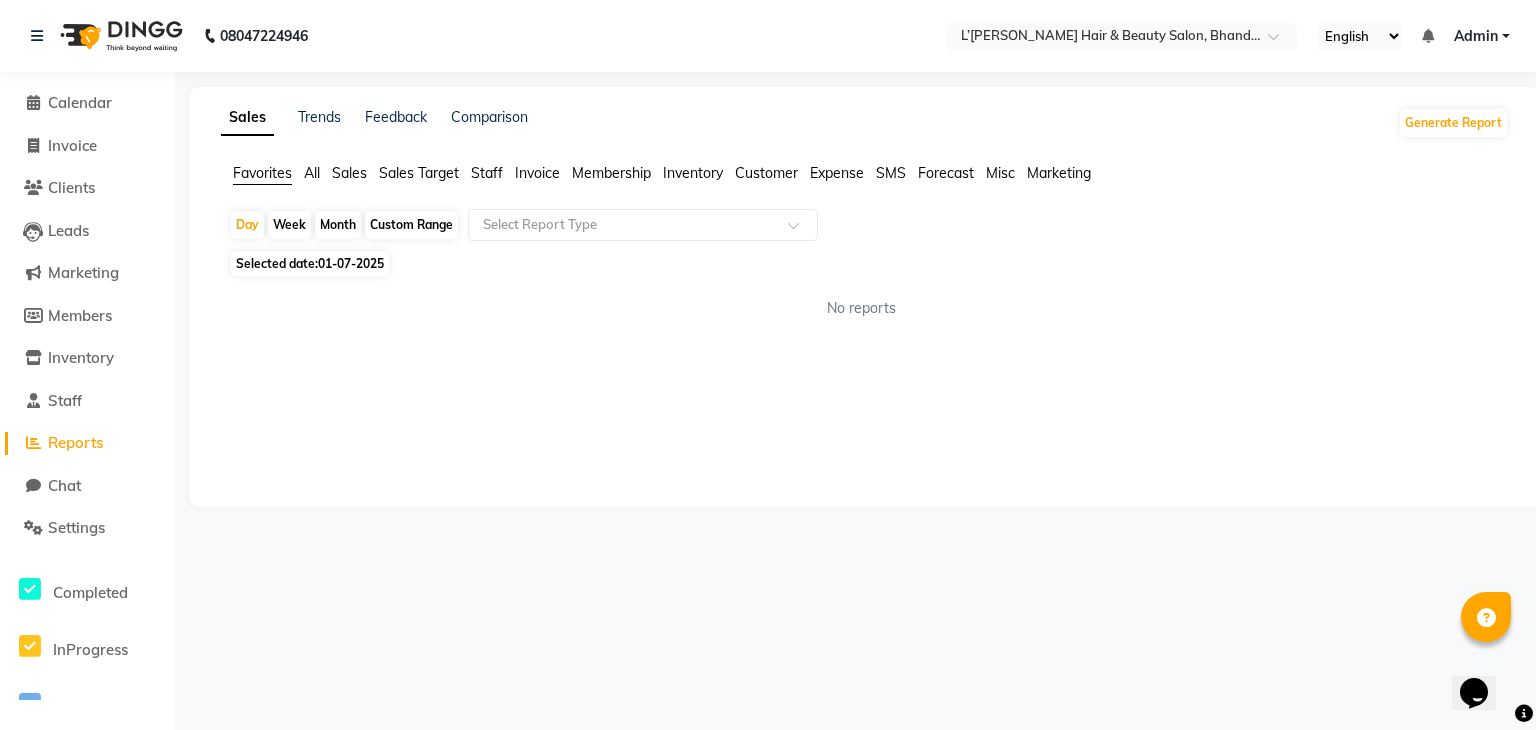 click on "Month" 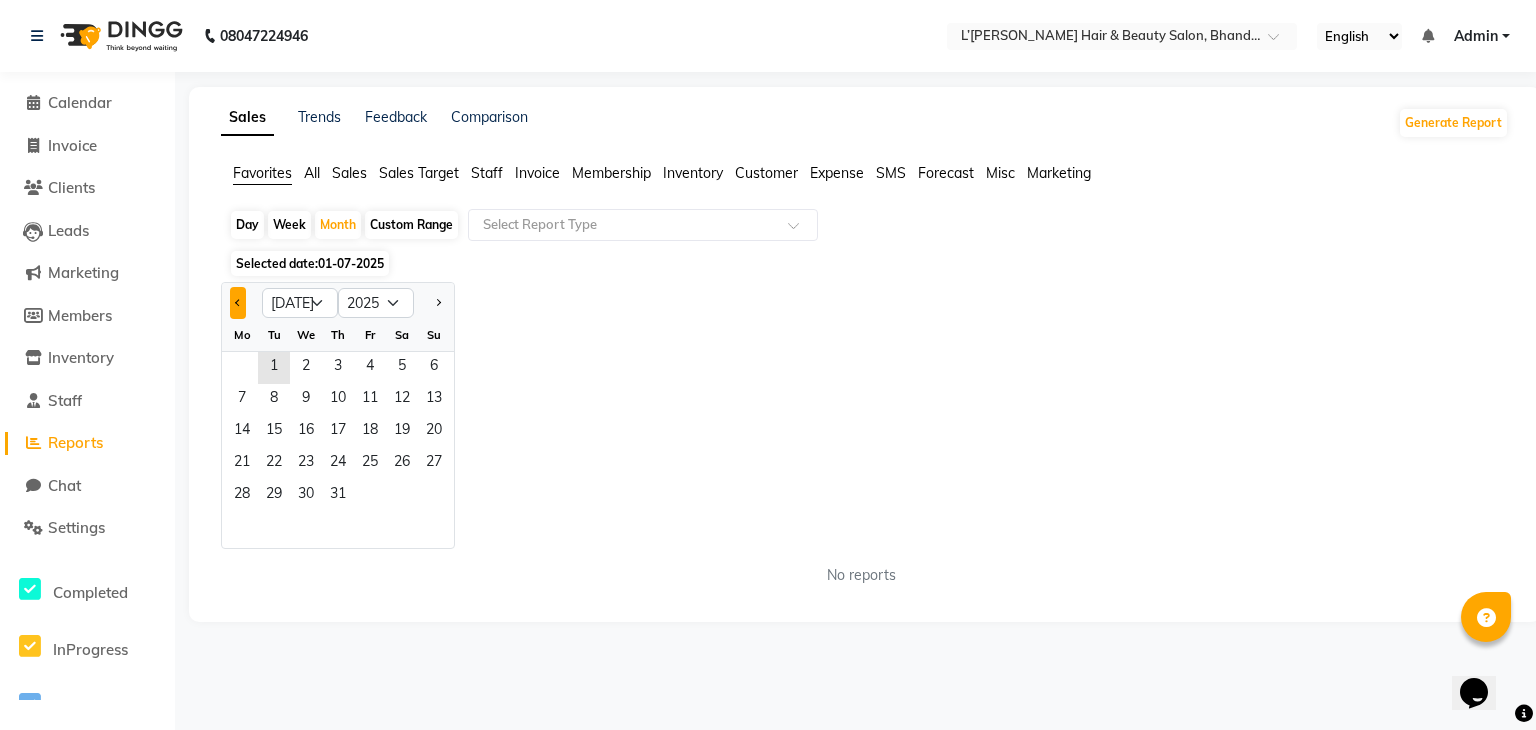 click 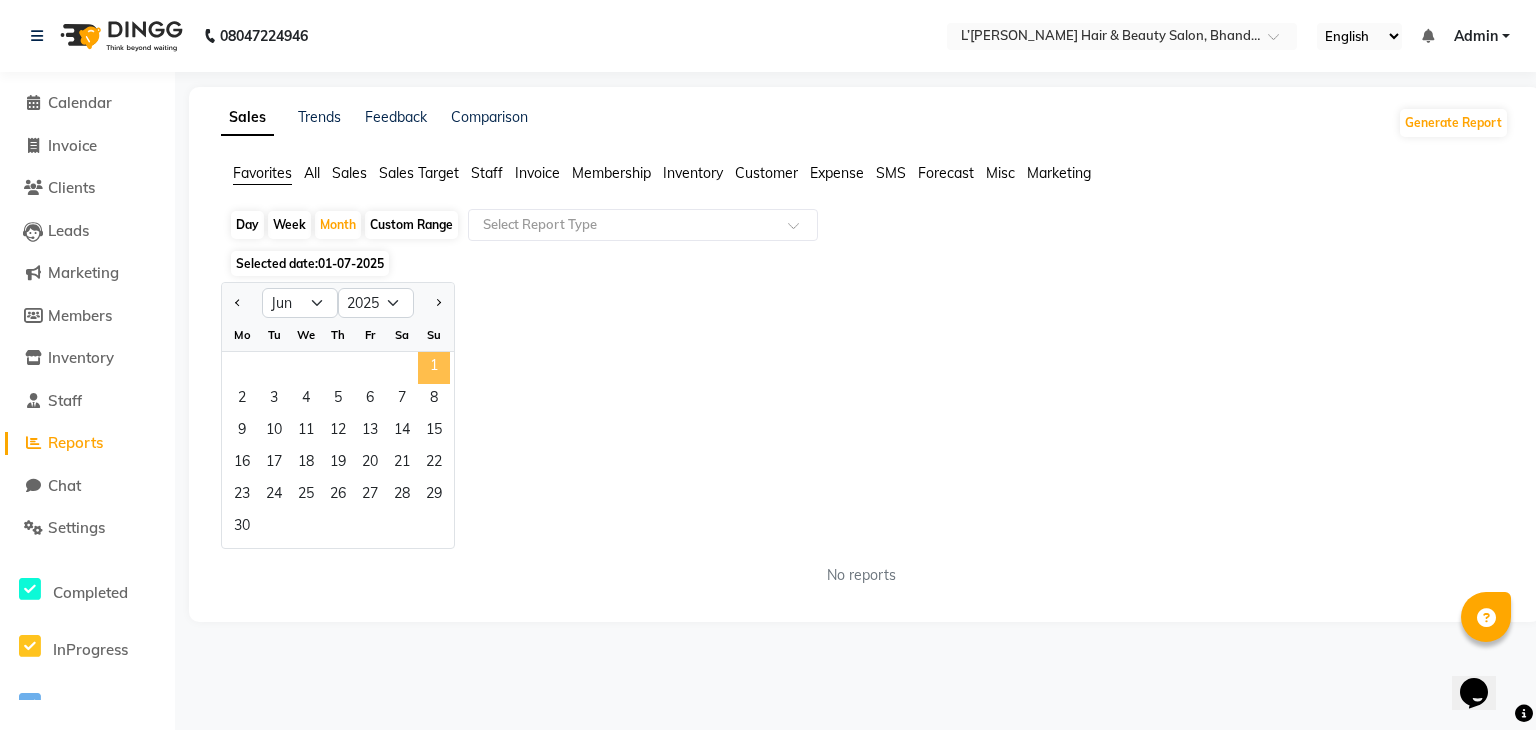 click on "1" 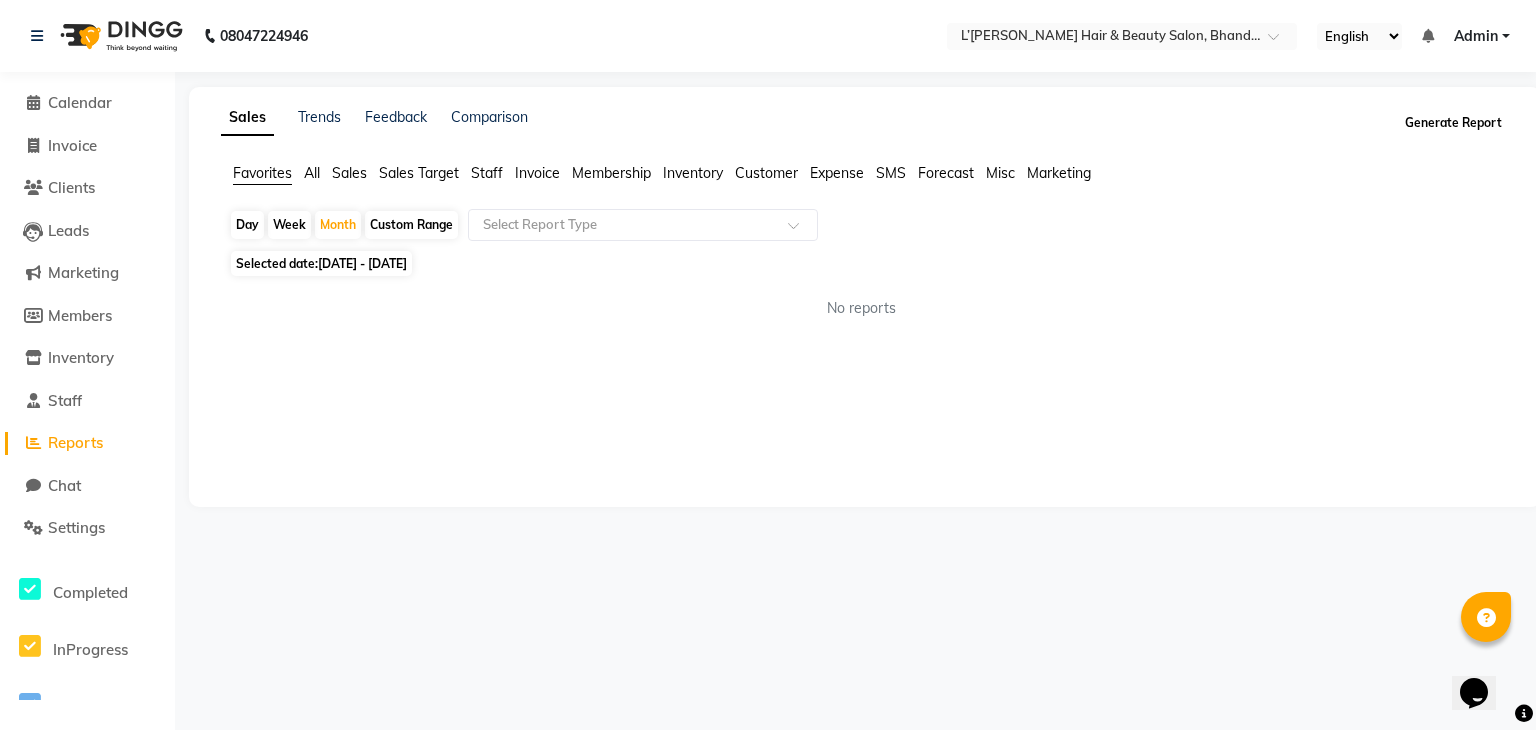 click on "Generate Report" 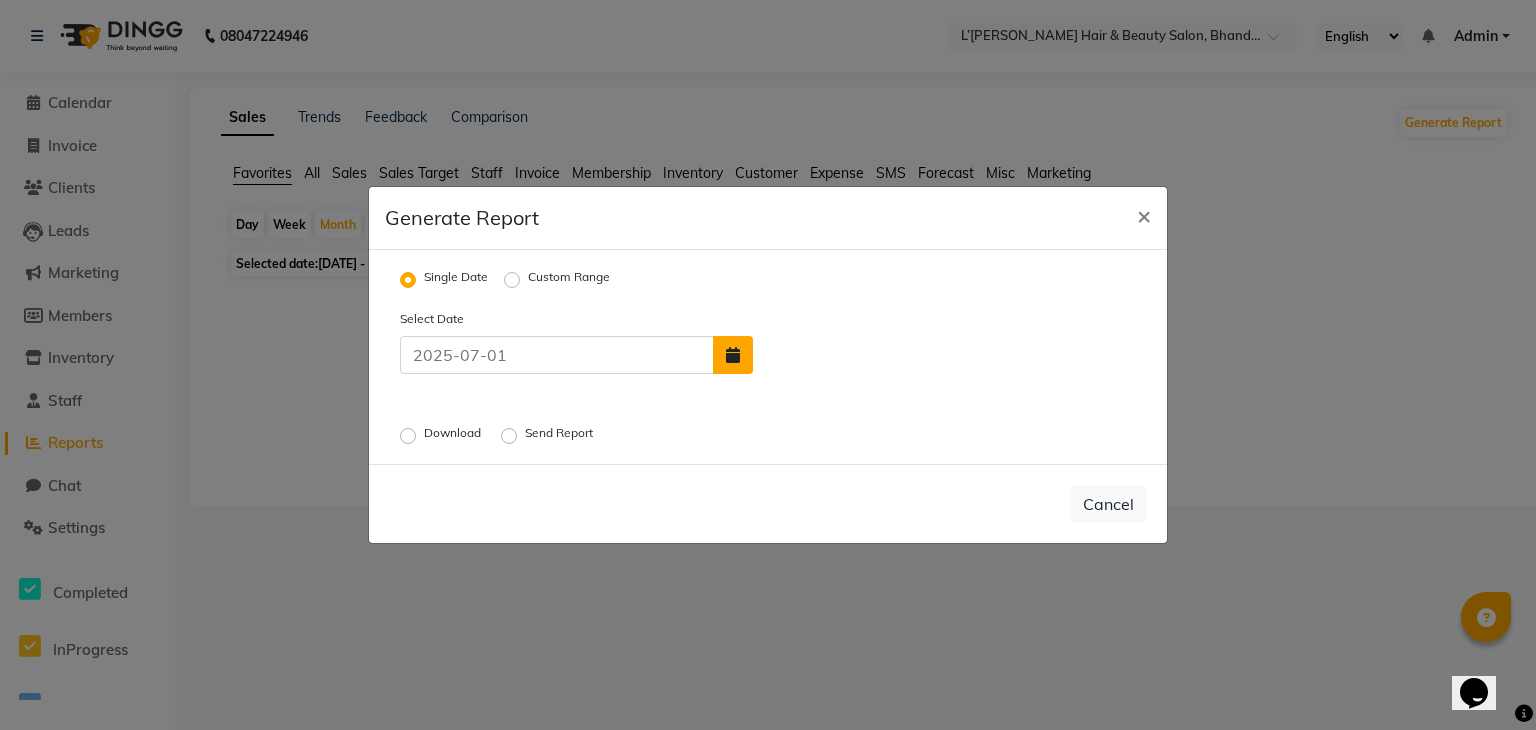 click 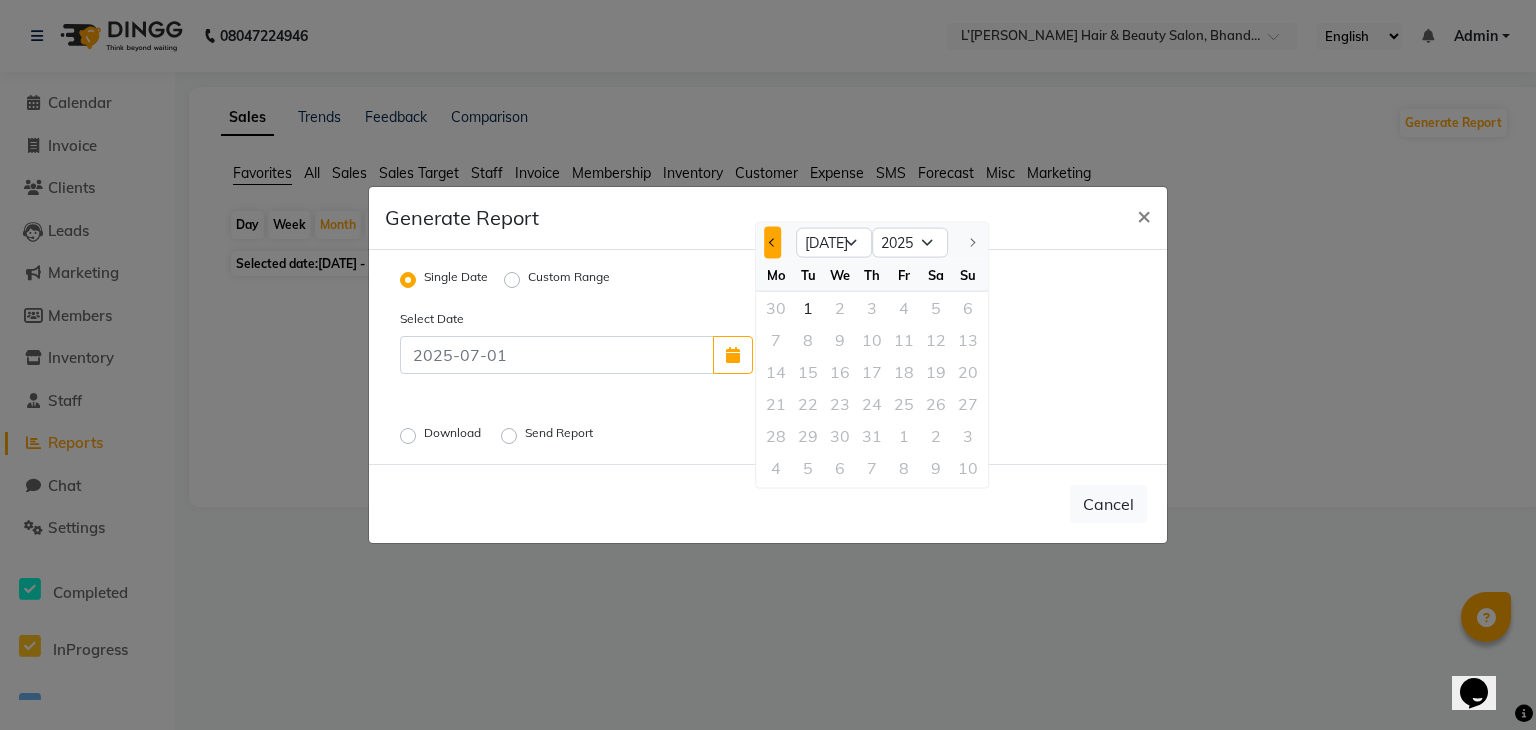 click 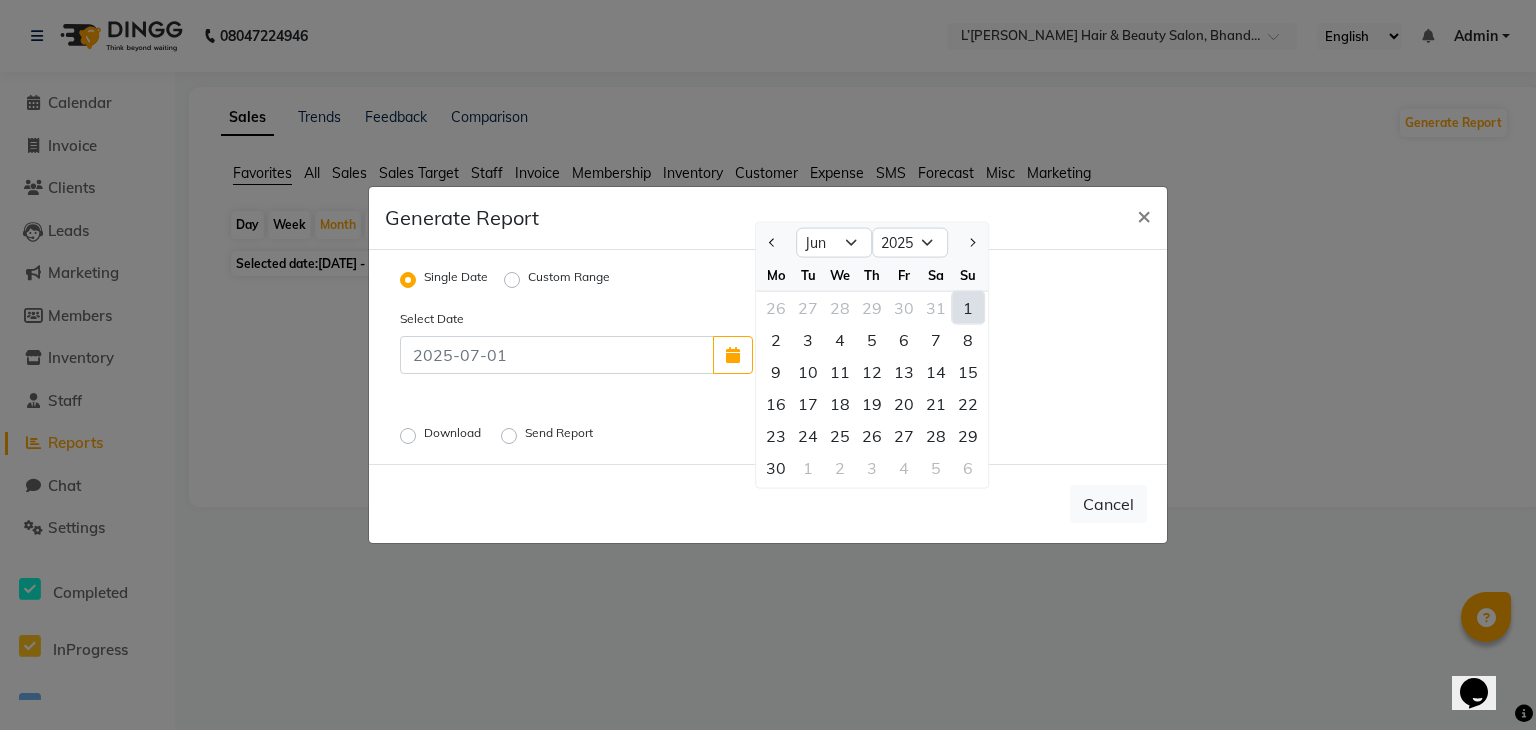 click on "1" 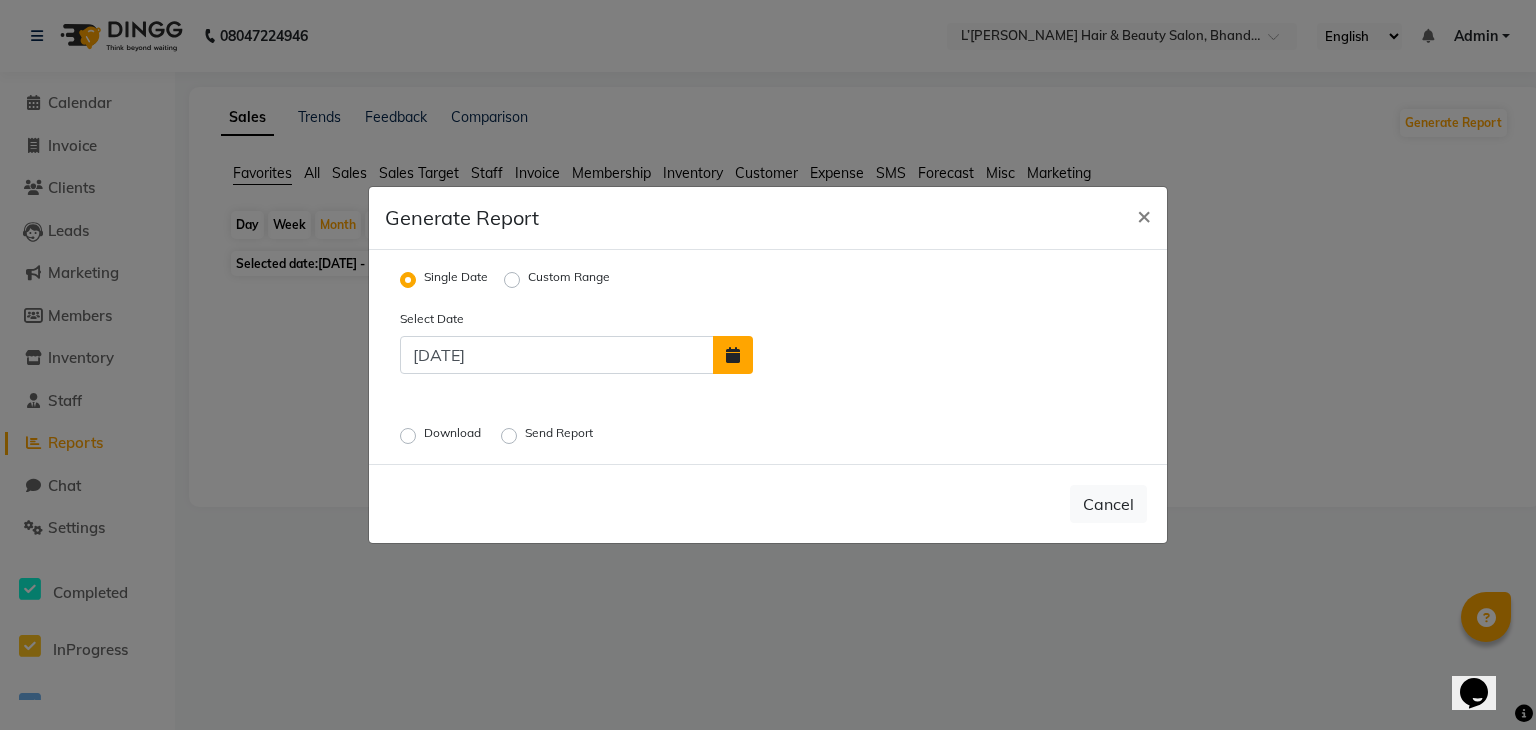 click 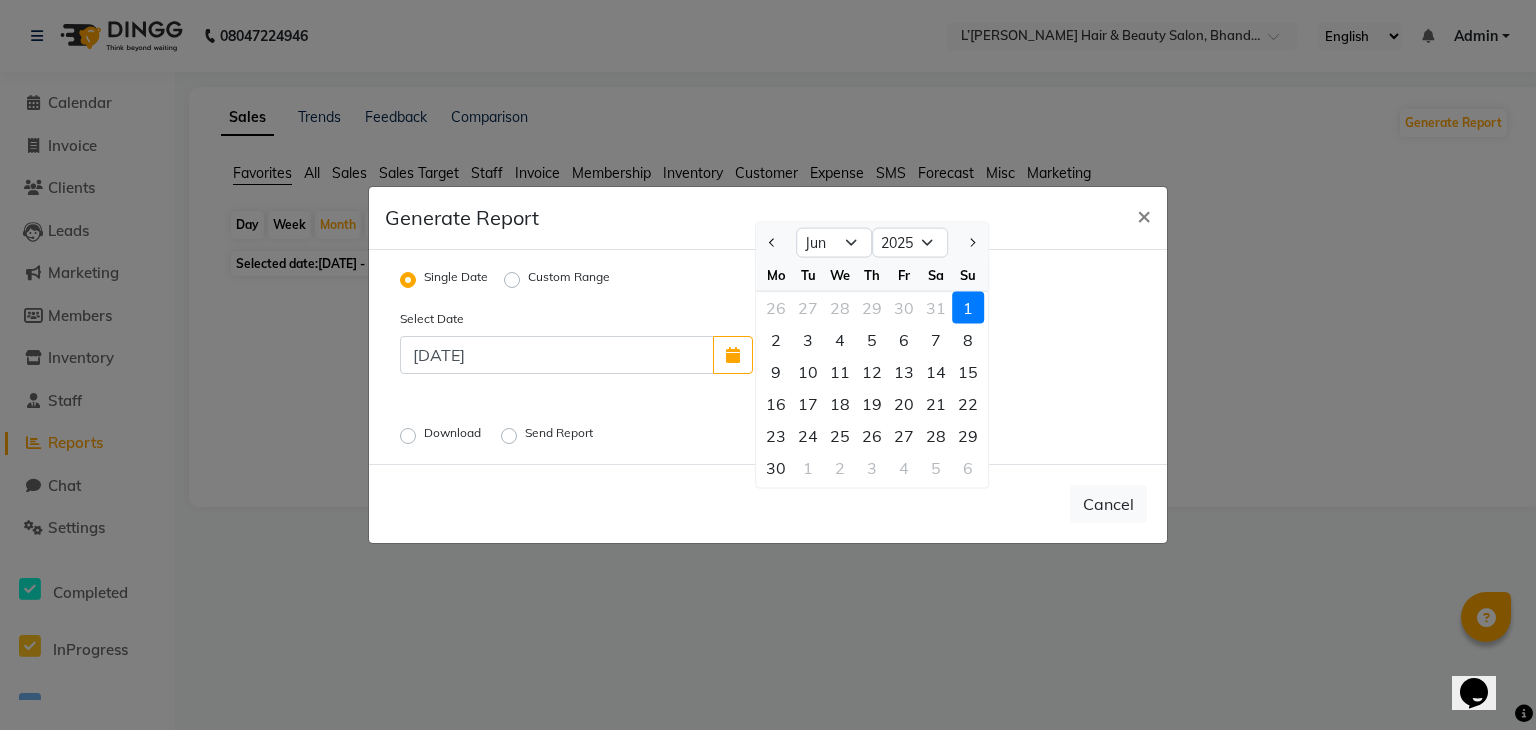 click on "Custom Range" 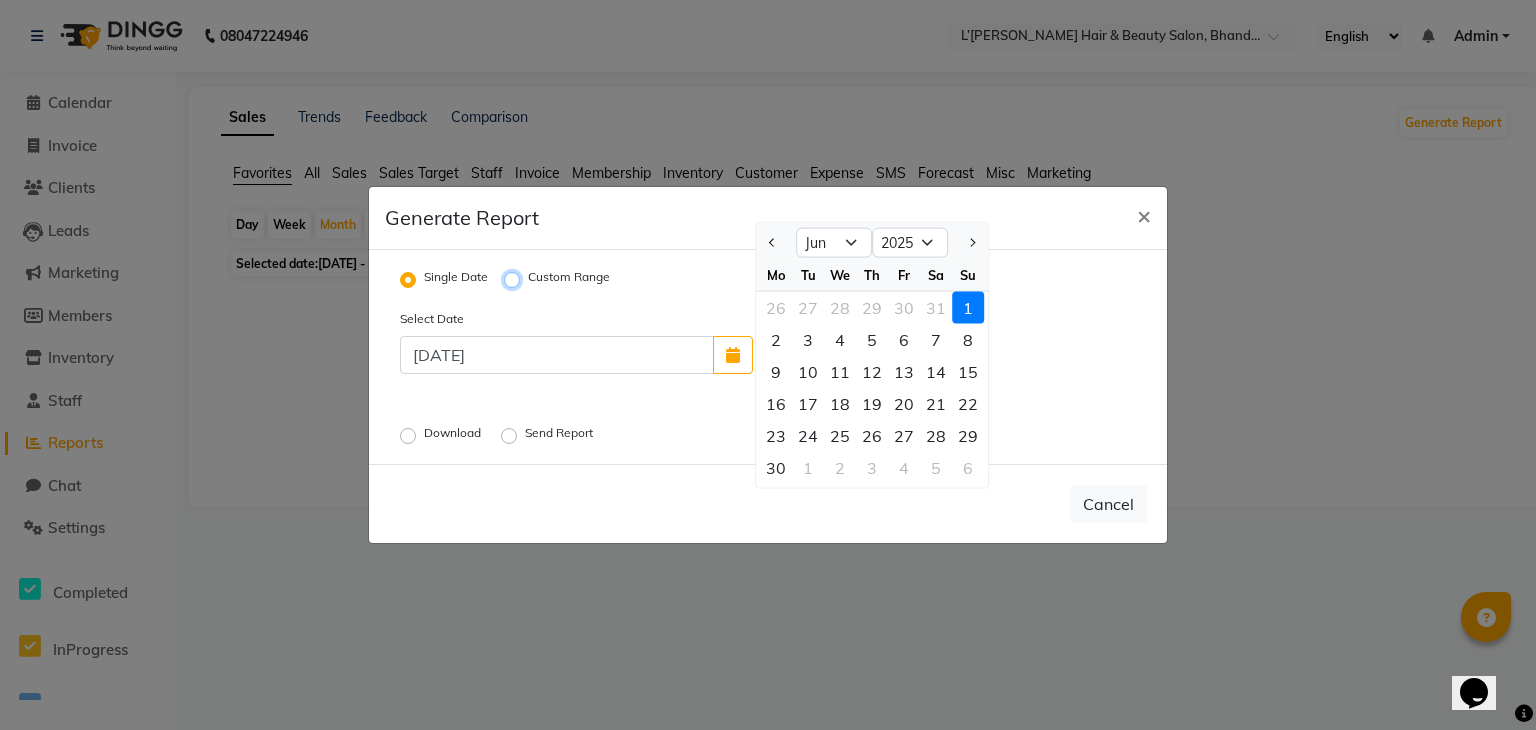click on "Custom Range" at bounding box center (515, 280) 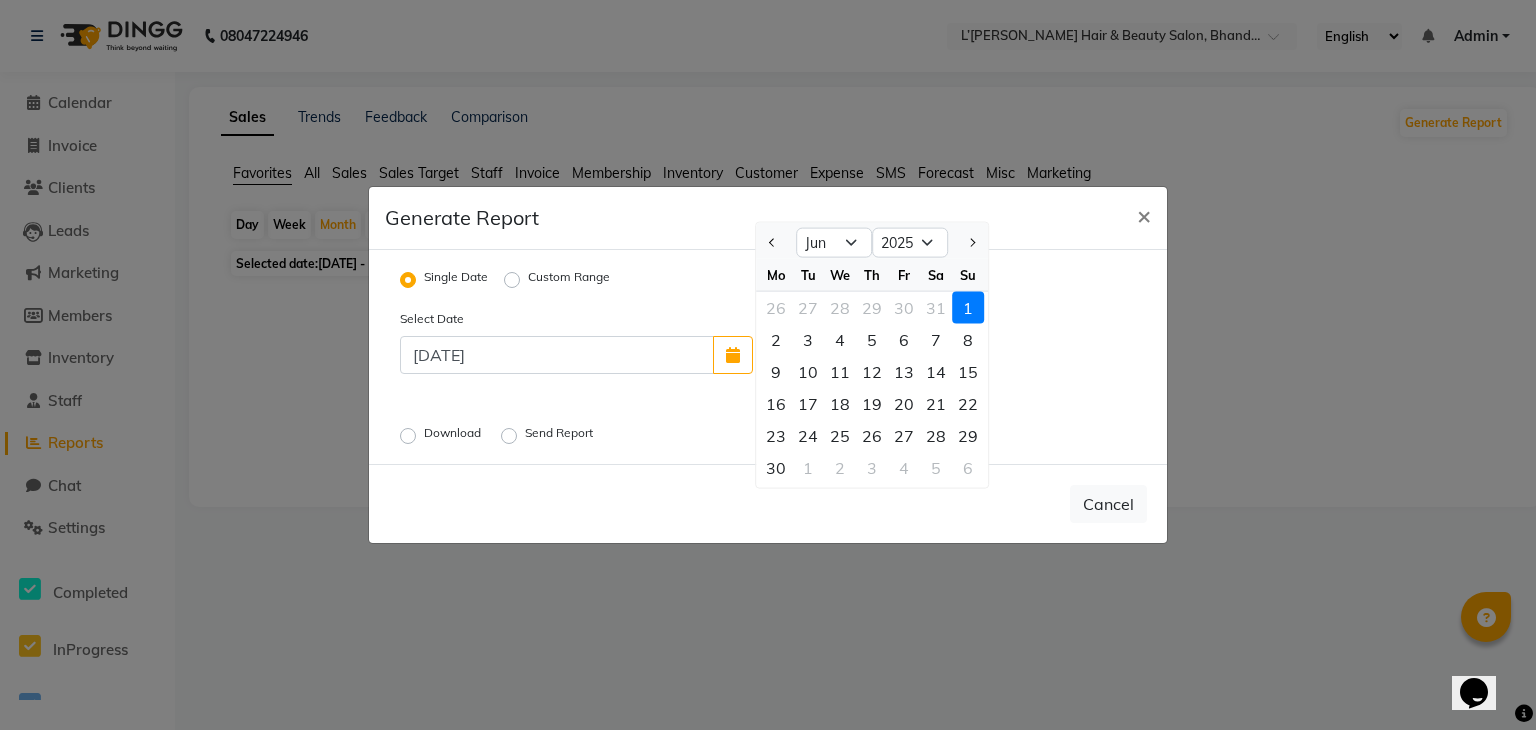 radio on "true" 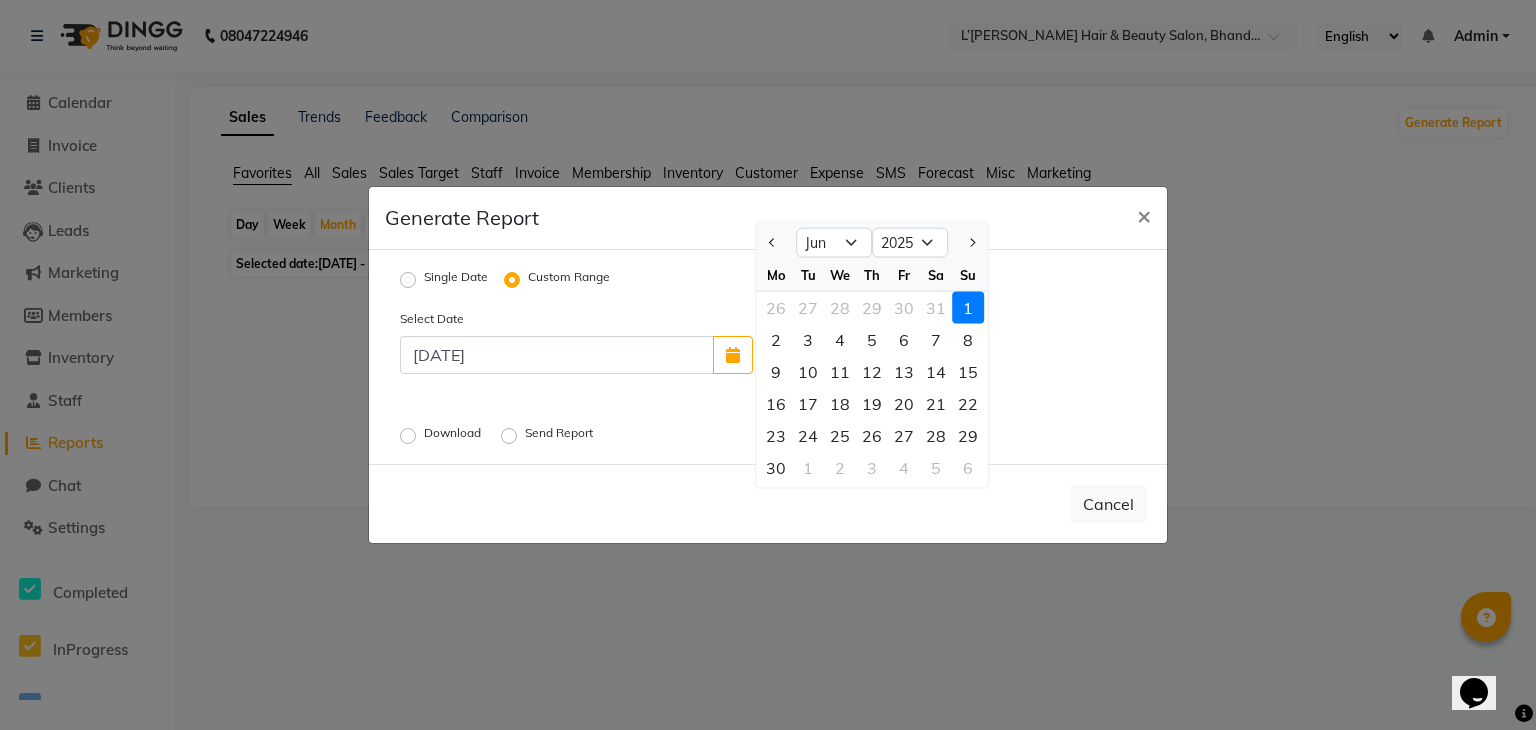 select on "7" 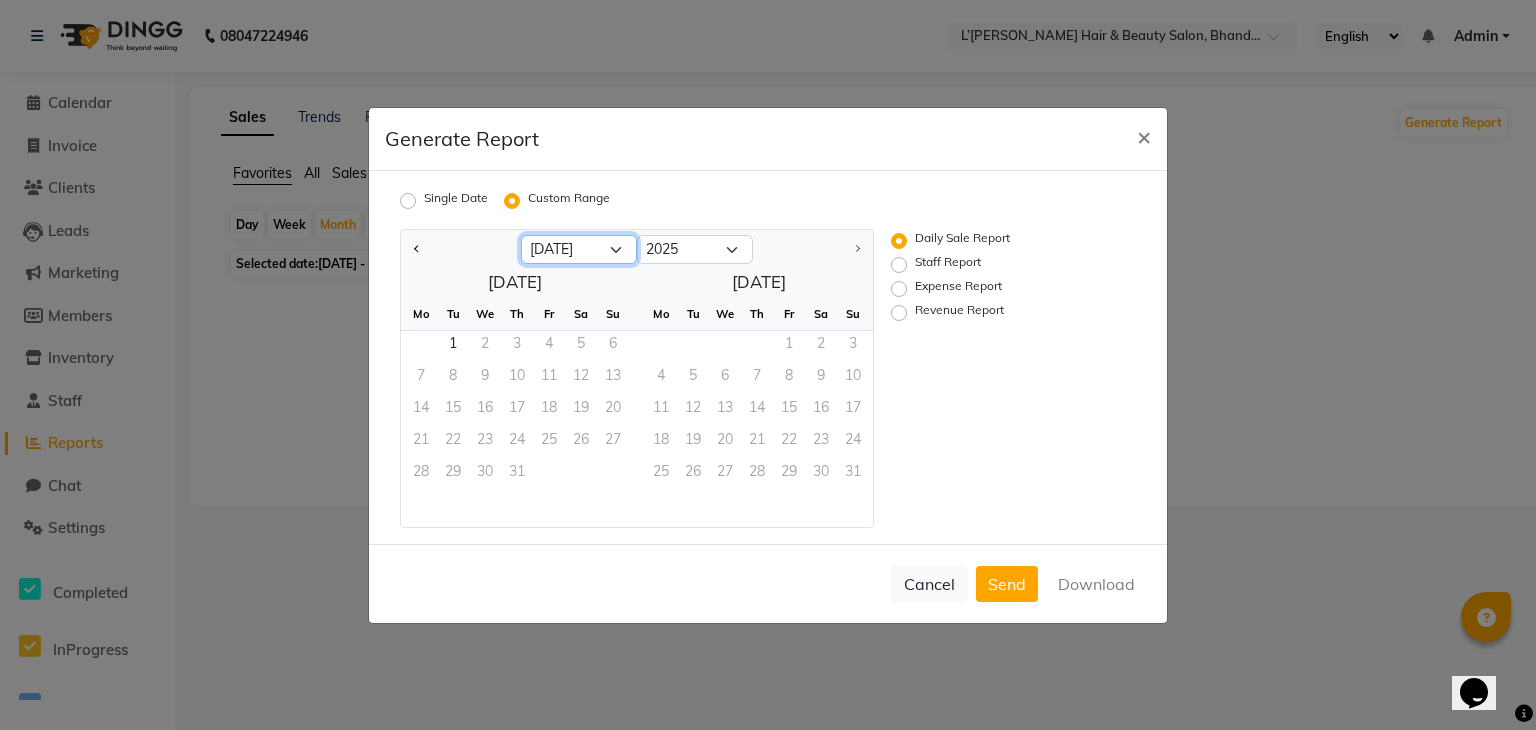click on "Jan Feb Mar Apr May Jun Jul" 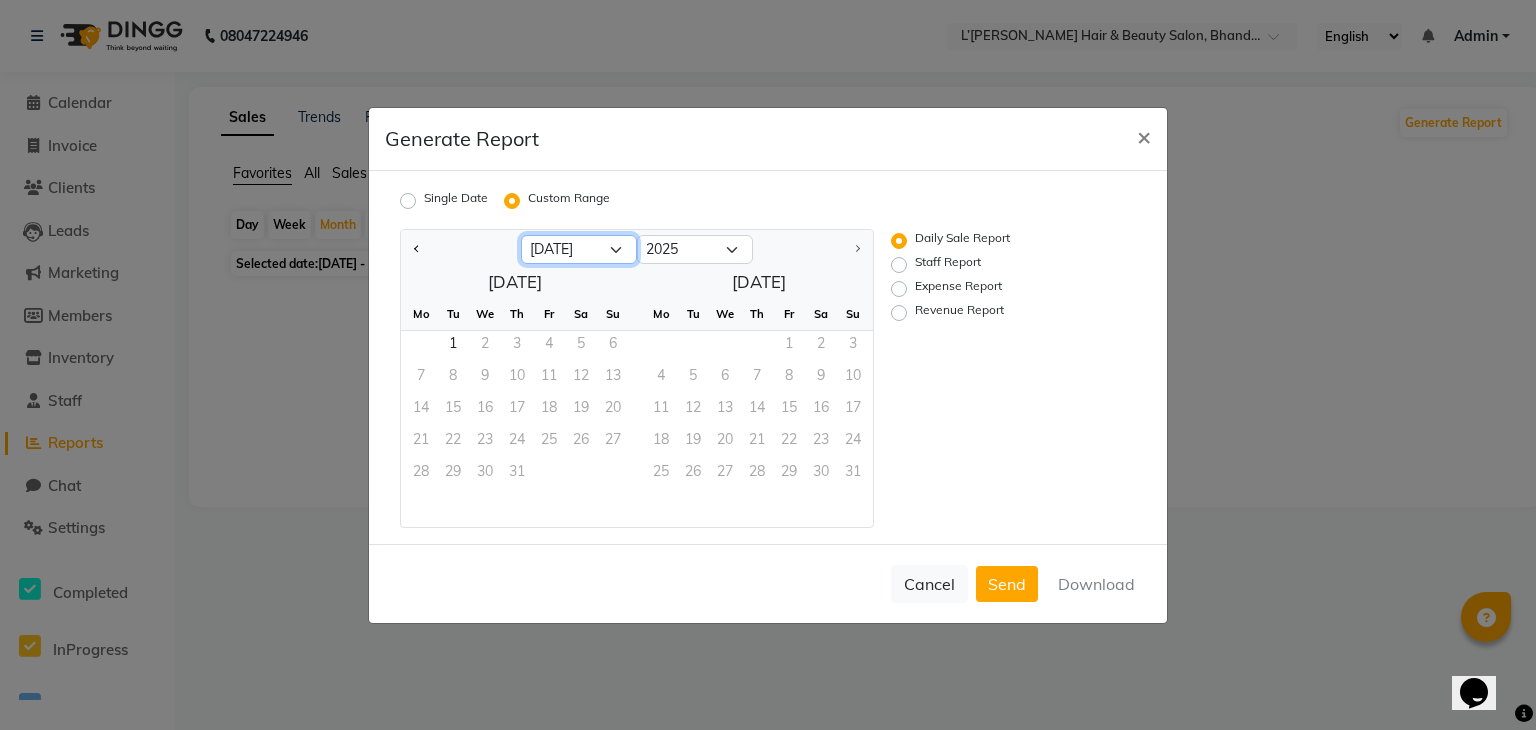 select on "6" 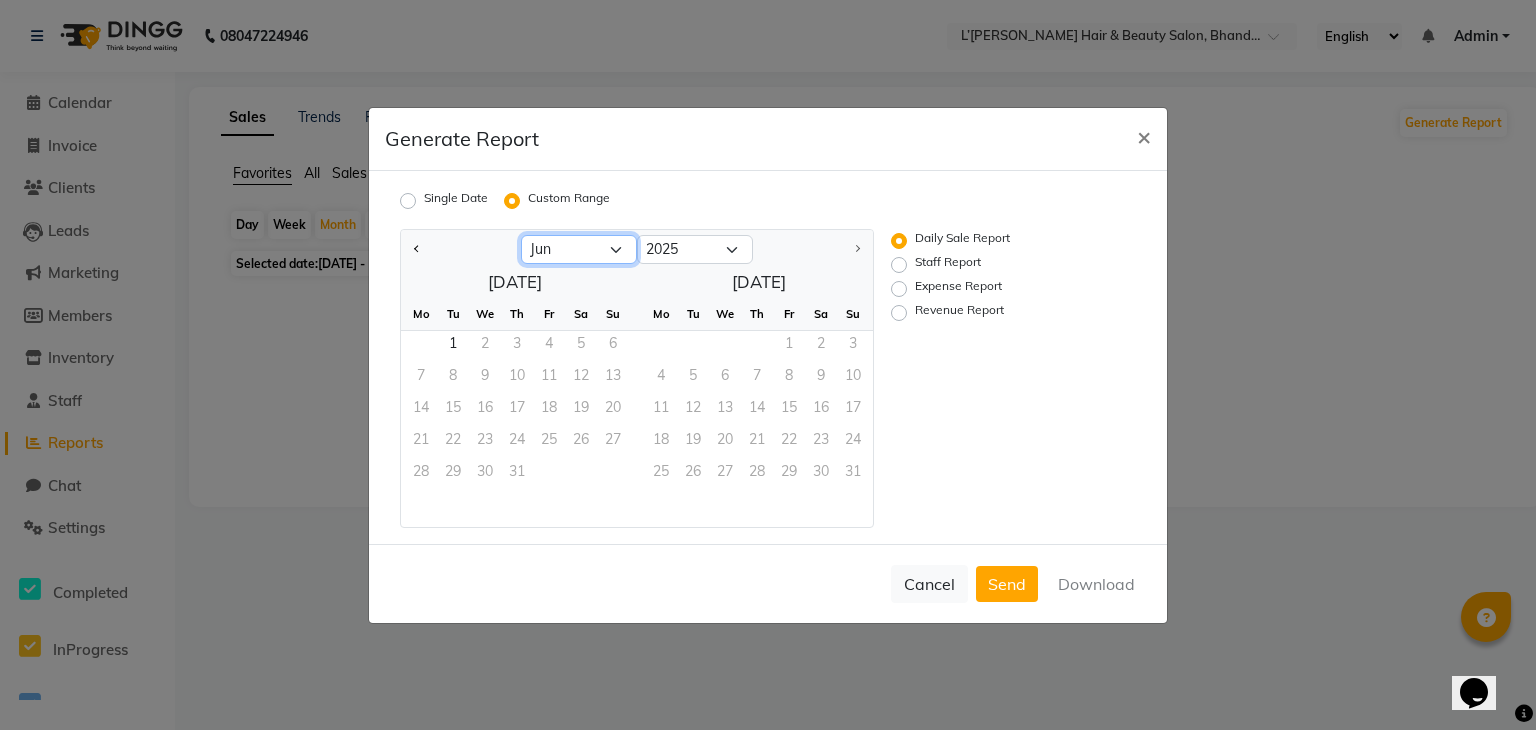 click on "Jan Feb Mar Apr May Jun Jul" 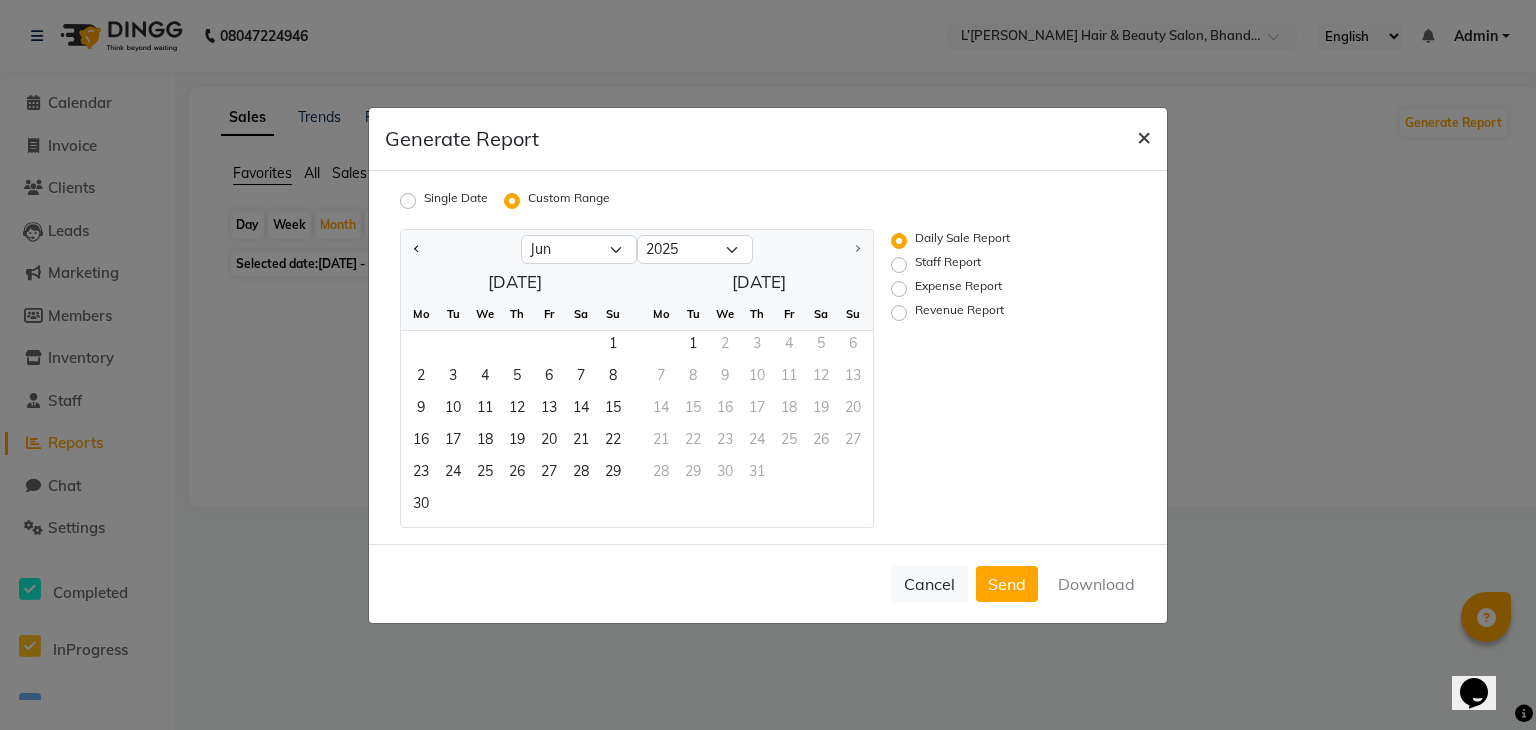 click on "×" 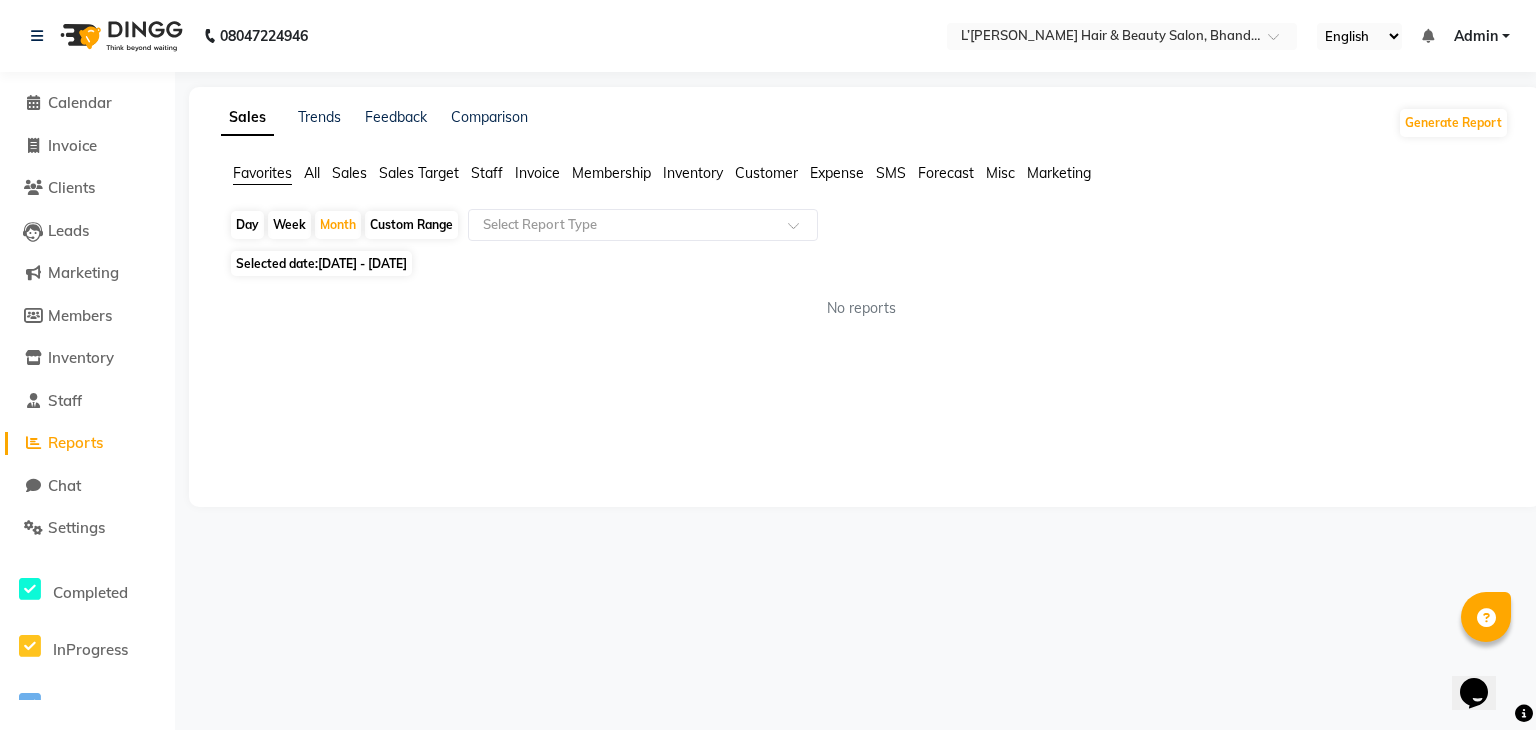 click on "Forecast" 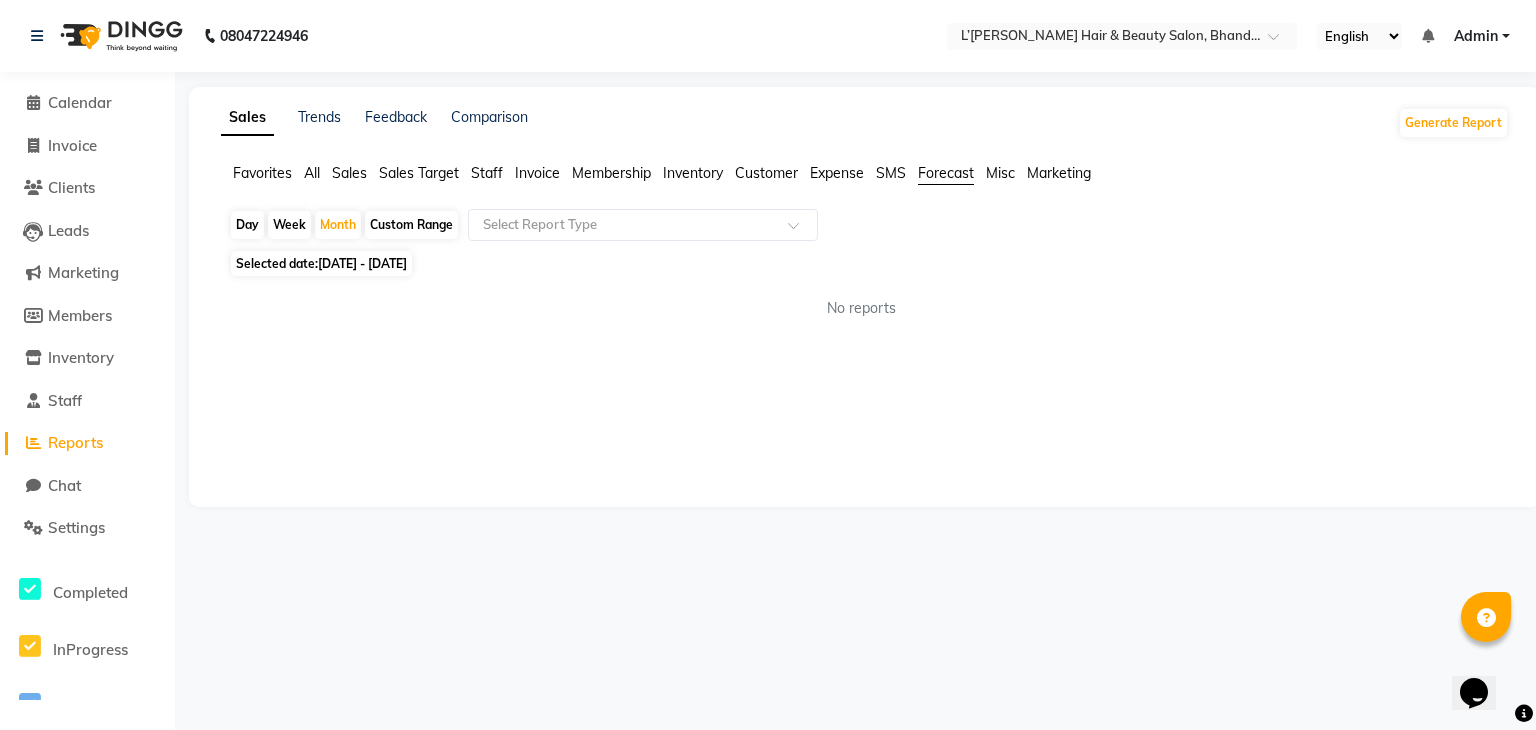 click on "Misc" 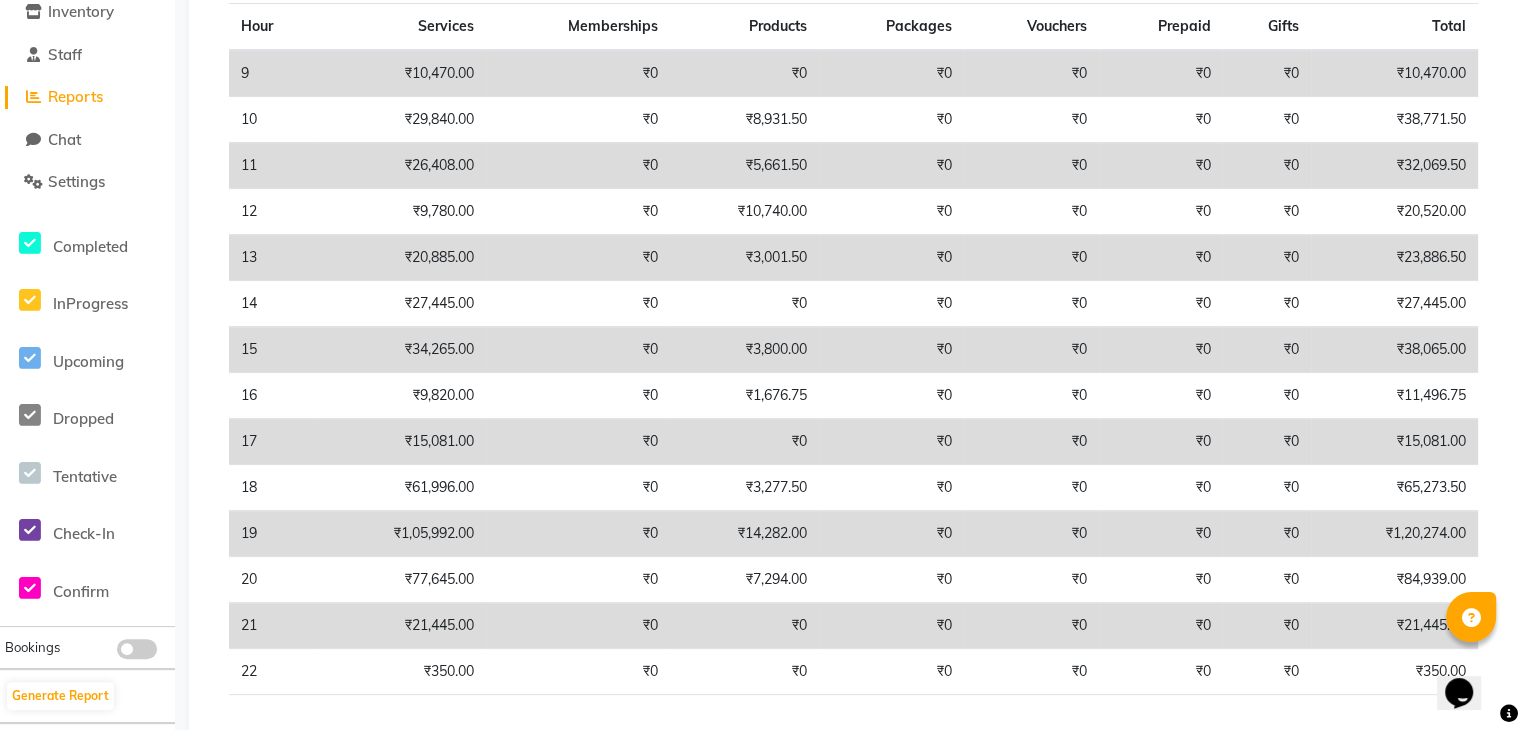 scroll, scrollTop: 415, scrollLeft: 0, axis: vertical 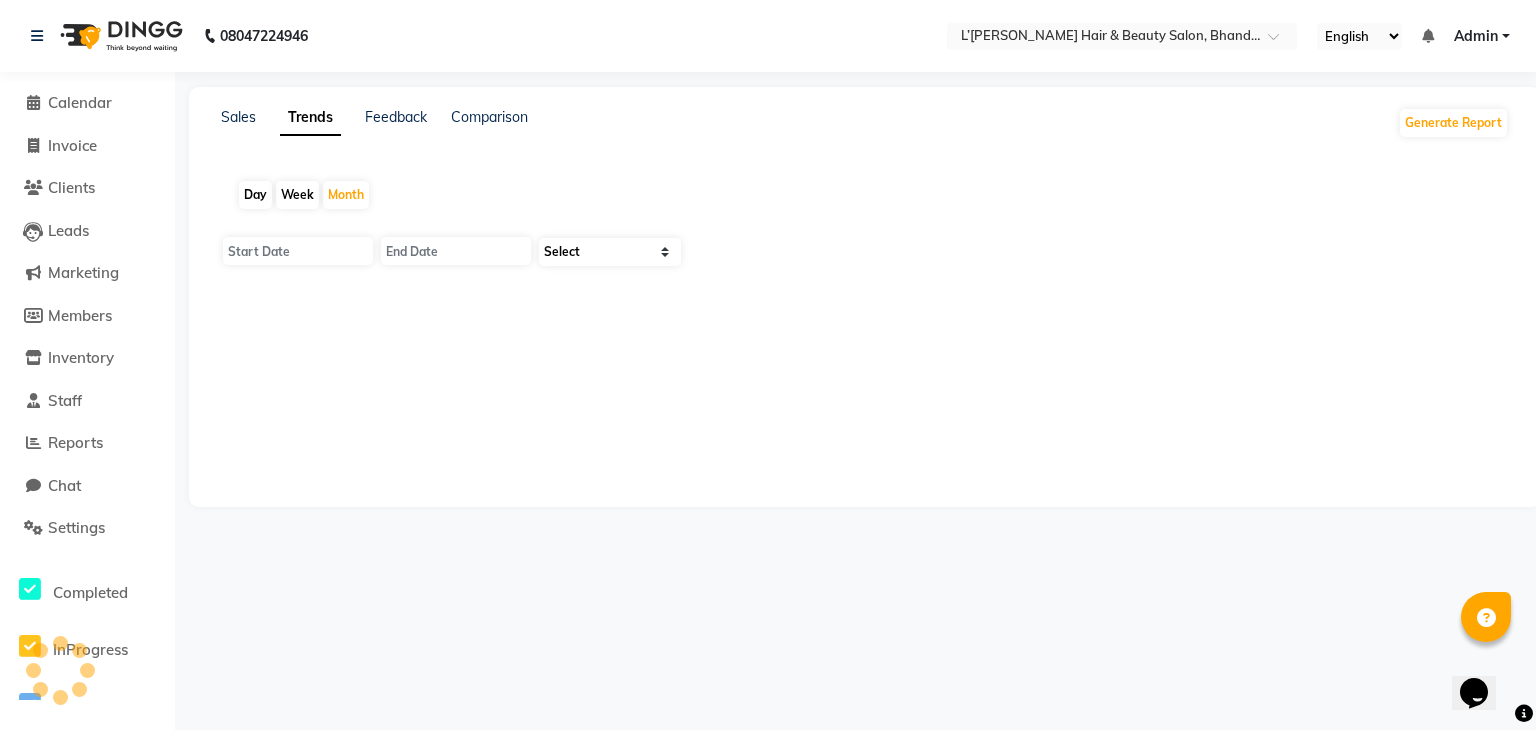 type on "01-07-2025" 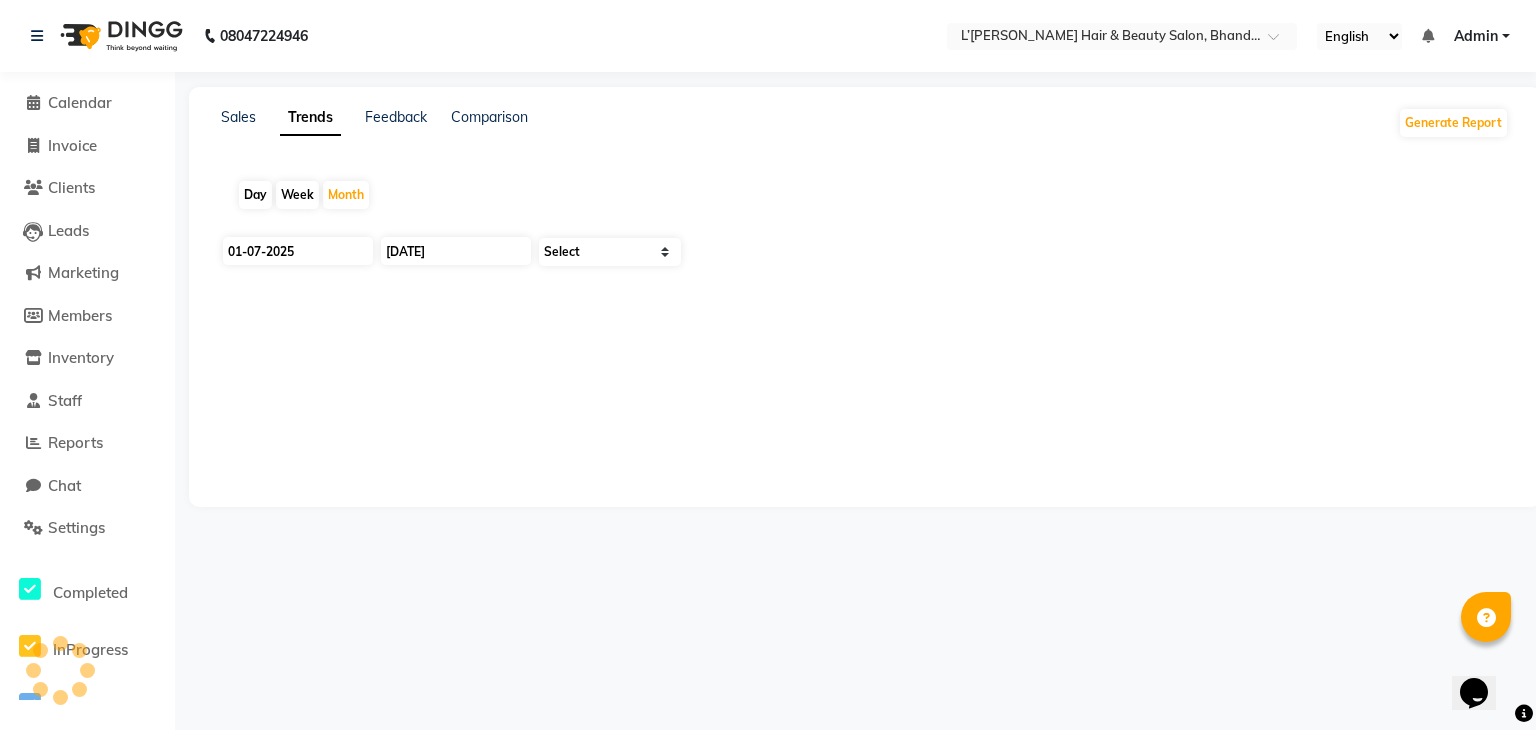 select on "by_client" 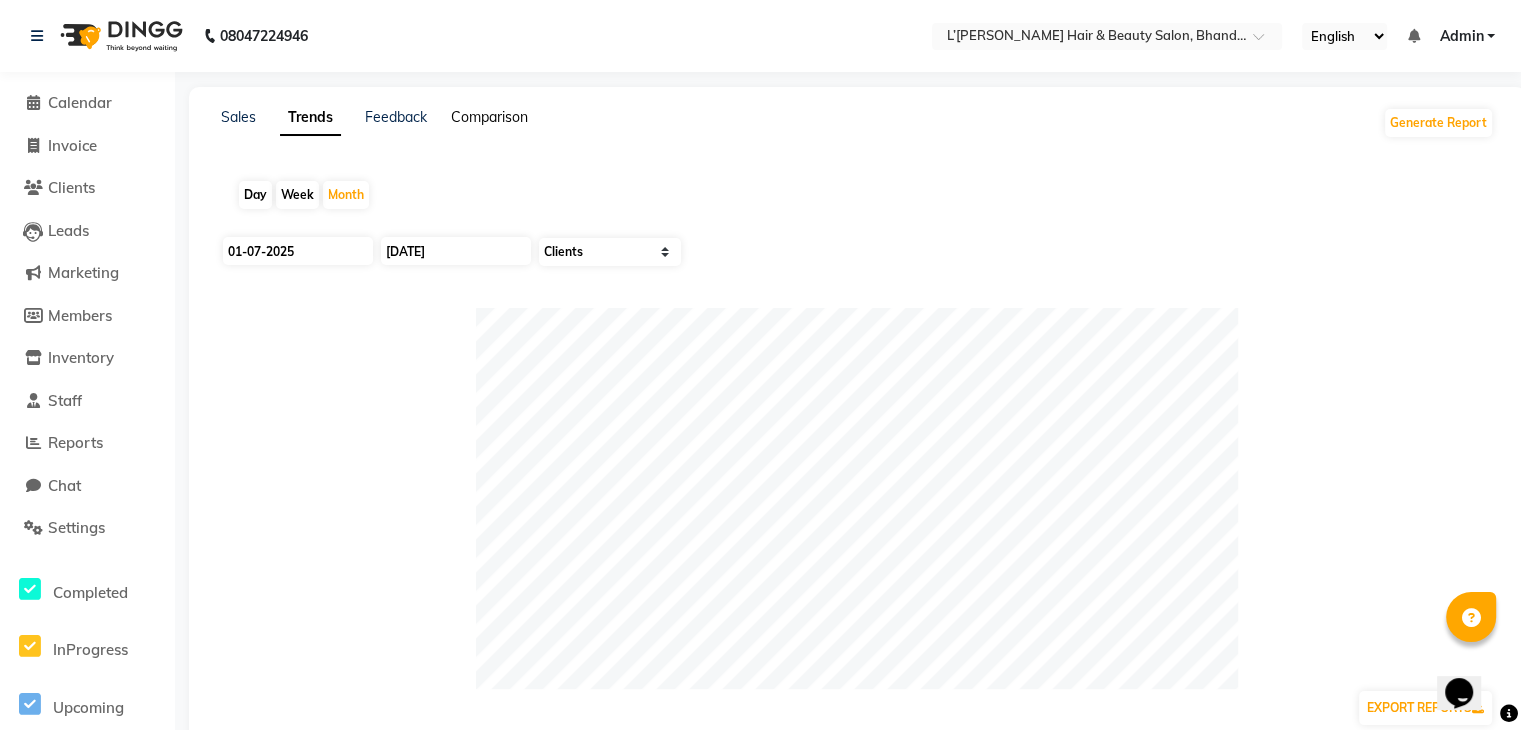 click on "Comparison" 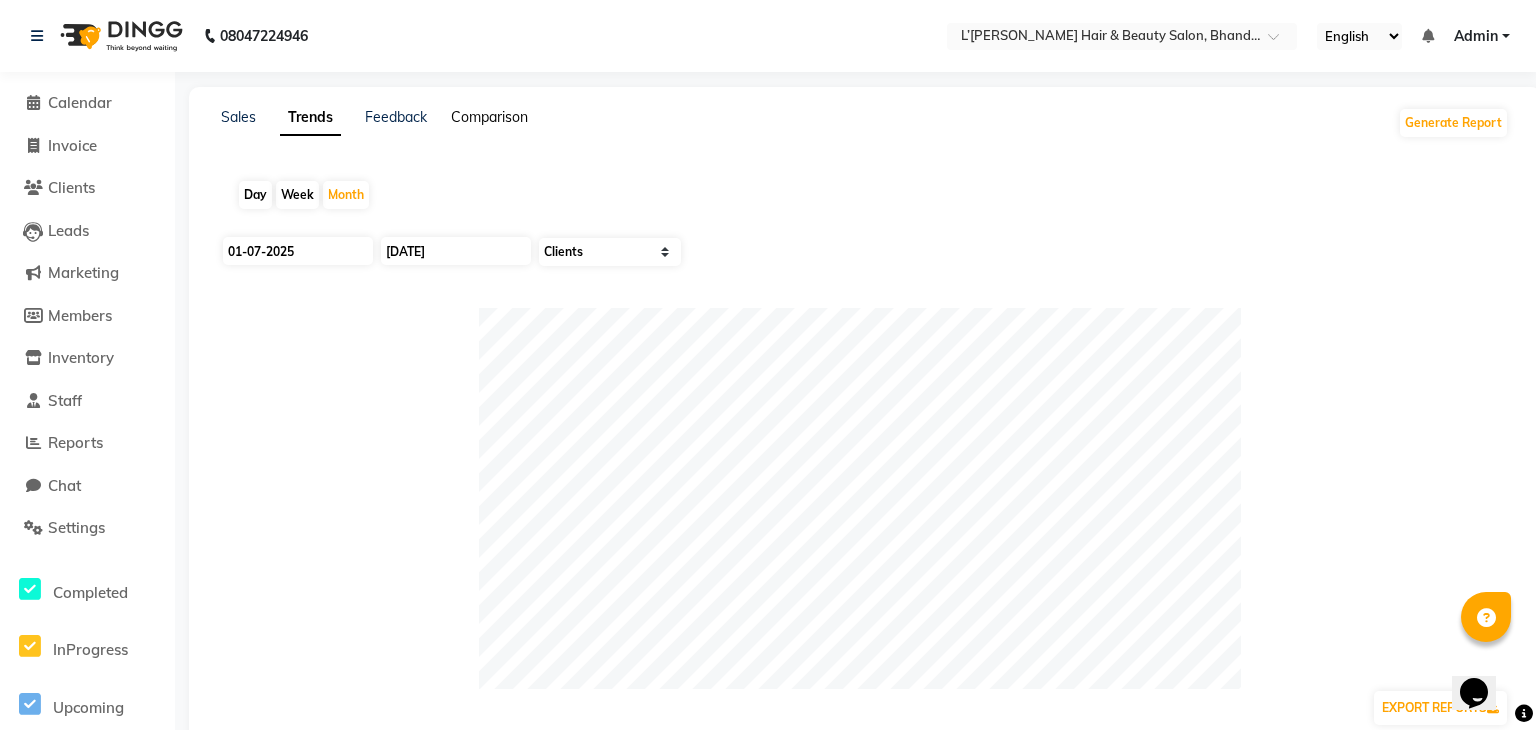 select on "single_date" 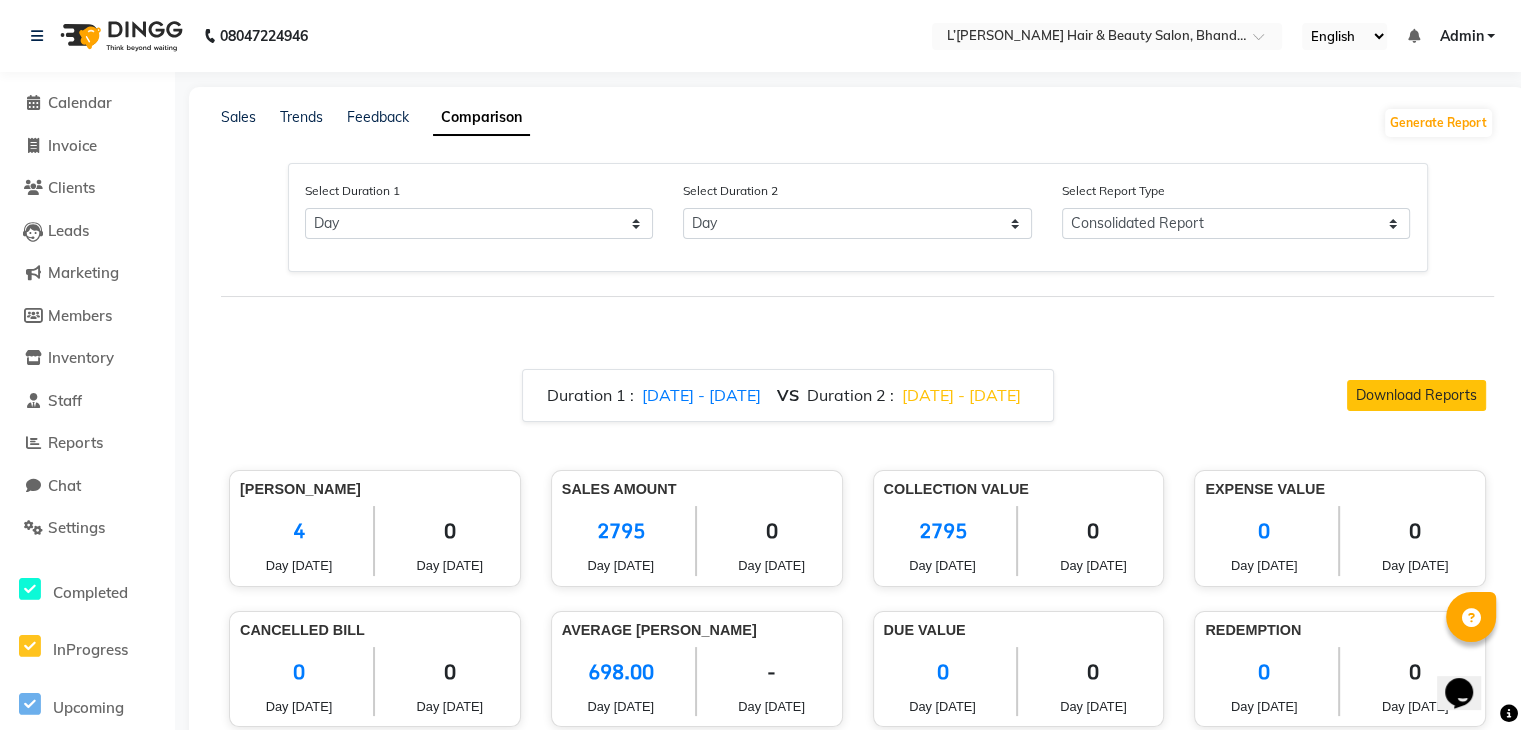click on "[DATE] - [DATE]" 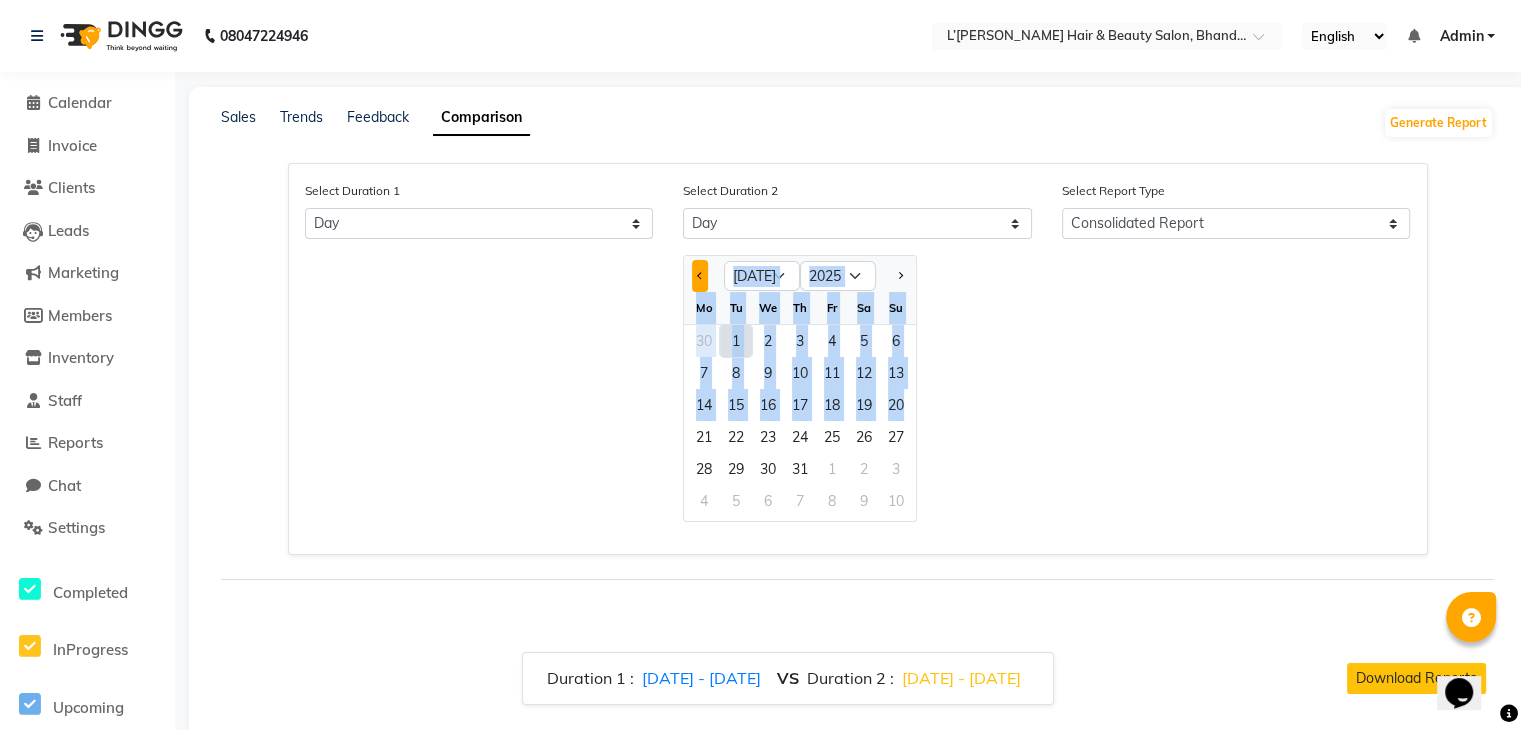 drag, startPoint x: 909, startPoint y: 394, endPoint x: 696, endPoint y: 277, distance: 243.01852 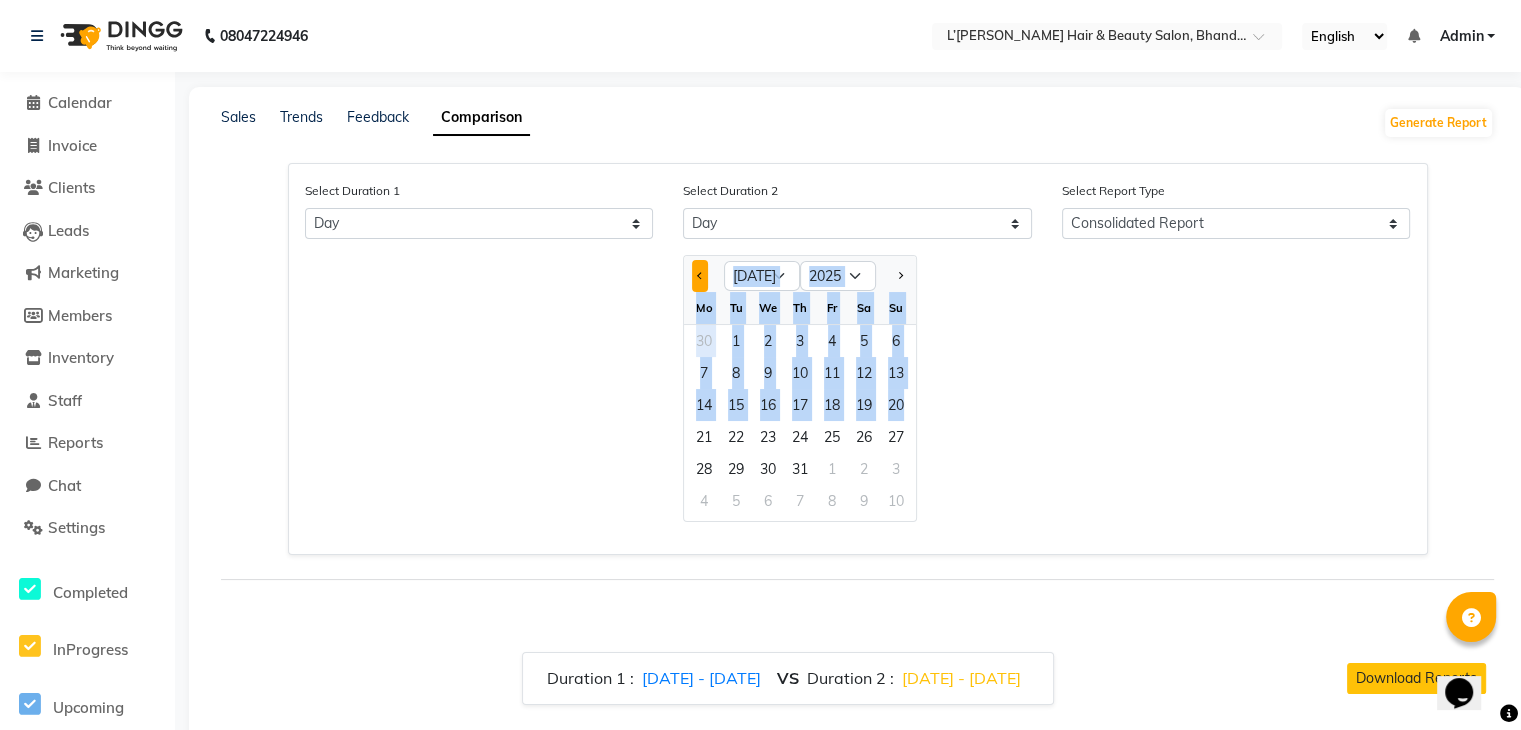 click 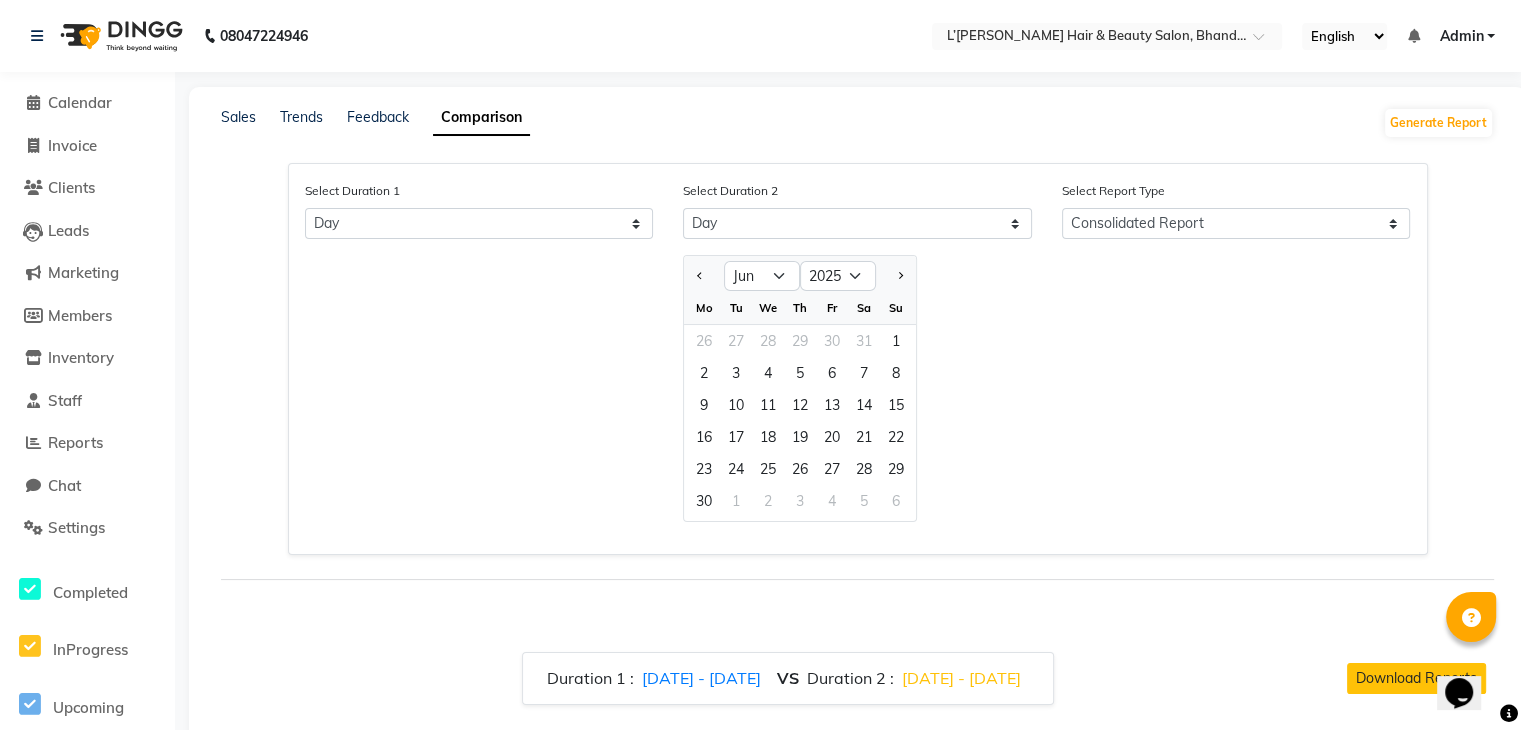 click on "Jan Feb Mar Apr May Jun Jul Aug Sep Oct Nov Dec 2015 2016 2017 2018 2019 2020 2021 2022 2023 2024 2025 2026 2027 2028 2029 2030 2031 2032 2033 2034 2035 Mo Tu We Th Fr Sa Su 26 27 28 29 30 31 1 2 3 4 5 6 7 8 9 10 11 12 13 14 15 16 17 18 19 20 21 22 23 24 25 26 27 28 29 30 1 2 3 4 5 6" 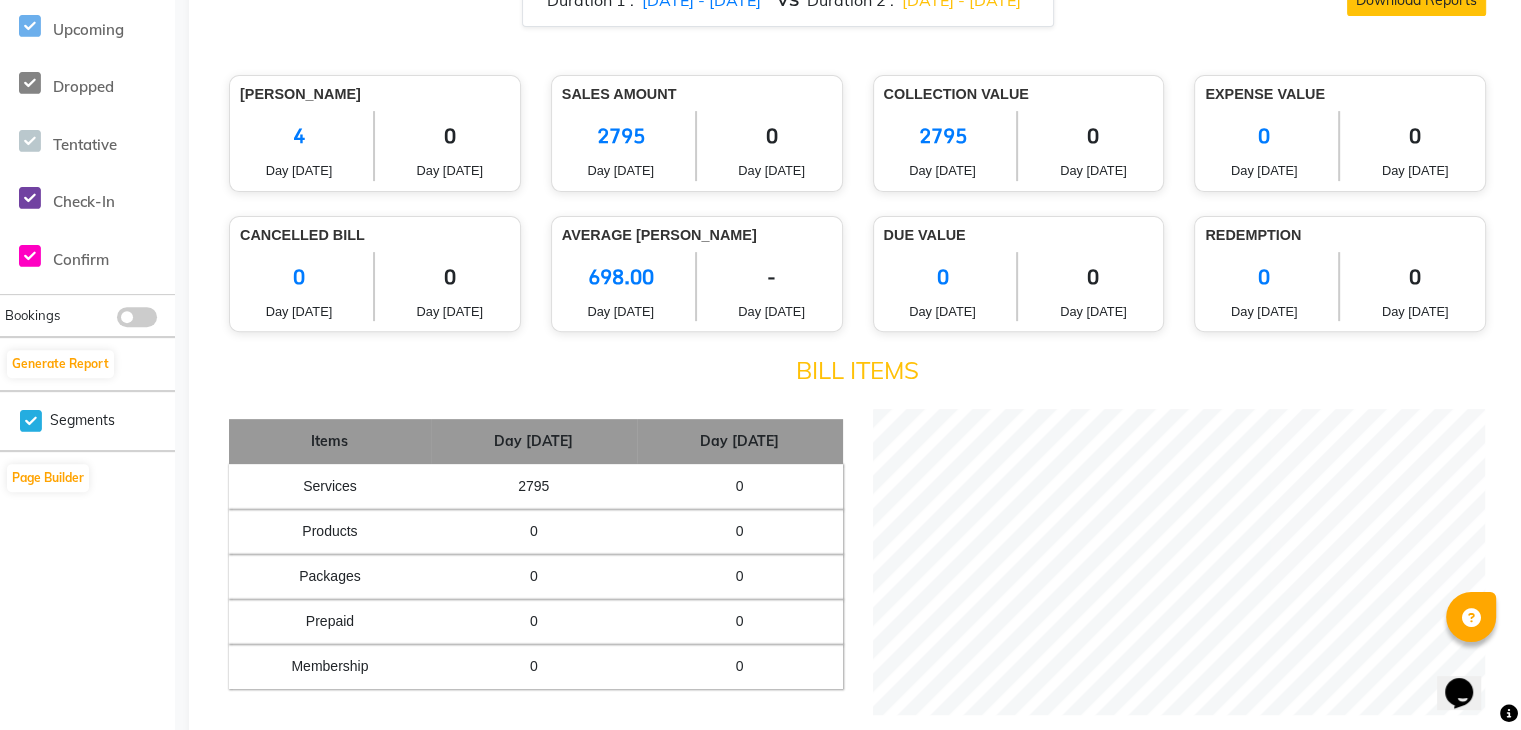 scroll, scrollTop: 1316, scrollLeft: 0, axis: vertical 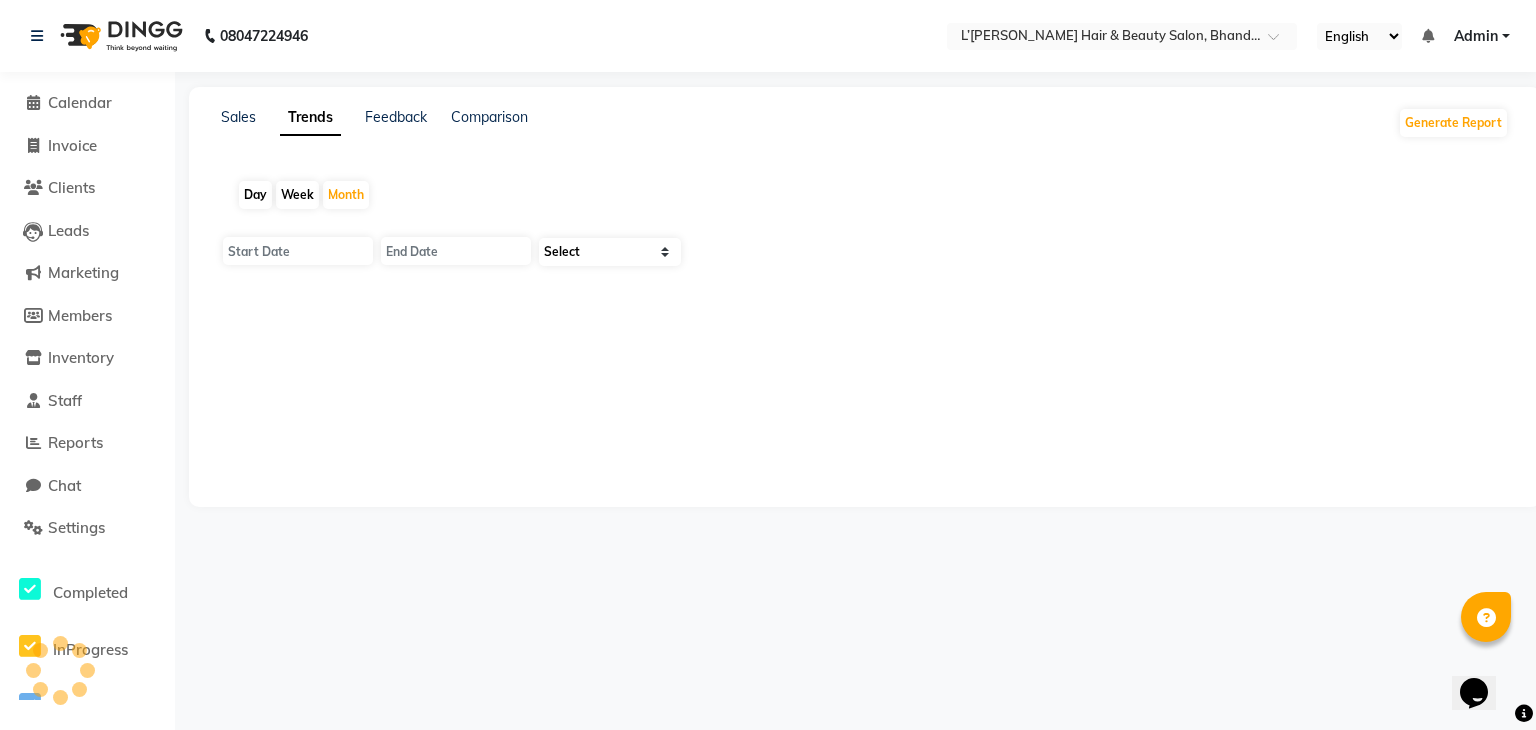 type on "01-07-2025" 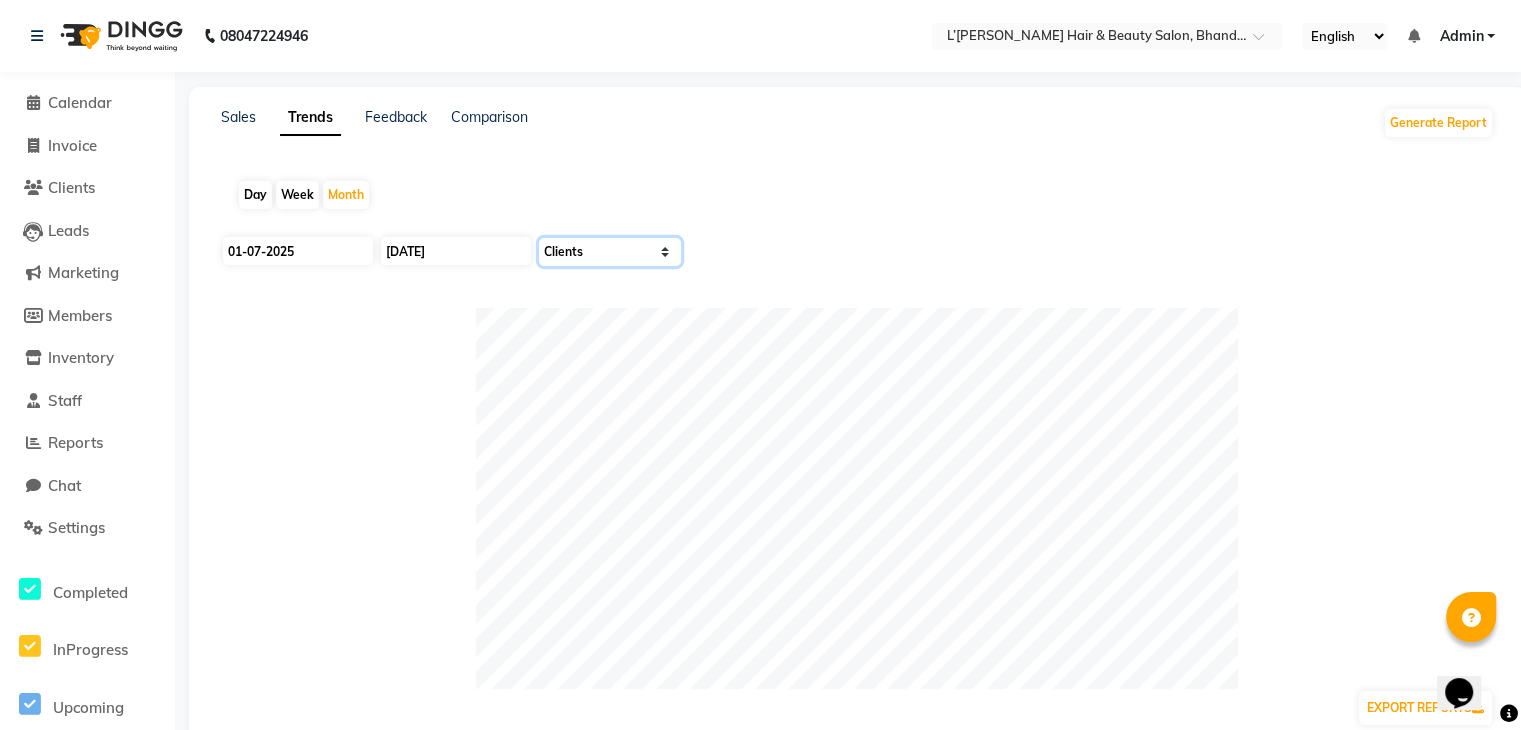 click on "Select Sales Clients" 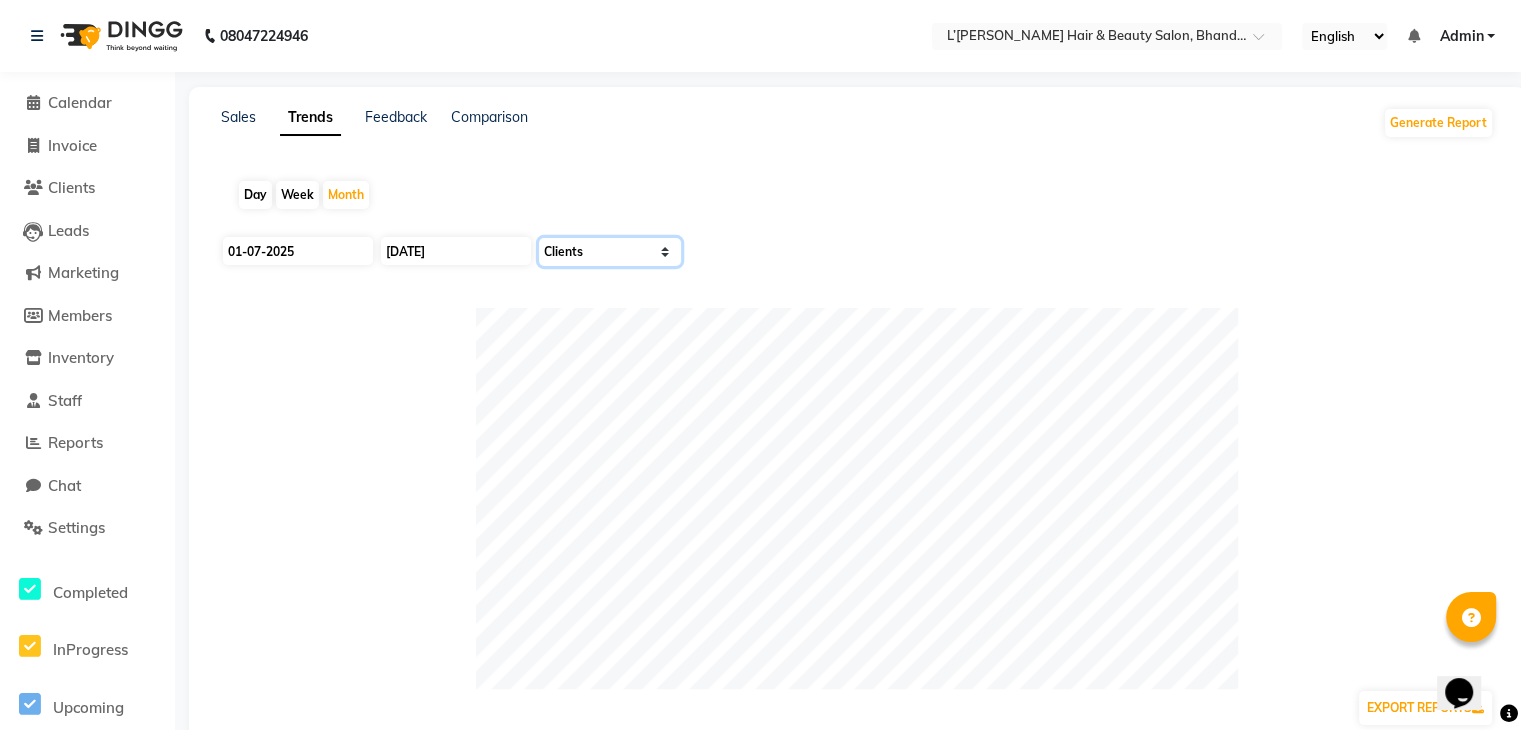 select on "by_all" 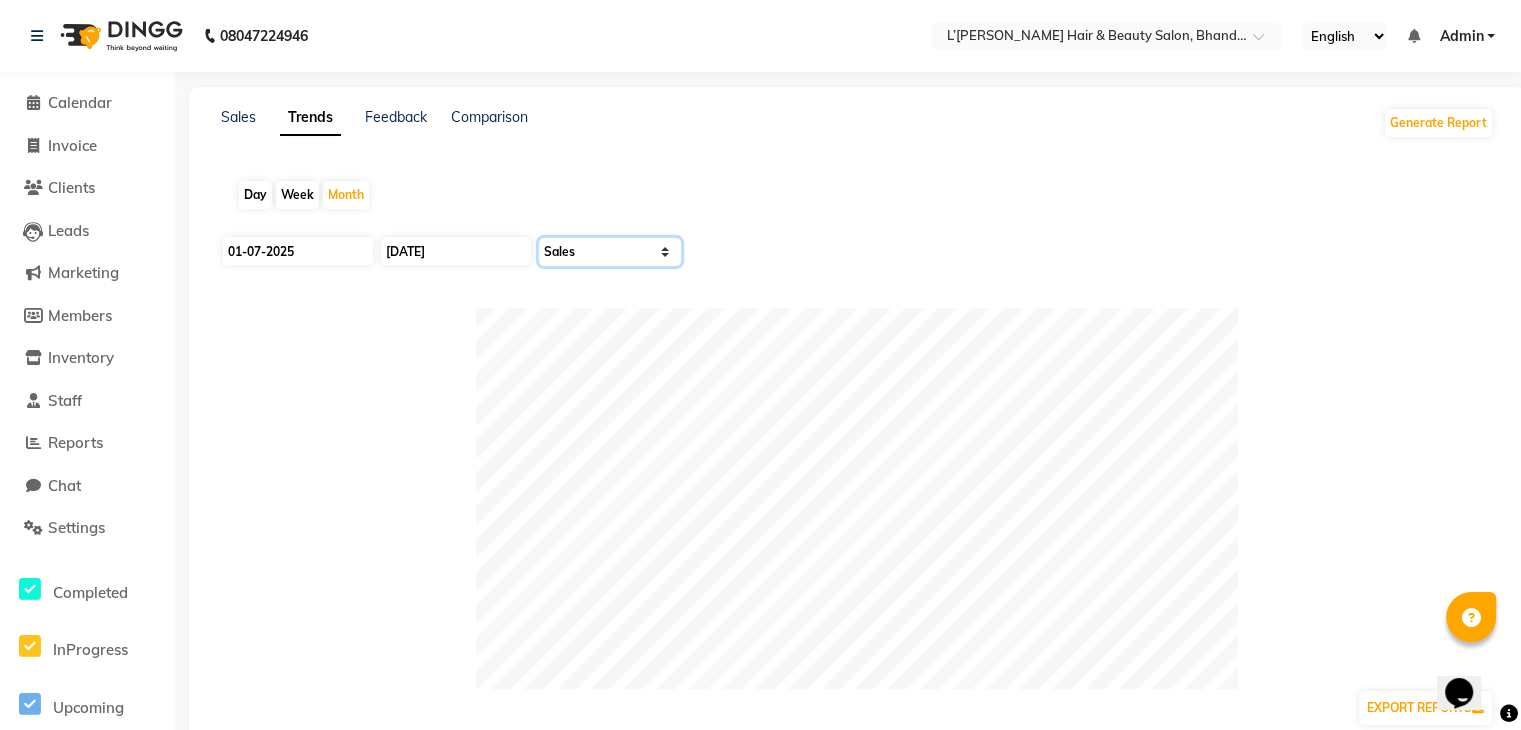 click on "Select Sales Clients" 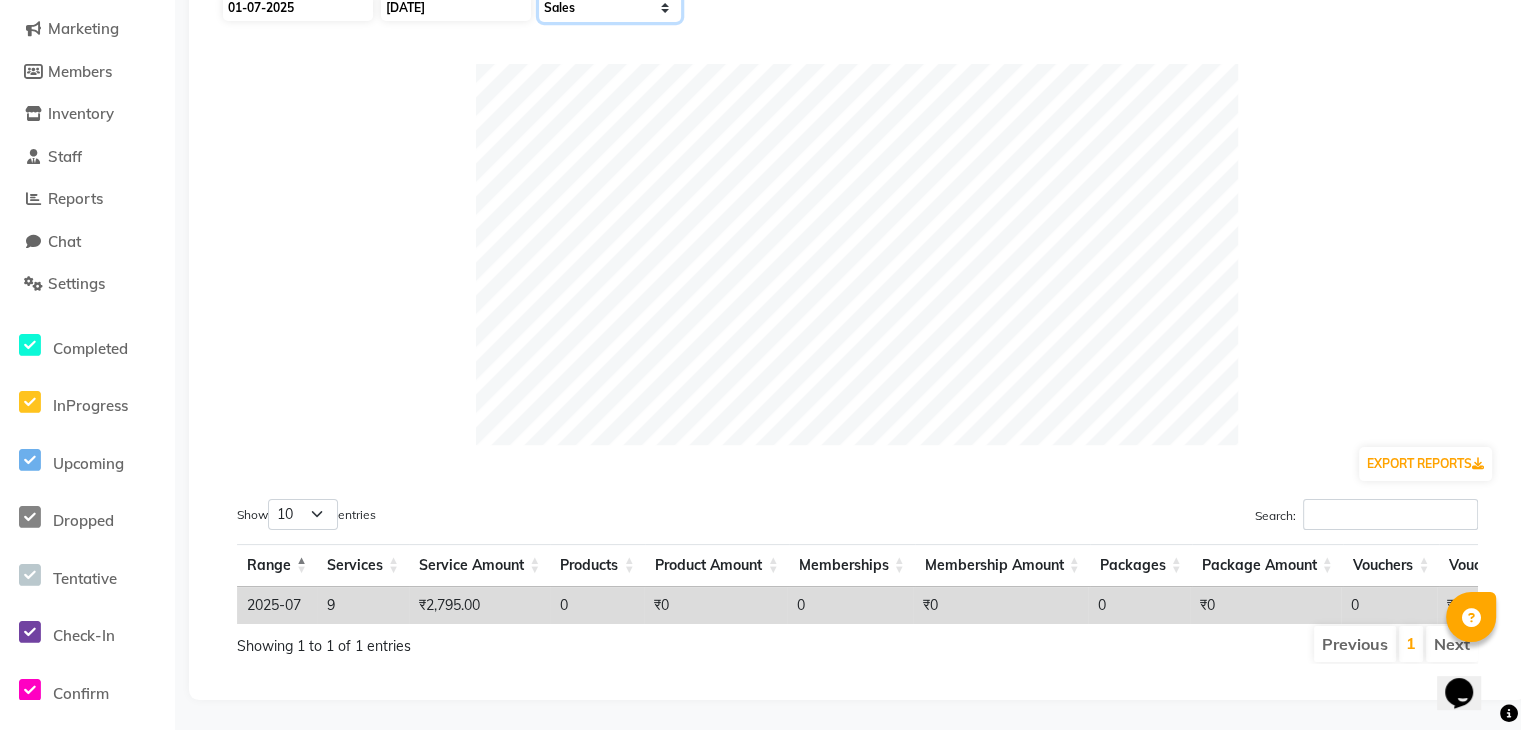 scroll, scrollTop: 273, scrollLeft: 0, axis: vertical 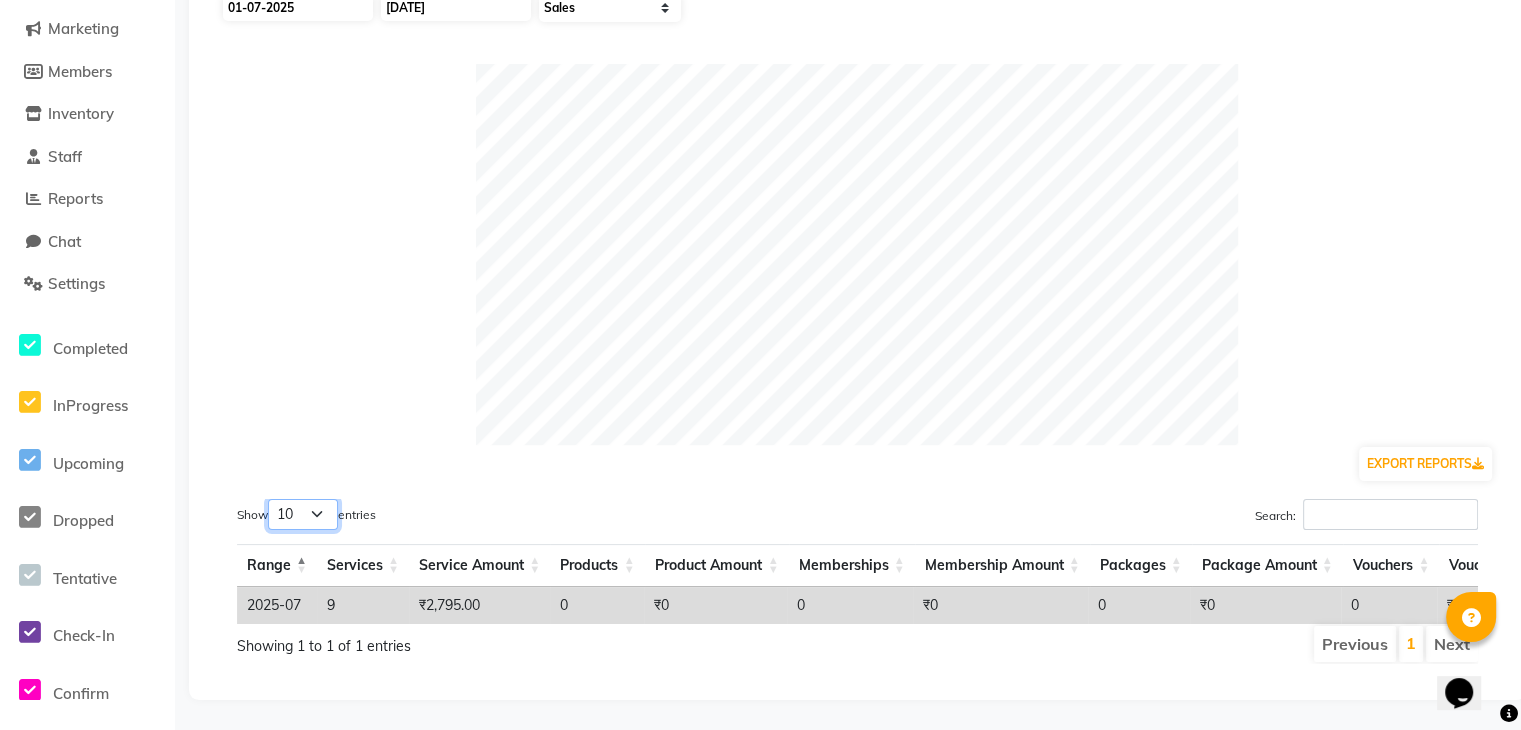 click on "10 25 50 100" at bounding box center [303, 514] 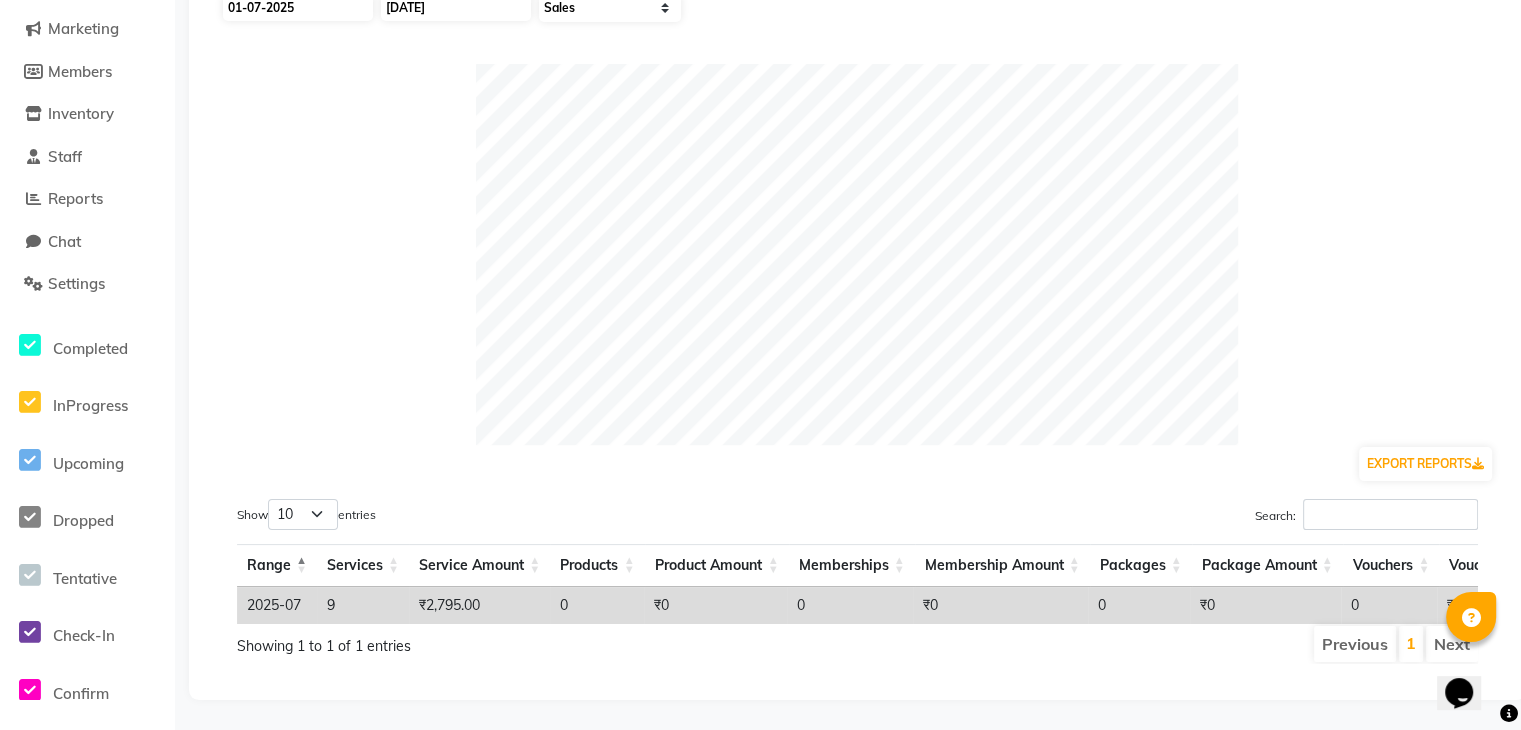 click 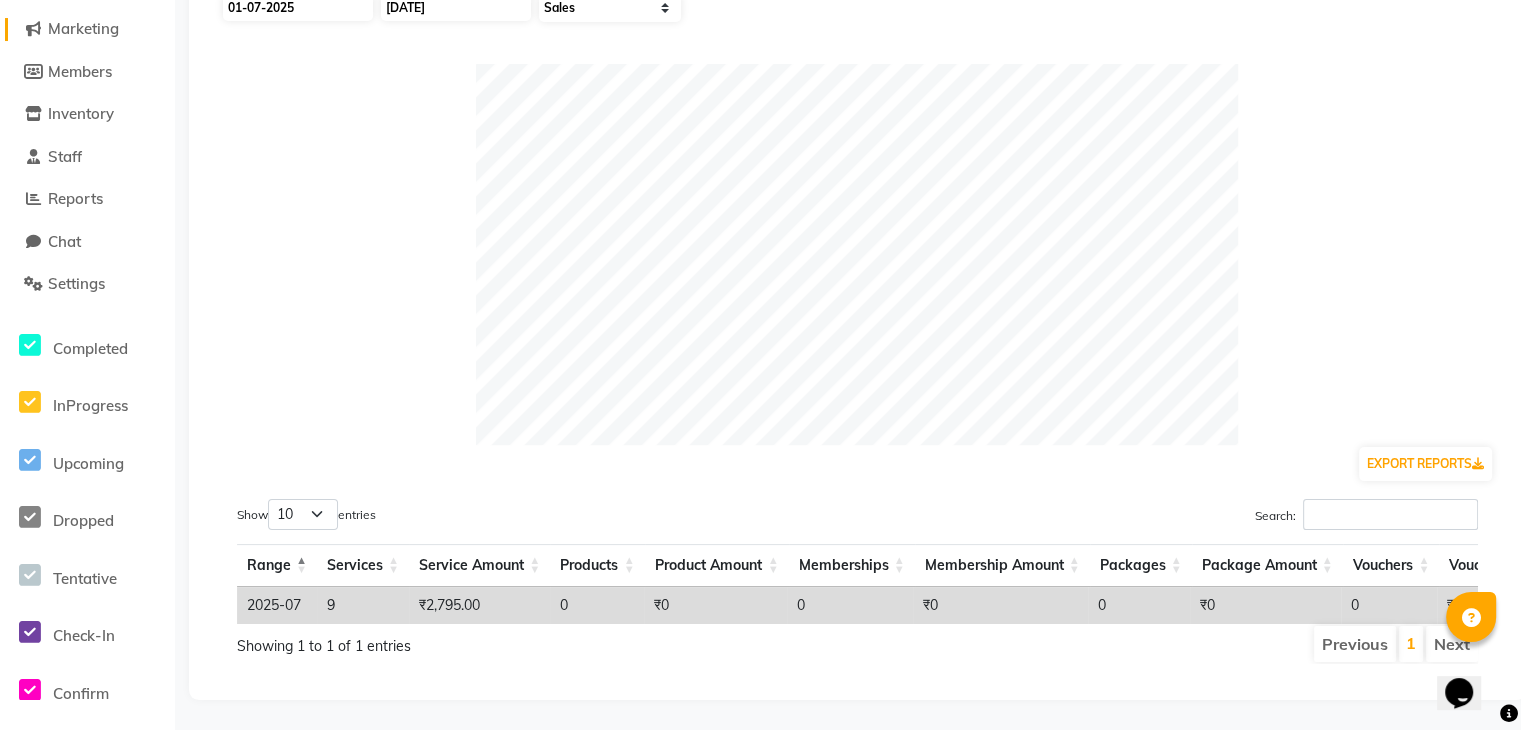 scroll, scrollTop: 0, scrollLeft: 0, axis: both 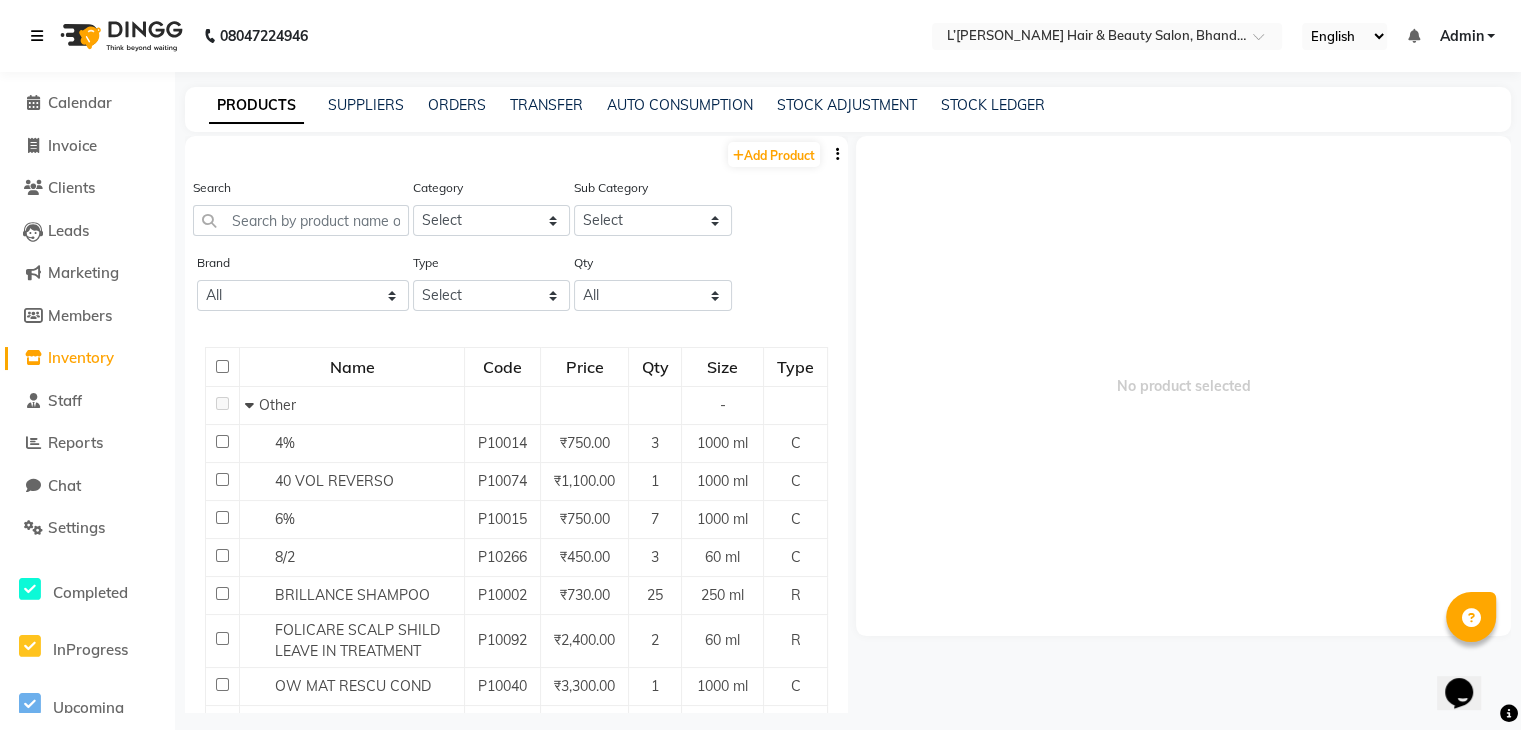 click at bounding box center (37, 36) 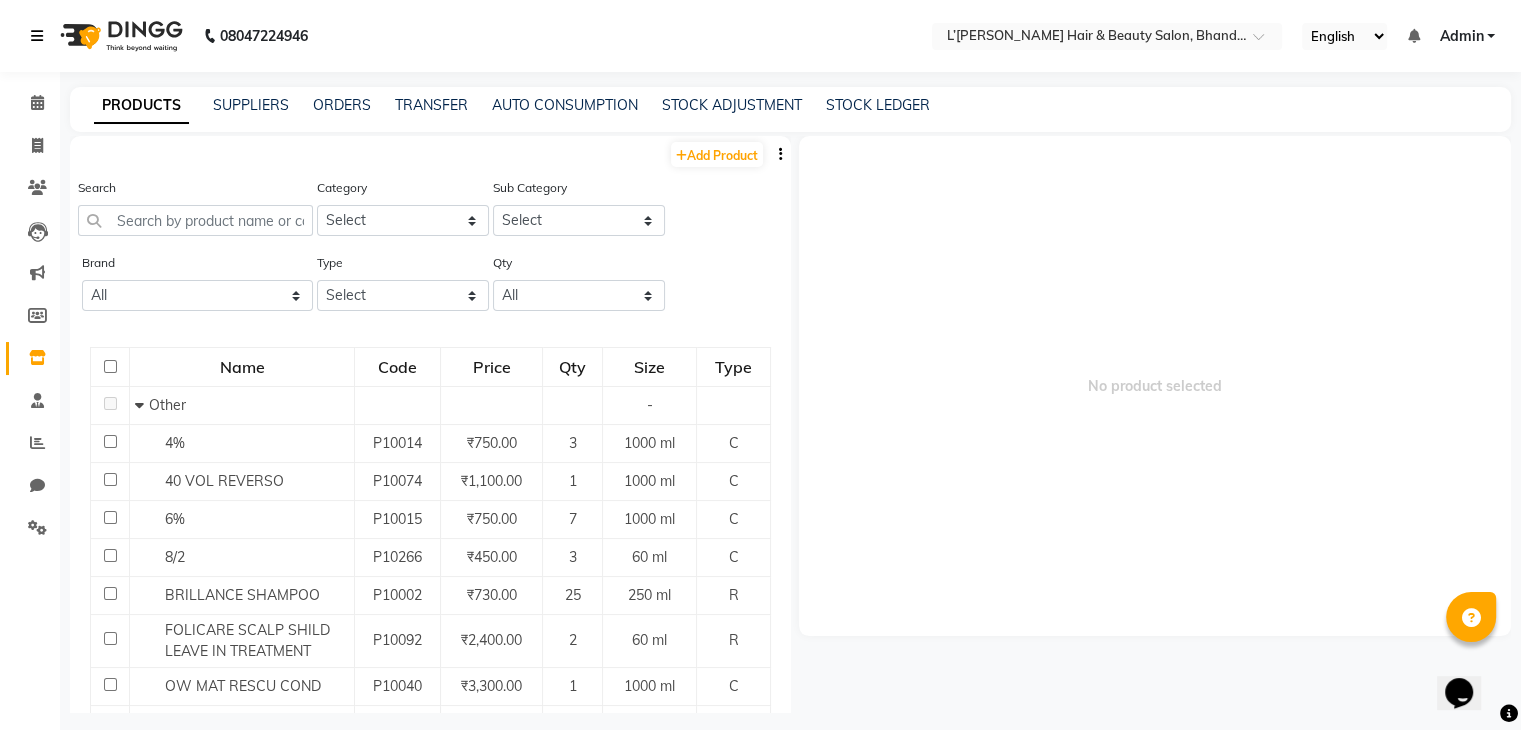 click at bounding box center (37, 36) 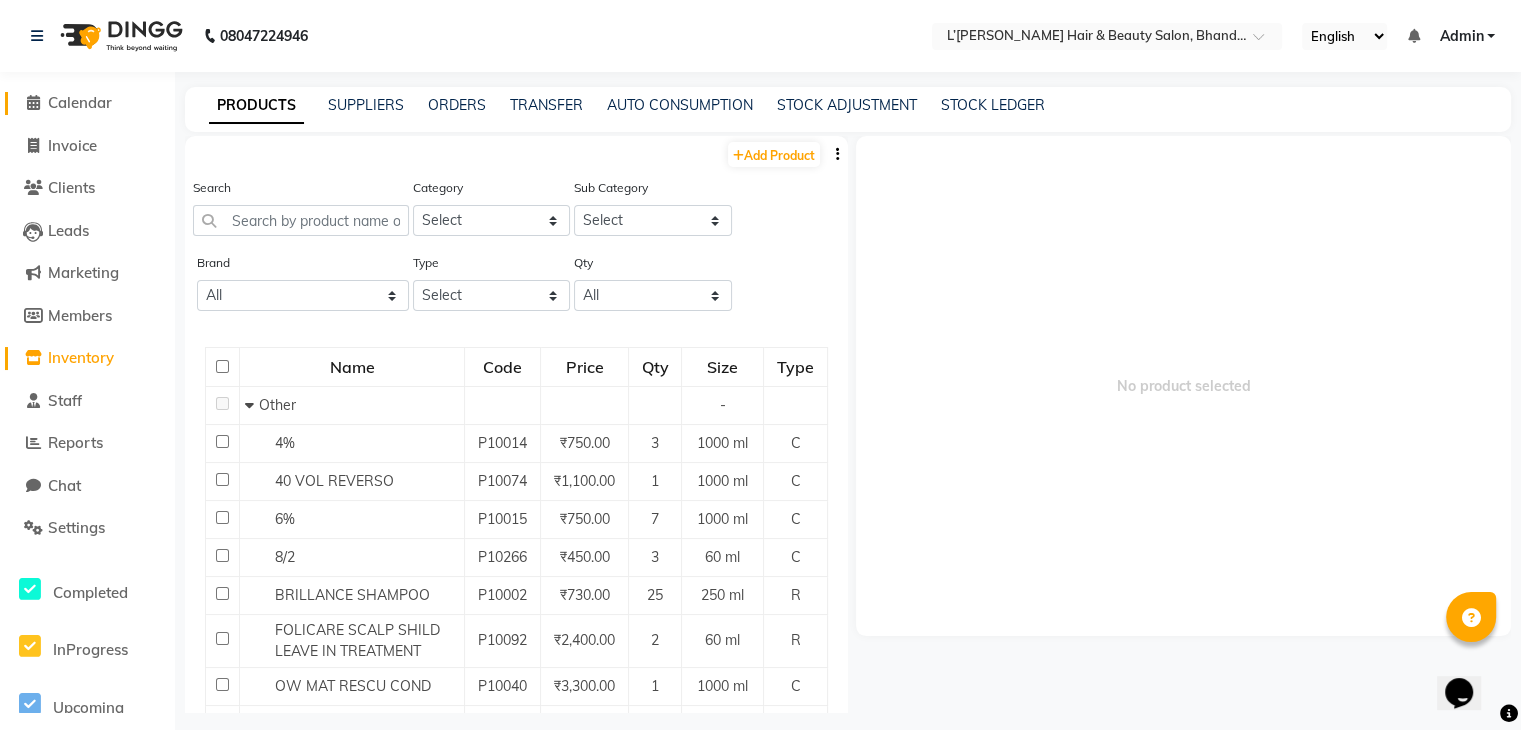 click 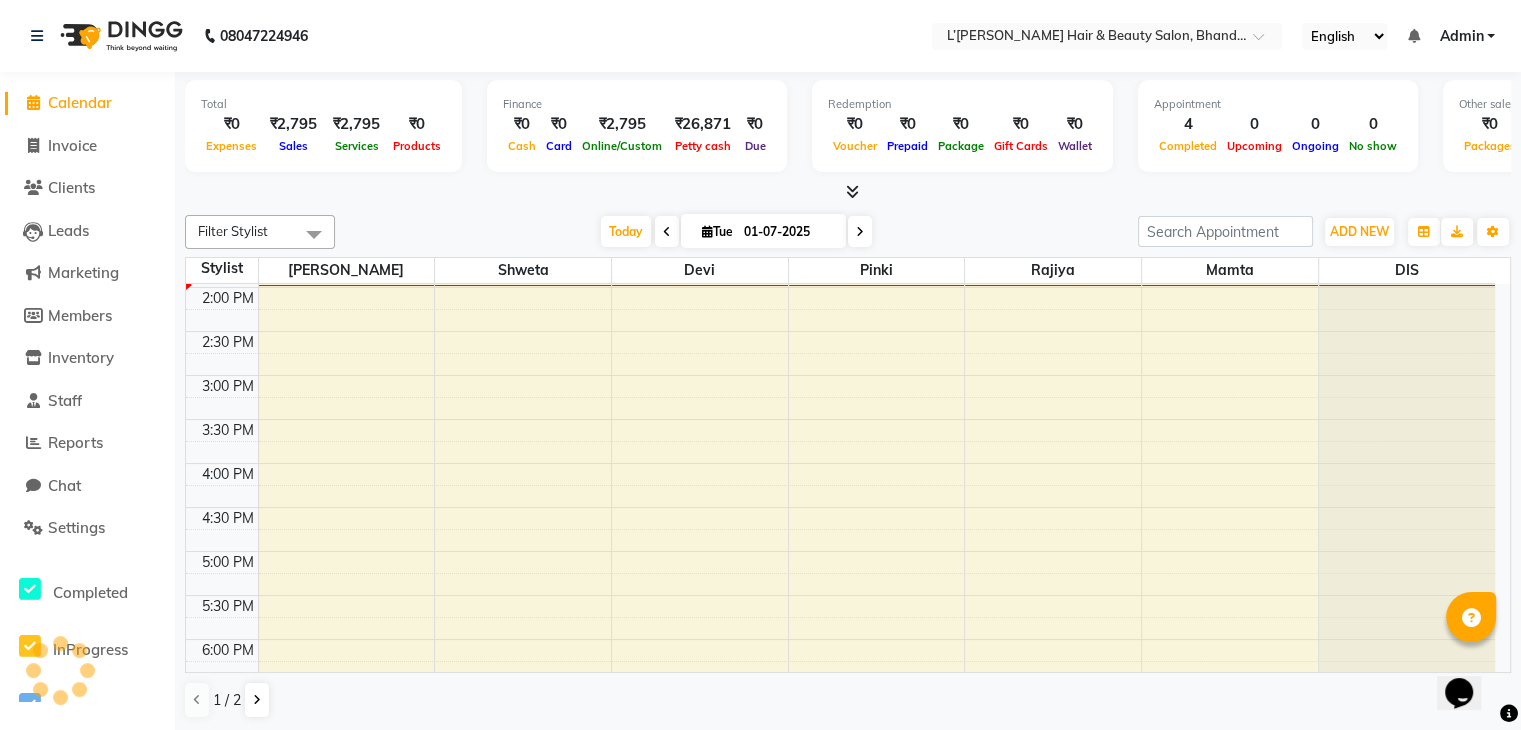 scroll, scrollTop: 0, scrollLeft: 0, axis: both 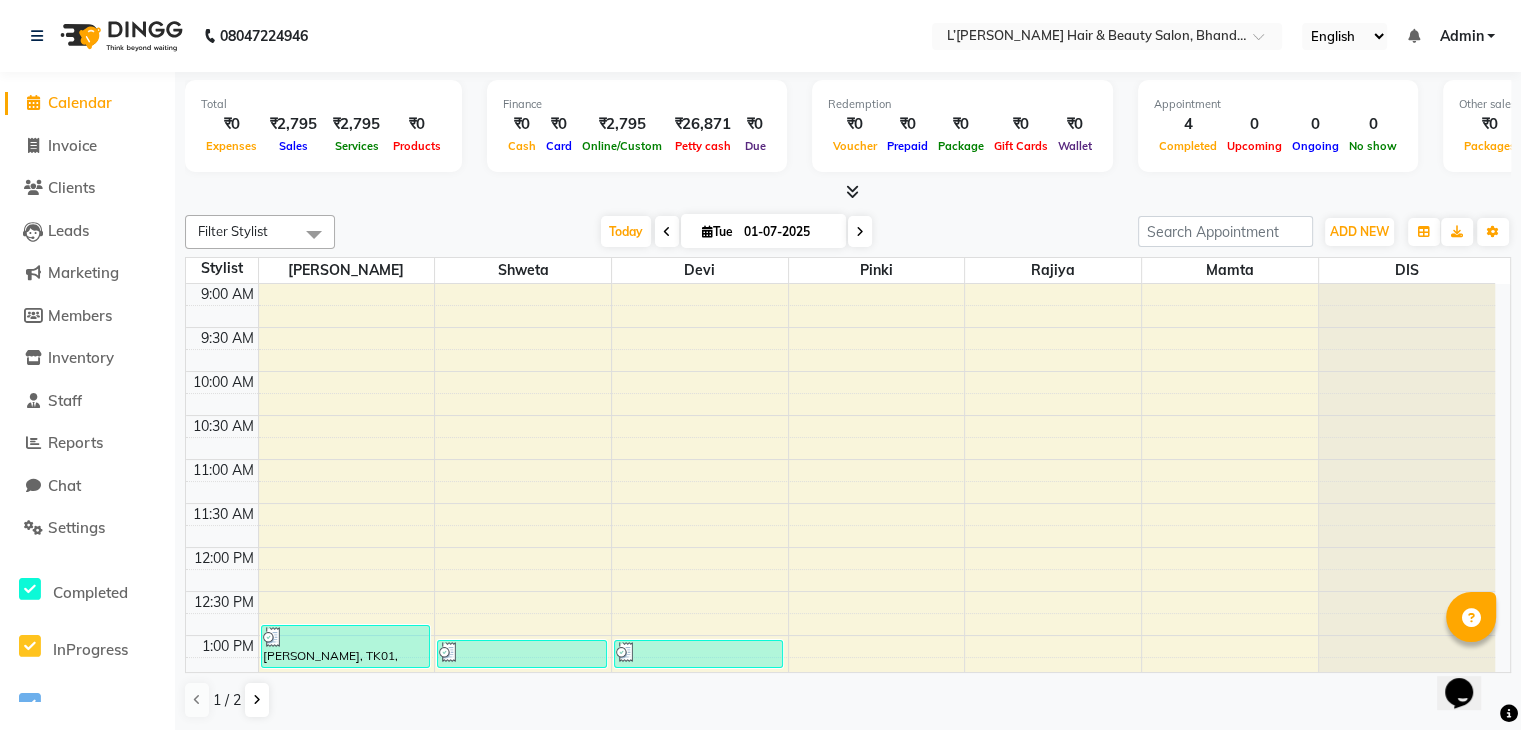 click at bounding box center [852, 191] 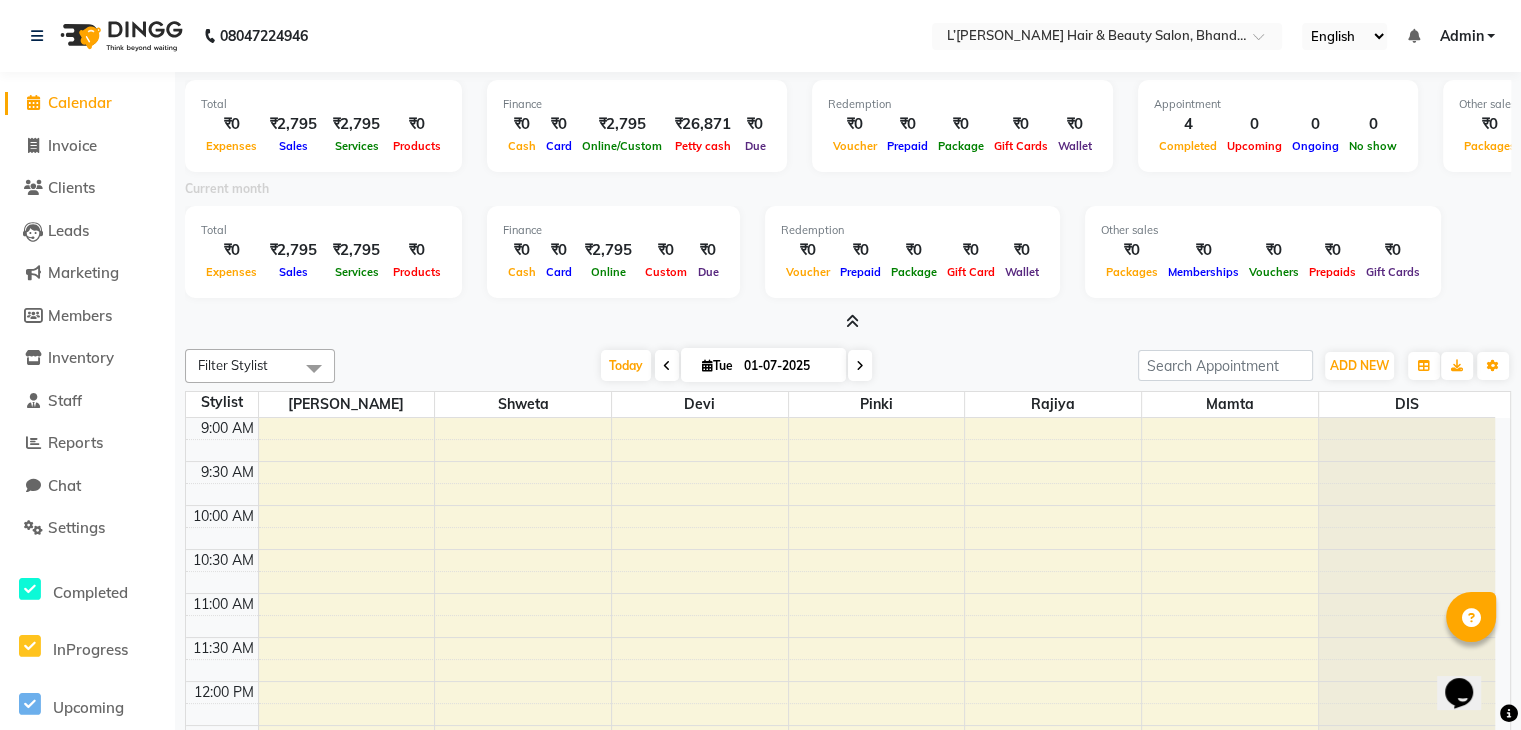 click on "Due" at bounding box center (755, 145) 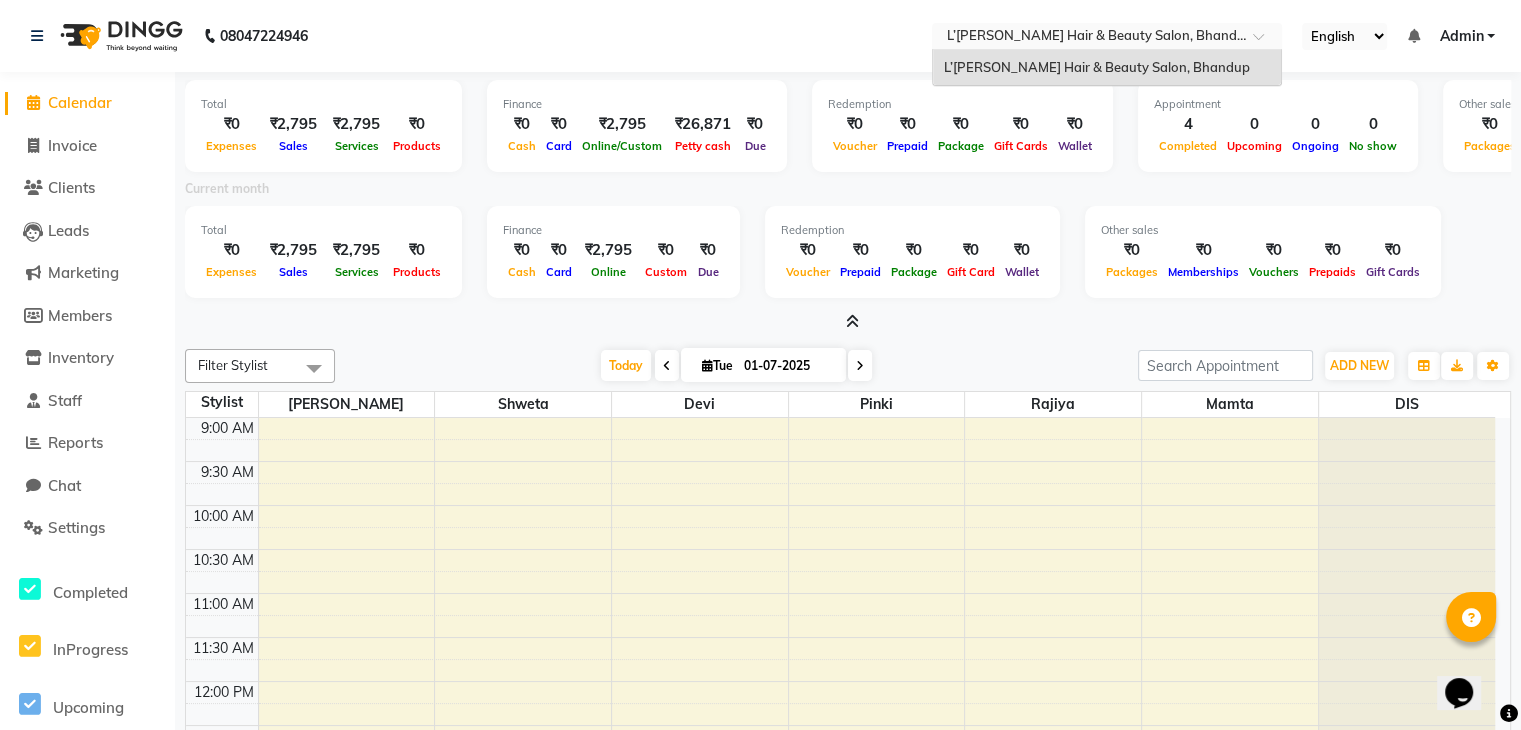 click at bounding box center (1265, 42) 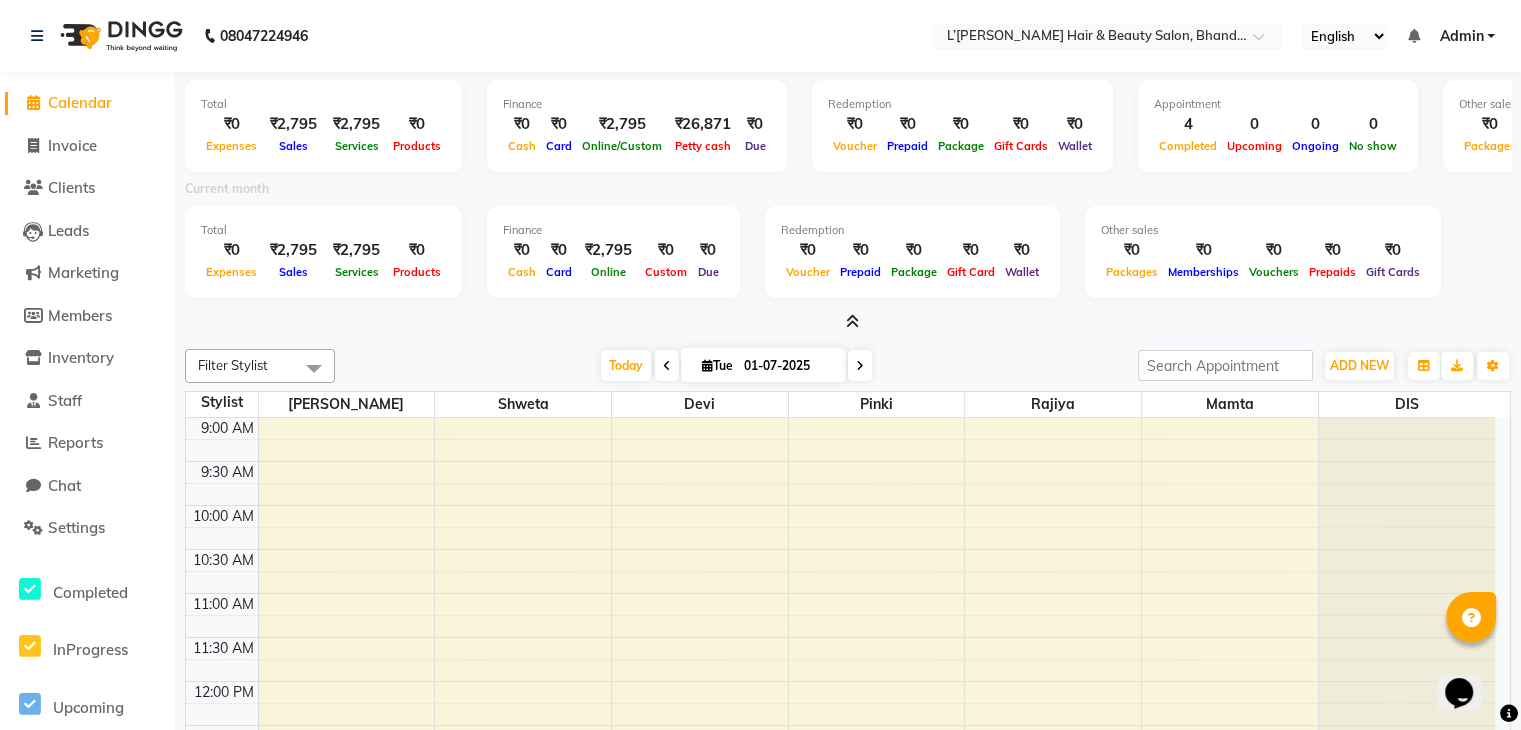 click on "Total  ₹0  Expenses ₹2,795  Sales ₹2,795 Services ₹0 Products  Finance  ₹0  Cash ₹0  Card ₹2,795 Online ₹0 Custom ₹0 Due  Redemption  ₹0 Voucher ₹0 Prepaid ₹0 Package ₹0 Gift Card ₹0 Wallet Other sales  ₹0  Packages ₹0  Memberships ₹0  Vouchers ₹0  Prepaids ₹0  Gift Cards" at bounding box center [848, 255] 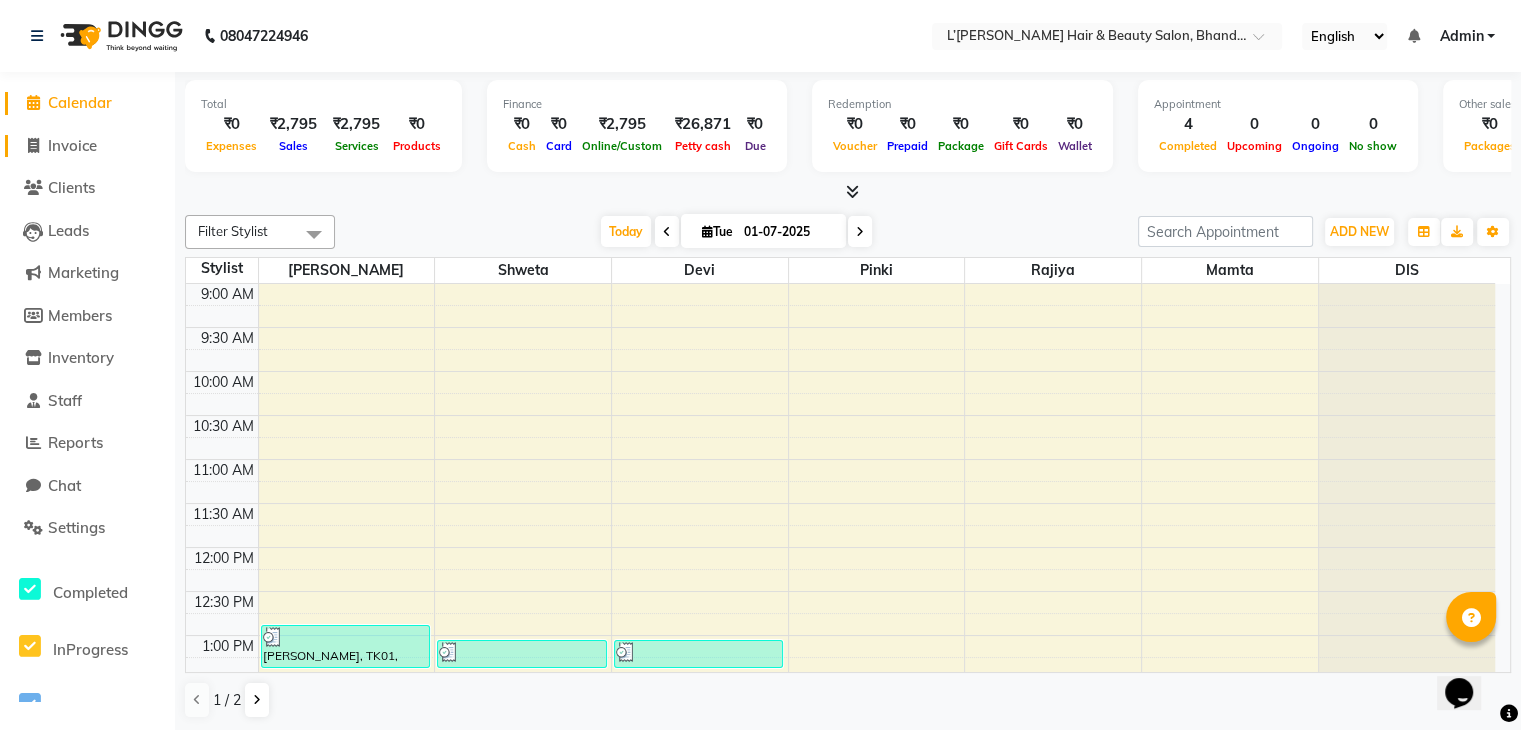 click on "Invoice" 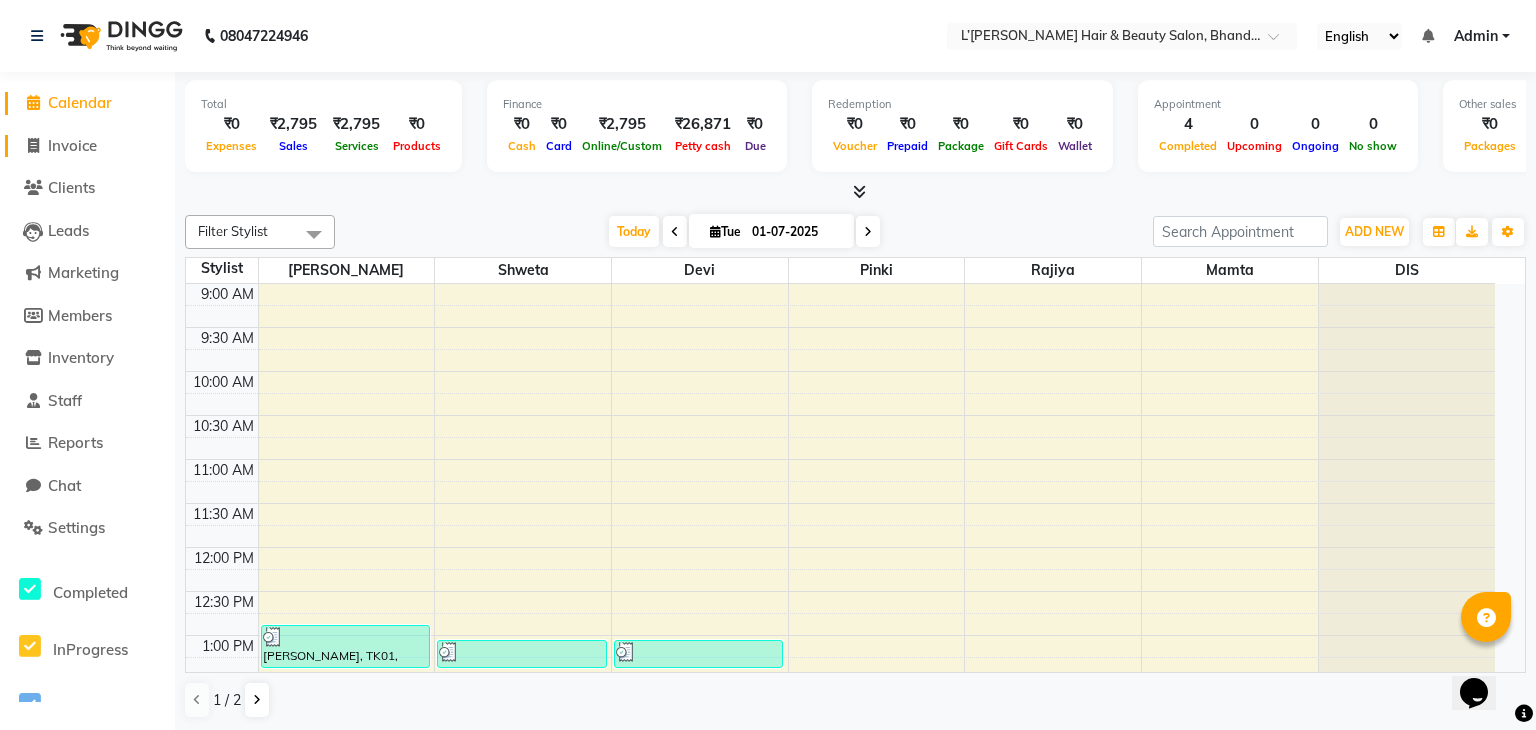 select on "7828" 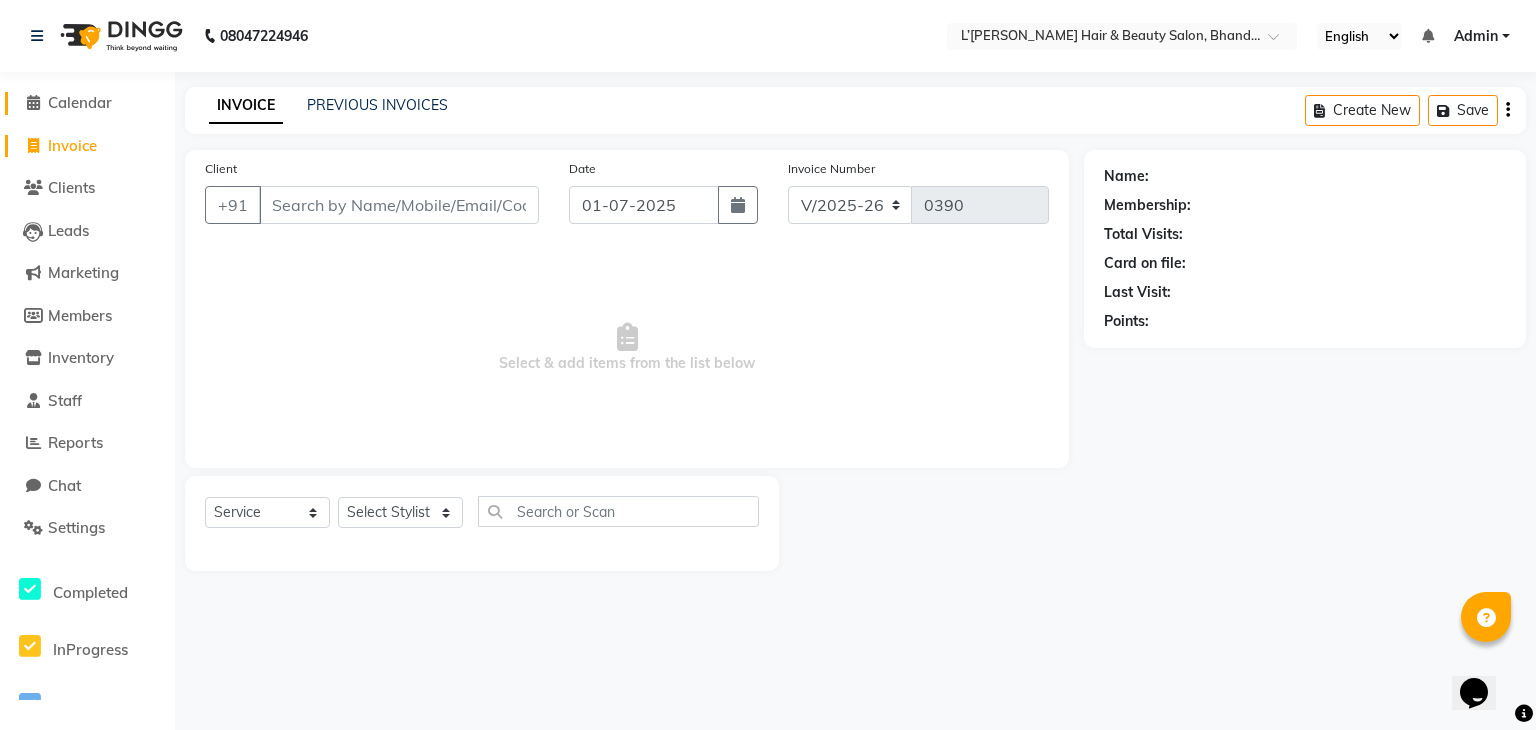 click 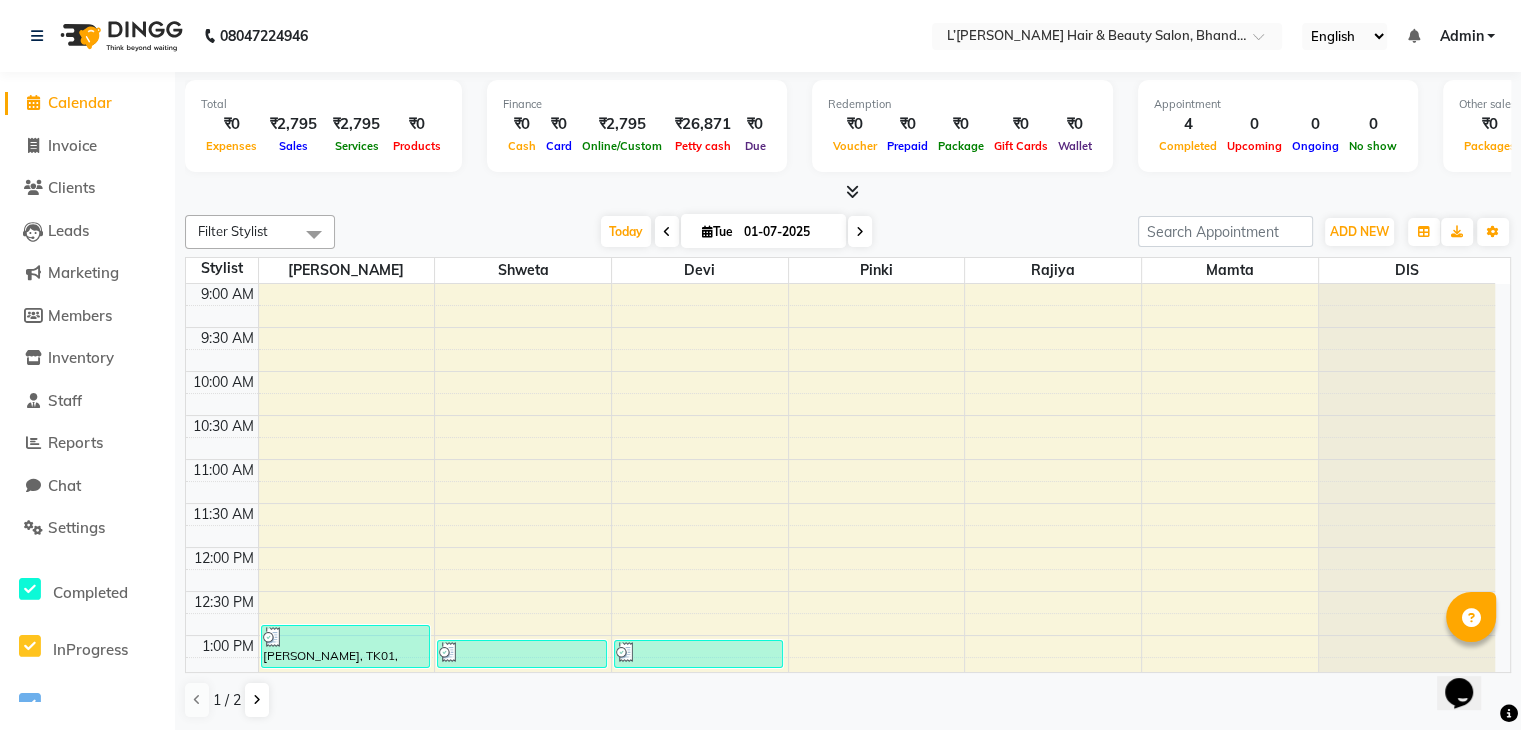 click at bounding box center [314, 234] 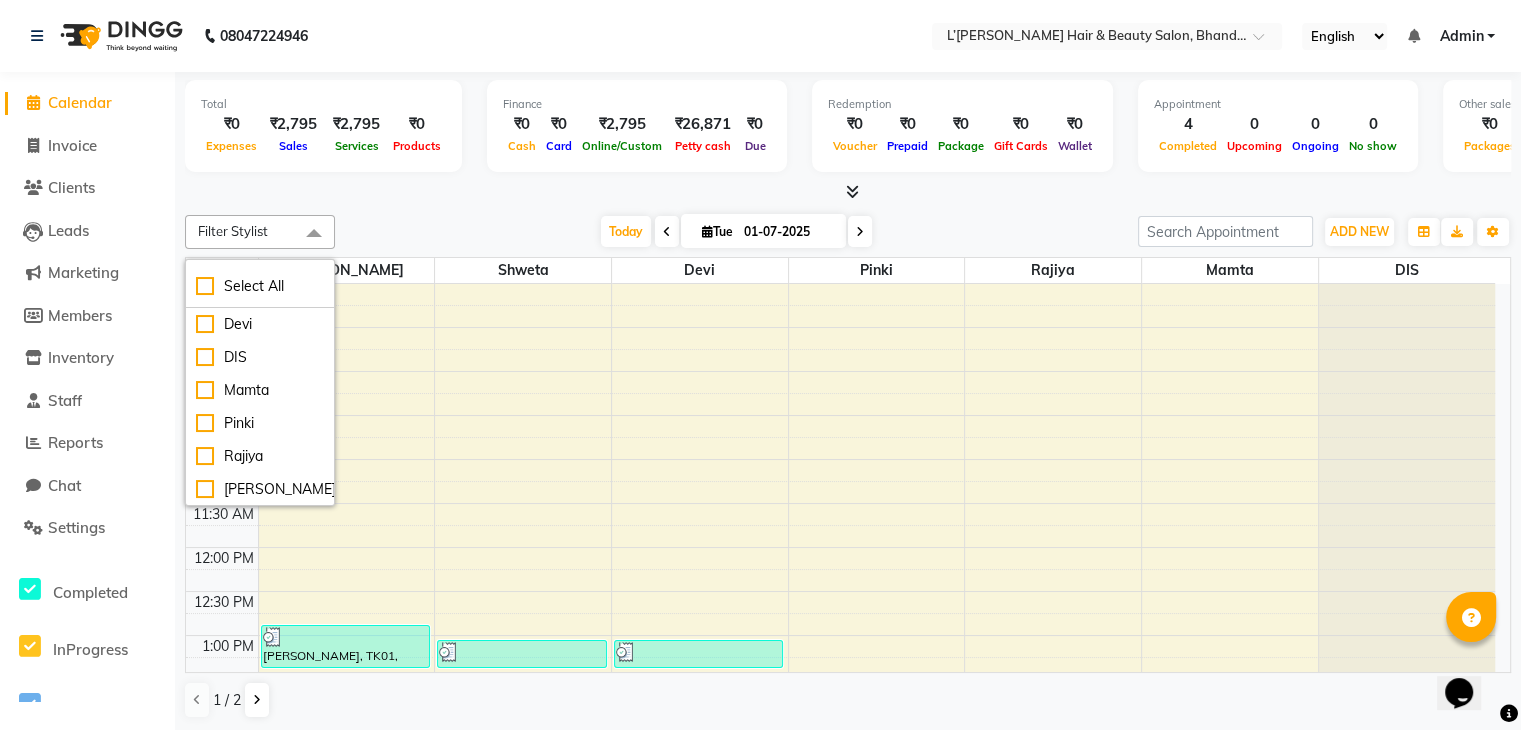 scroll, scrollTop: 40, scrollLeft: 0, axis: vertical 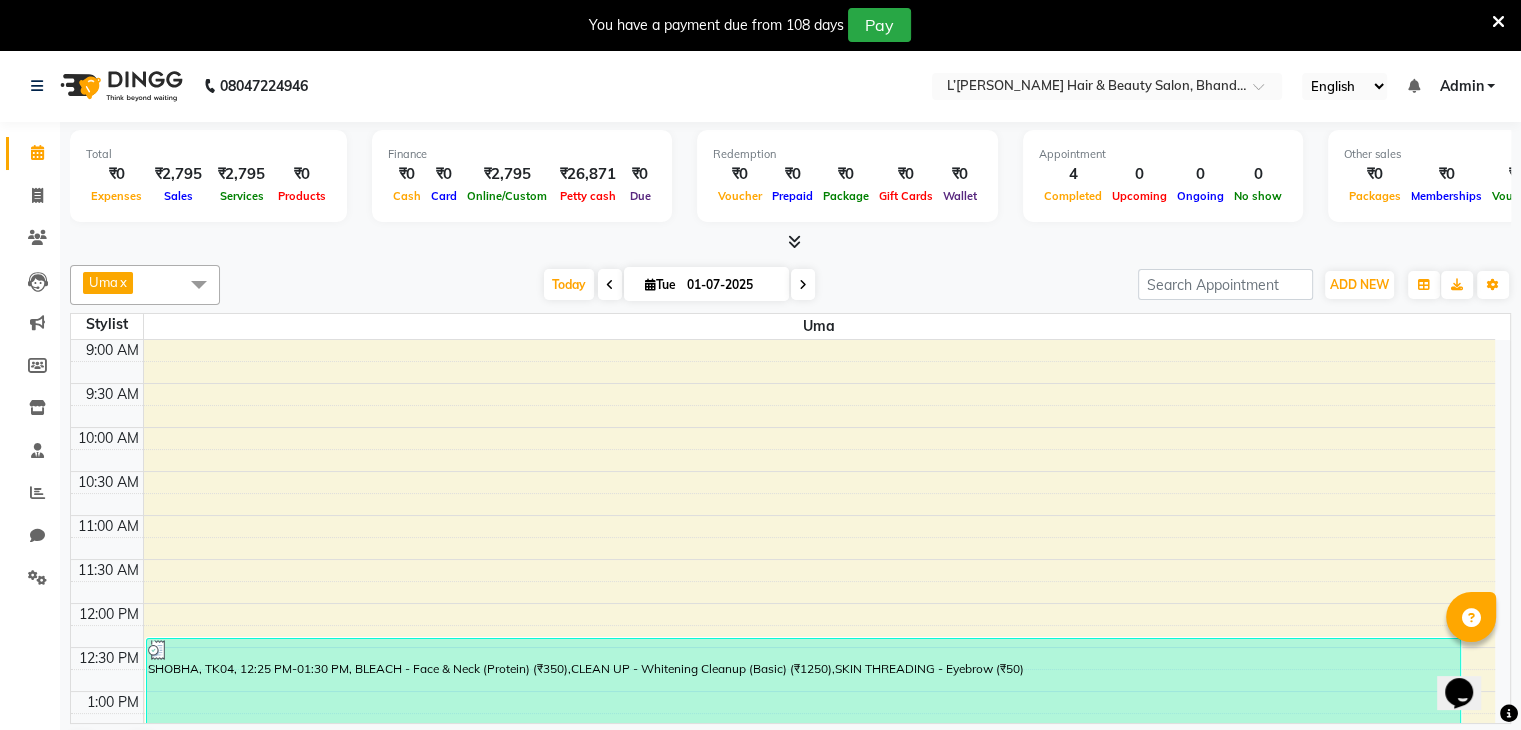 click at bounding box center (199, 284) 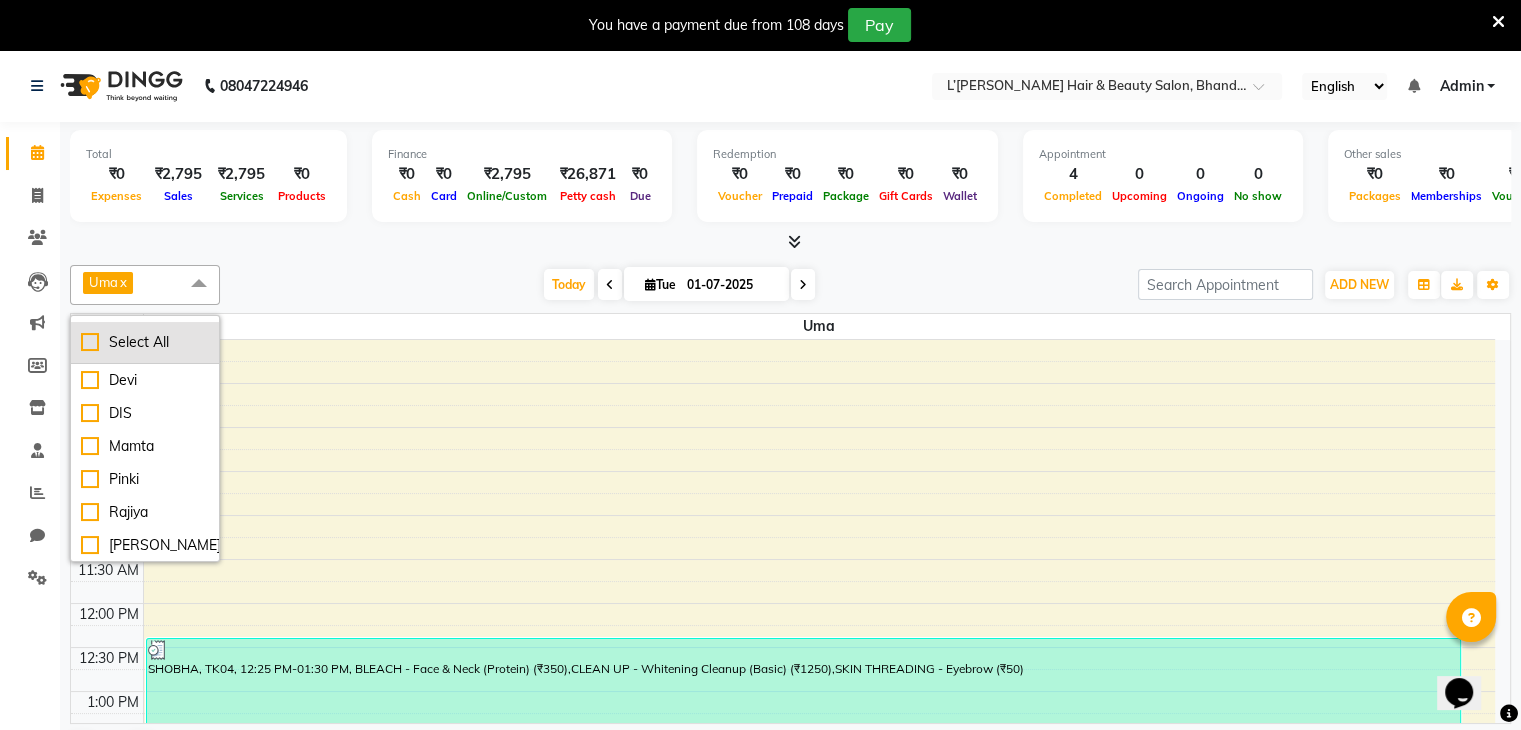 click on "Select All" at bounding box center [145, 342] 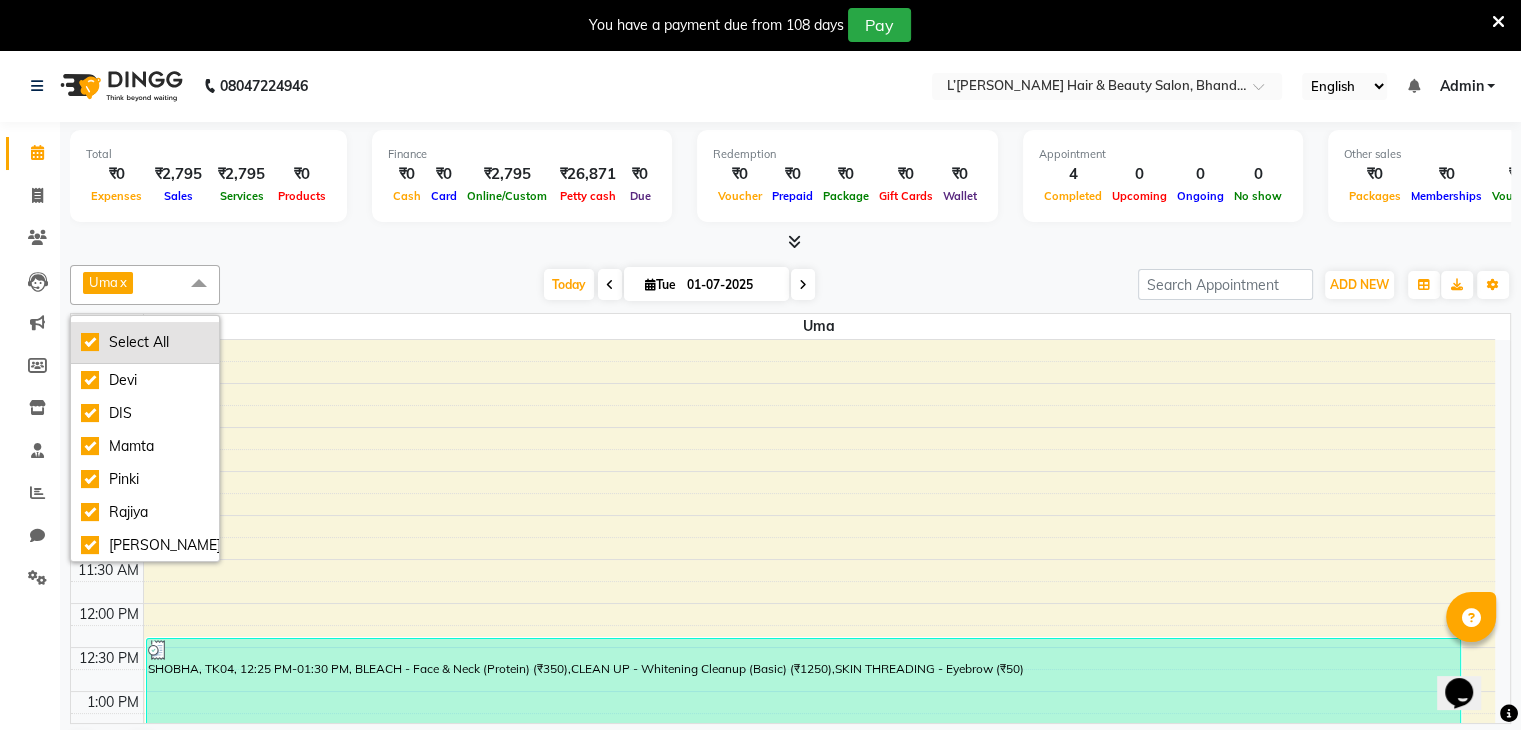 checkbox on "true" 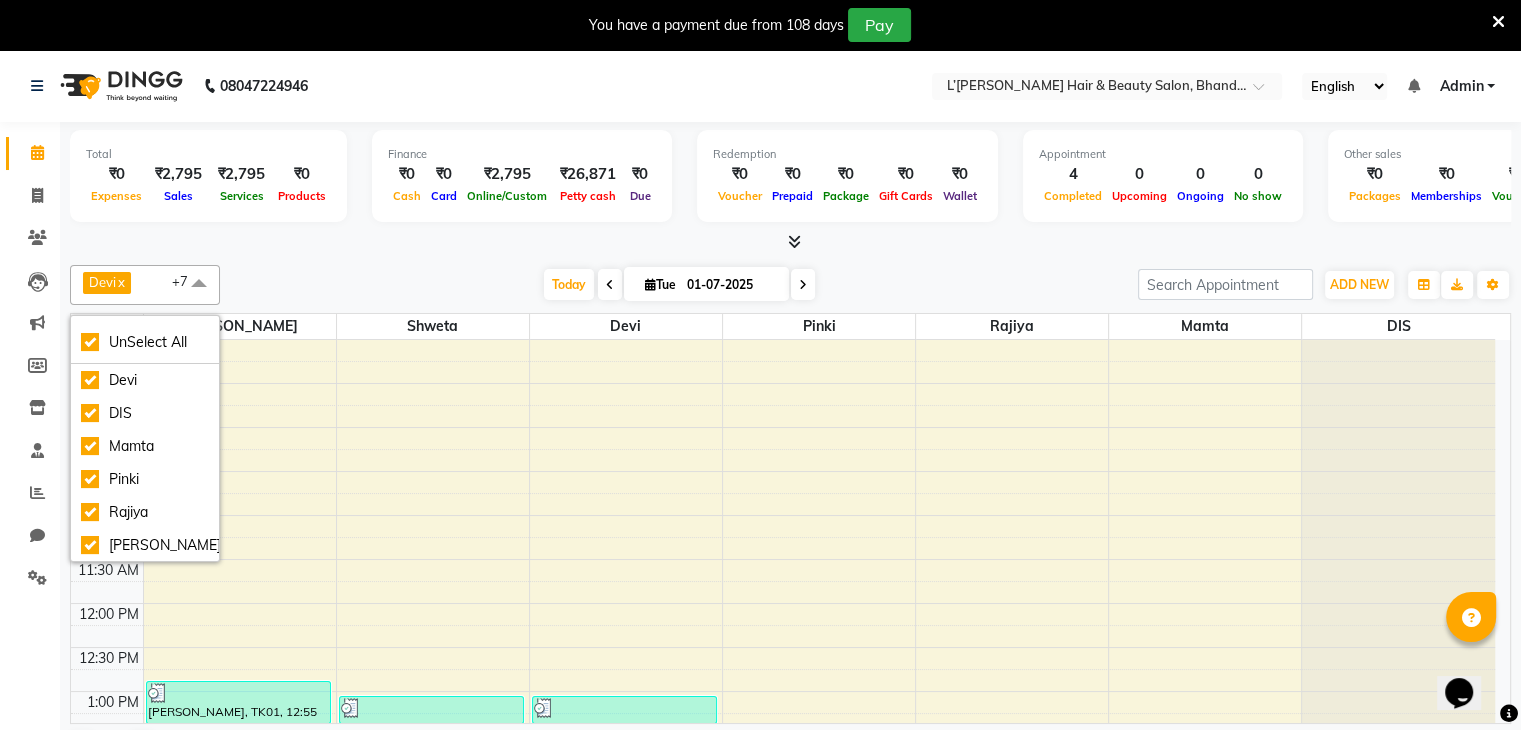 click at bounding box center [790, 242] 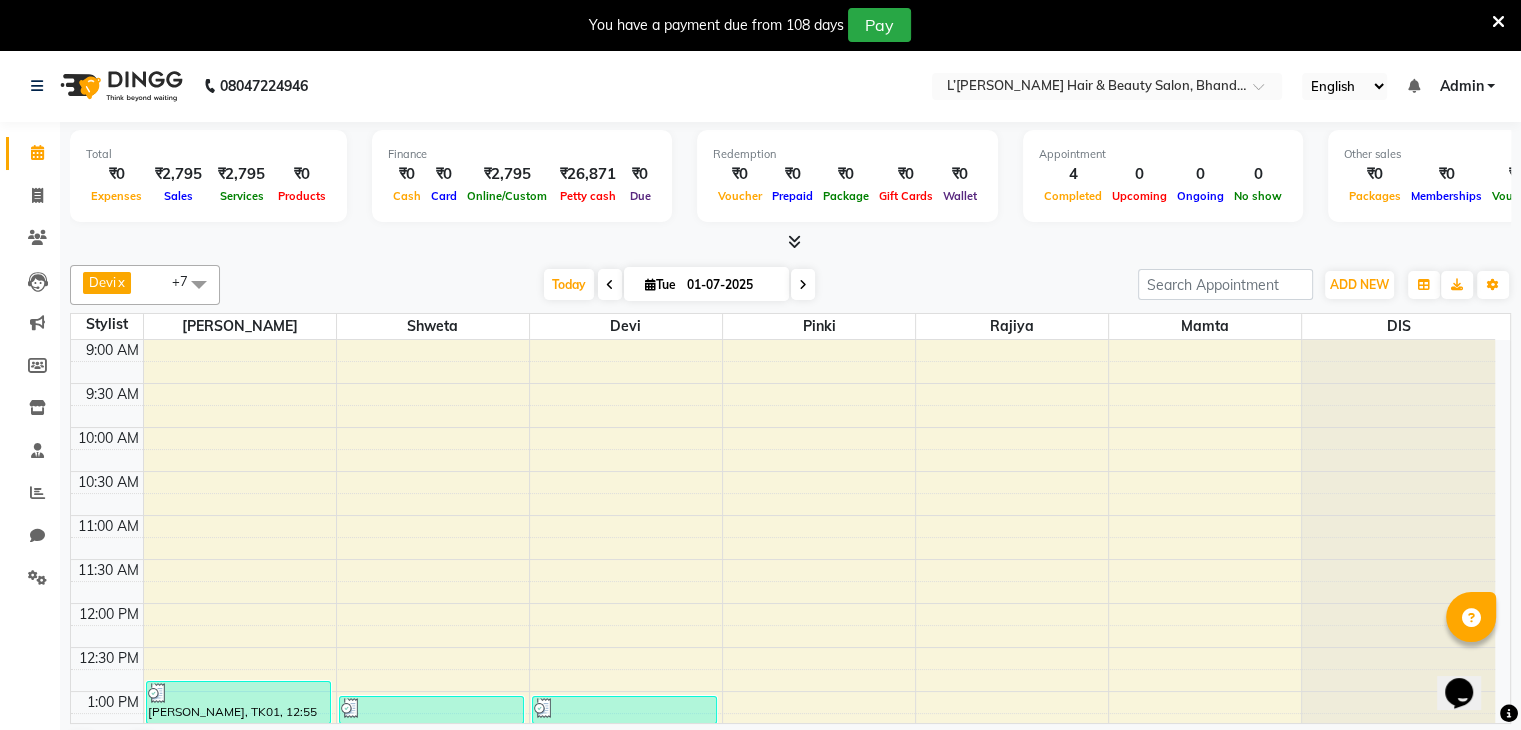click at bounding box center (199, 284) 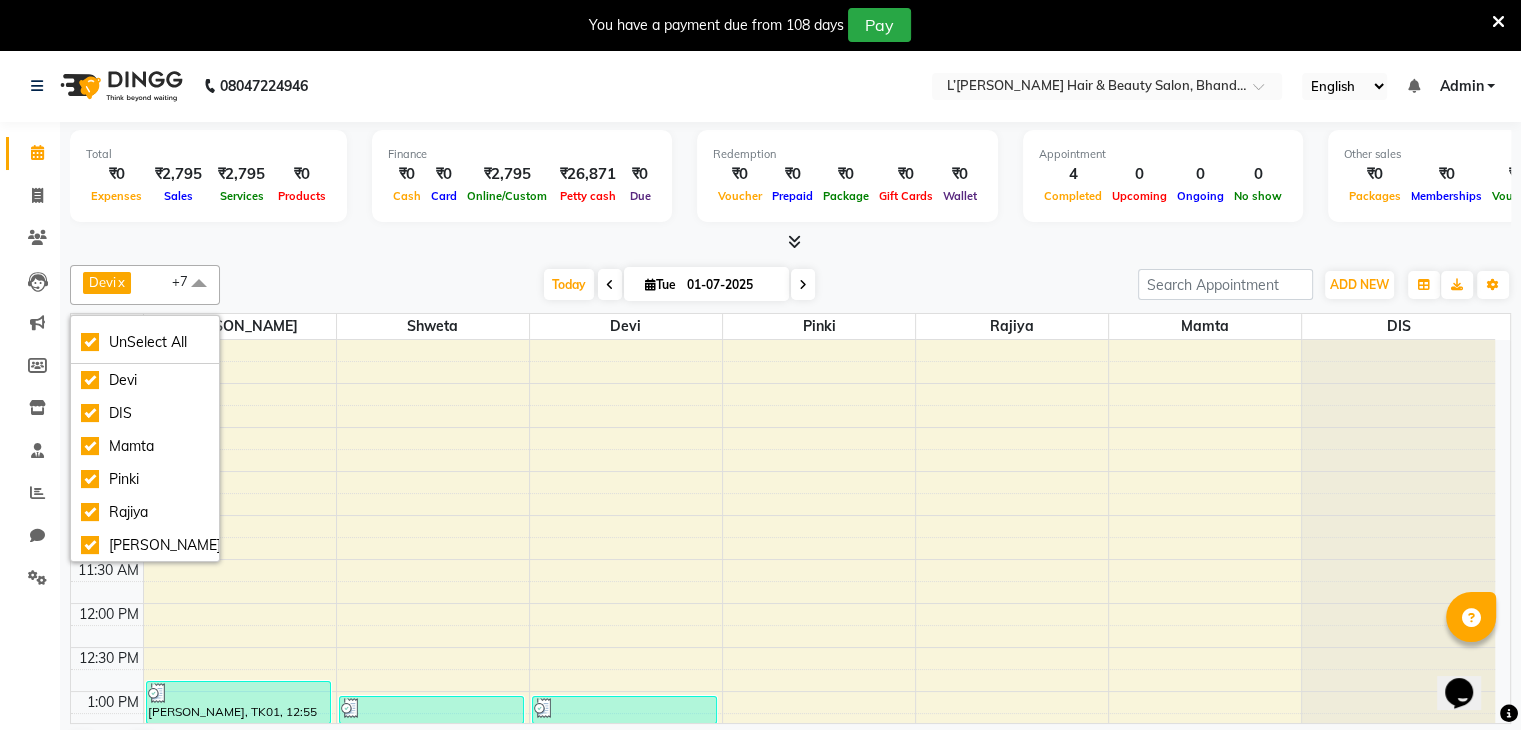 click on "Total  ₹0  Expenses ₹2,795  Sales ₹2,795  Services ₹0  Products Finance  ₹0  Cash ₹0  Card ₹2,795  Online/Custom ₹26,871 Petty cash ₹0 Due  Redemption  ₹0 Voucher ₹0 Prepaid ₹0 Package ₹0  Gift Cards ₹0  Wallet  Appointment  4 Completed 0 Upcoming 0 Ongoing 0 No show  Other sales  ₹0  Packages ₹0  Memberships ₹0  Vouchers ₹0  Prepaids ₹0  Gift Cards Devi  x DIS  x Mamta  x Pinki  x Rajiya  x Rupal  x Shweta  x Uma  x +7 UnSelect All Devi DIS Mamta Pinki Rajiya Rupal Shweta Uma Today  Tue 01-07-2025 Toggle Dropdown Add Appointment Add Invoice Add Expense Add Attendance Add Client Add Transaction Toggle Dropdown Add Appointment Add Invoice Add Expense Add Attendance Add Client ADD NEW Toggle Dropdown Add Appointment Add Invoice Add Expense Add Attendance Add Client Add Transaction Devi  x DIS  x Mamta  x Pinki  x Rajiya  x Rupal  x Shweta  x Uma  x +7 UnSelect All Devi DIS Mamta Pinki Rajiya Rupal Shweta Uma Group By  Staff View   Room View  View as List  7" 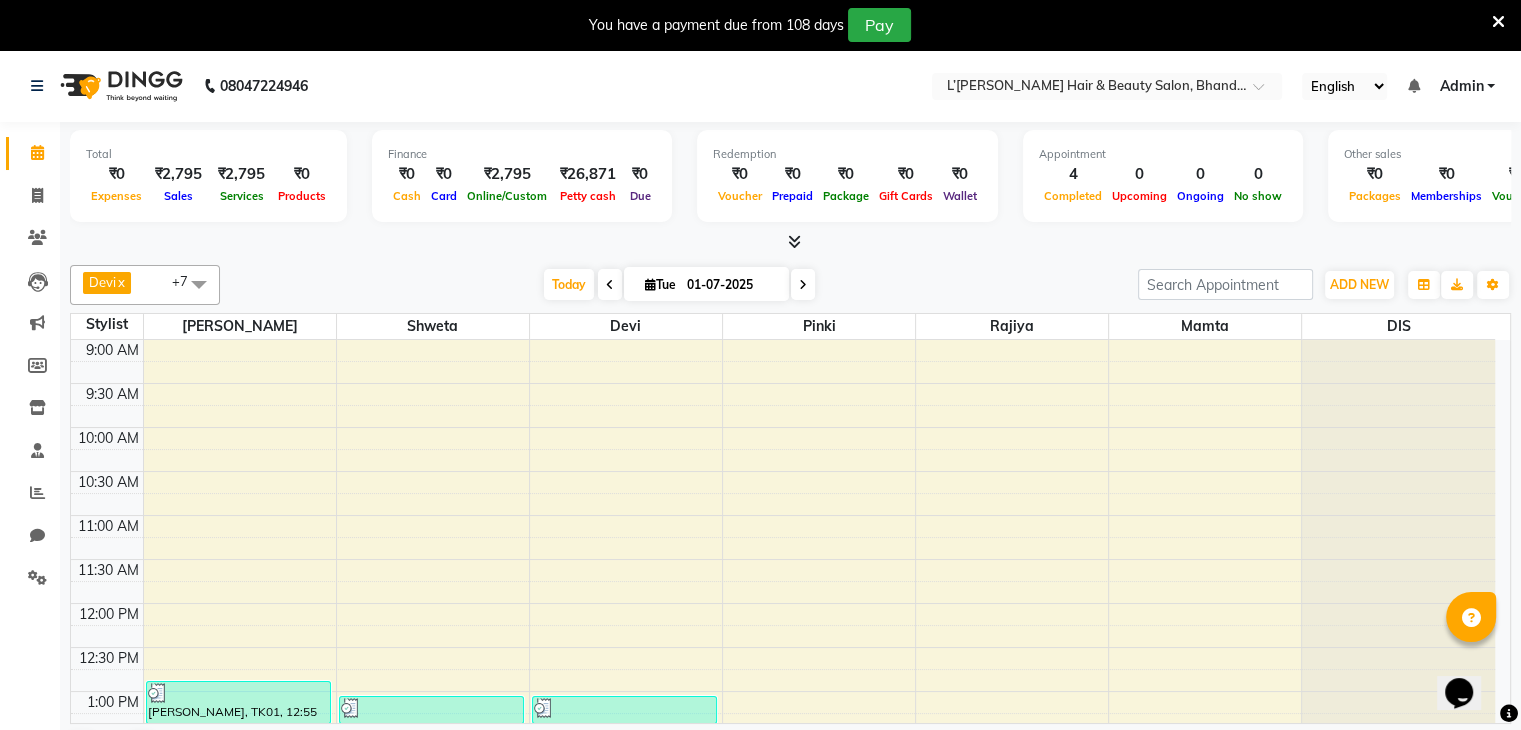 click at bounding box center [199, 284] 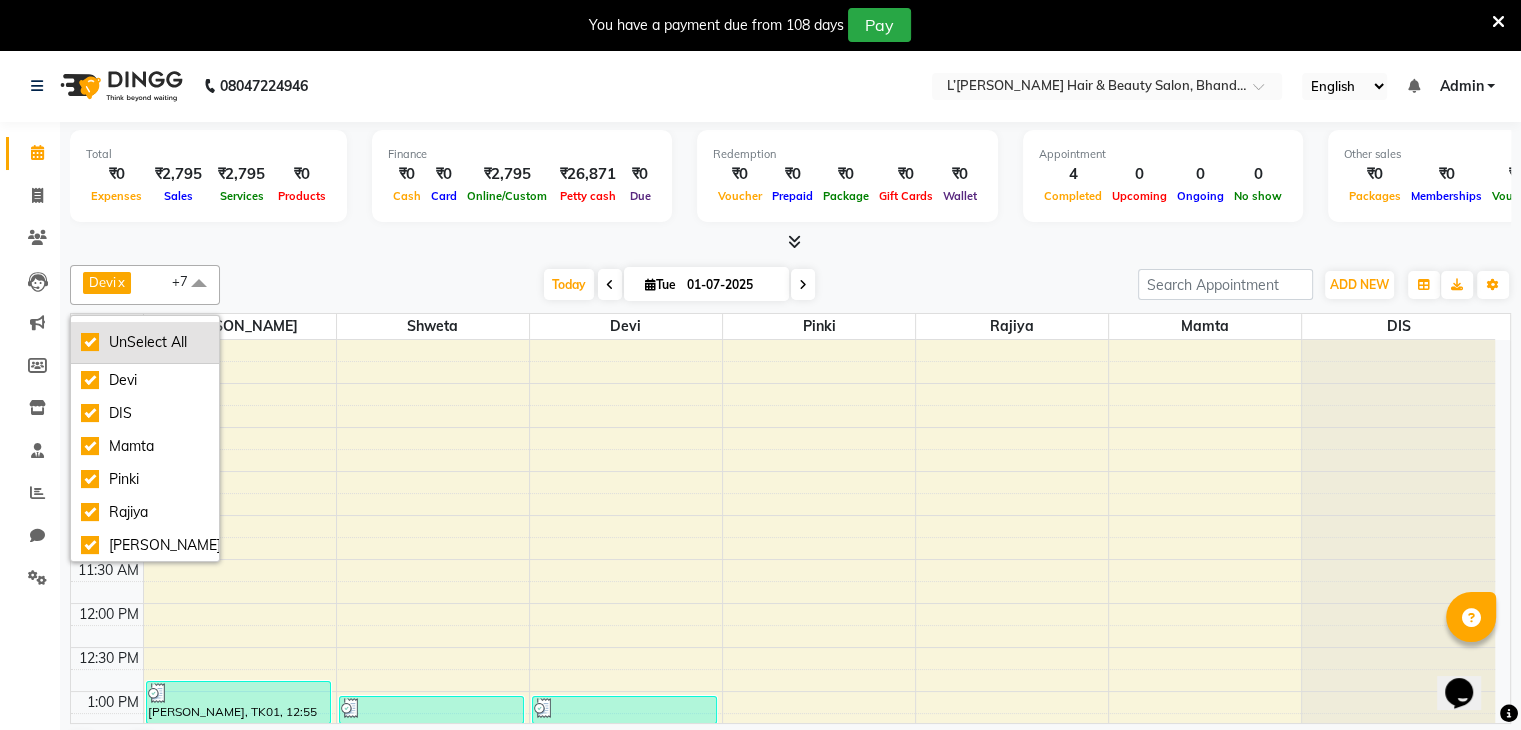 click on "UnSelect All" at bounding box center [145, 342] 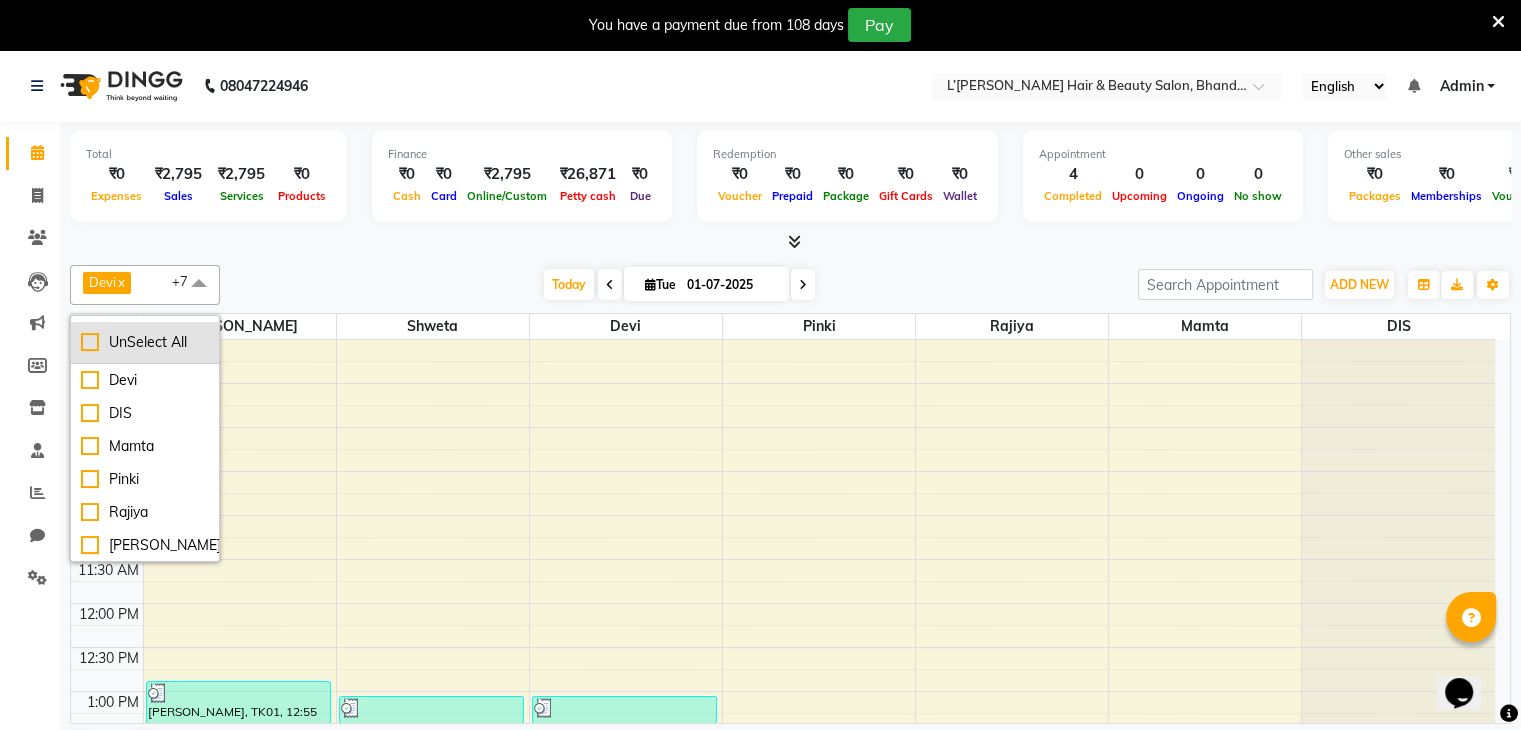 checkbox on "false" 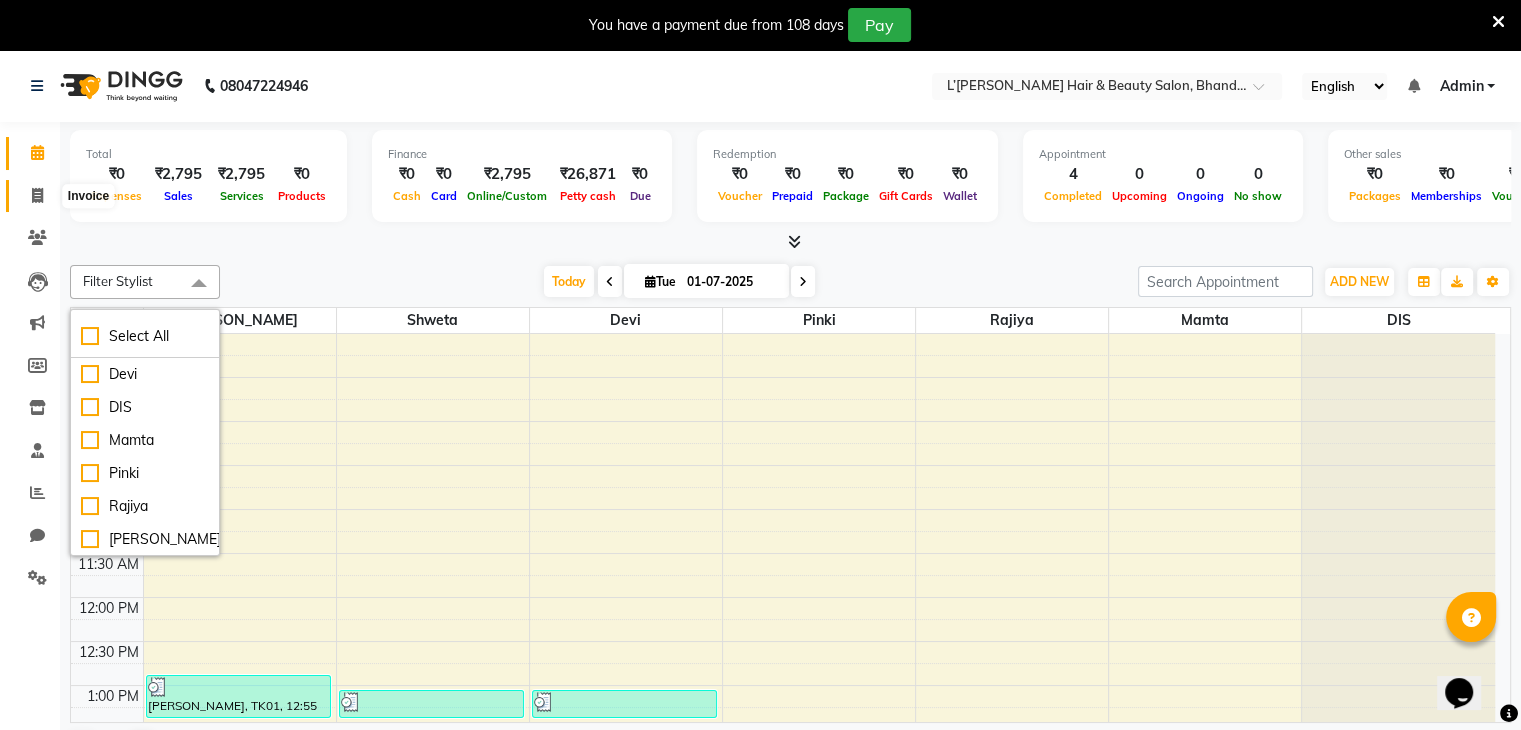 click 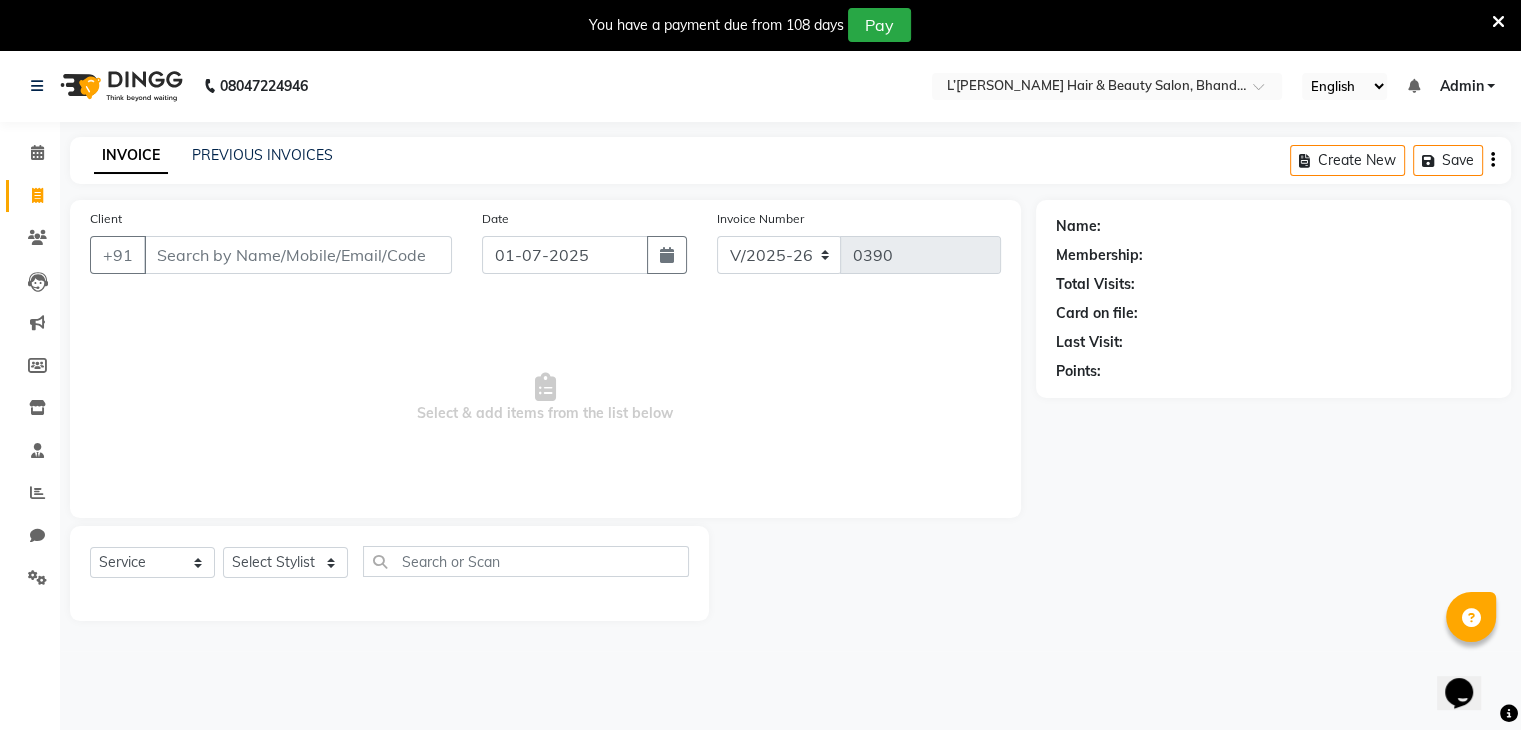click on "Client" at bounding box center [298, 255] 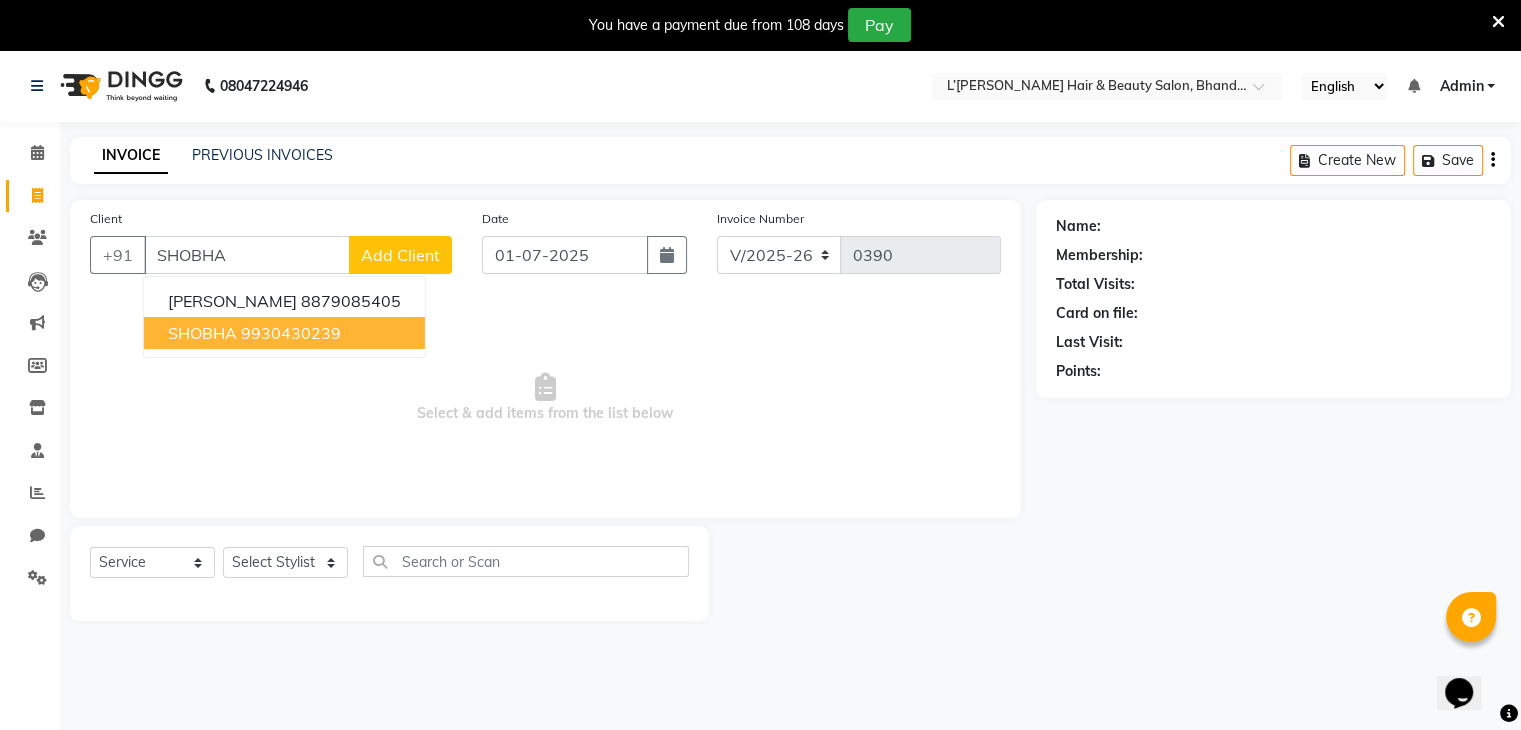 click on "SHOBHA" at bounding box center [202, 333] 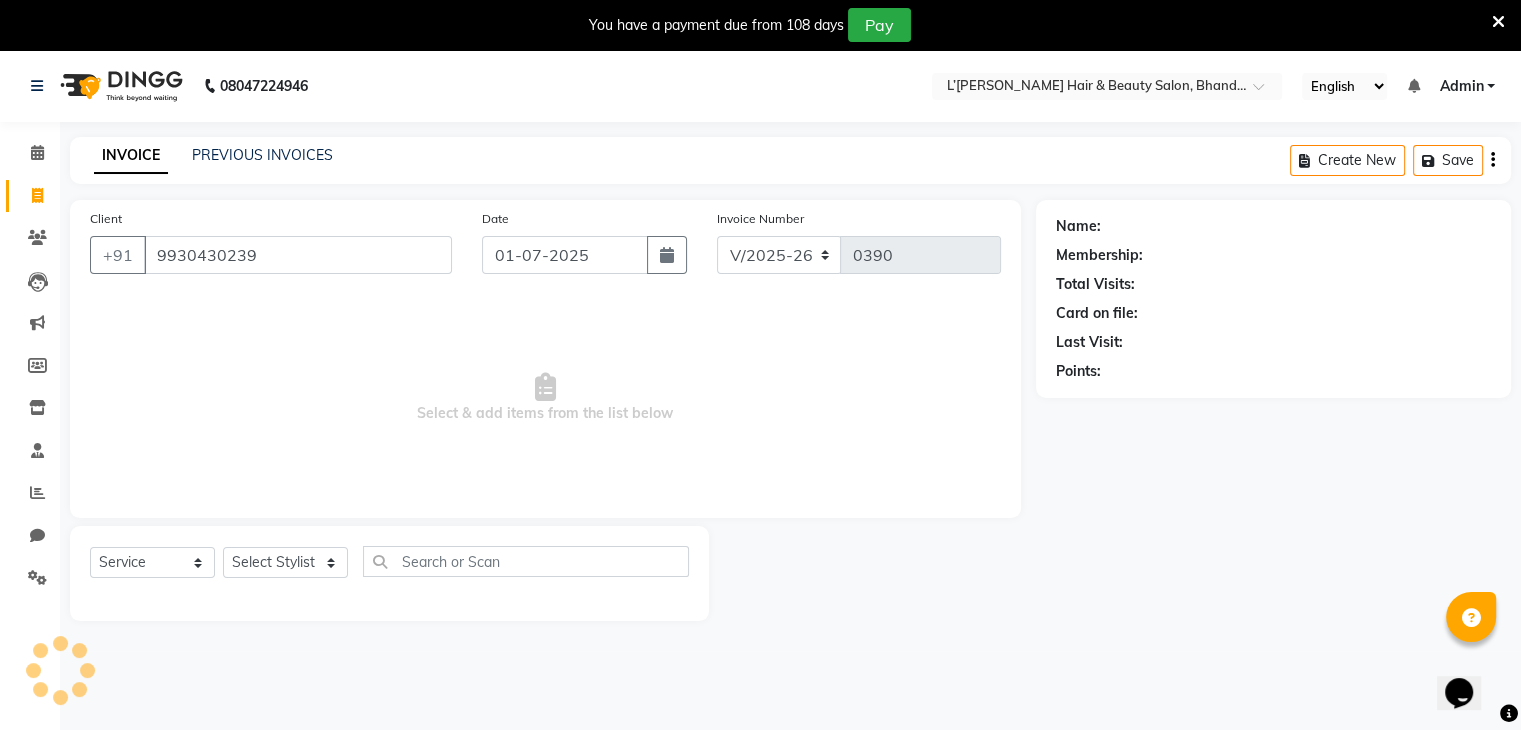 type on "9930430239" 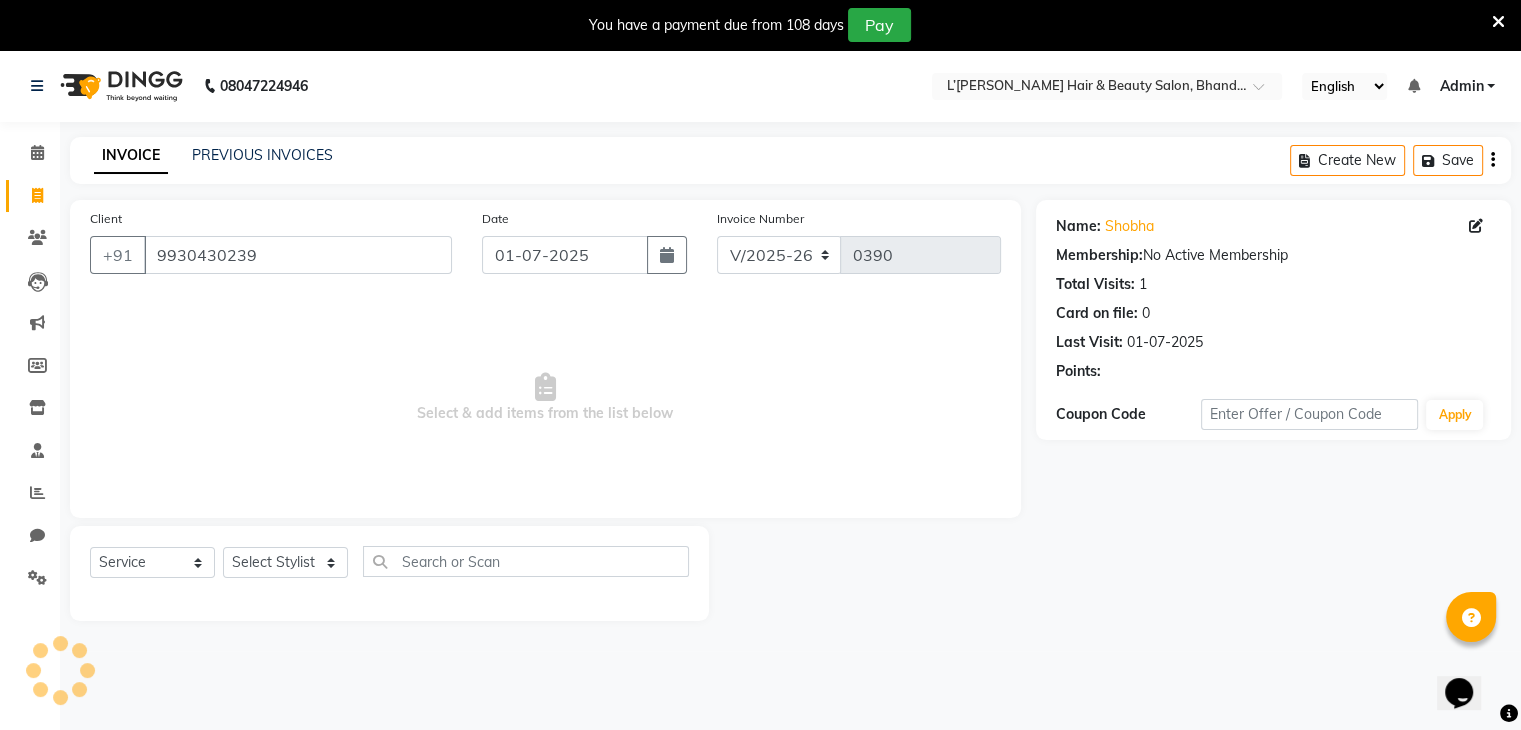 click on "Select & add items from the list below" at bounding box center [545, 398] 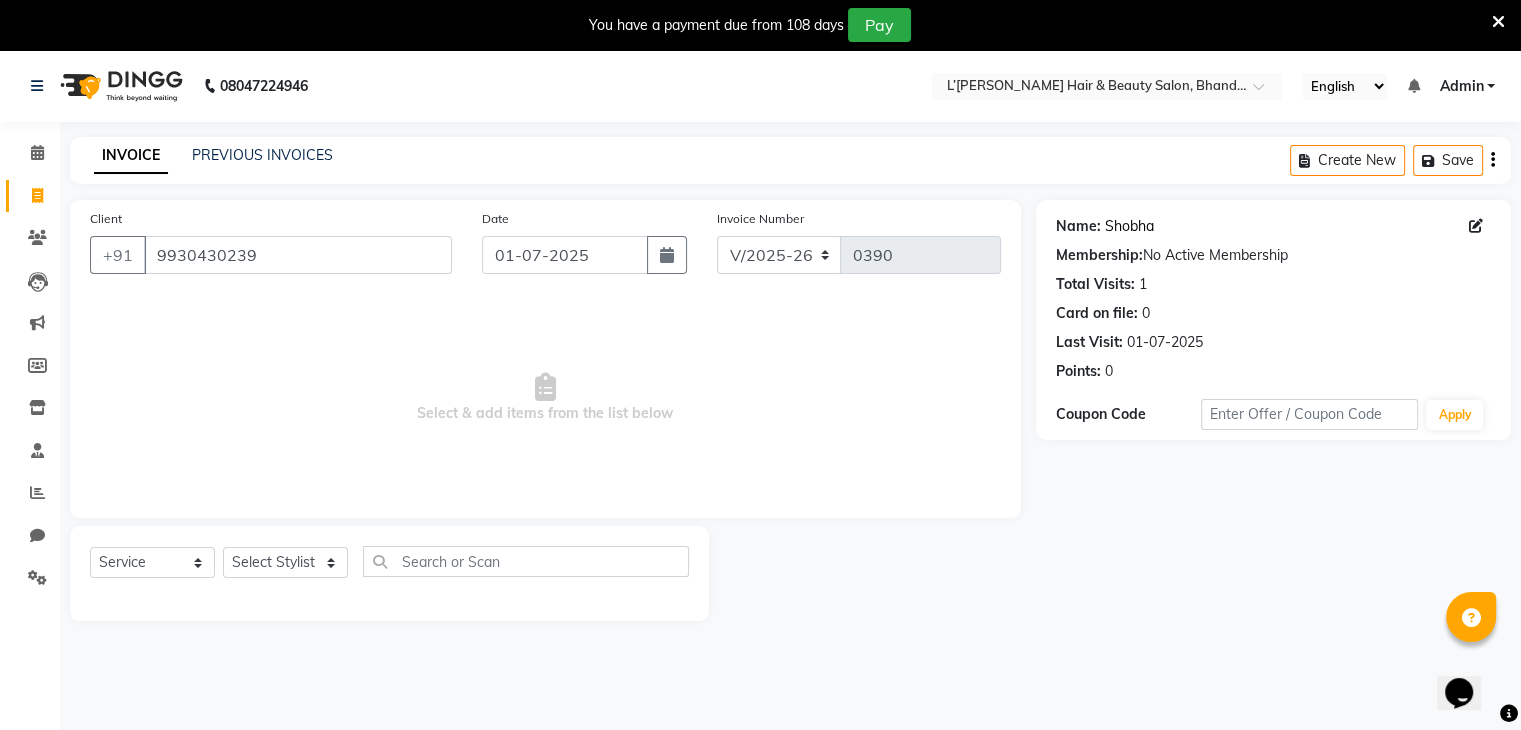 click on "Shobha" 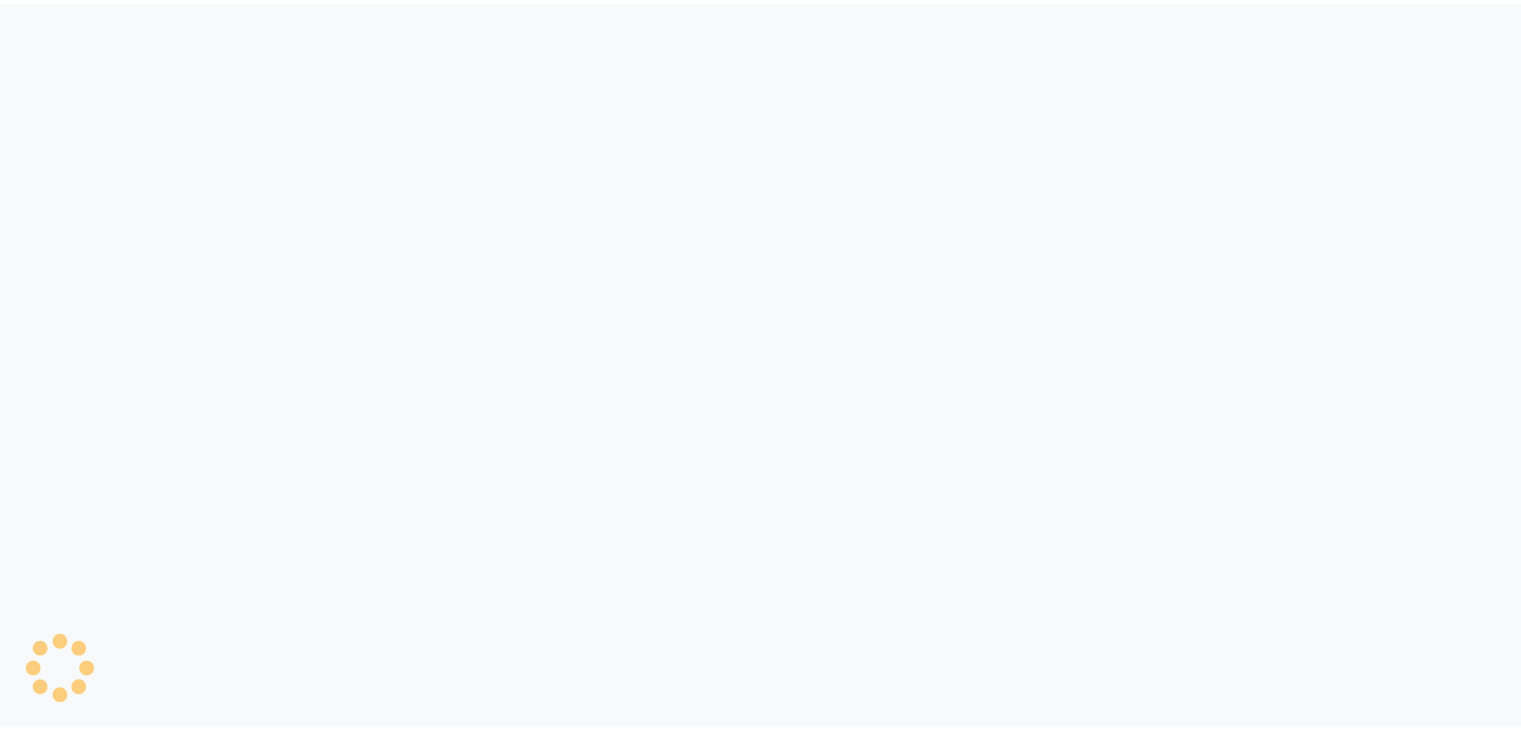 scroll, scrollTop: 0, scrollLeft: 0, axis: both 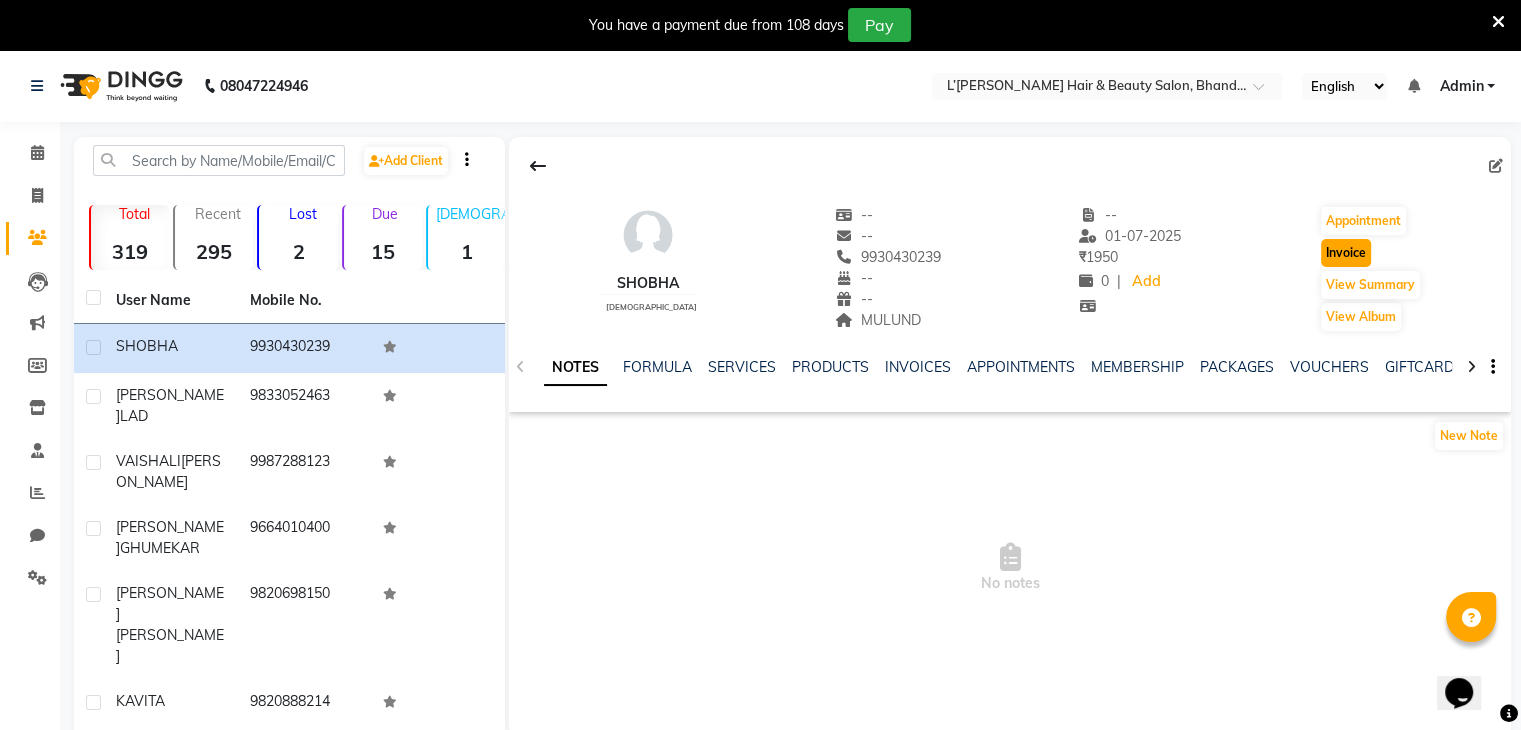 click on "Invoice" 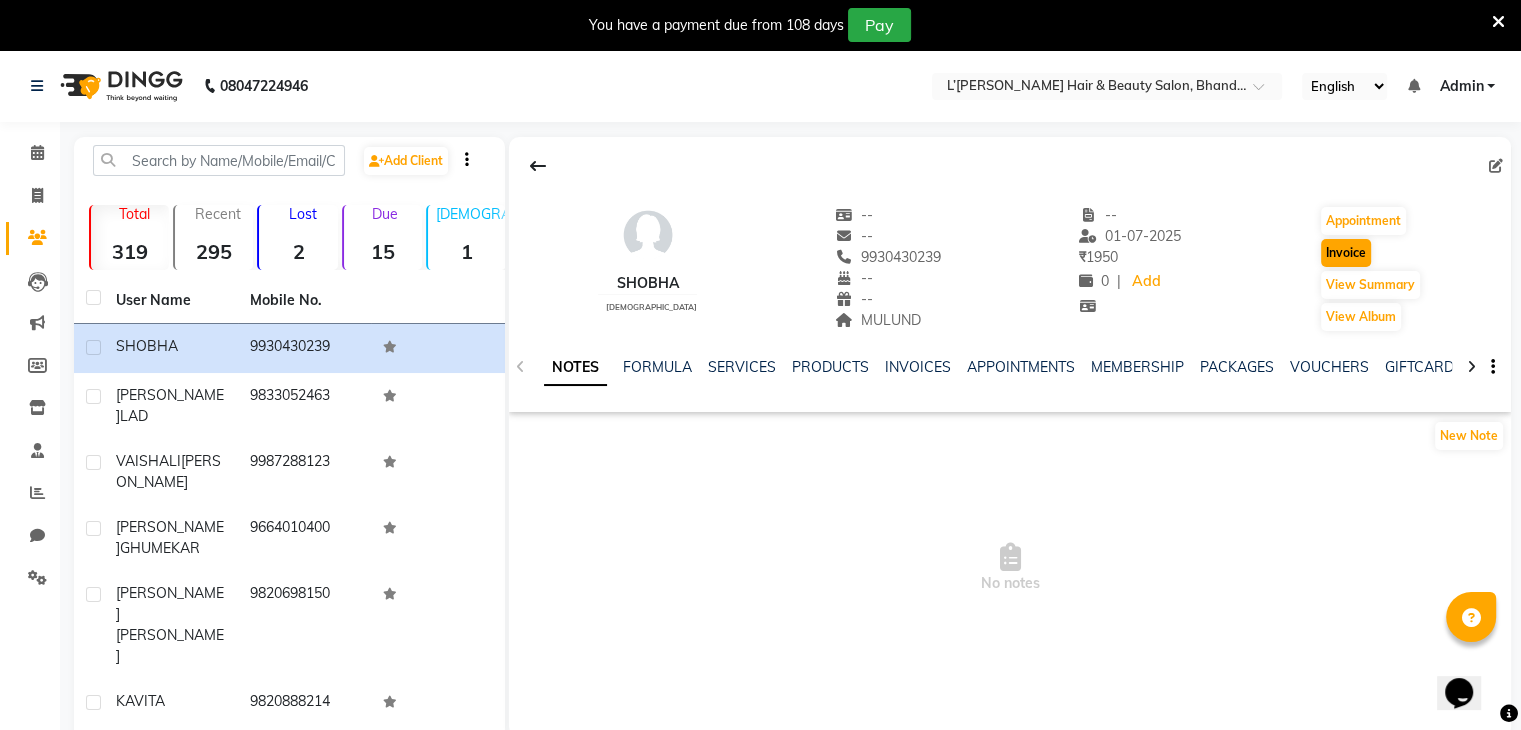 scroll, scrollTop: 50, scrollLeft: 0, axis: vertical 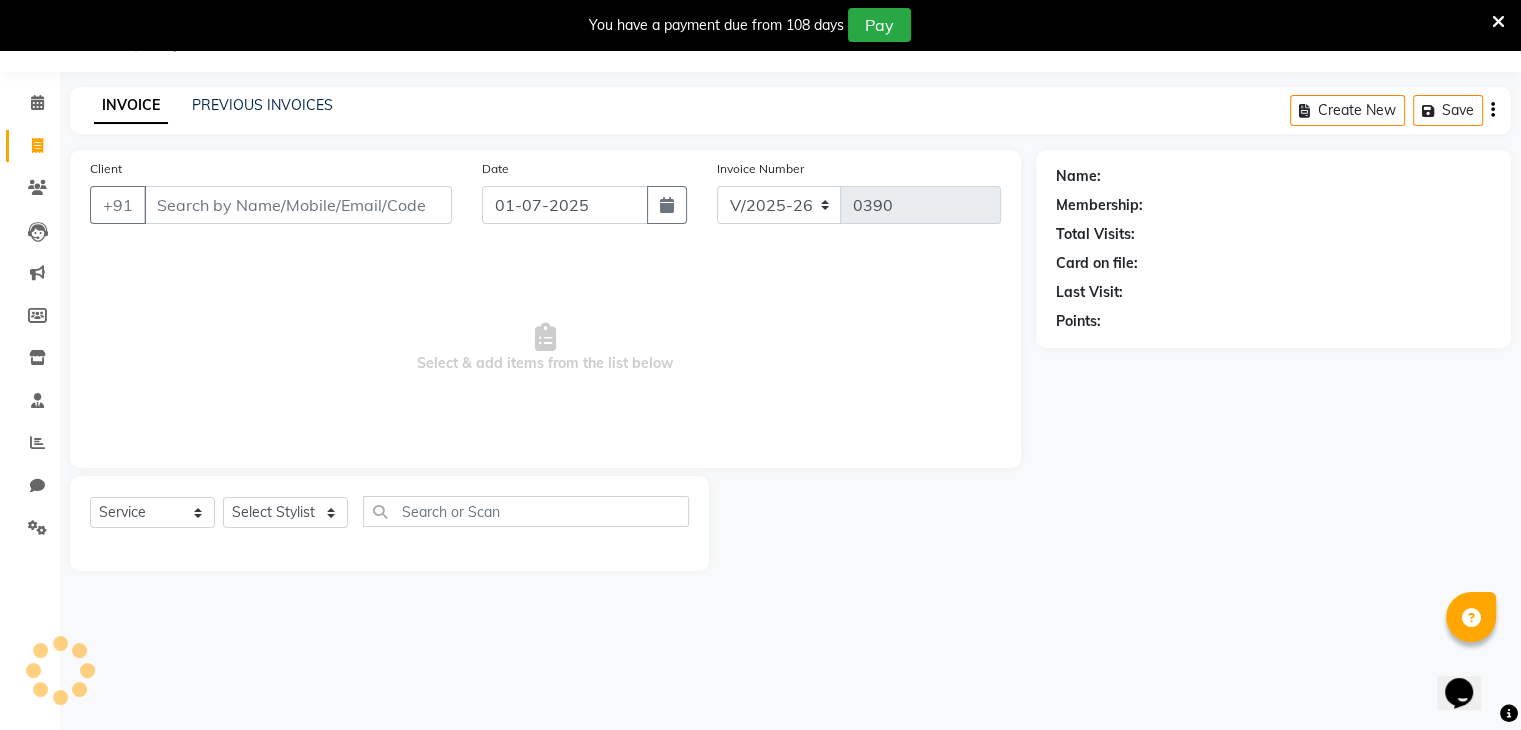 type on "9930430239" 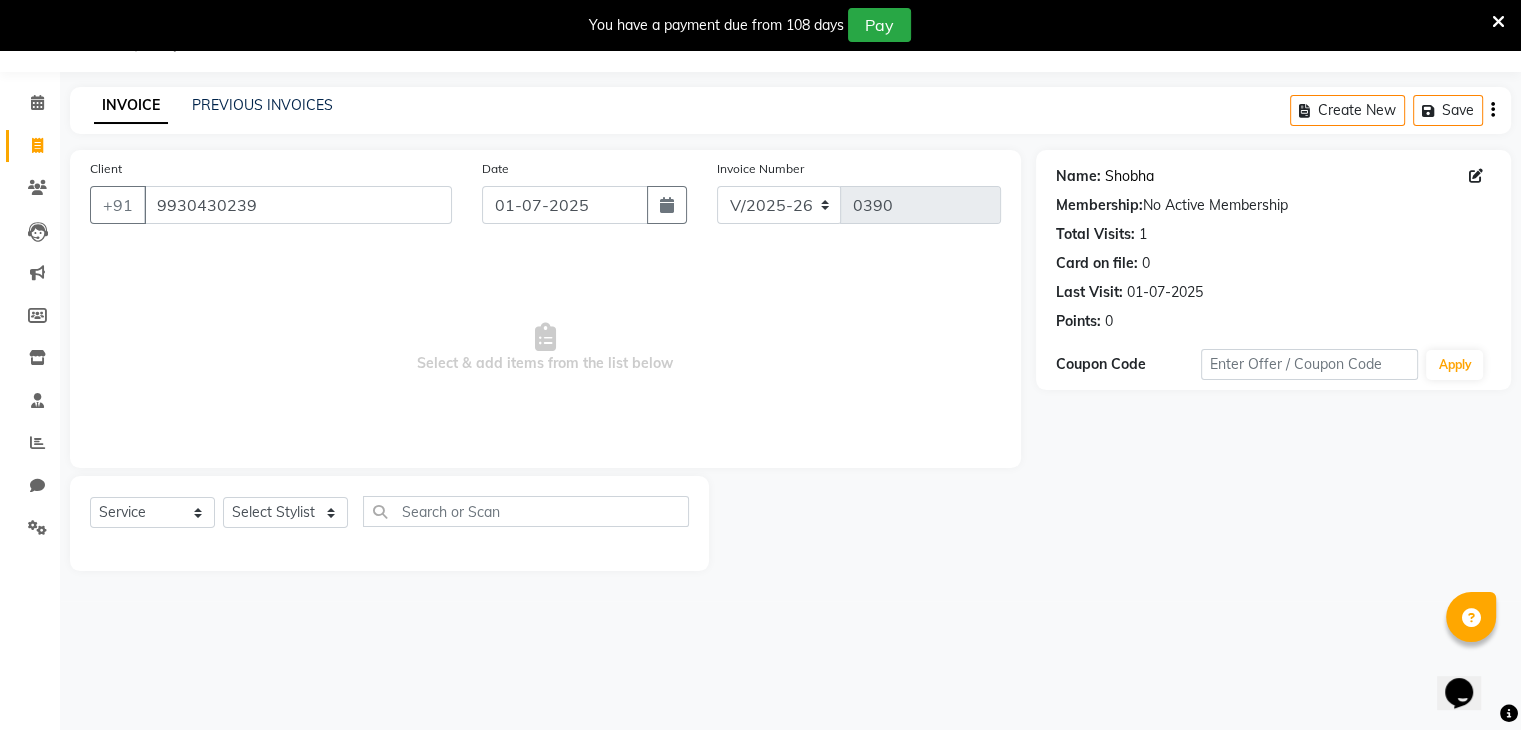 click on "Shobha" 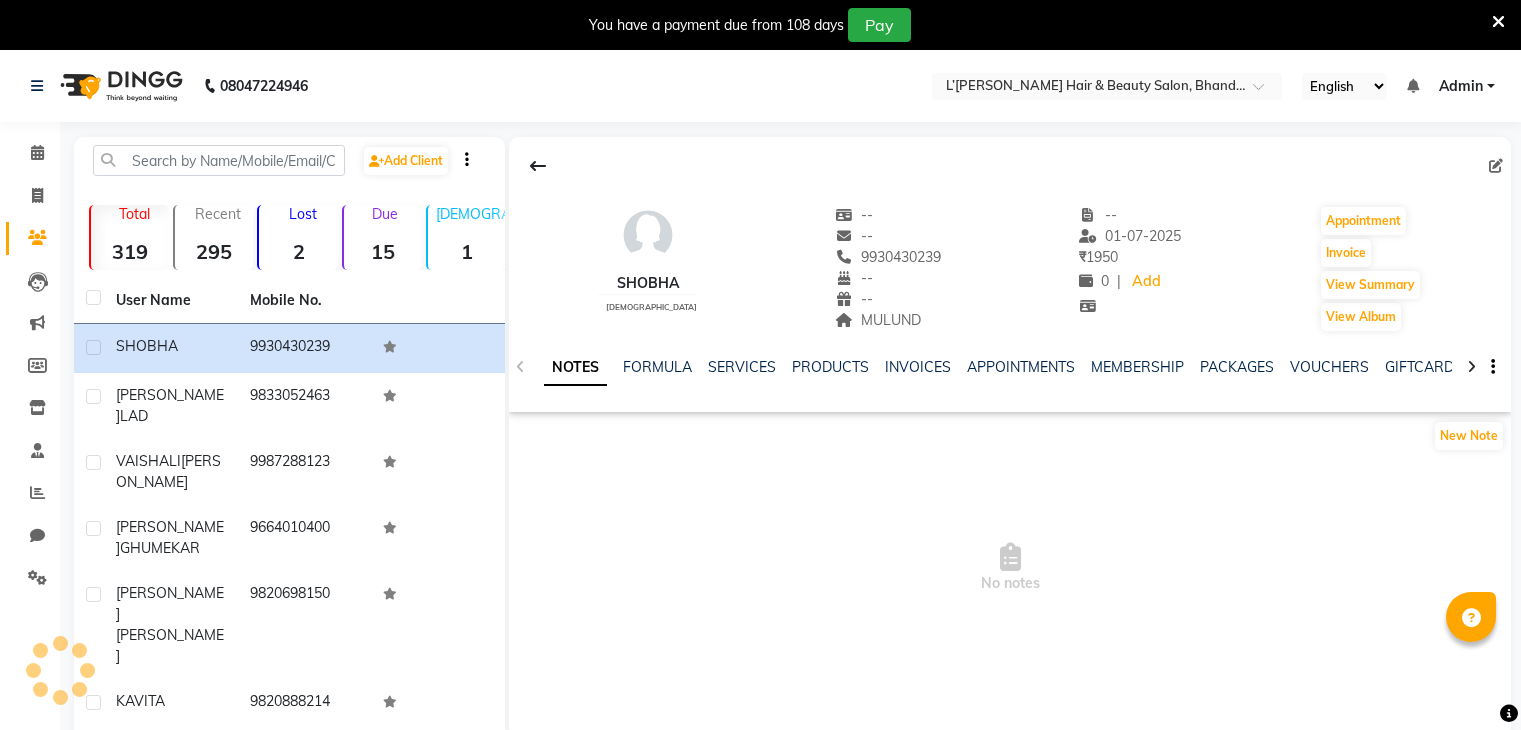 scroll, scrollTop: 0, scrollLeft: 0, axis: both 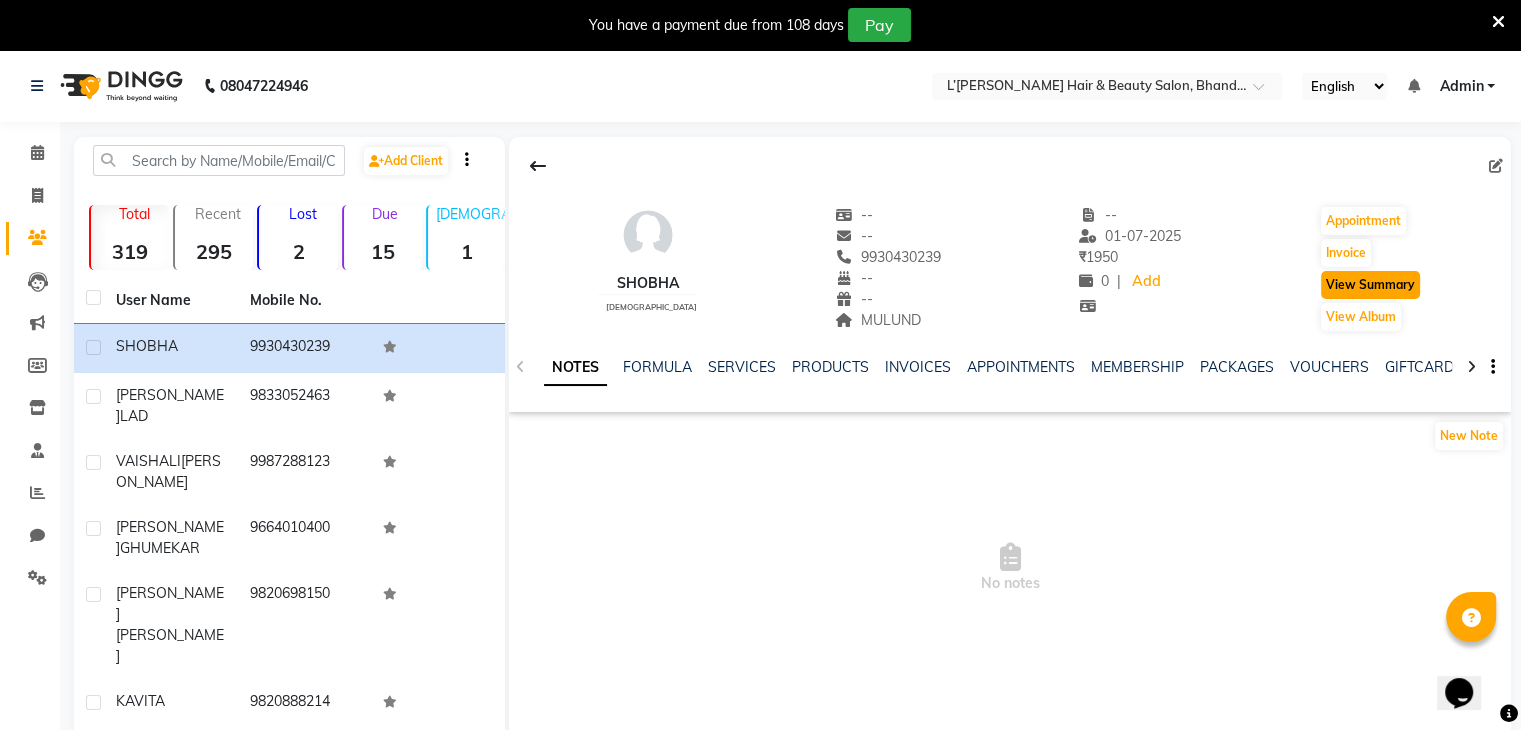click on "View Summary" 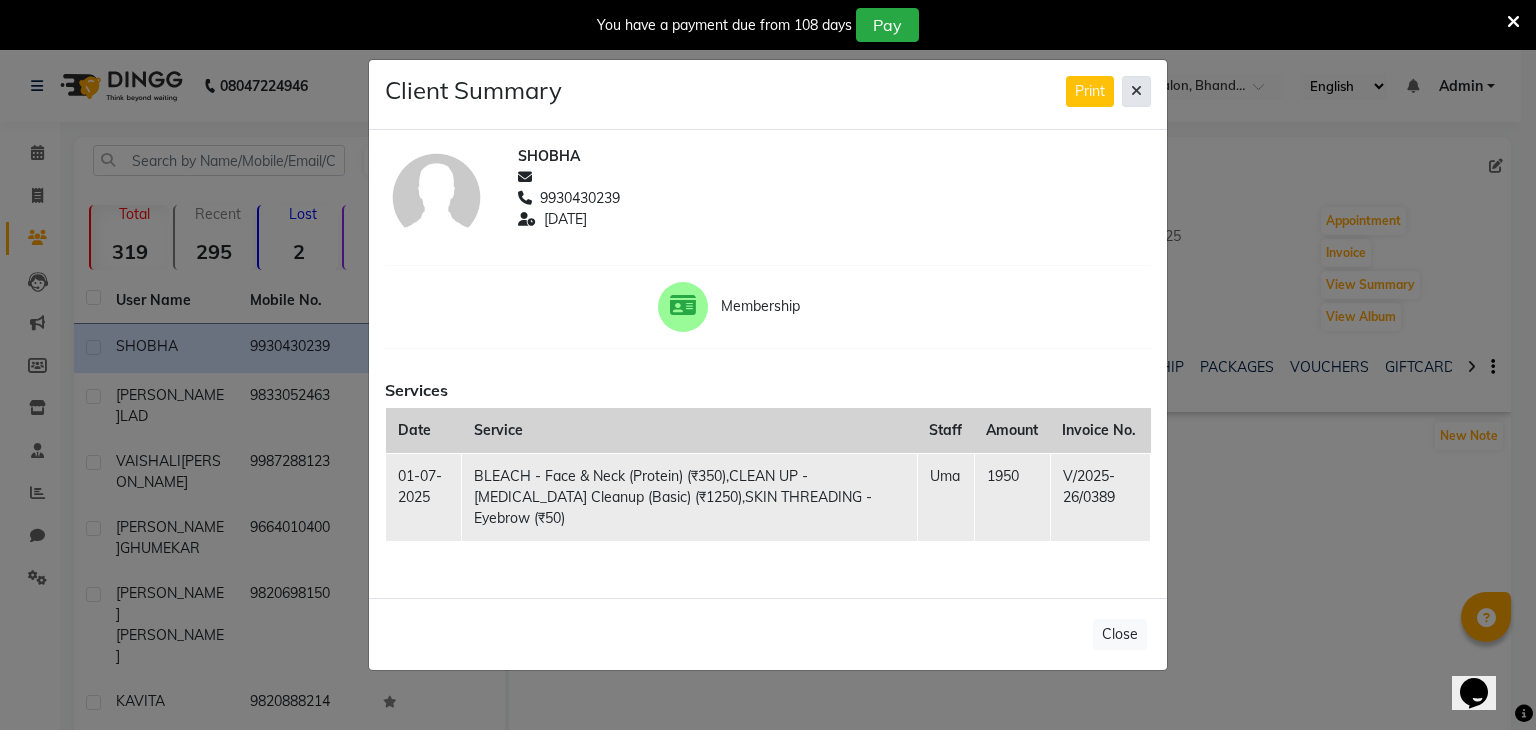 click 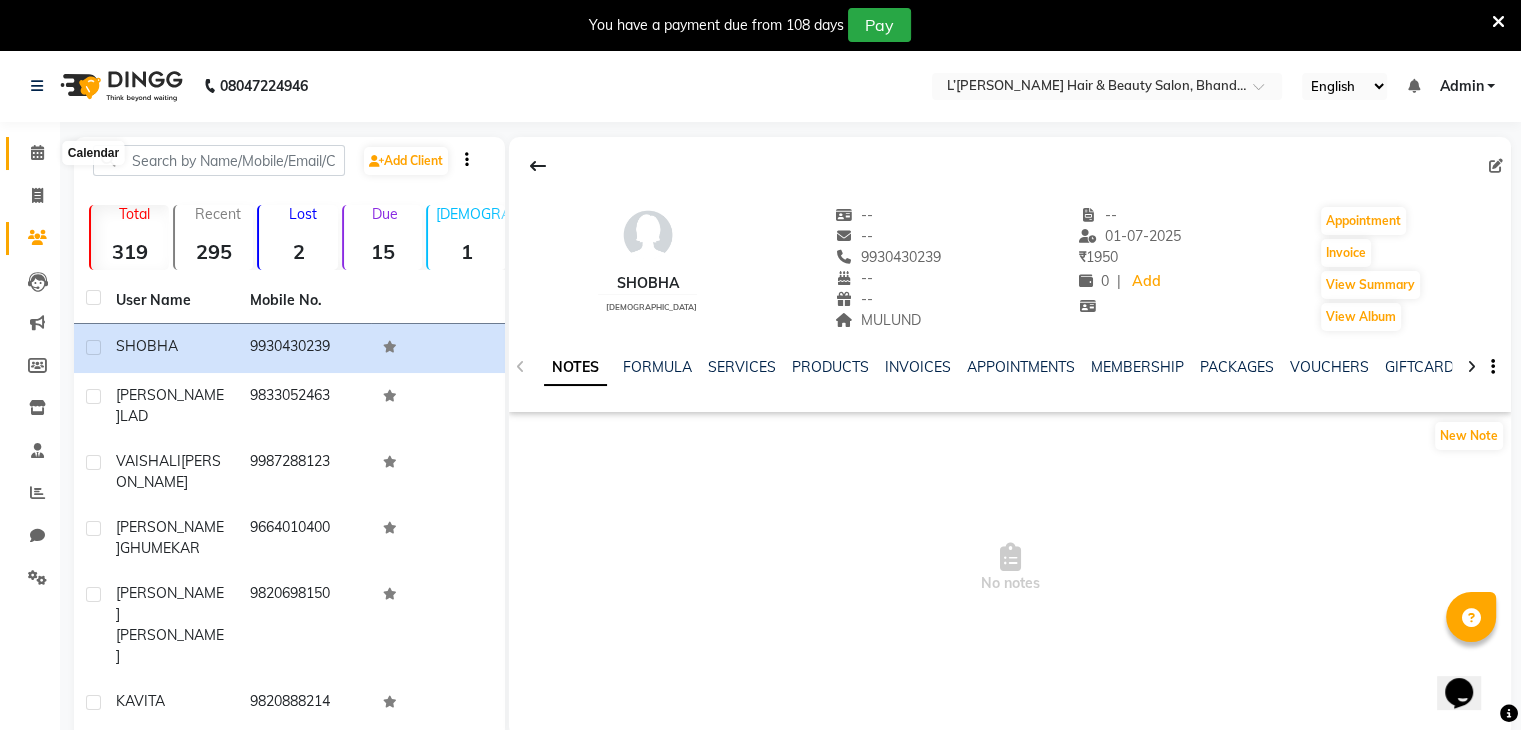 click 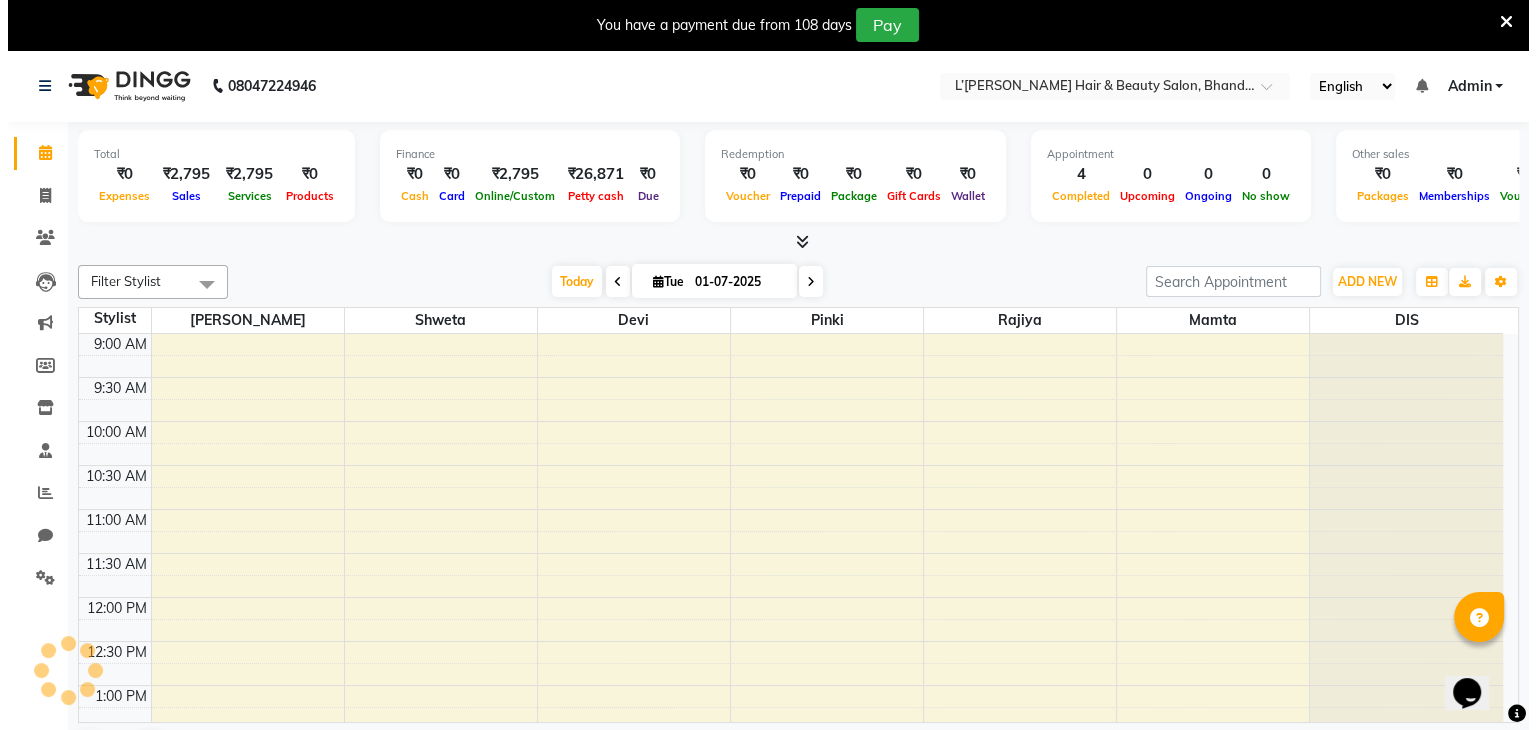 scroll, scrollTop: 0, scrollLeft: 0, axis: both 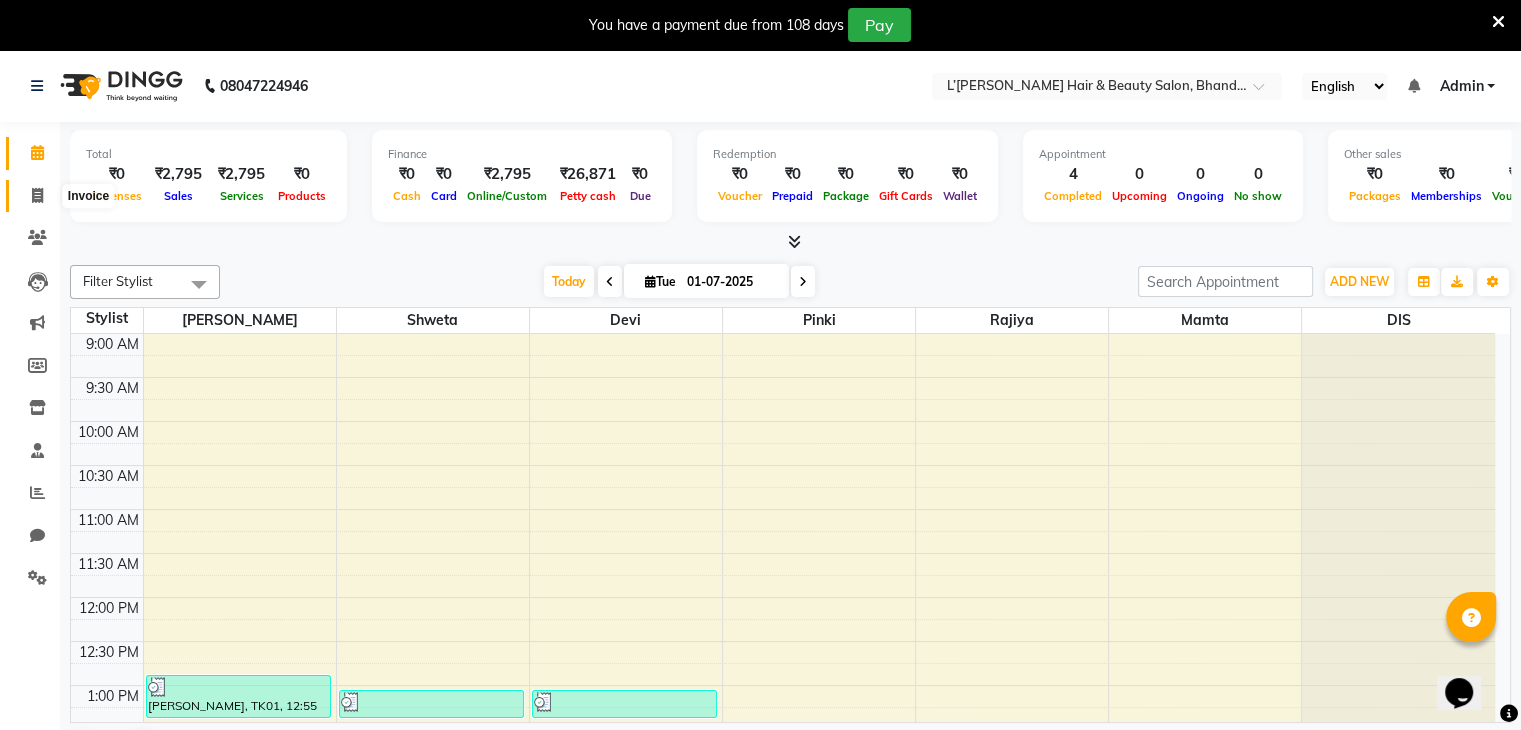 click 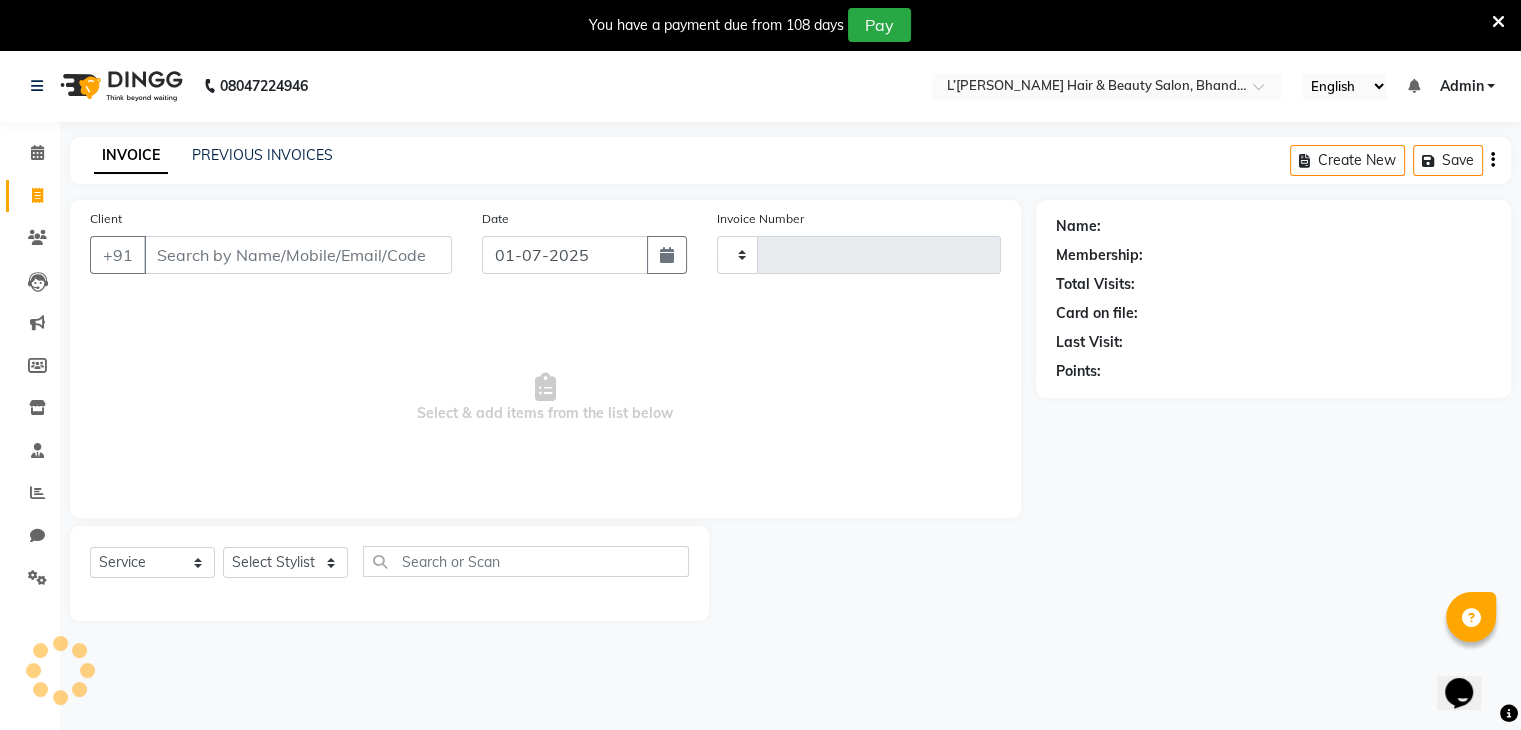 type on "0390" 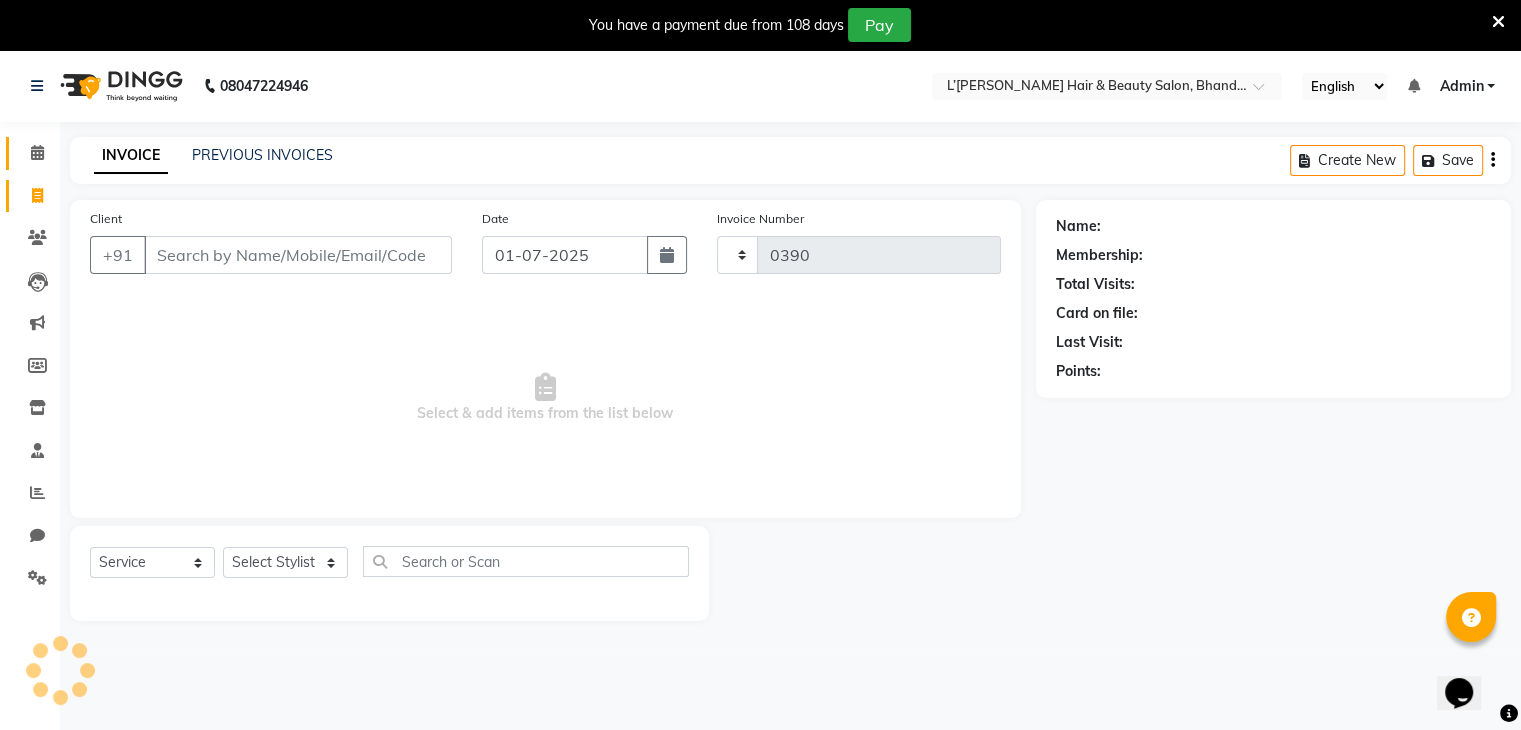select on "7828" 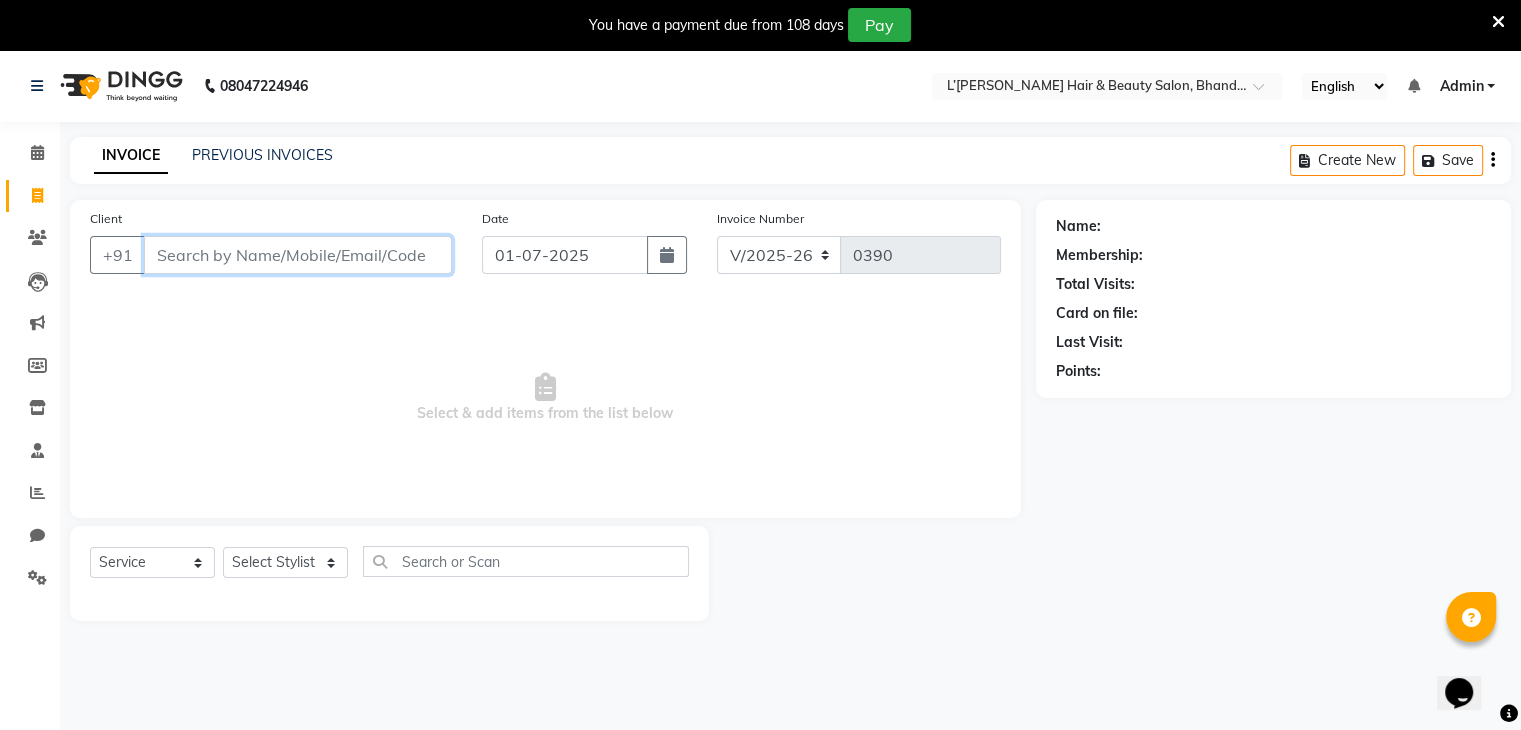 click on "Client" at bounding box center (298, 255) 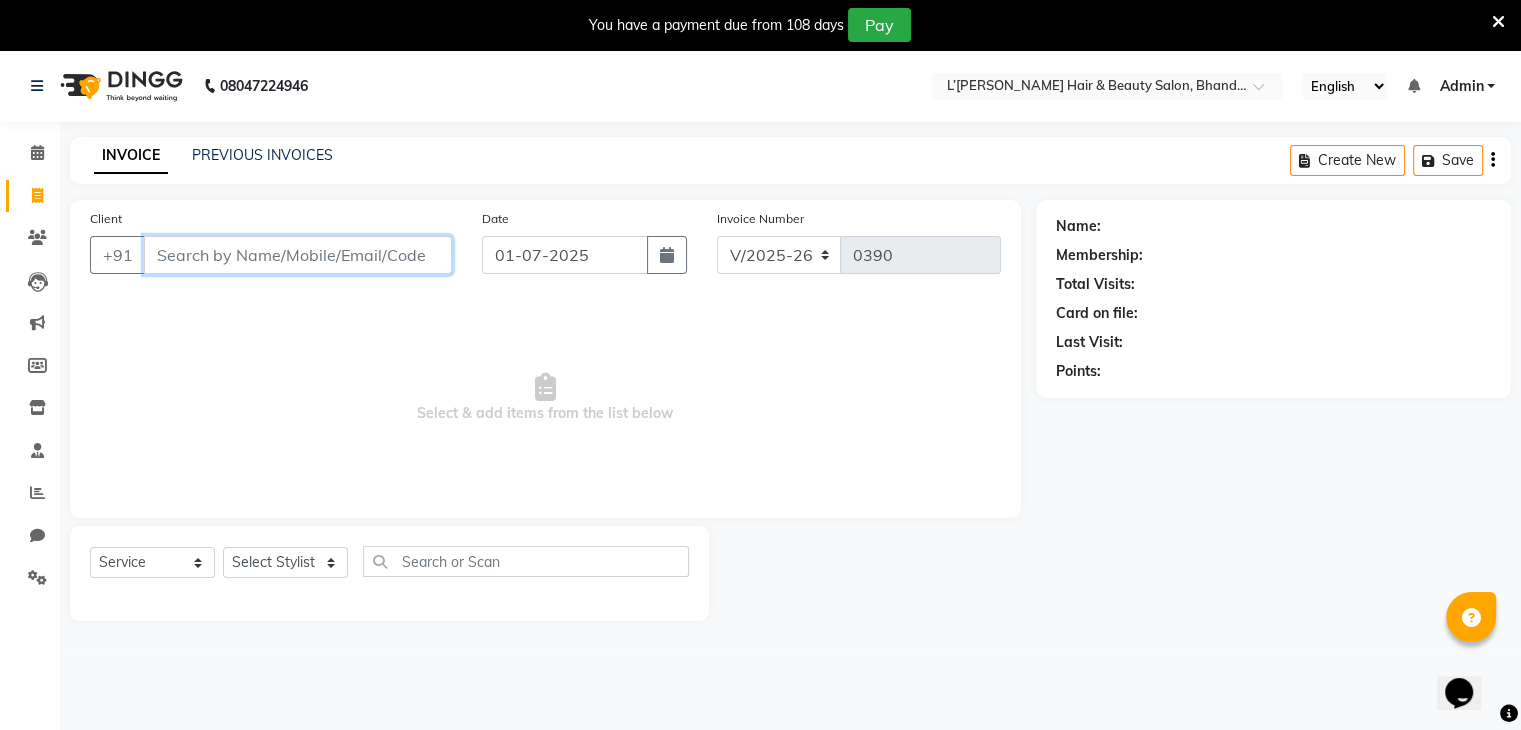 click on "Client" at bounding box center [298, 255] 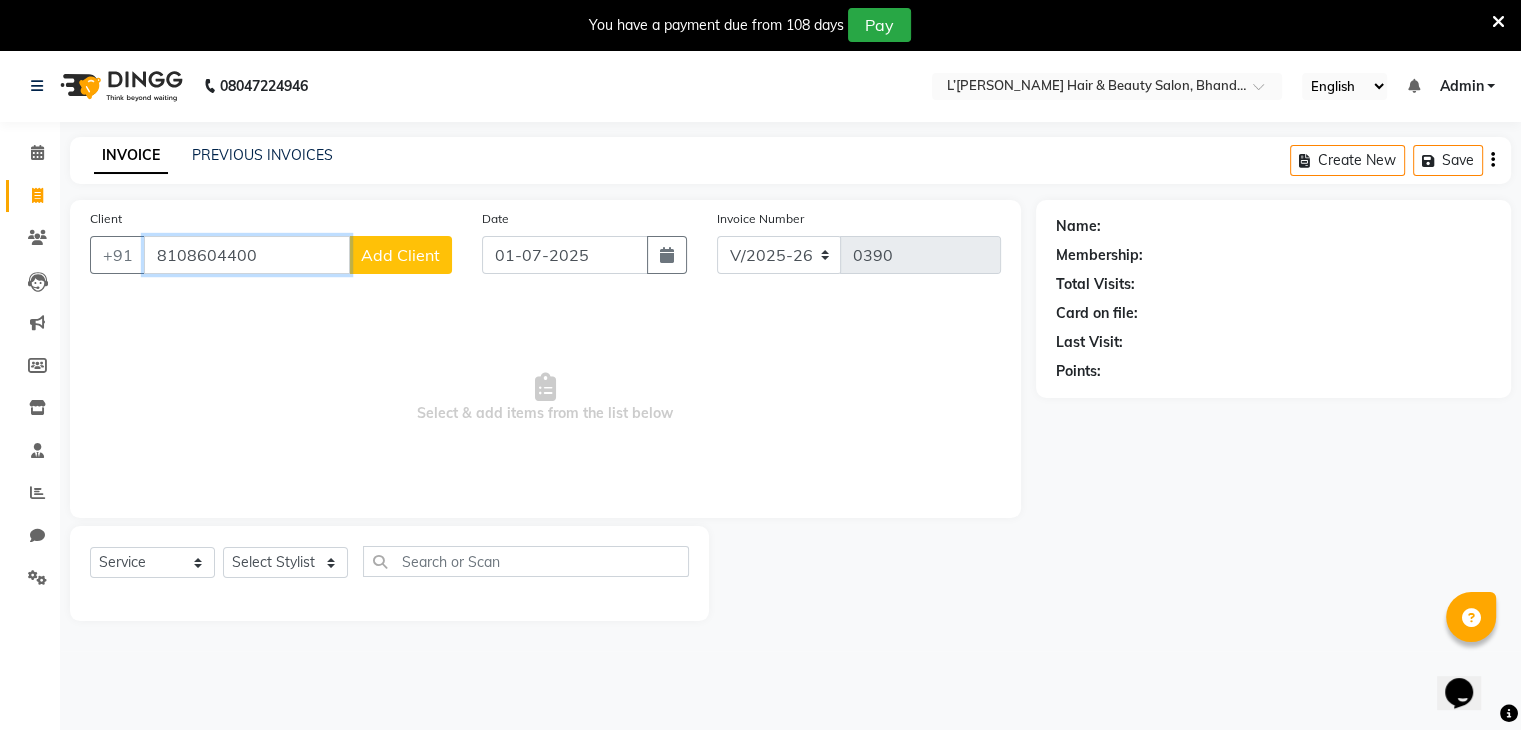 type on "8108604400" 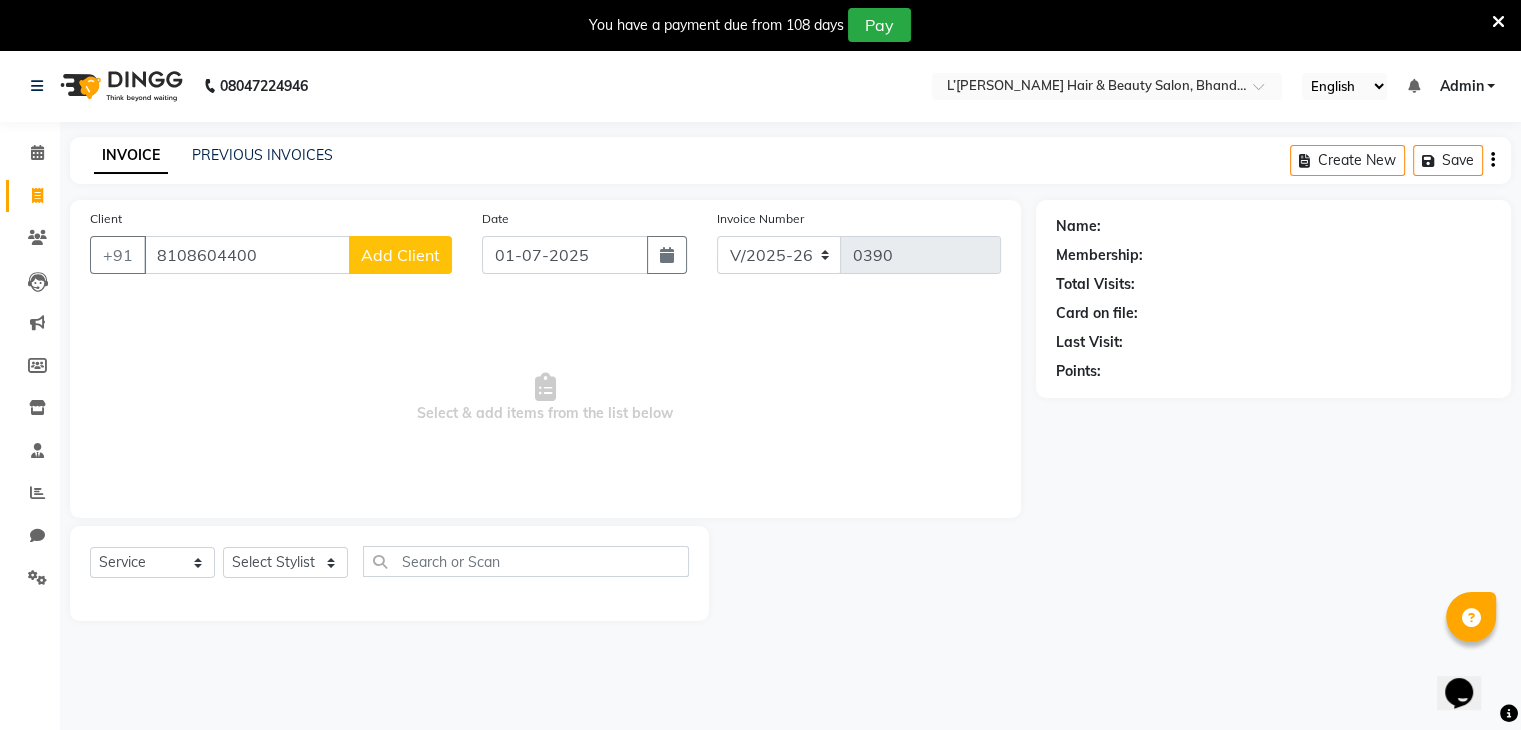 click on "Add Client" 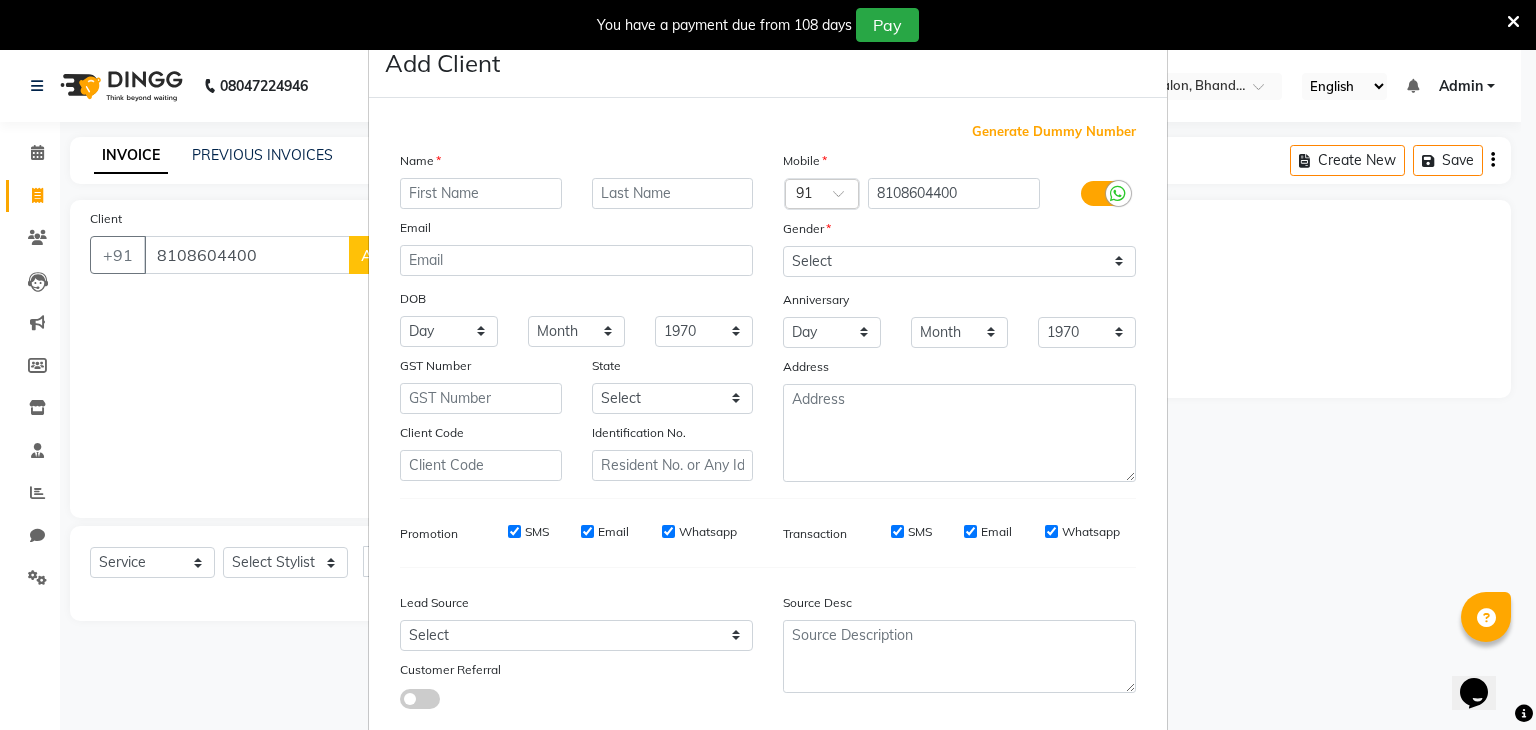 click at bounding box center [481, 193] 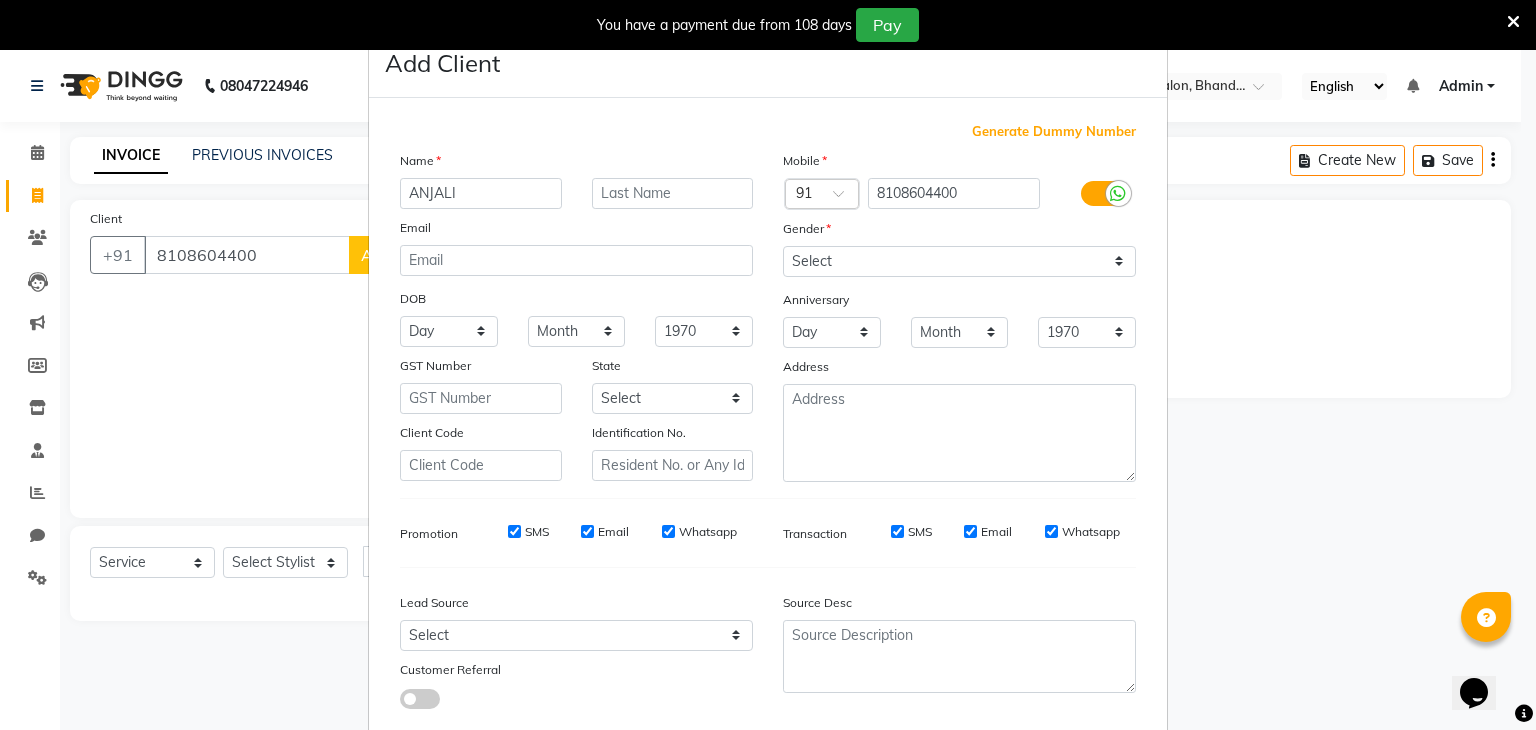 type on "ANJALI" 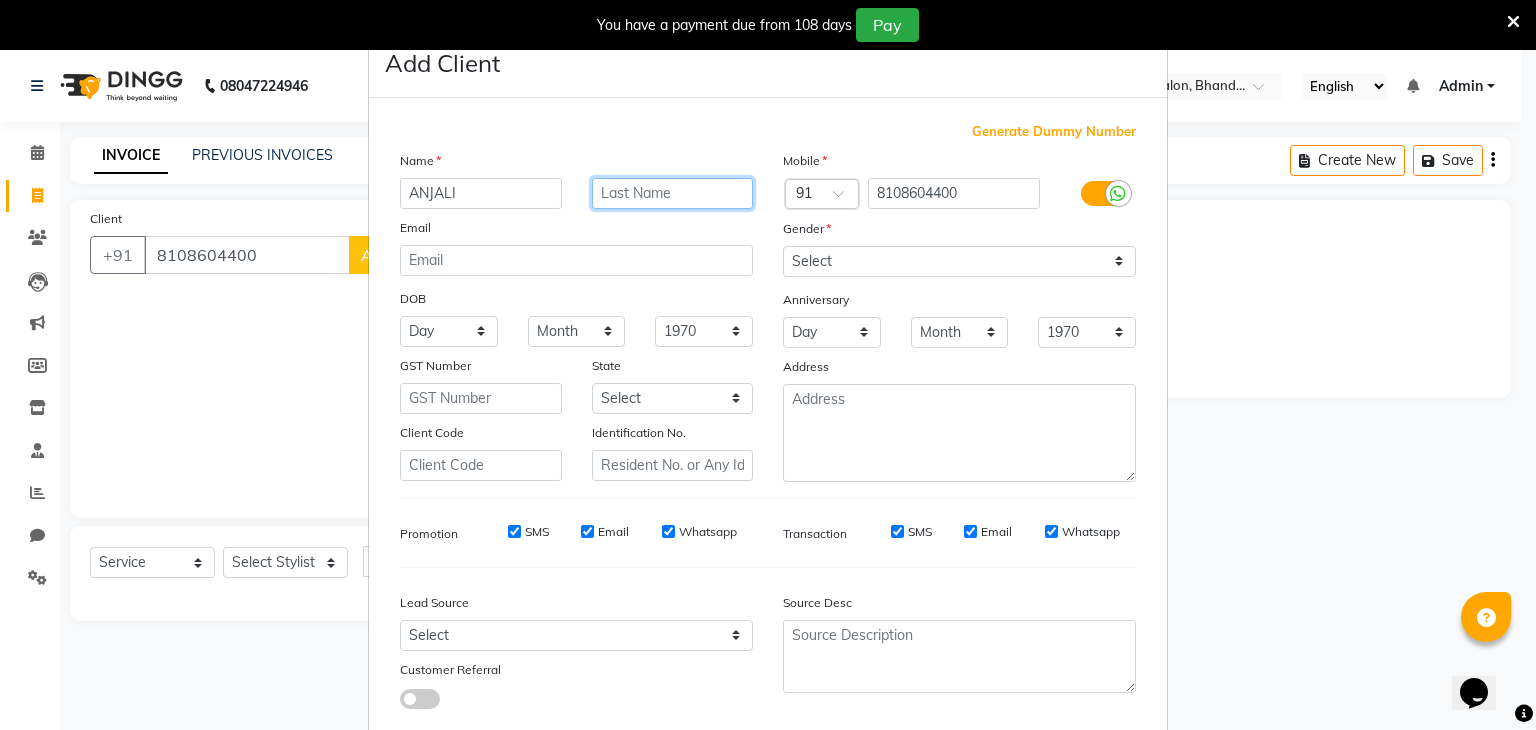 click at bounding box center (673, 193) 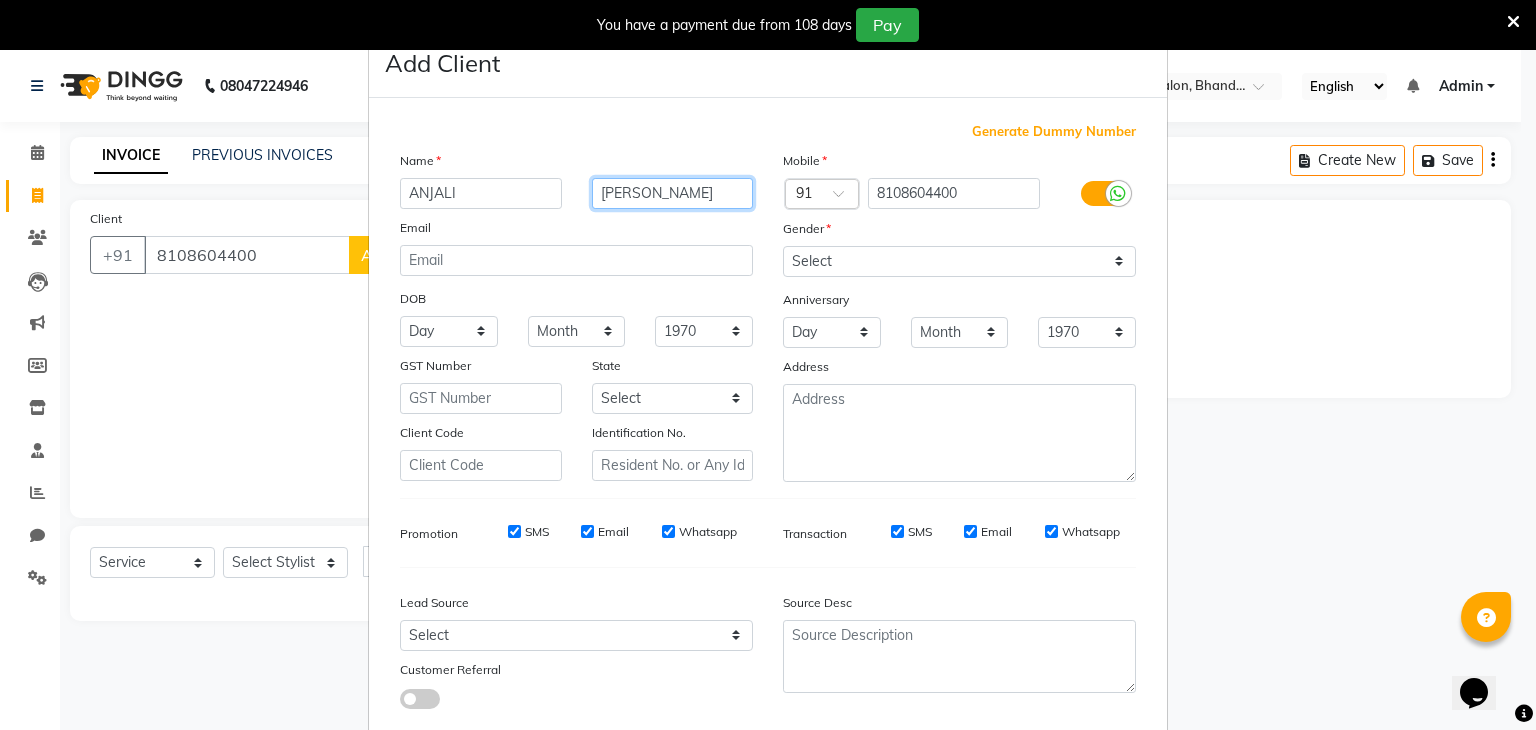 type on "[PERSON_NAME]" 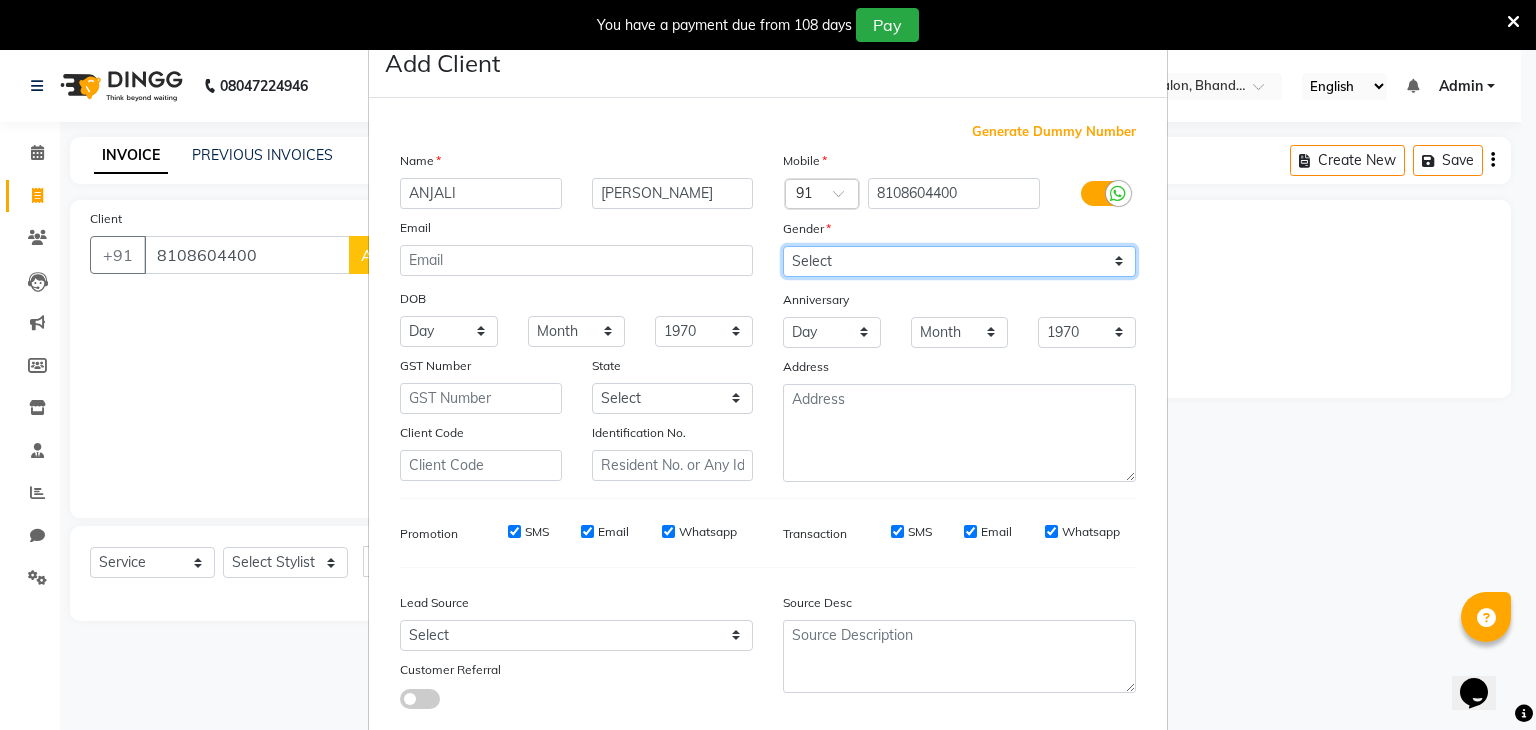 click on "Select [DEMOGRAPHIC_DATA] [DEMOGRAPHIC_DATA] Other Prefer Not To Say" at bounding box center (959, 261) 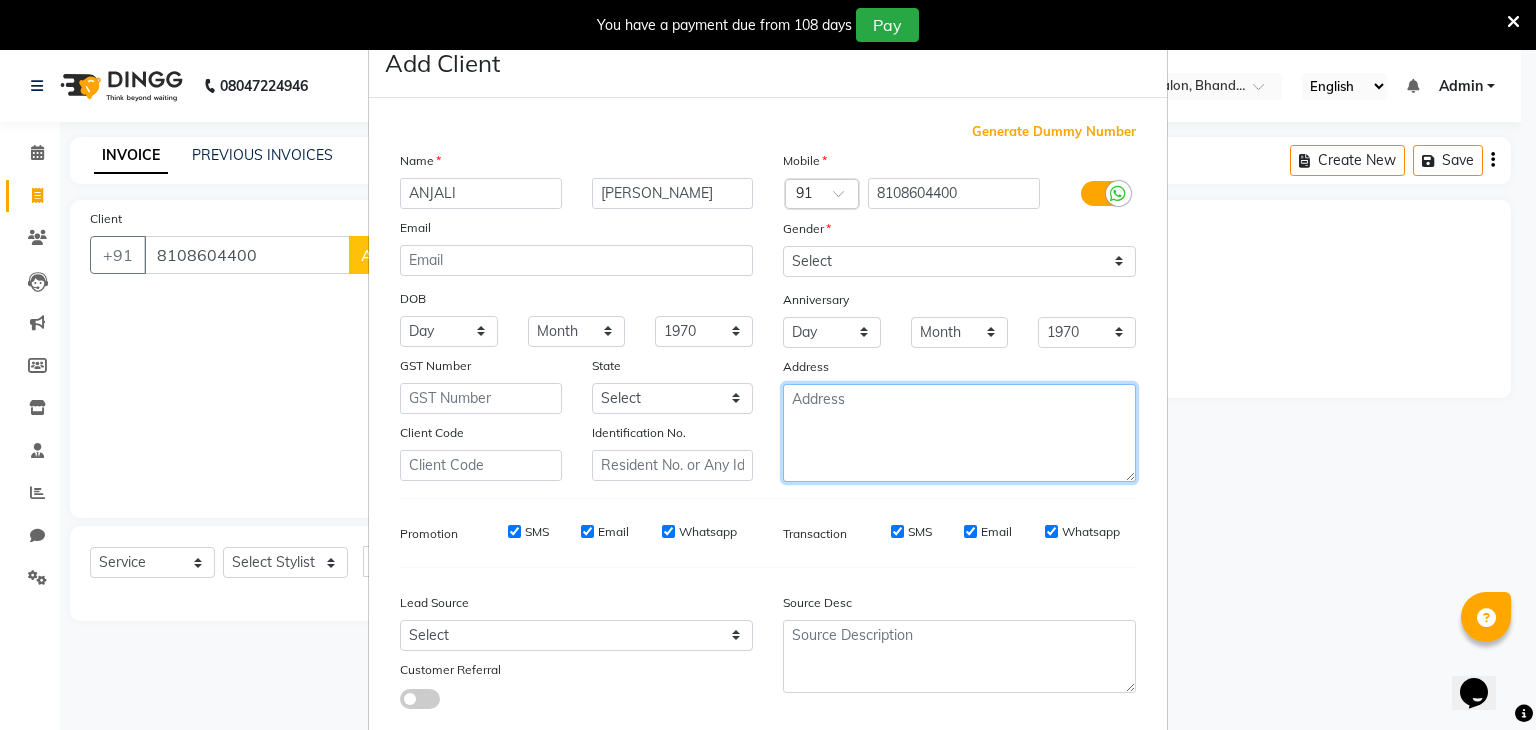 click at bounding box center (959, 433) 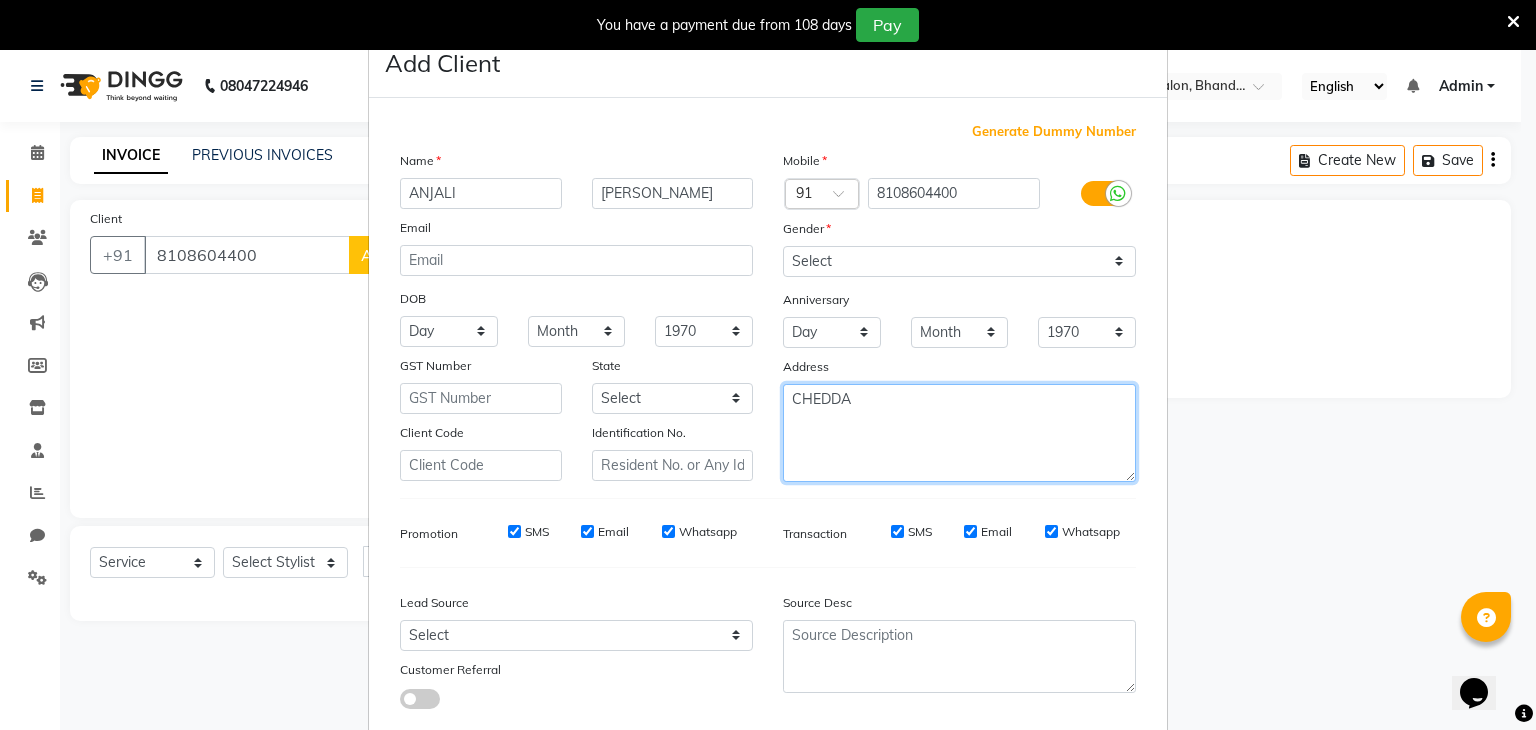 type on "CHEDDA" 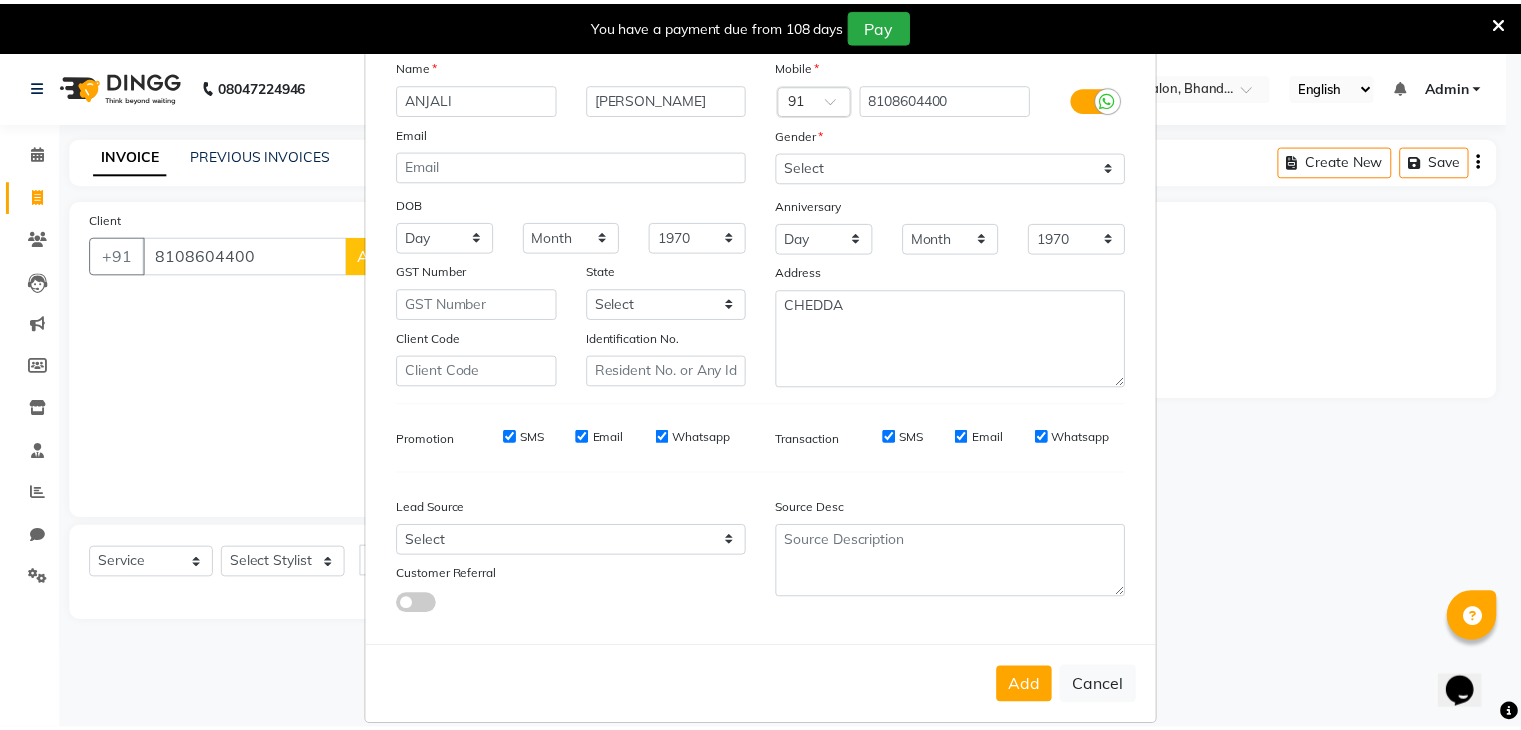 scroll, scrollTop: 127, scrollLeft: 0, axis: vertical 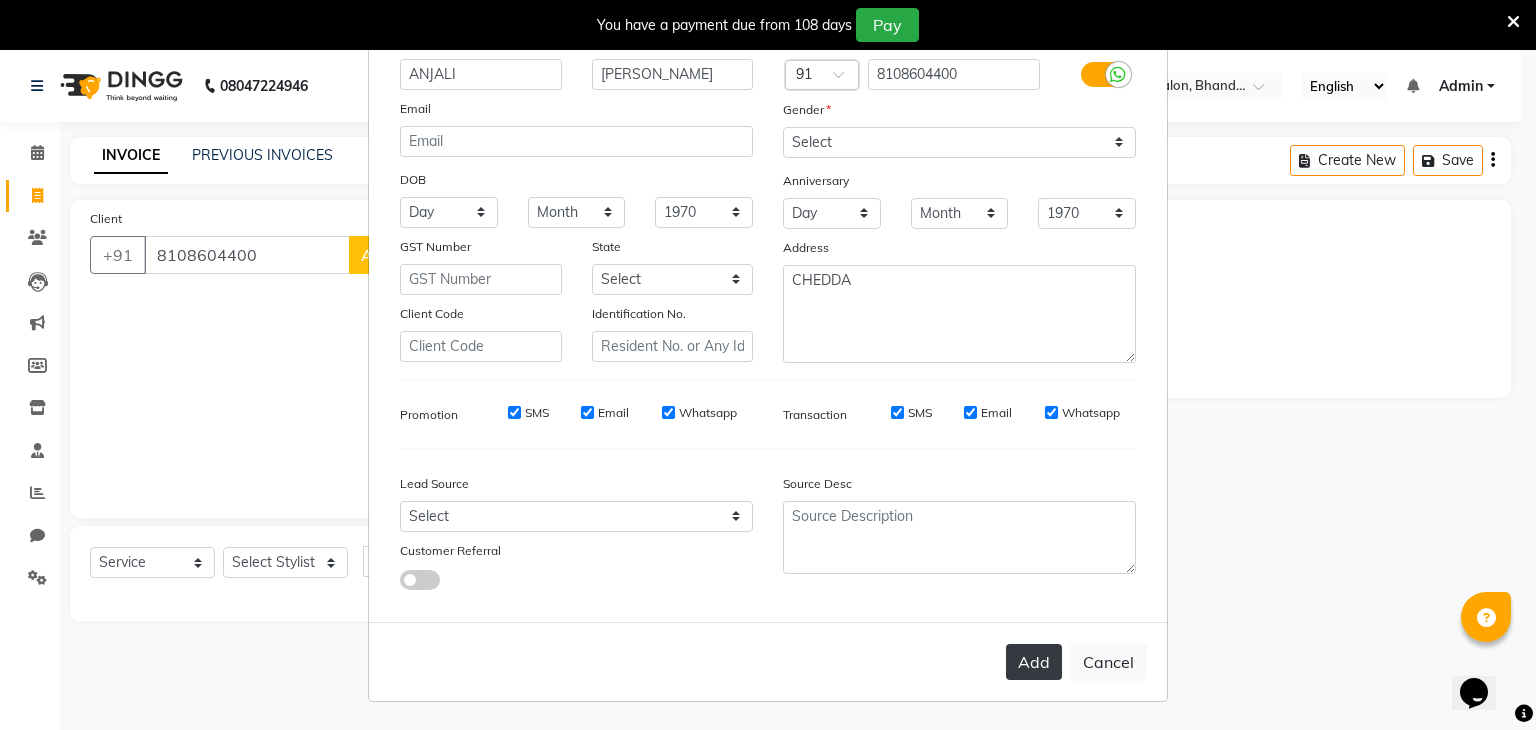 click on "Add" at bounding box center [1034, 662] 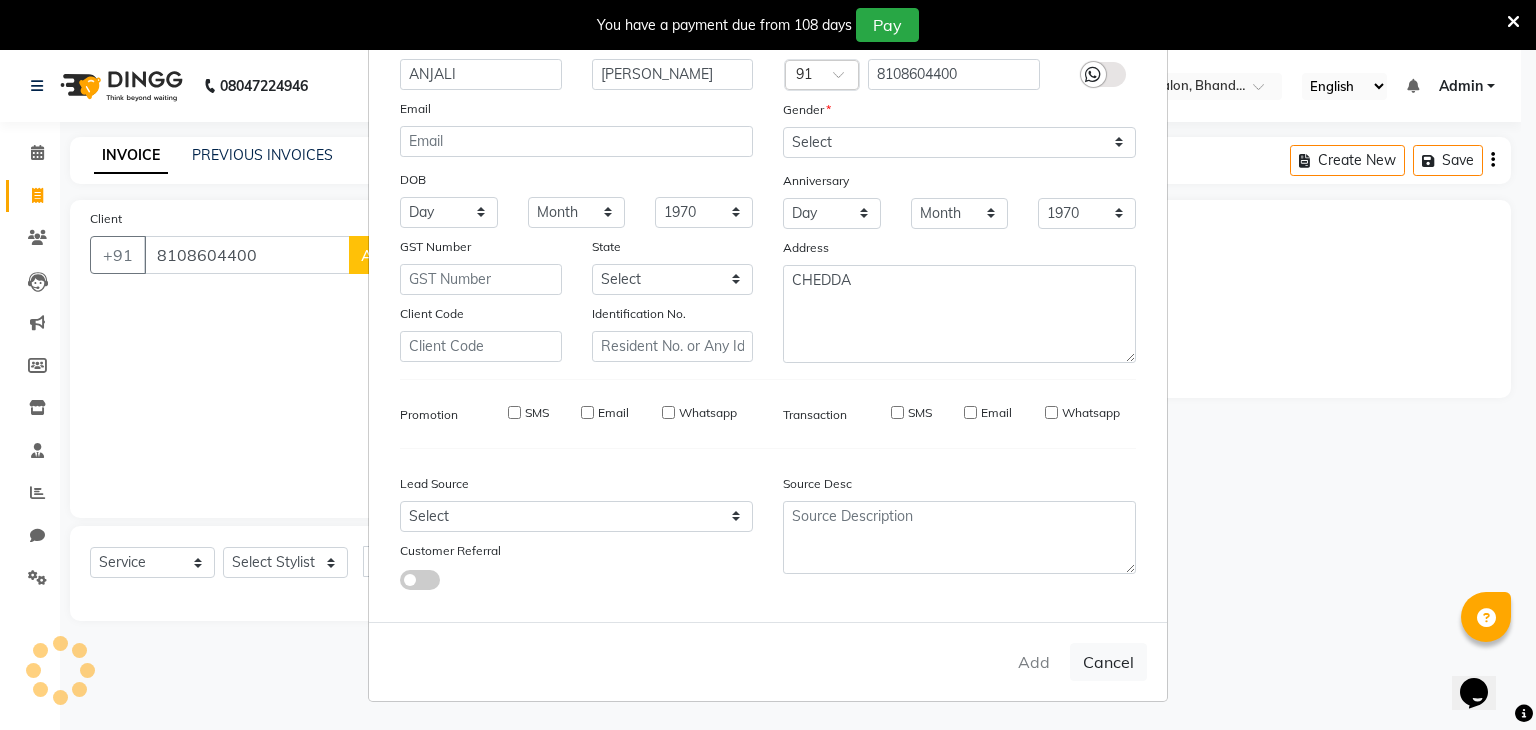 type 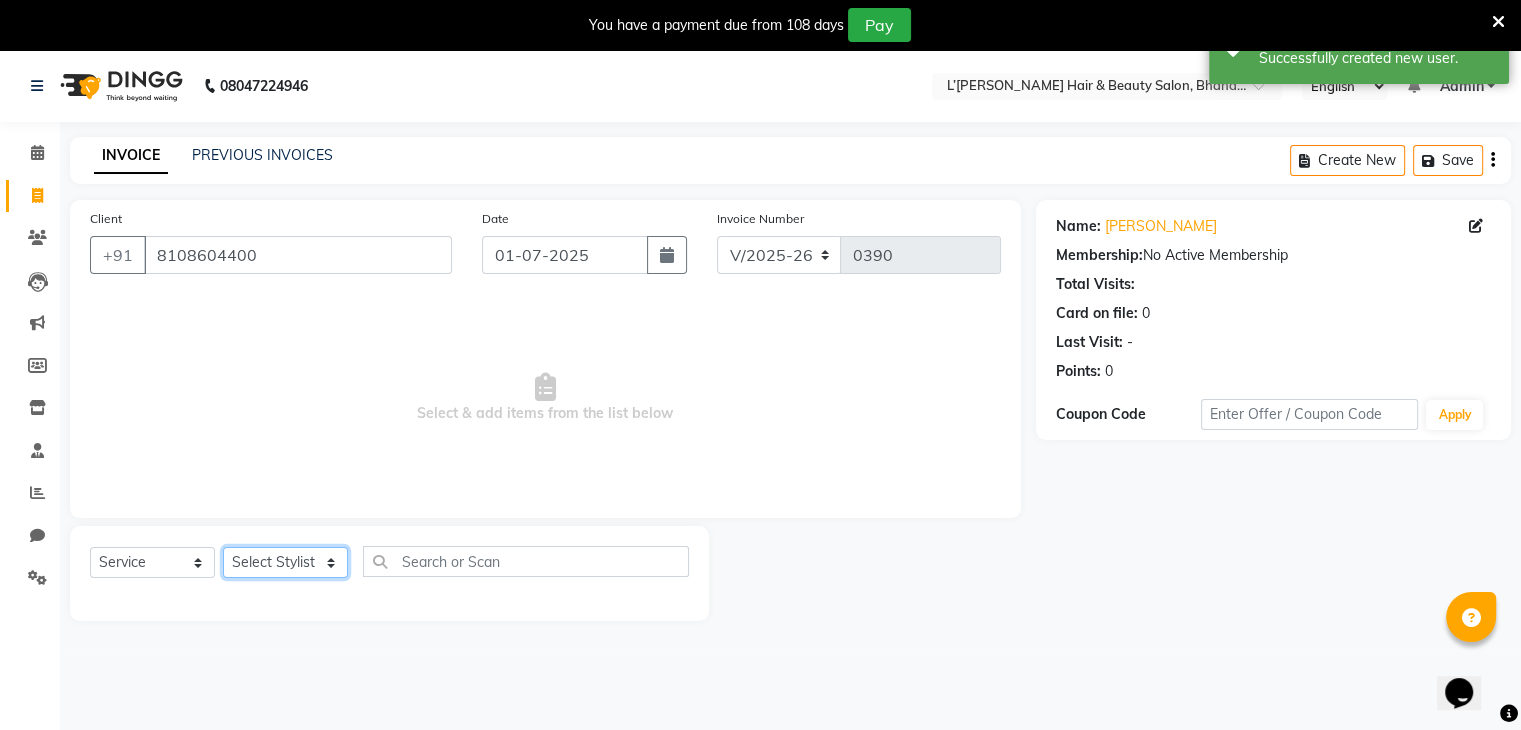 click on "Select Stylist Devi DIS Mamta Pinki [PERSON_NAME] Shweta Uma" 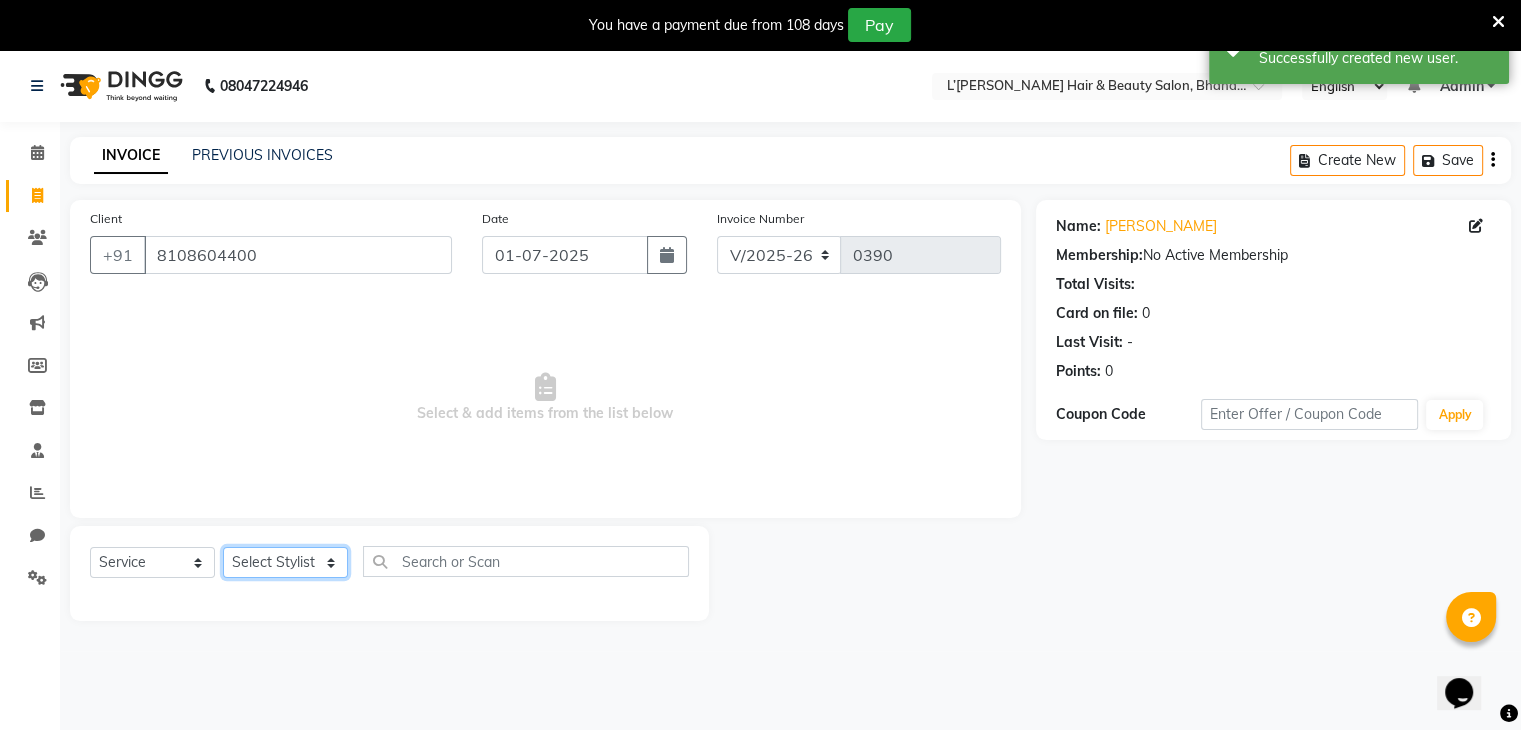 select on "69889" 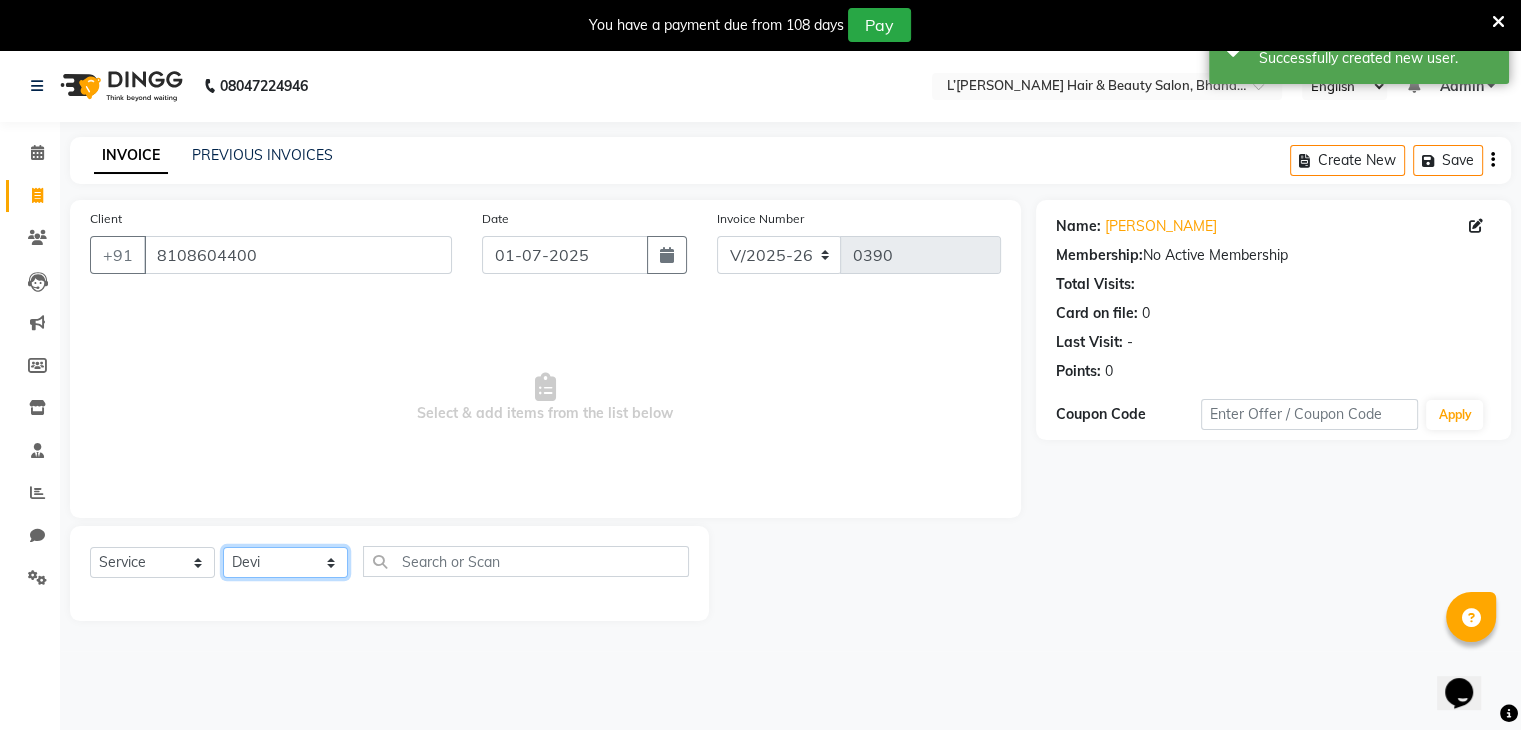click on "Select Stylist Devi DIS Mamta Pinki [PERSON_NAME] Shweta Uma" 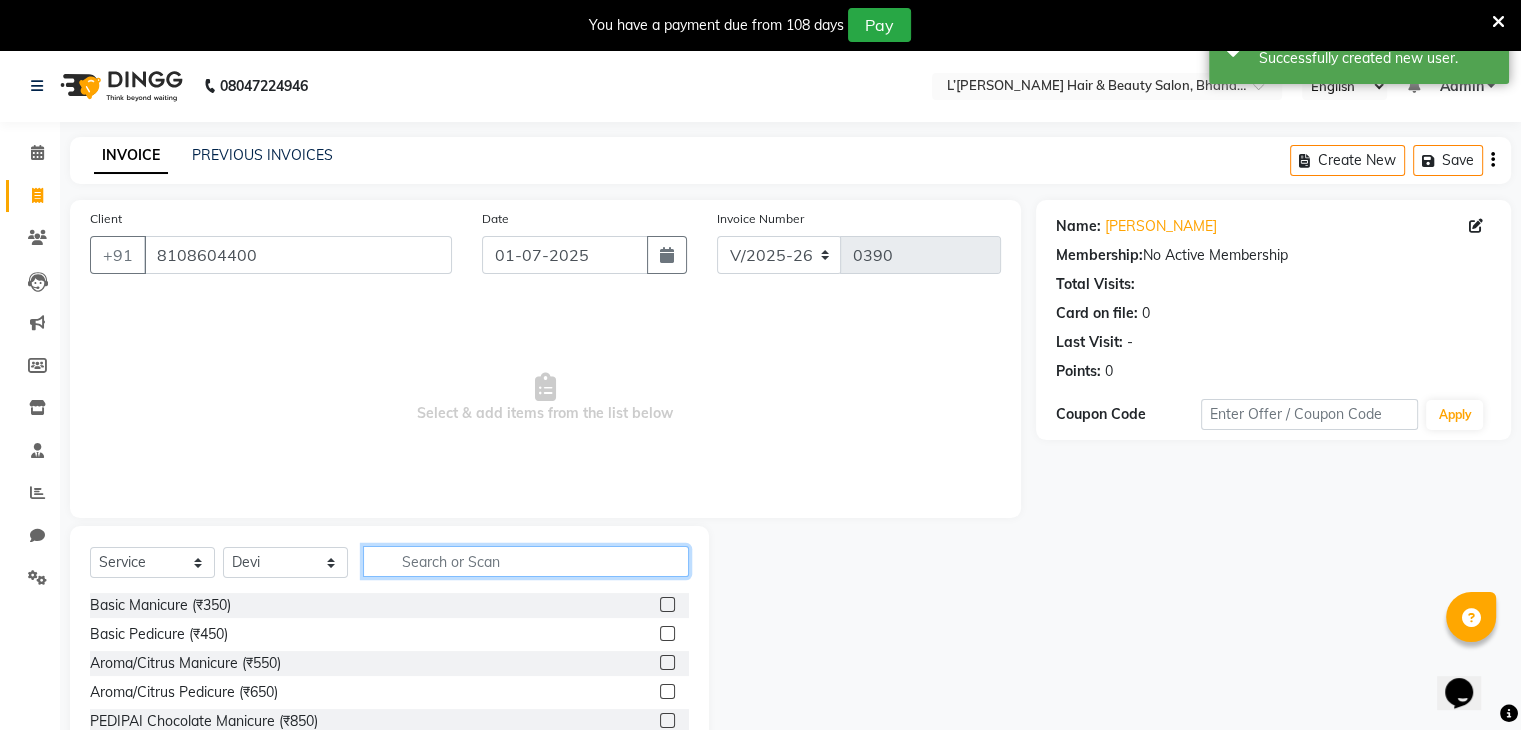 click 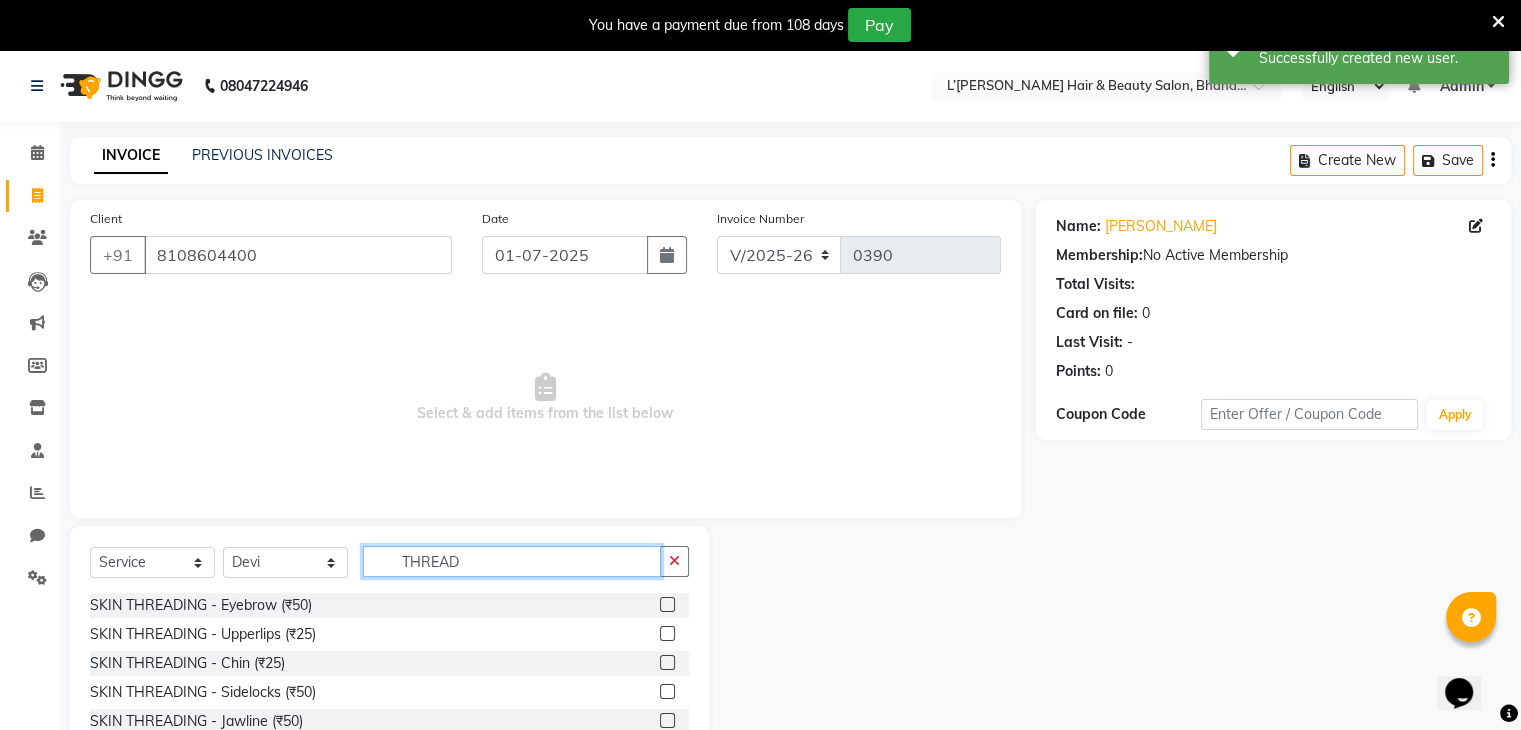 type on "THREAD" 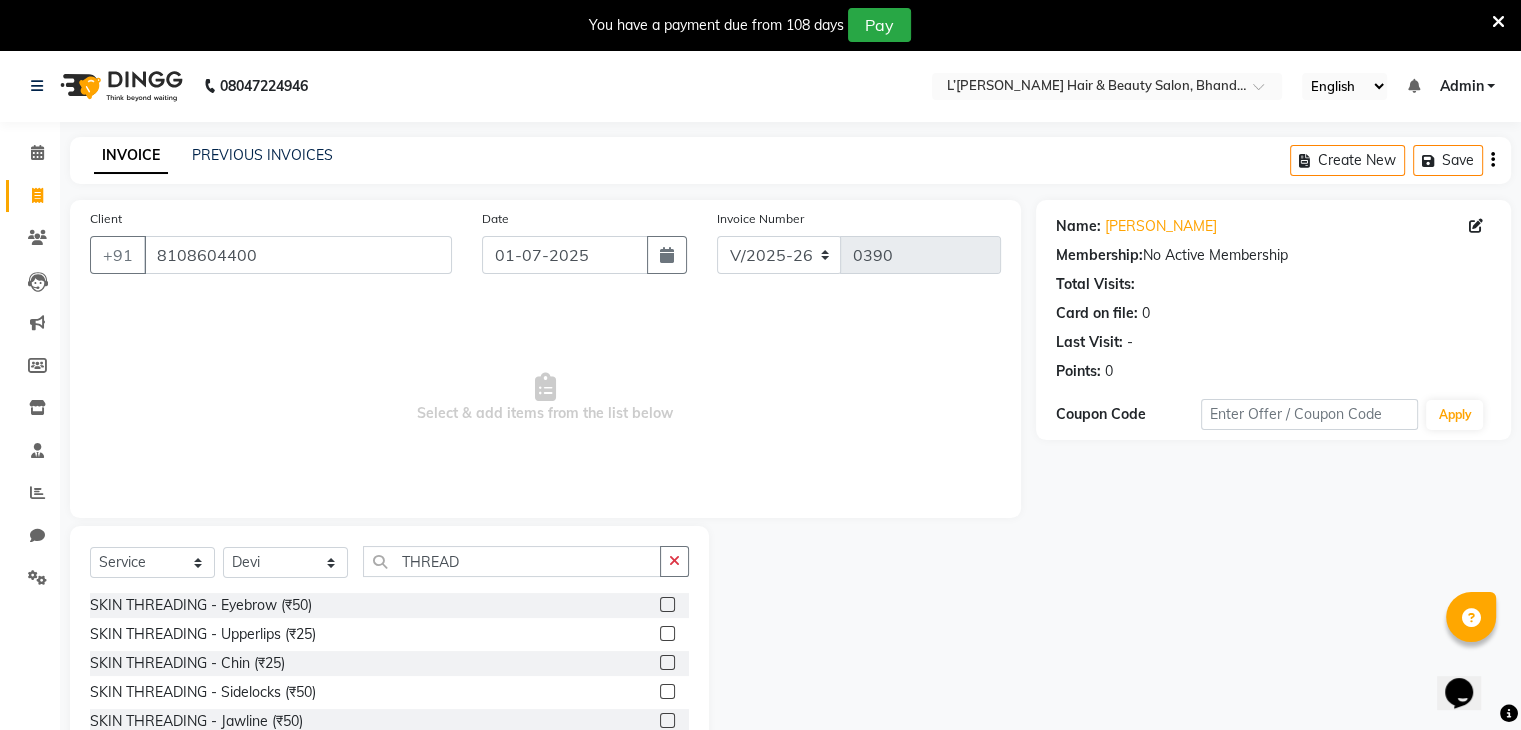 click 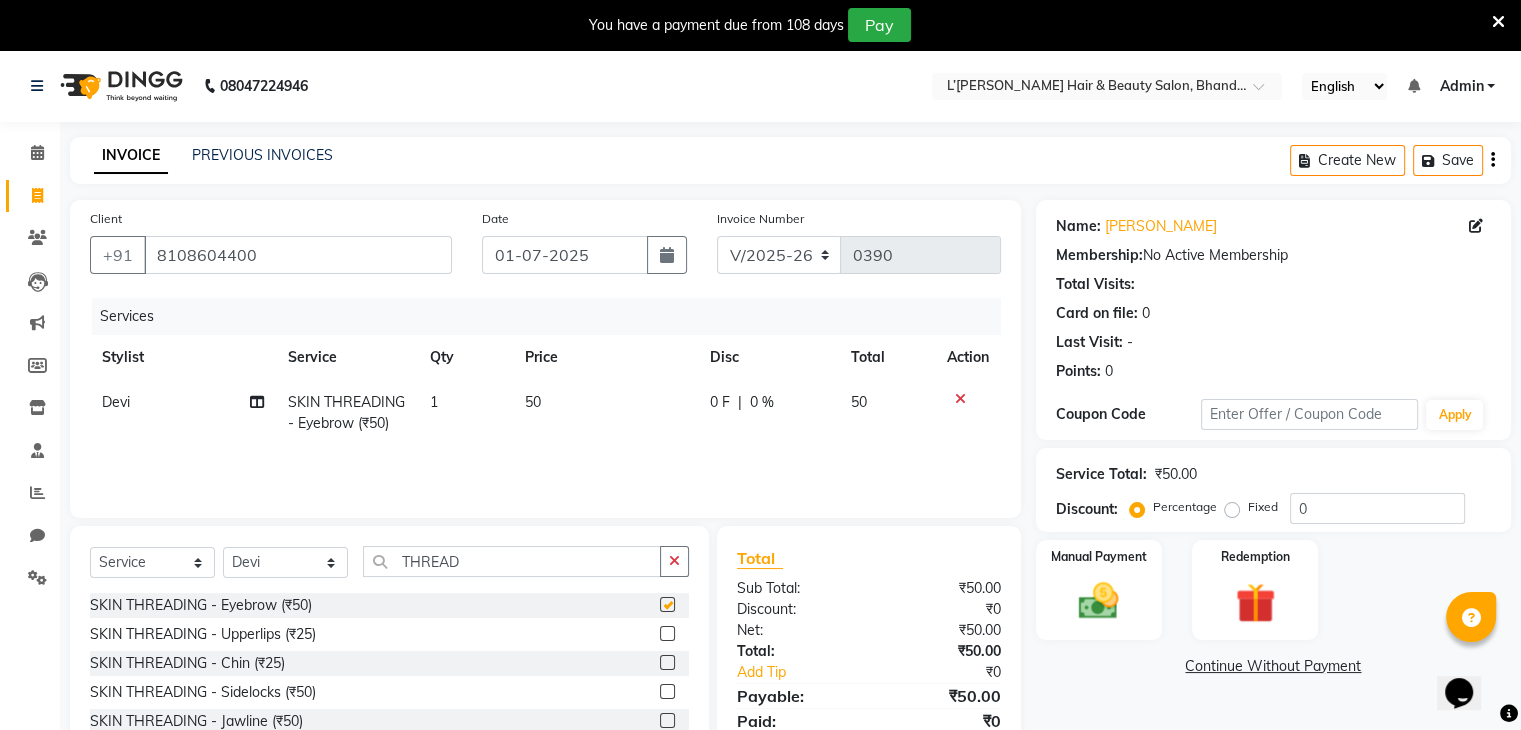 checkbox on "false" 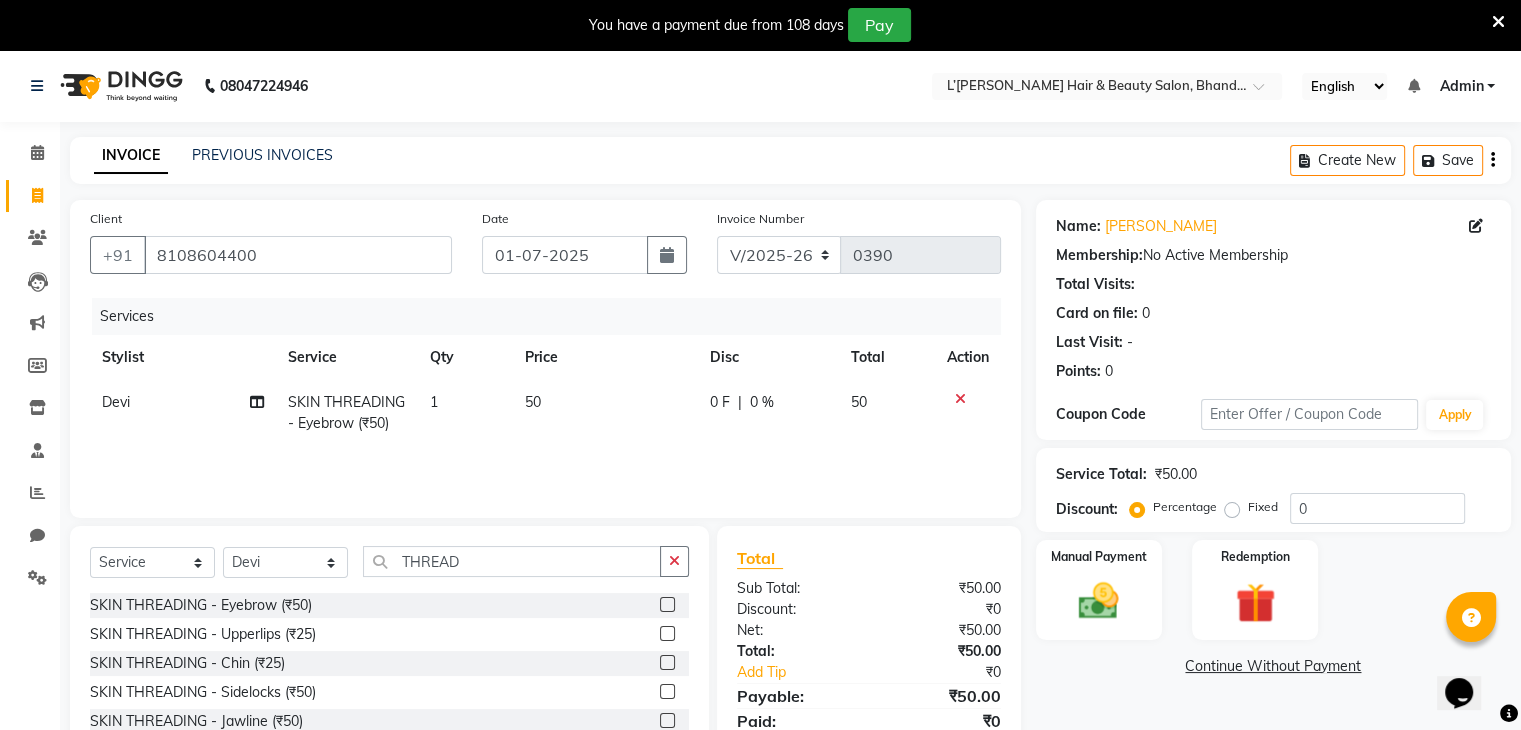 click 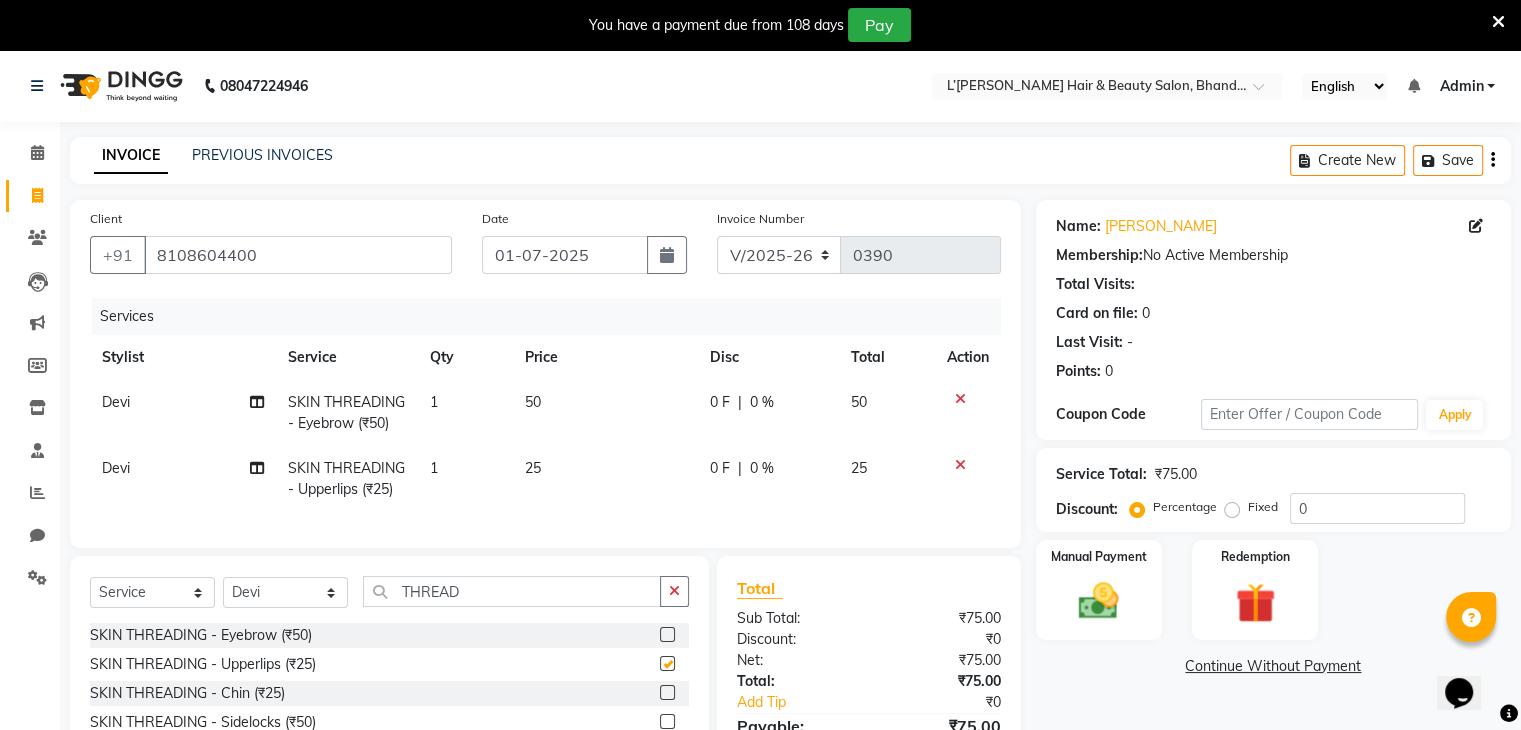 checkbox on "false" 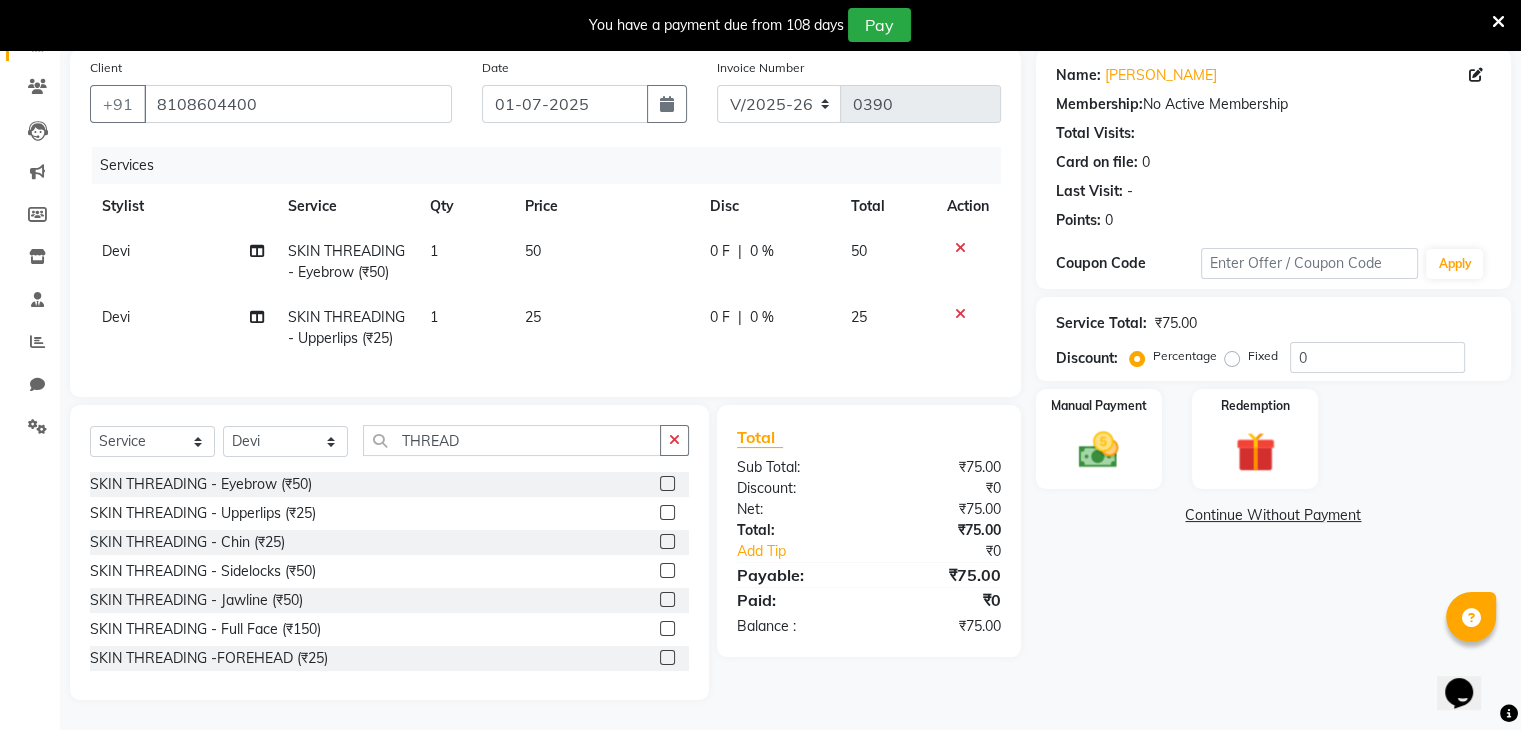 scroll, scrollTop: 167, scrollLeft: 0, axis: vertical 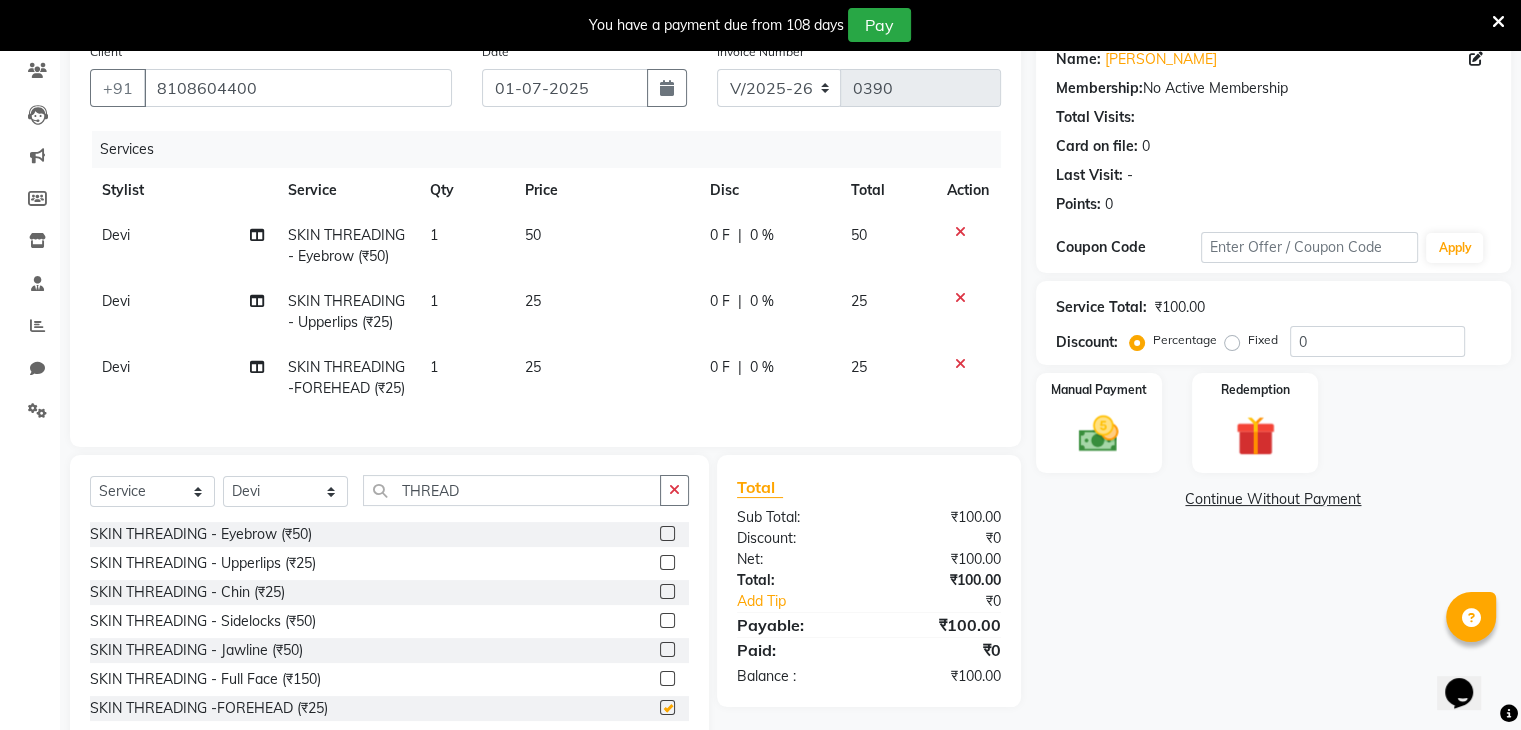 checkbox on "false" 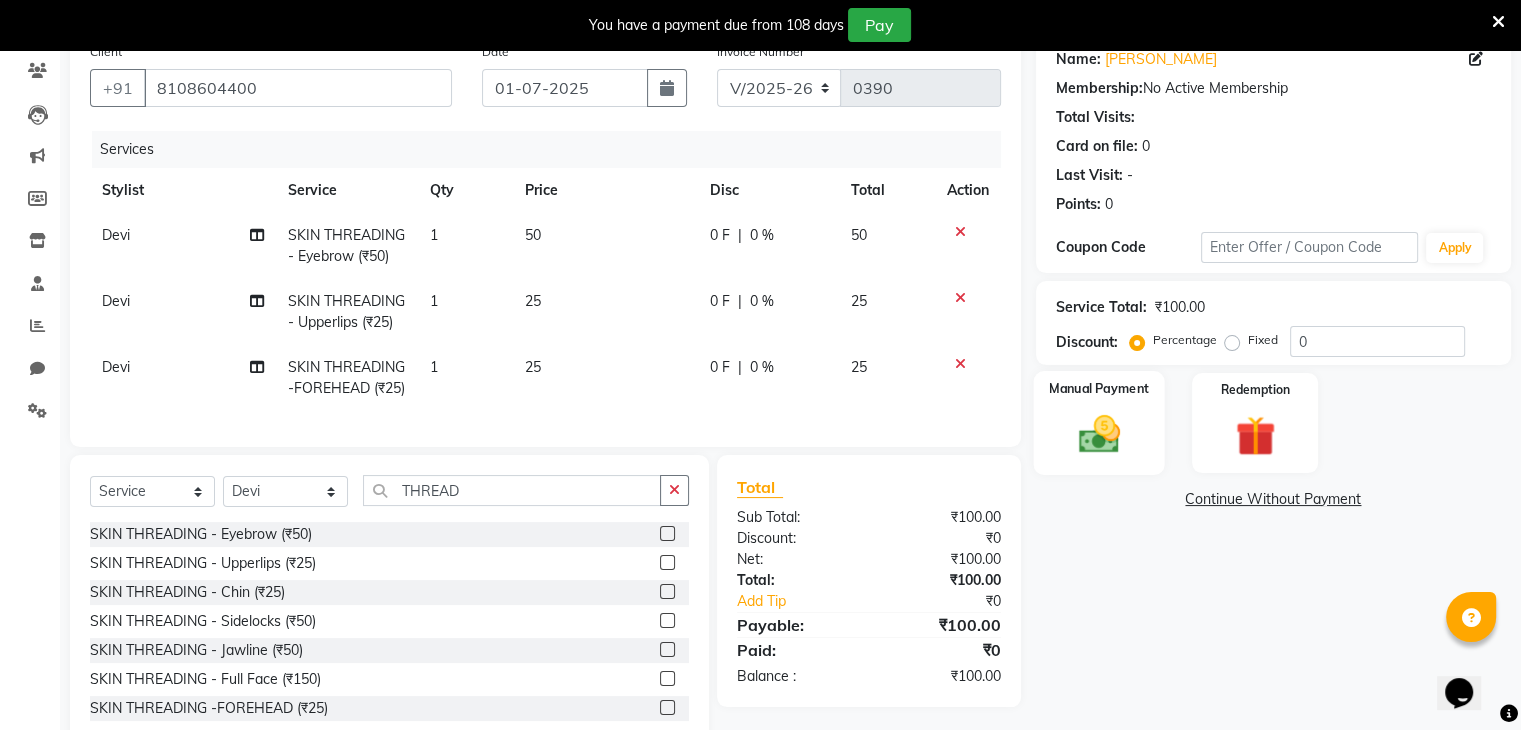click 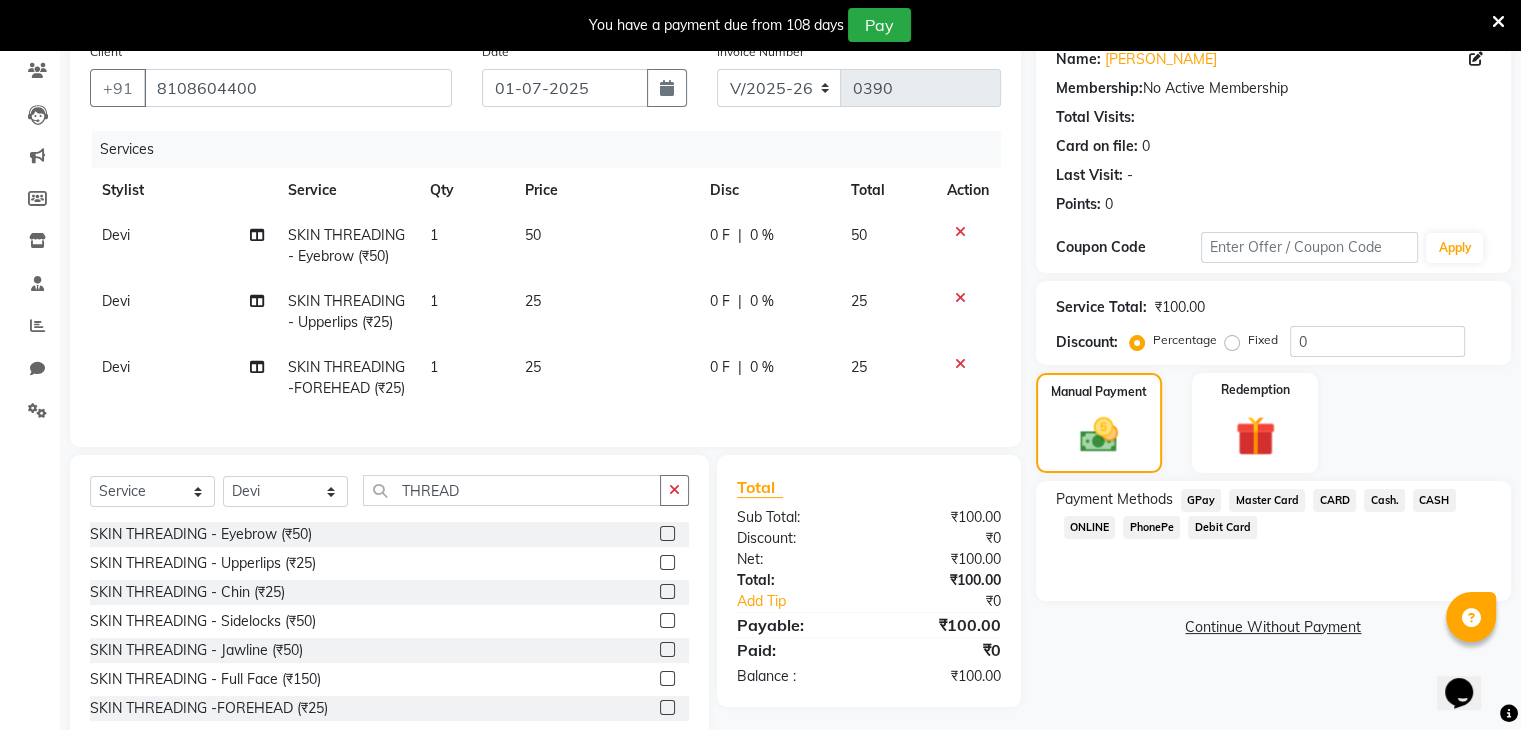 click on "Cash." 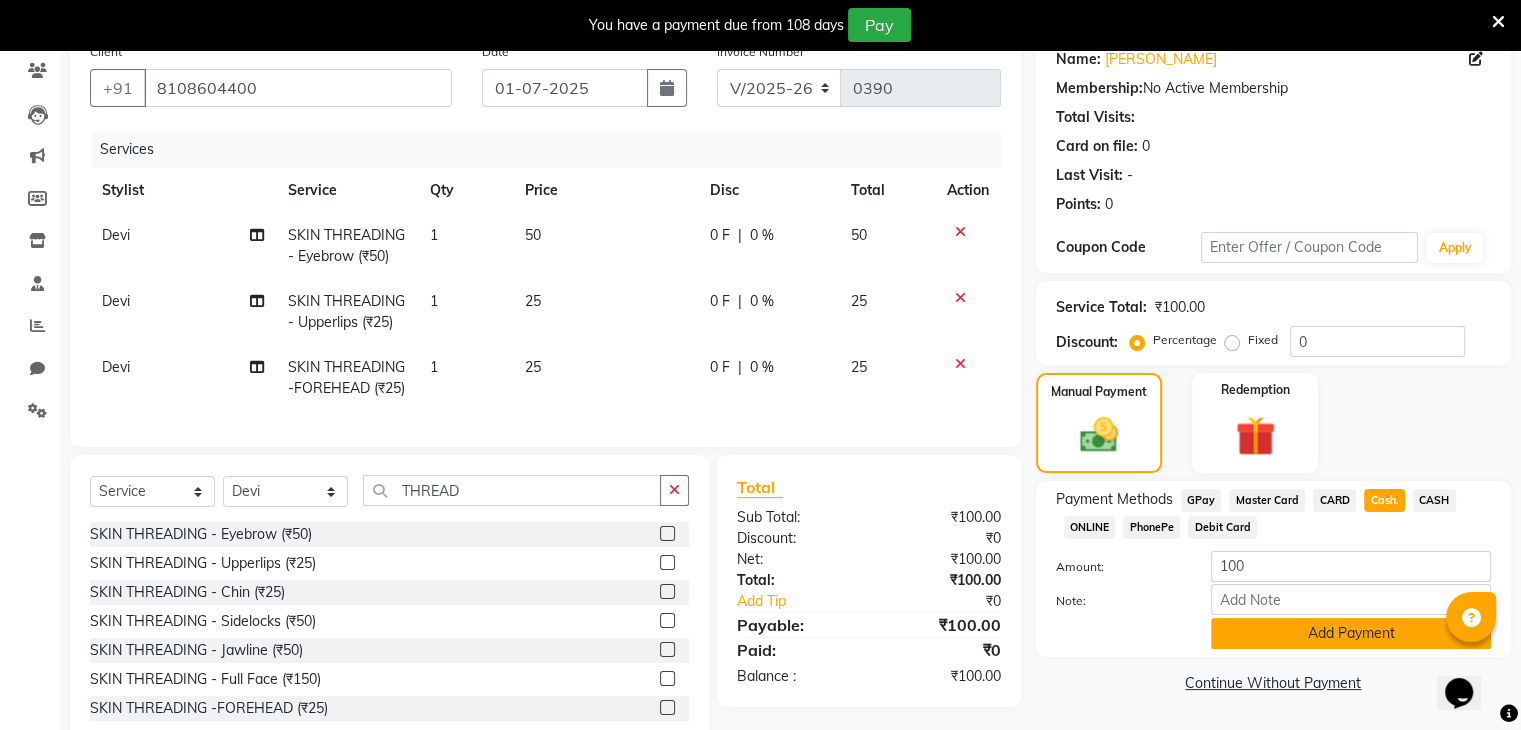 click on "Add Payment" 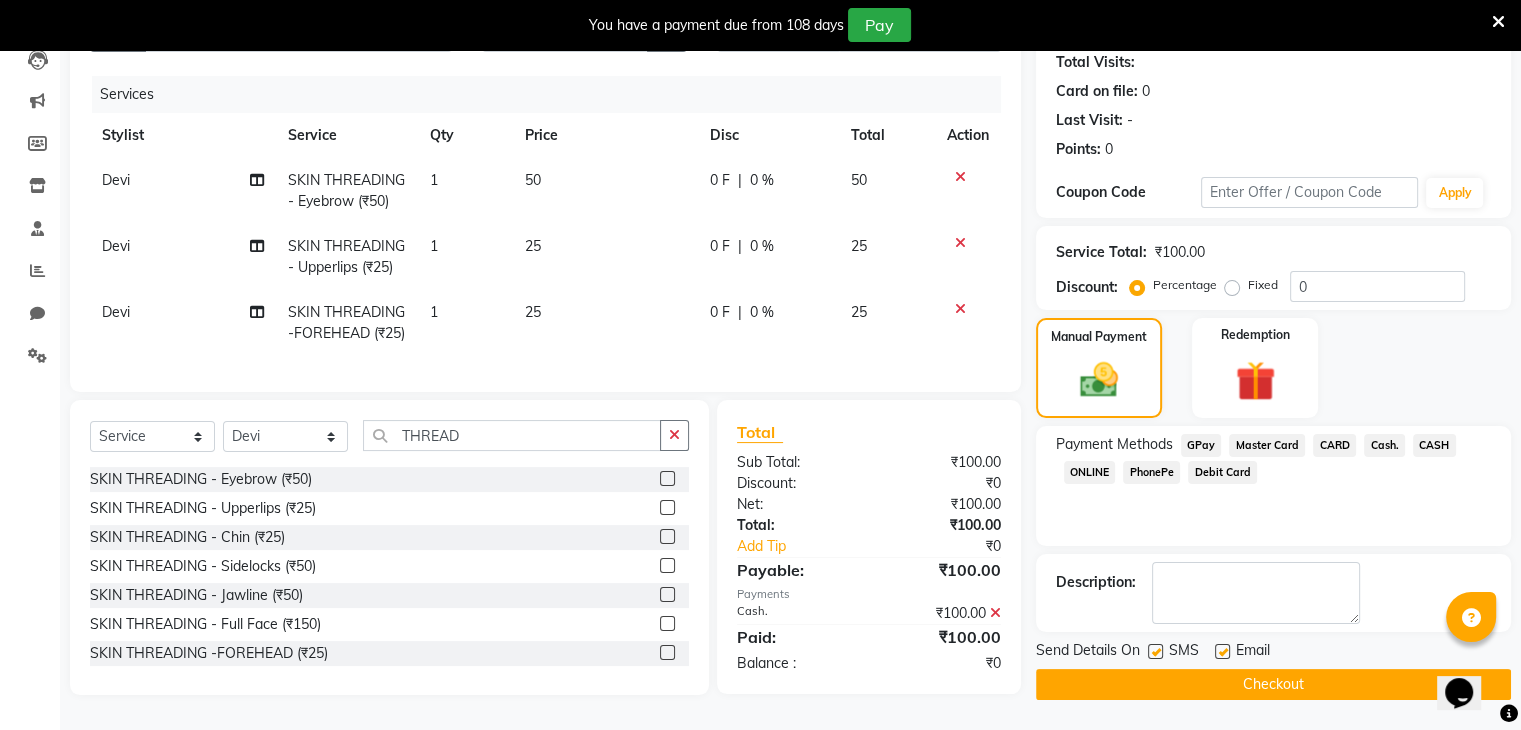 scroll, scrollTop: 254, scrollLeft: 0, axis: vertical 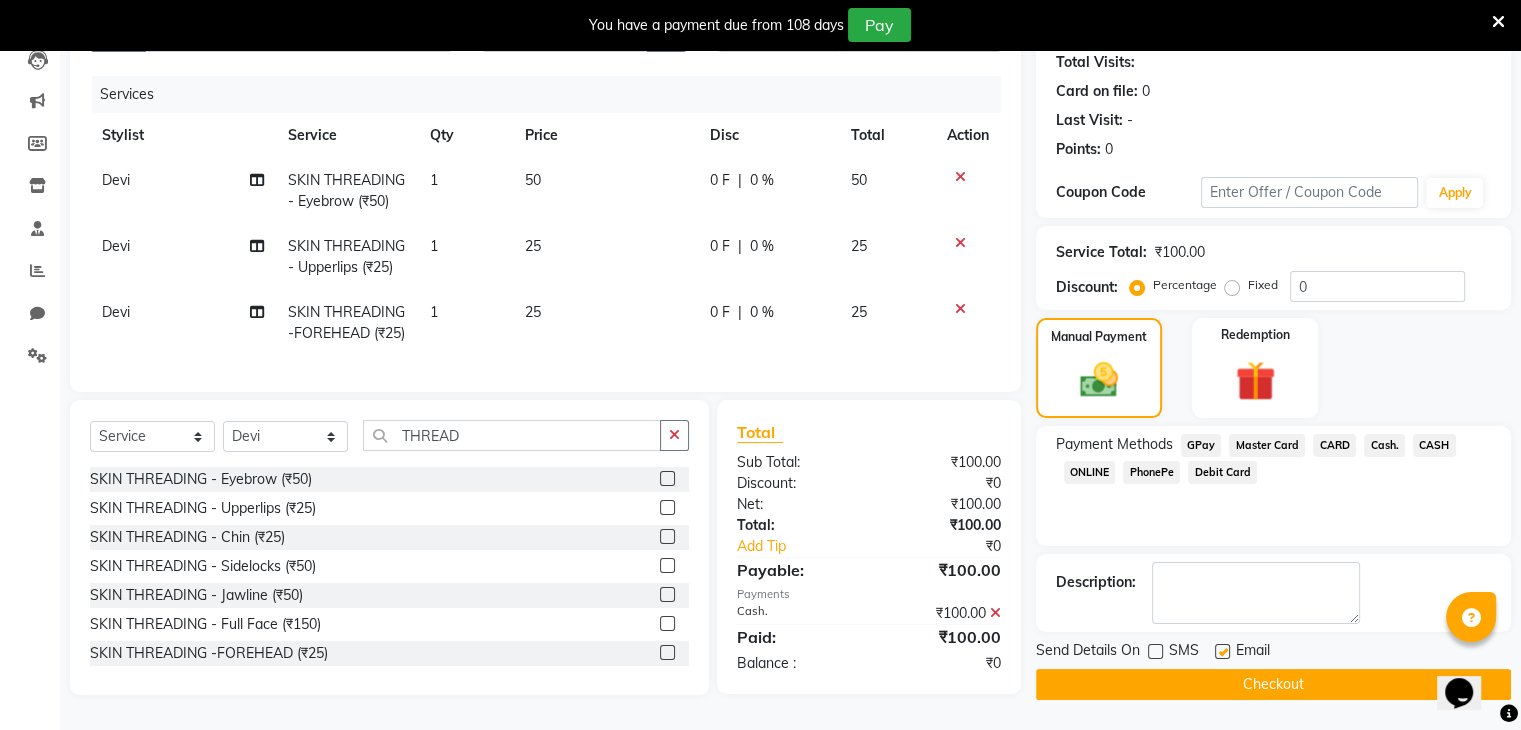 click 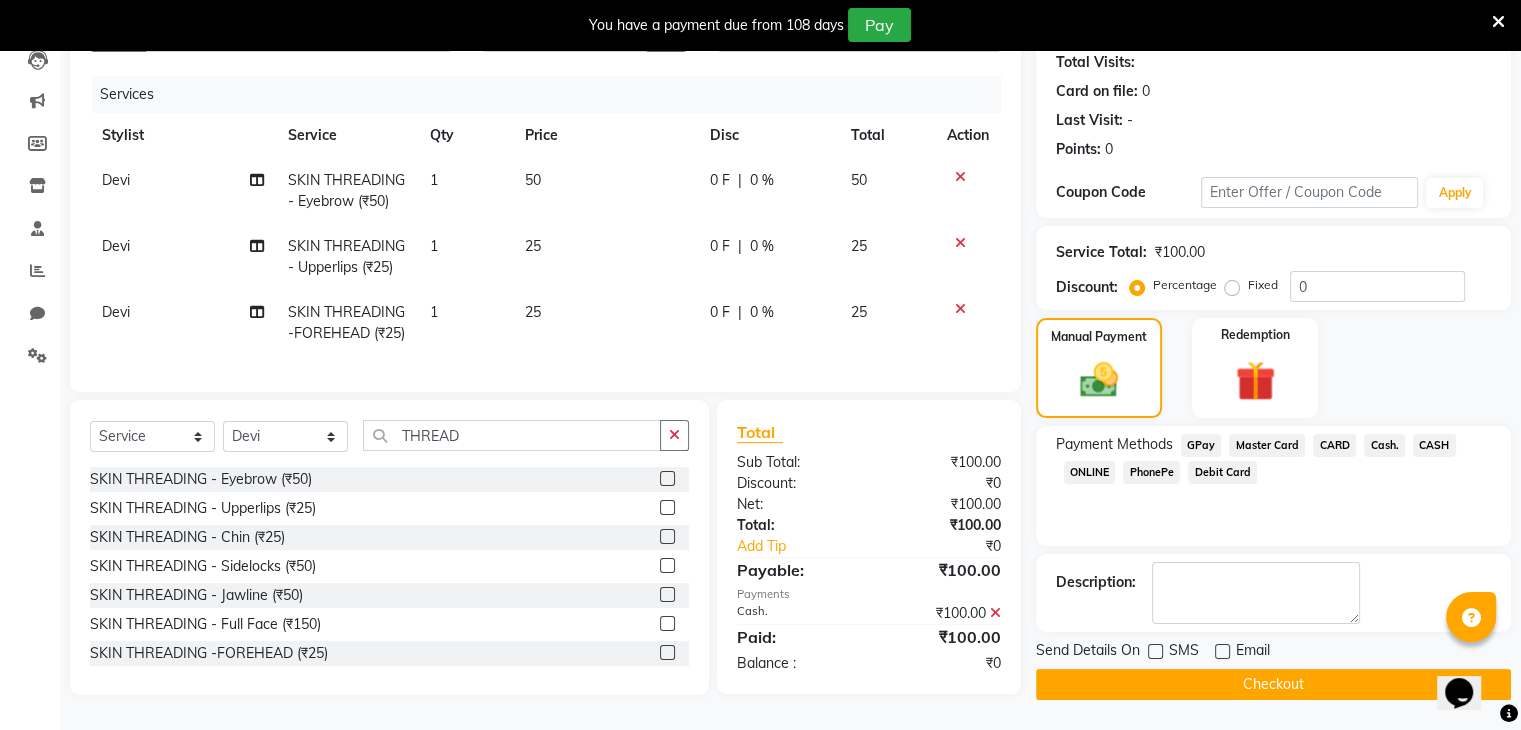 click on "Checkout" 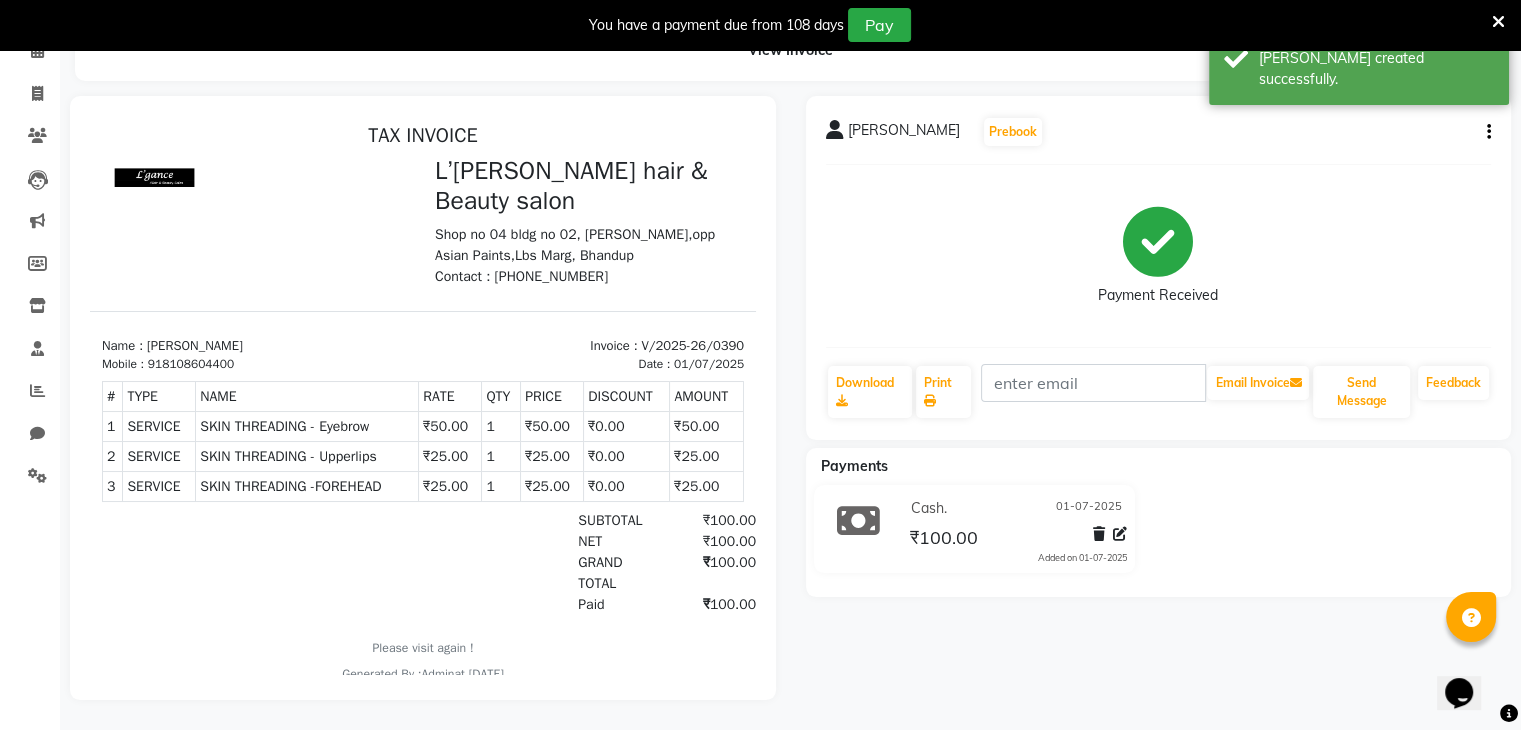 scroll, scrollTop: 0, scrollLeft: 0, axis: both 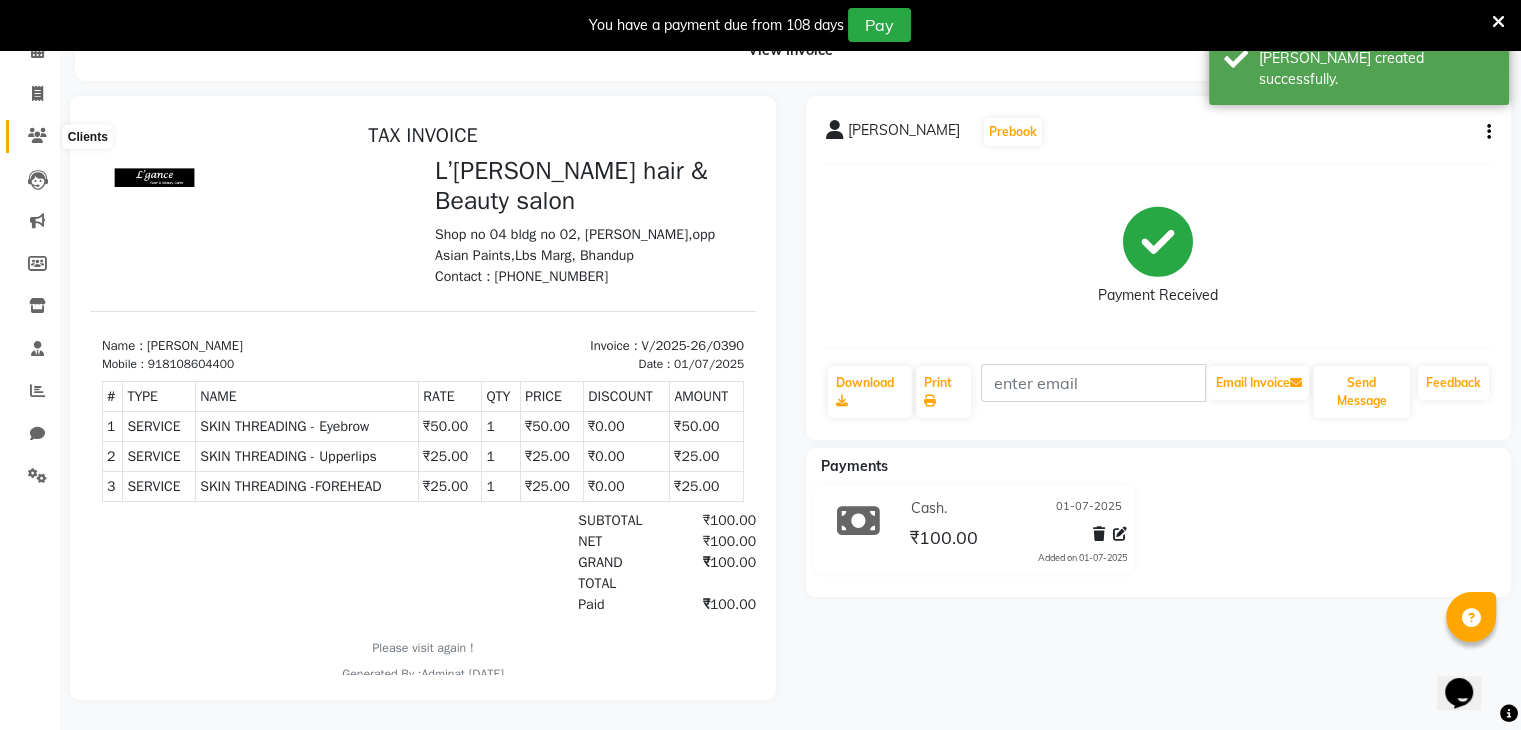 click 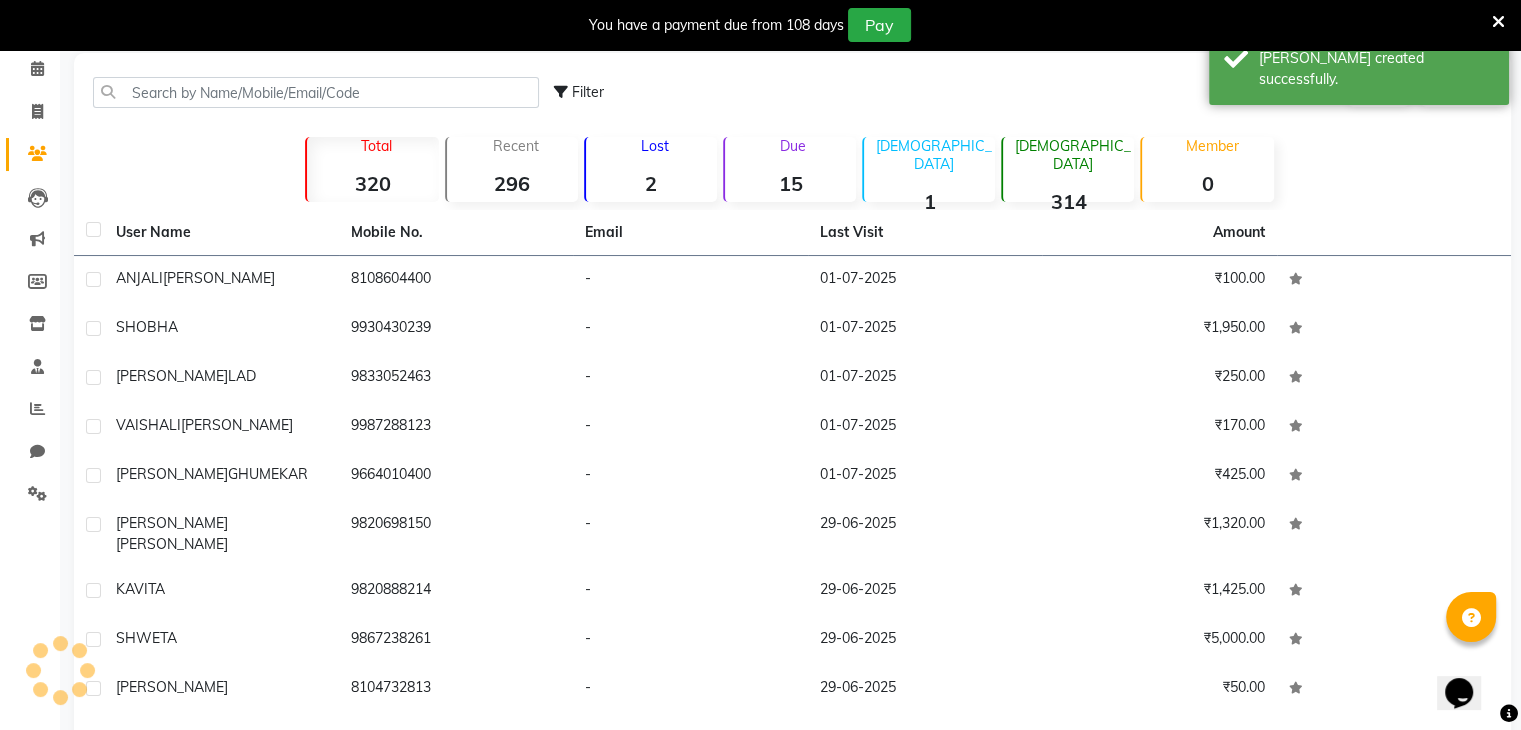scroll, scrollTop: 116, scrollLeft: 0, axis: vertical 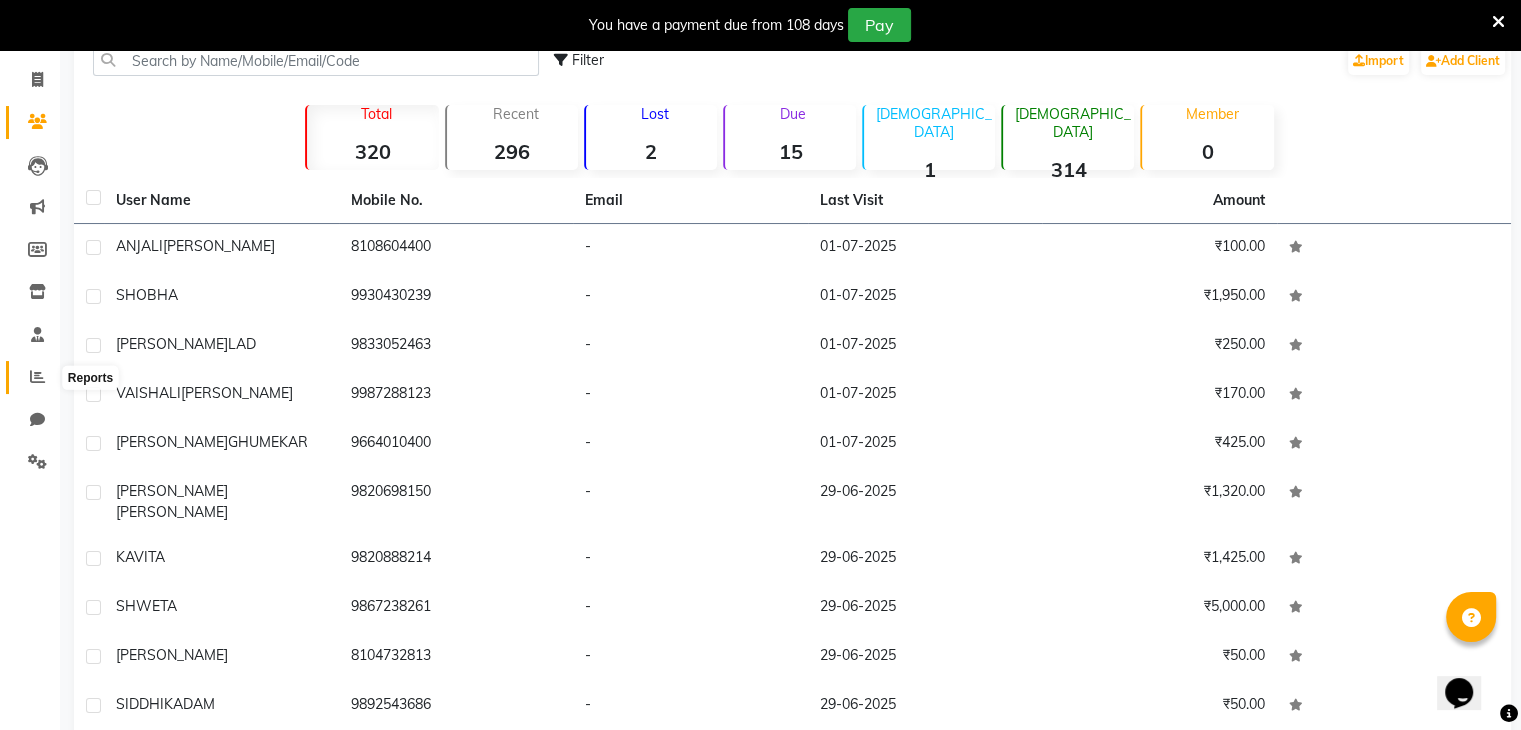 click 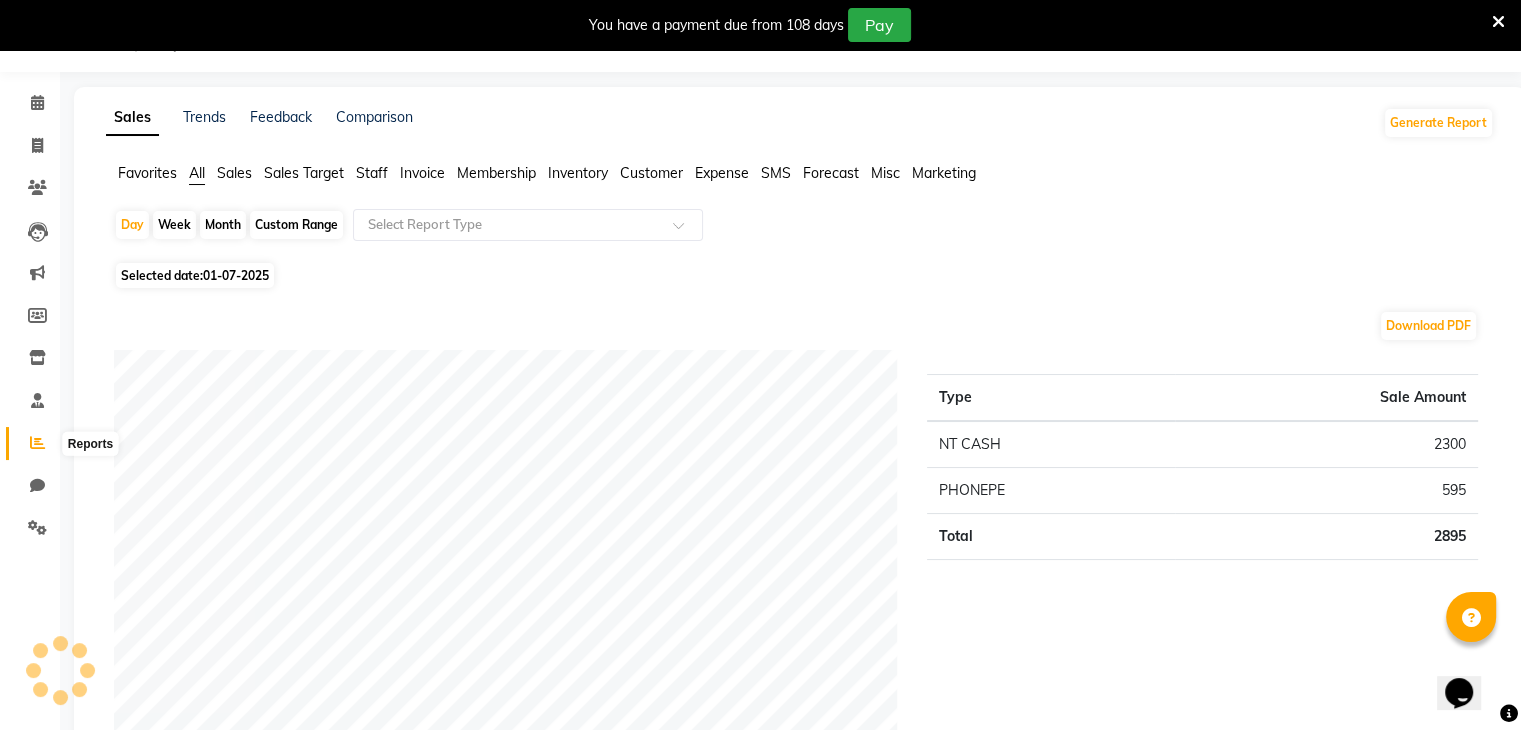 scroll, scrollTop: 116, scrollLeft: 0, axis: vertical 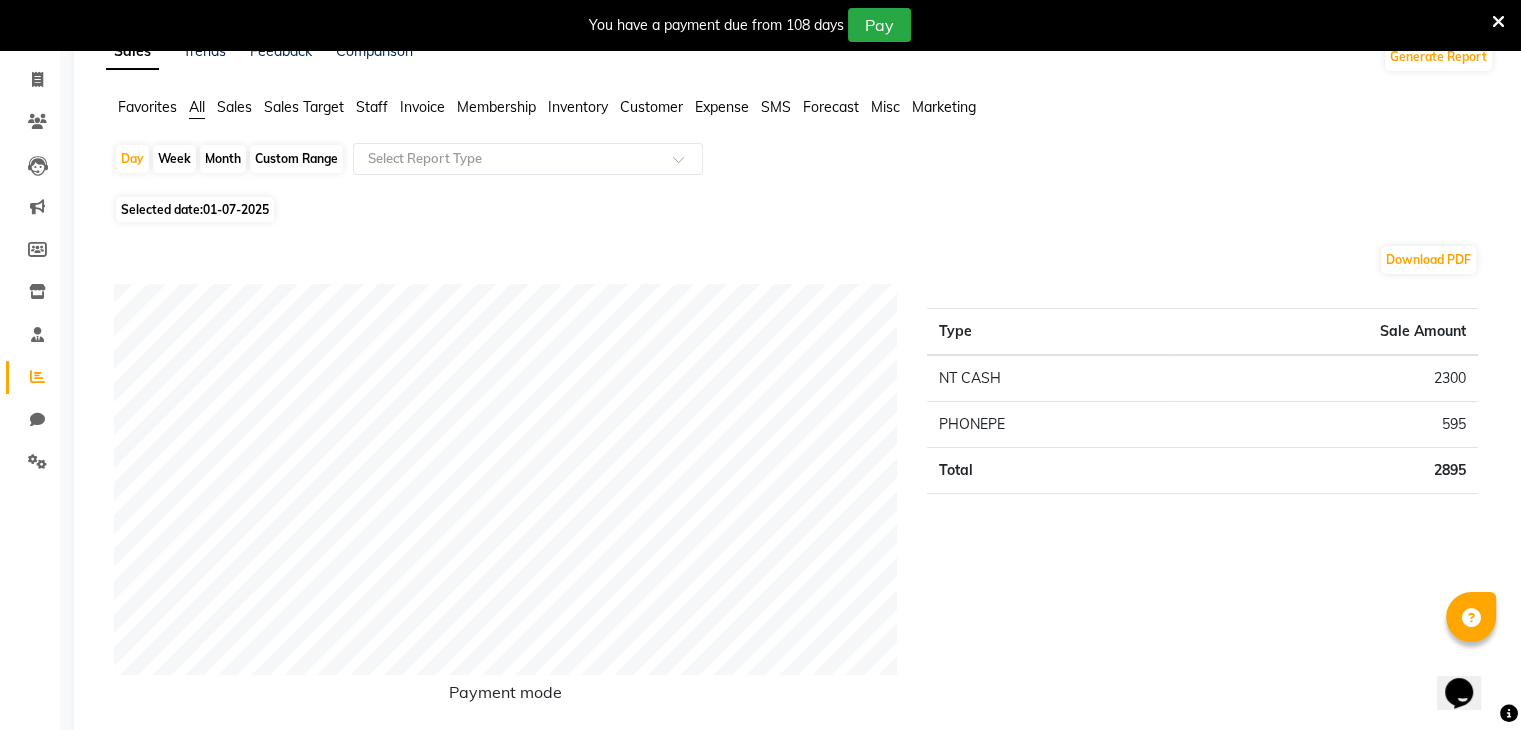 click on "Favorites" 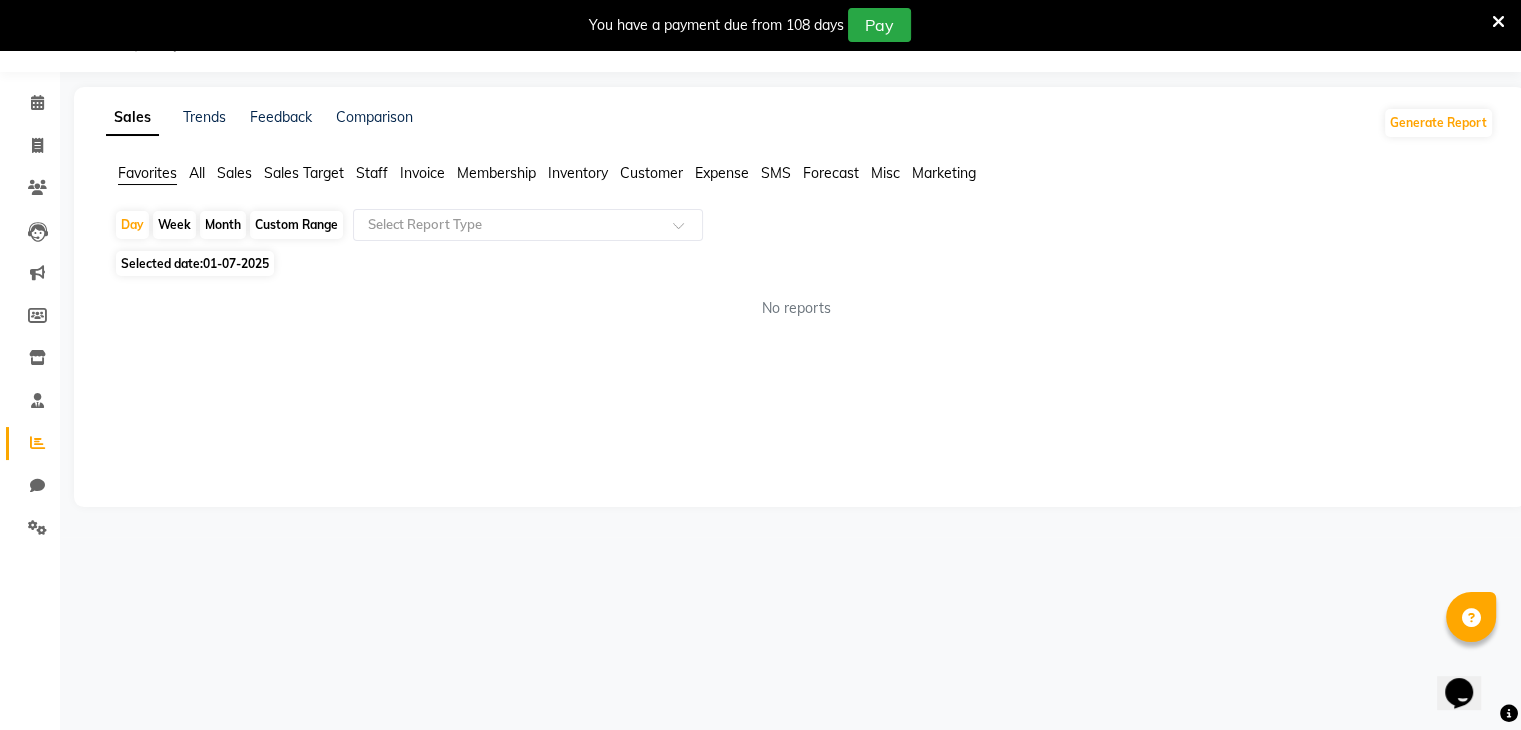 scroll, scrollTop: 50, scrollLeft: 0, axis: vertical 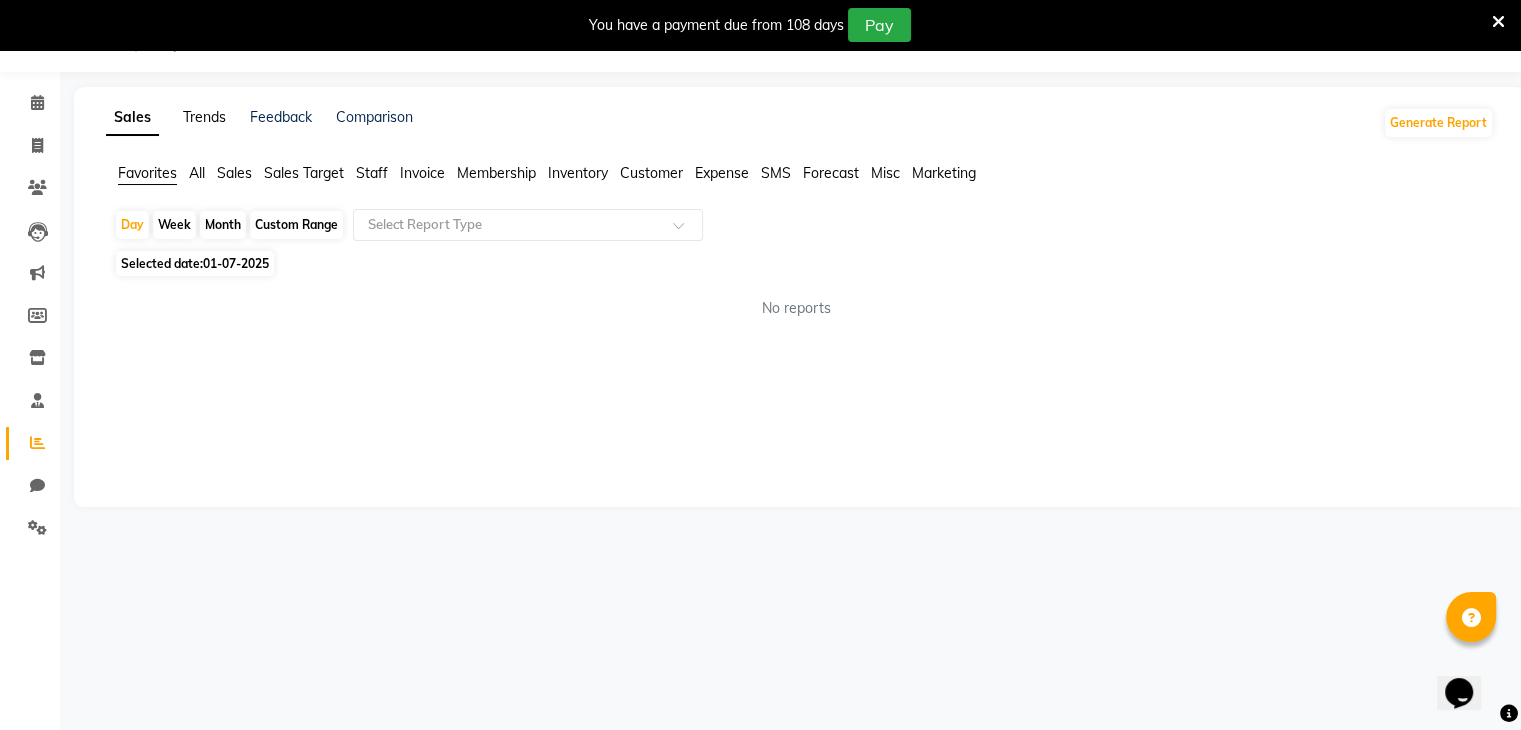click on "Trends" 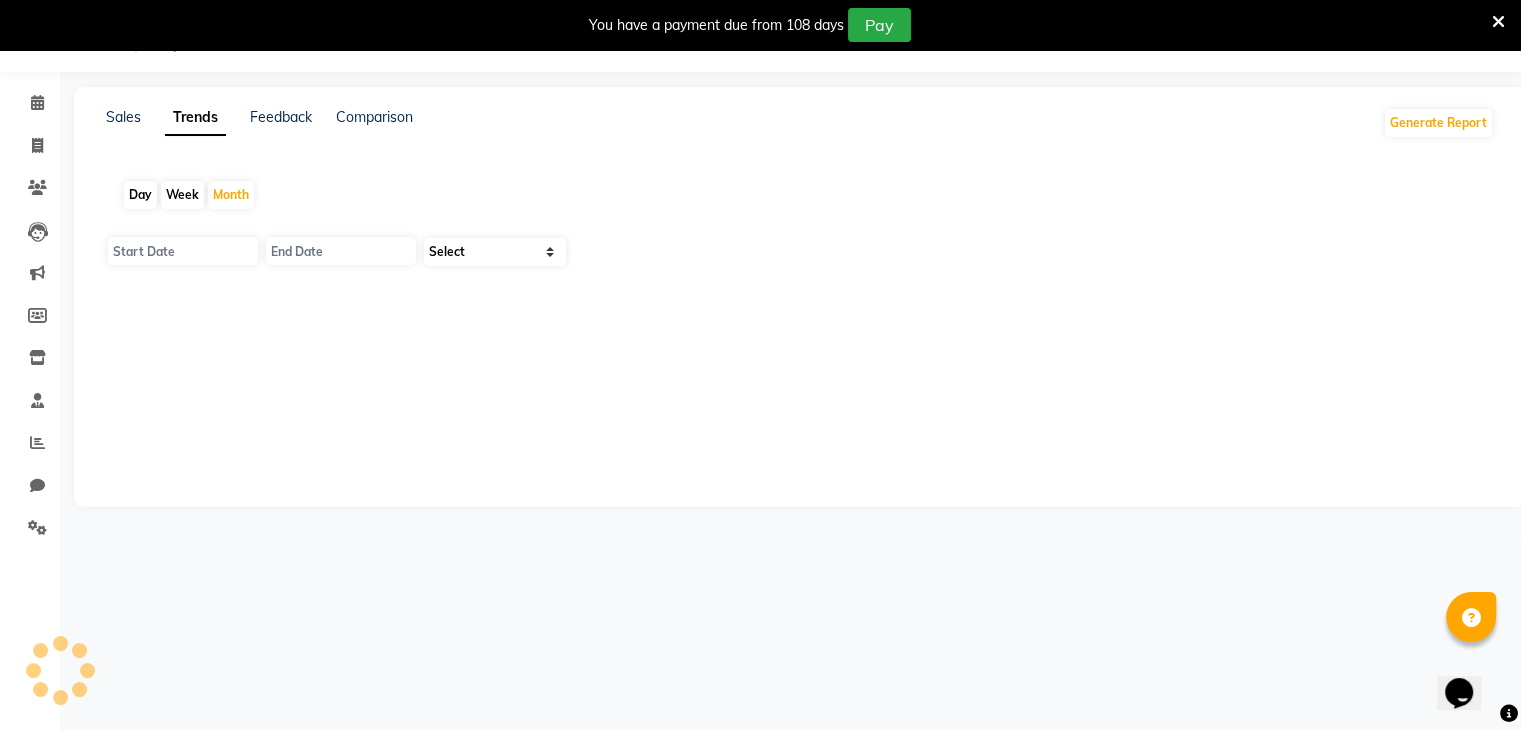 type on "01-07-2025" 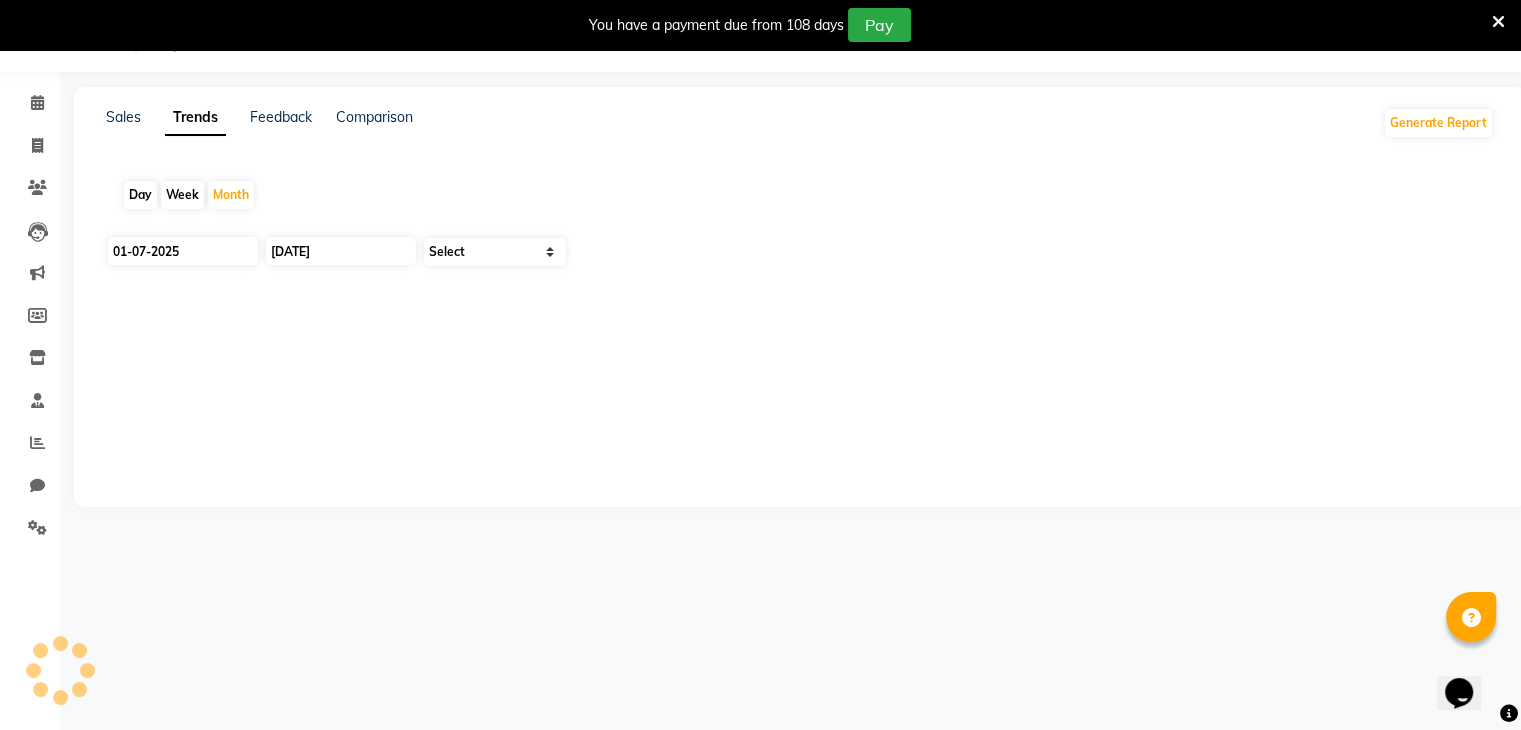 select on "by_client" 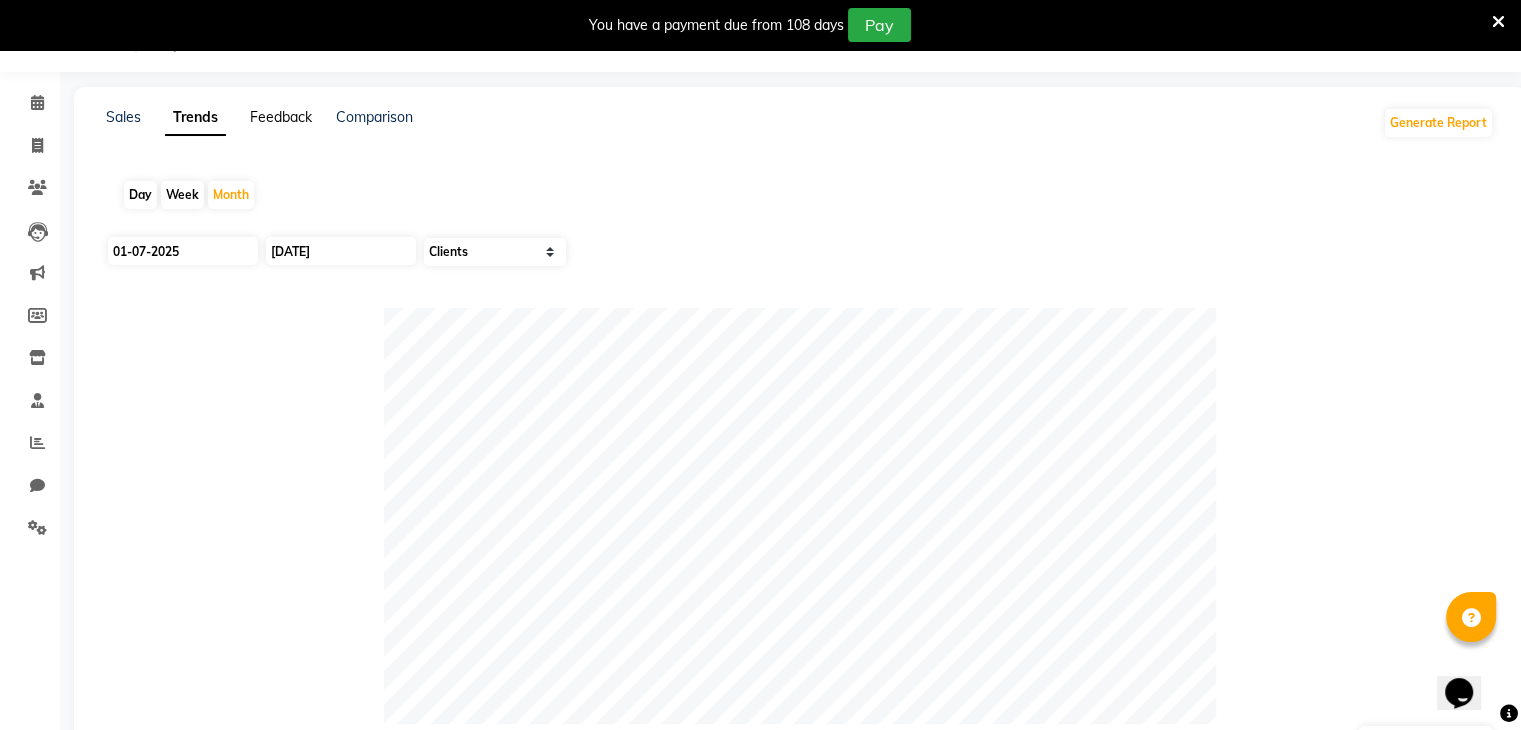 click on "Feedback" 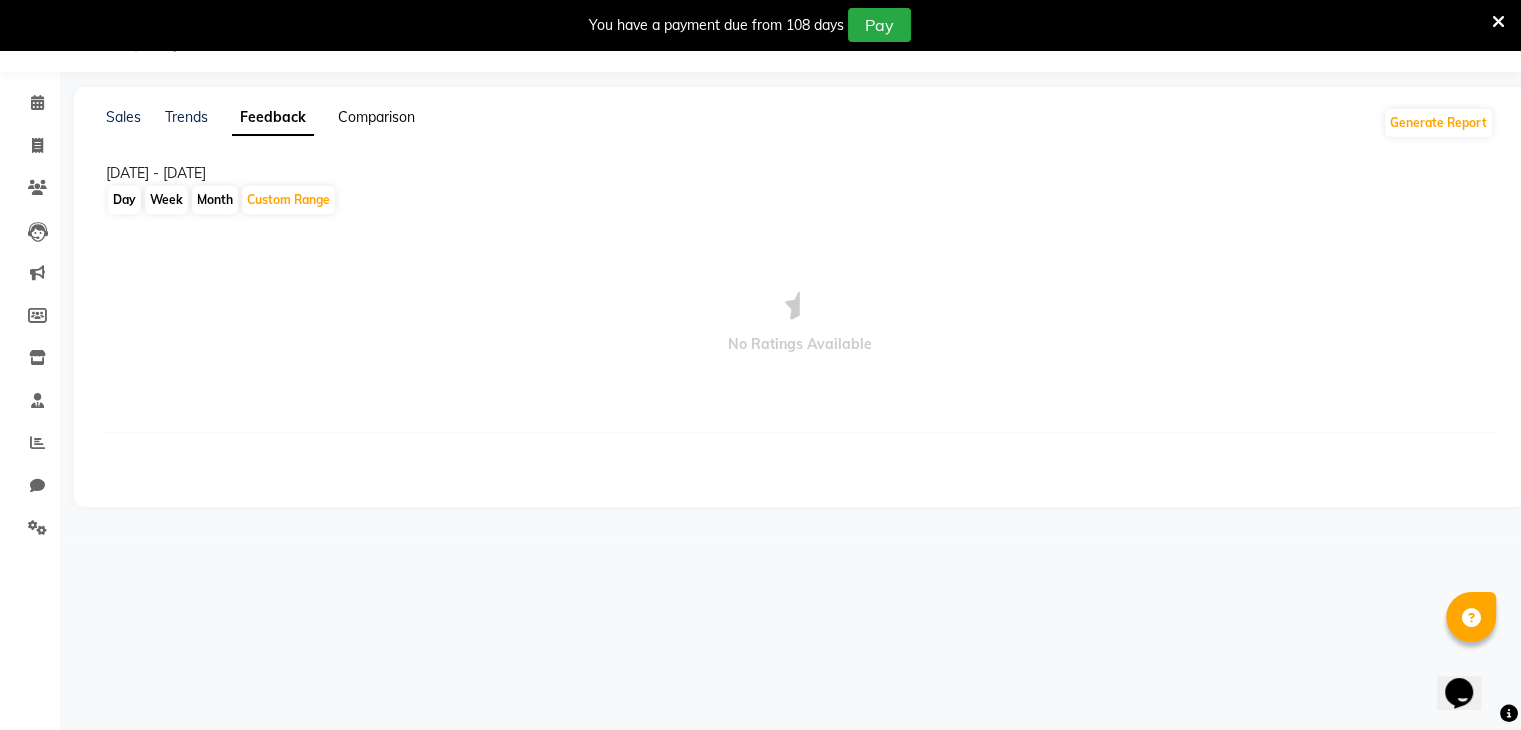 click on "Comparison" 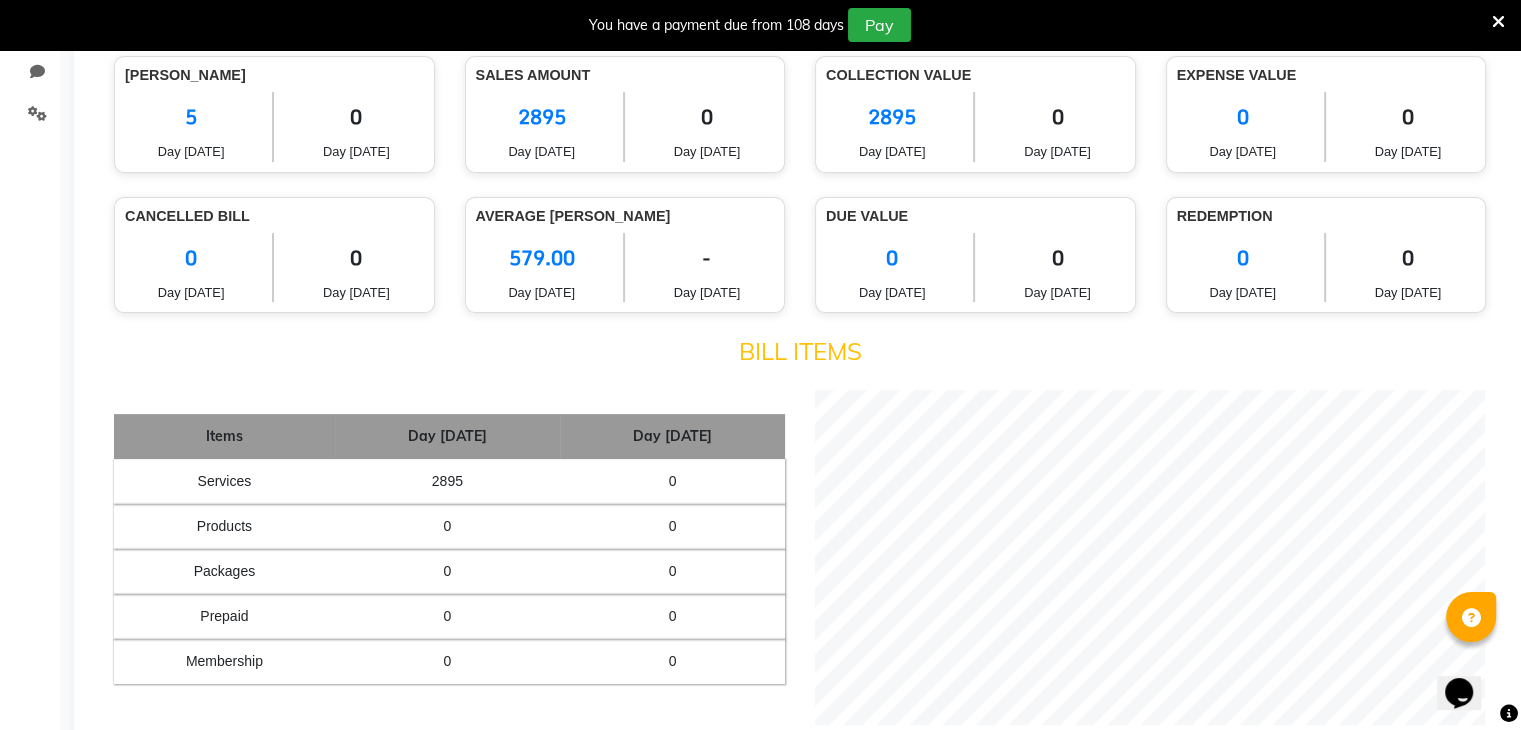 scroll, scrollTop: 0, scrollLeft: 0, axis: both 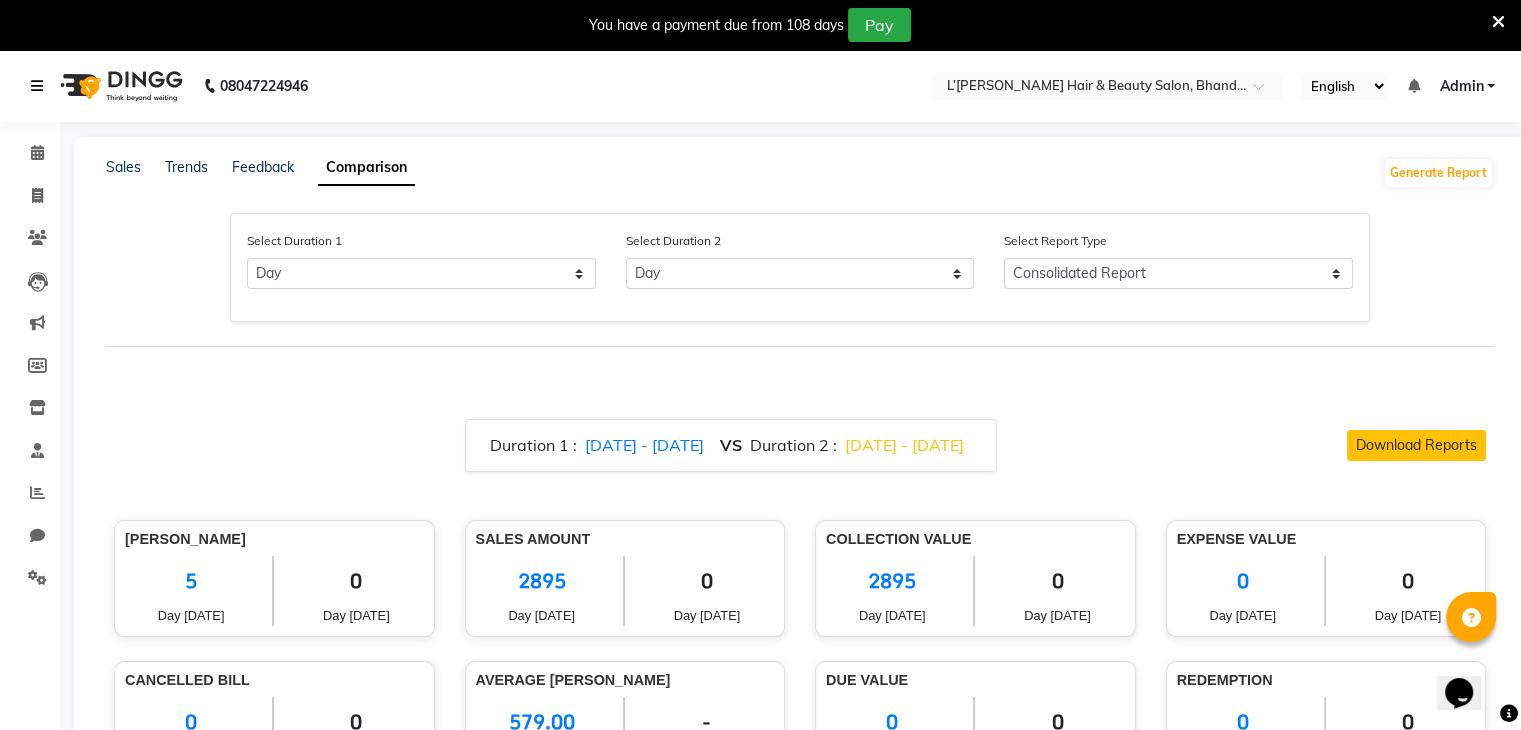 click at bounding box center (37, 86) 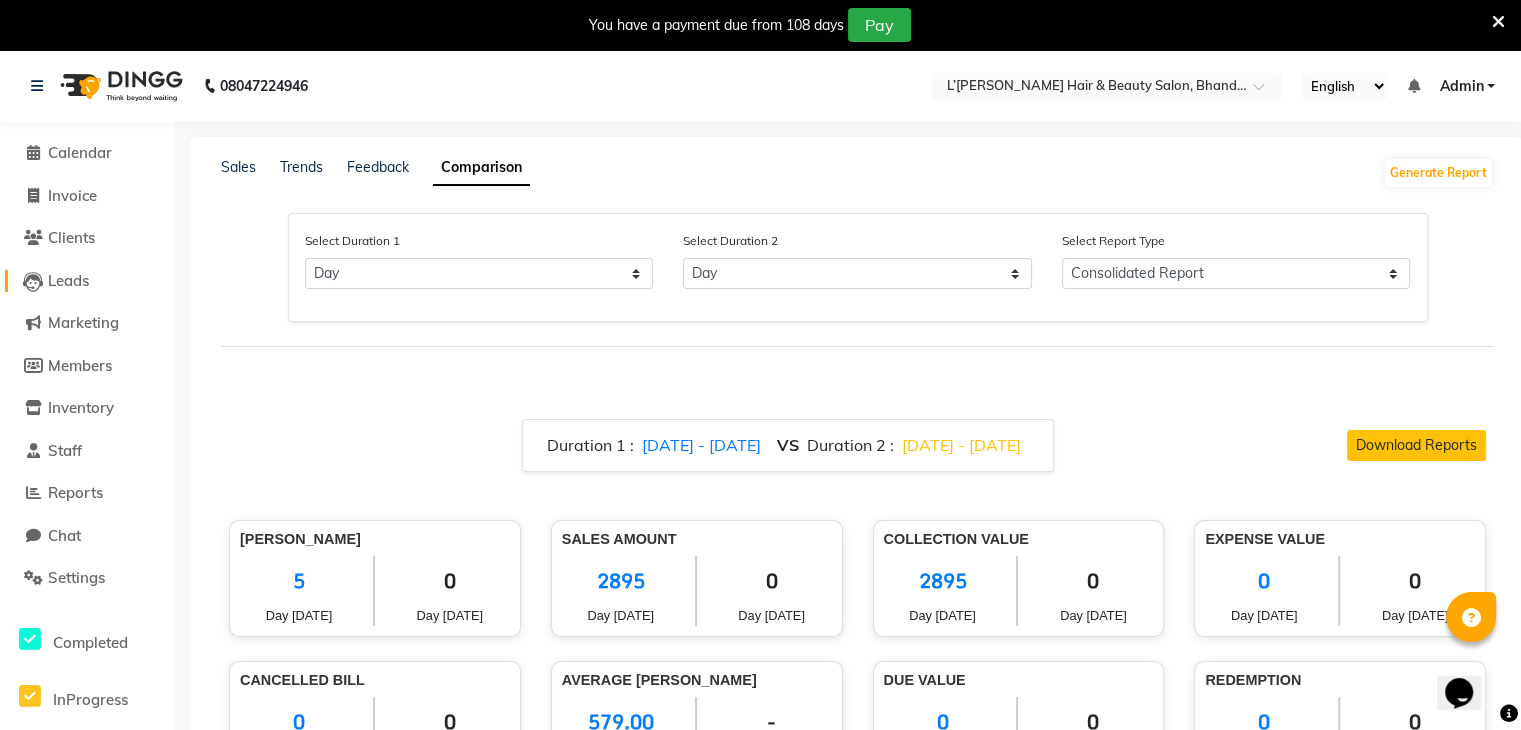 click on "Leads" 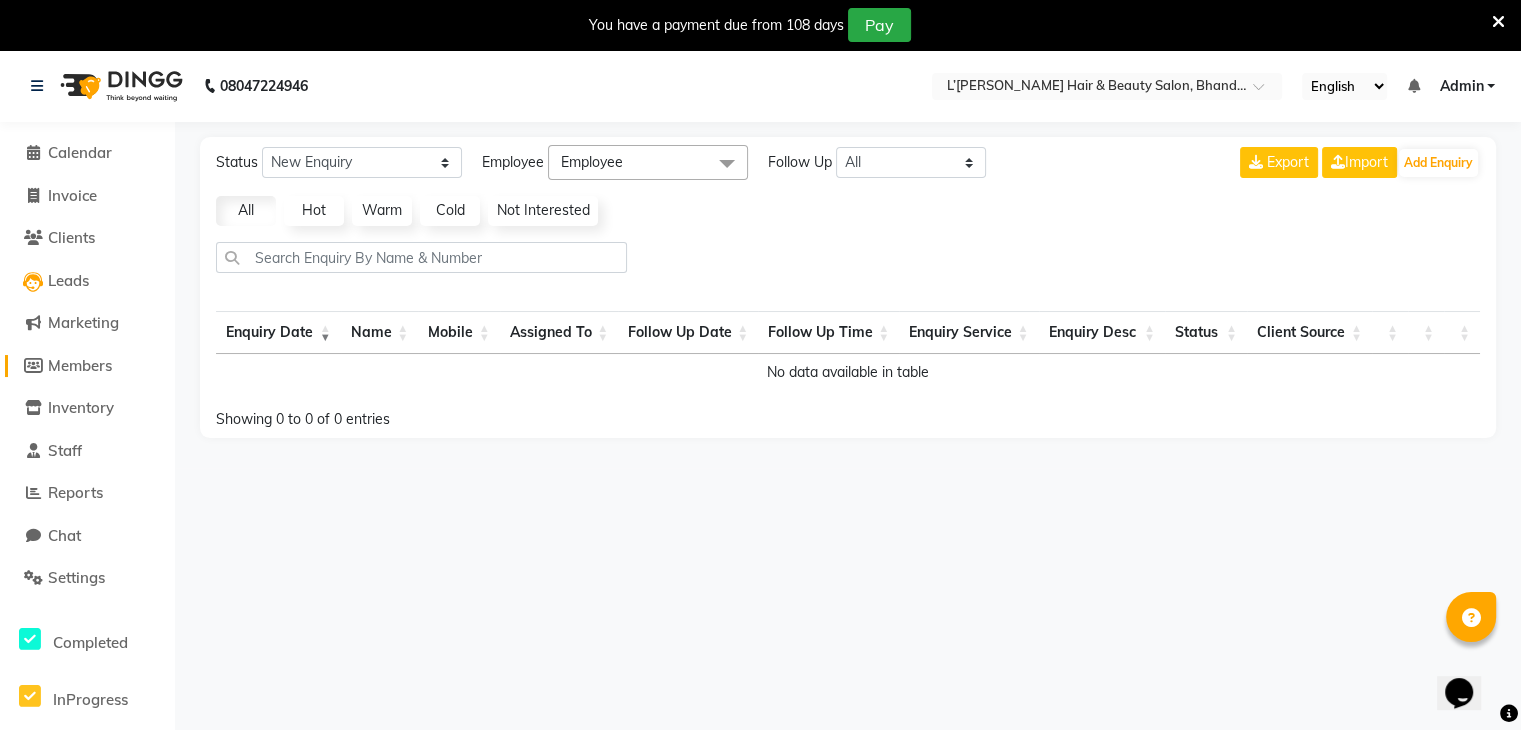 click on "Members" 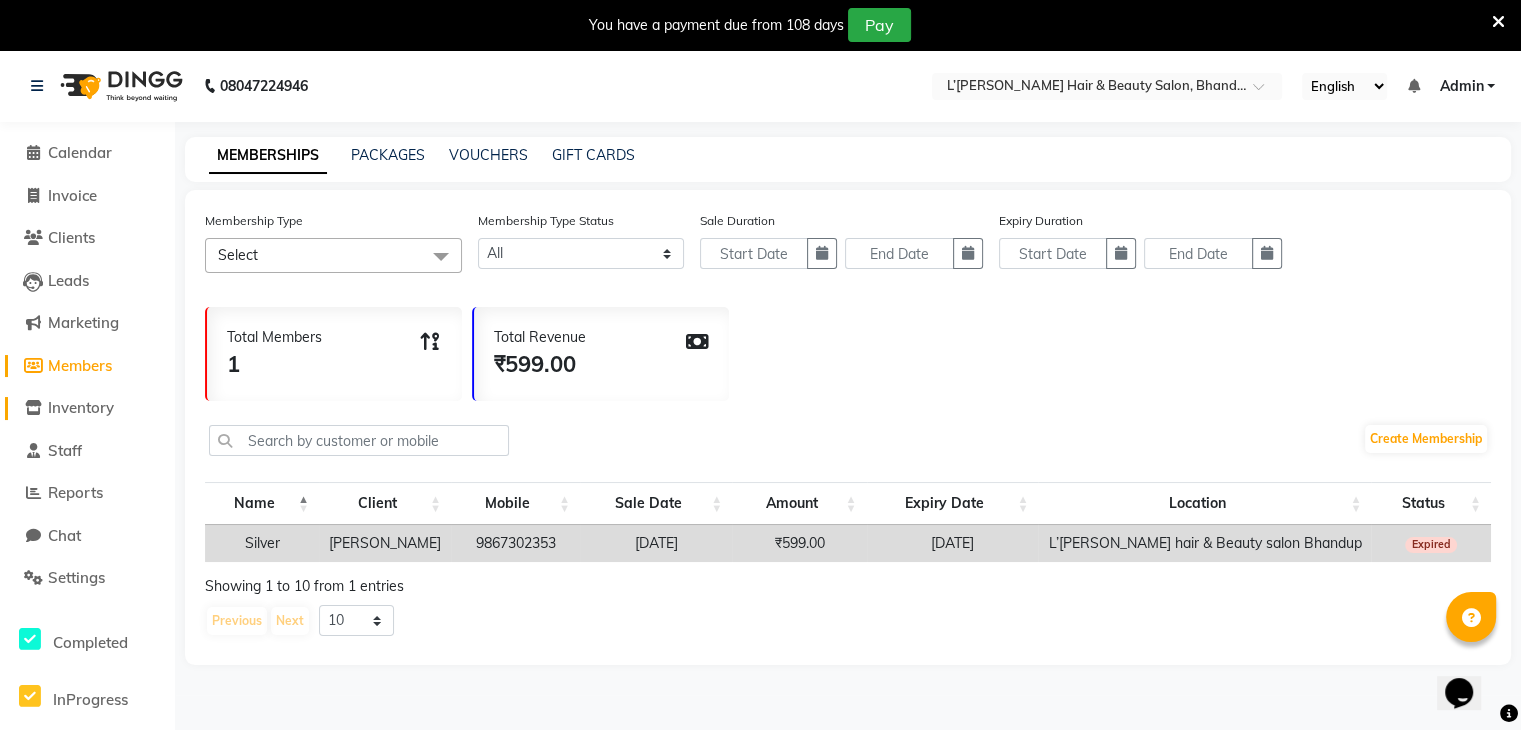 click on "Inventory" 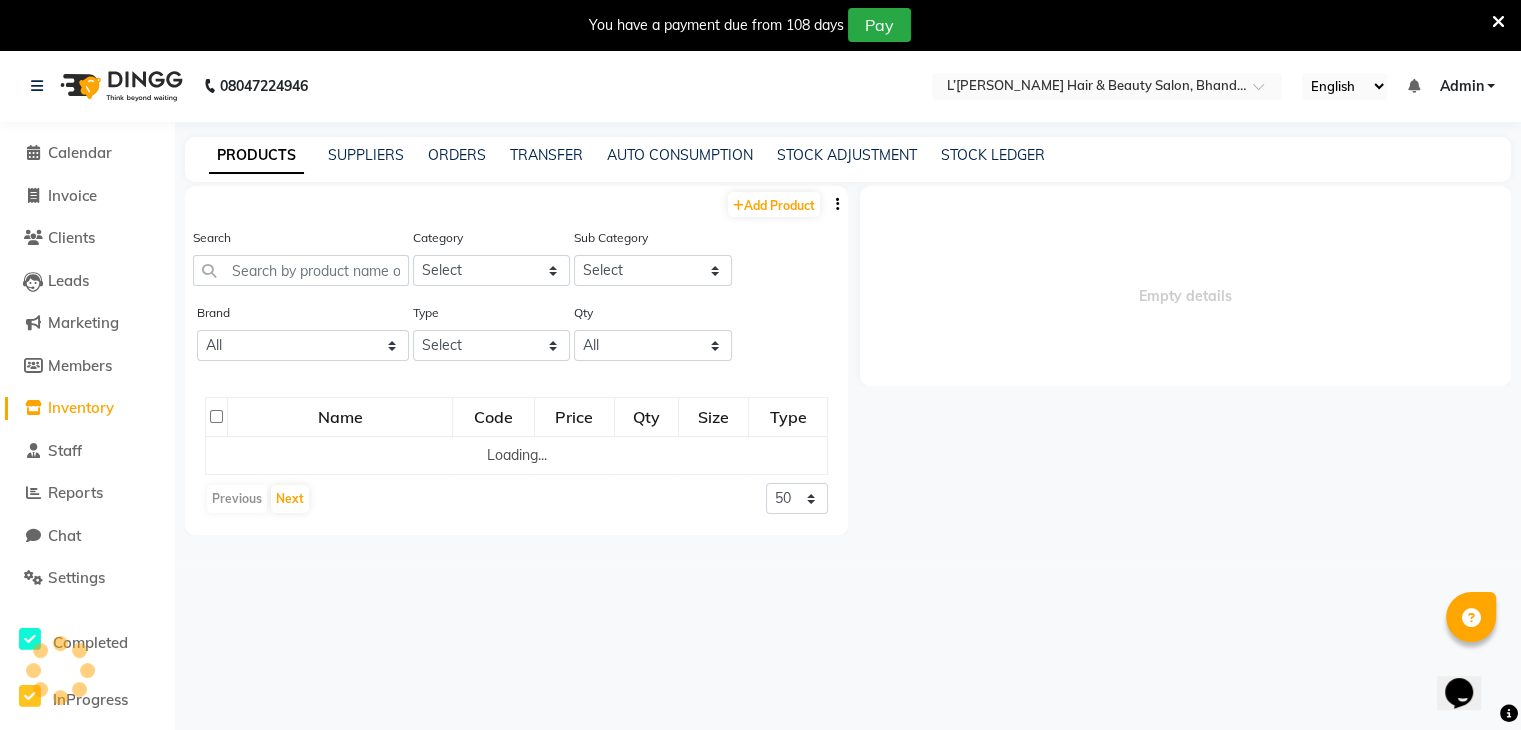 select 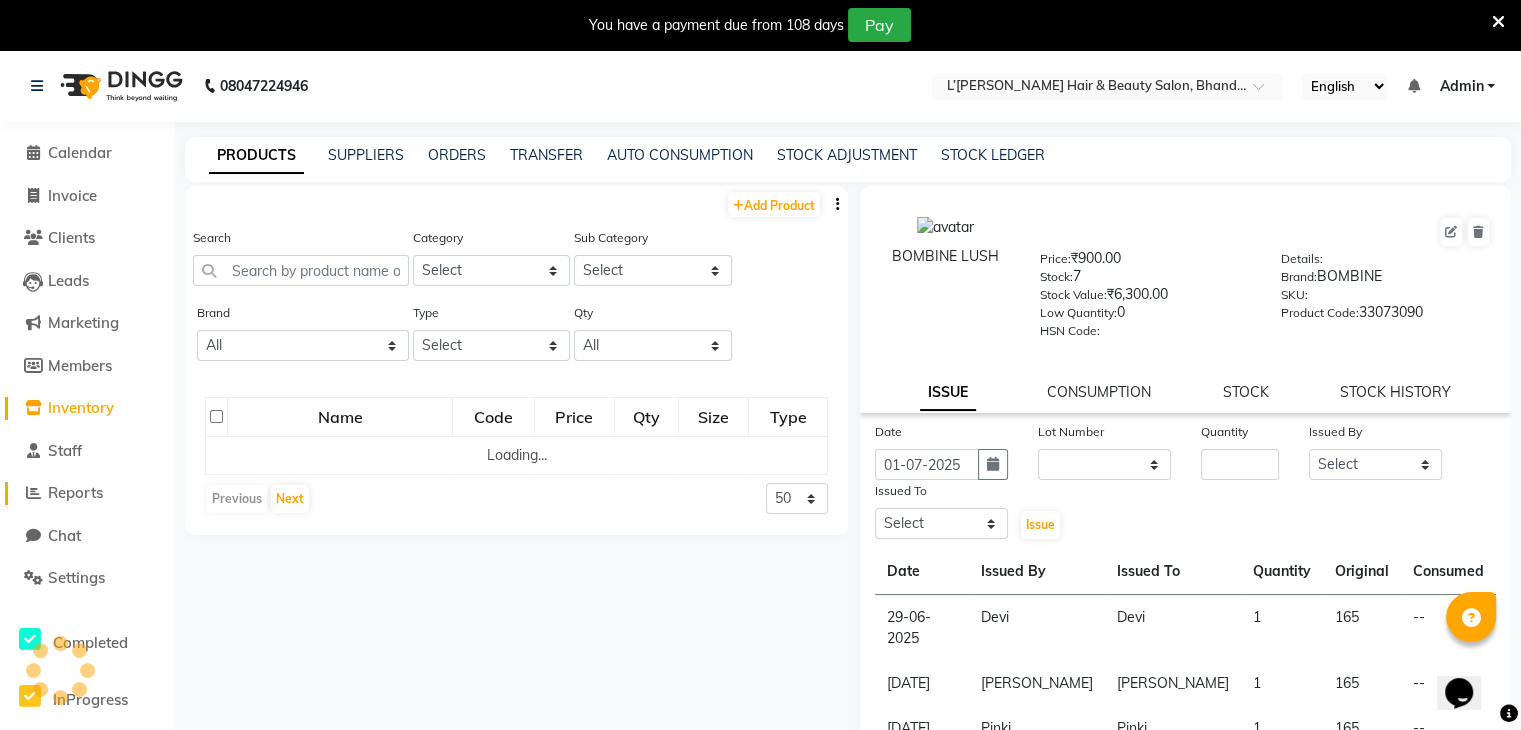 click on "Reports" 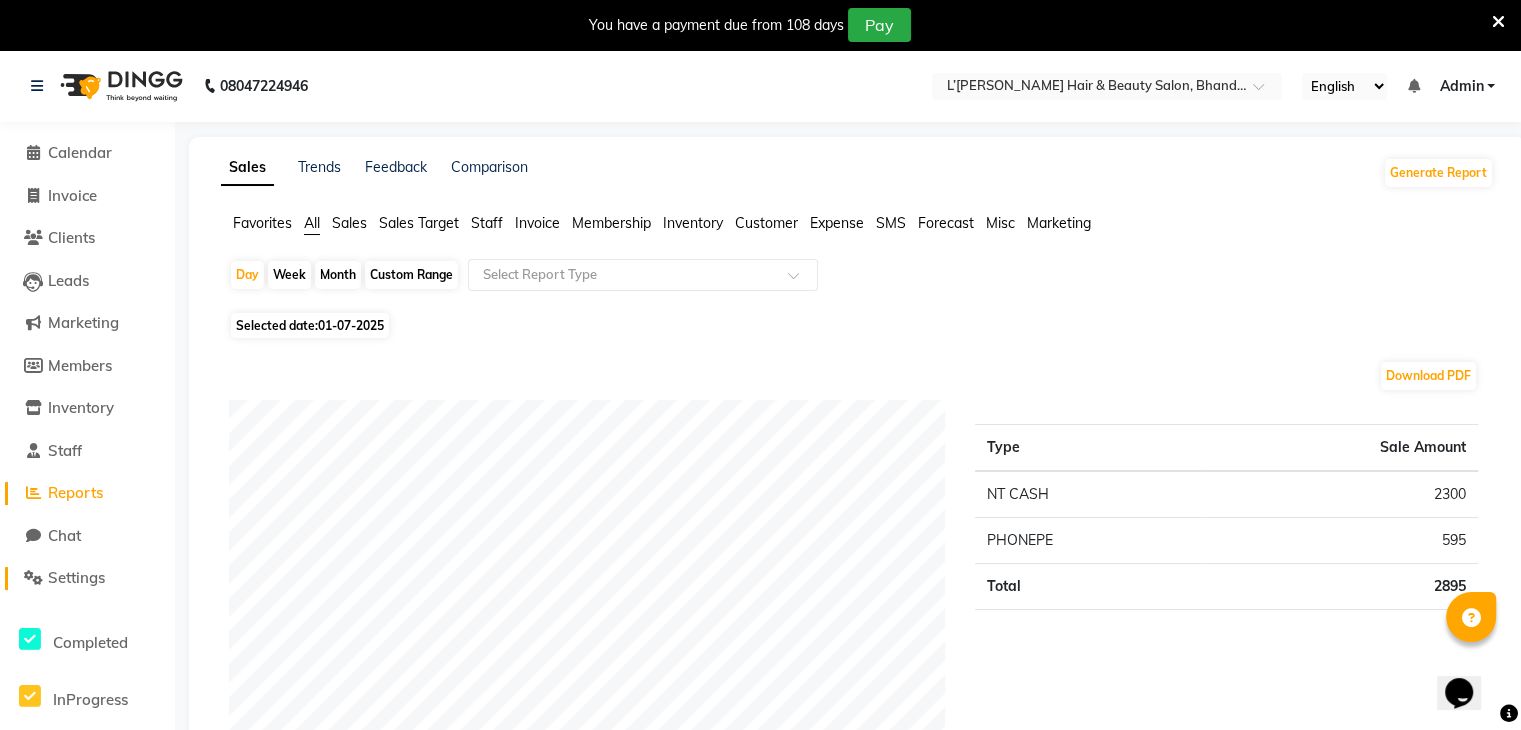 click on "Settings" 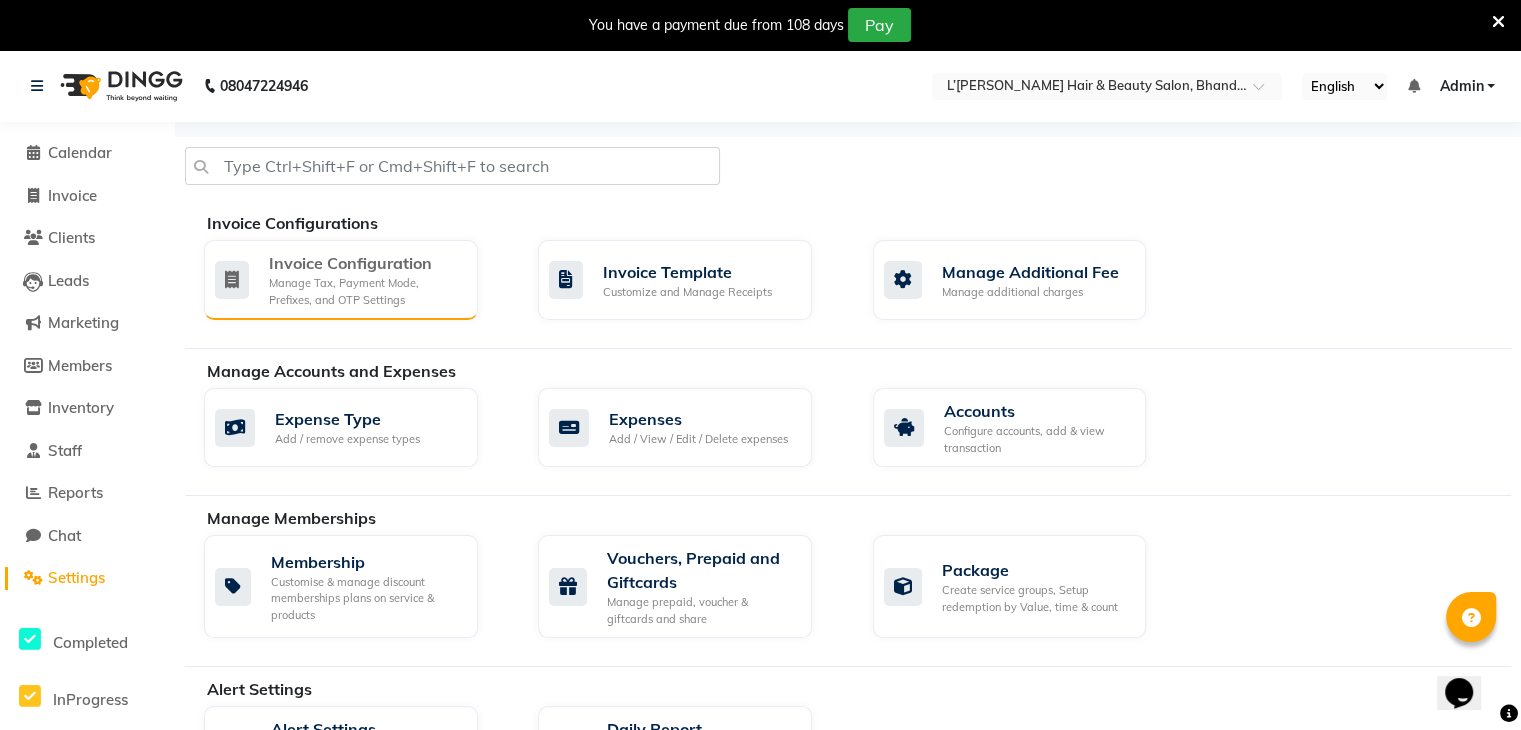click on "Manage Tax, Payment Mode, Prefixes, and OTP Settings" 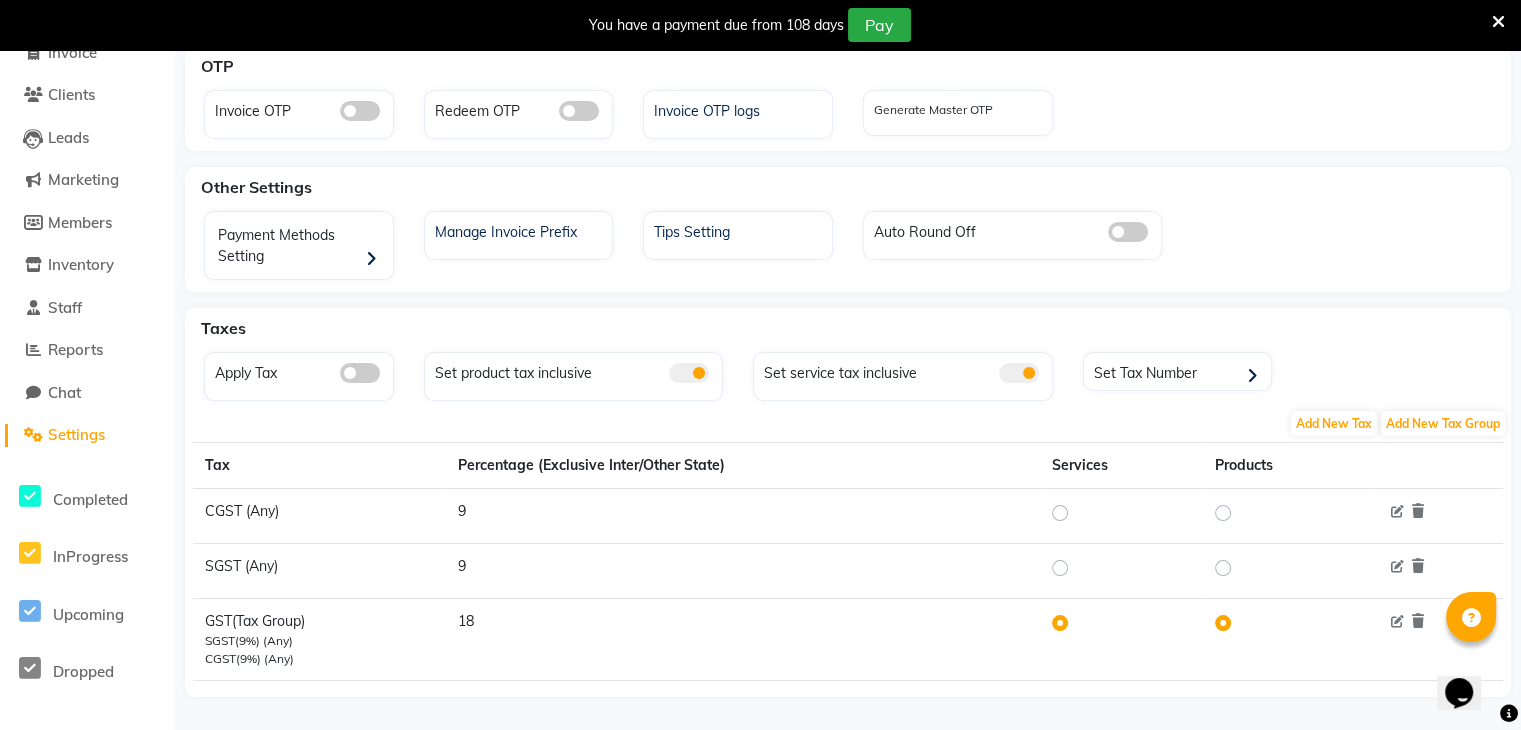 scroll, scrollTop: 152, scrollLeft: 0, axis: vertical 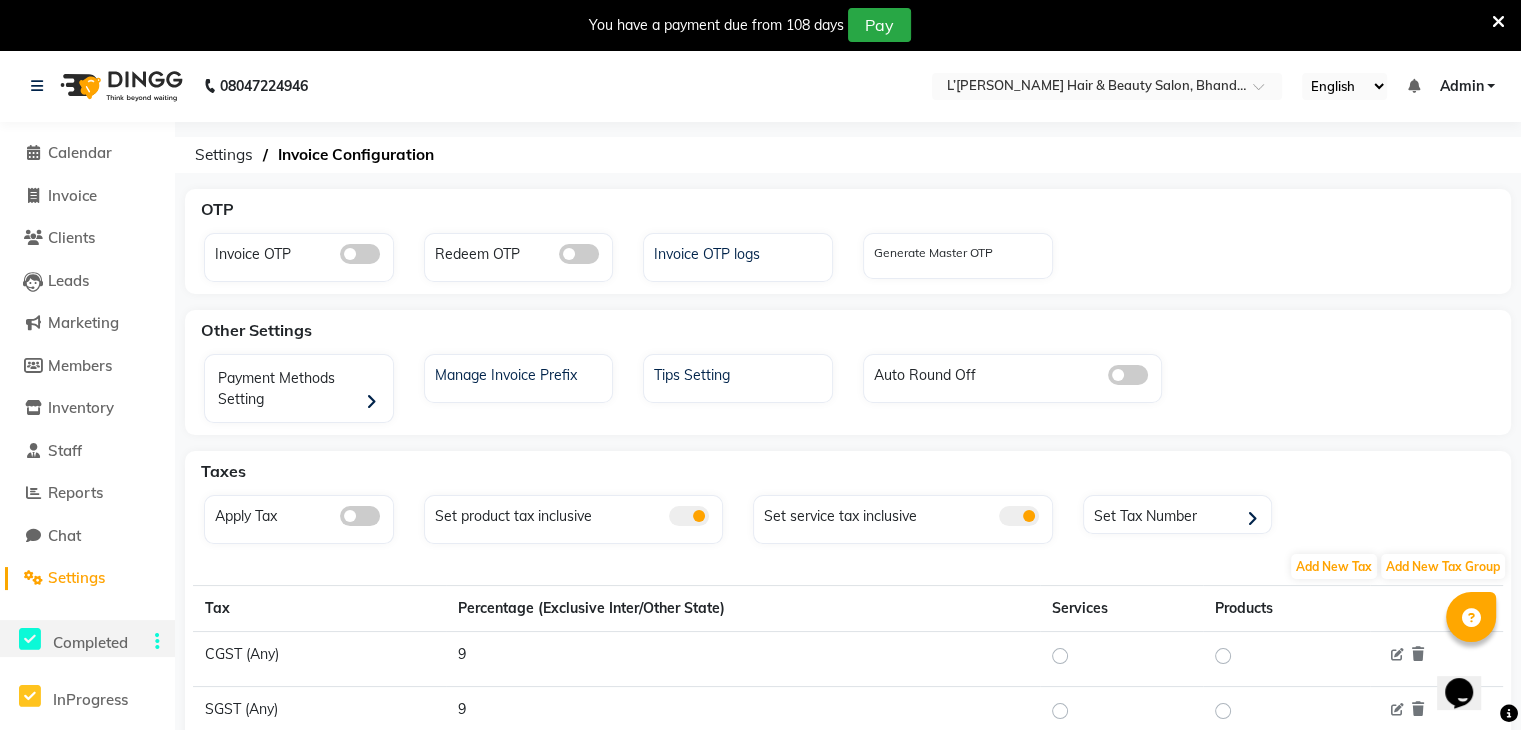 click 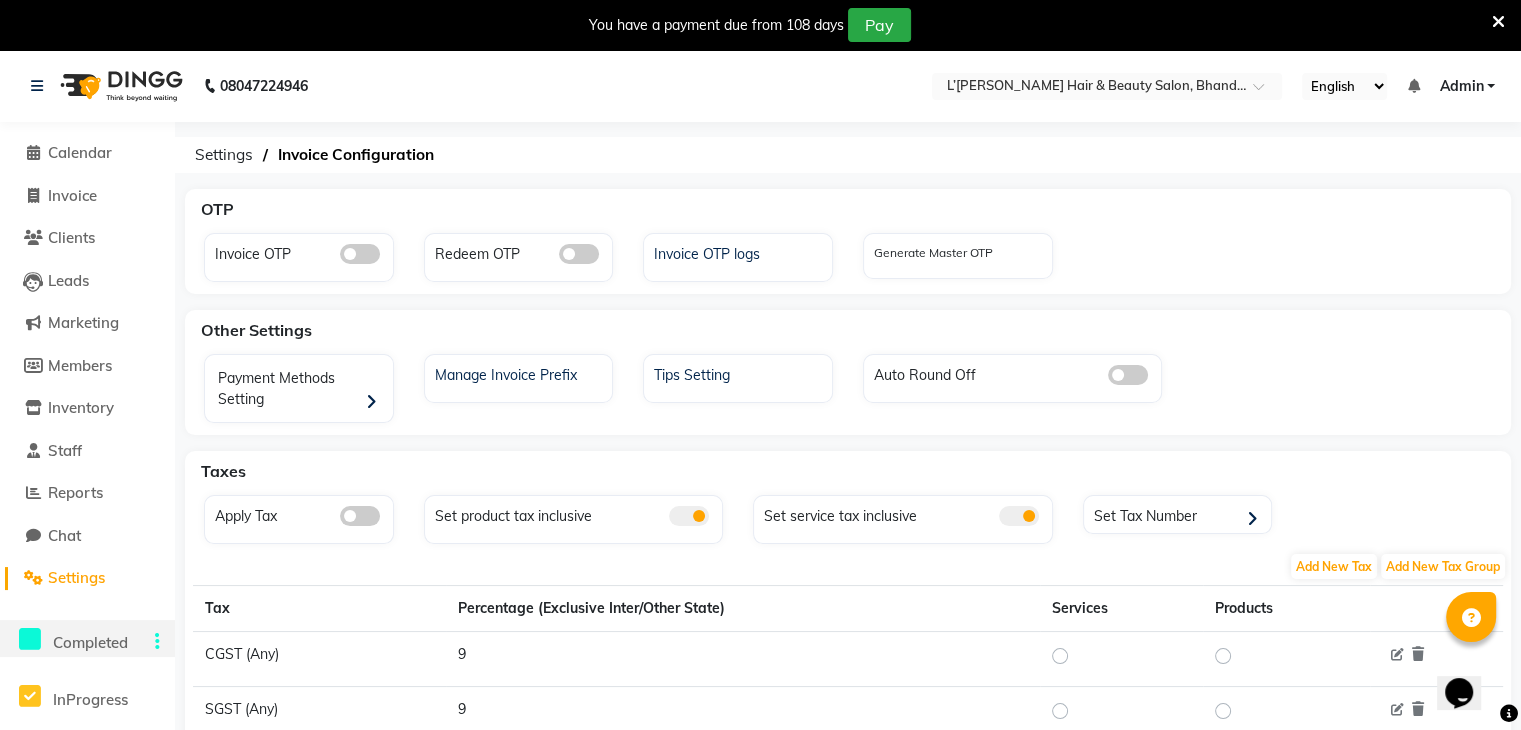 click 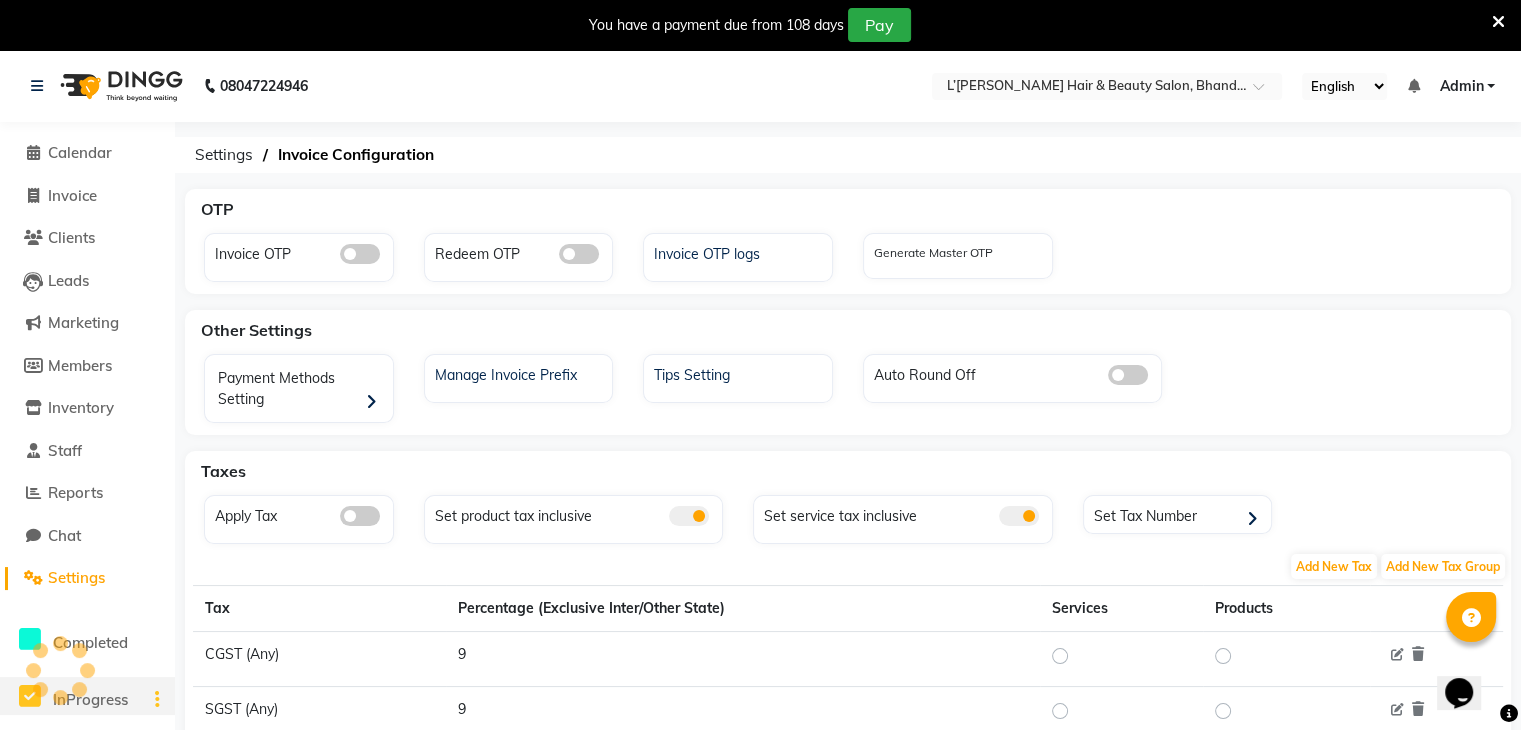 click on "InProgress" 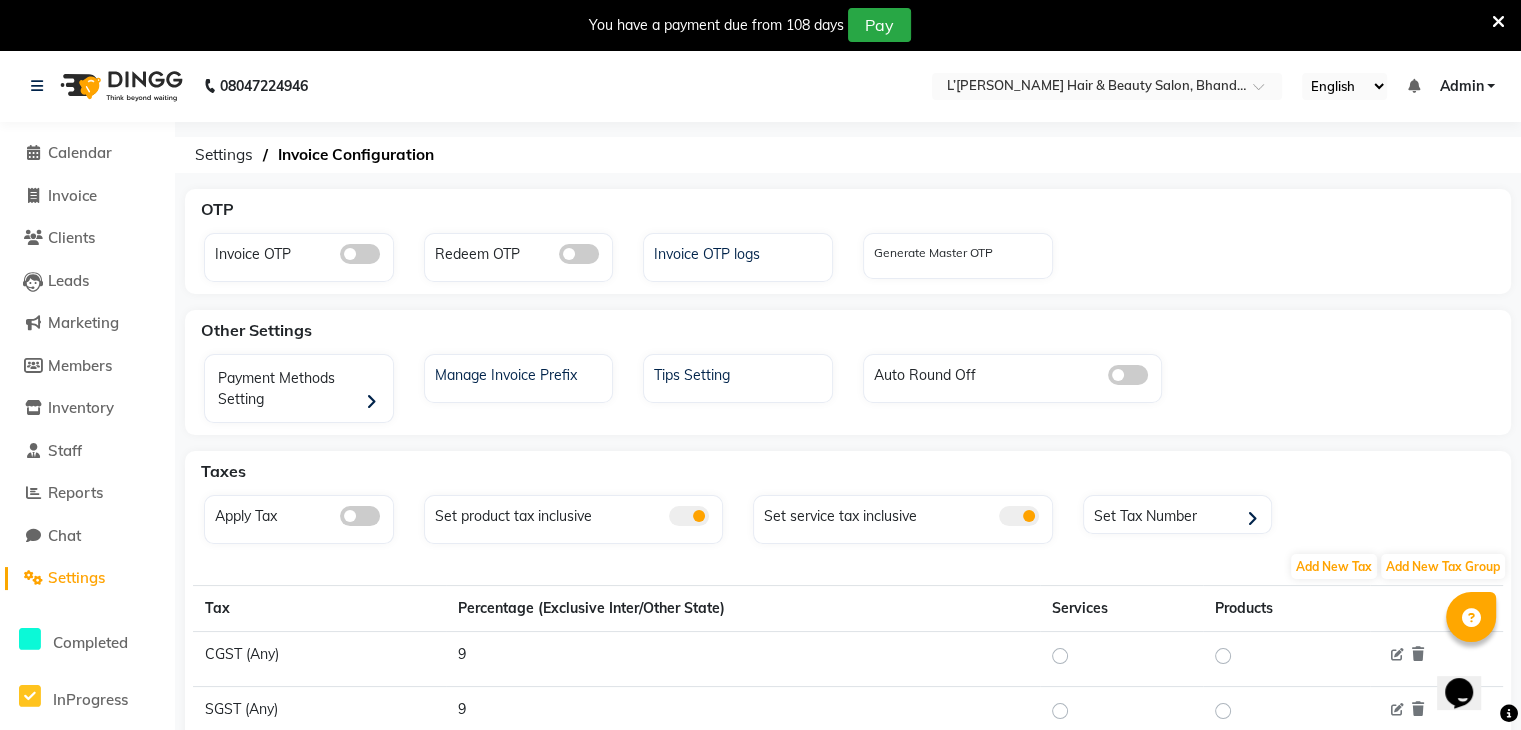 click on "Settings" 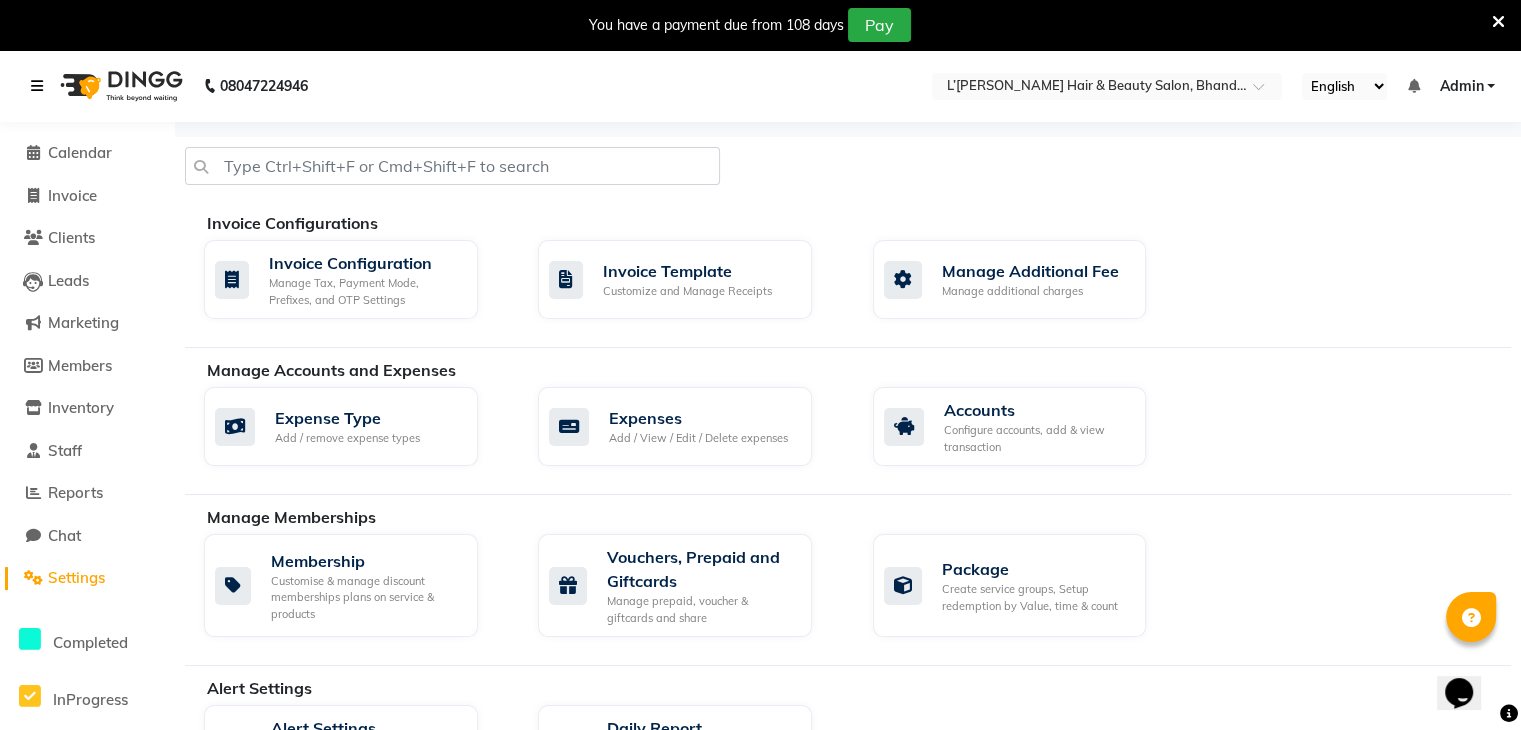 click at bounding box center (37, 86) 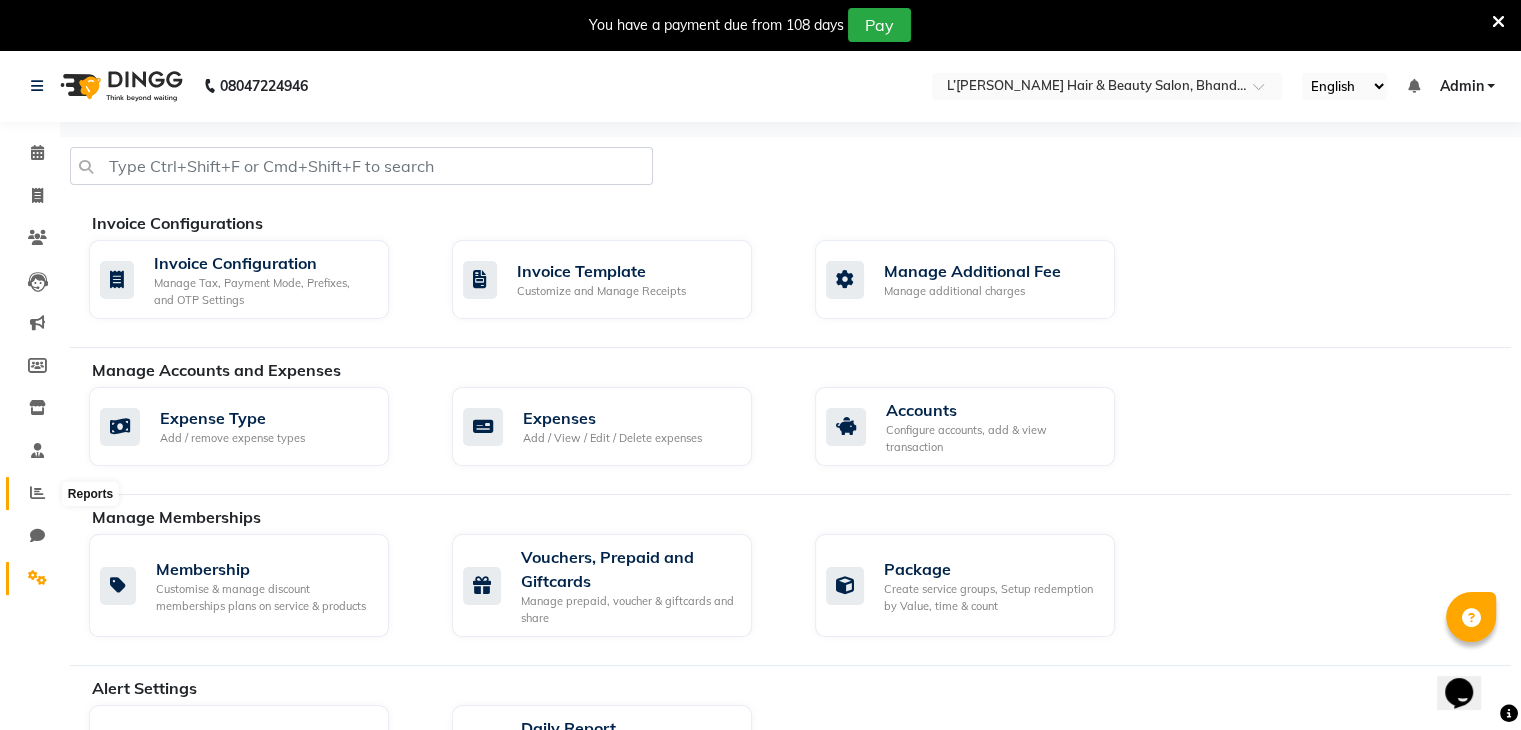 click 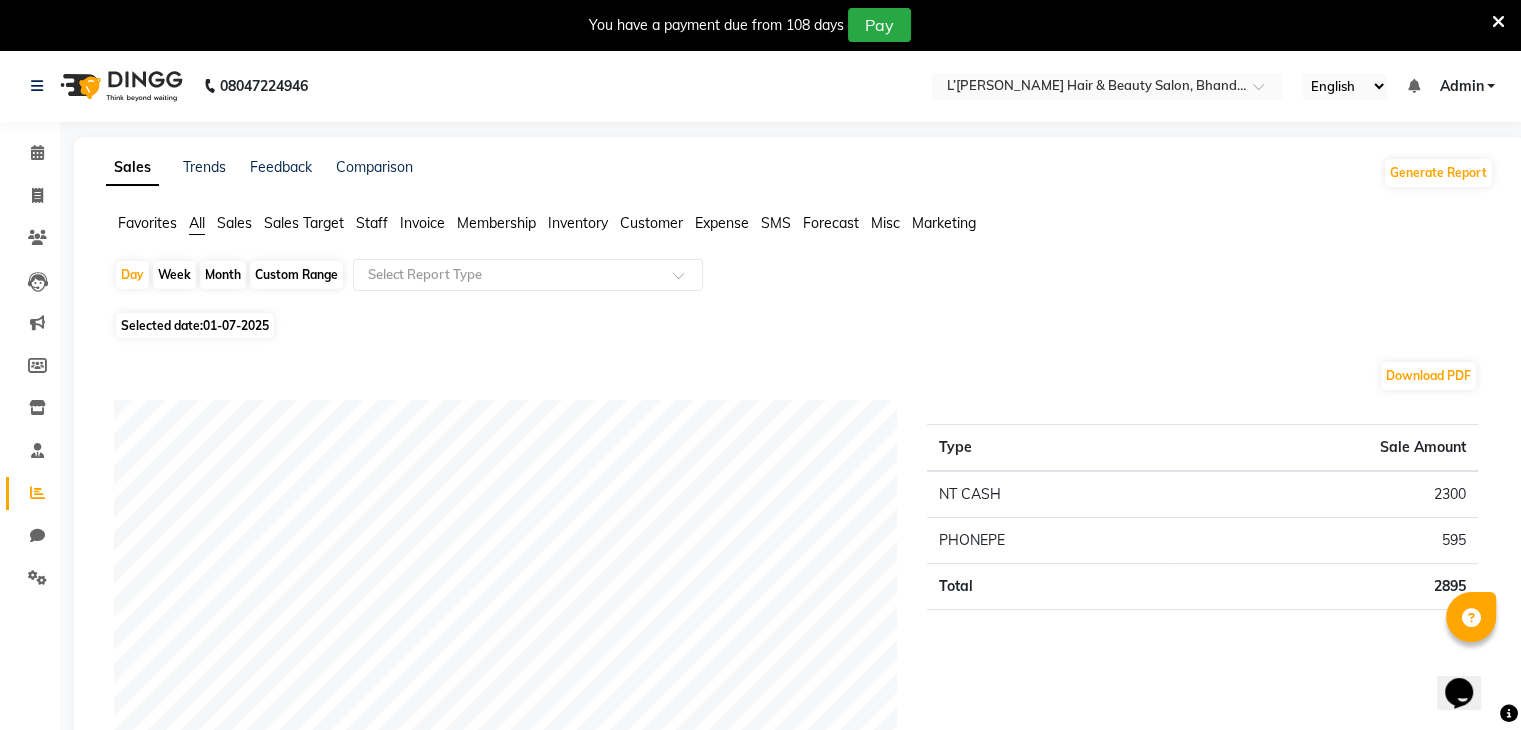click on "Month" 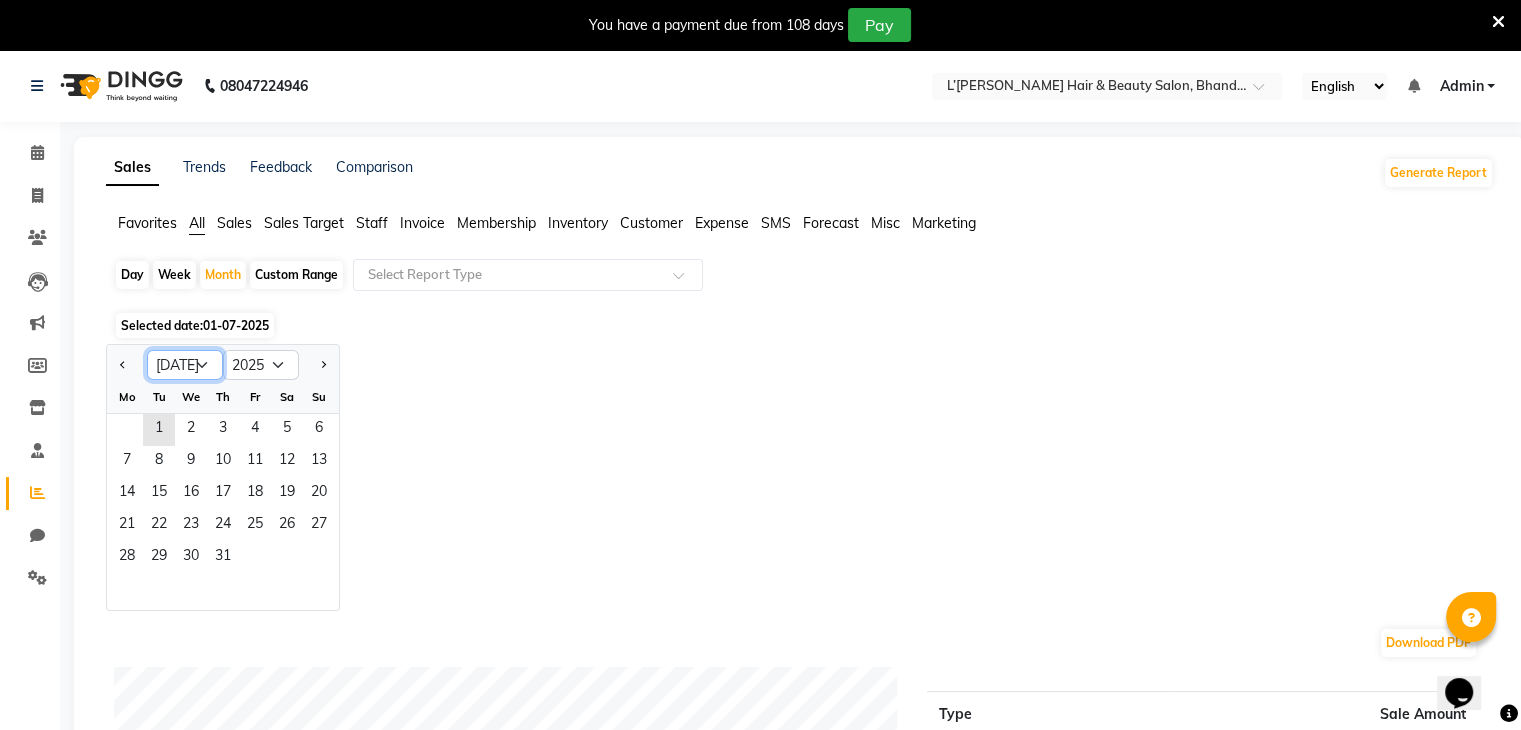 click on "Jan Feb Mar Apr May Jun [DATE] Aug Sep Oct Nov Dec" 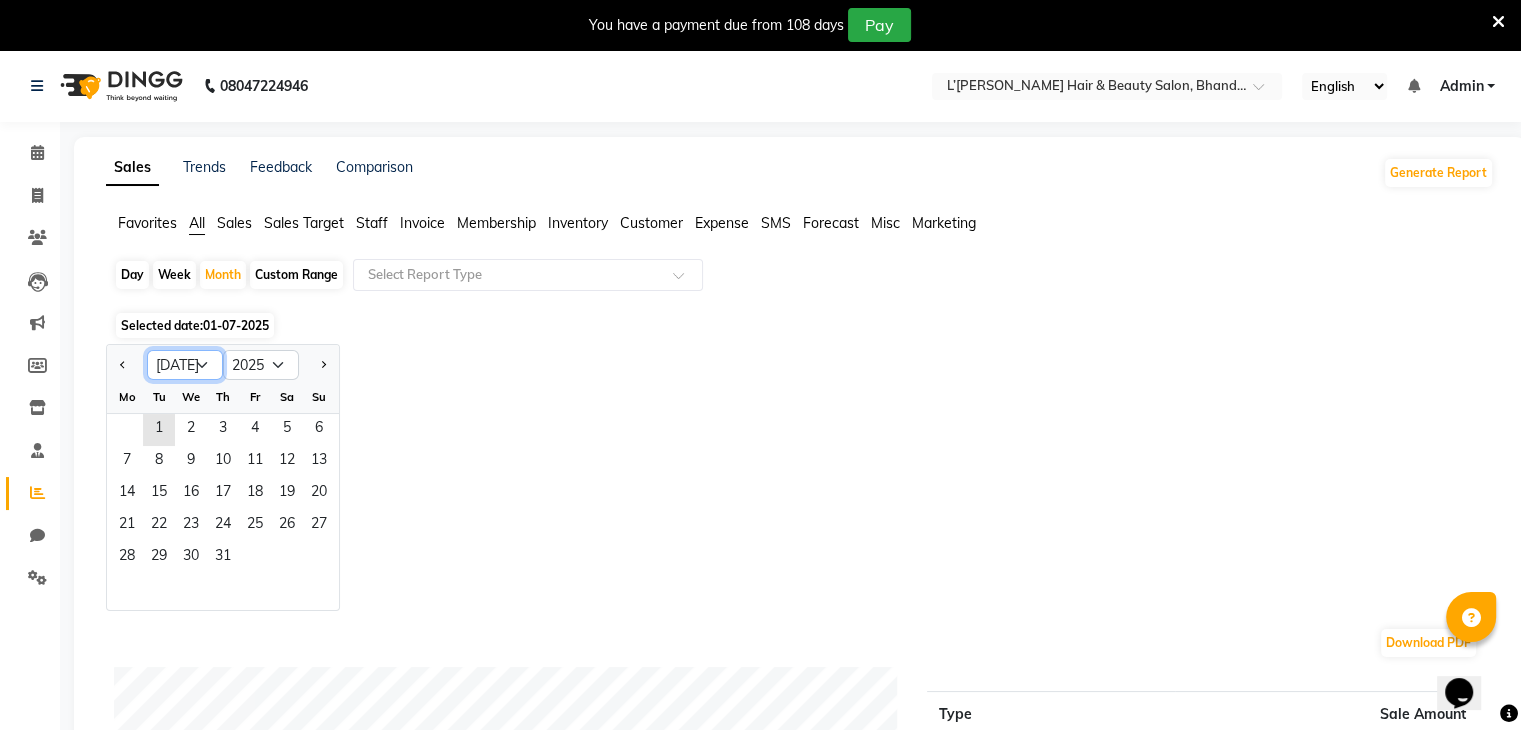 select on "6" 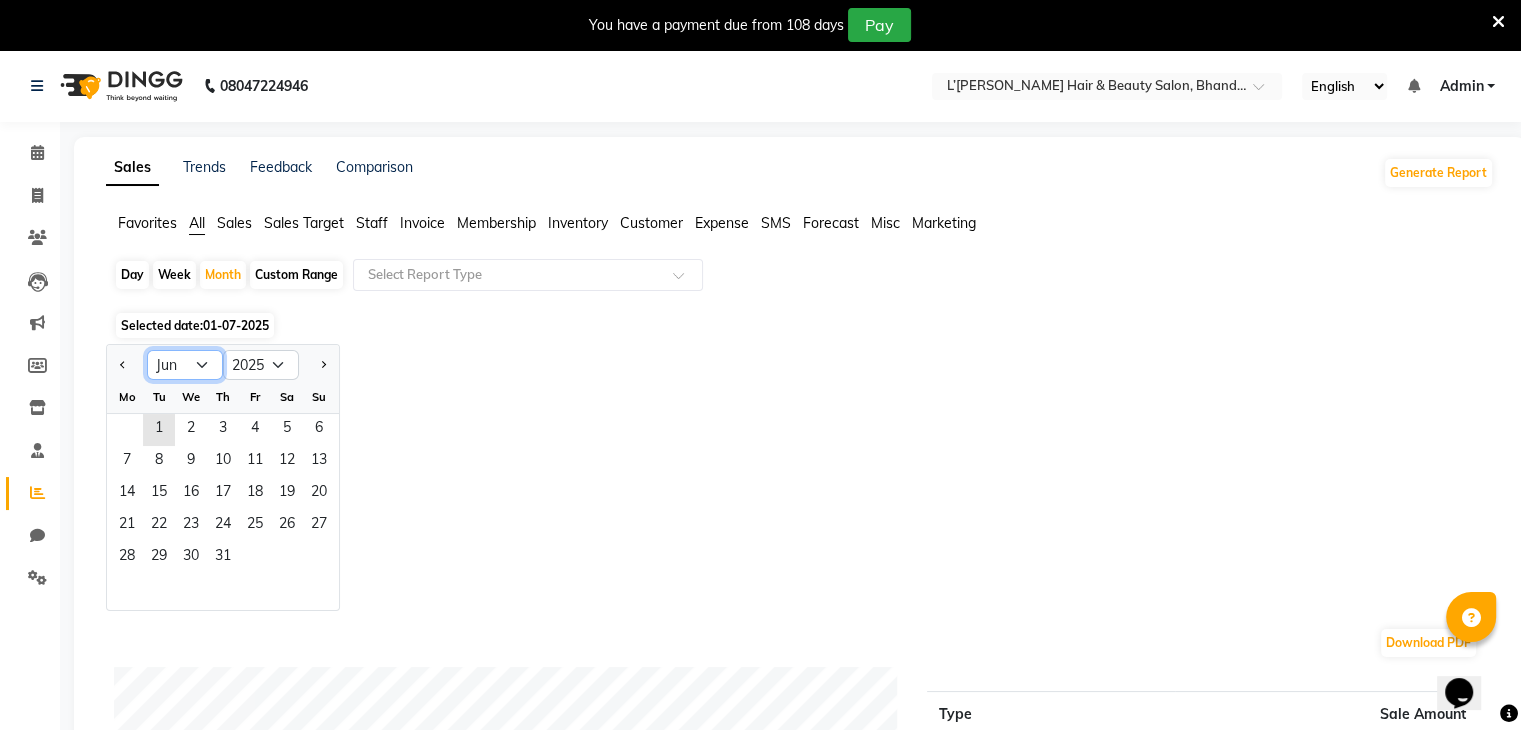 click on "Jan Feb Mar Apr May Jun [DATE] Aug Sep Oct Nov Dec" 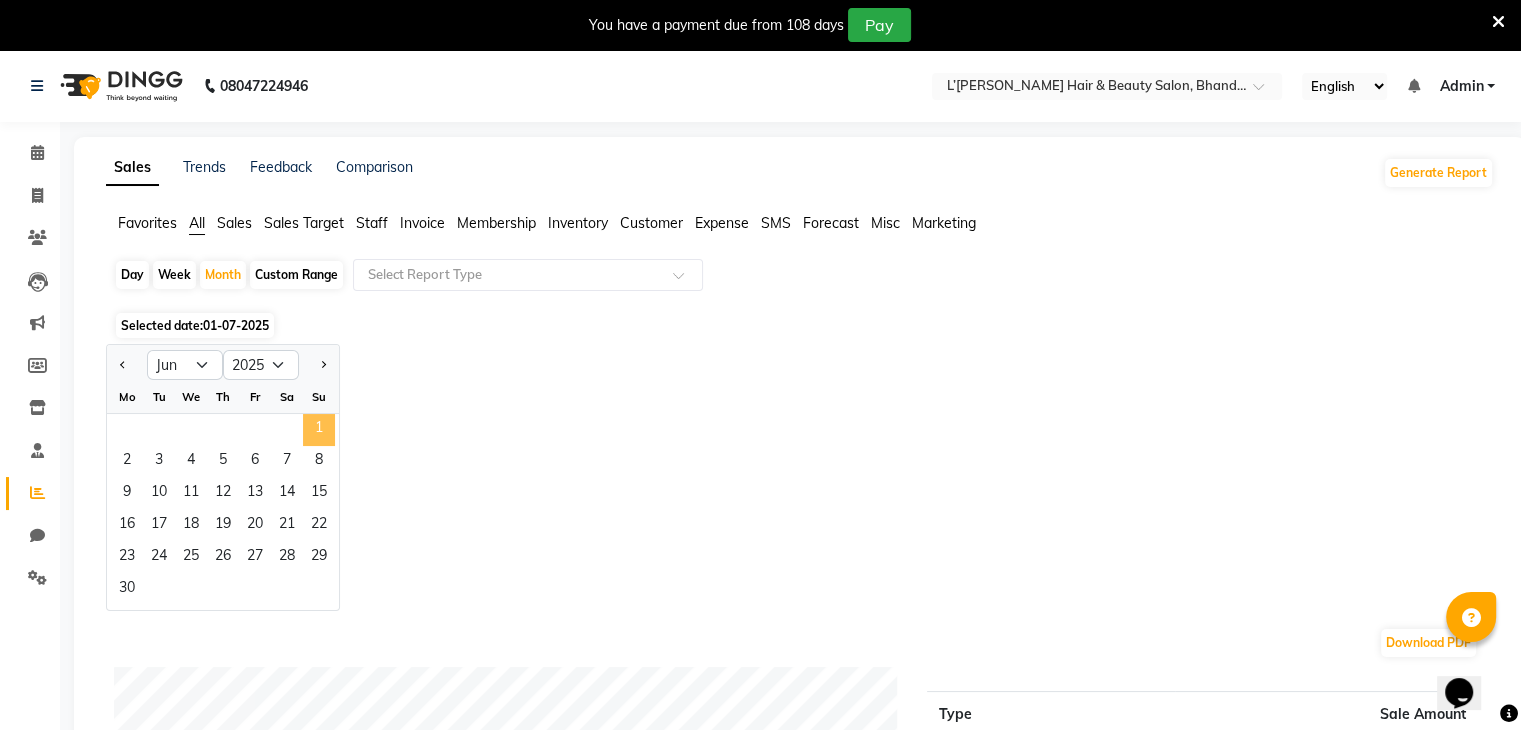 click on "1" 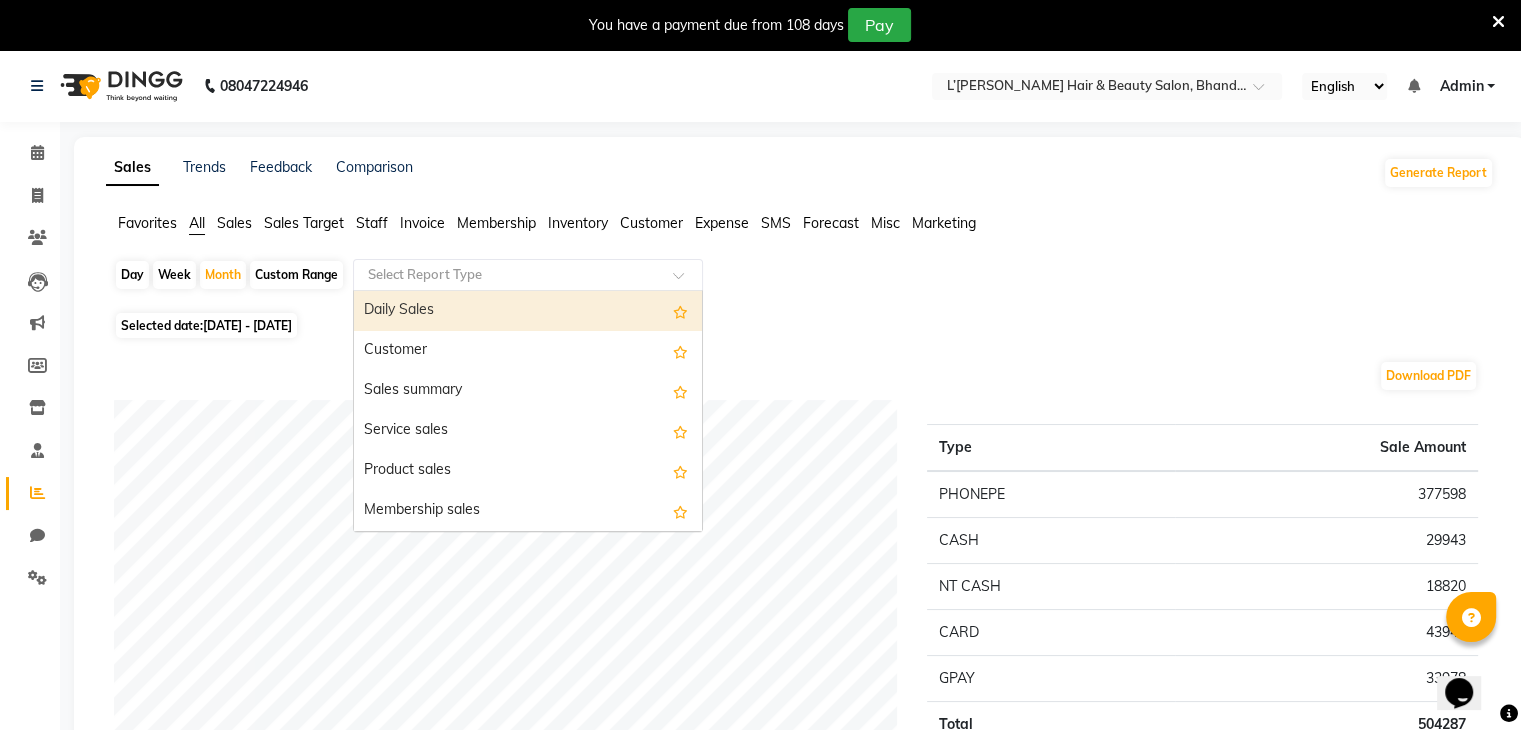 click 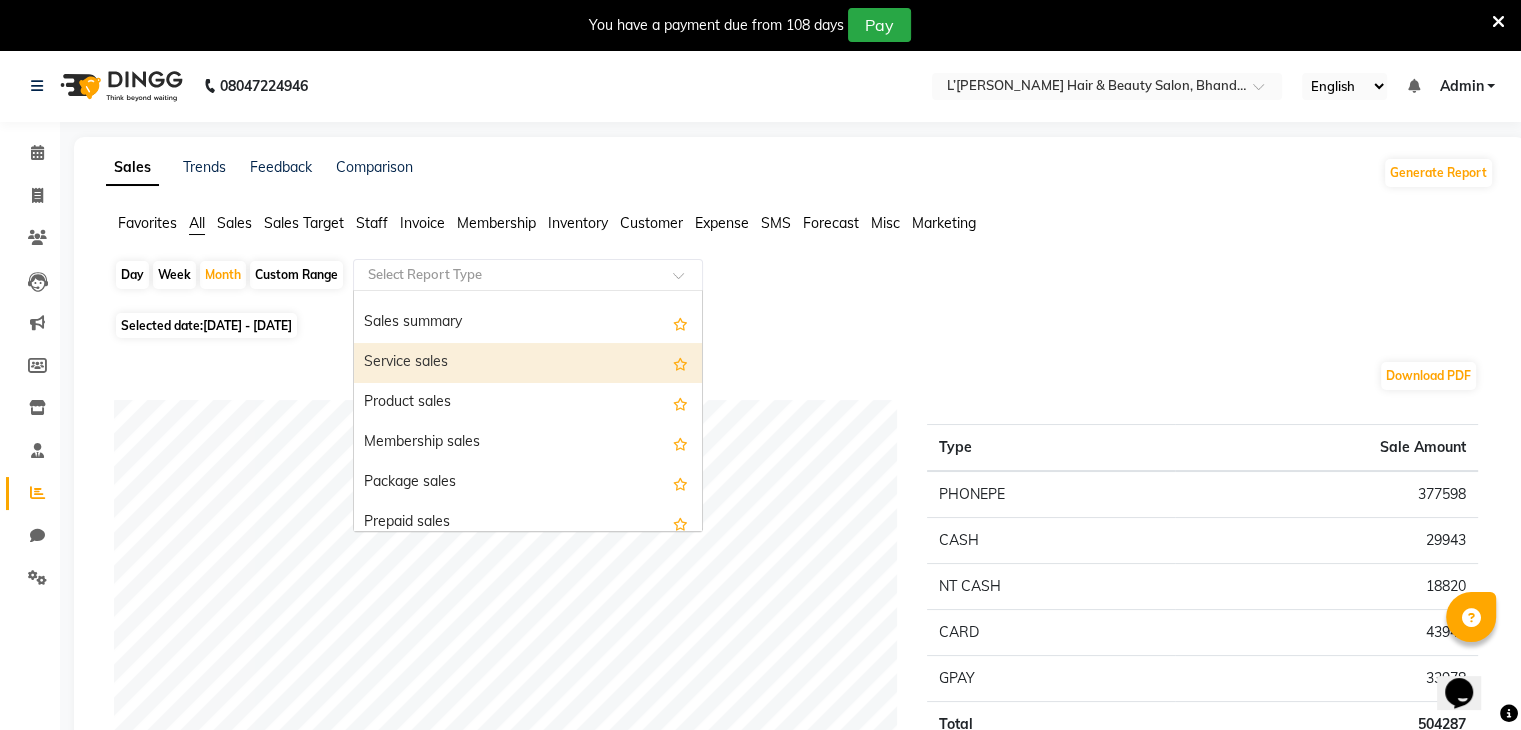 scroll, scrollTop: 80, scrollLeft: 0, axis: vertical 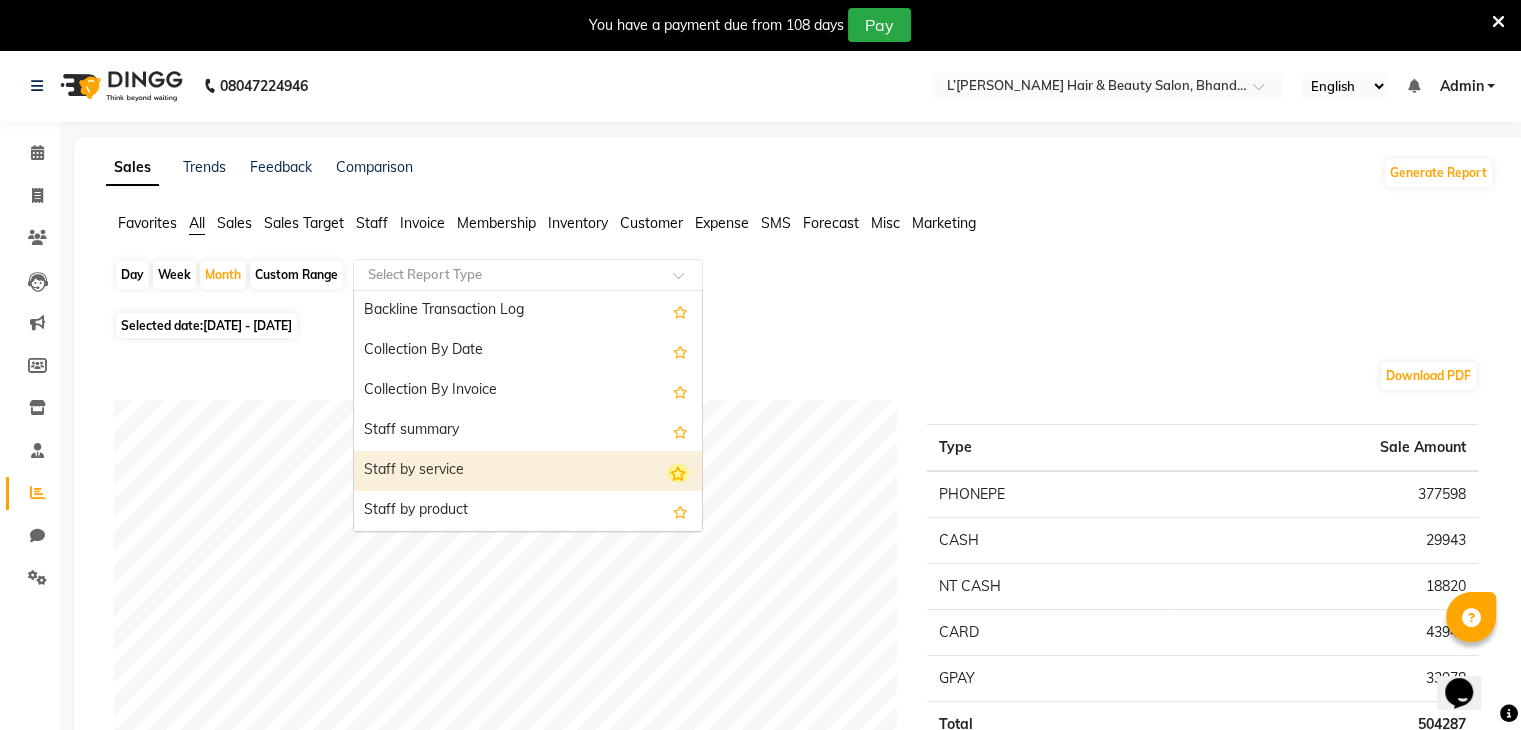 click at bounding box center (678, 473) 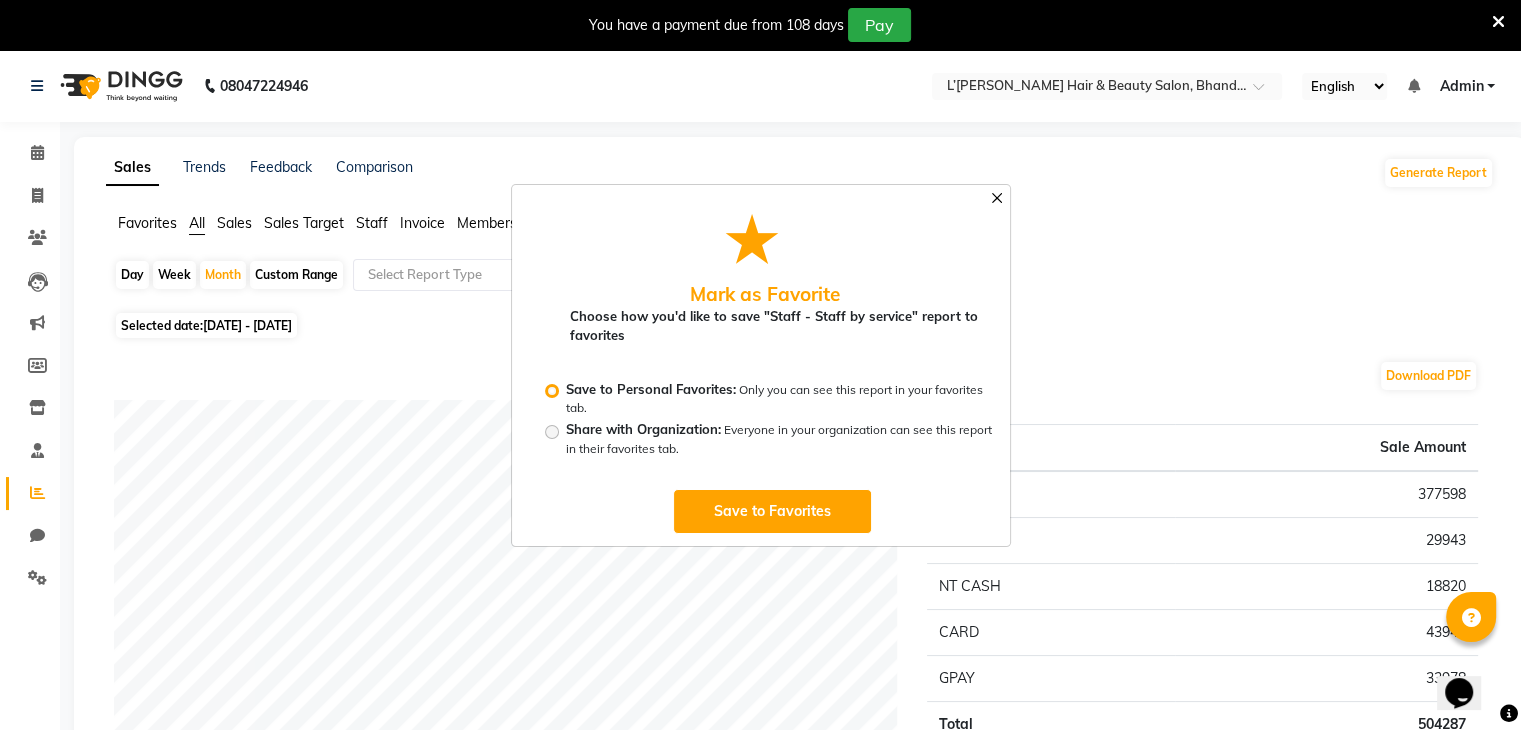 click at bounding box center (997, 198) 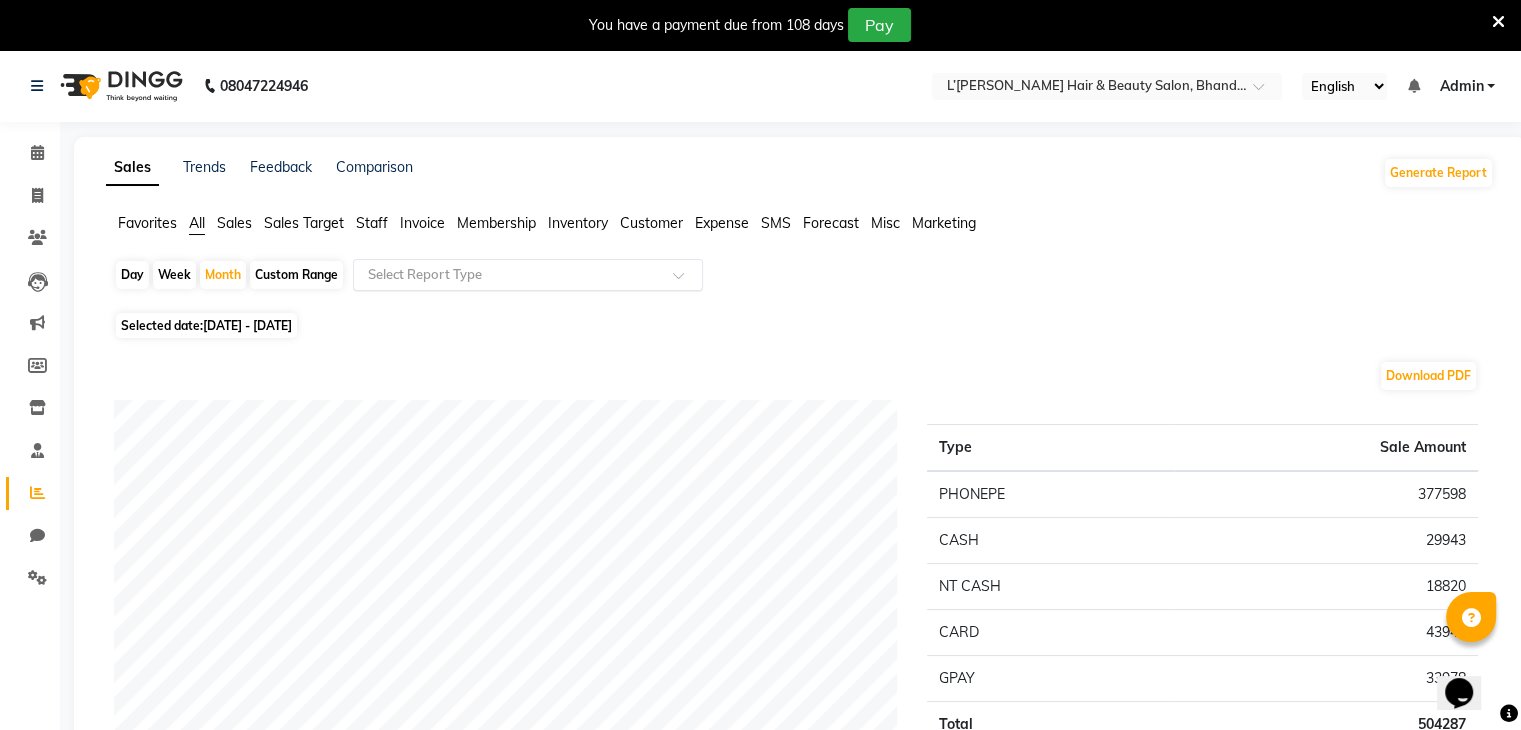 click 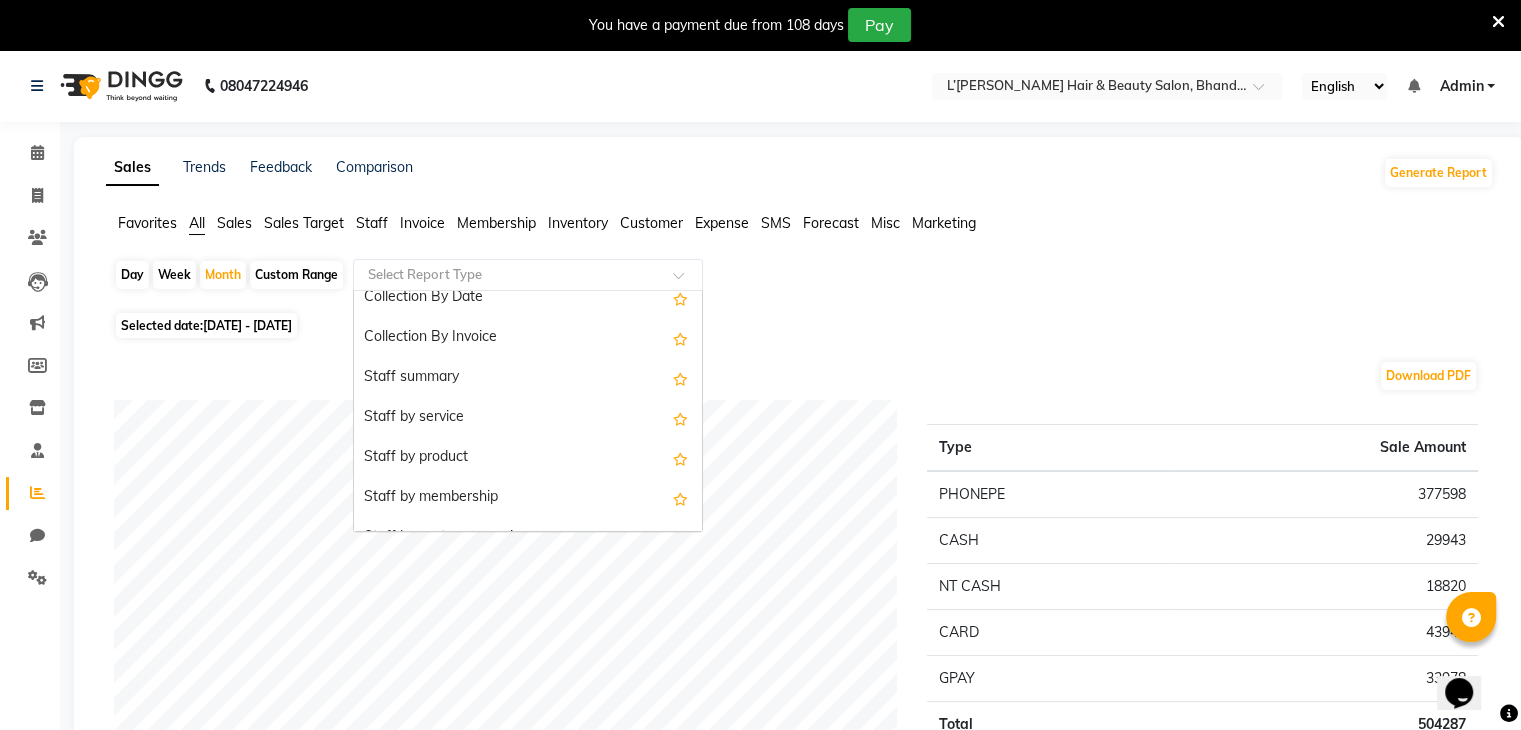 scroll, scrollTop: 666, scrollLeft: 0, axis: vertical 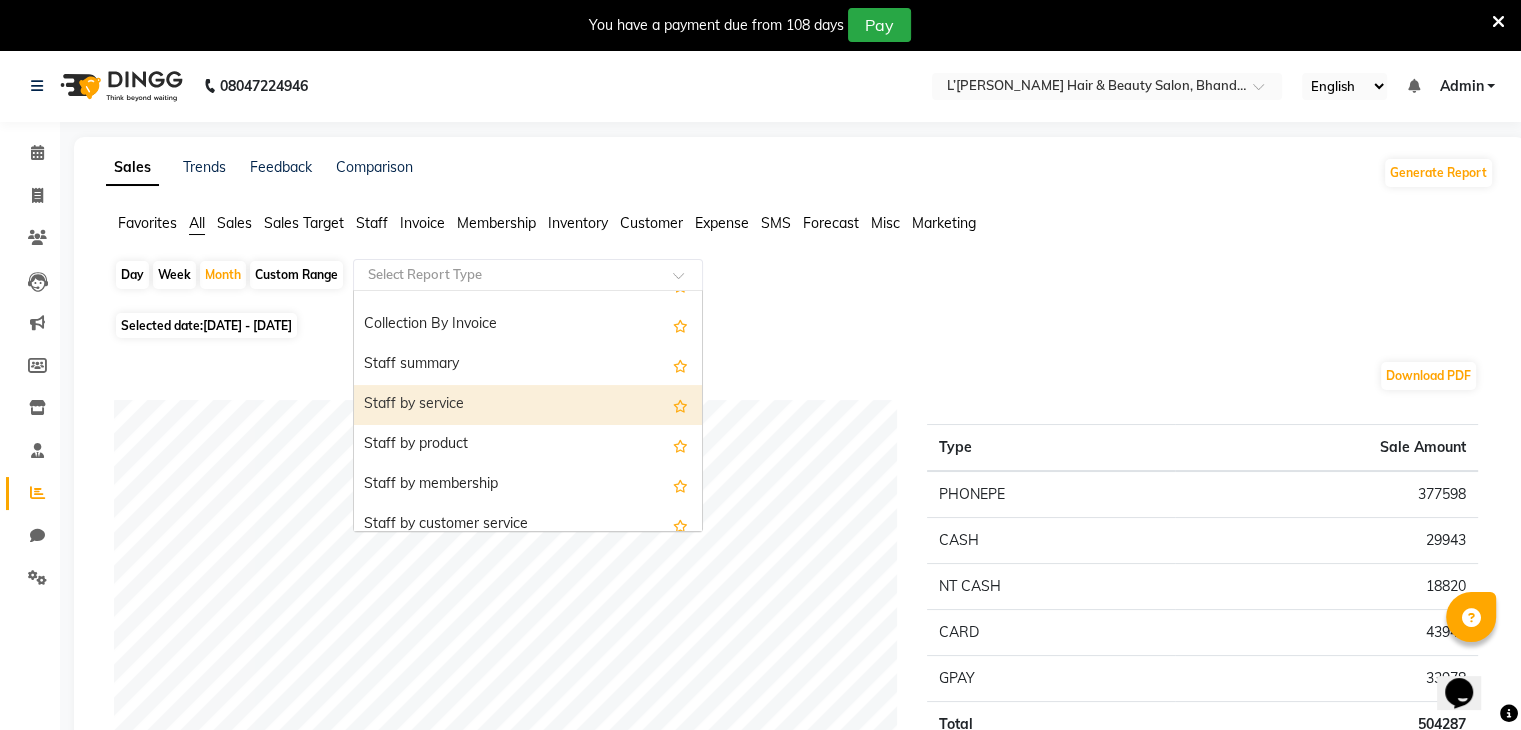 click on "Staff by service" at bounding box center [528, 405] 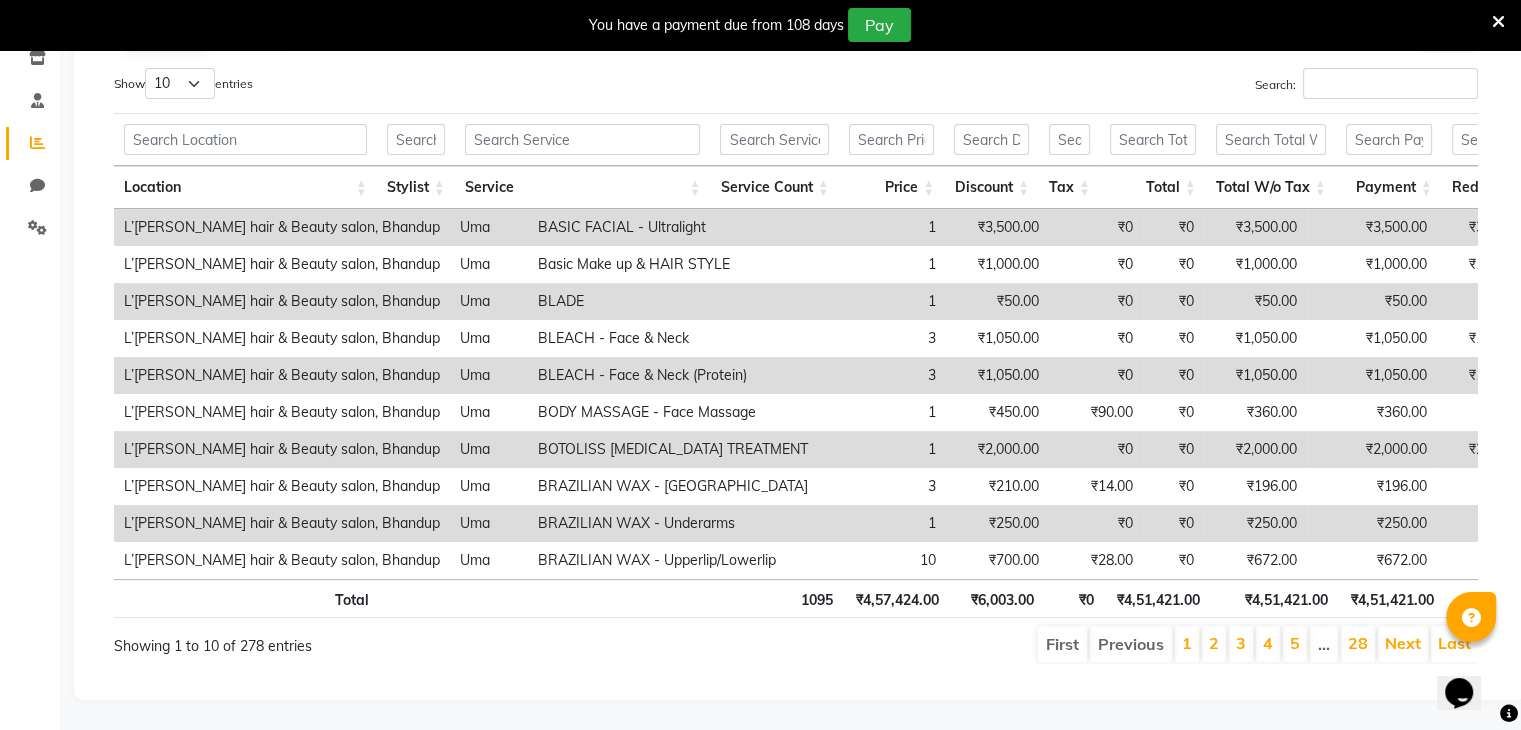 scroll, scrollTop: 379, scrollLeft: 0, axis: vertical 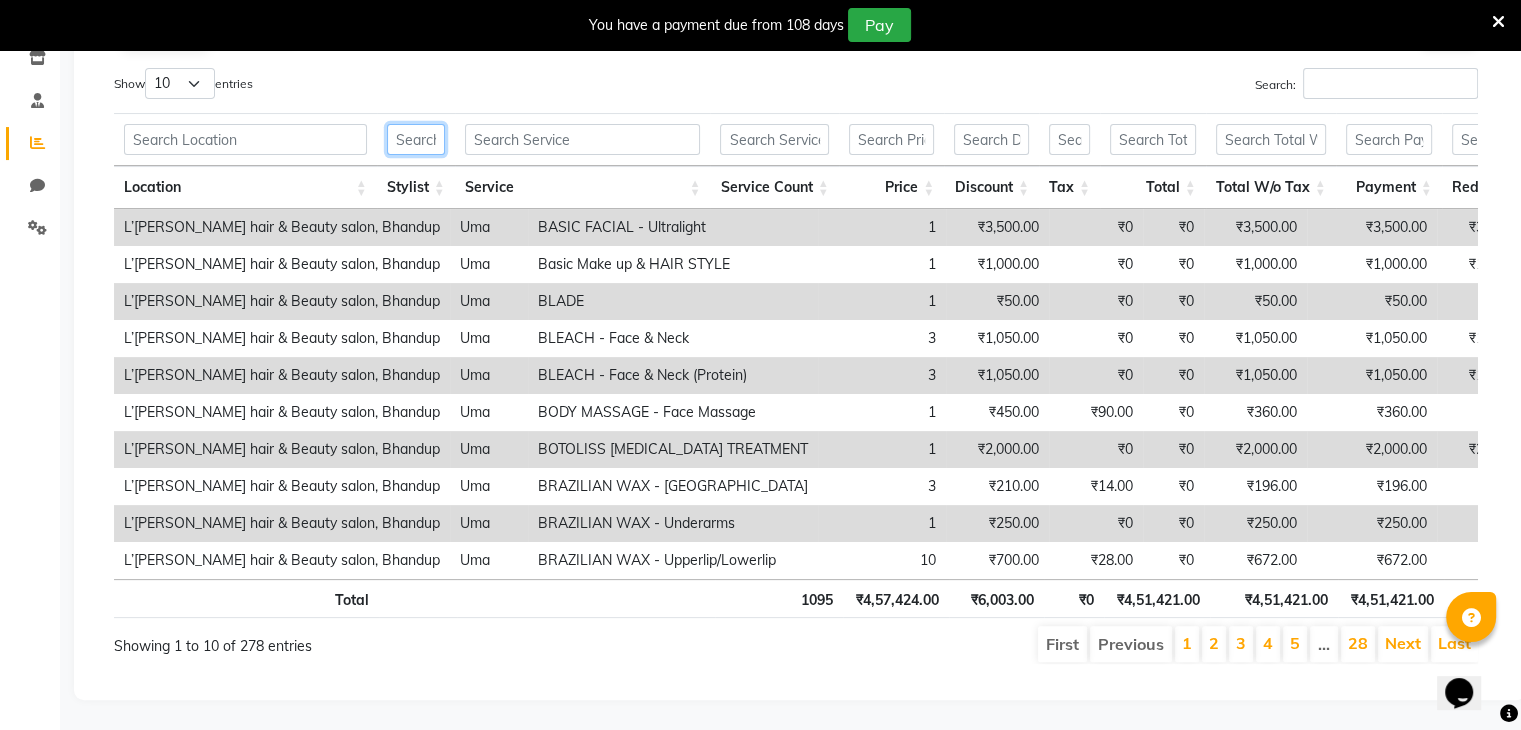 click at bounding box center [416, 139] 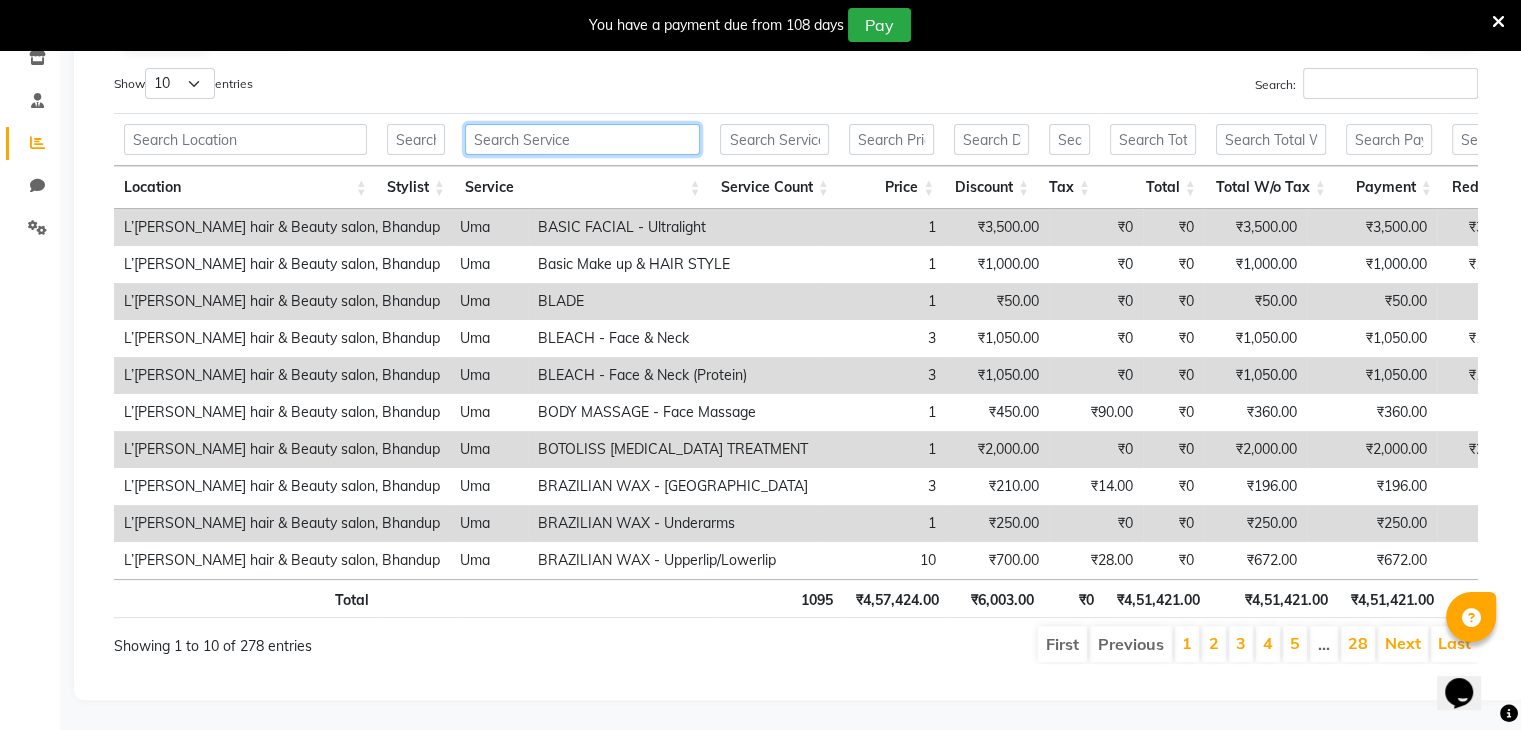click at bounding box center [583, 139] 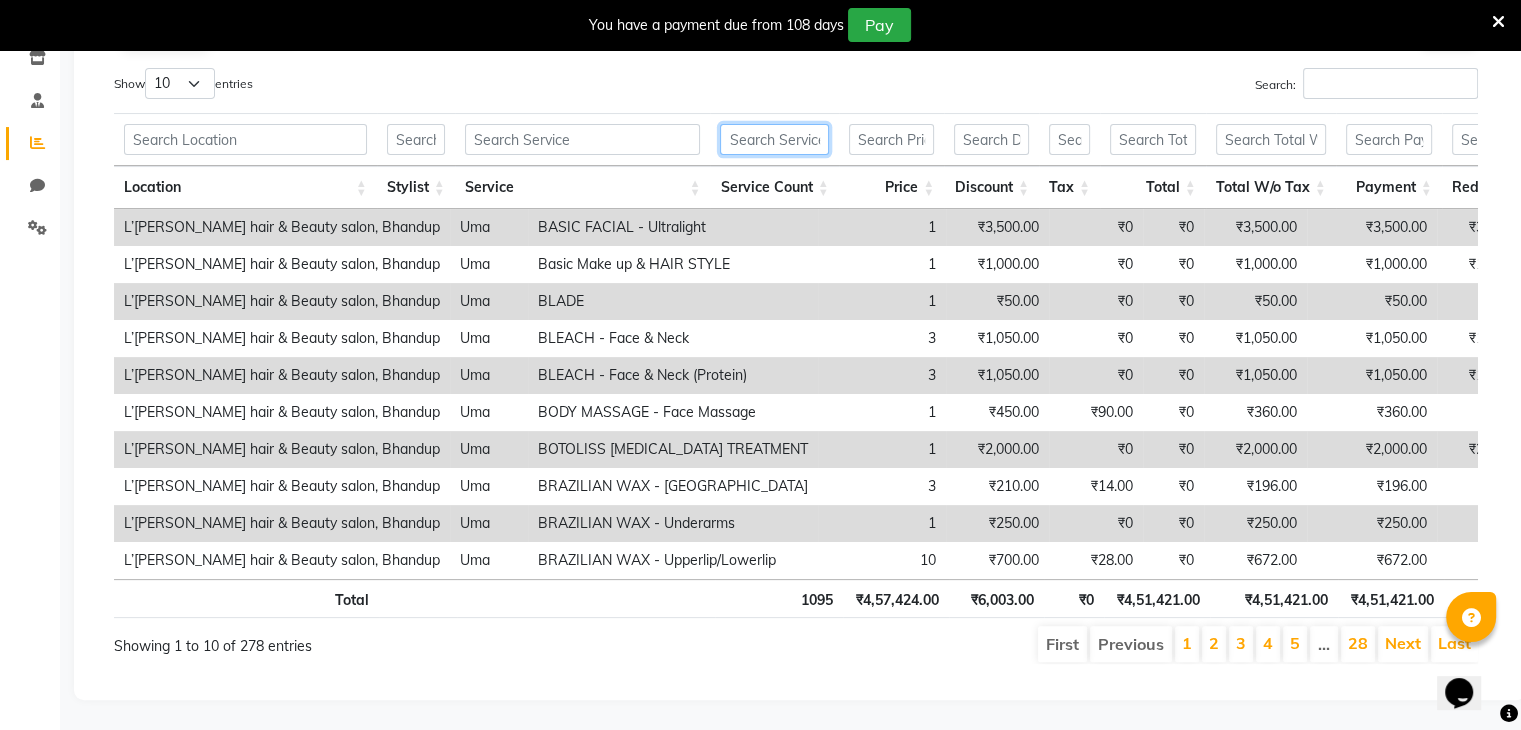 click at bounding box center [774, 139] 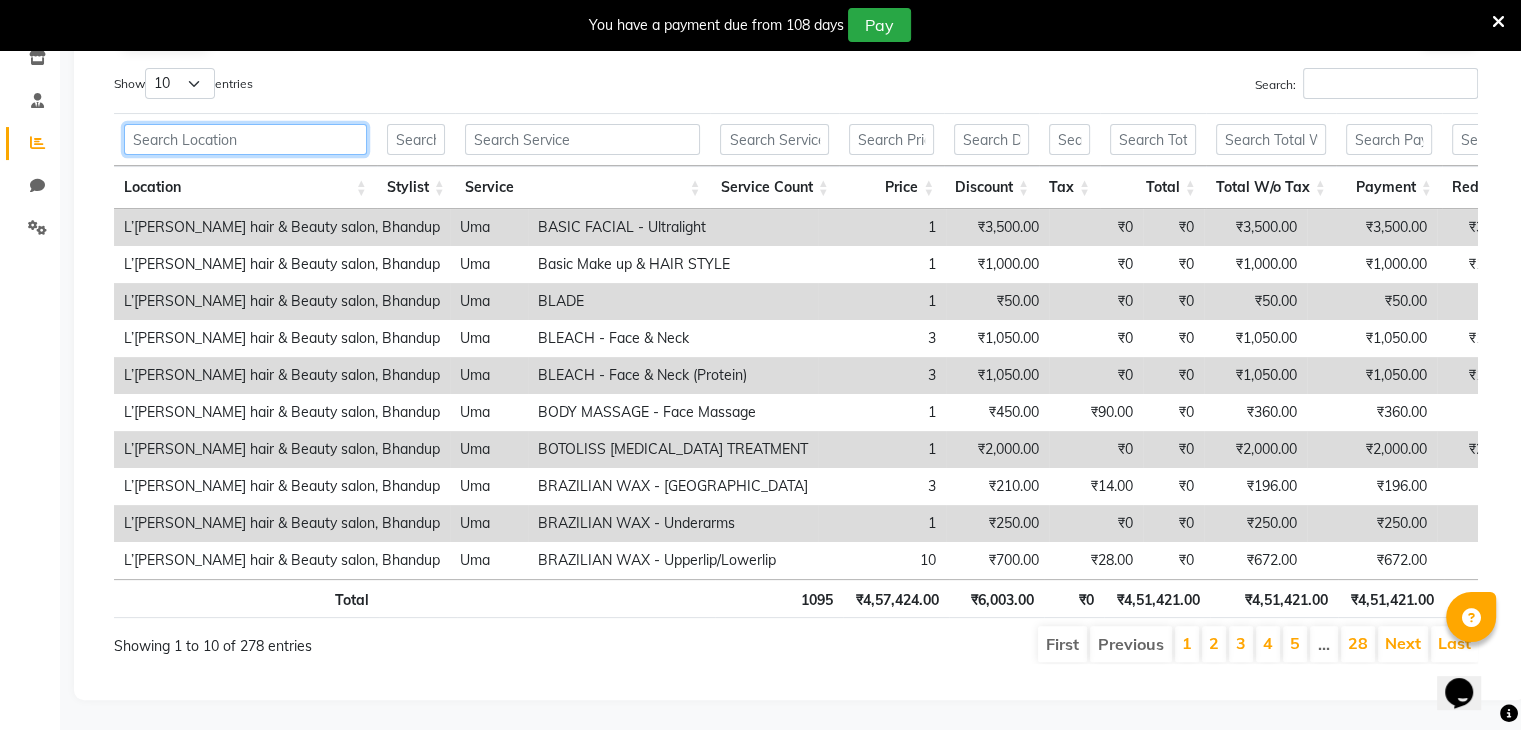 click at bounding box center [245, 139] 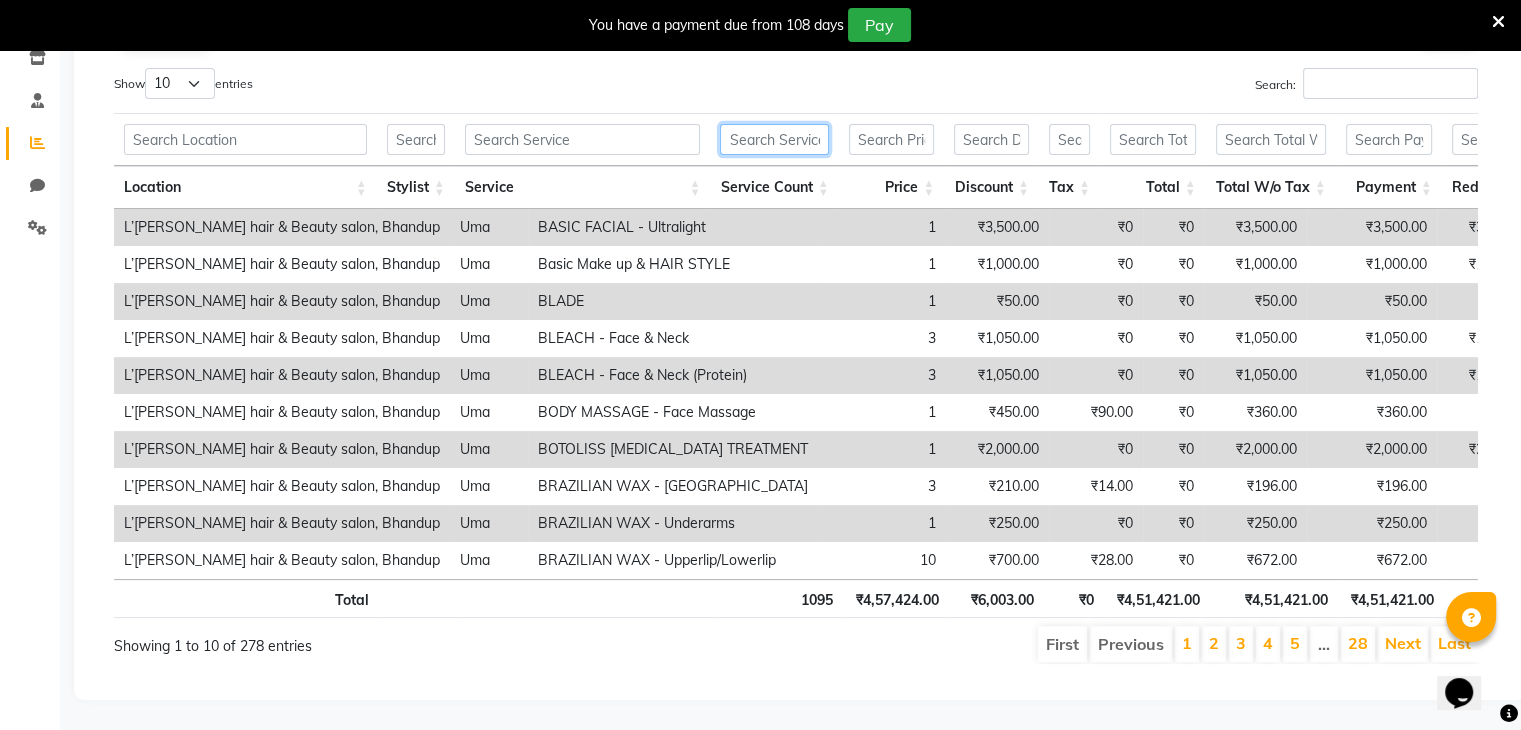 click at bounding box center (774, 139) 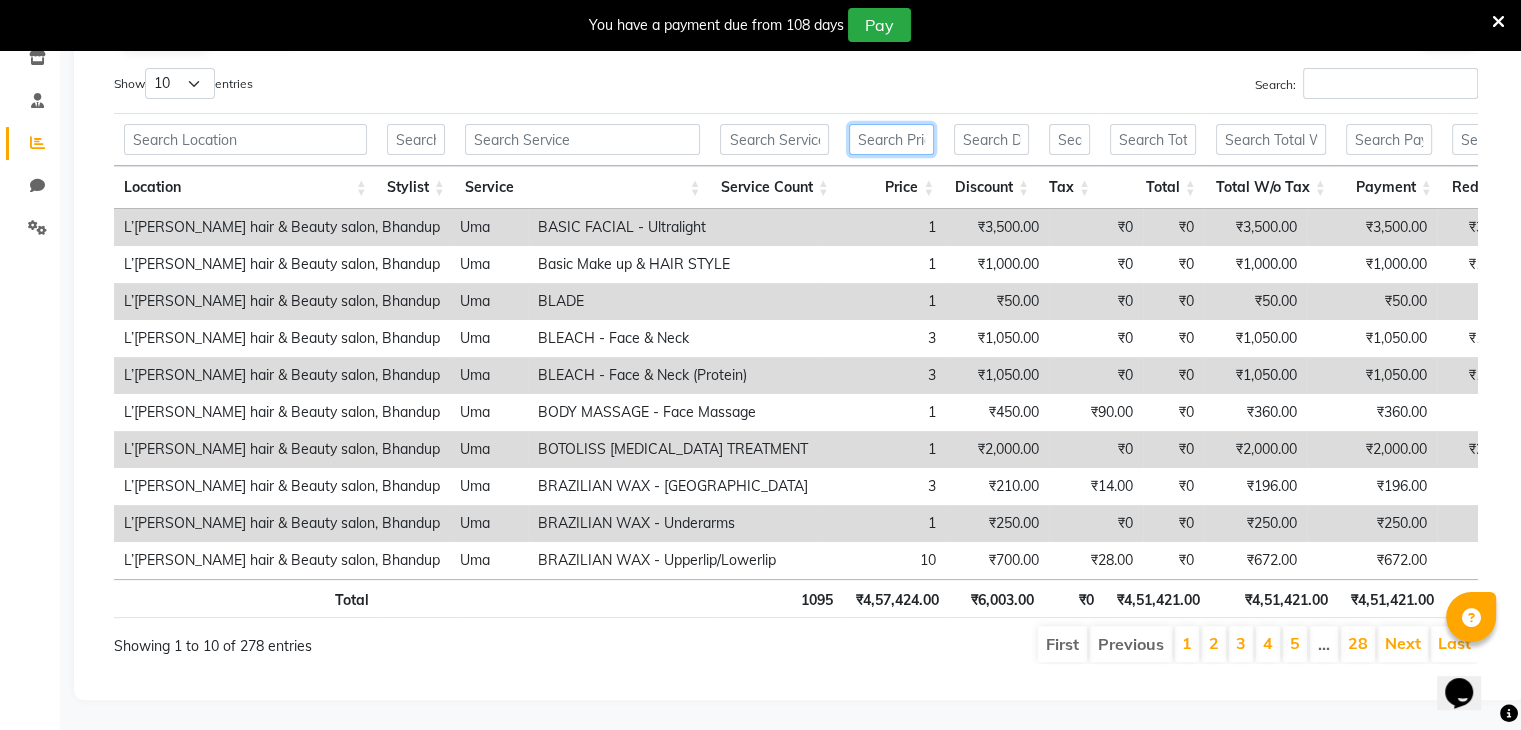 click at bounding box center [892, 139] 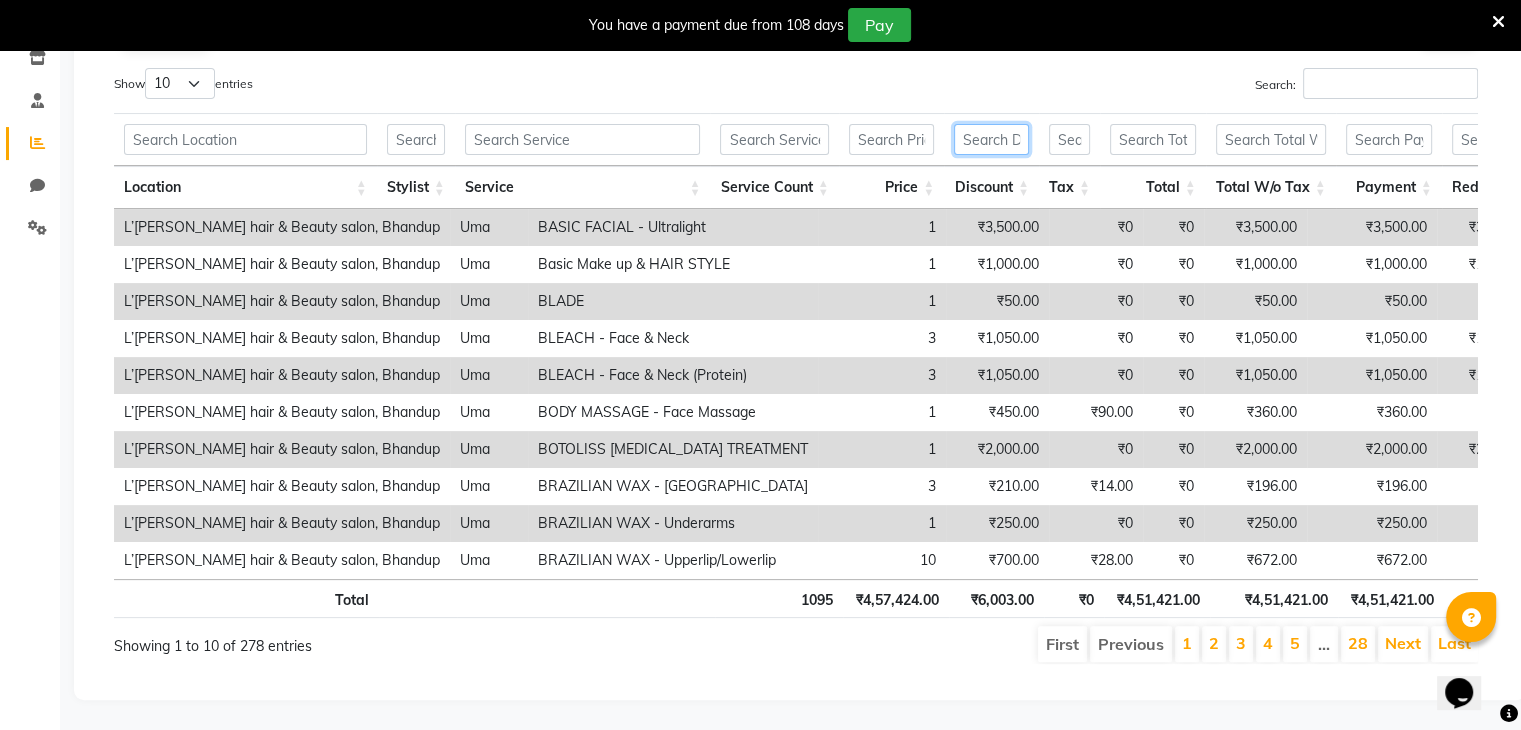 click at bounding box center [991, 139] 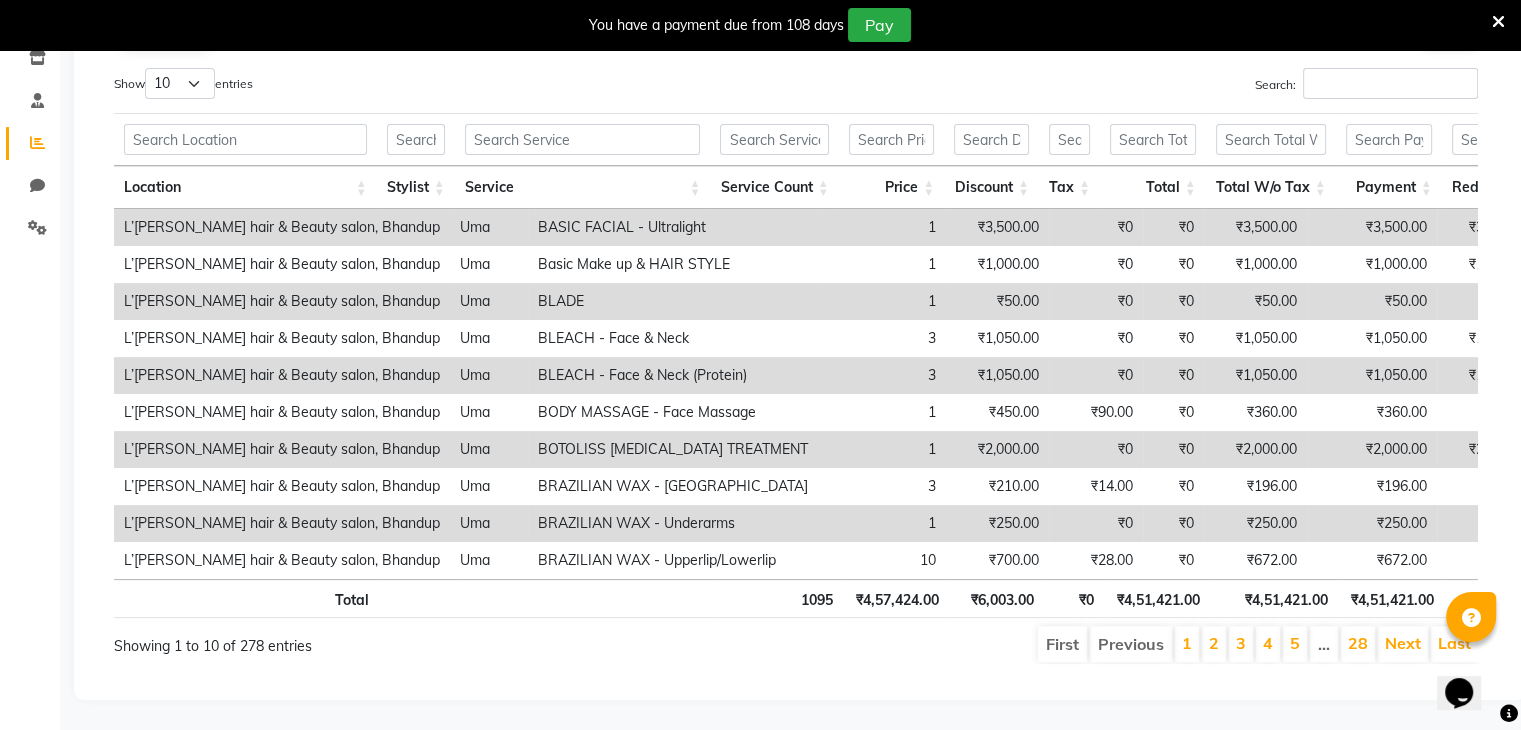 click on "2" at bounding box center [1214, 644] 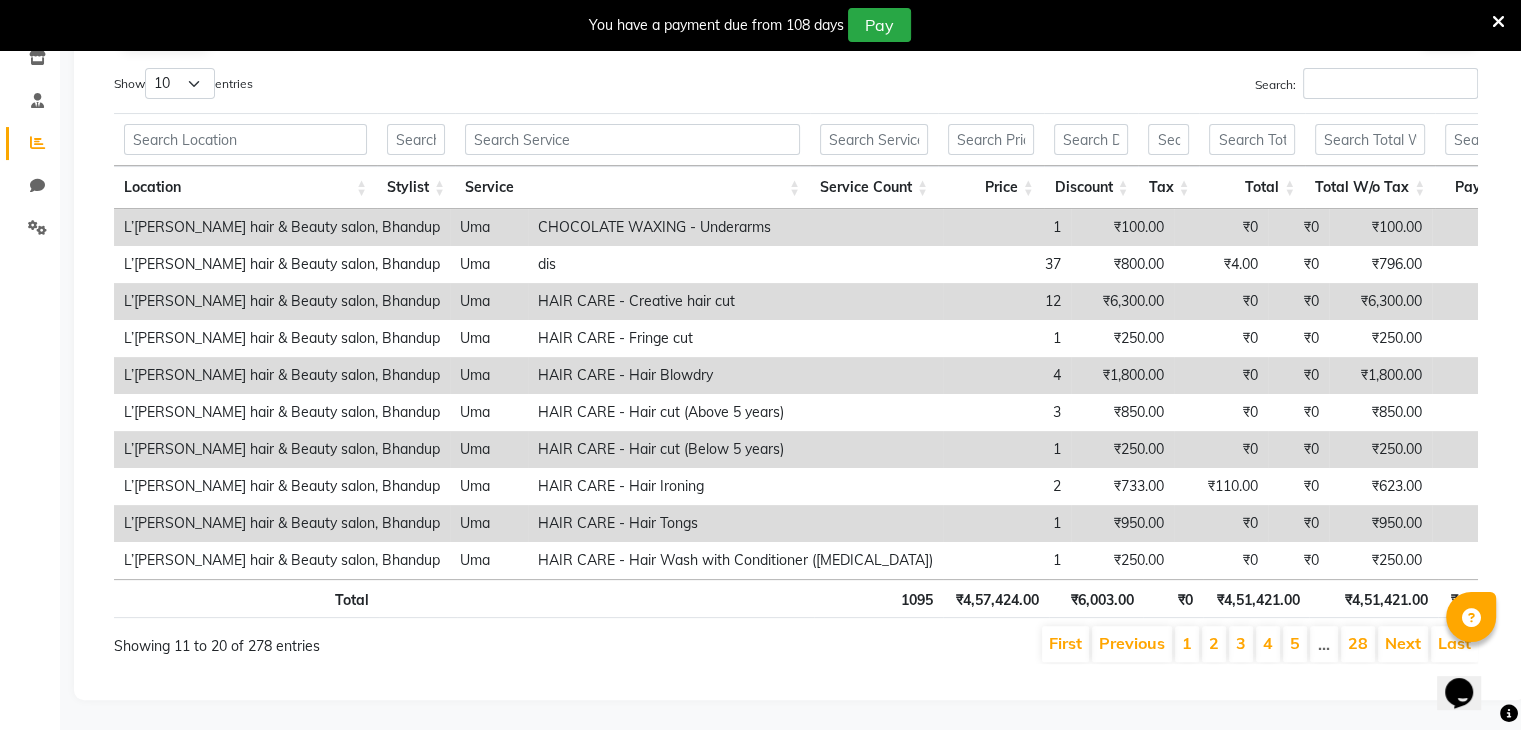 click on "2" at bounding box center [1214, 644] 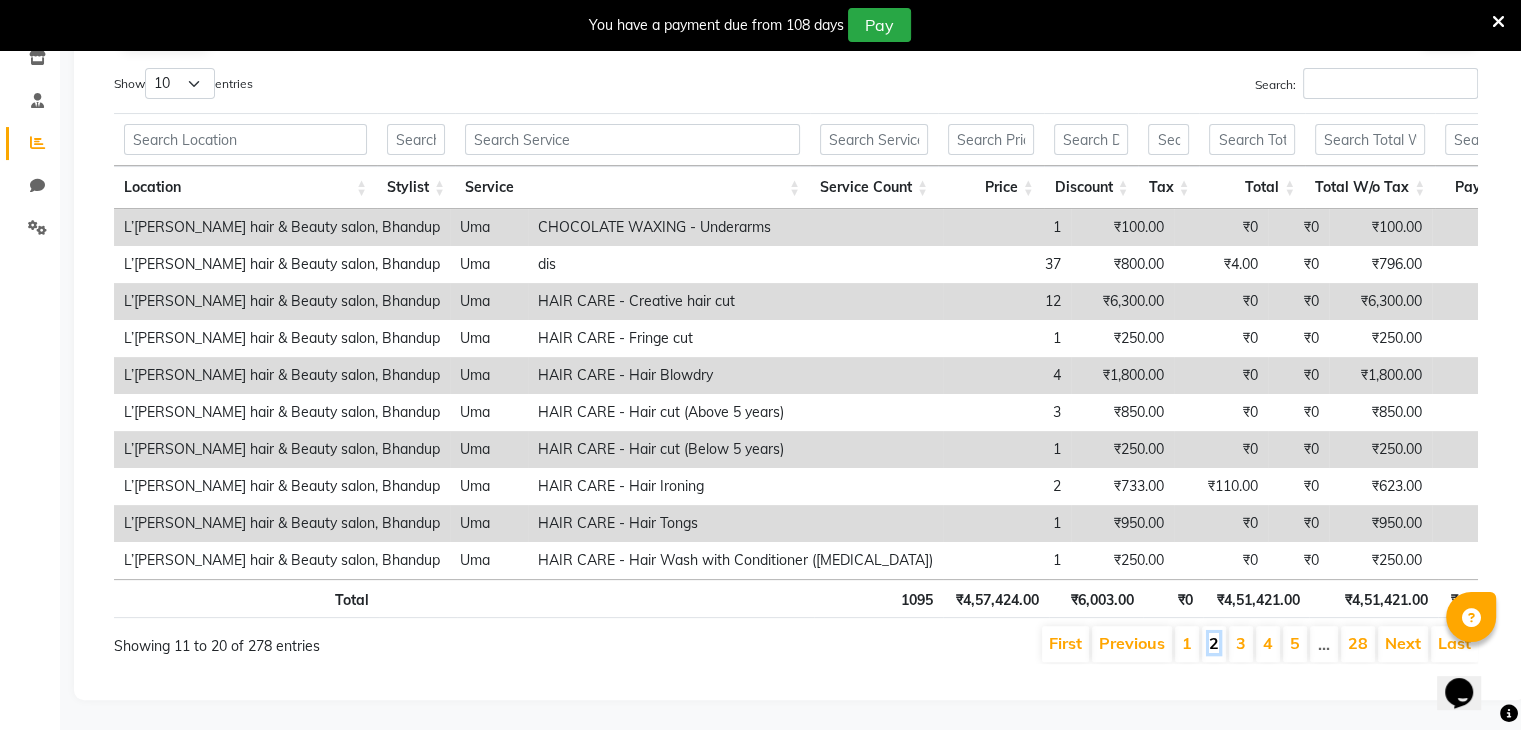 click on "2" at bounding box center [1214, 643] 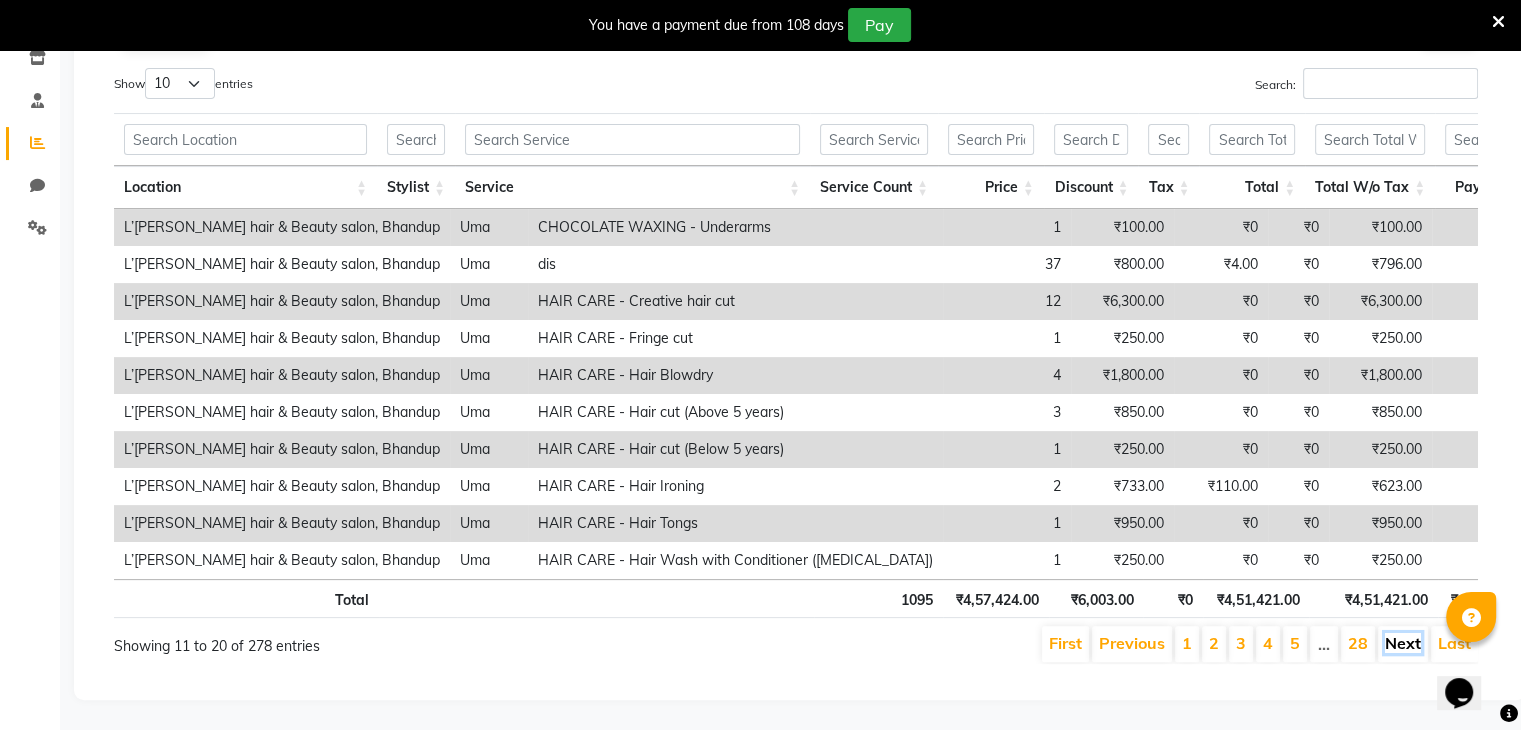 click on "Next" at bounding box center [1403, 643] 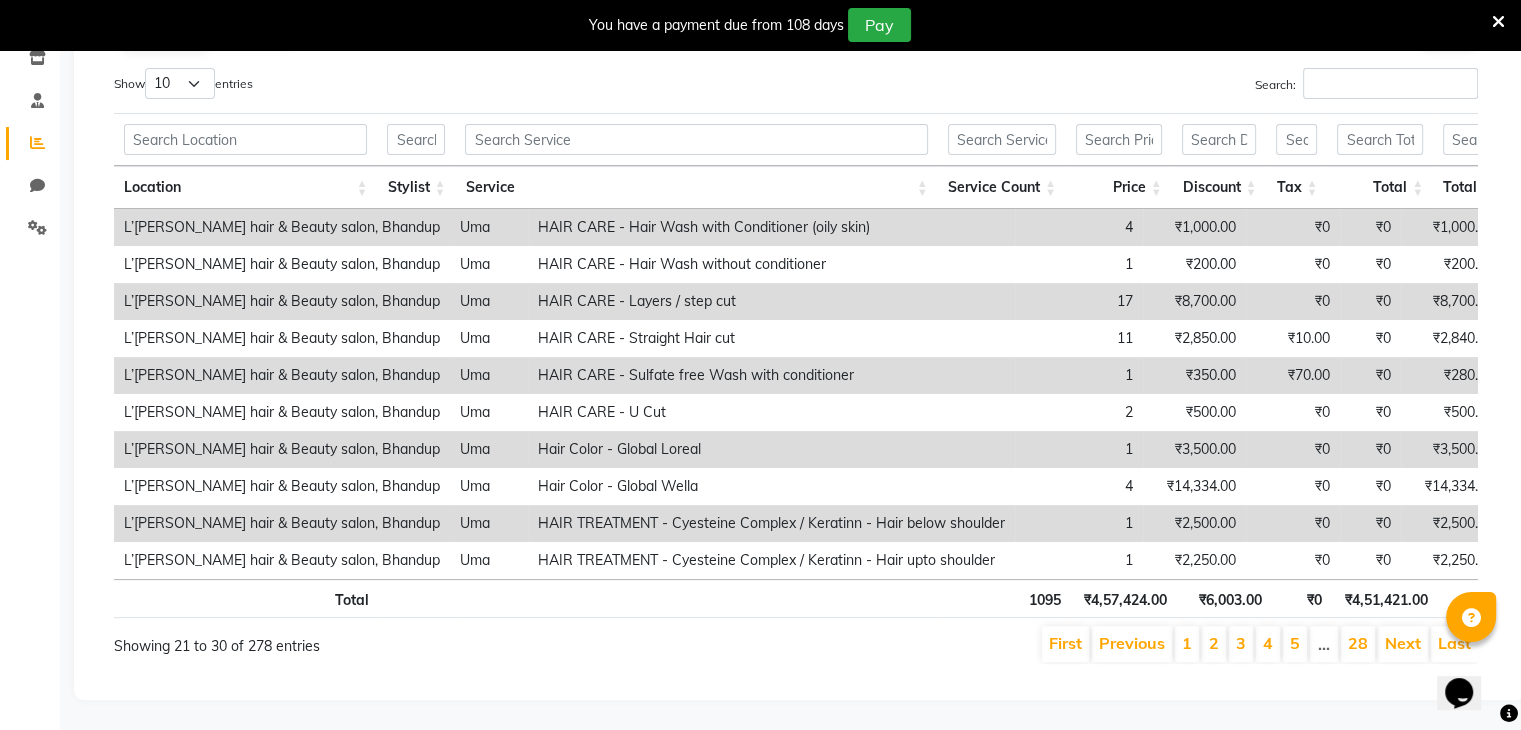 click on "Next" at bounding box center (1403, 643) 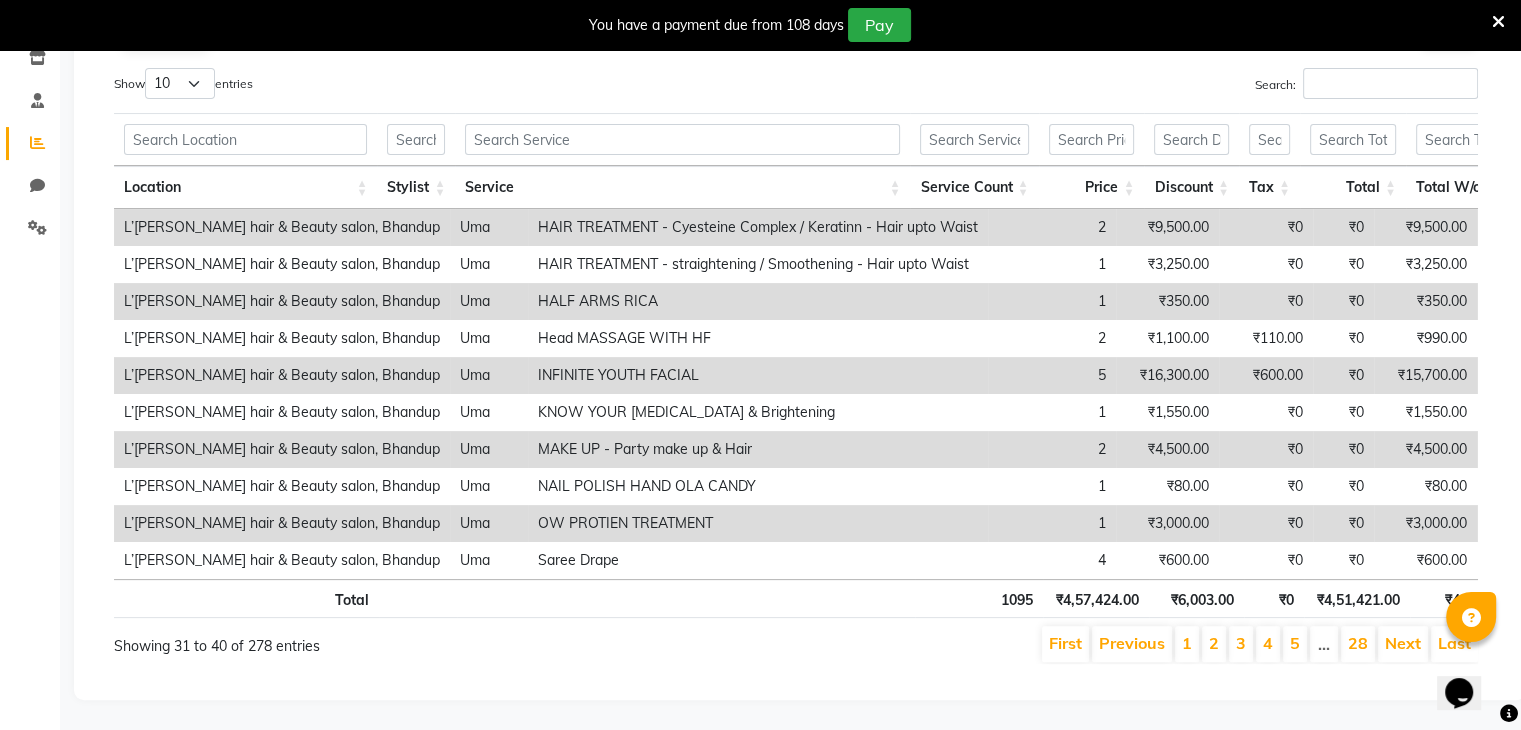 click on "Next" at bounding box center [1403, 643] 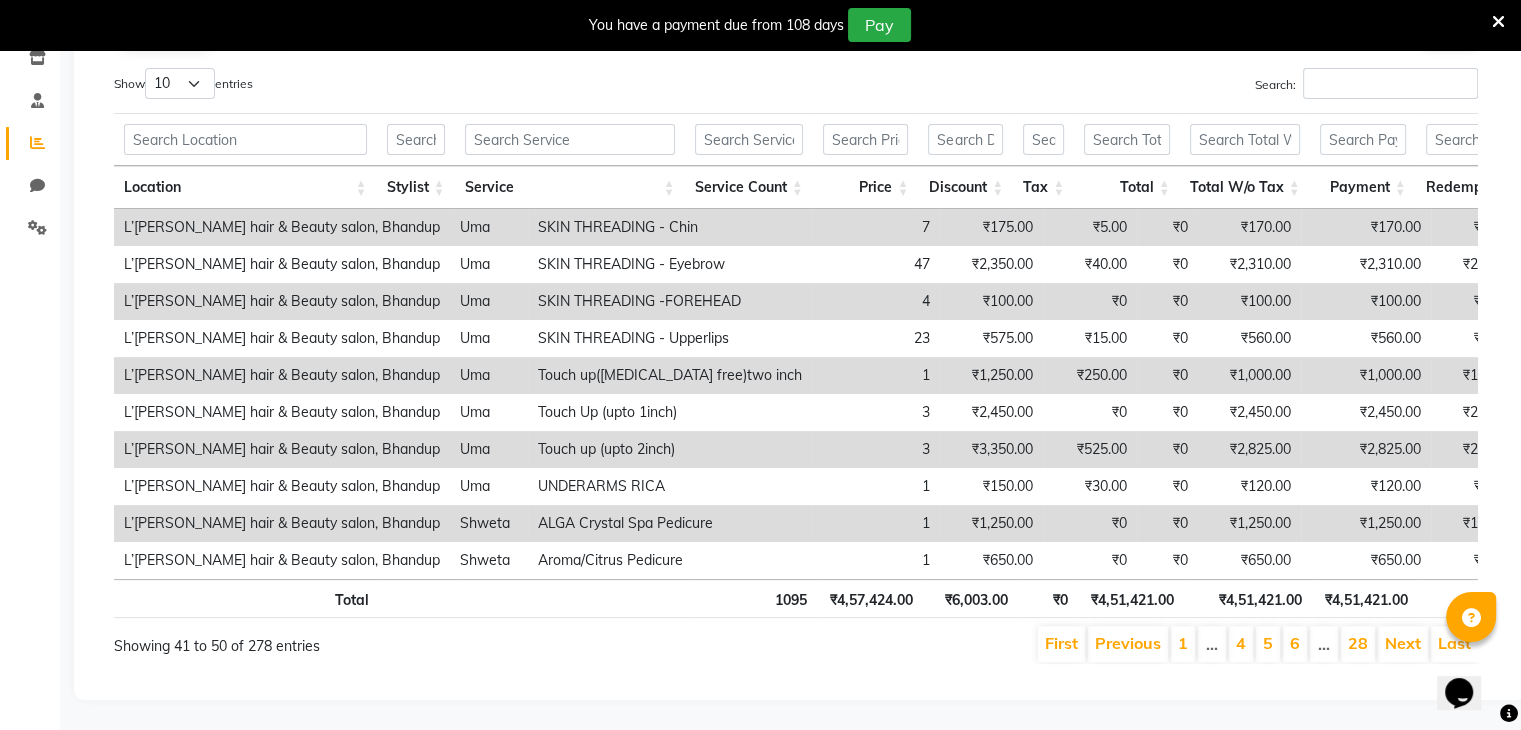 click on "Next" at bounding box center [1403, 643] 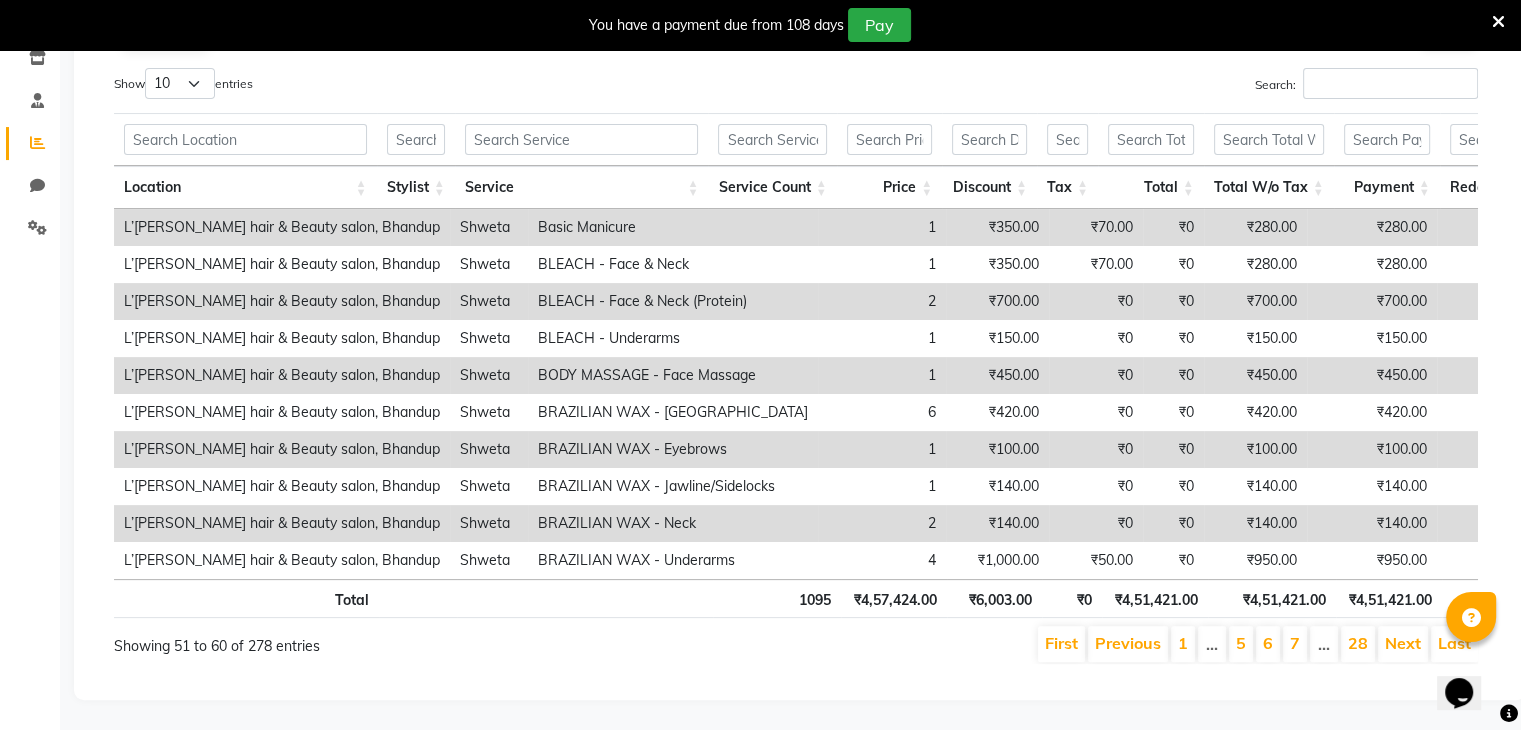 click on "Next" at bounding box center [1403, 643] 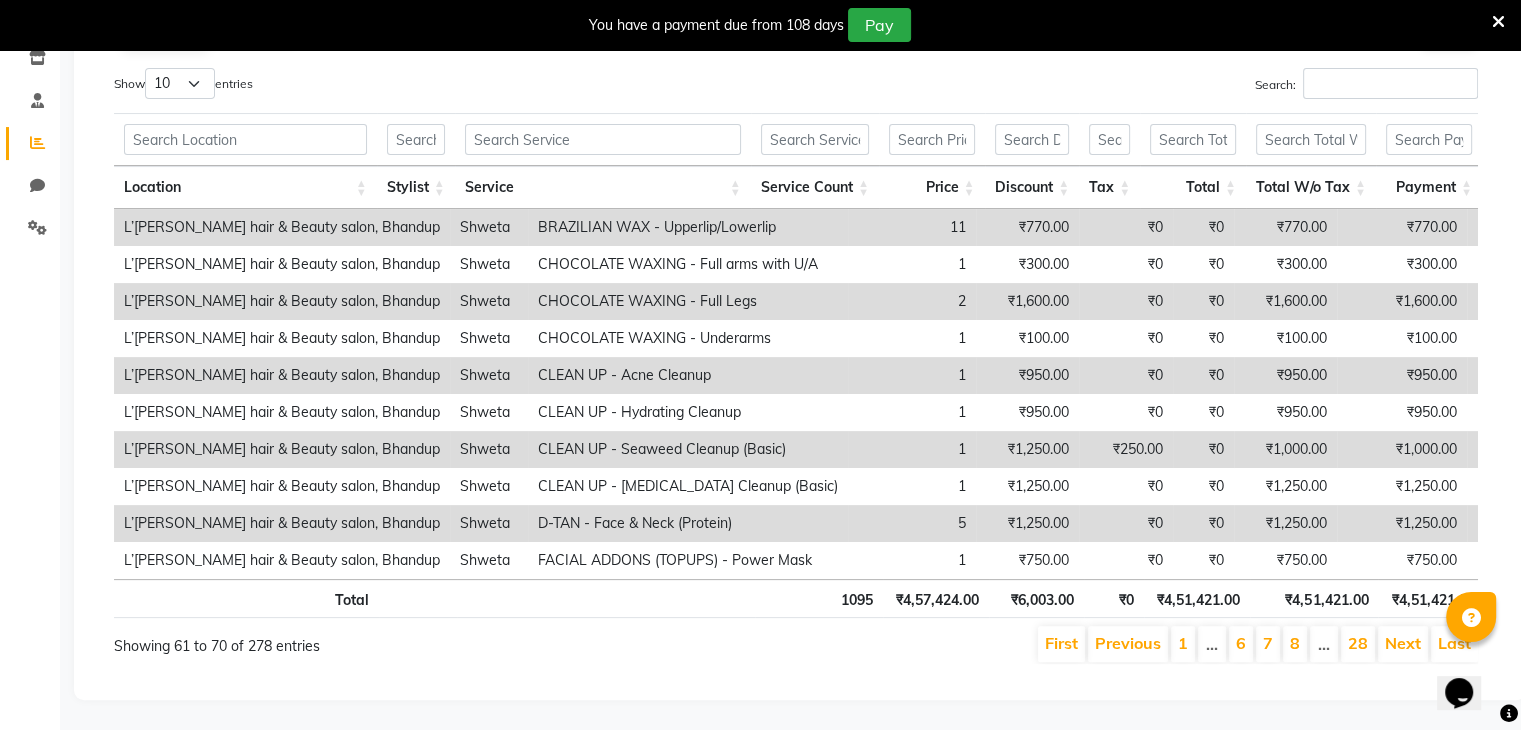 click on "Next" at bounding box center [1403, 643] 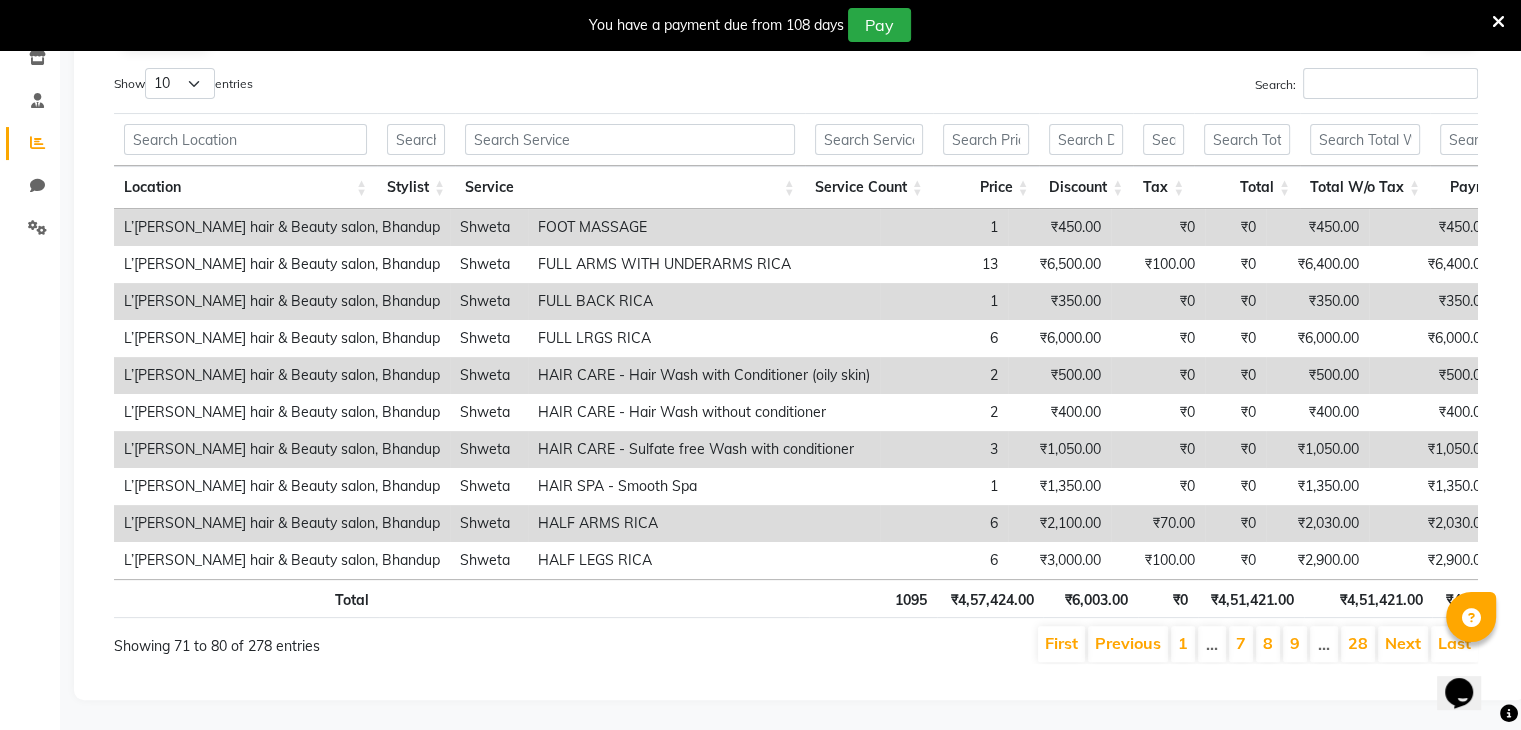 click on "Next" at bounding box center (1403, 643) 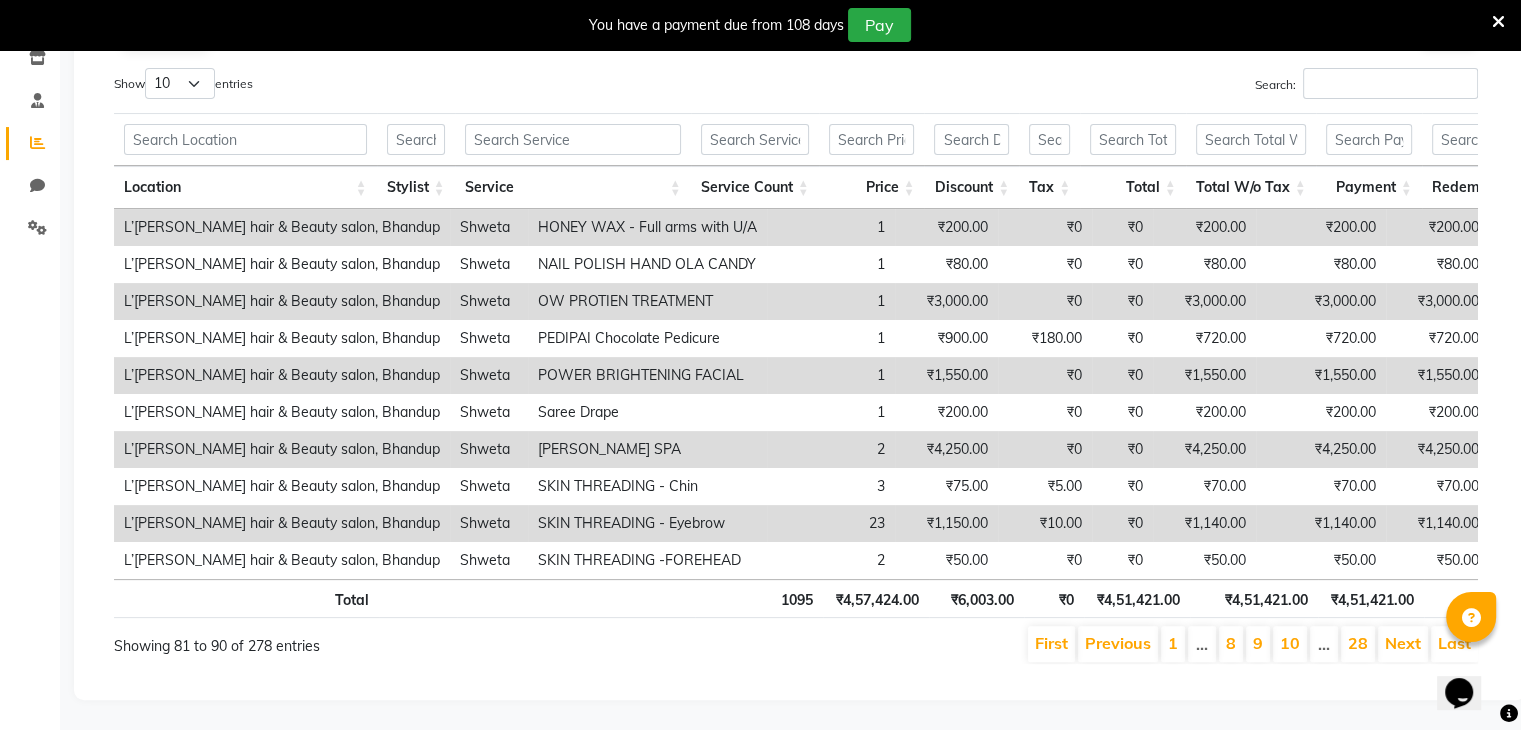 click on "Next" at bounding box center (1403, 643) 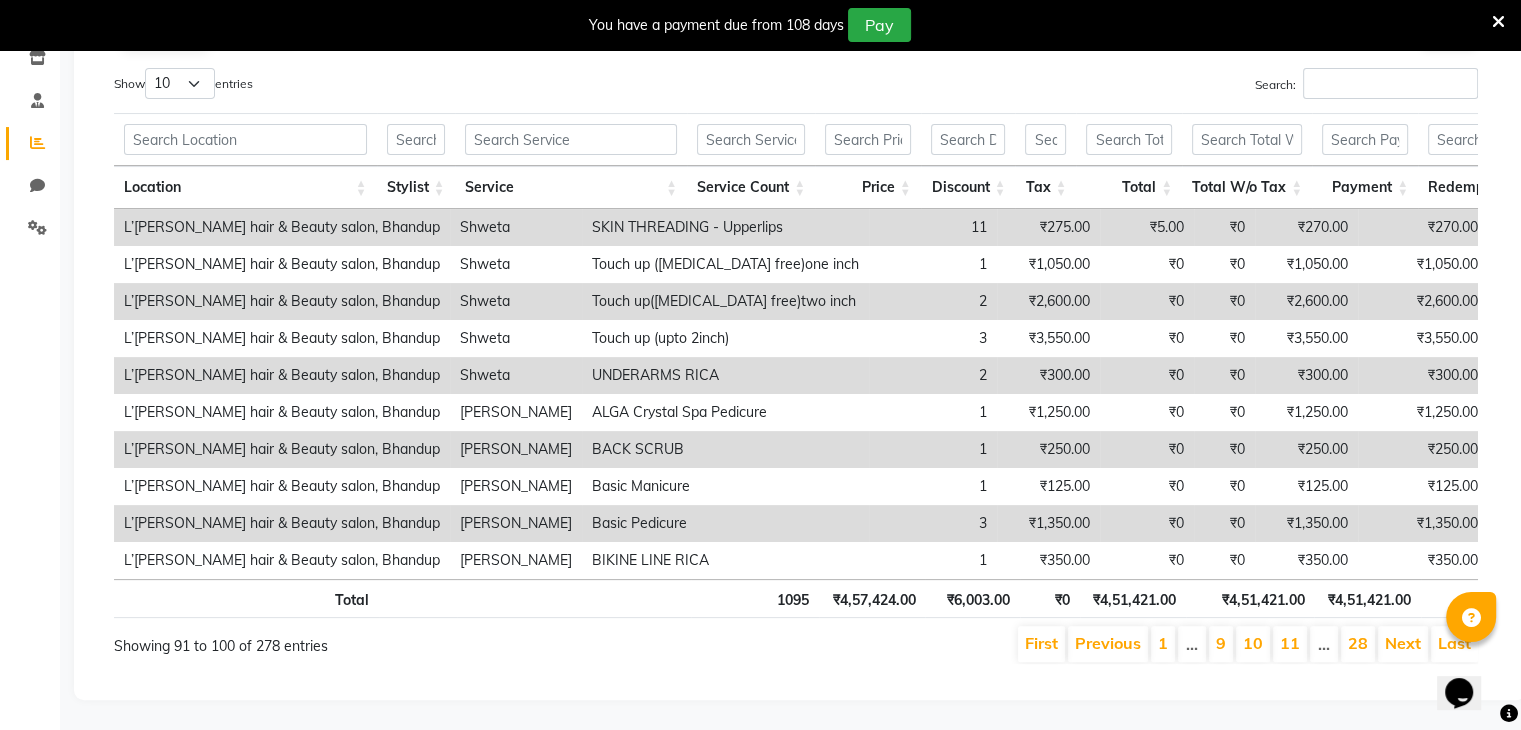 click on "Next" at bounding box center (1403, 643) 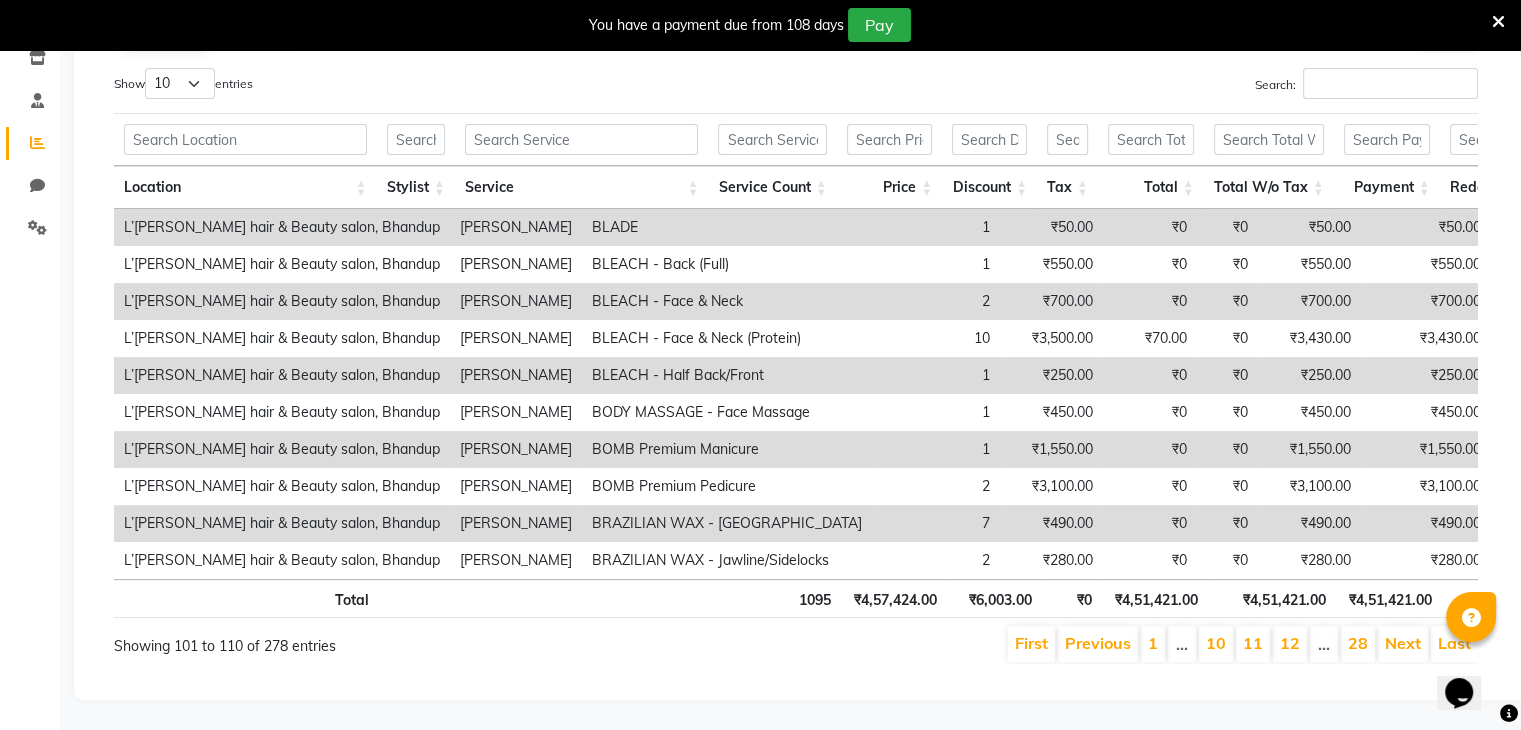 click on "Next" at bounding box center [1403, 643] 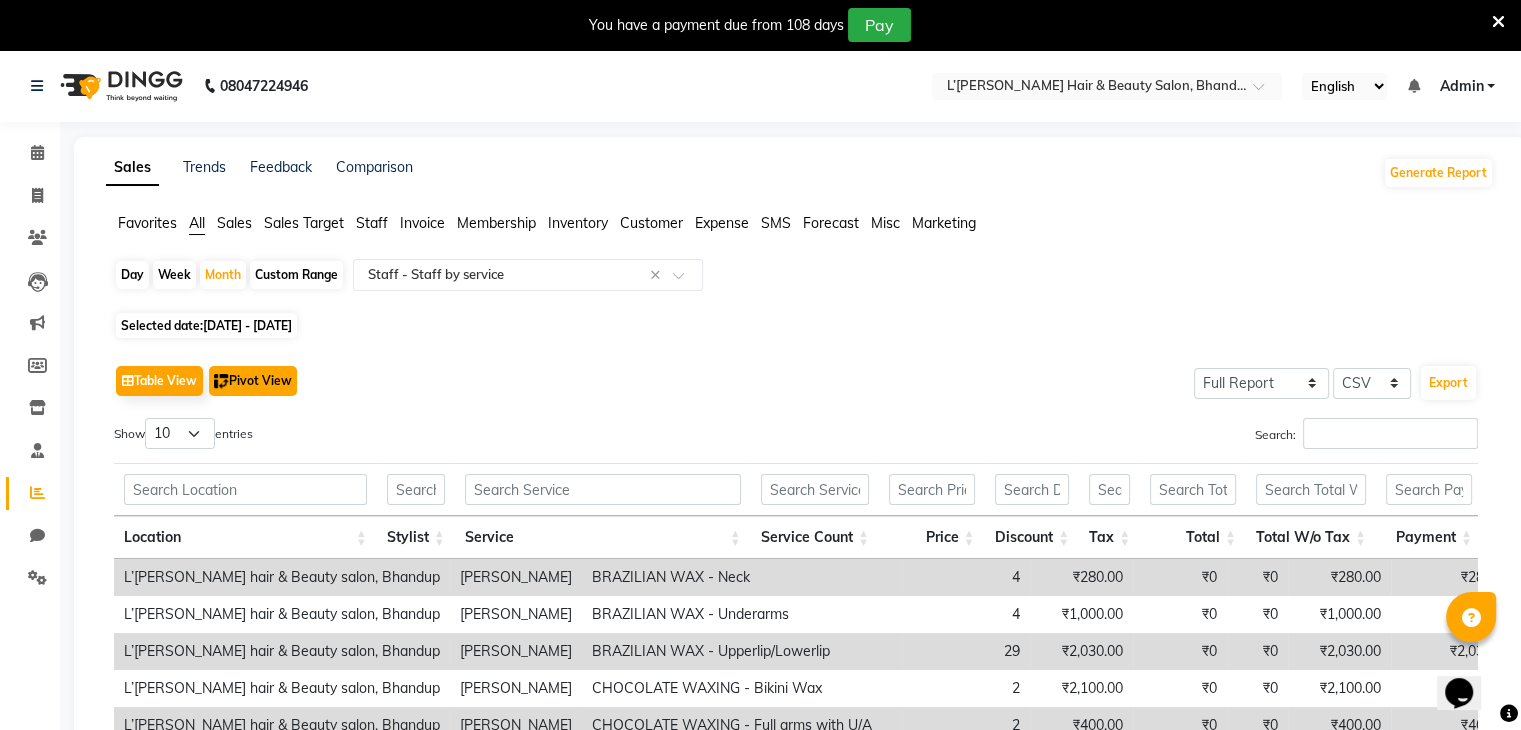 click on "Pivot View" 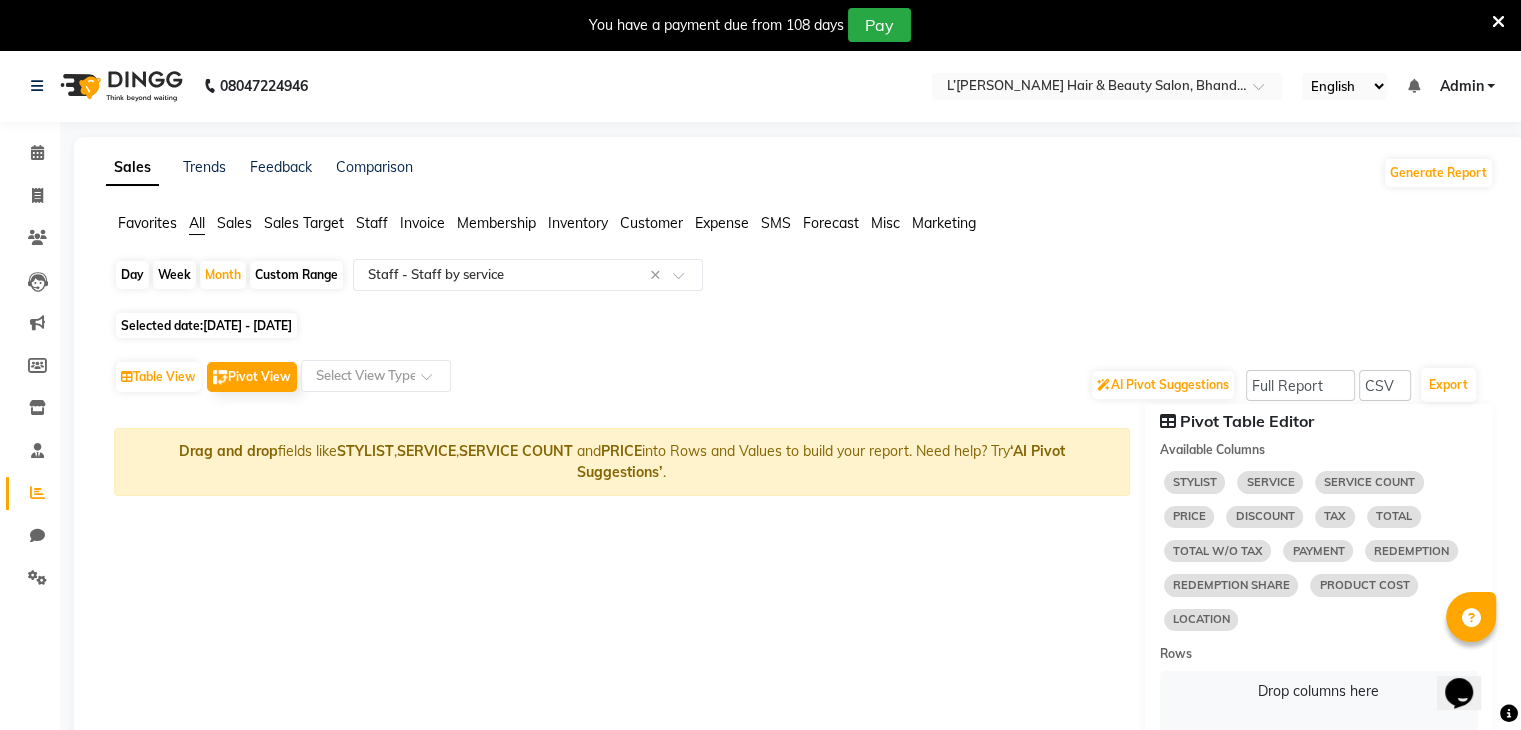 click on "Drag and drop  fields like  STYLIST ,   SERVICE ,   SERVICE COUNT    and  PRICE  into Rows and Values to build your report. Need help? Try  ‘AI Pivot Suggestions’ ." 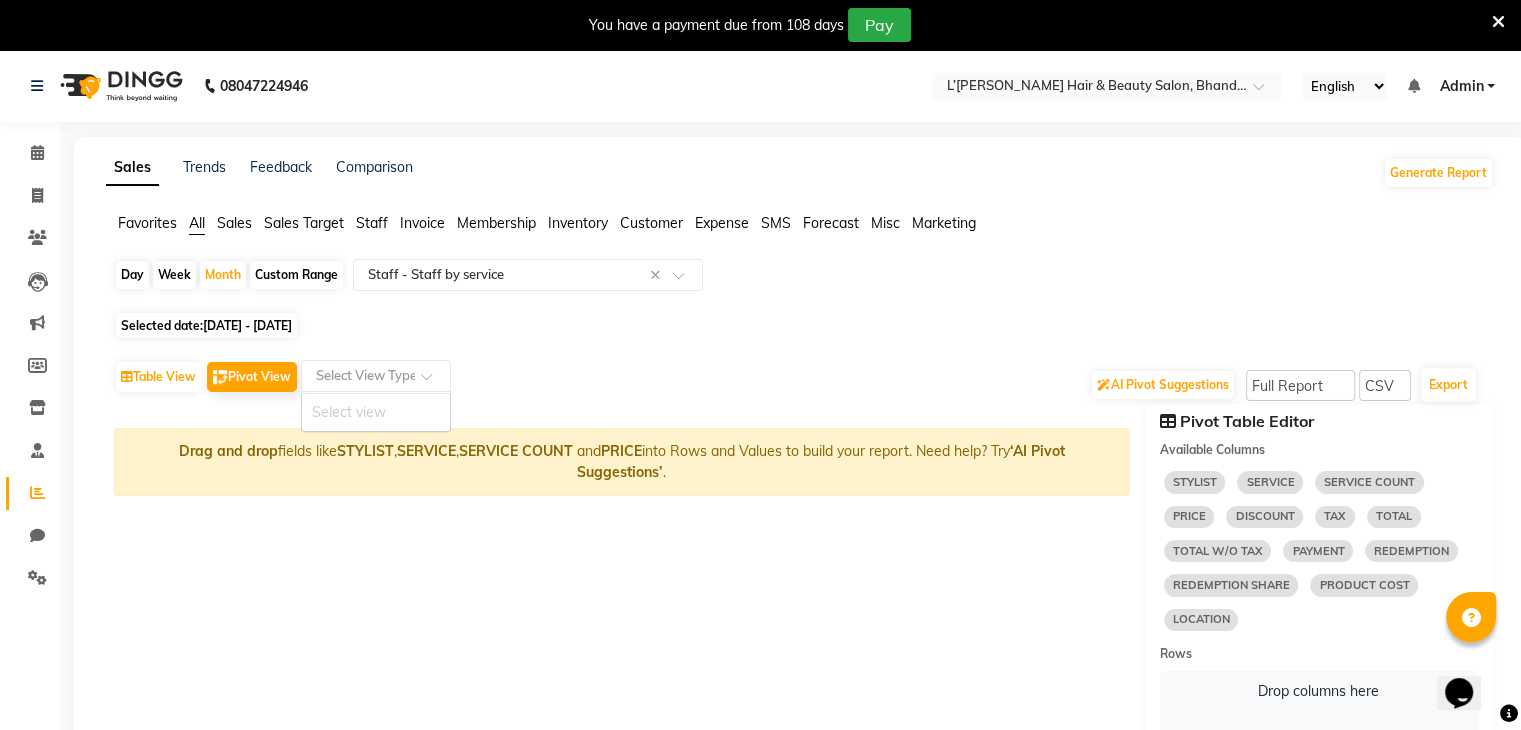 click 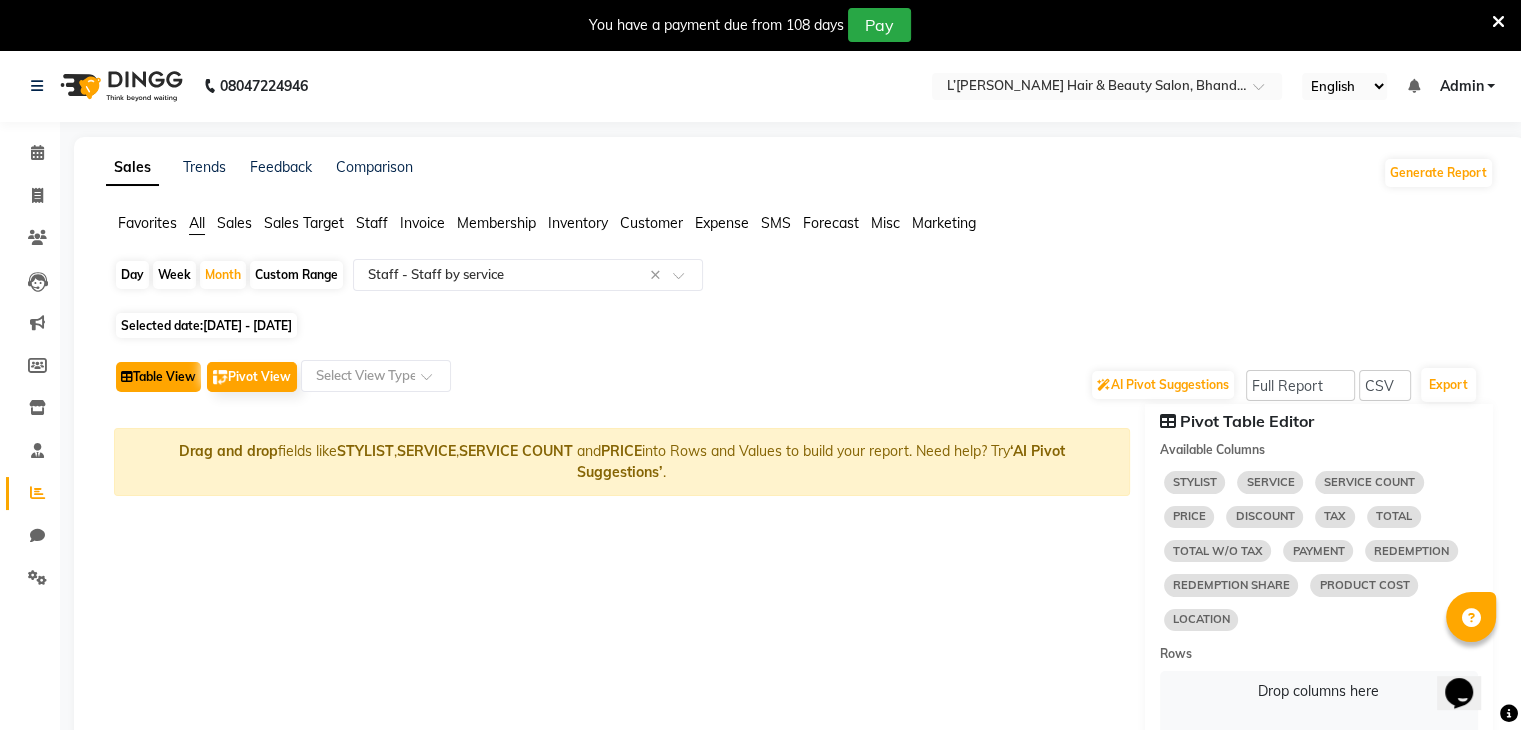 click on "Table View" 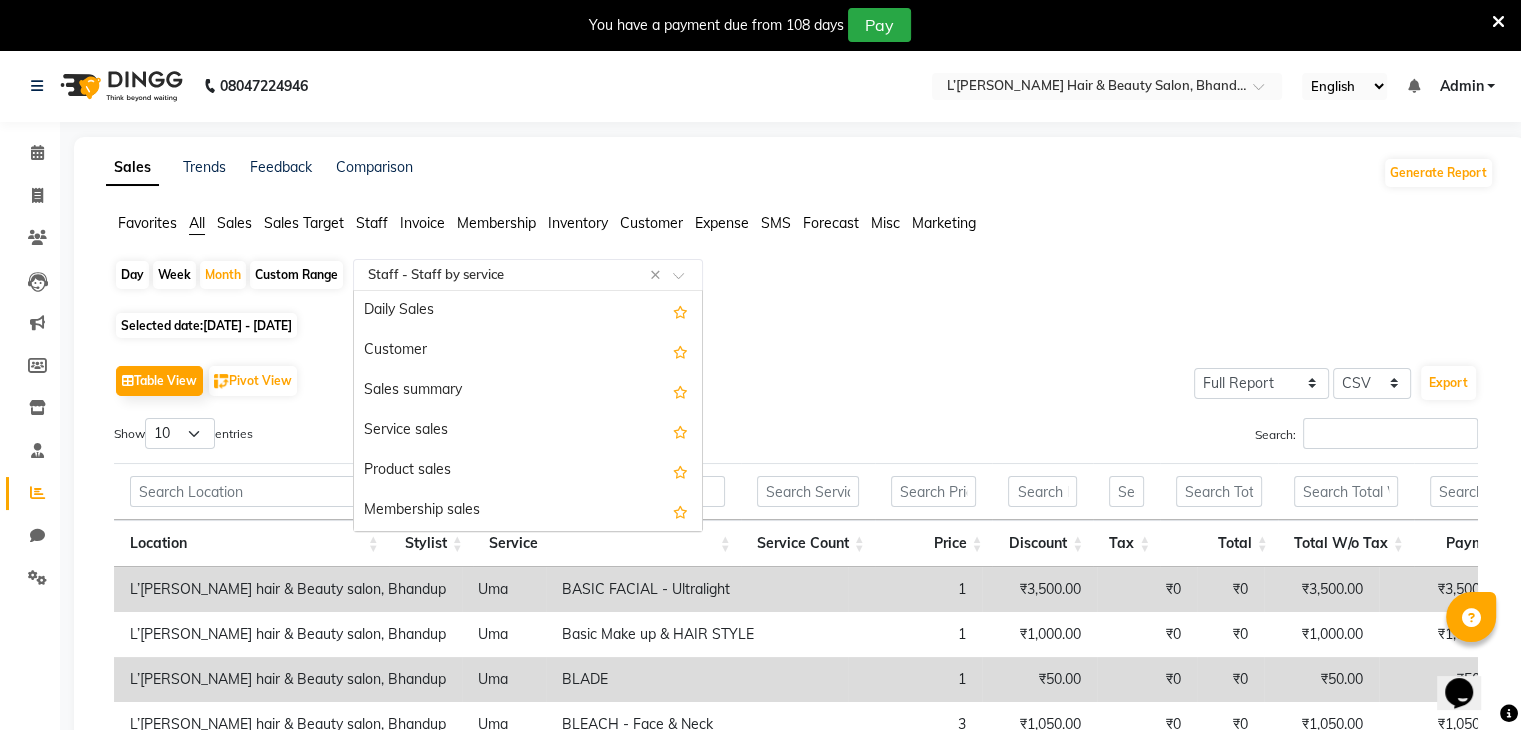 click 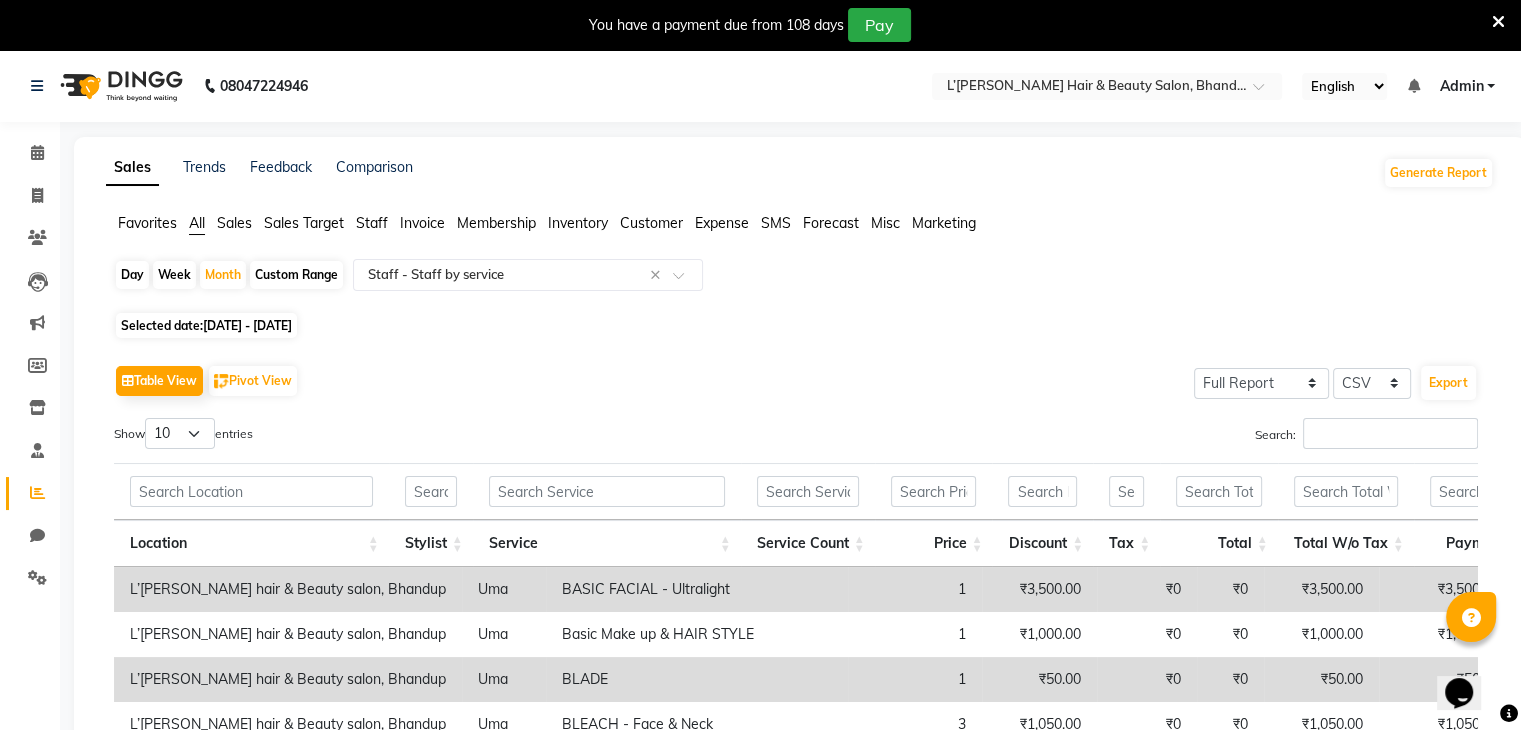 click on "Favorites All Sales Sales Target Staff Invoice Membership Inventory Customer Expense SMS Forecast Misc Marketing" 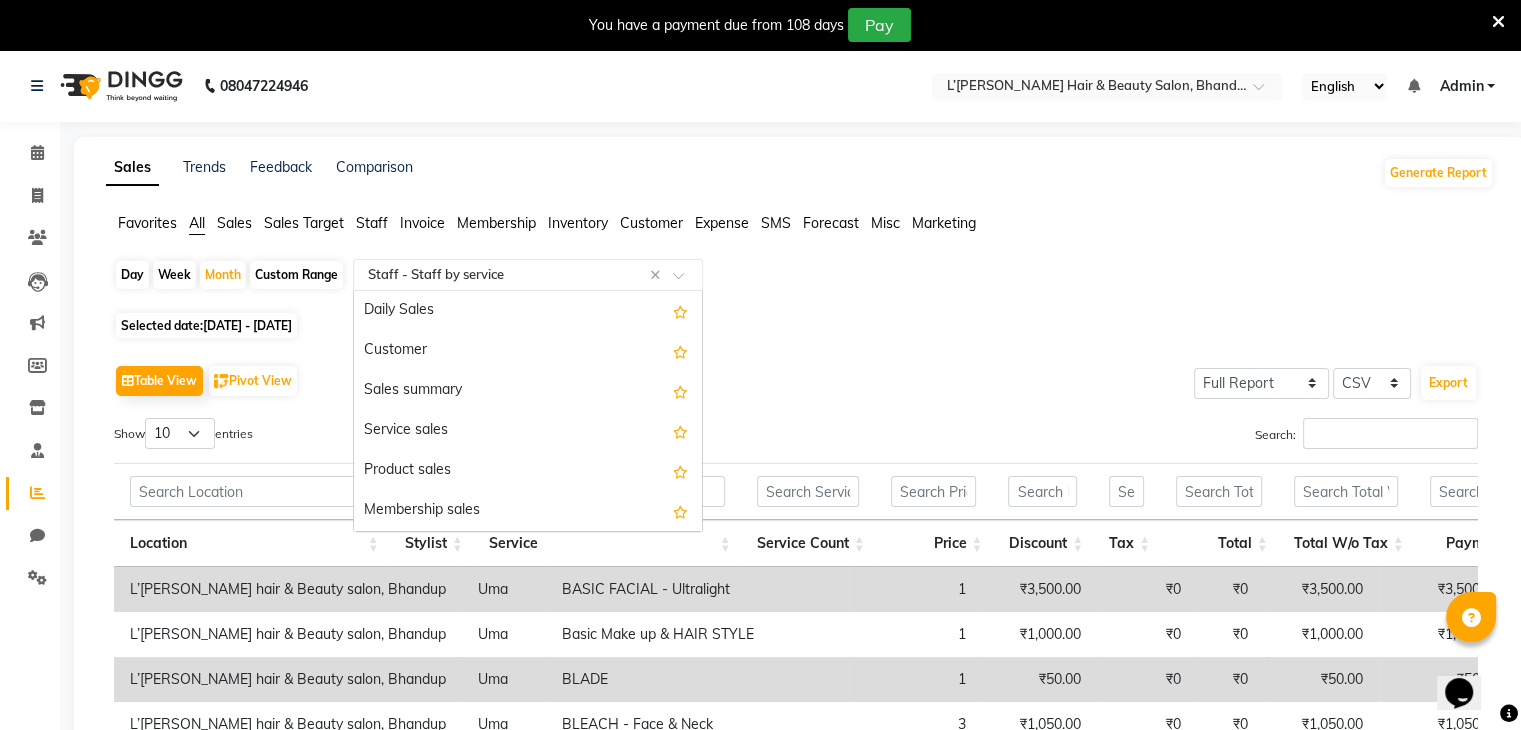 scroll, scrollTop: 760, scrollLeft: 0, axis: vertical 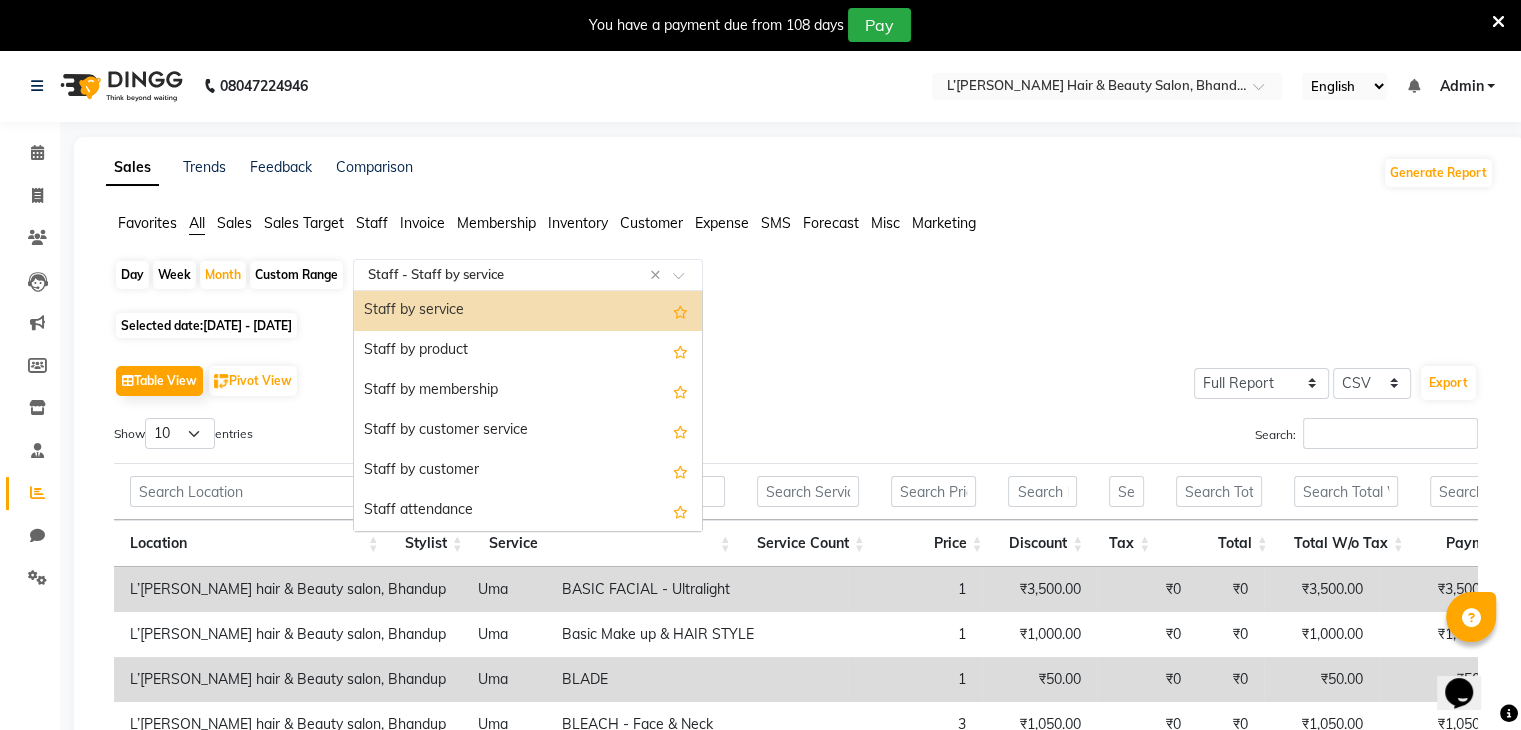 click 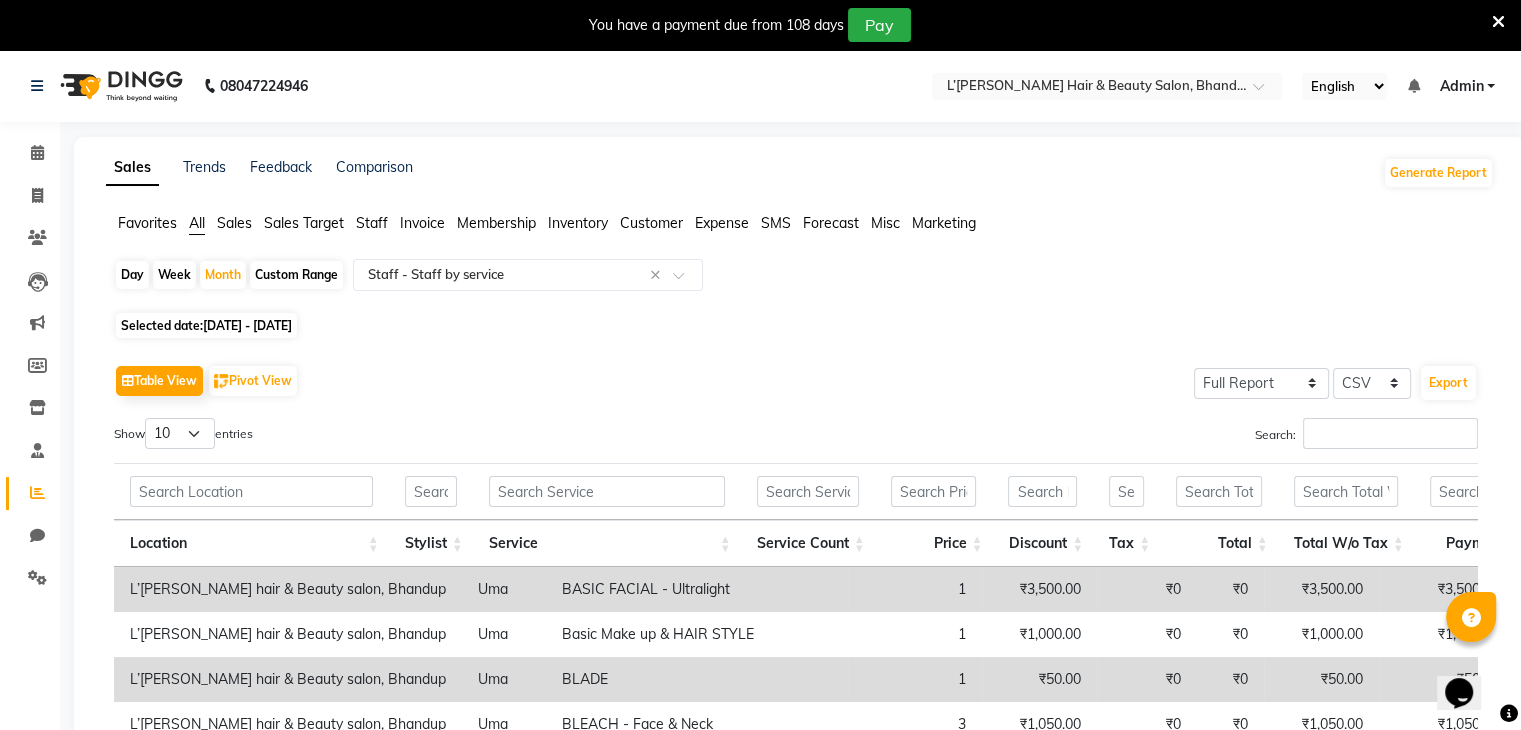 click on "Table View   Pivot View  Select Full Report Filtered Report Select CSV PDF  Export" 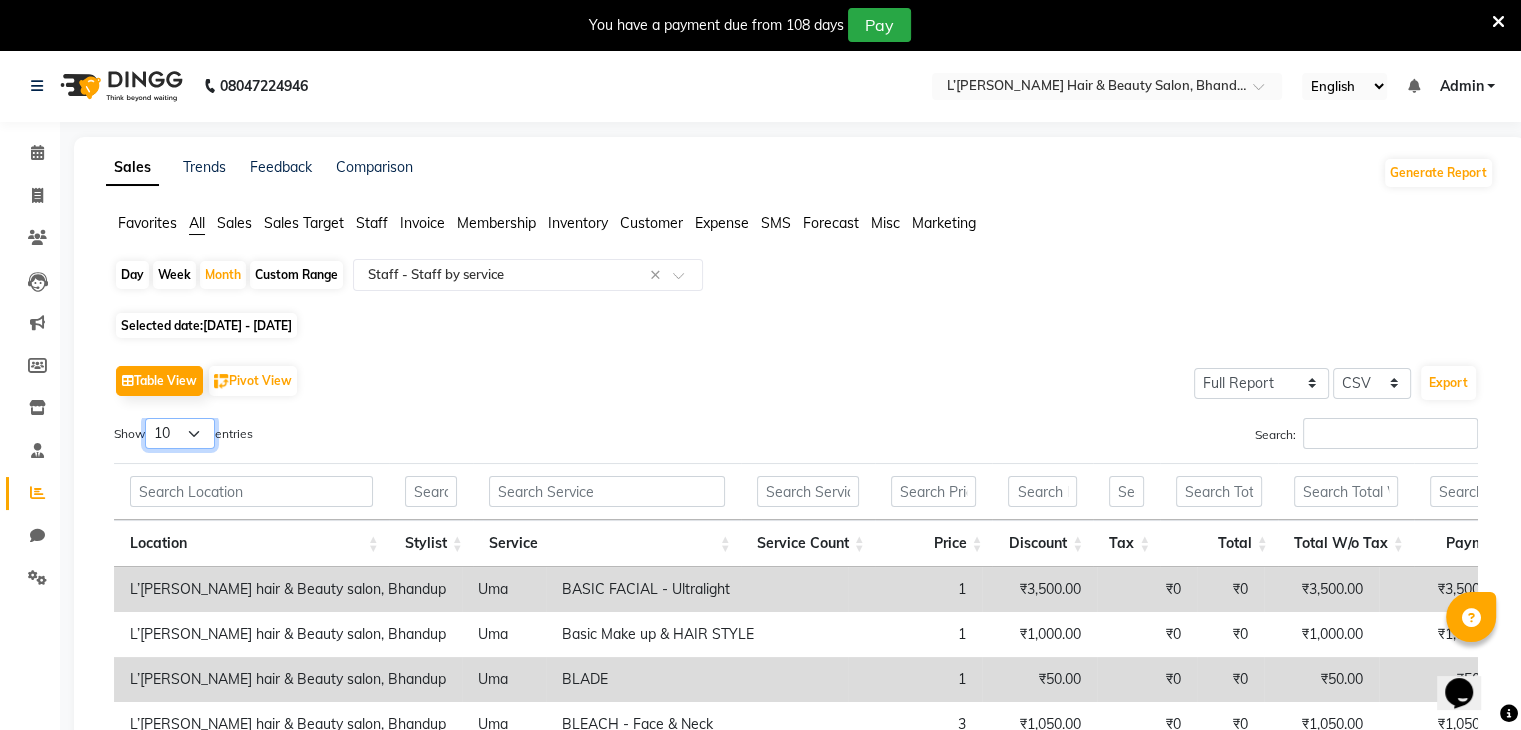 click on "10 25 50 100" at bounding box center (180, 433) 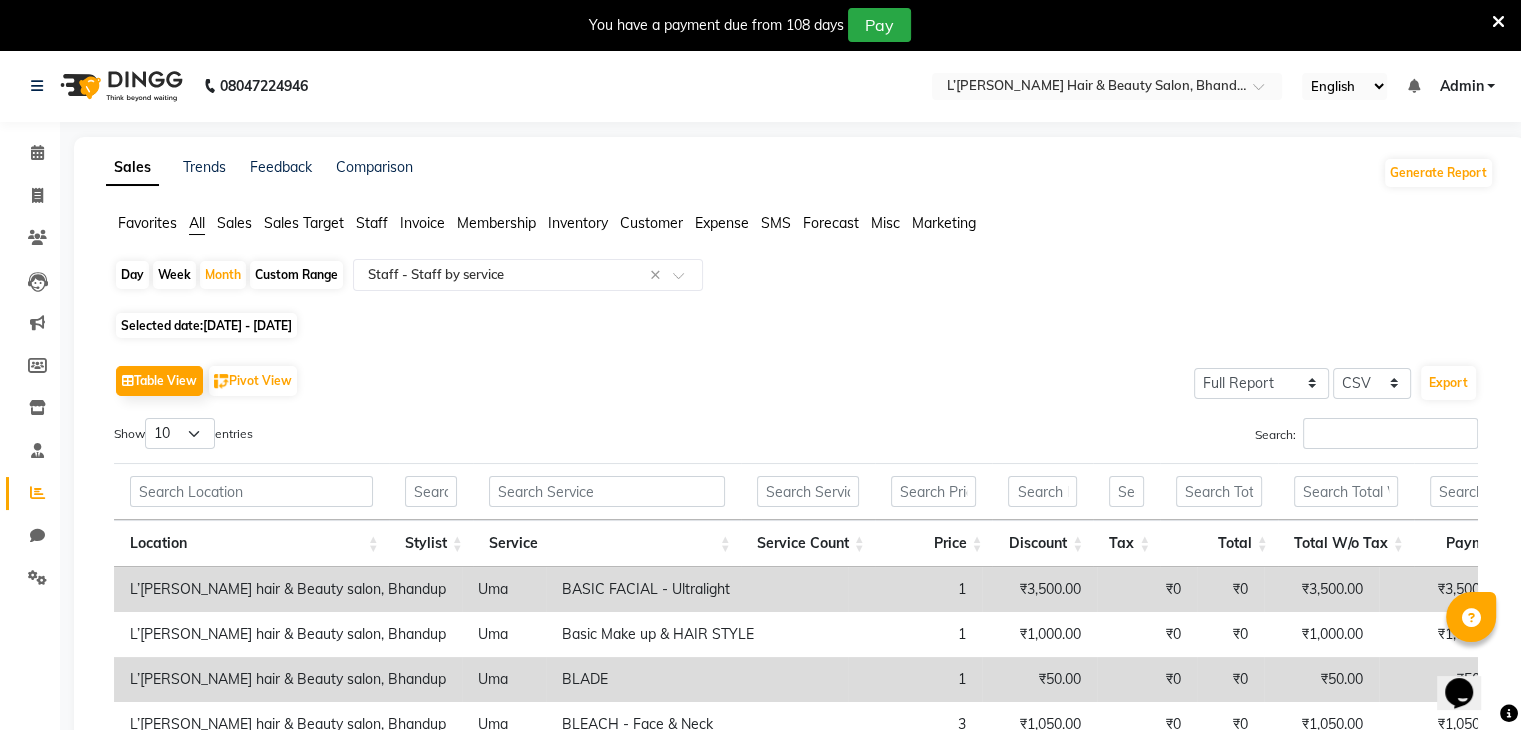 click on "Table View   Pivot View  Select Full Report Filtered Report Select CSV PDF  Export" 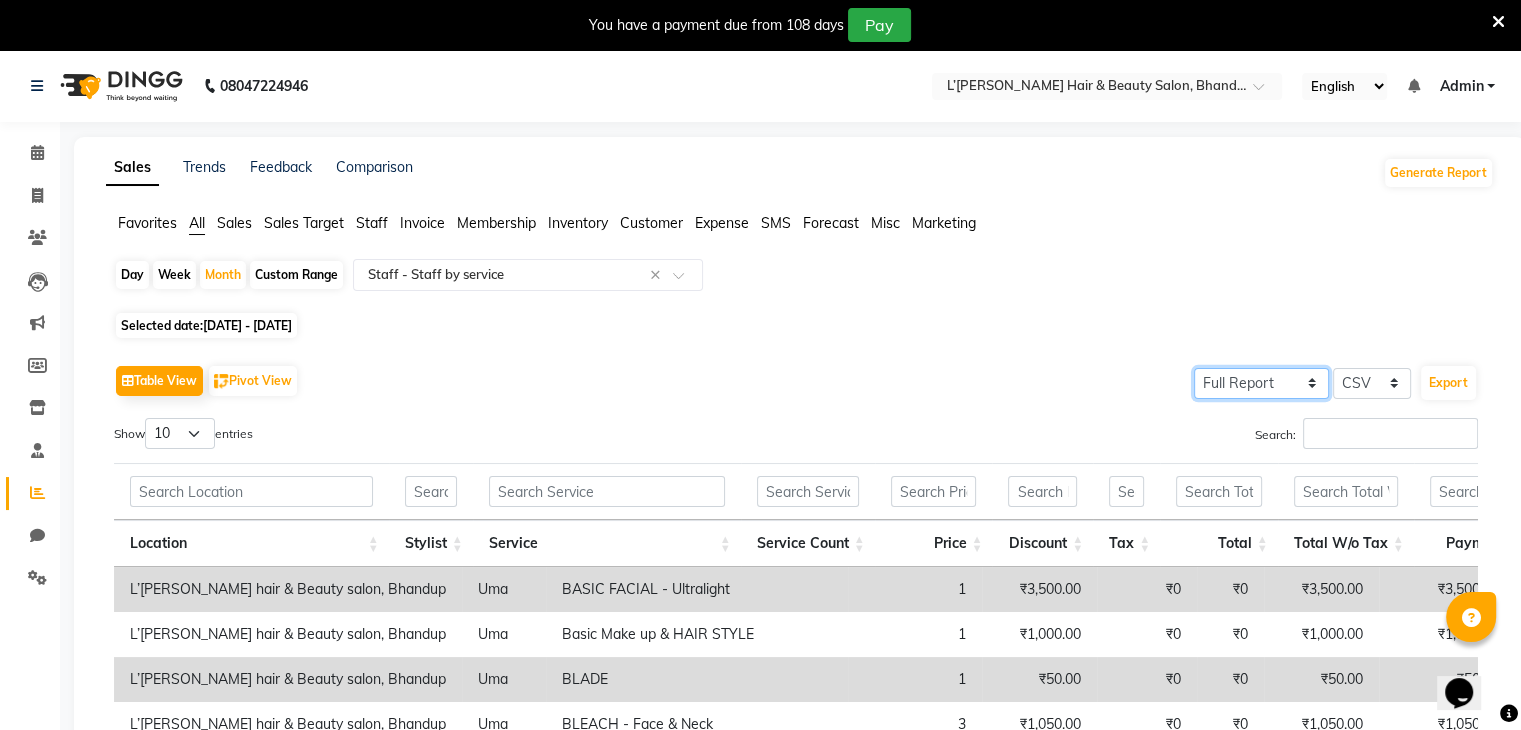 click on "Select Full Report Filtered Report" 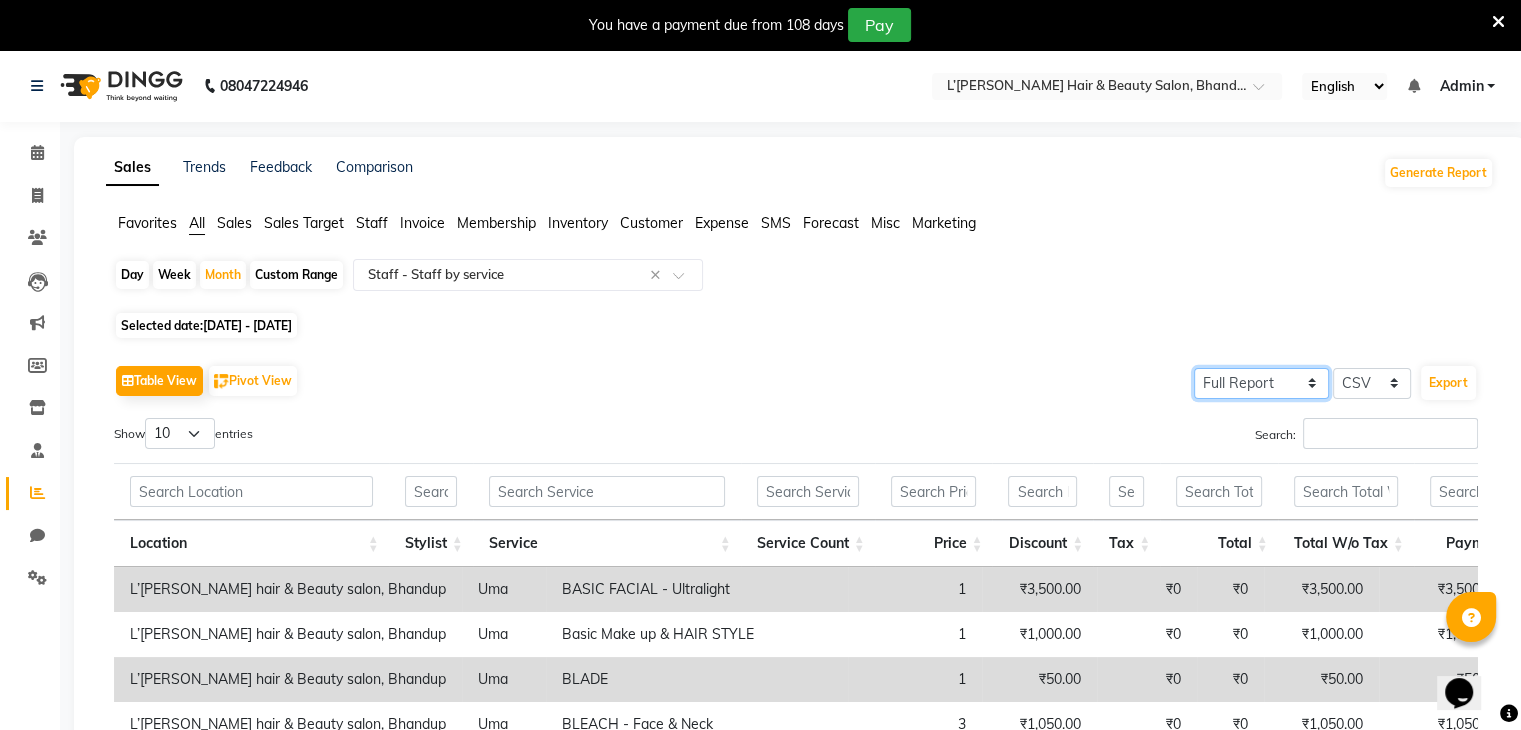 click on "Select Full Report Filtered Report" 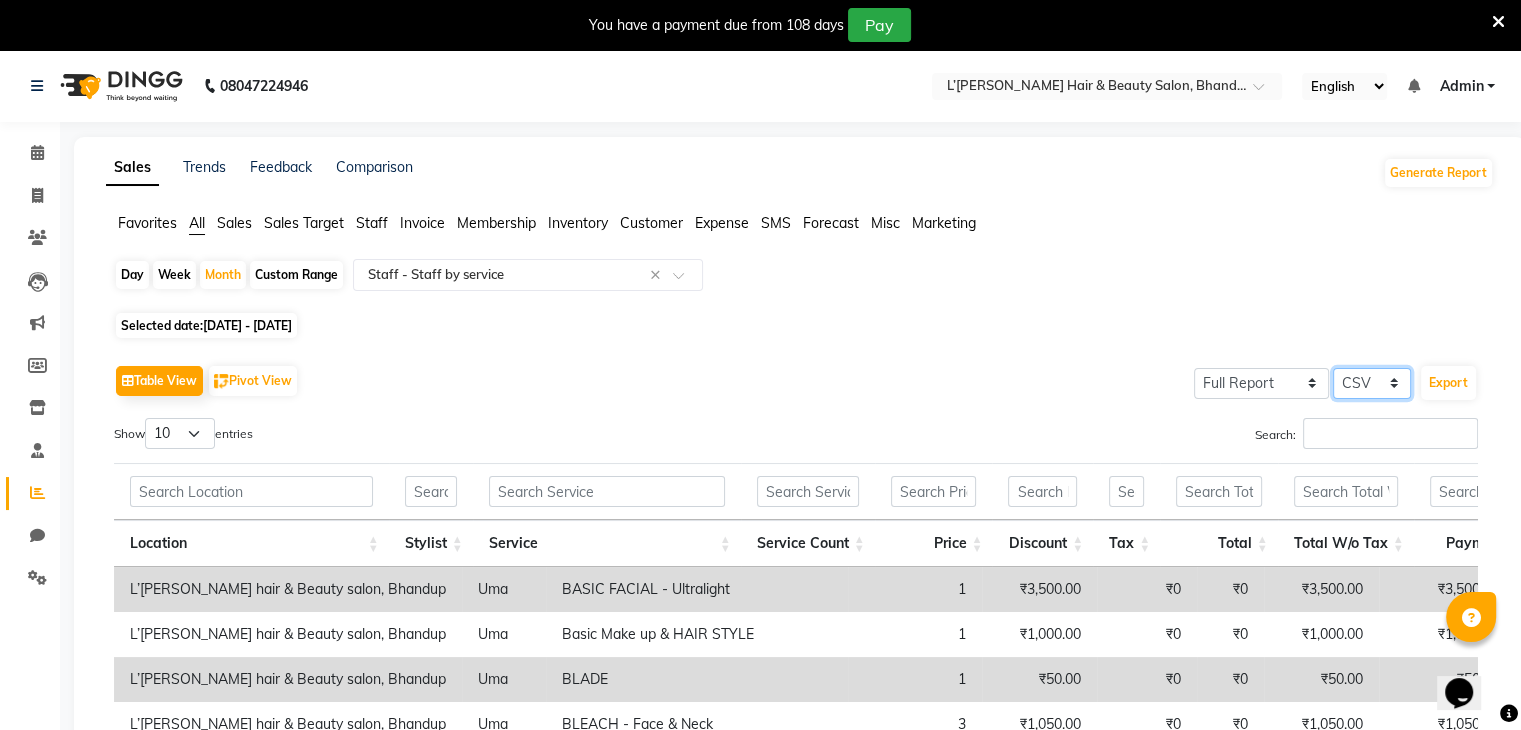 click on "Select CSV PDF" 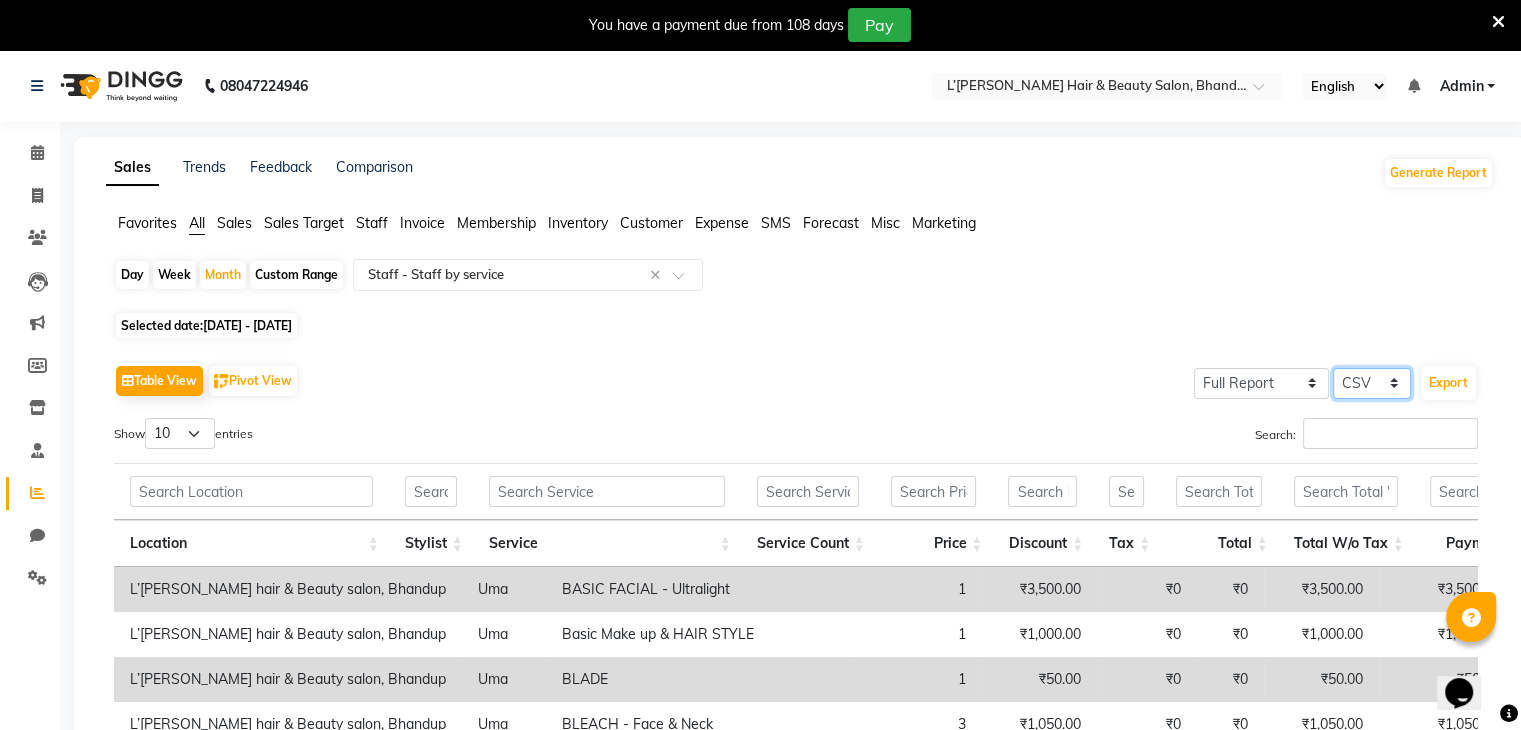 select on "pdf" 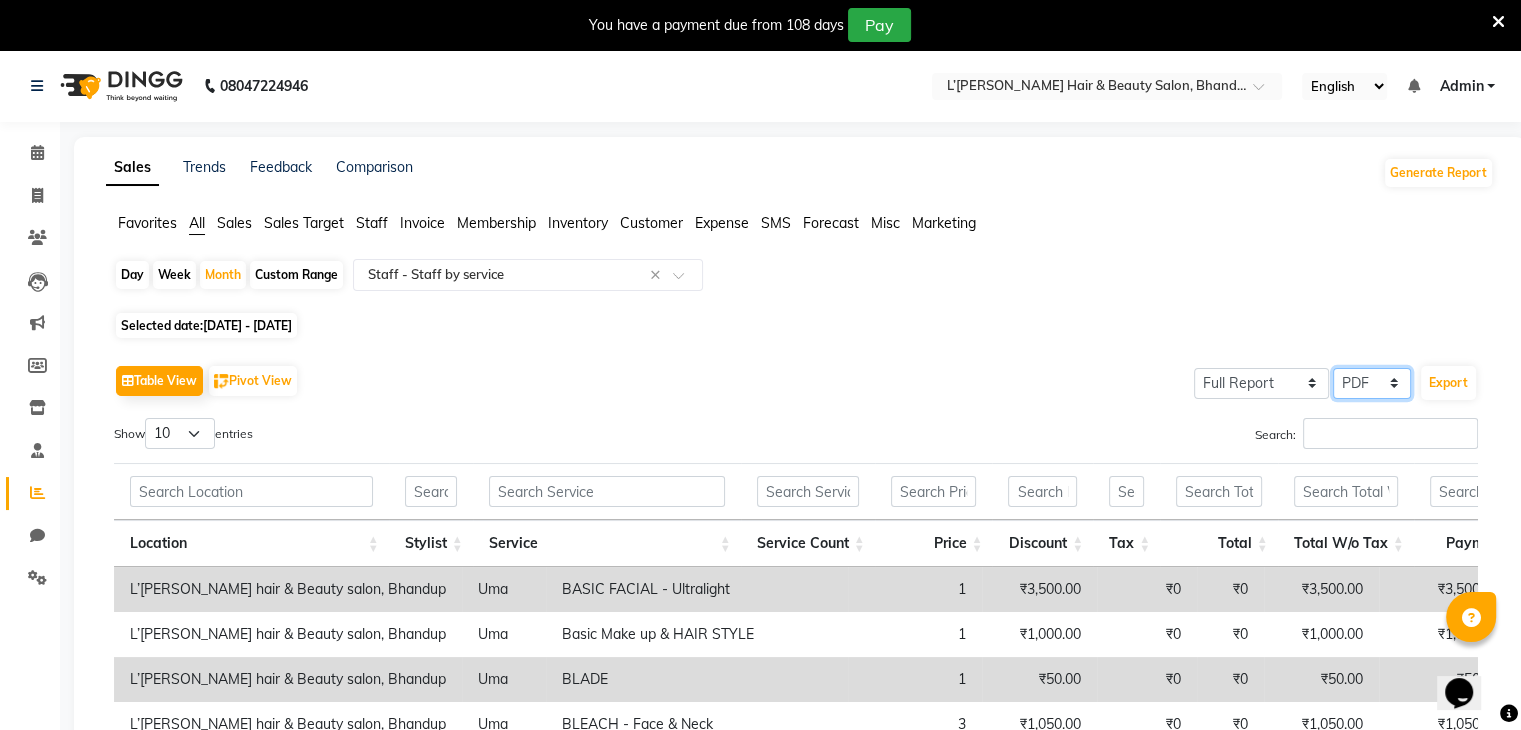 click on "Select CSV PDF" 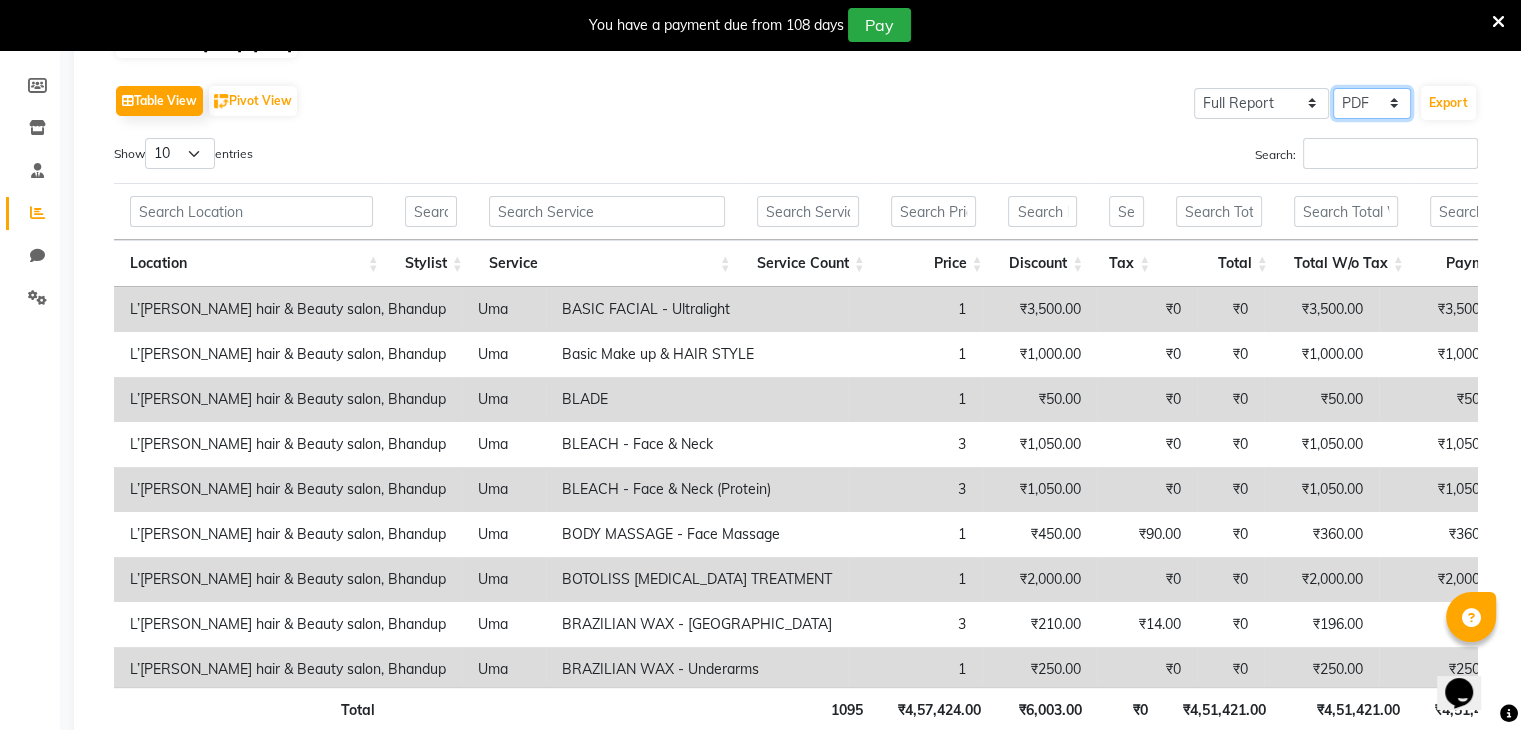 scroll, scrollTop: 373, scrollLeft: 0, axis: vertical 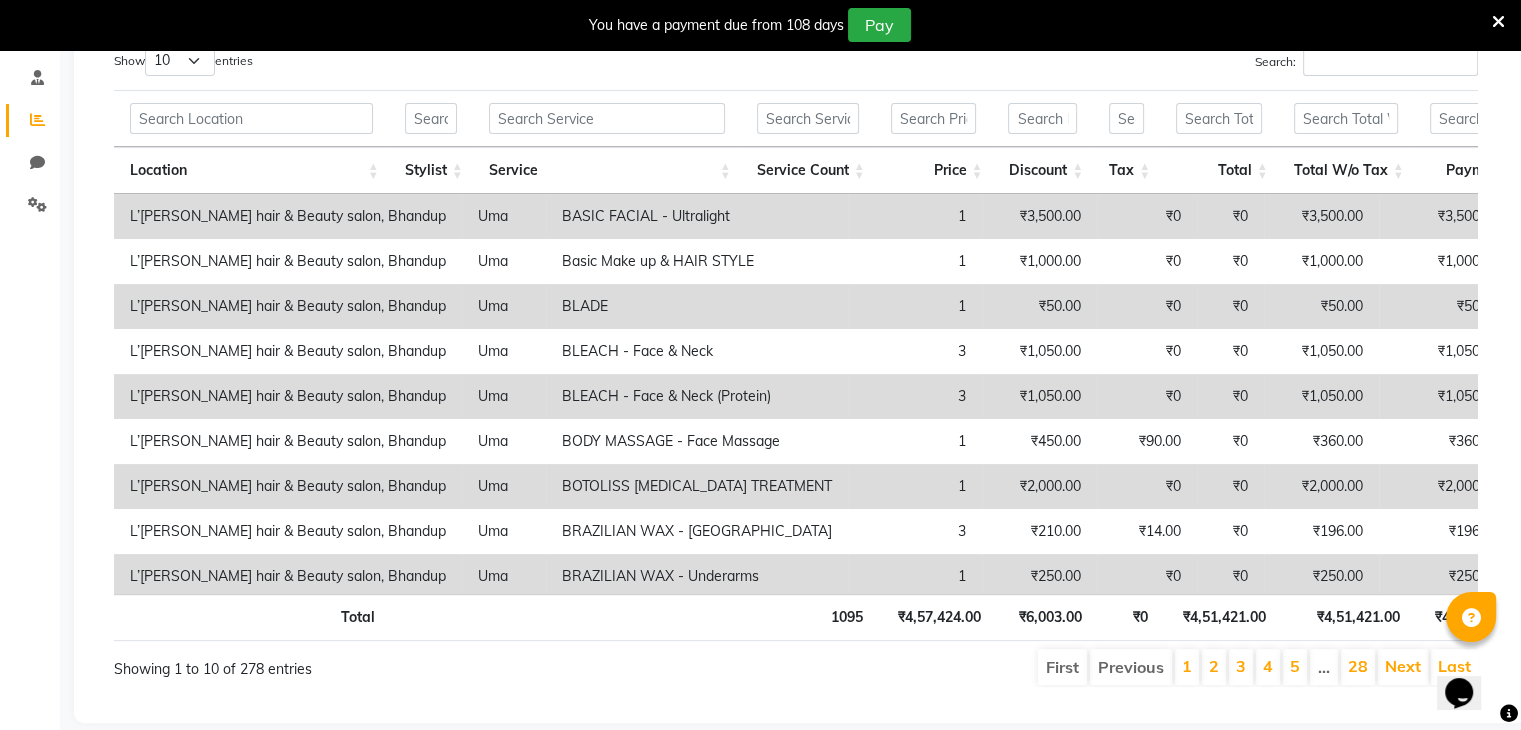 click on "First" at bounding box center [1062, 667] 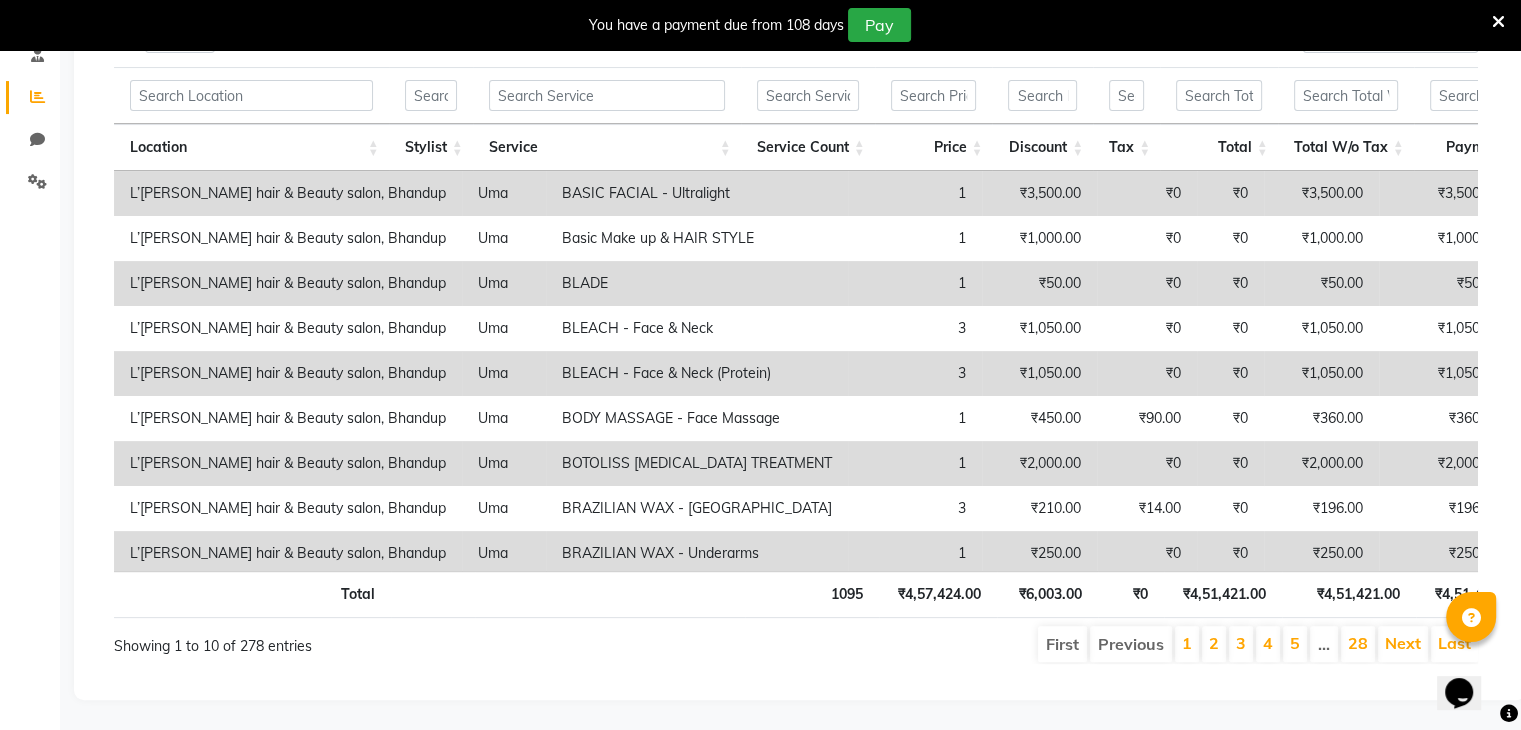 scroll, scrollTop: 409, scrollLeft: 0, axis: vertical 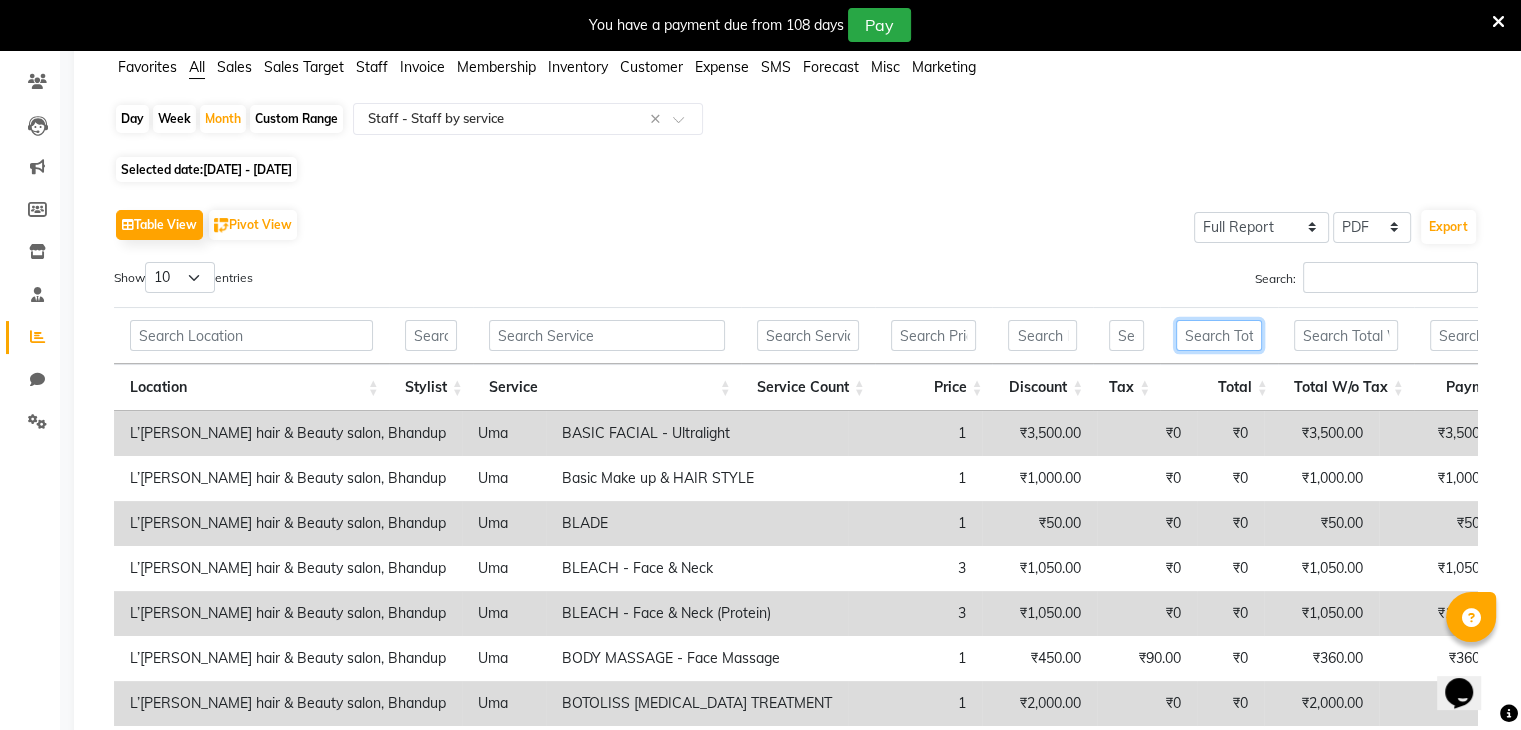 click at bounding box center (1219, 335) 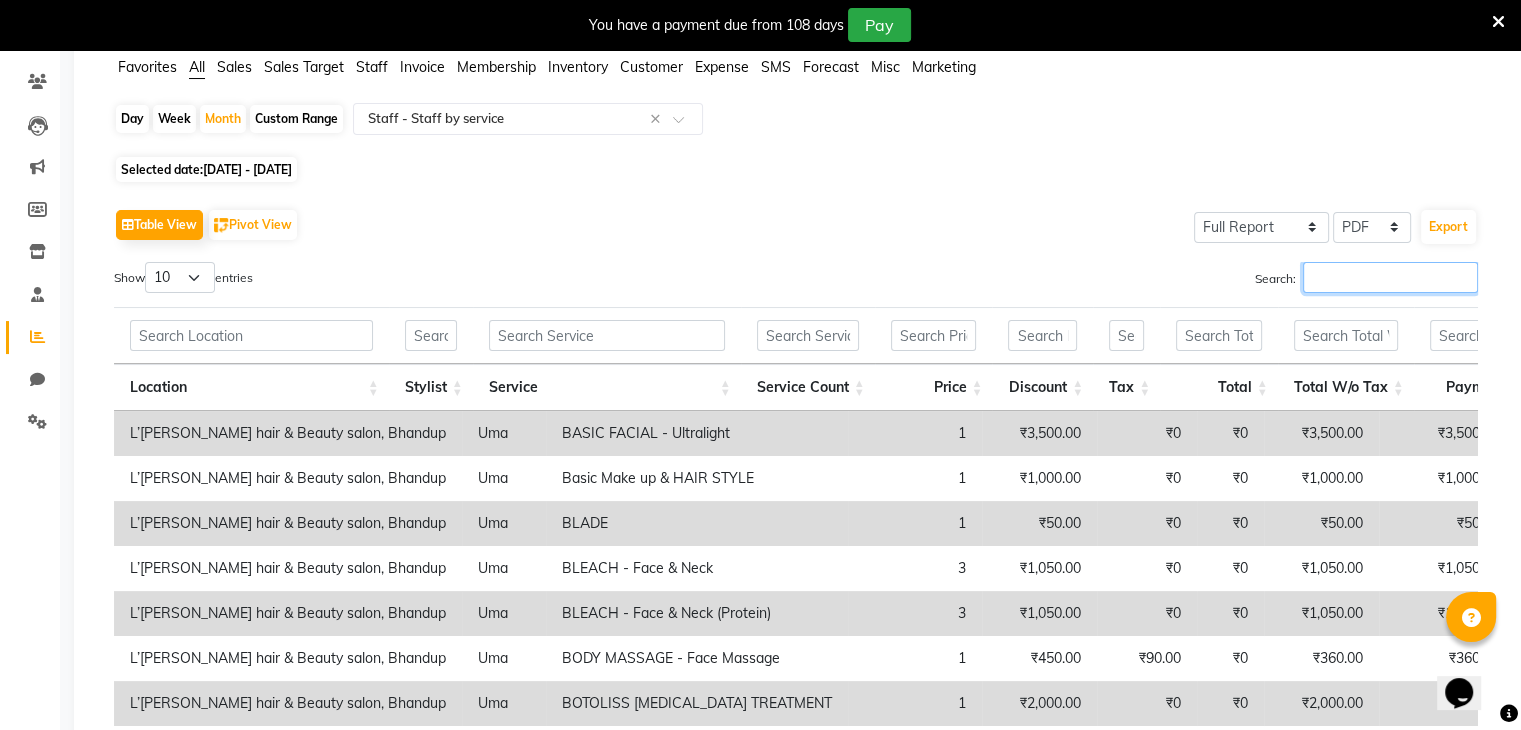 click on "Search:" at bounding box center (1390, 277) 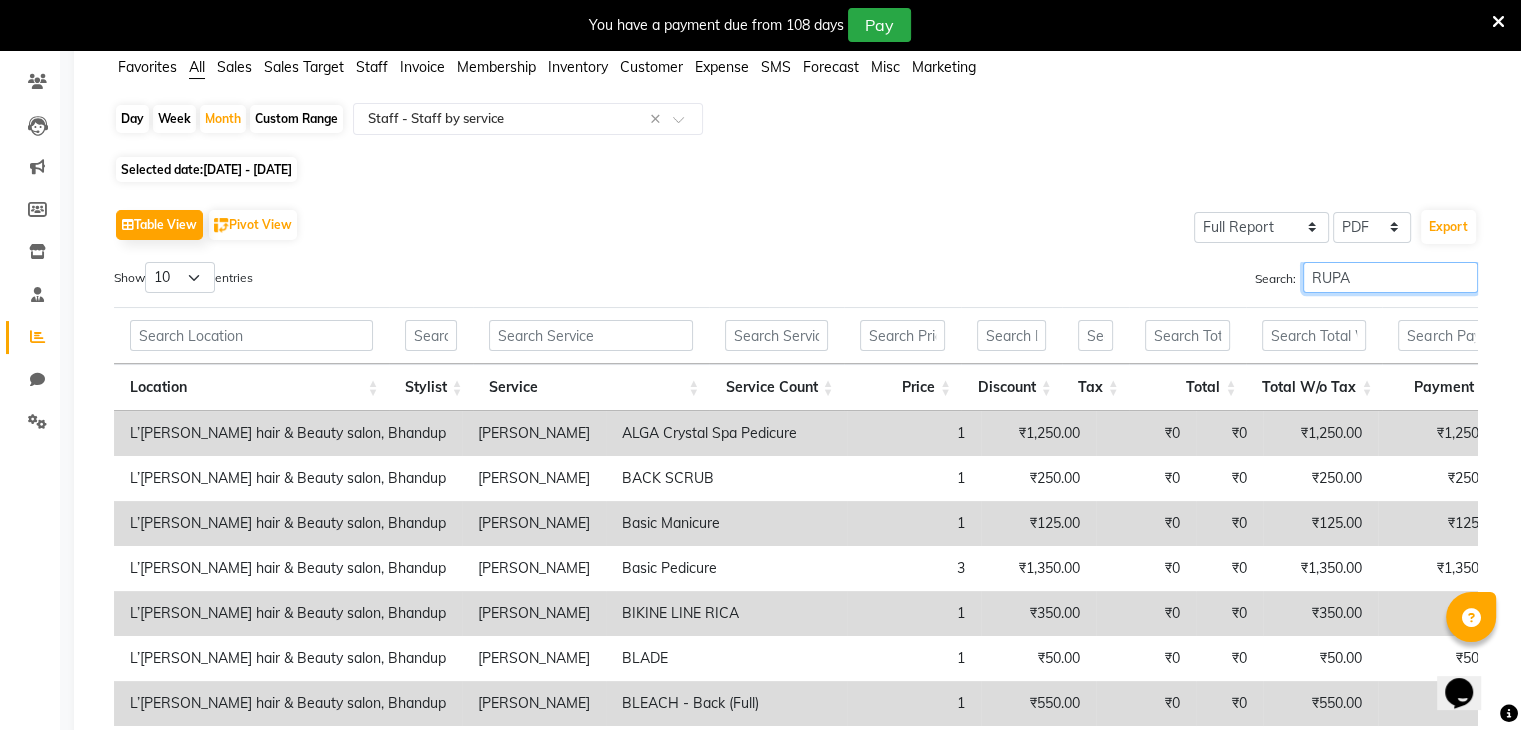 type on "[PERSON_NAME]" 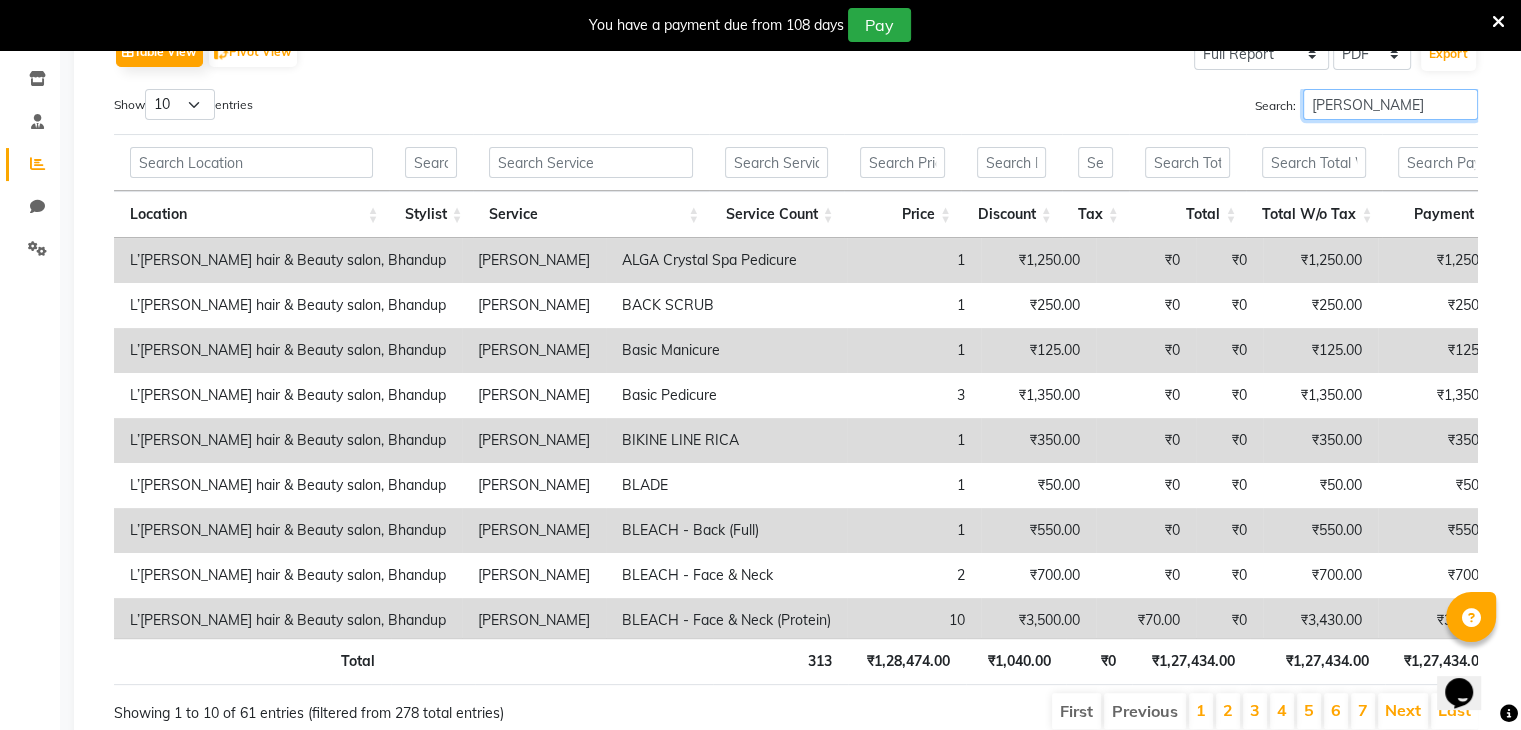 scroll, scrollTop: 409, scrollLeft: 0, axis: vertical 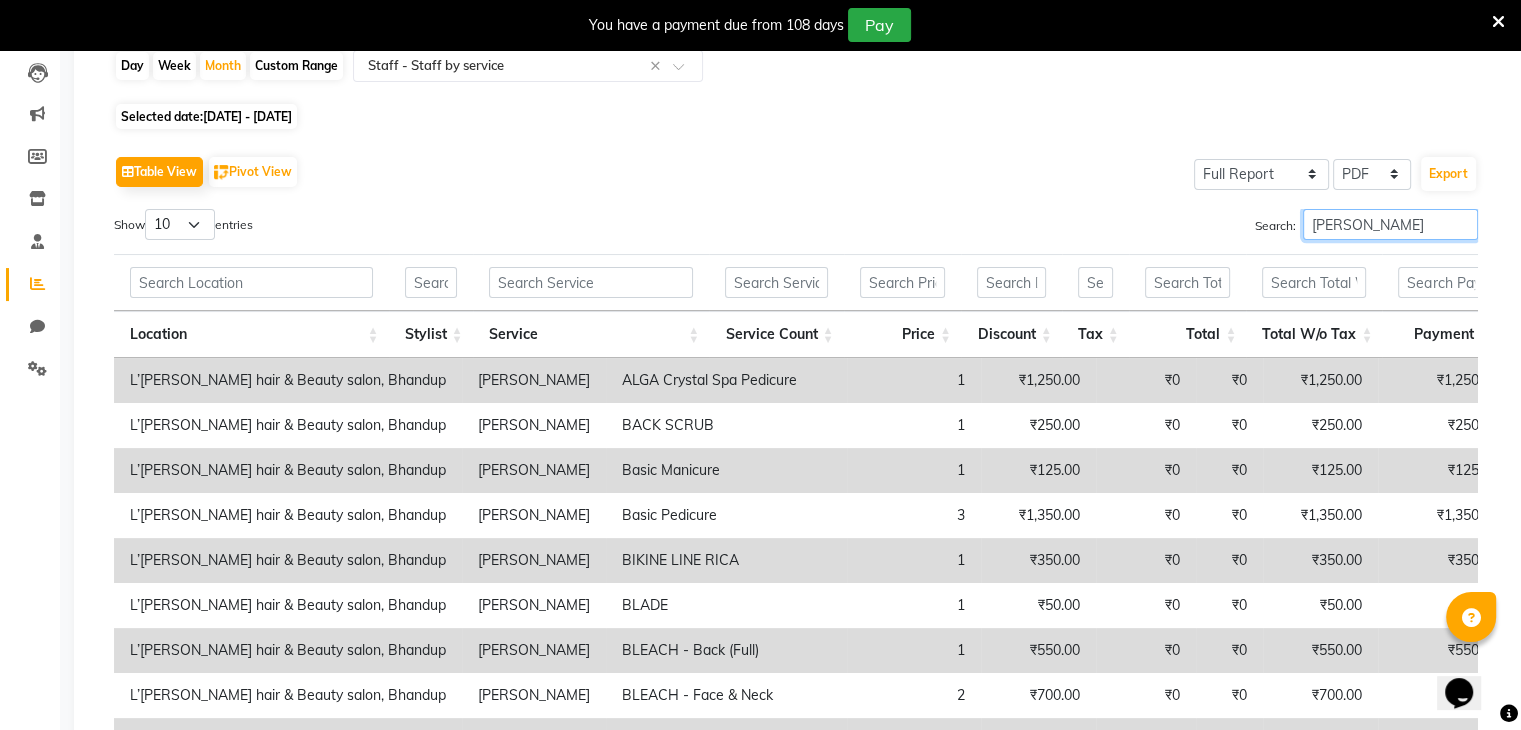 click on "[PERSON_NAME]" at bounding box center [1390, 224] 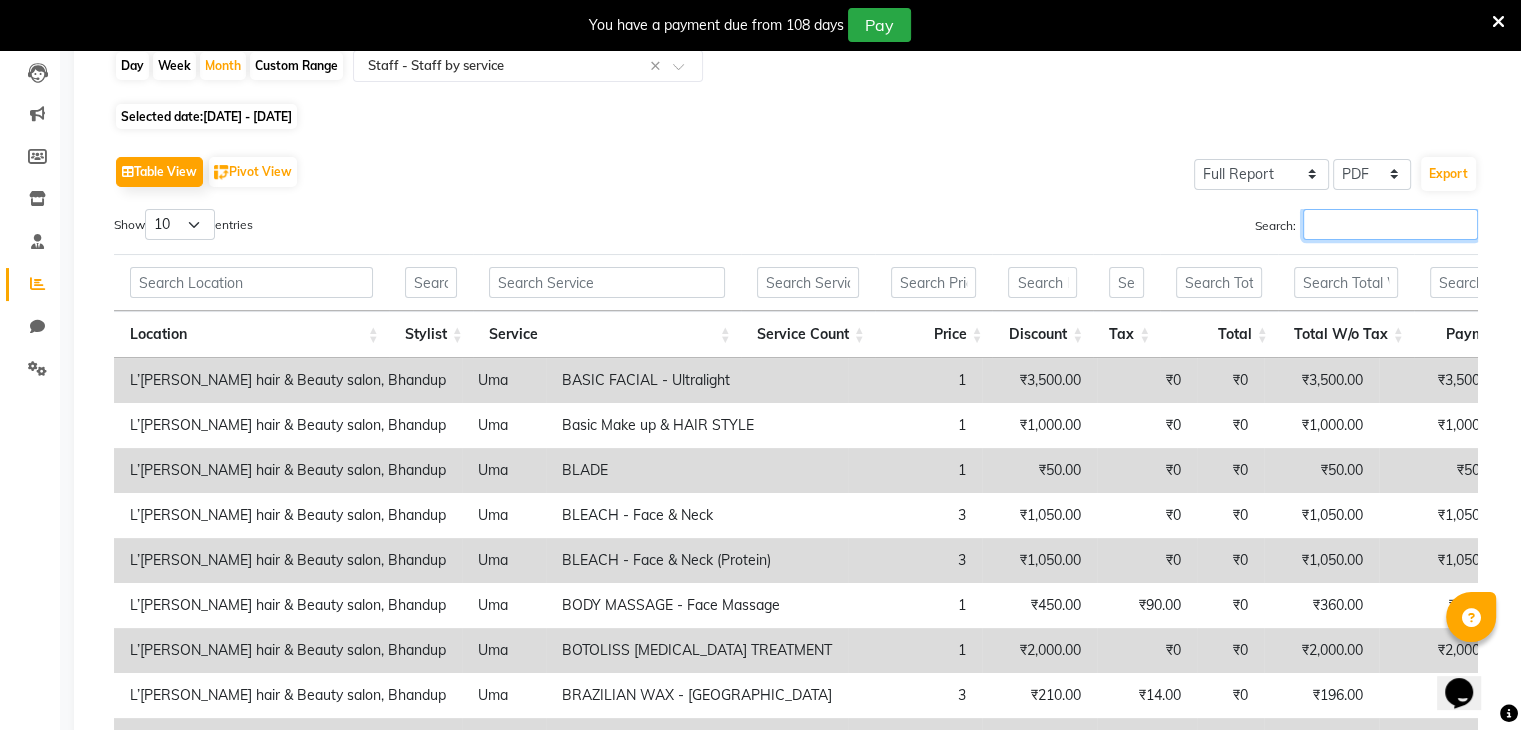 click on "Search:" at bounding box center (1390, 224) 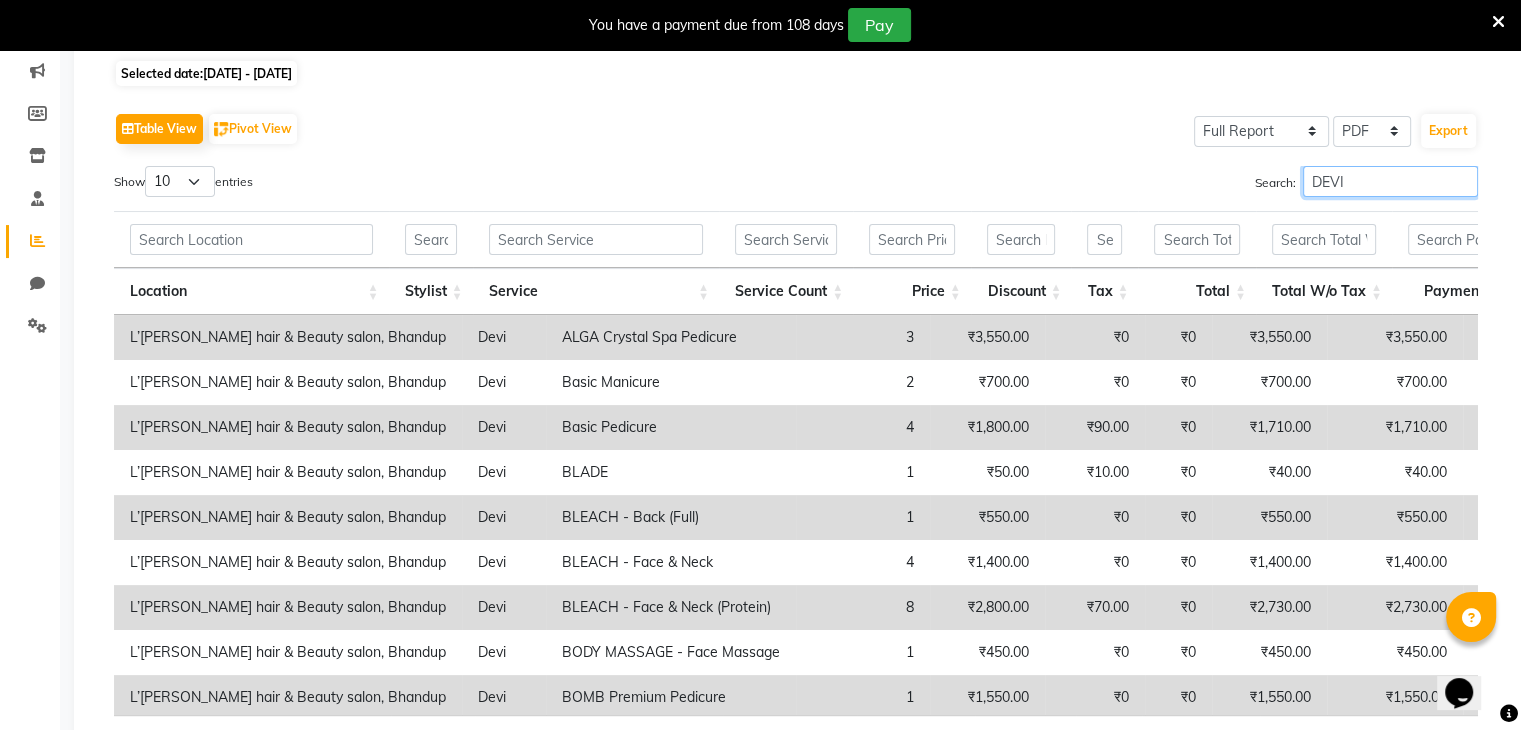 scroll, scrollTop: 249, scrollLeft: 0, axis: vertical 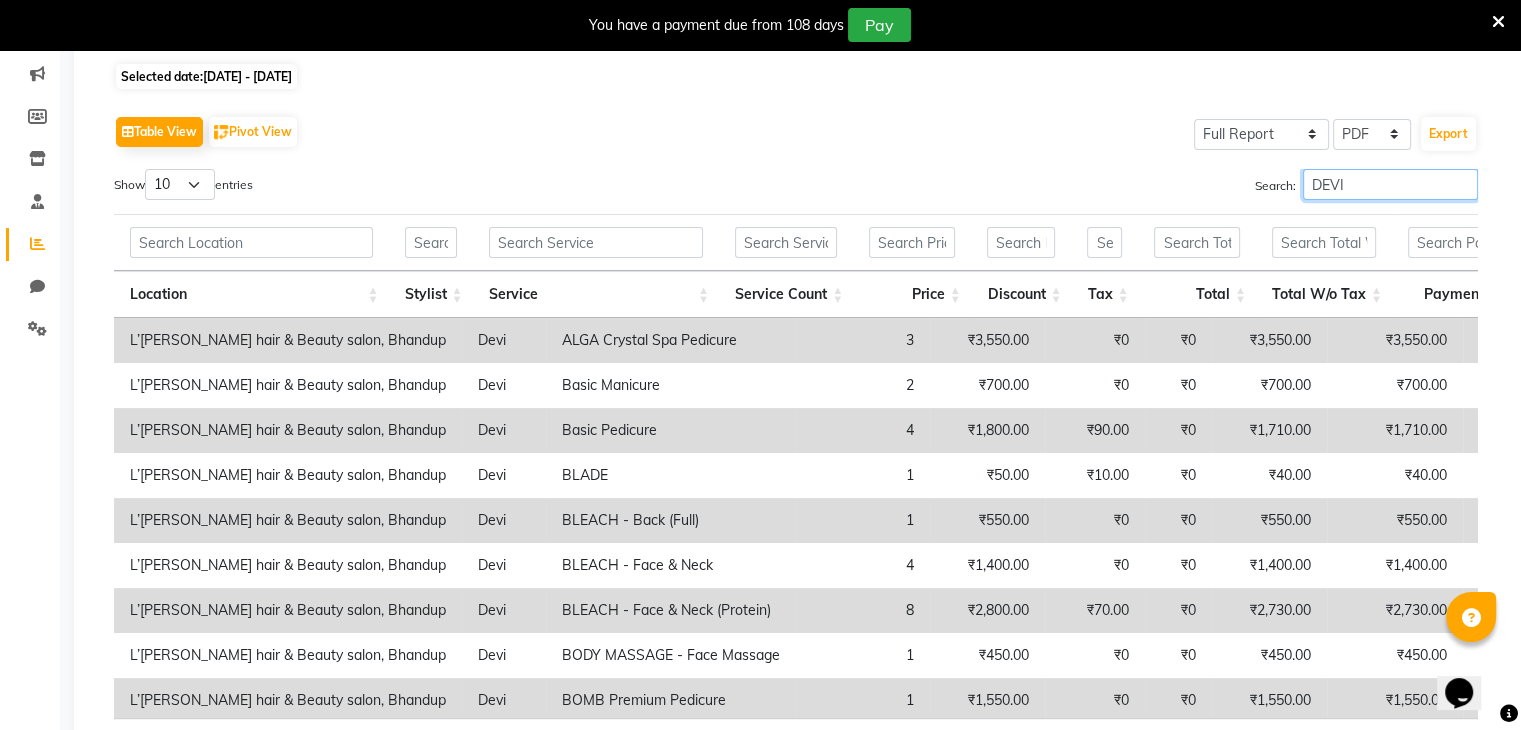 click on "DEVI" at bounding box center [1390, 184] 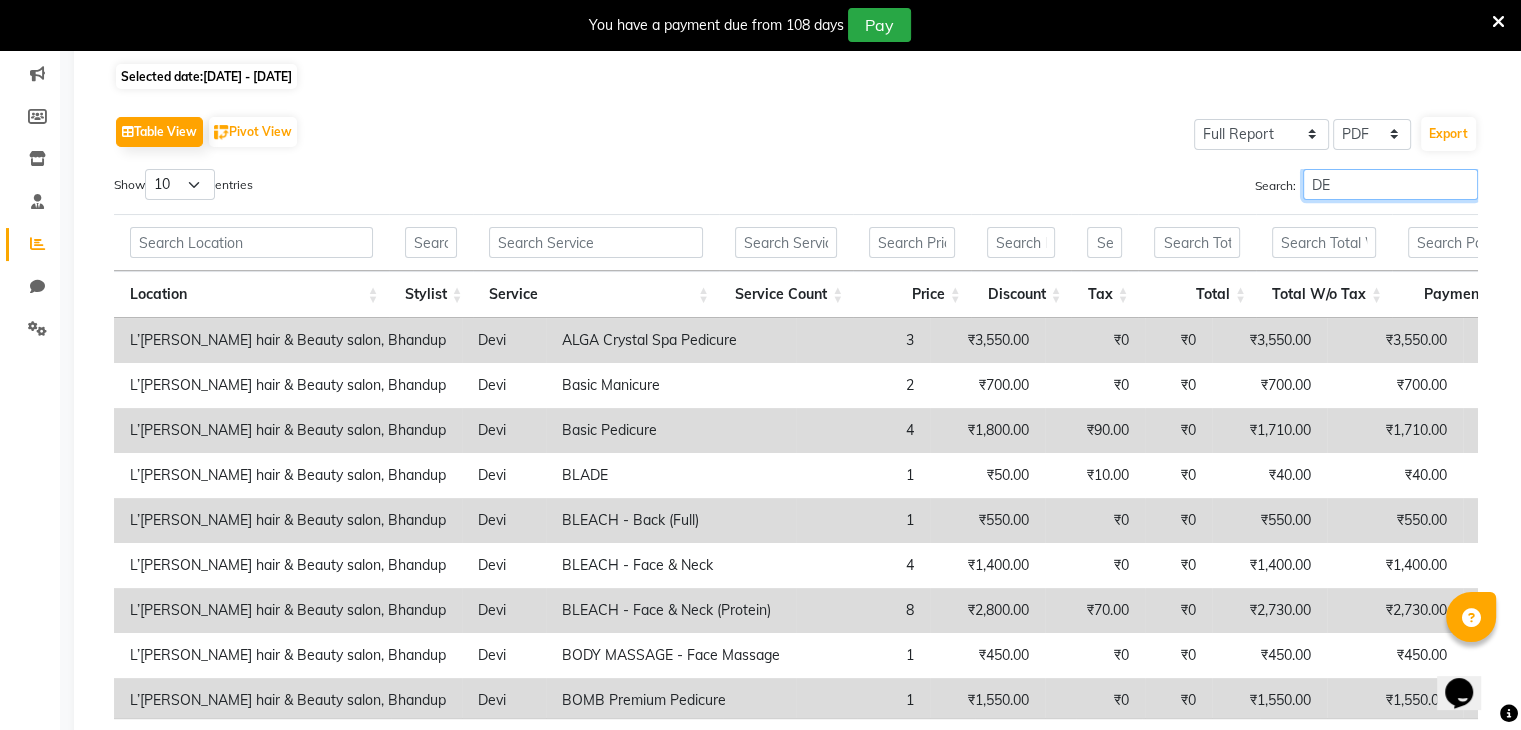 type on "D" 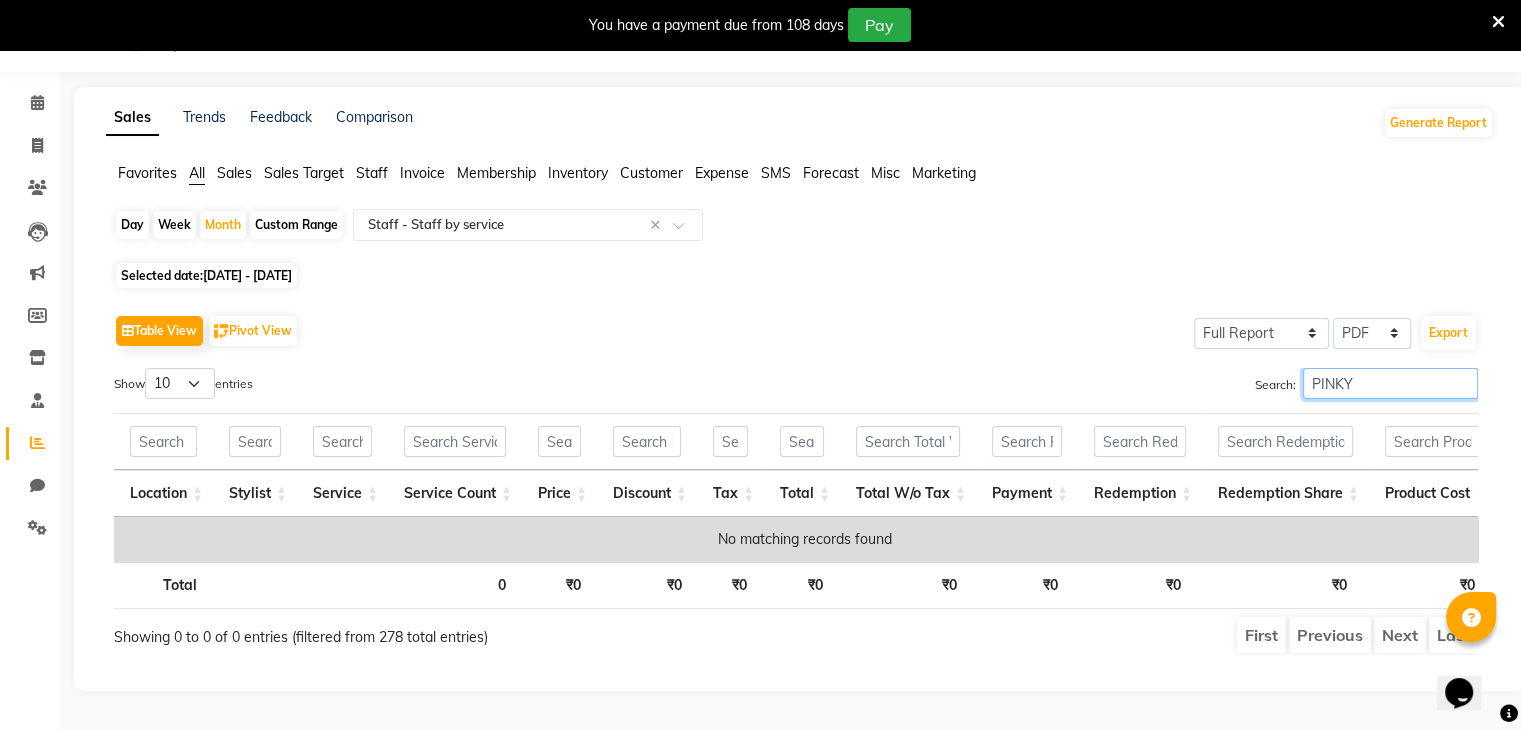 scroll, scrollTop: 69, scrollLeft: 0, axis: vertical 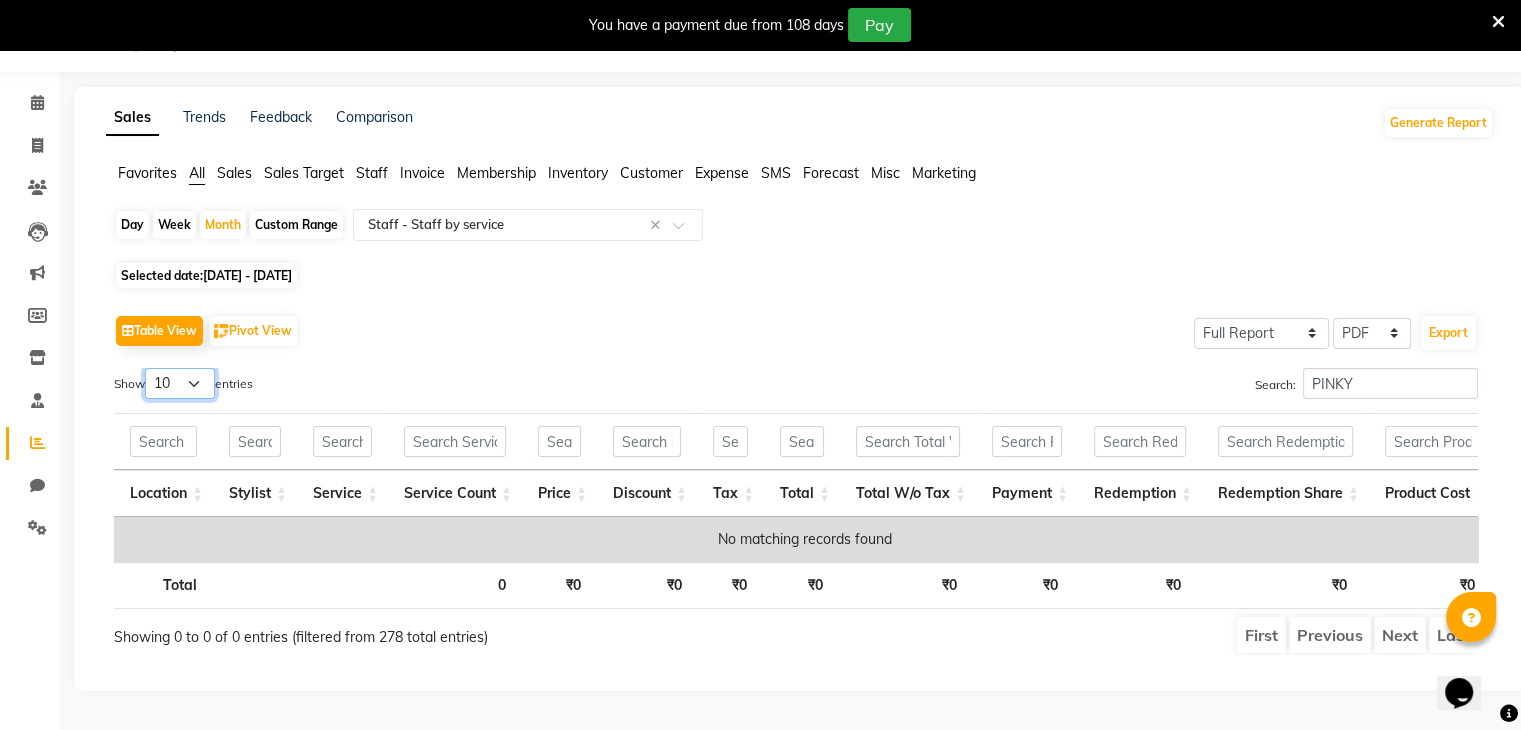 click on "10 25 50 100" at bounding box center [180, 383] 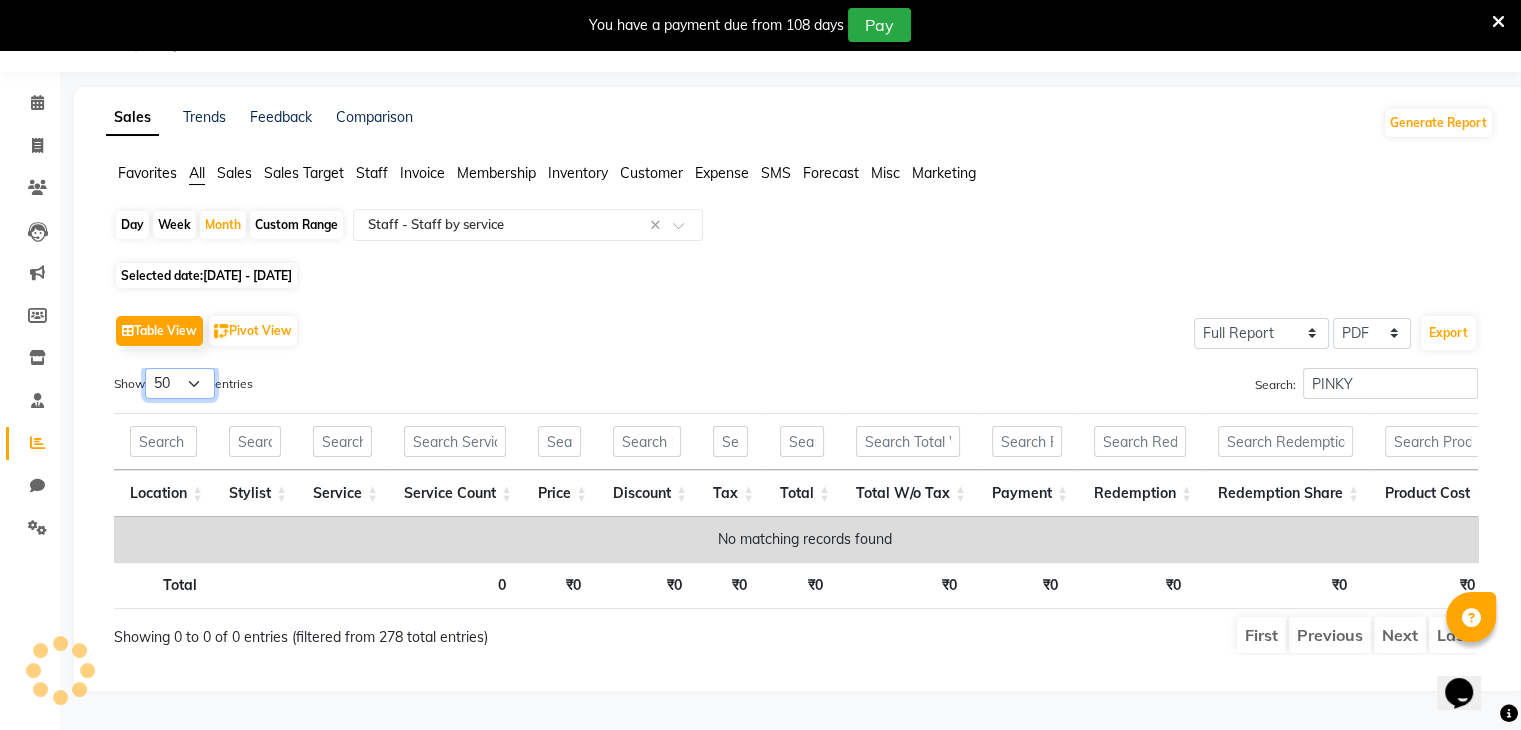 click on "10 25 50 100" at bounding box center (180, 383) 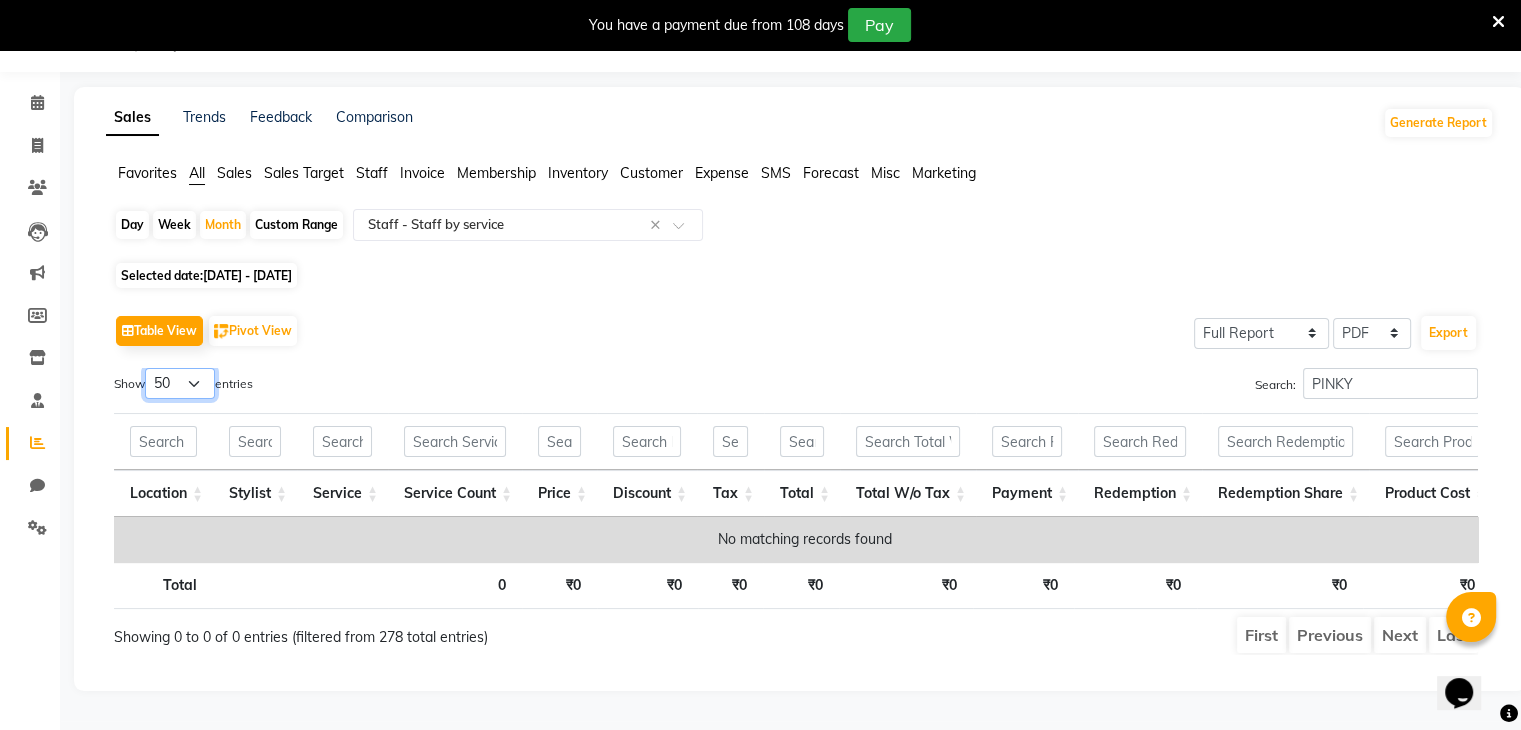 click on "10 25 50 100" at bounding box center (180, 383) 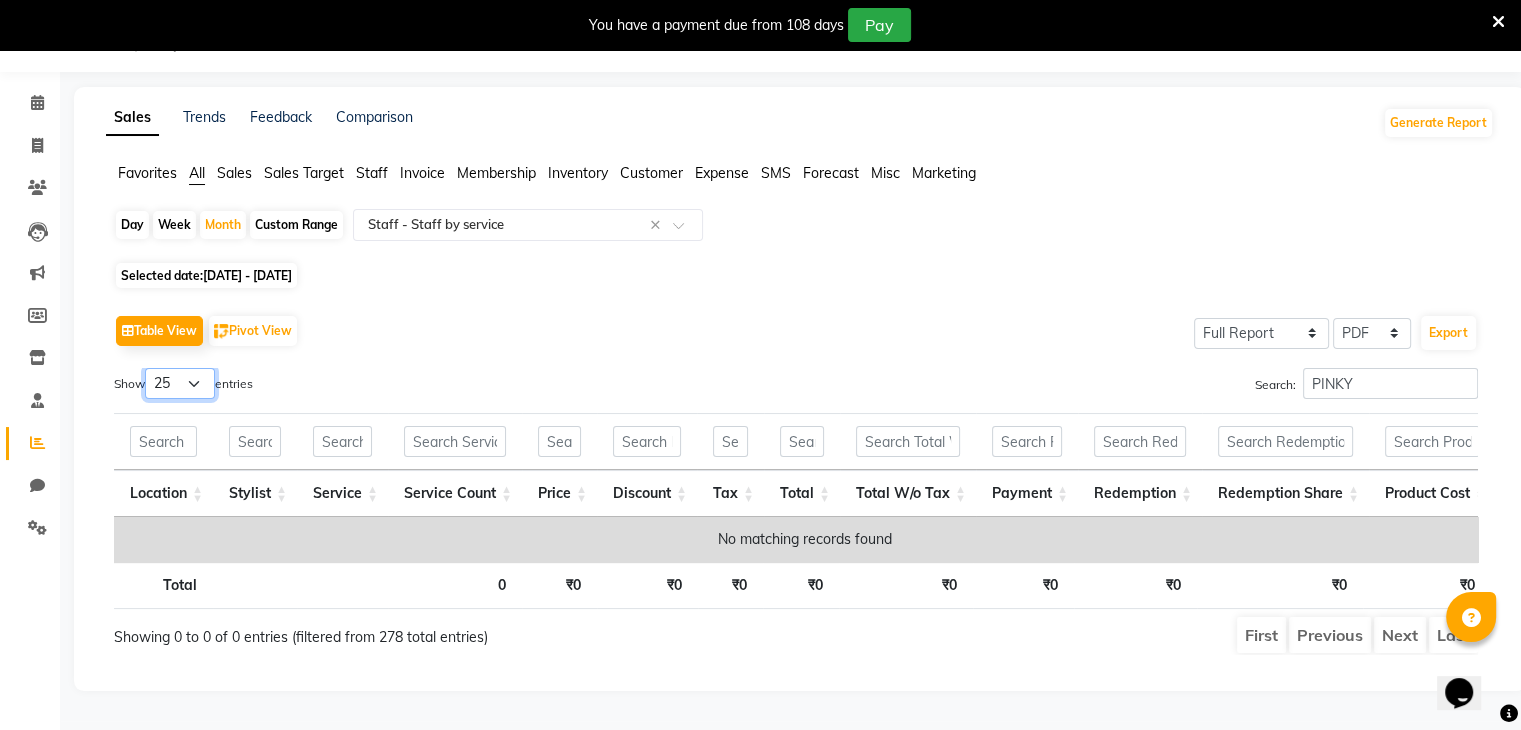 click on "10 25 50 100" at bounding box center [180, 383] 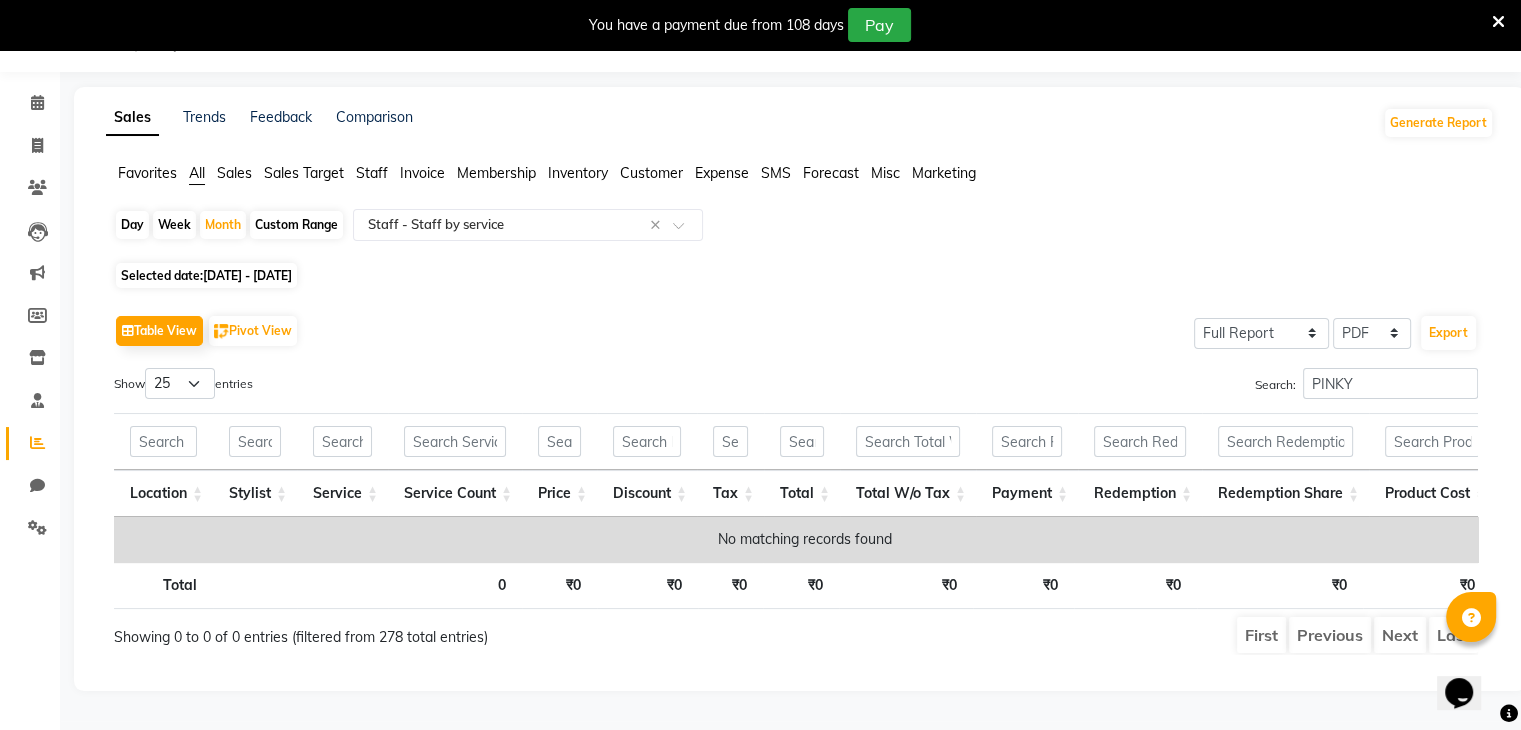 click on "Product Cost" at bounding box center (1432, 493) 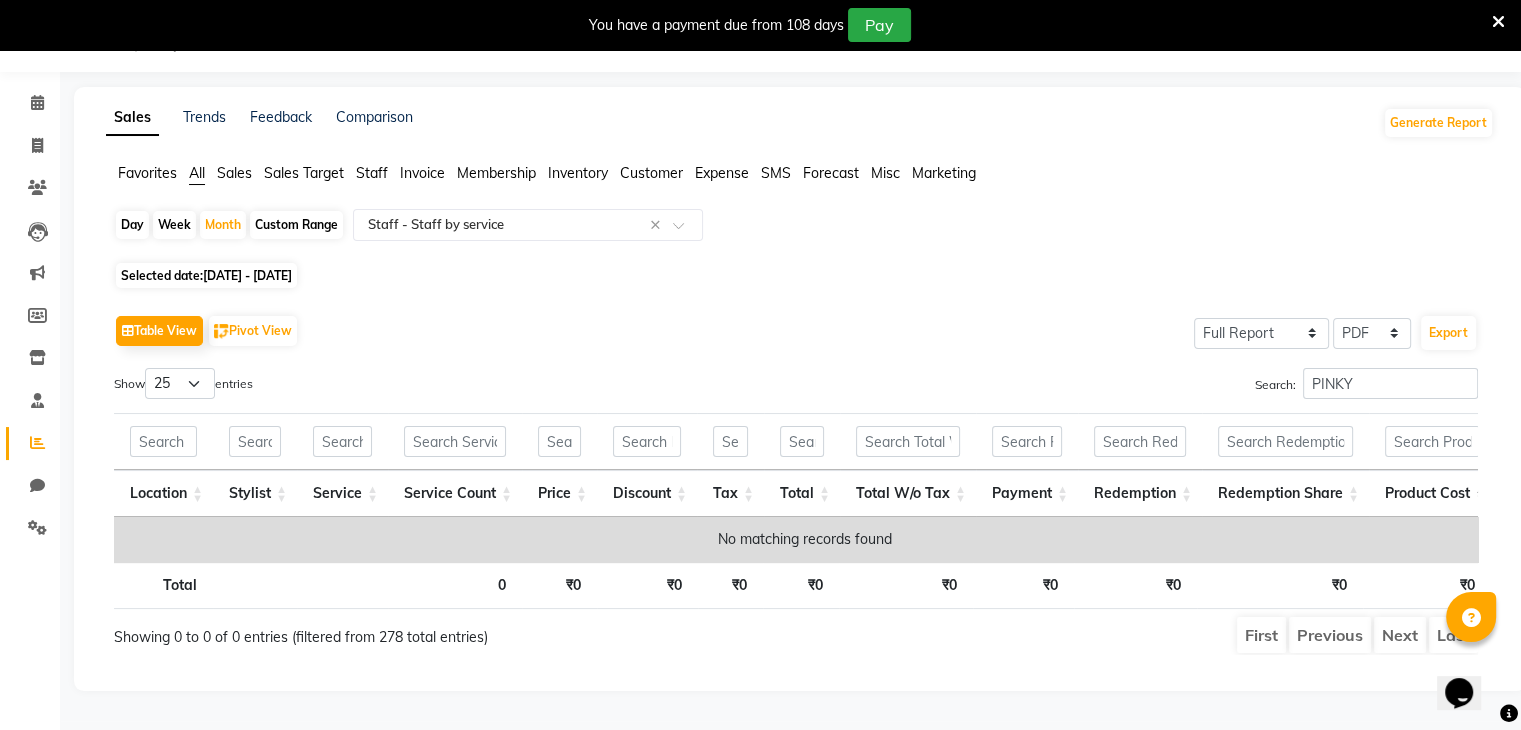 click on "Product Cost" at bounding box center (1432, 493) 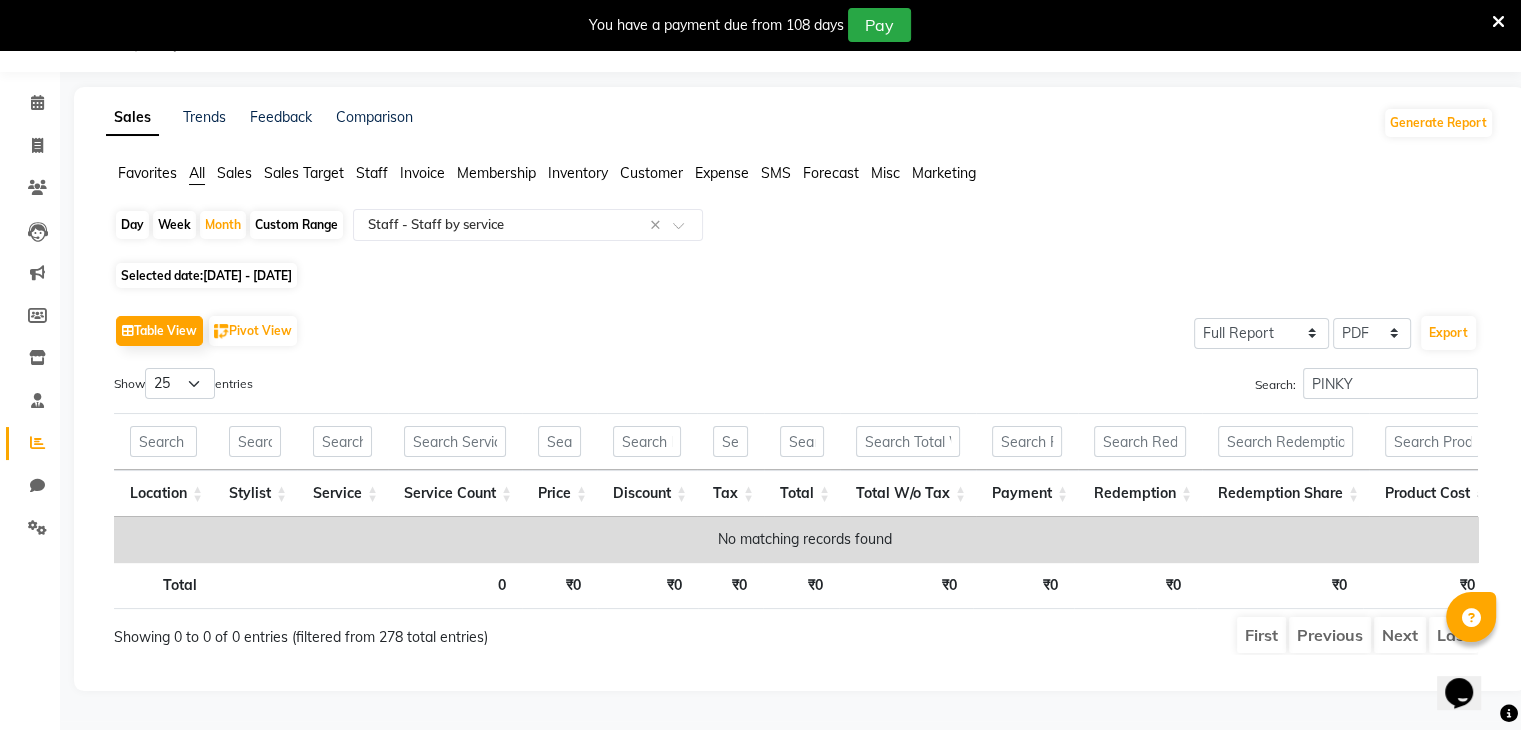 drag, startPoint x: 1476, startPoint y: 469, endPoint x: 1532, endPoint y: 49, distance: 423.7169 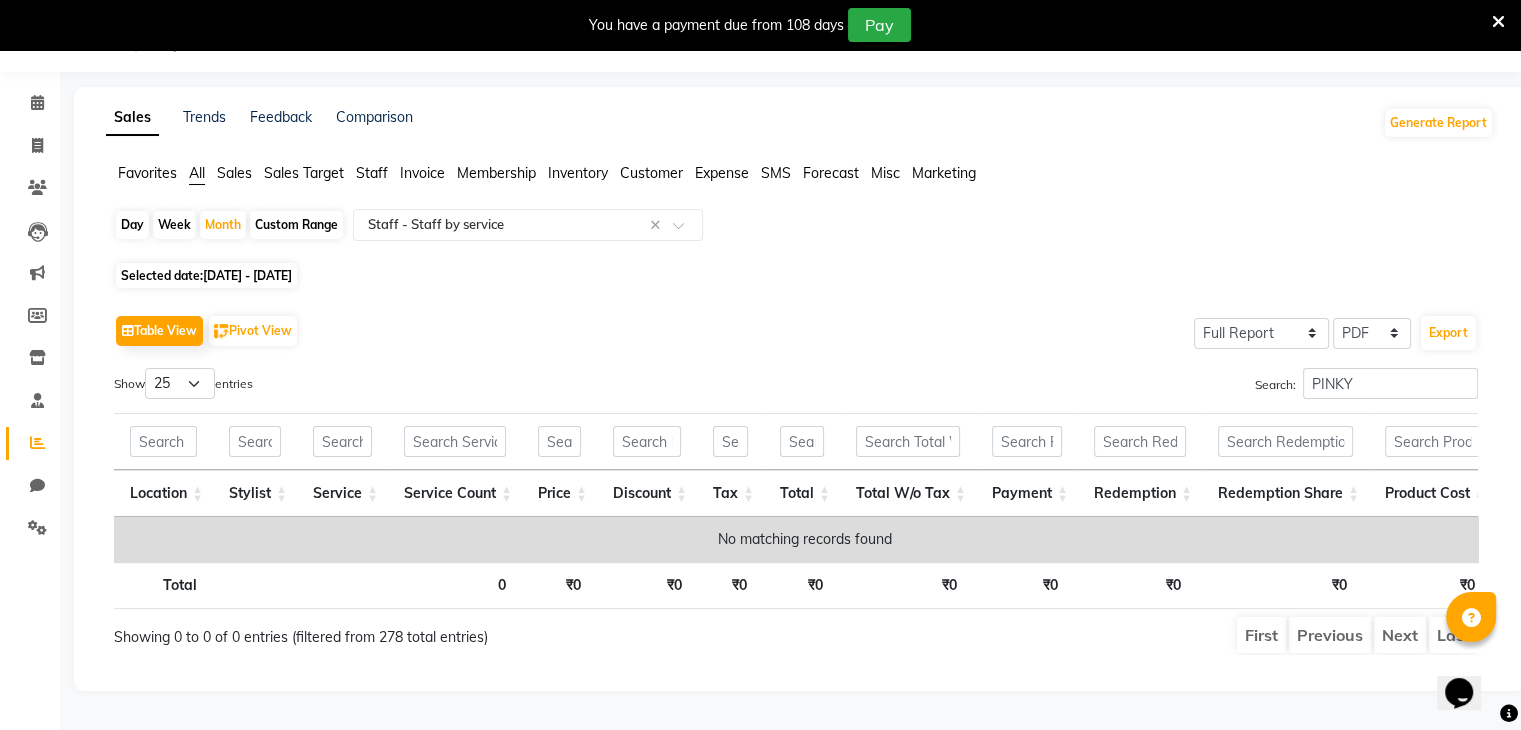 click on "08047224946 Select Location × L’[PERSON_NAME] Hair & Beauty Salon, Bhandup  English ENGLISH Español العربية मराठी हिंदी ગુજરાતી தமிழ் 中文 Notifications nothing to show Admin Manage Profile Change Password Sign out  Version:3.14.0  ☀ L’[PERSON_NAME] hair & Beauty salon, Bhandup   Calendar  Invoice  Clients  Leads   Marketing  Members  Inventory  Staff  Reports  Chat  Settings Completed InProgress Upcoming Dropped Tentative Check-In Confirm Bookings Generate Report Segments Page Builder Sales Trends Feedback Comparison Generate Report Favorites All Sales Sales Target Staff Invoice Membership Inventory Customer Expense SMS Forecast Misc Marketing  Day   Week   Month   Custom Range  Select Report Type × Staff -  Staff by service × Selected date:  [DATE] - [DATE]   Table View   Pivot View  Select Full Report Filtered Report Select CSV PDF  Export  Show  10 25 50 100  entries Search: PINKY Location Stylist Service Service Count Price Discount Tax" at bounding box center (760, 315) 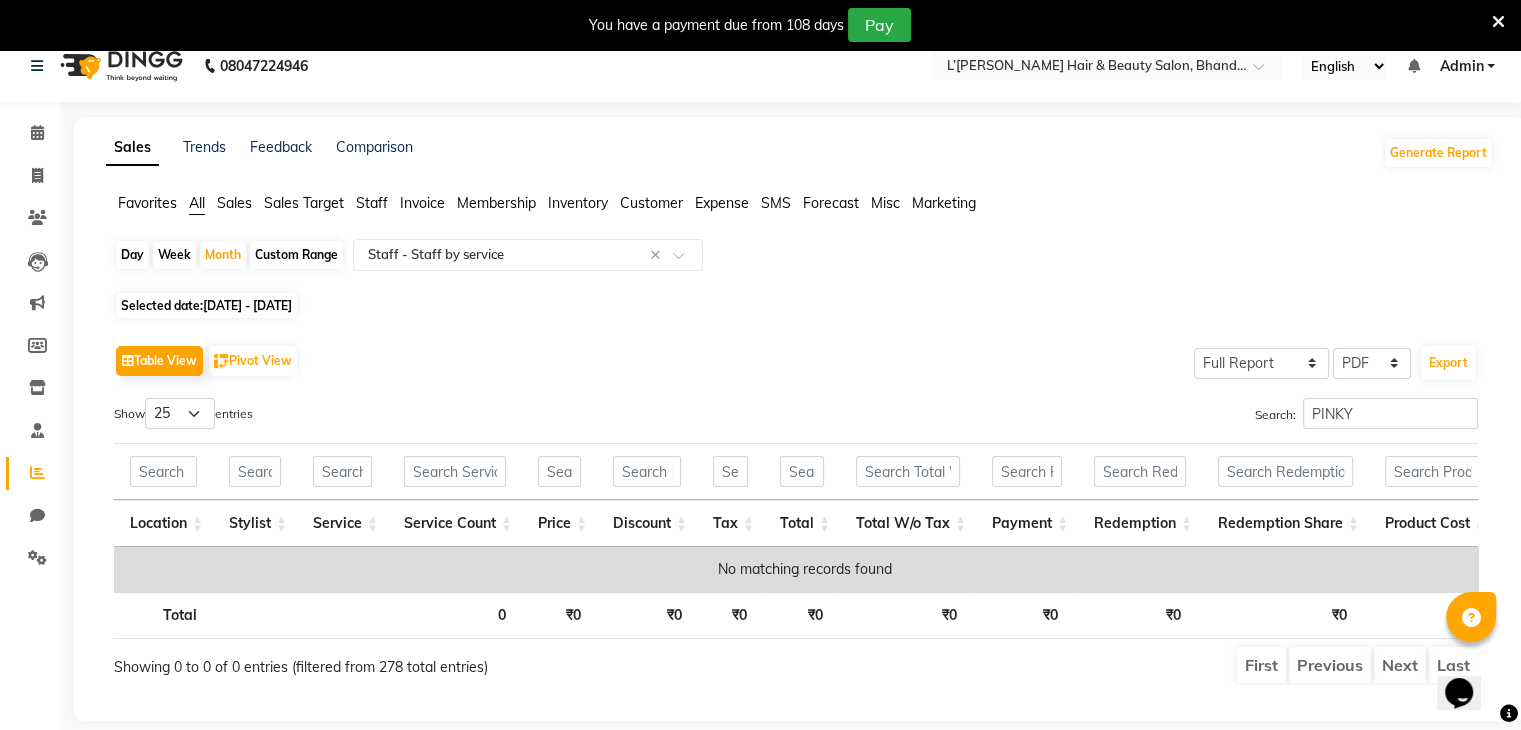 scroll, scrollTop: 0, scrollLeft: 0, axis: both 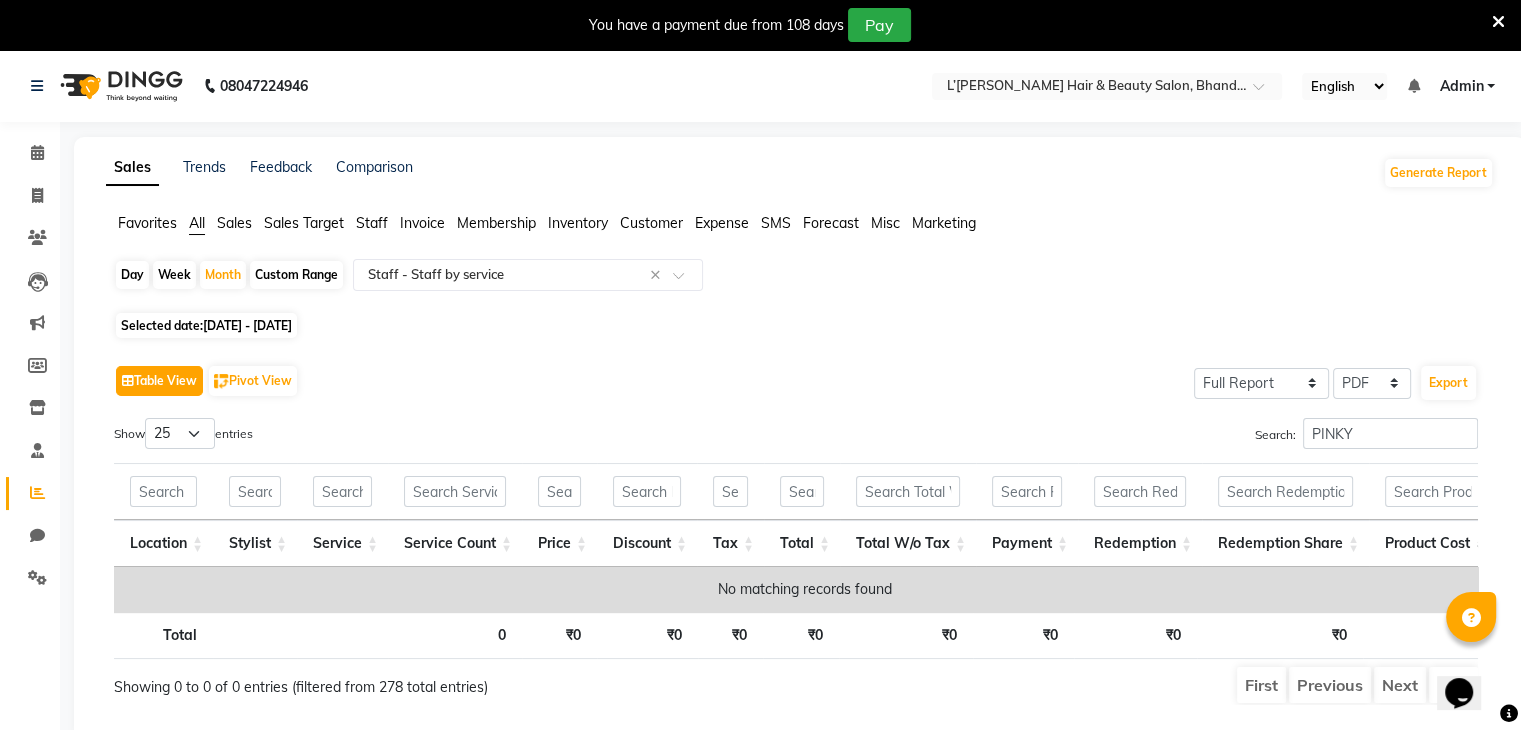 click on "Table View" 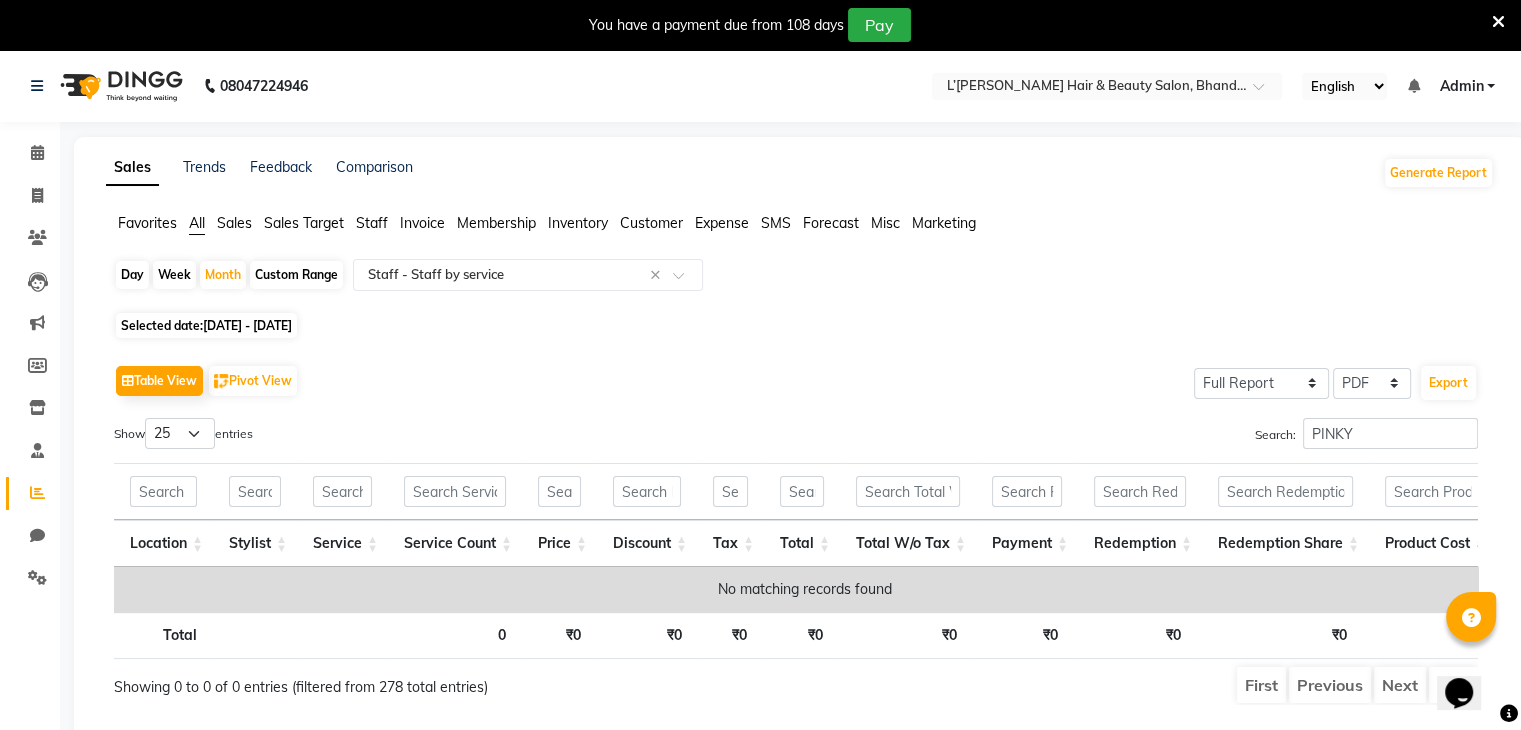 click on "Show  10 25 50 100  entries" at bounding box center [447, 437] 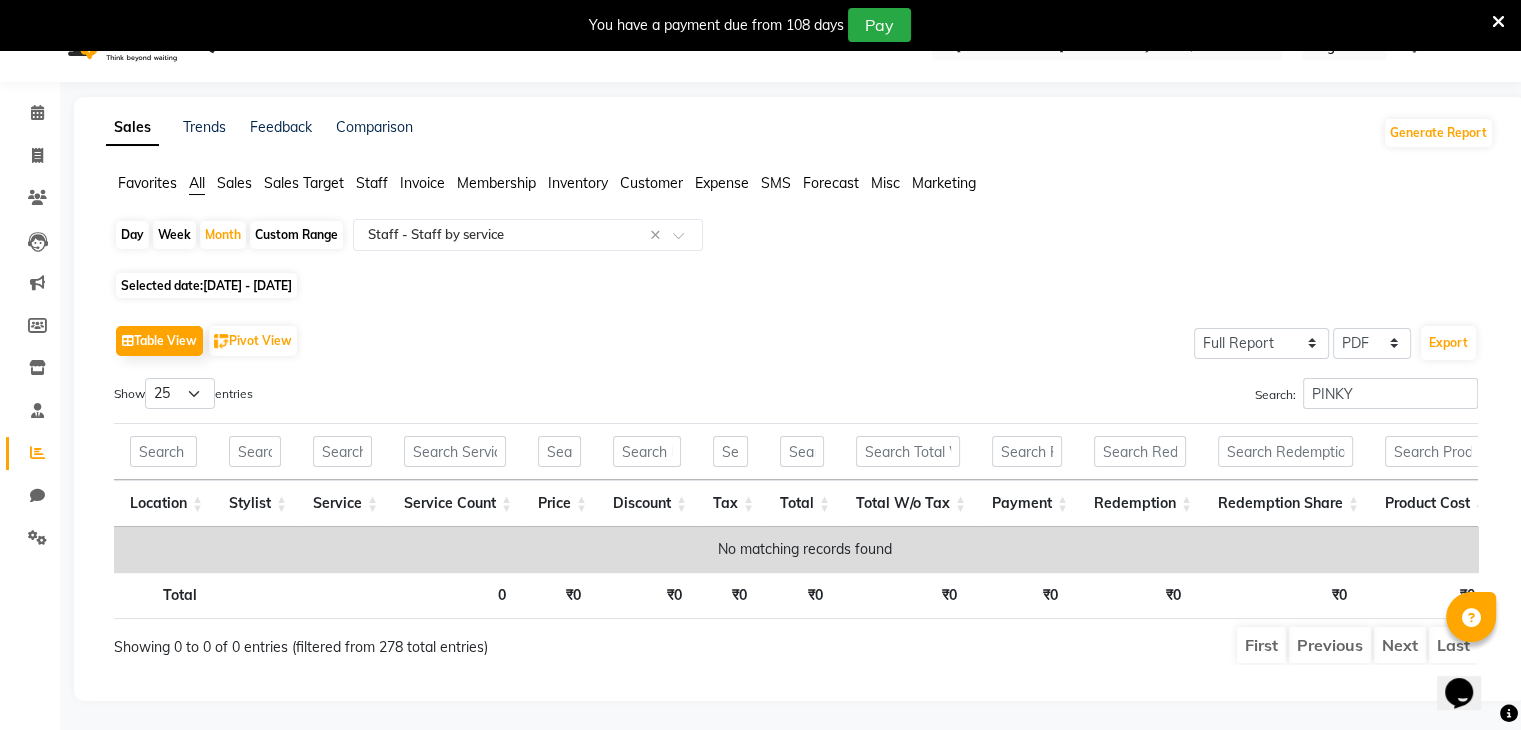 scroll, scrollTop: 69, scrollLeft: 0, axis: vertical 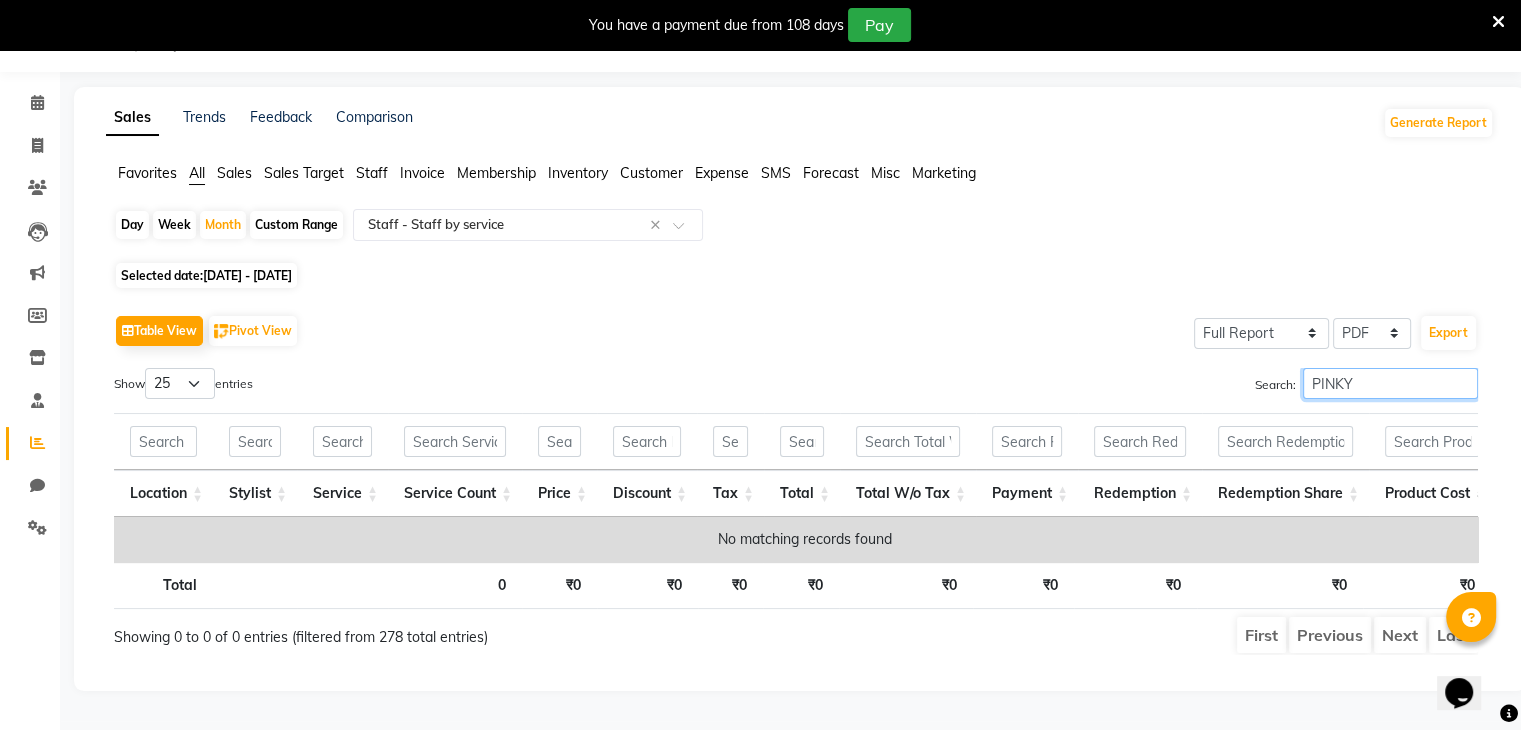 click on "PINKY" at bounding box center [1390, 383] 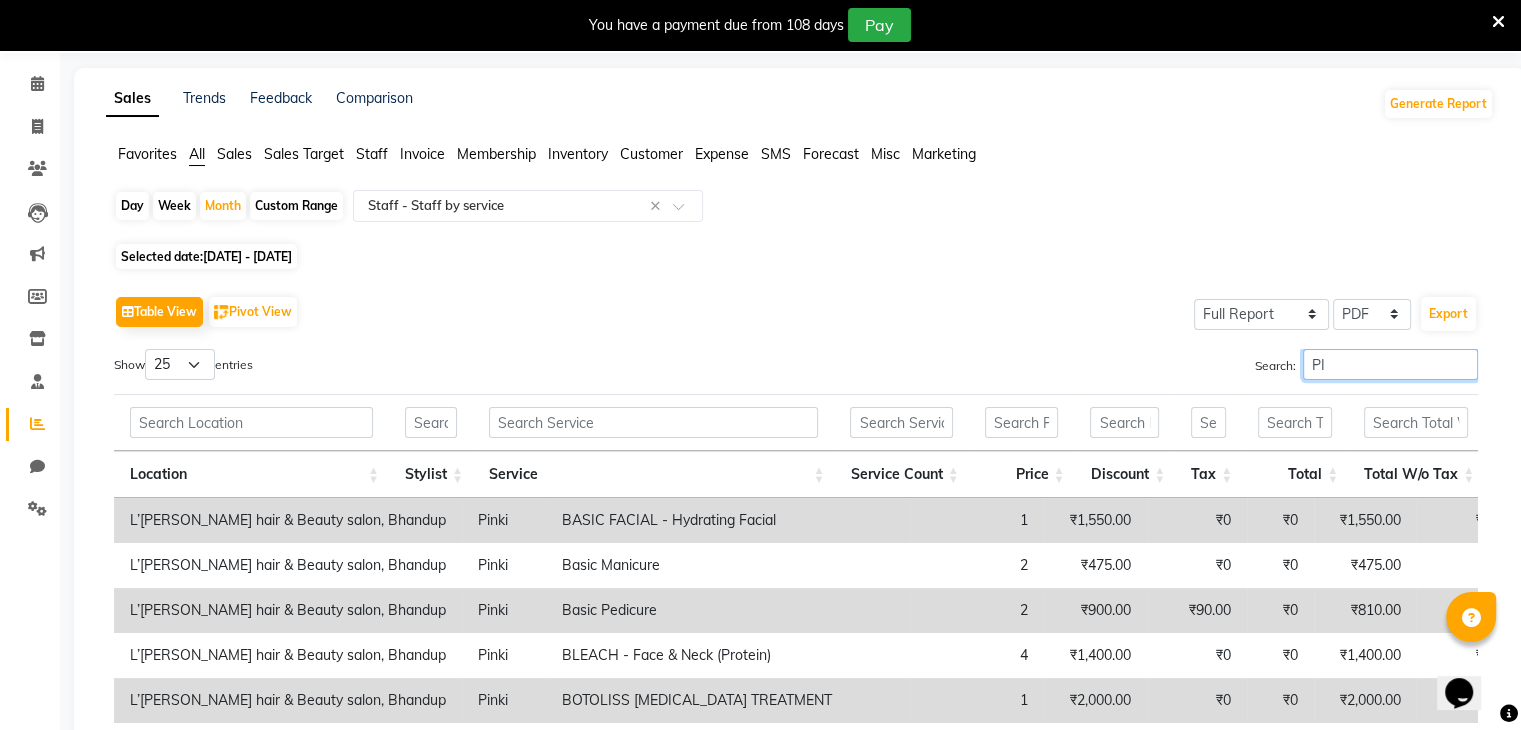 type on "P" 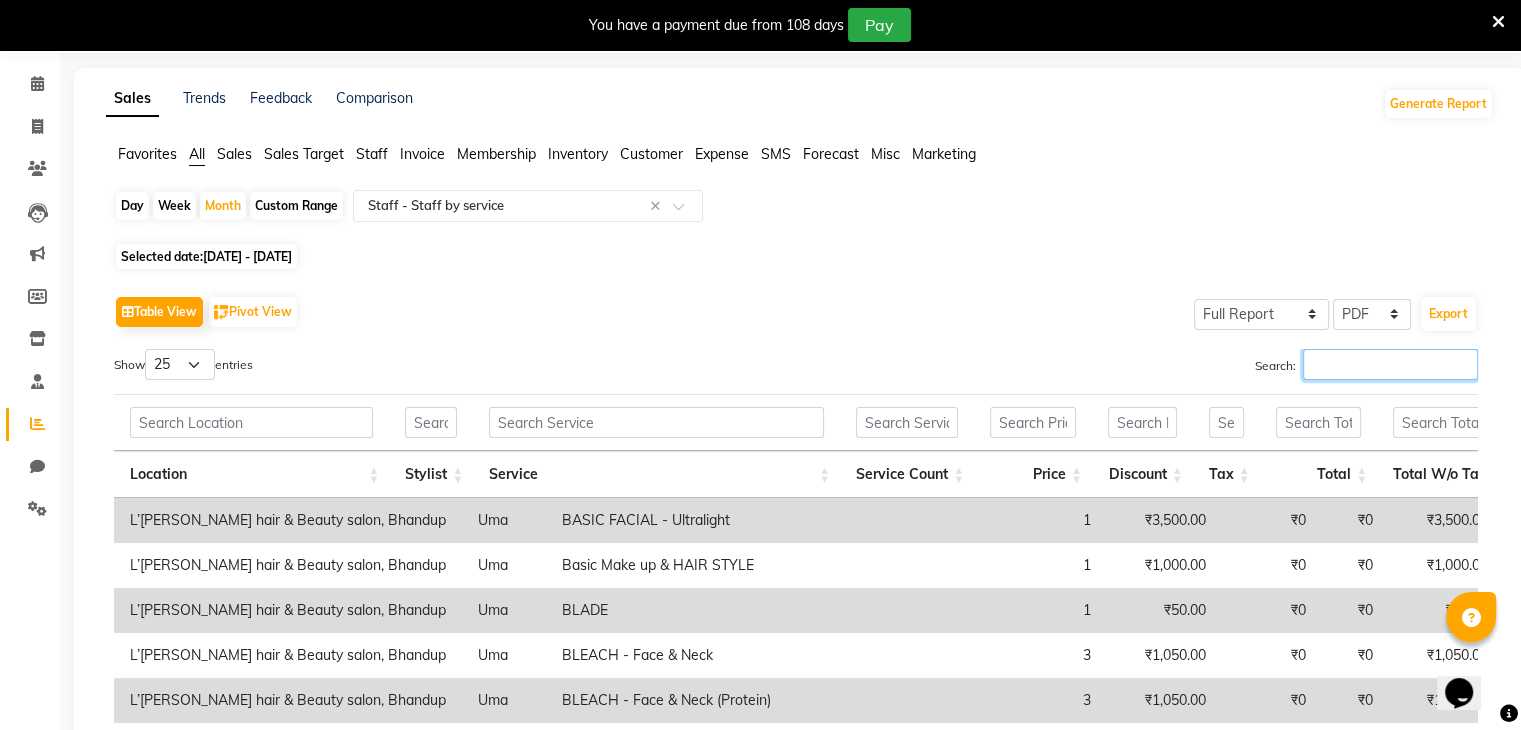 click on "Search:" at bounding box center (1390, 364) 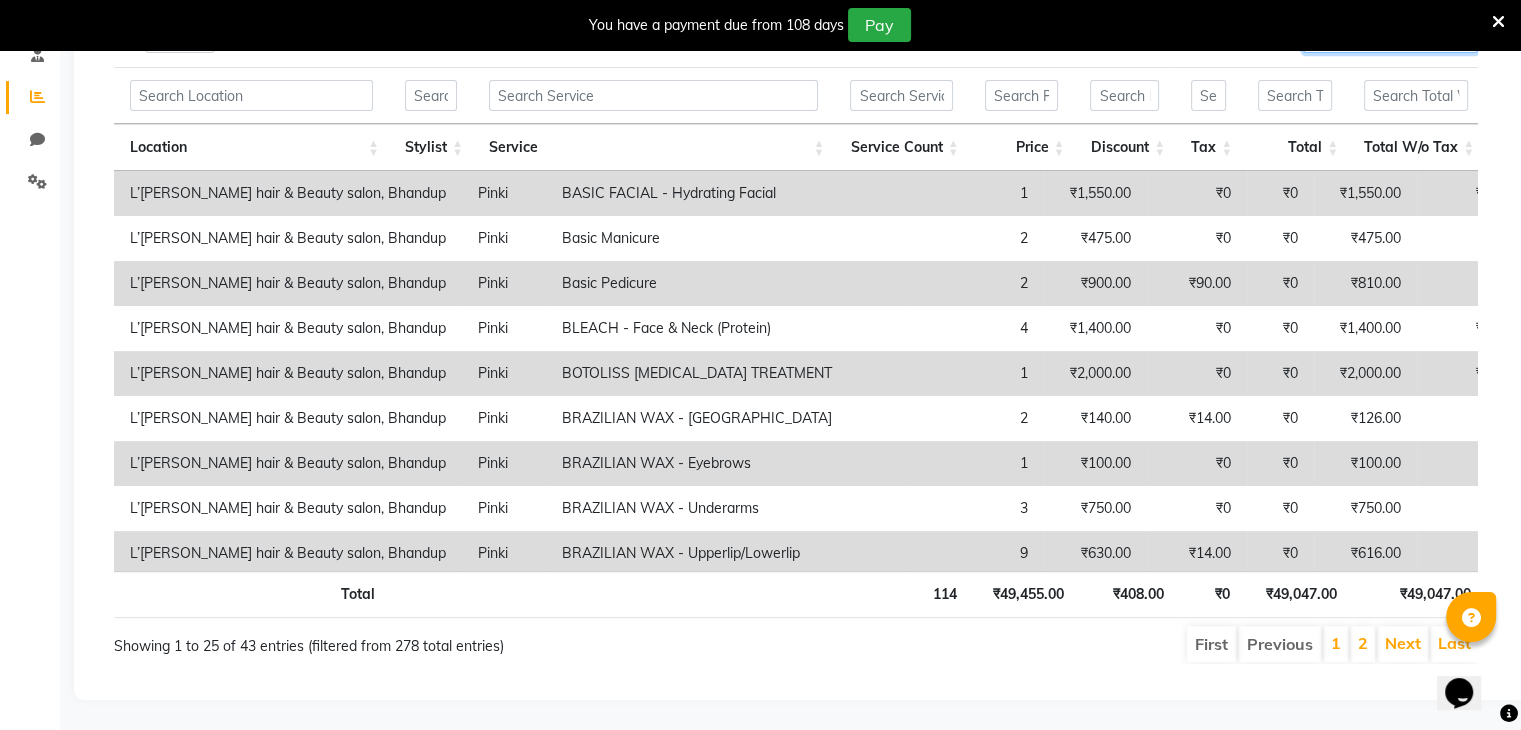 scroll, scrollTop: 409, scrollLeft: 0, axis: vertical 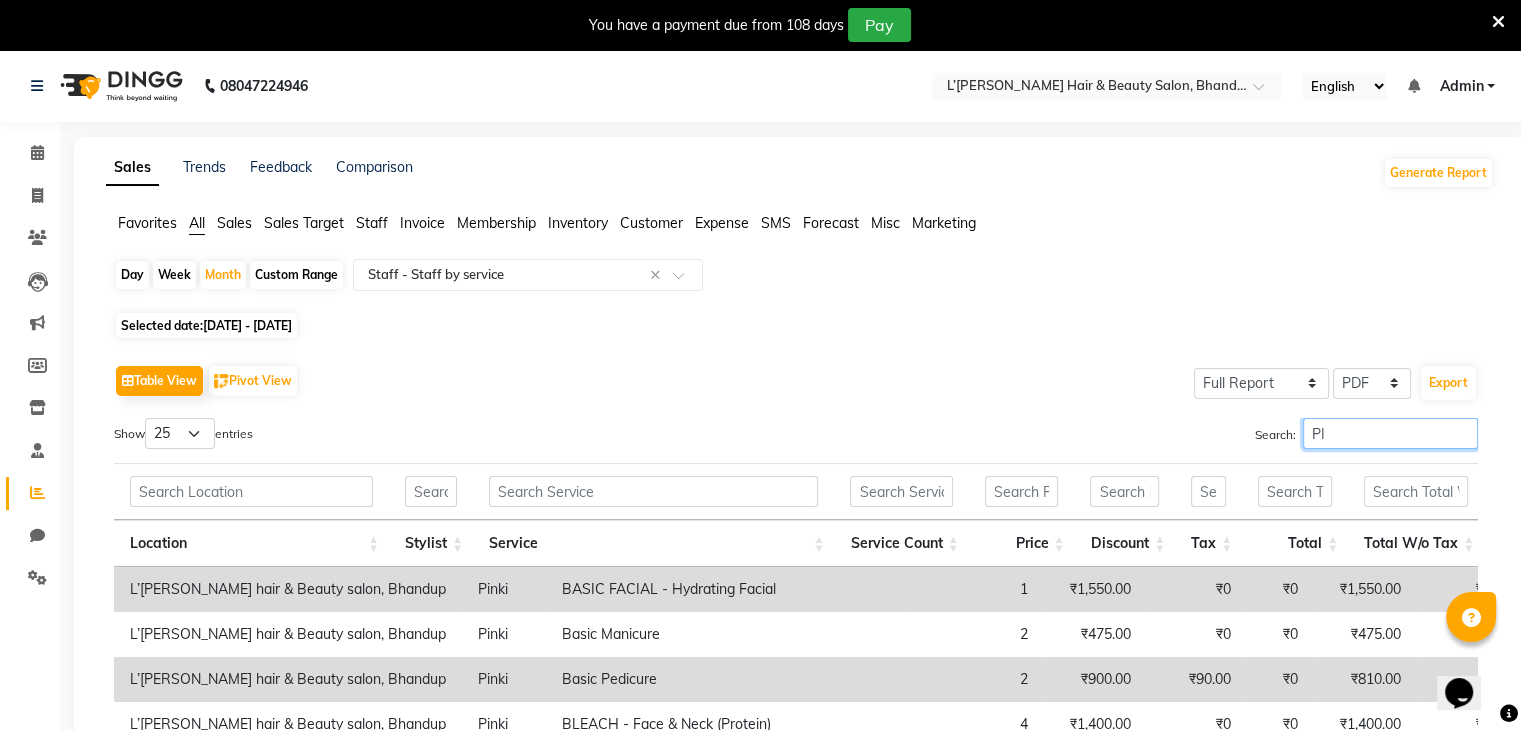 click on "PI" at bounding box center [1390, 433] 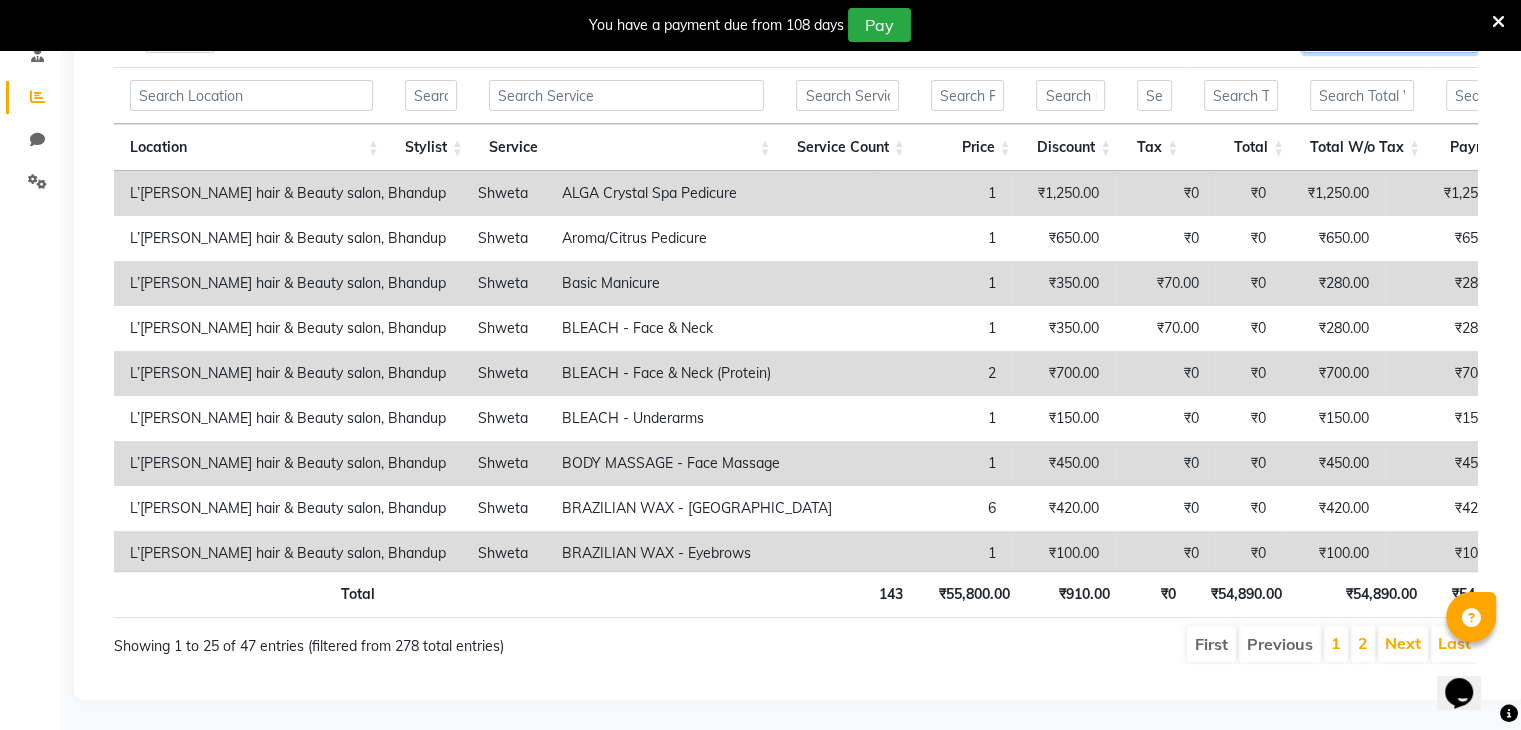 scroll, scrollTop: 409, scrollLeft: 0, axis: vertical 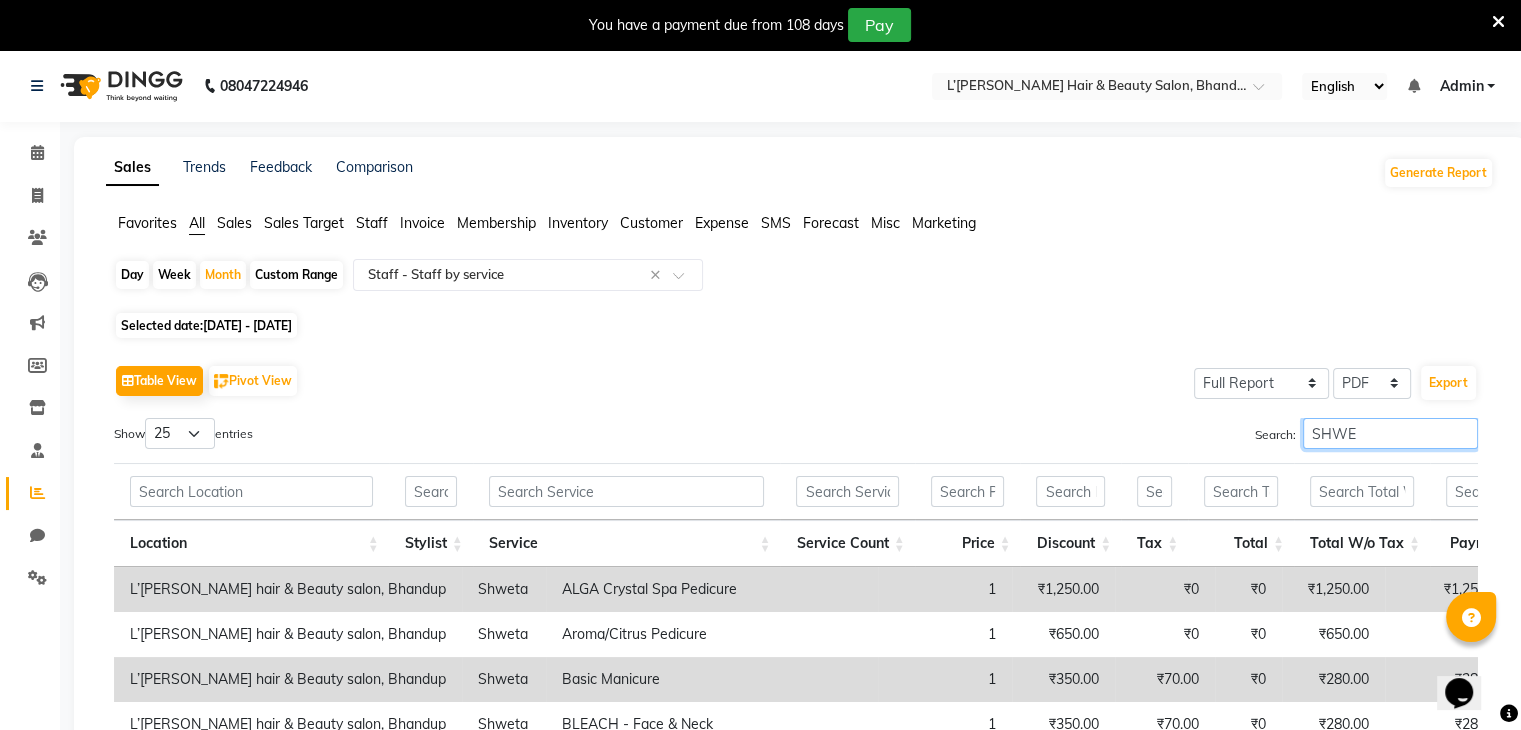 click on "SHWE" at bounding box center (1390, 433) 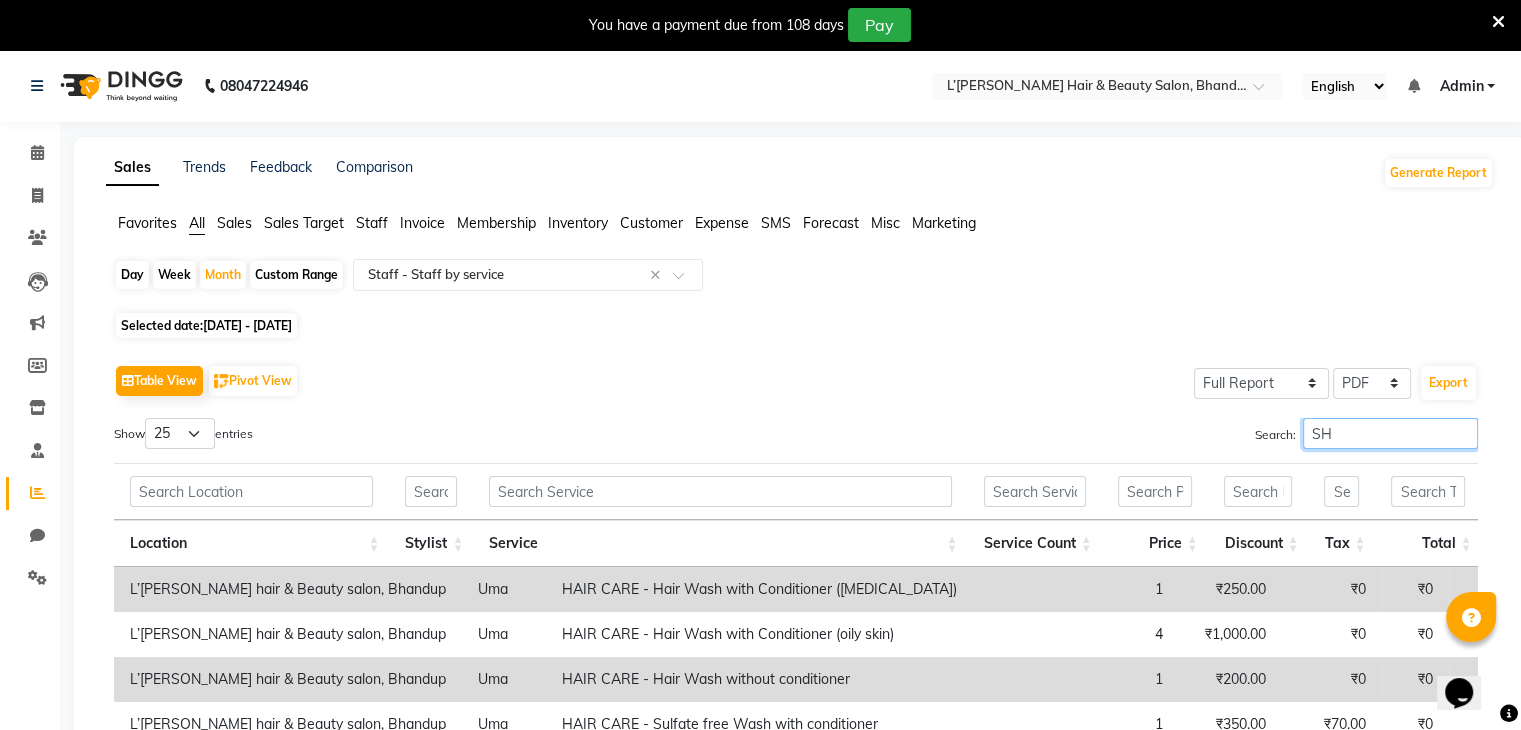 type on "S" 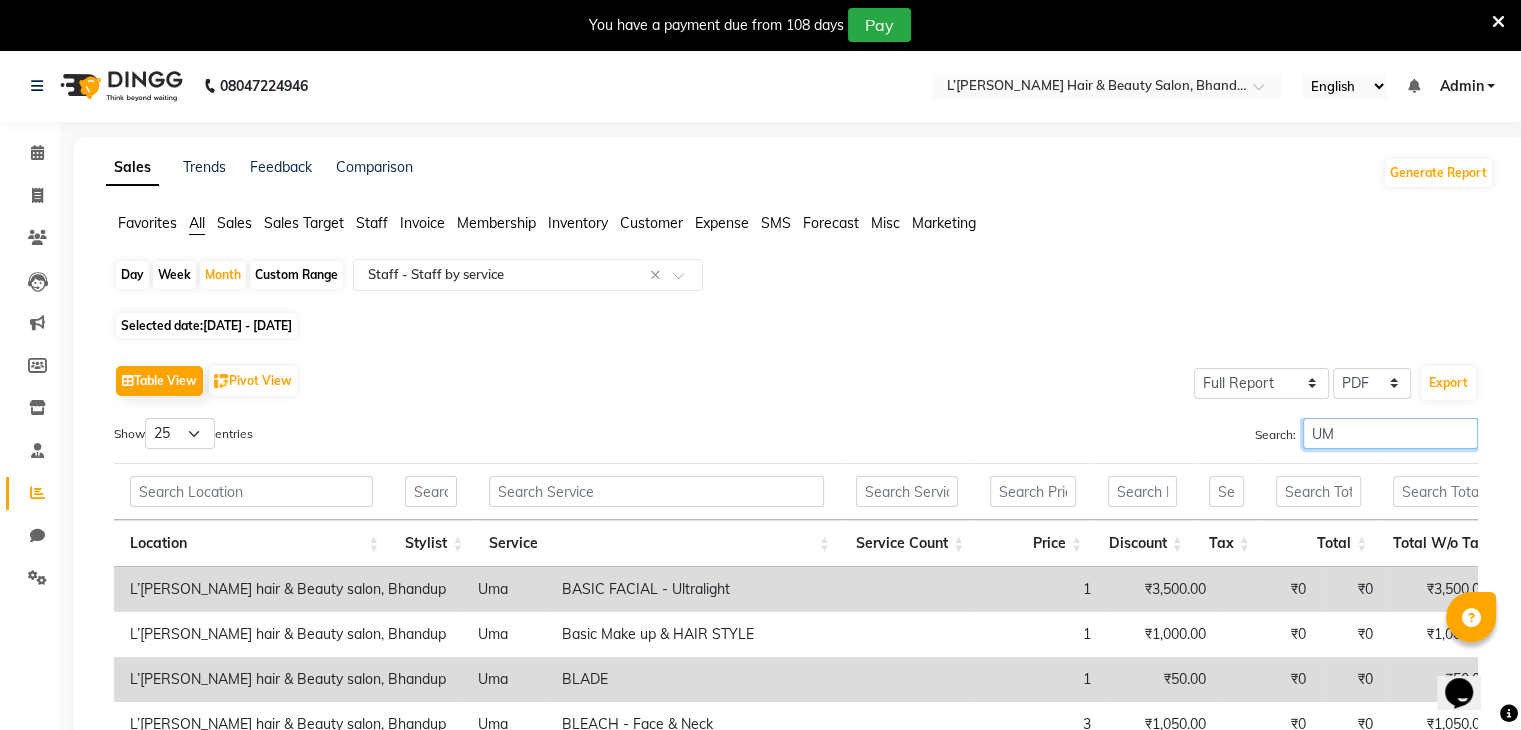 type on "UMA" 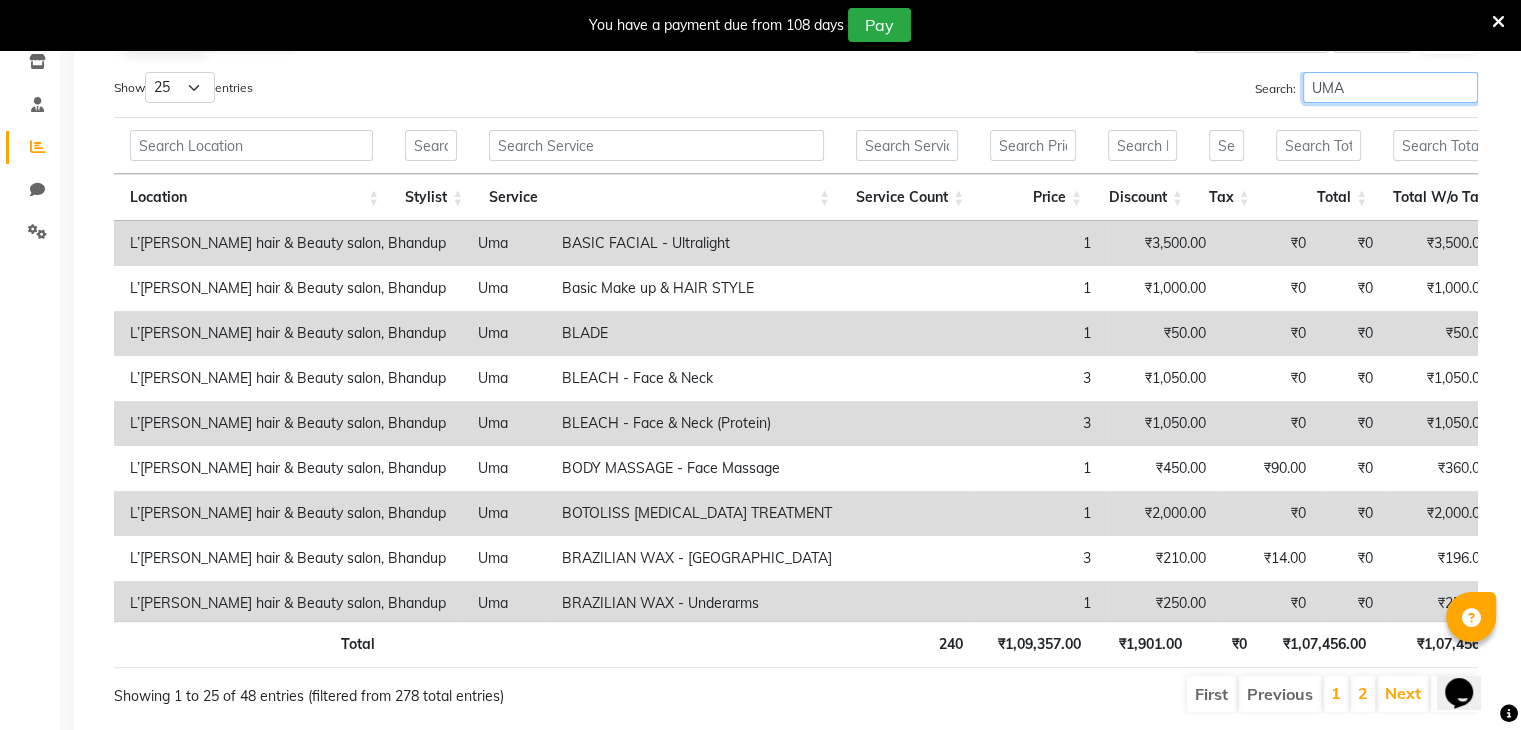 scroll, scrollTop: 409, scrollLeft: 0, axis: vertical 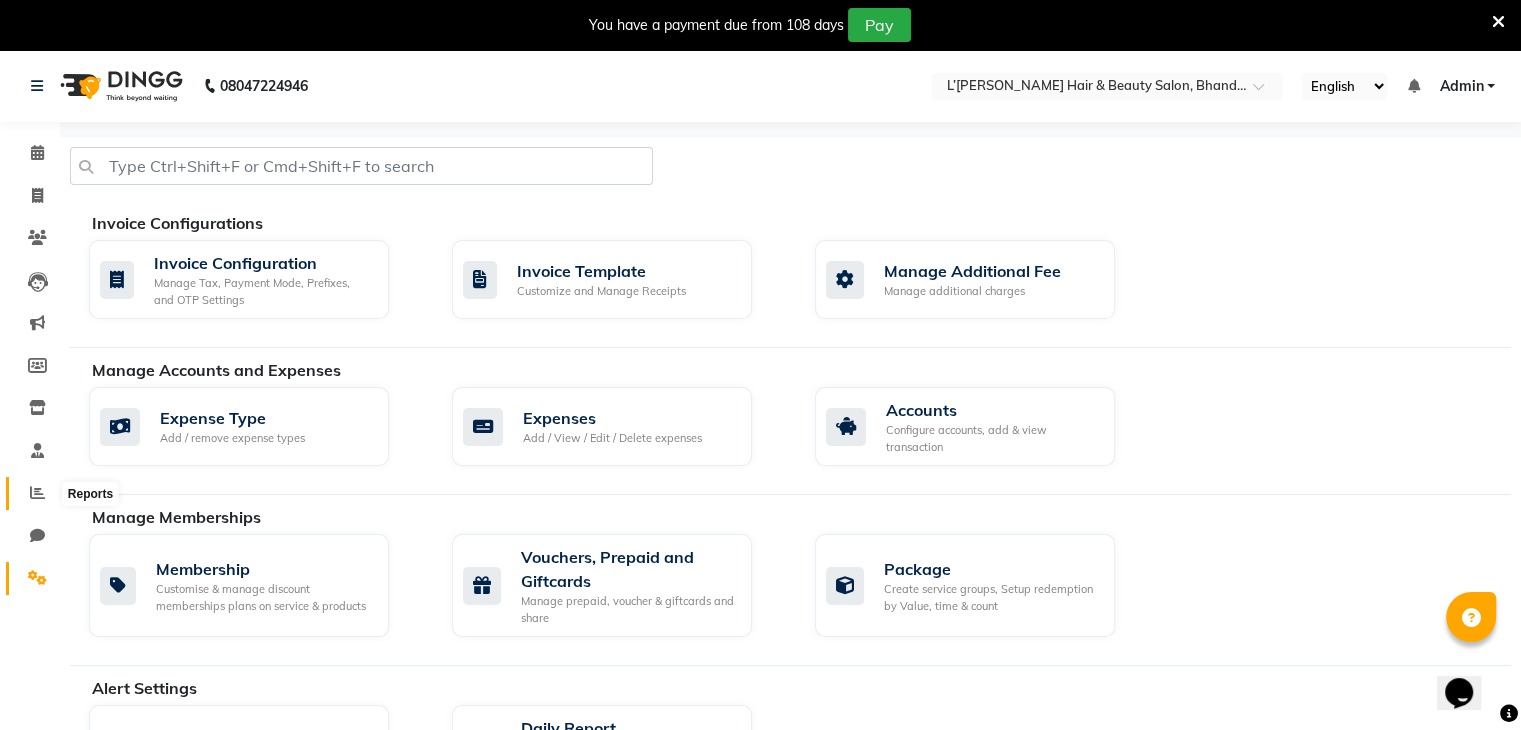 click 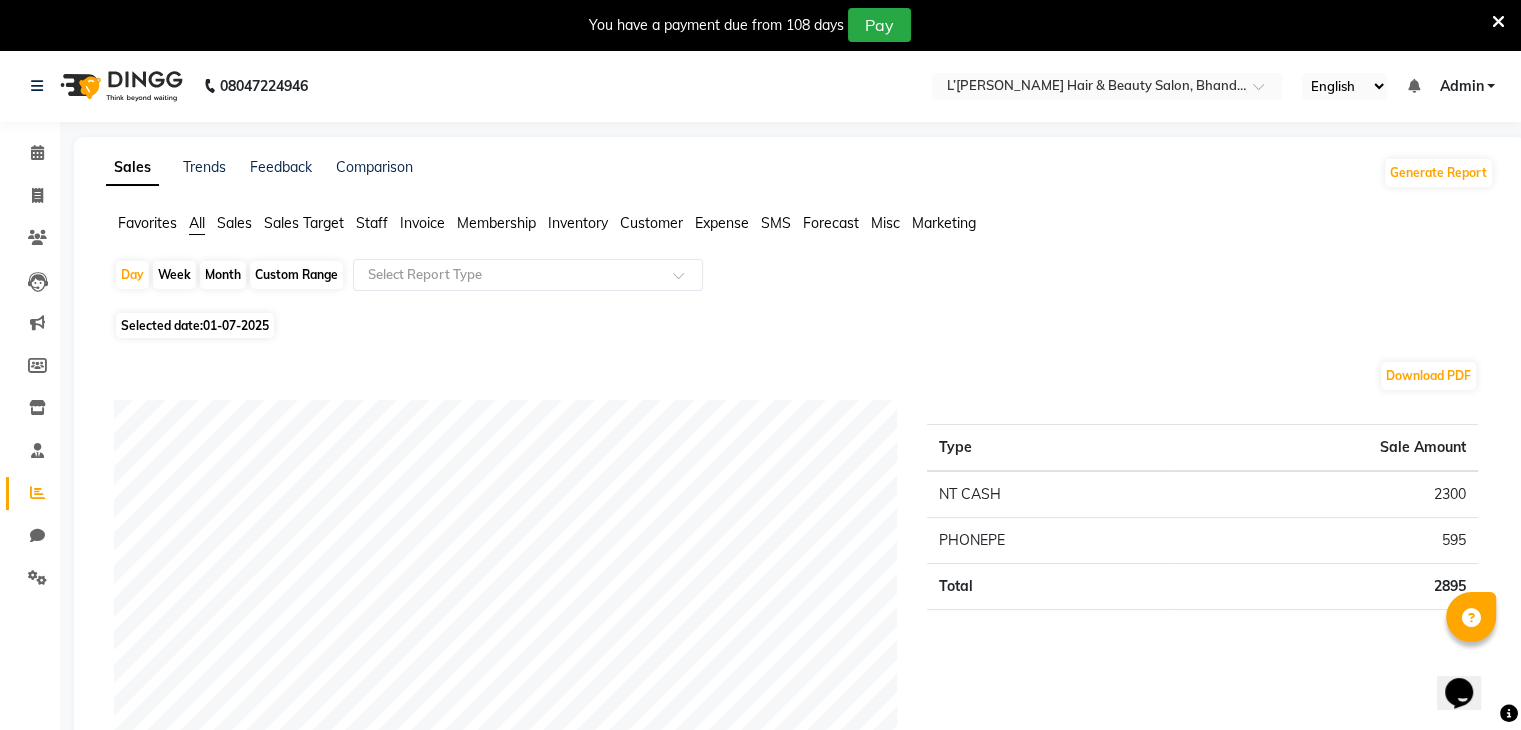 click on "Month" 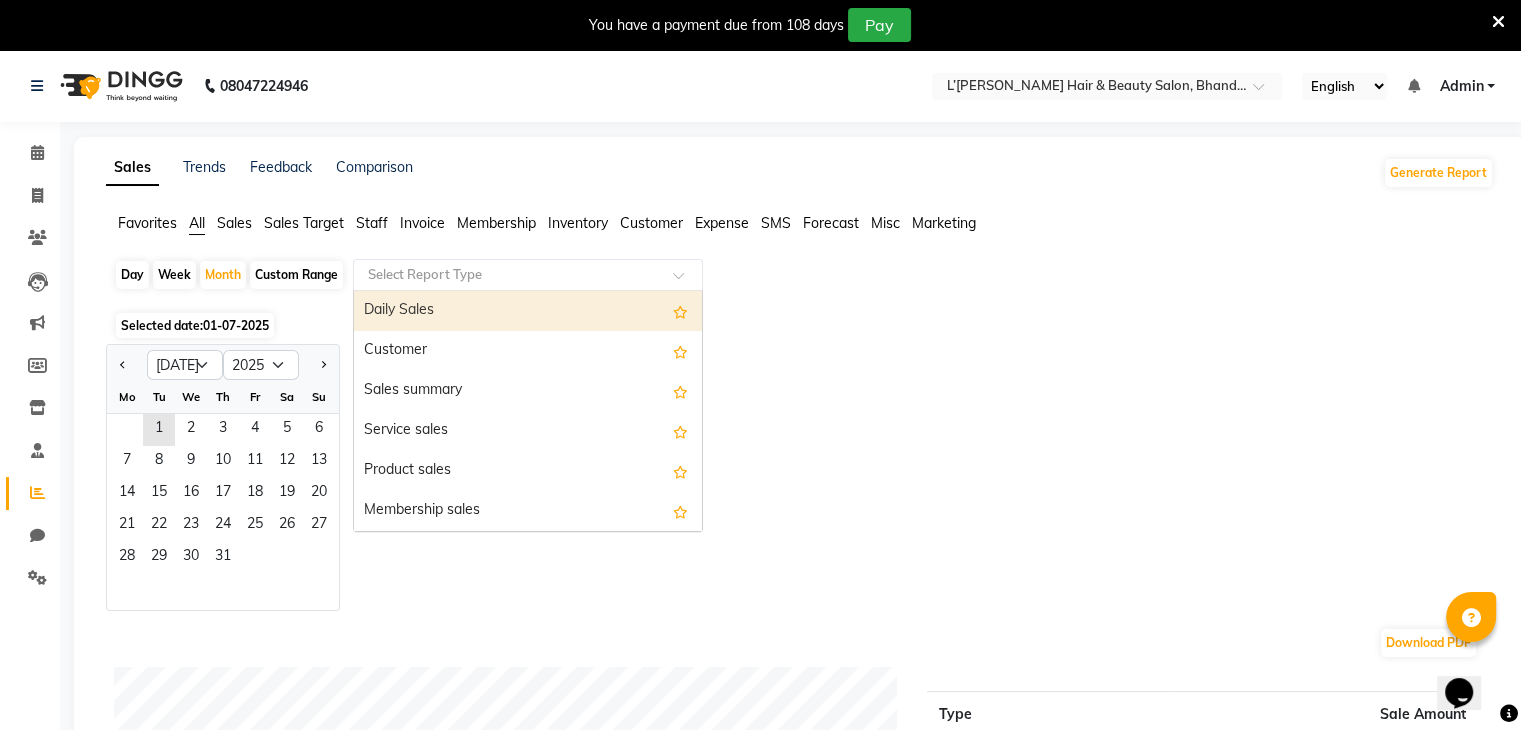 click 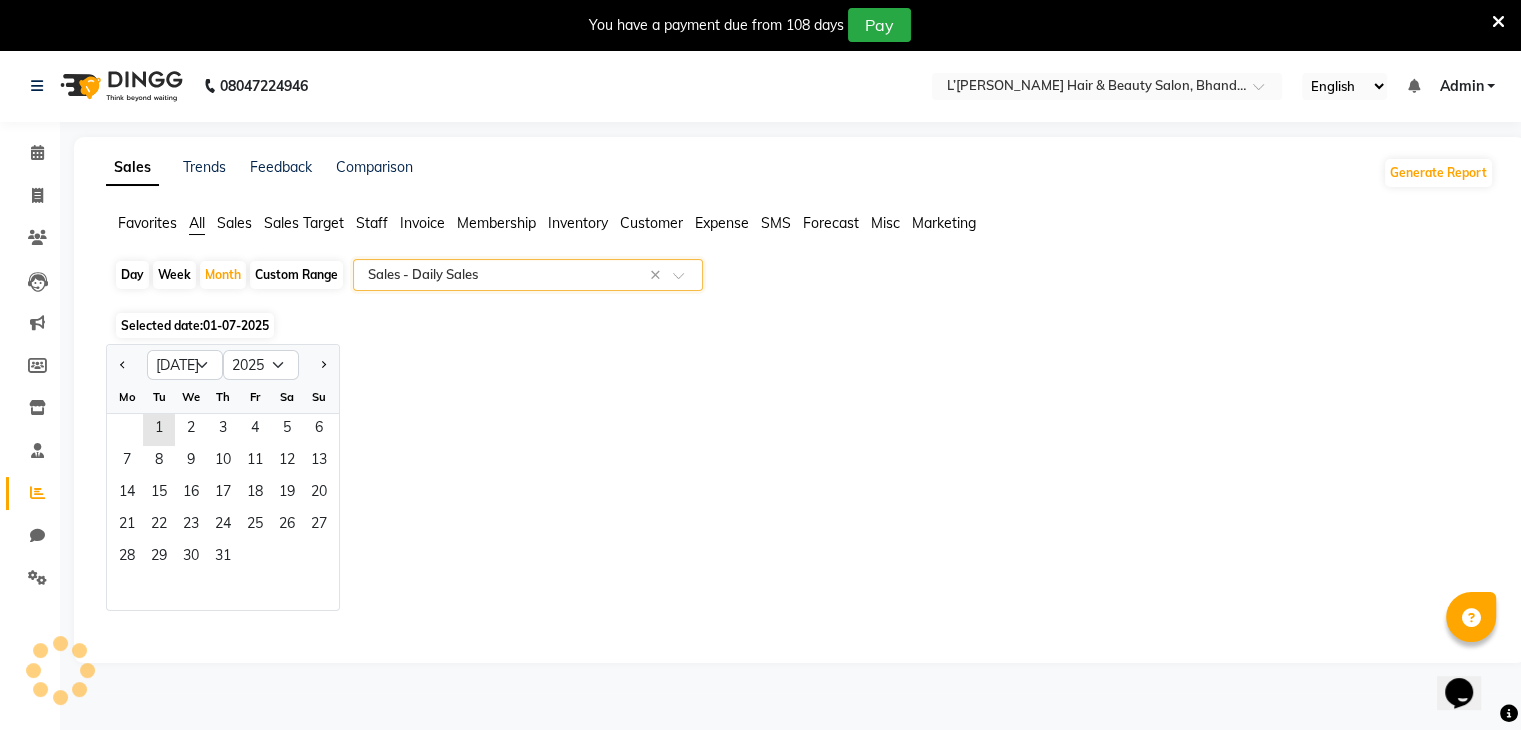 select on "full_report" 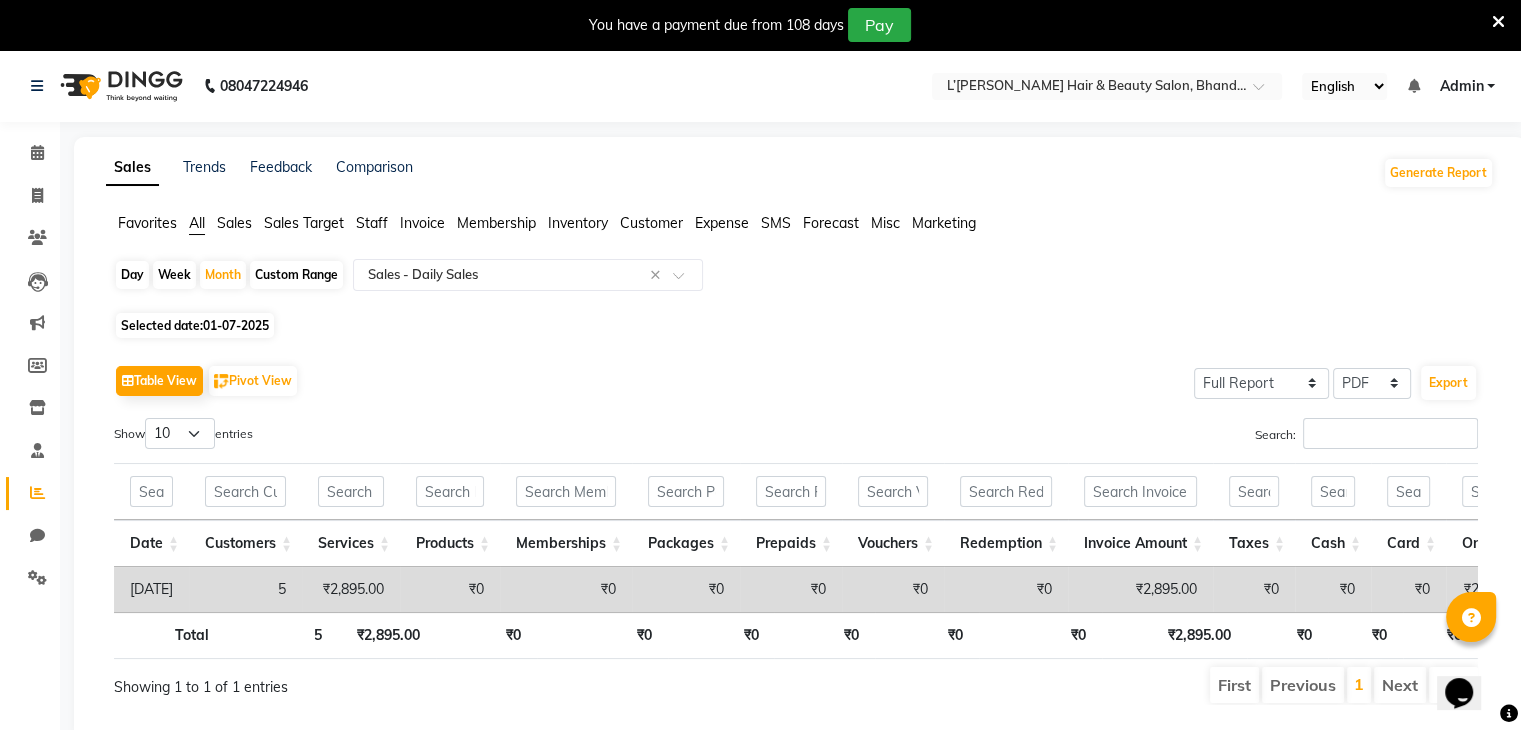 click on "Table View   Pivot View  Select Full Report Filtered Report Select CSV PDF  Export" 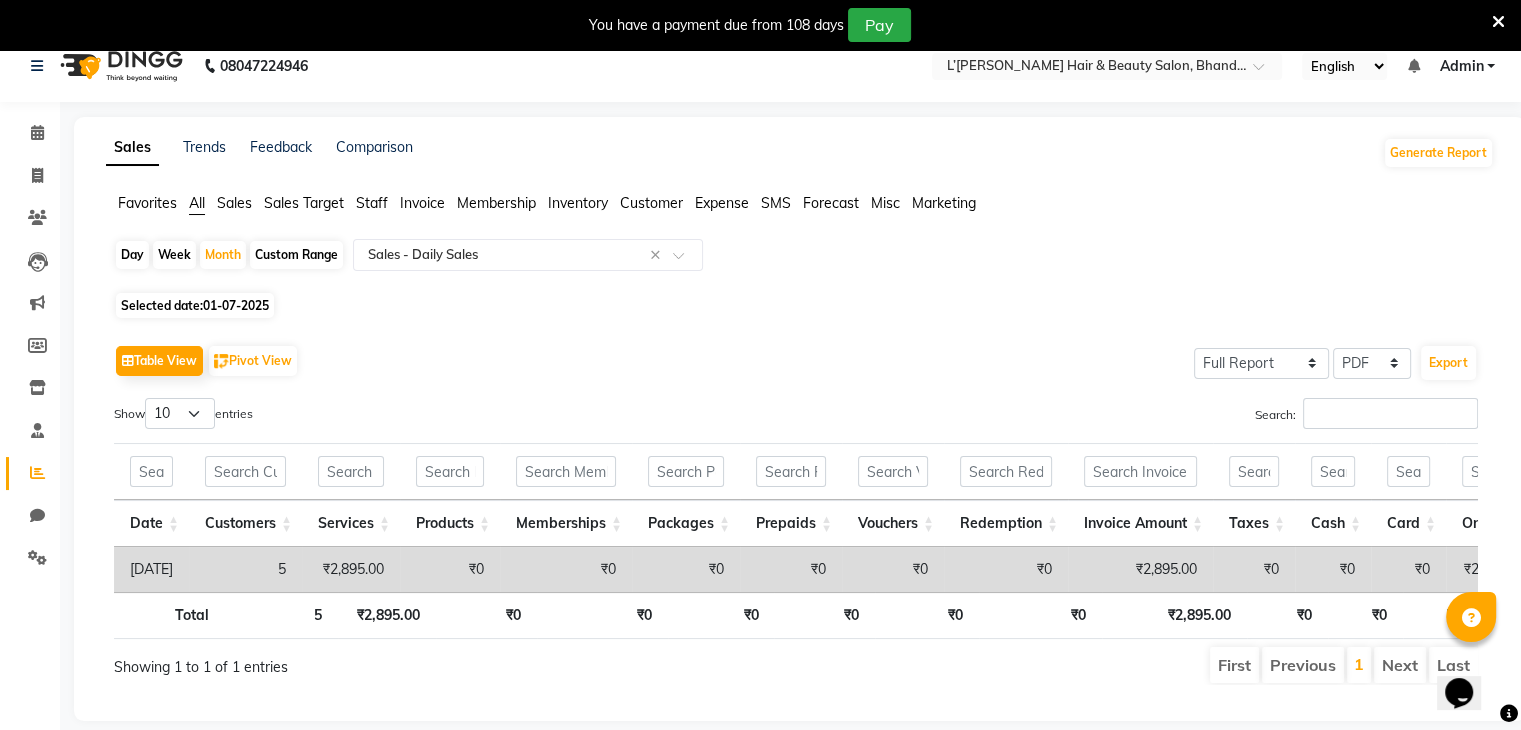 scroll, scrollTop: 0, scrollLeft: 0, axis: both 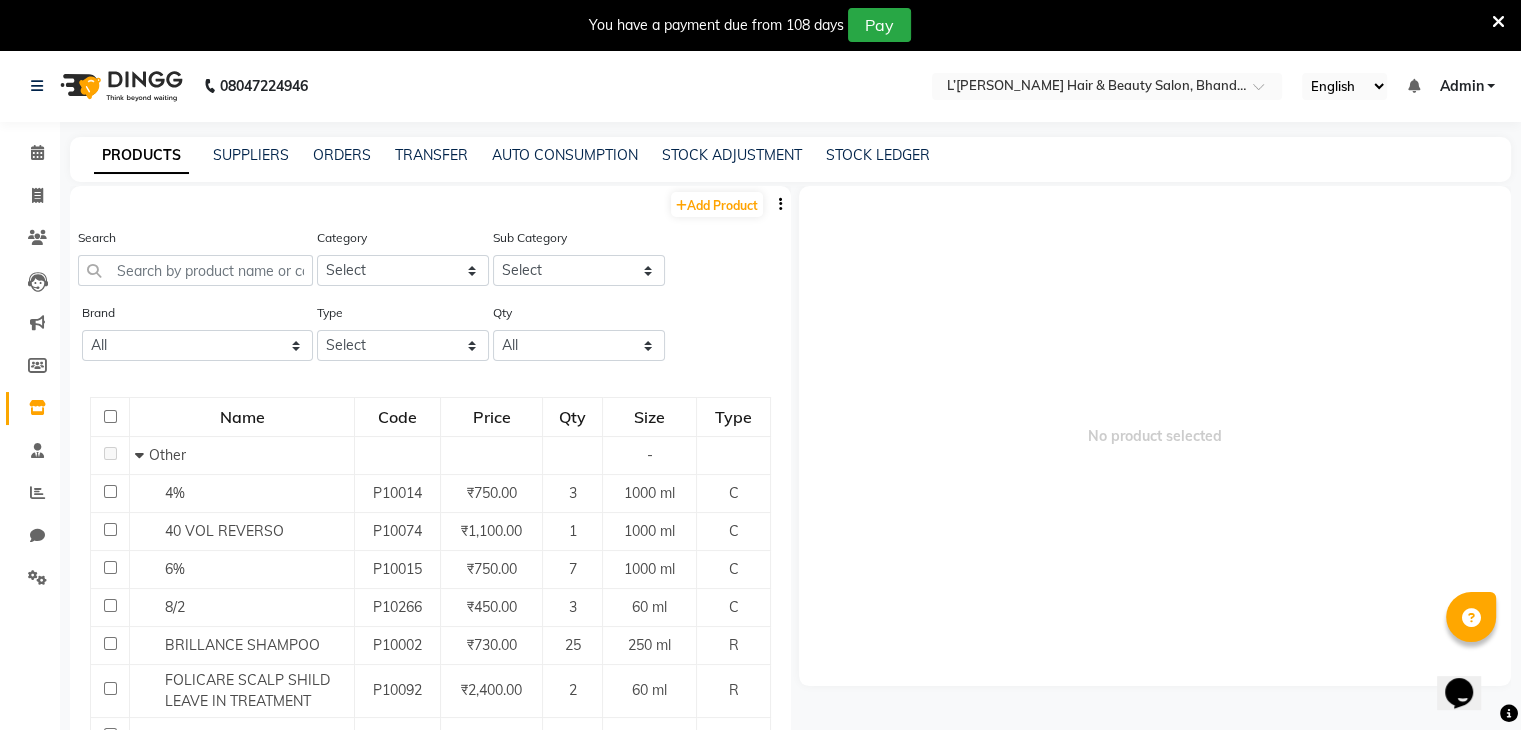 select 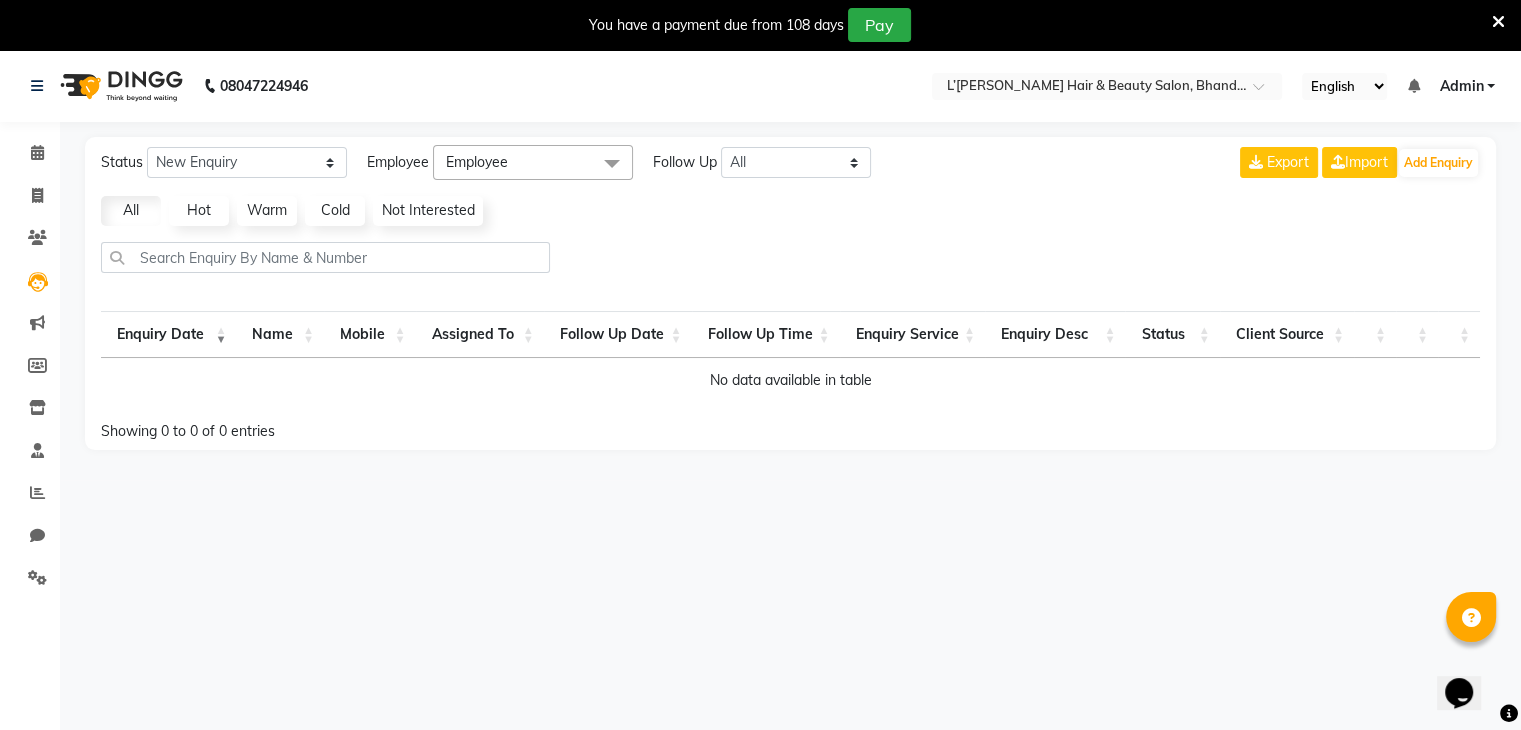 select on "single_date" 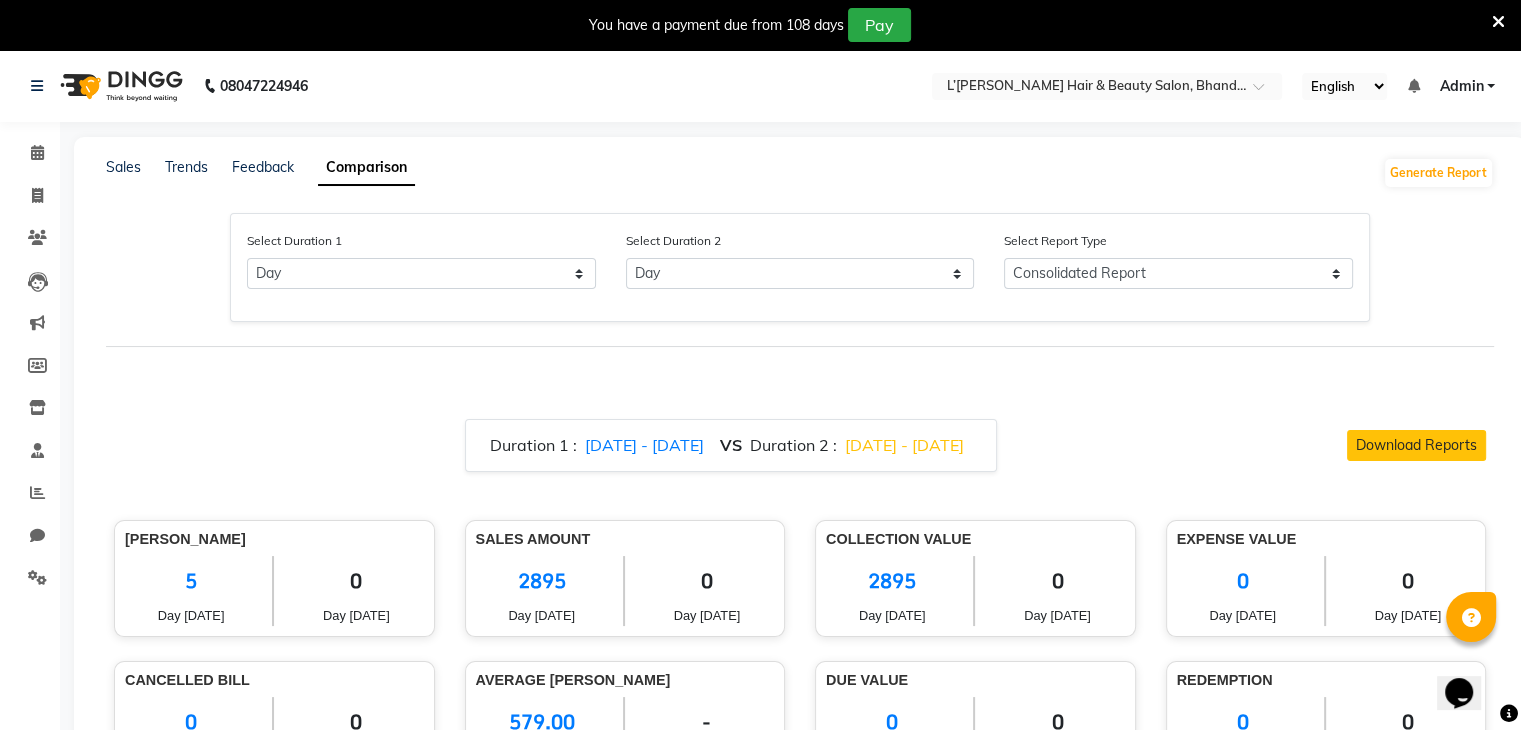 scroll, scrollTop: 50, scrollLeft: 0, axis: vertical 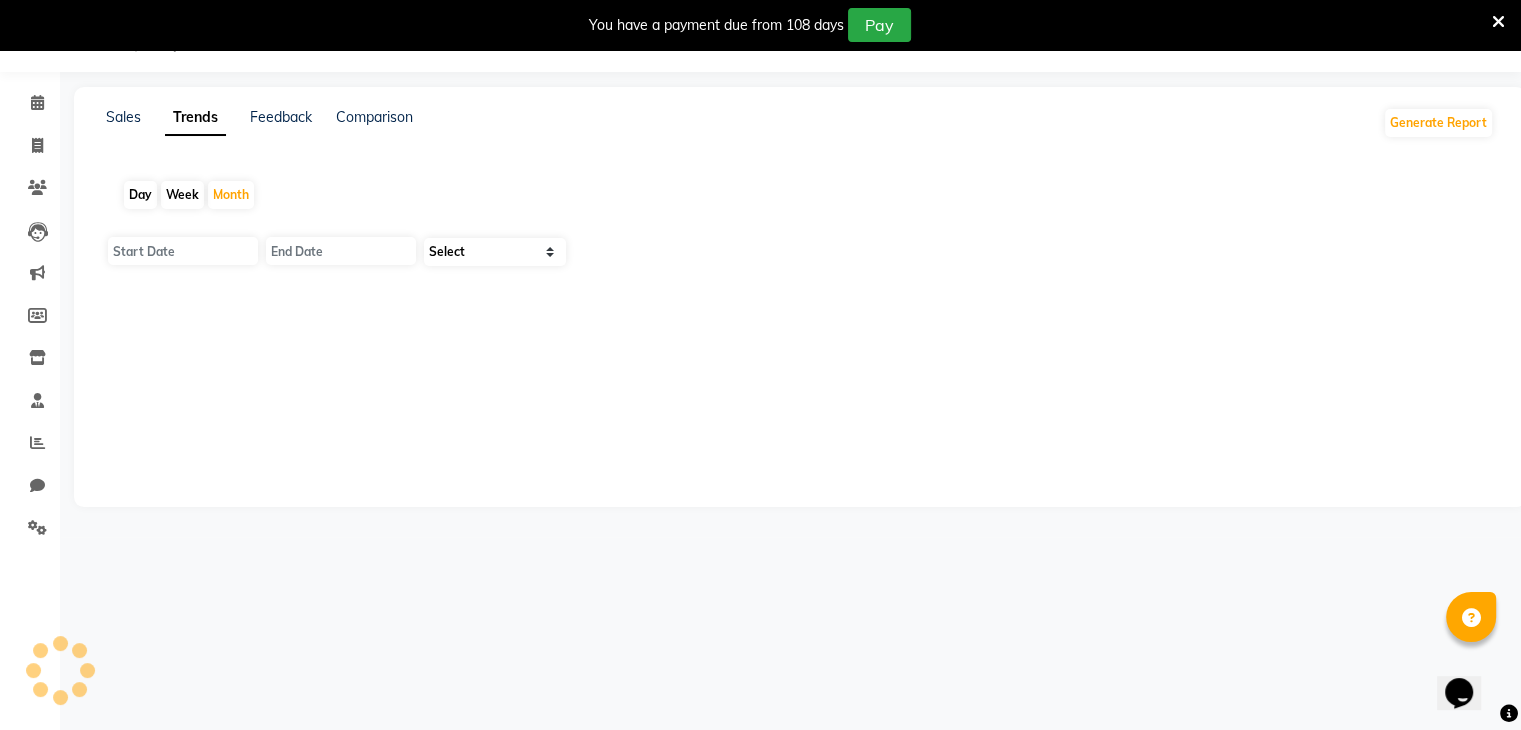 type on "01-07-2025" 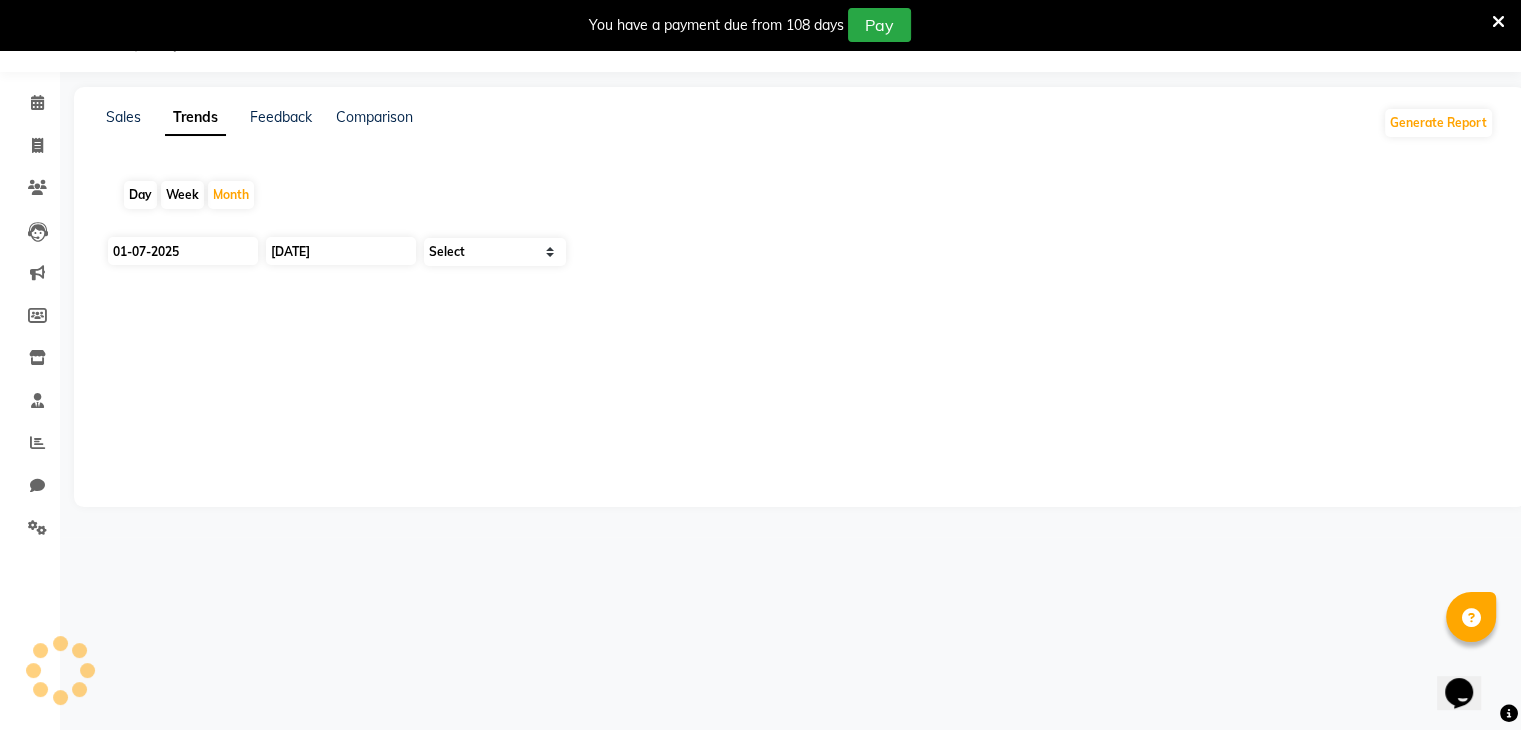 select on "by_client" 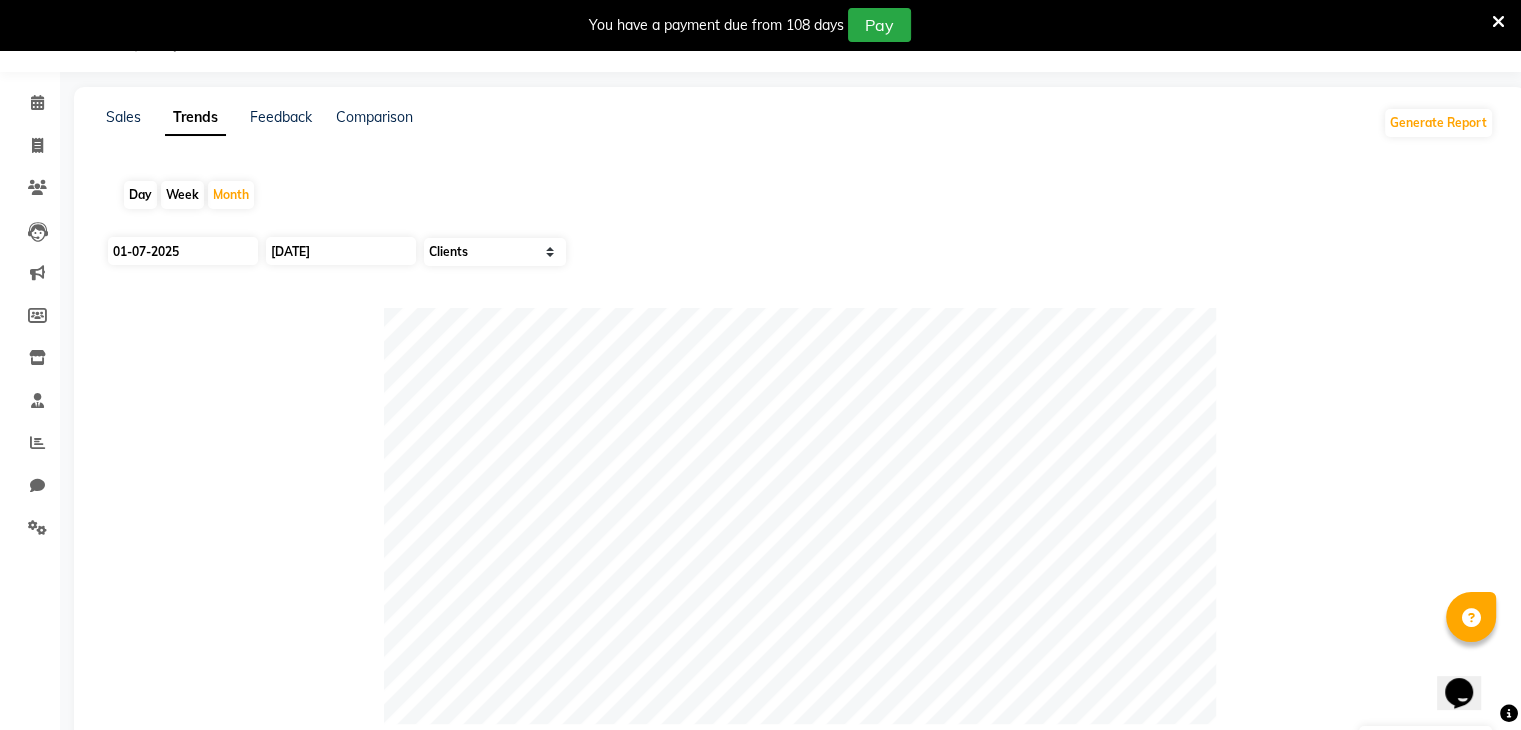 click on "You have a payment due from 108 days   Pay" at bounding box center [760, 25] 